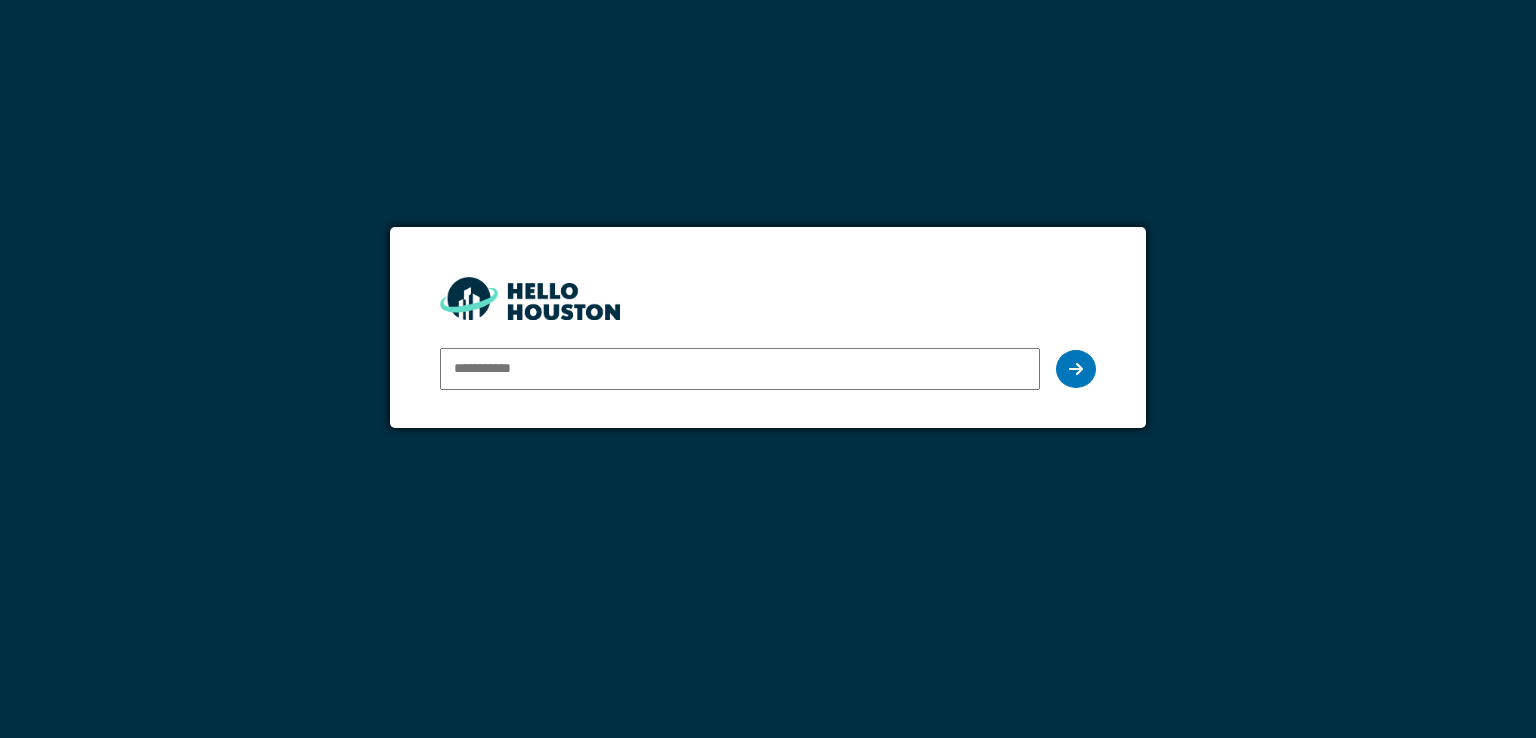 scroll, scrollTop: 0, scrollLeft: 0, axis: both 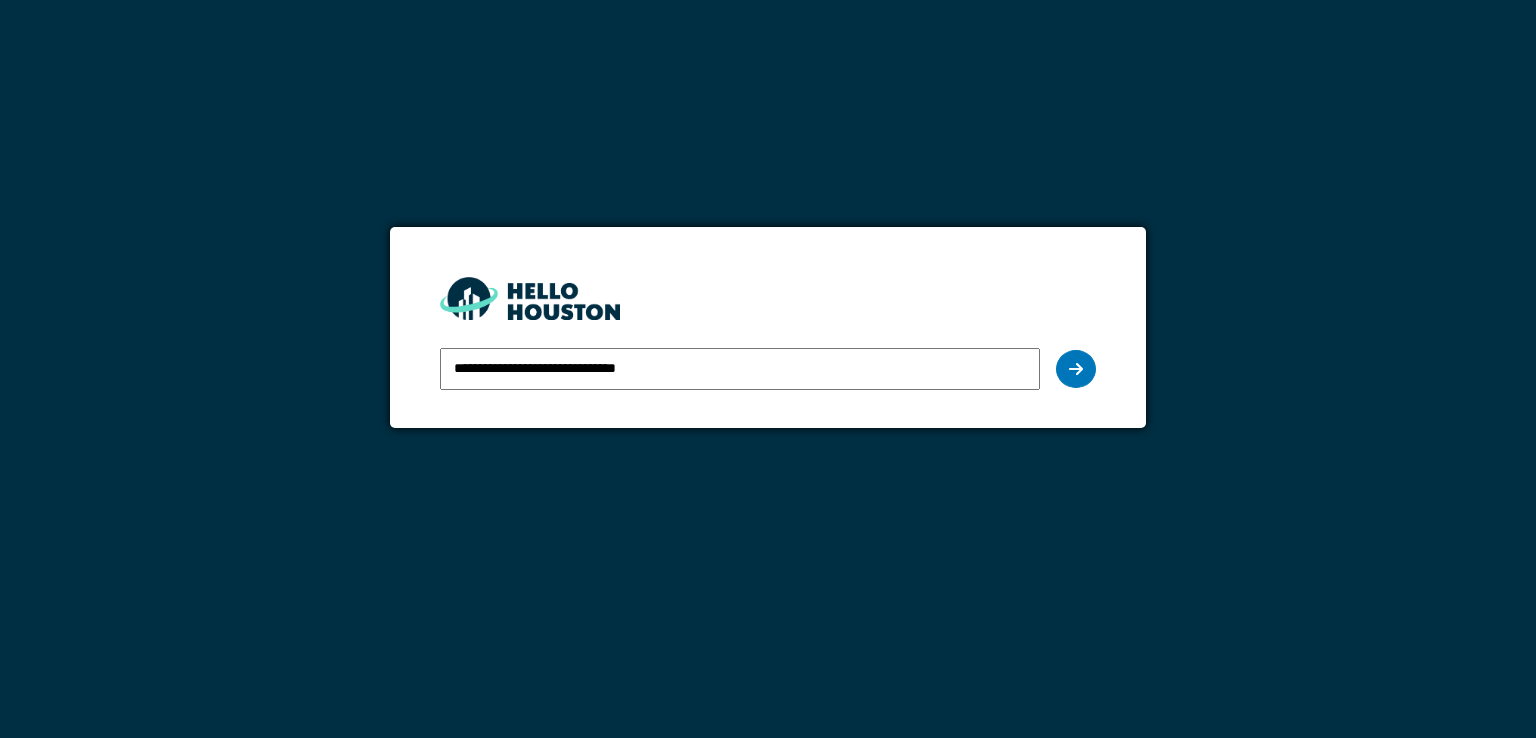 click on "**********" at bounding box center (739, 369) 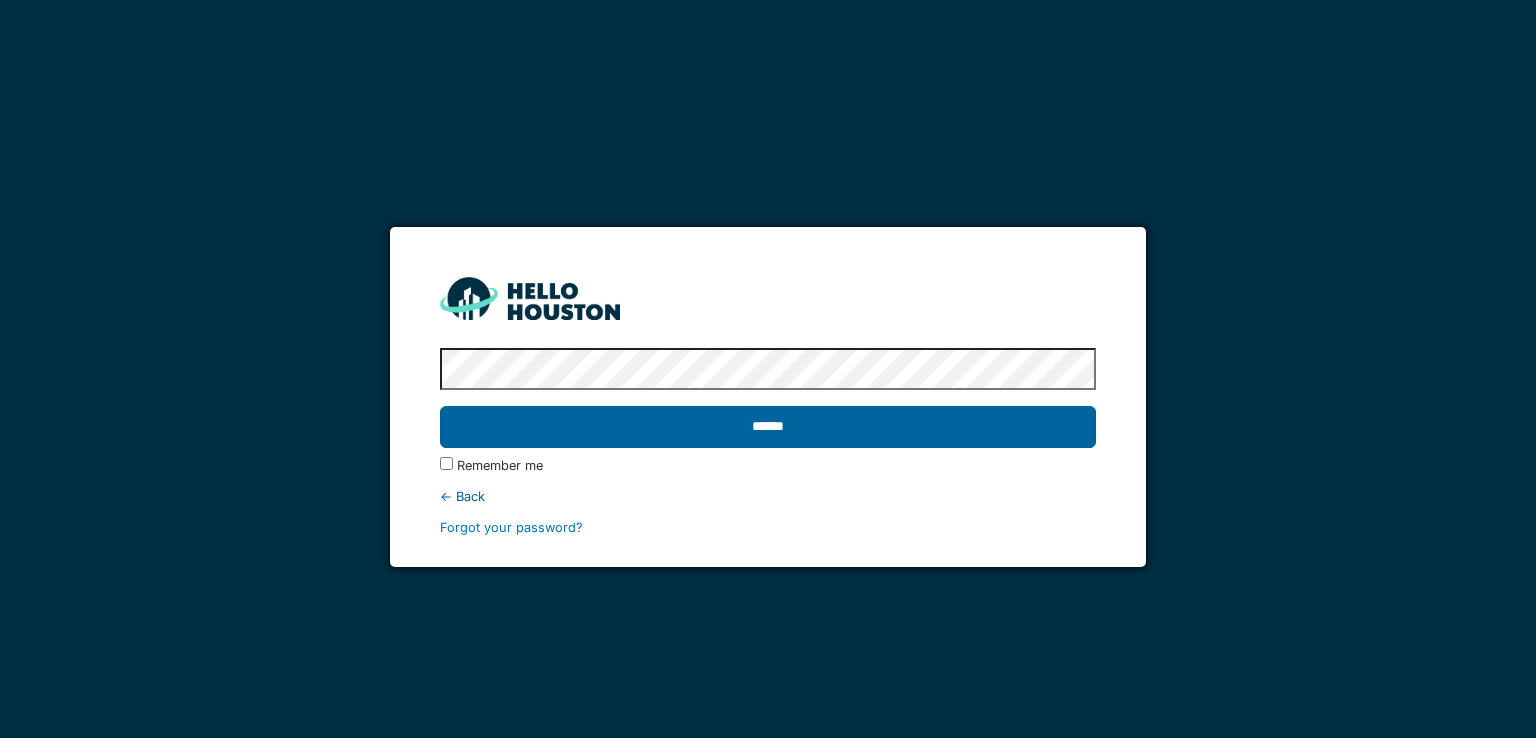 click on "******" at bounding box center (767, 427) 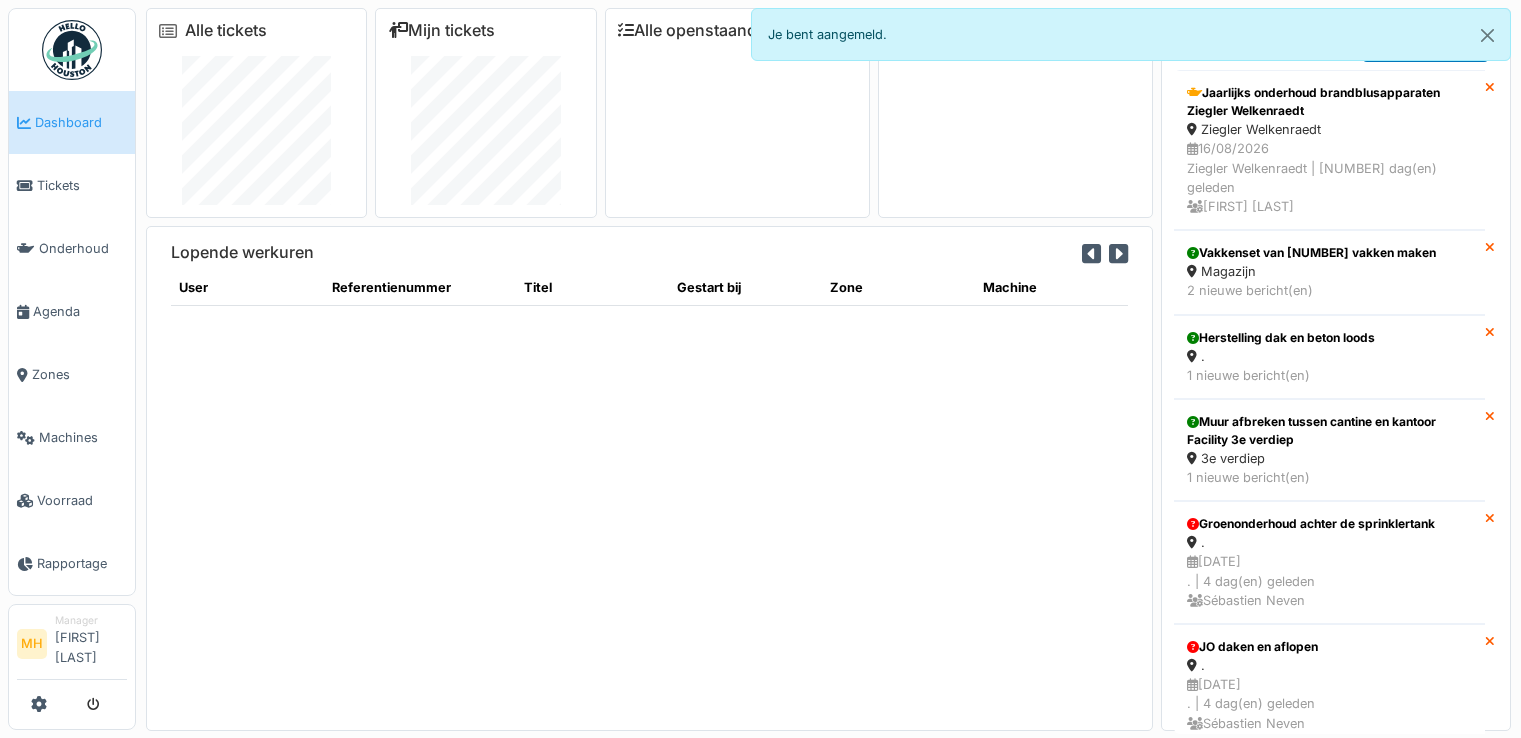 scroll, scrollTop: 0, scrollLeft: 0, axis: both 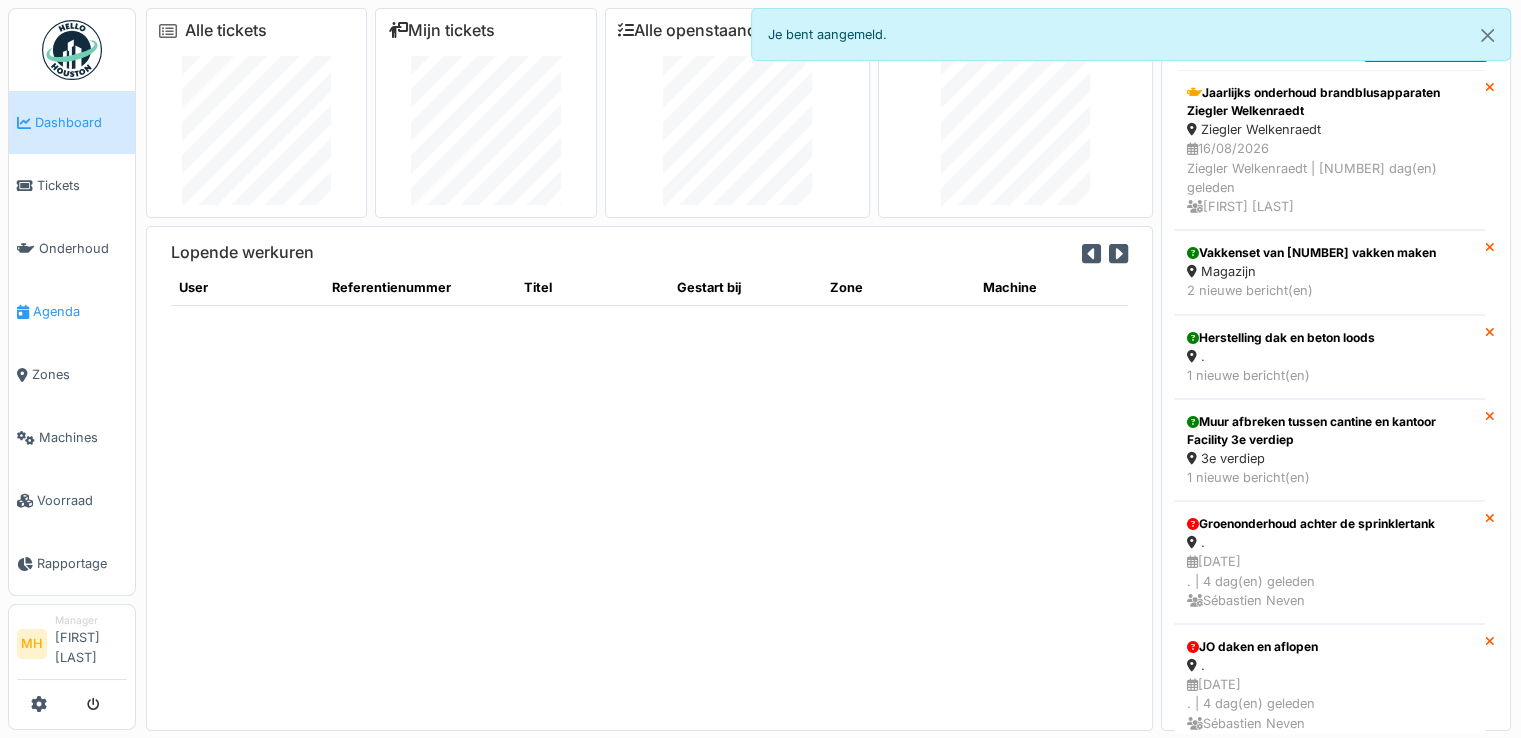 click on "Agenda" at bounding box center (80, 311) 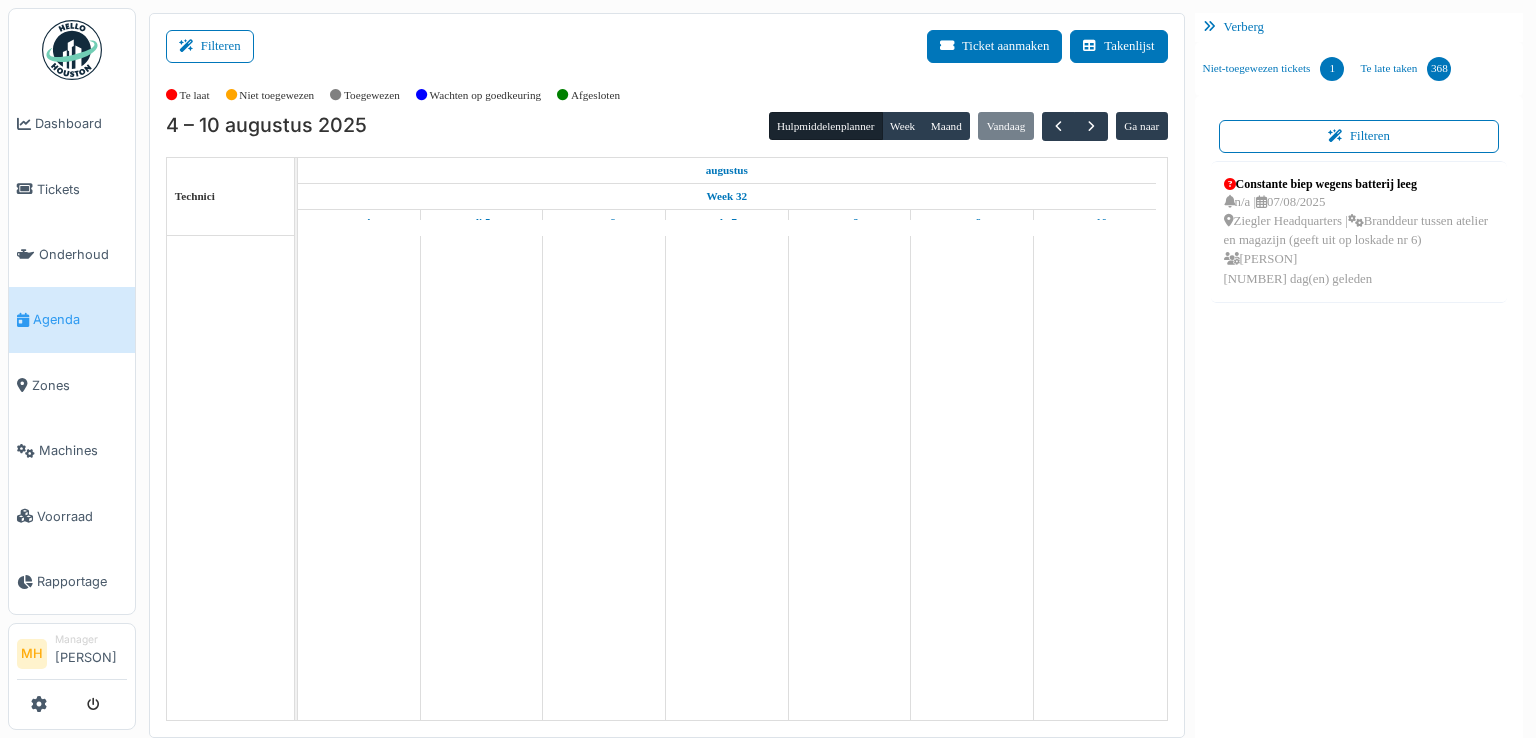 scroll, scrollTop: 0, scrollLeft: 0, axis: both 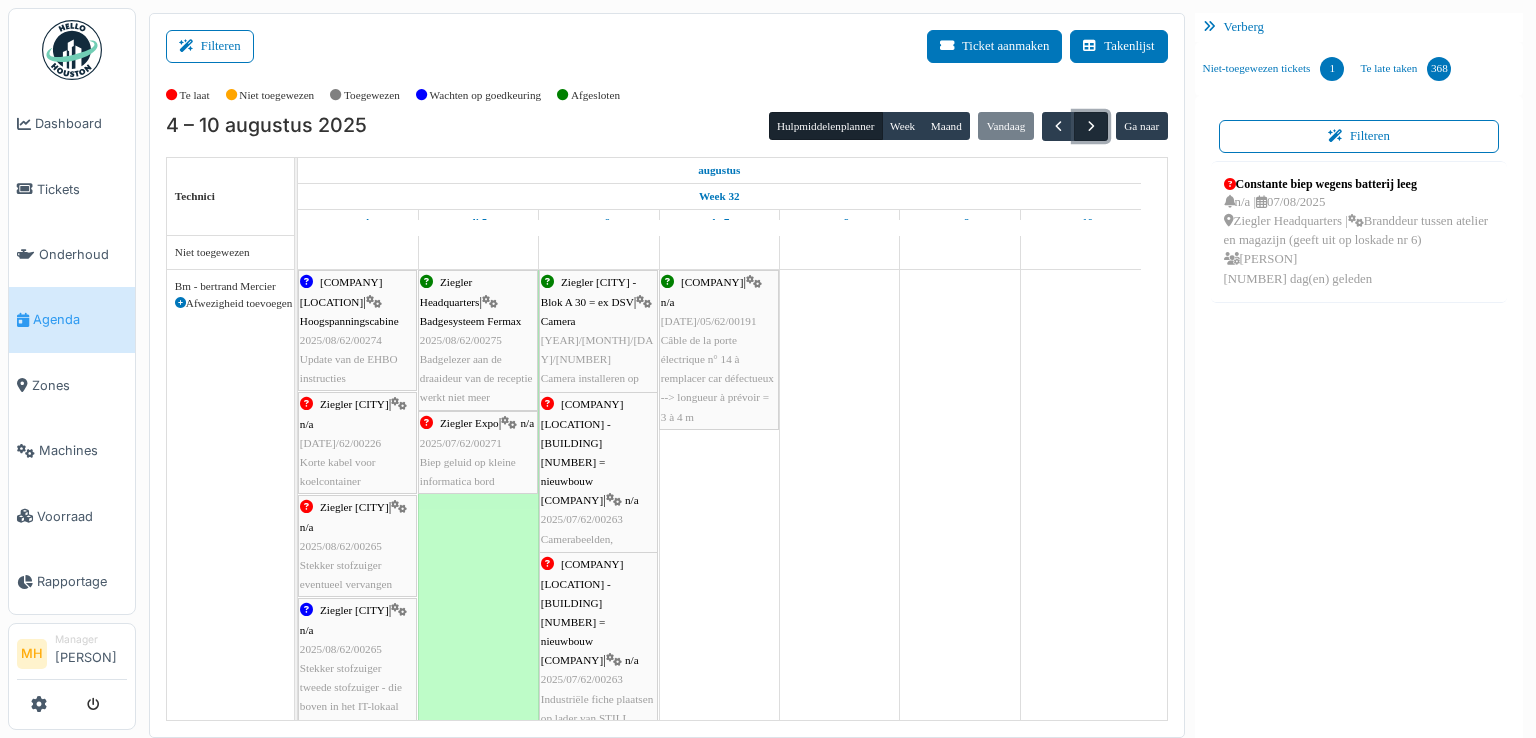 click at bounding box center (1091, 126) 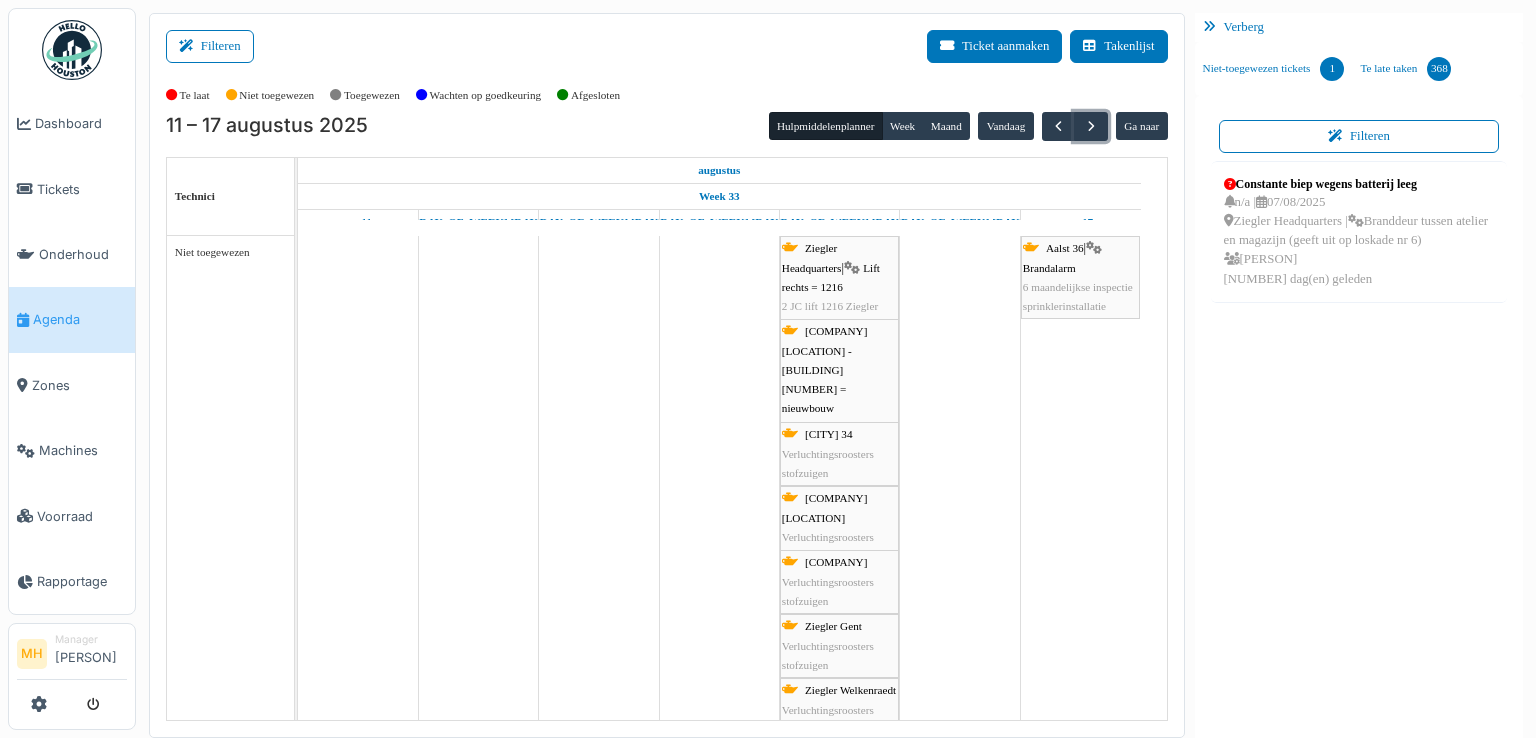 scroll, scrollTop: 85, scrollLeft: 0, axis: vertical 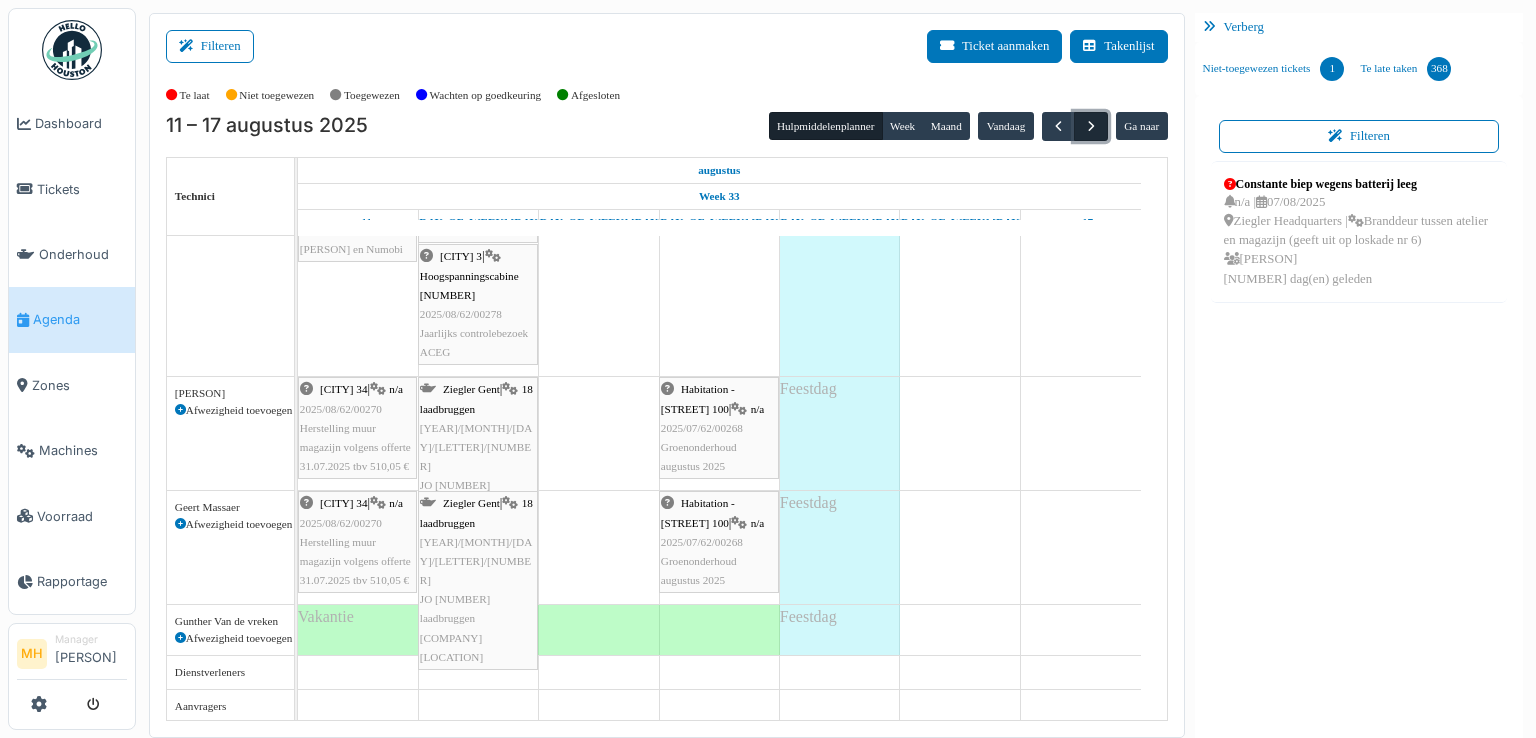 click at bounding box center (1090, 126) 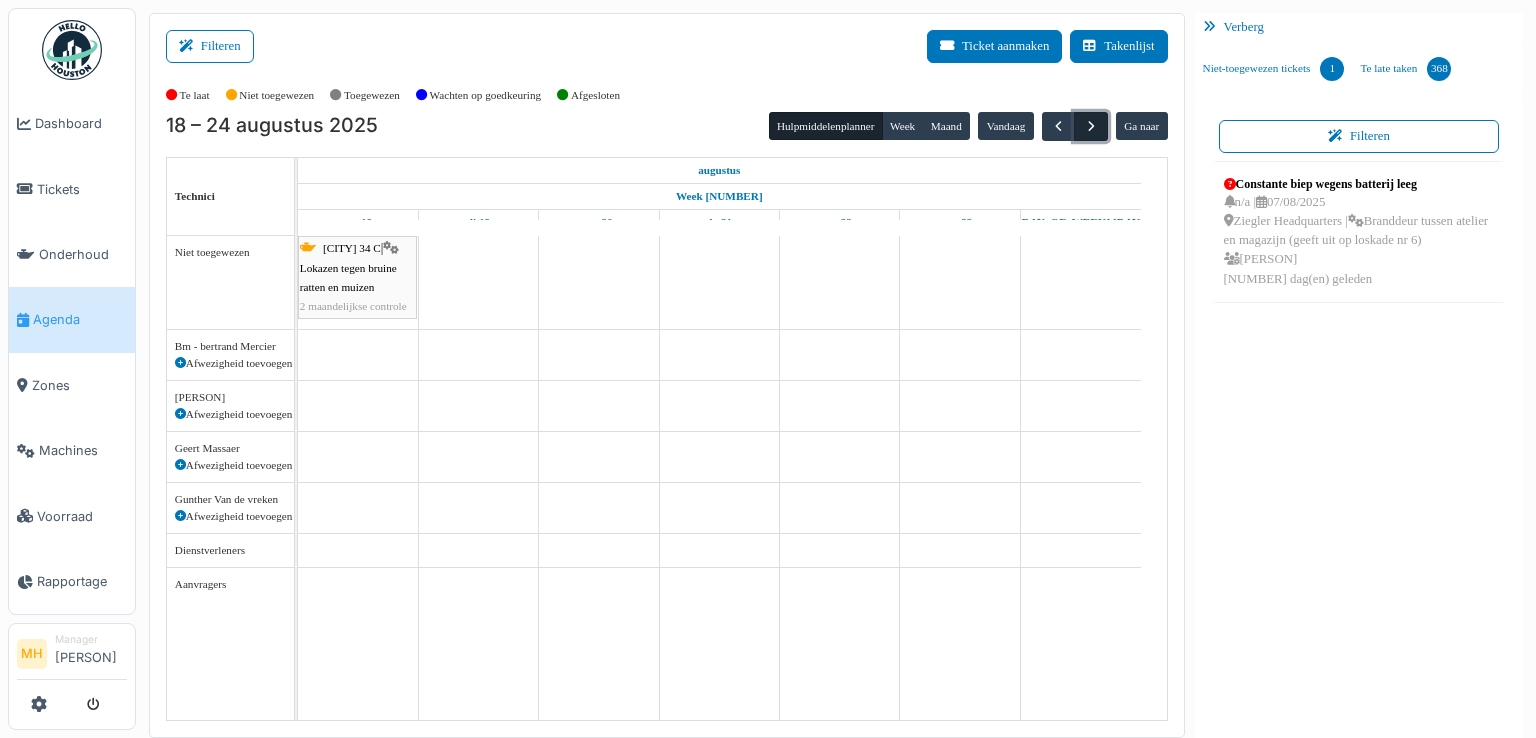 scroll, scrollTop: 0, scrollLeft: 0, axis: both 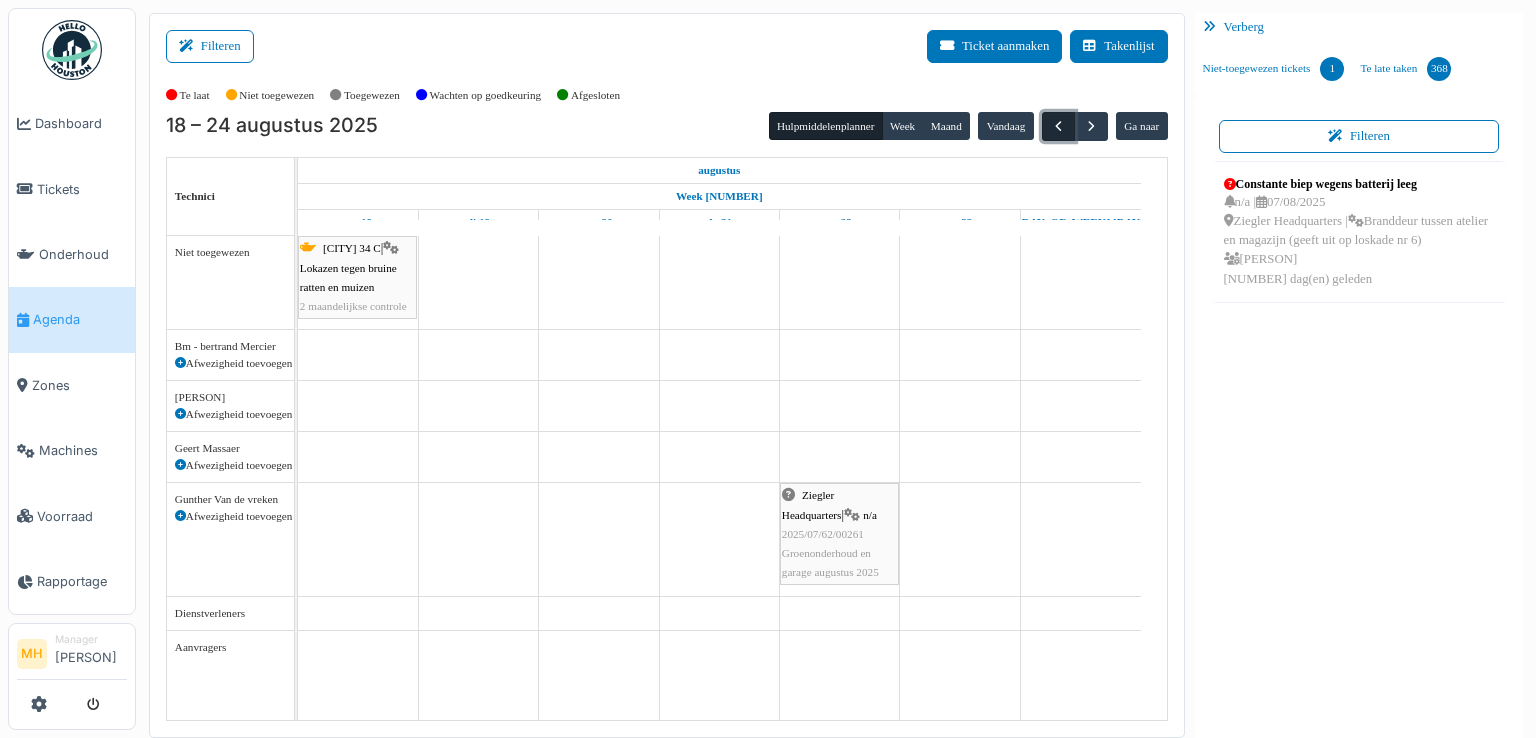 click at bounding box center [1058, 126] 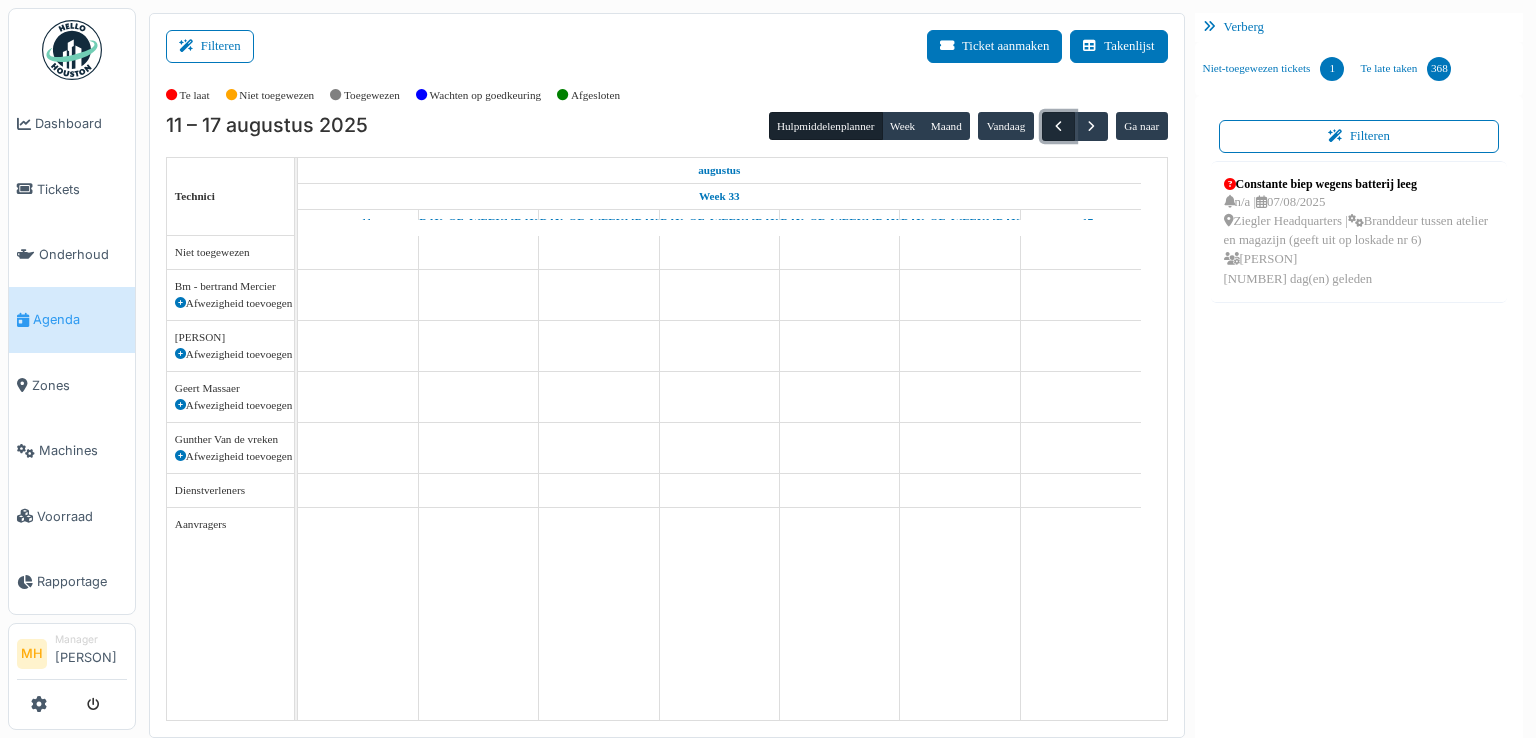 click at bounding box center [1058, 126] 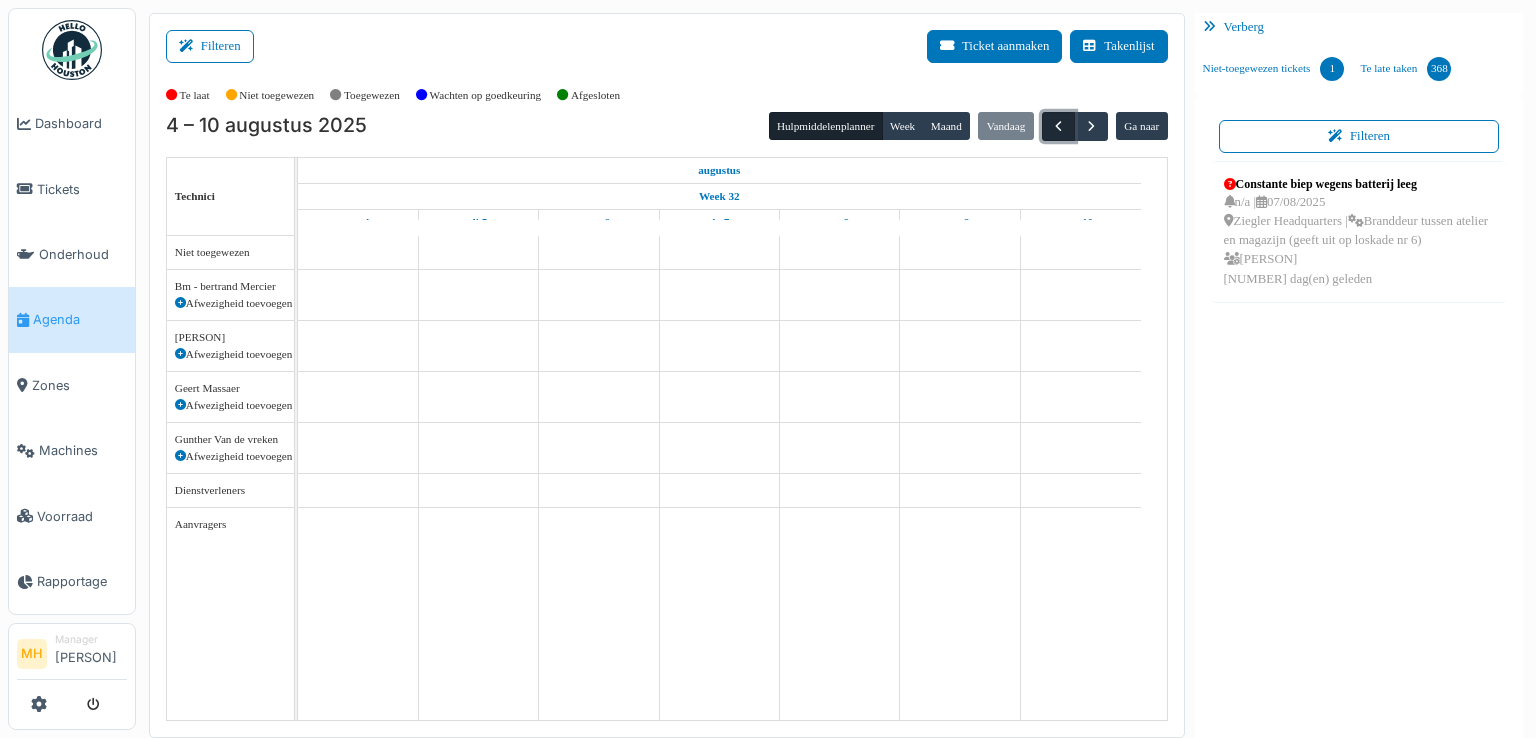 click at bounding box center (1058, 126) 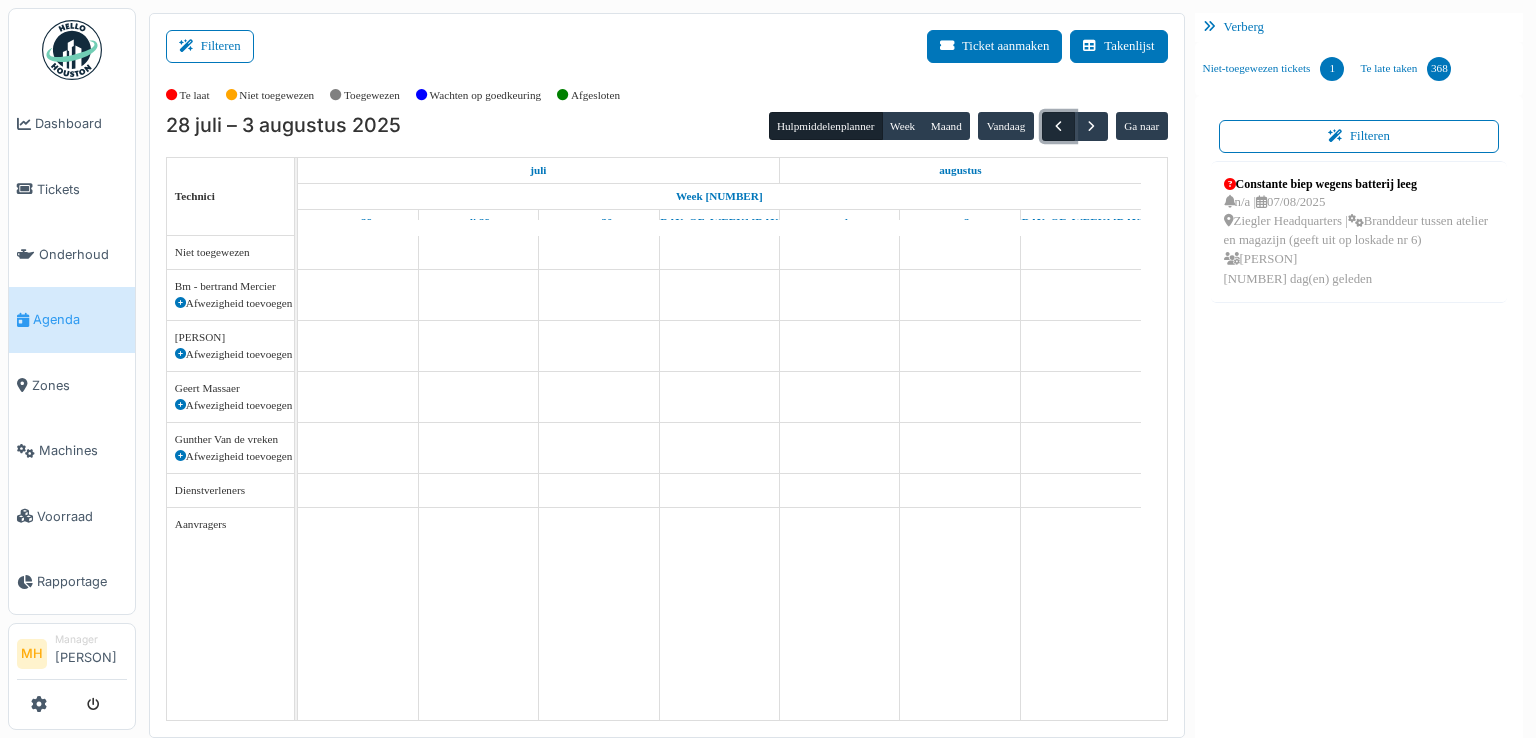 click at bounding box center [1058, 126] 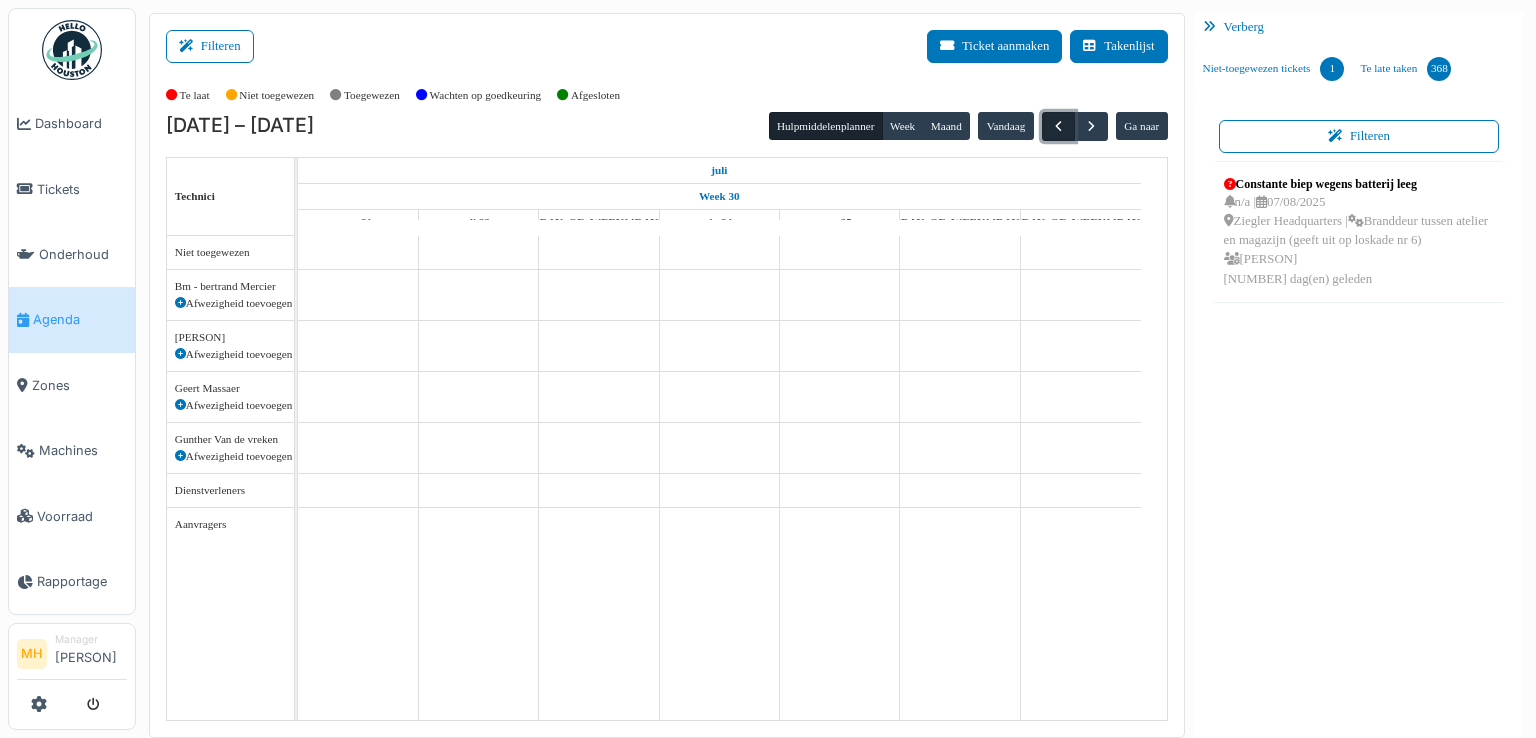 click at bounding box center [1058, 126] 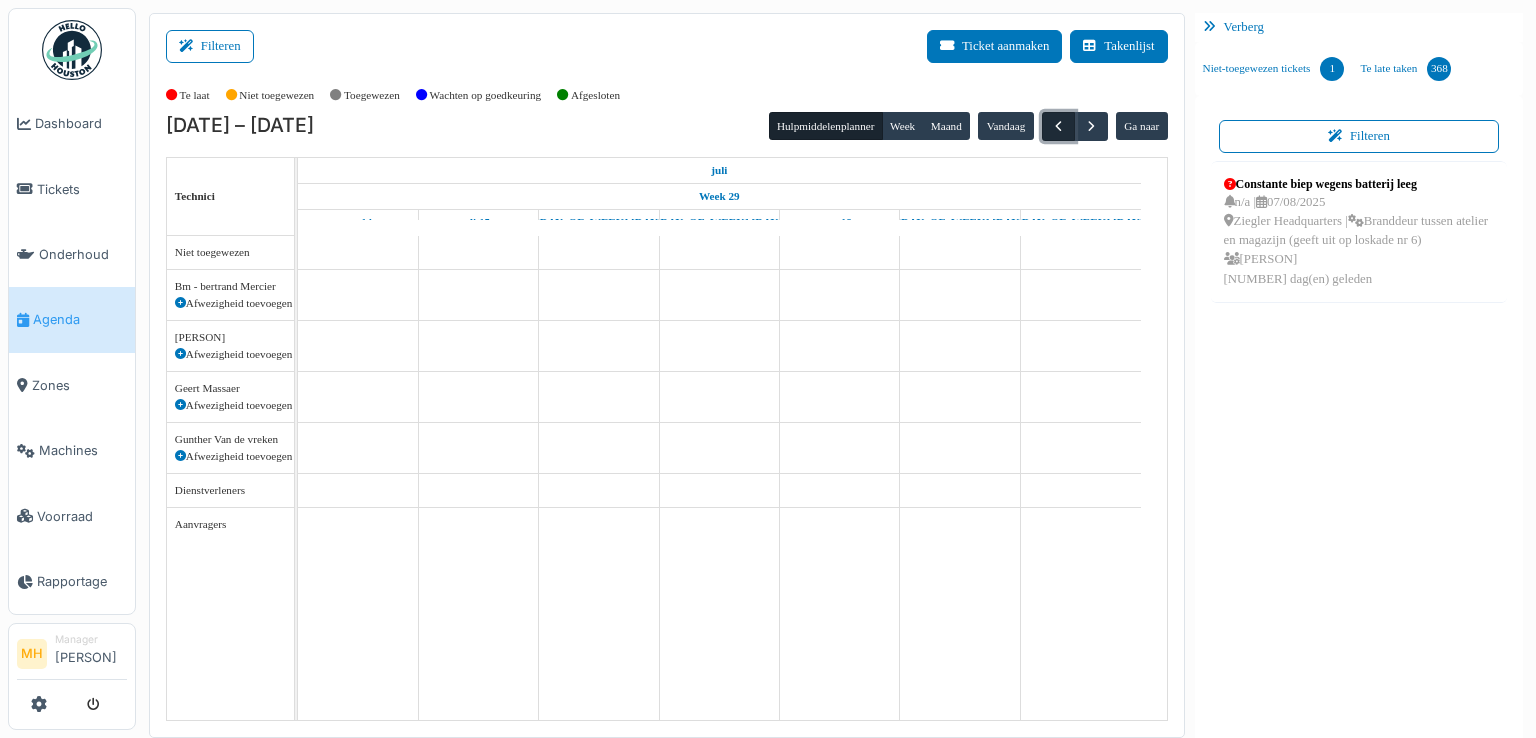 click at bounding box center (1058, 126) 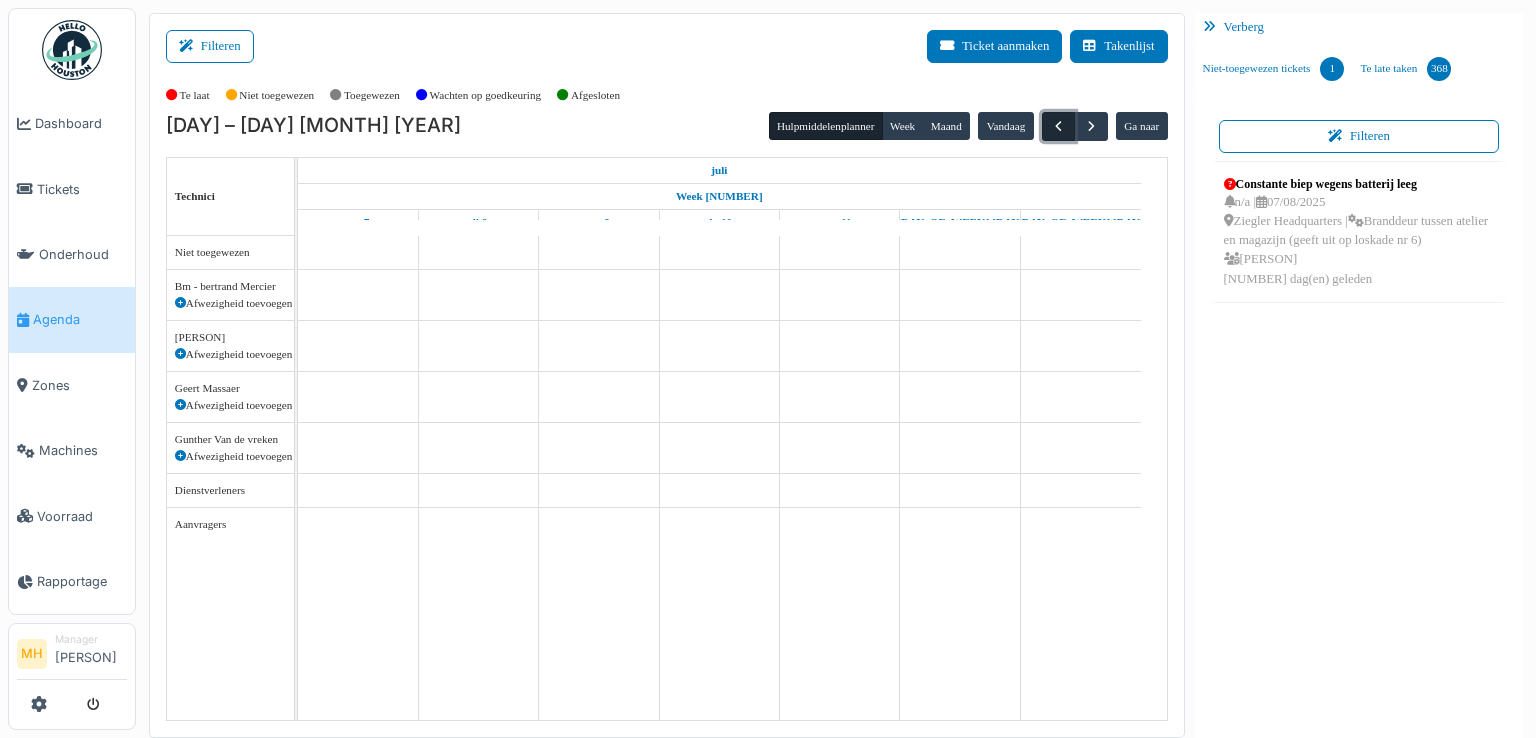click at bounding box center [1058, 126] 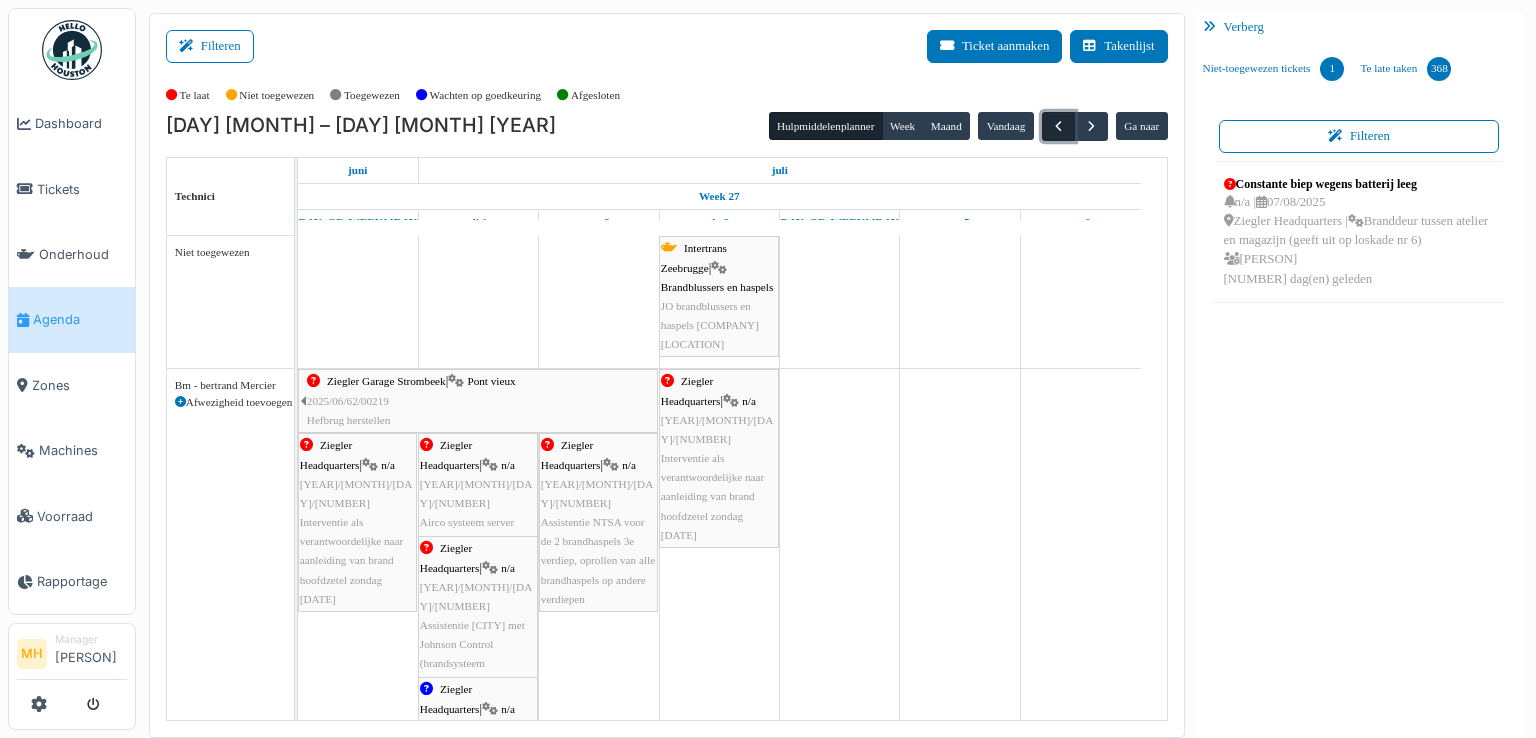 click at bounding box center (1058, 126) 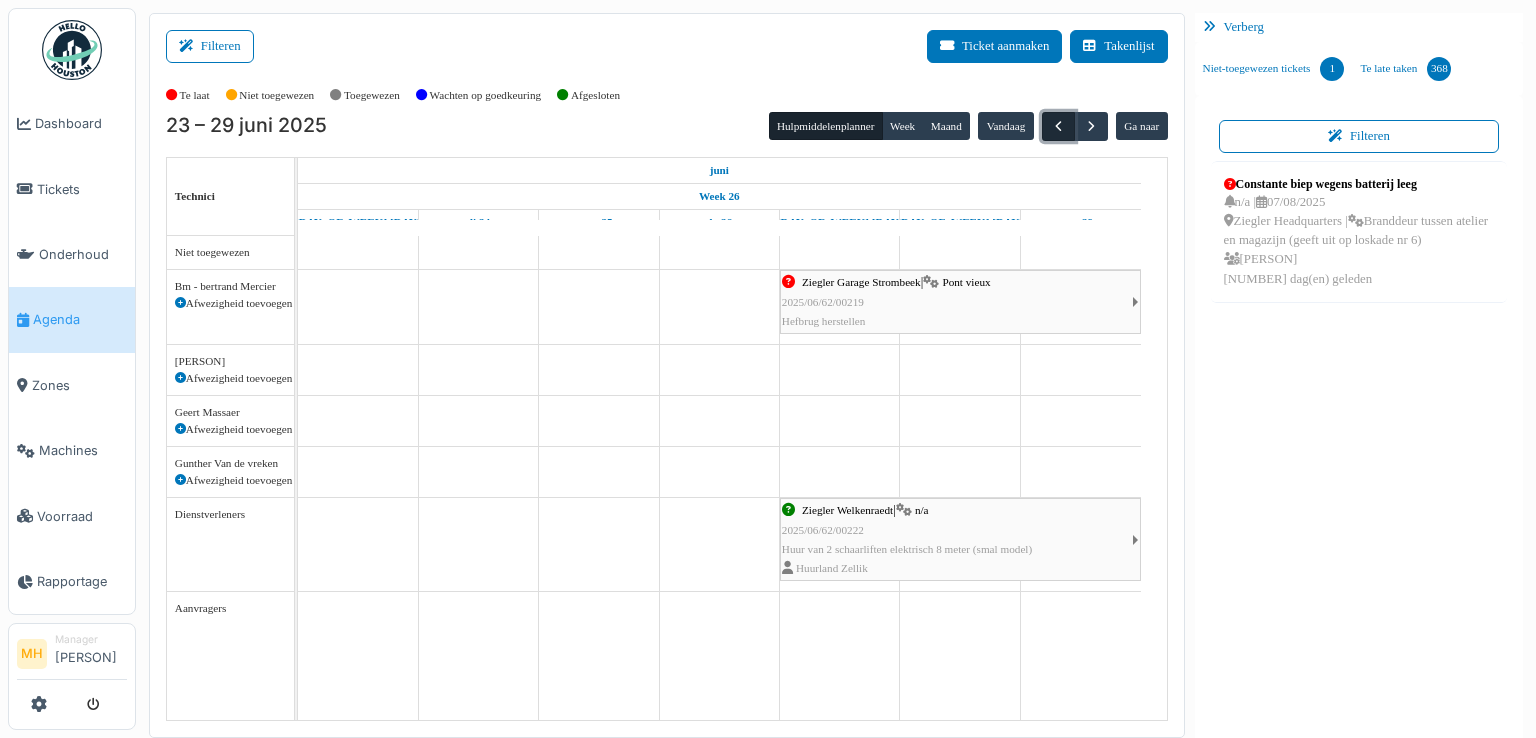 click at bounding box center [1058, 126] 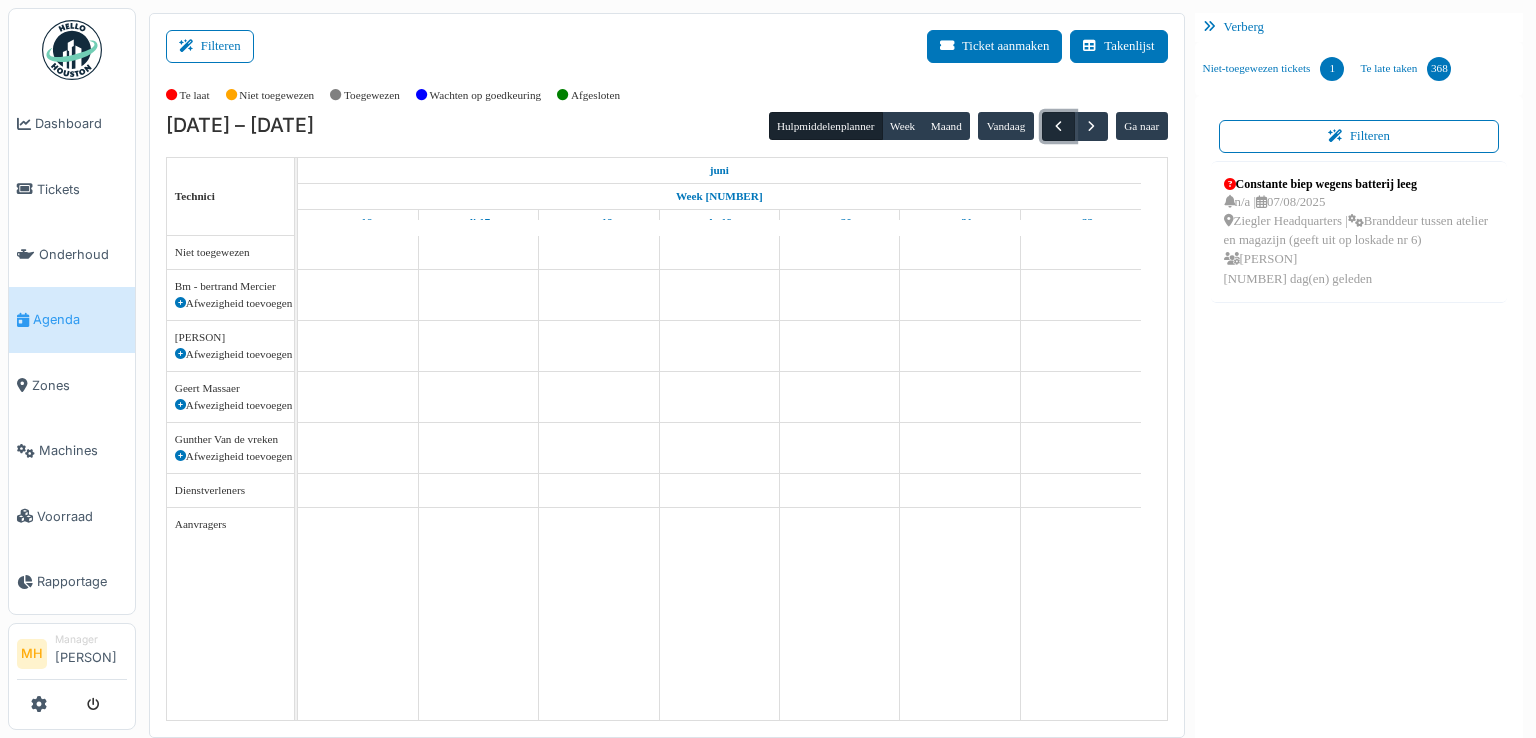 click at bounding box center [1058, 126] 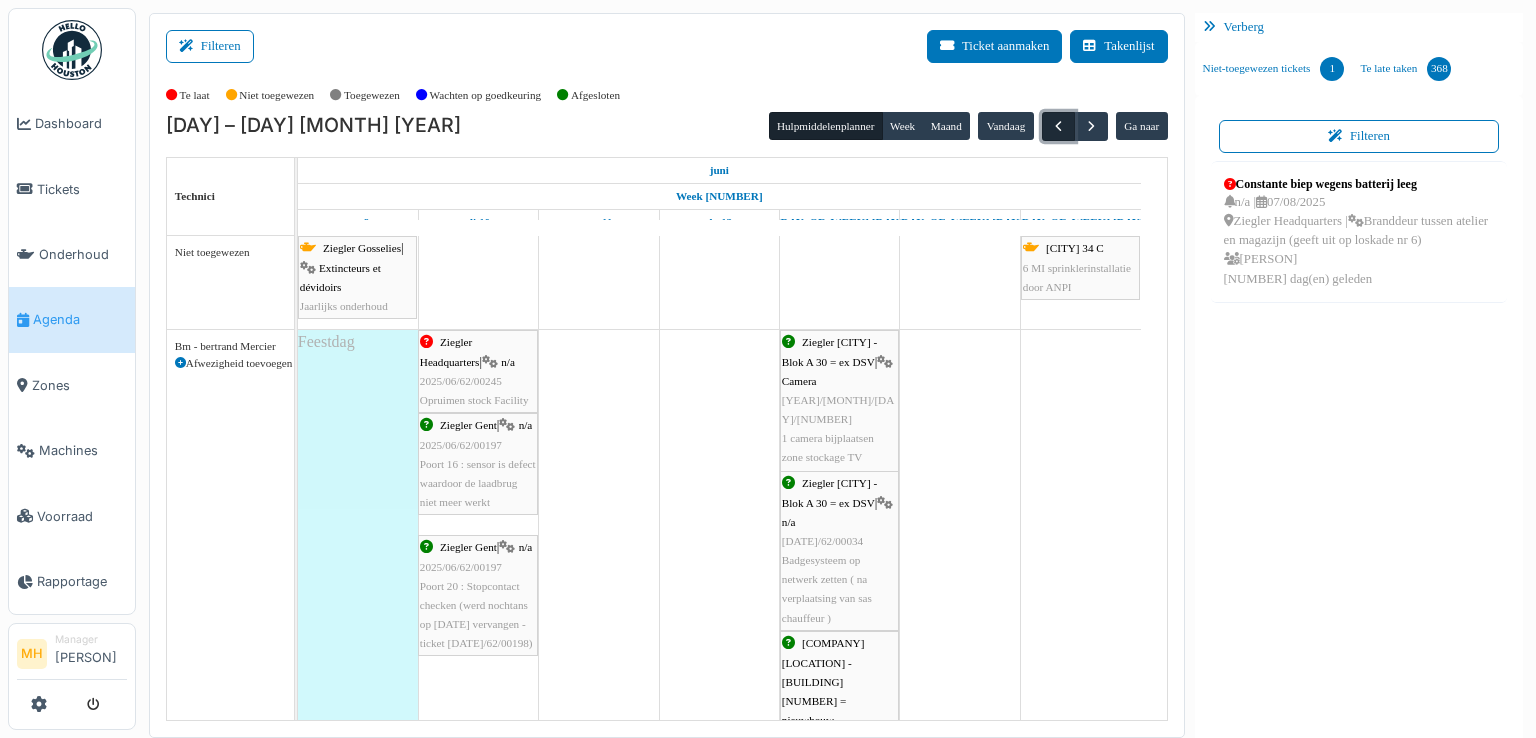 click at bounding box center [1058, 126] 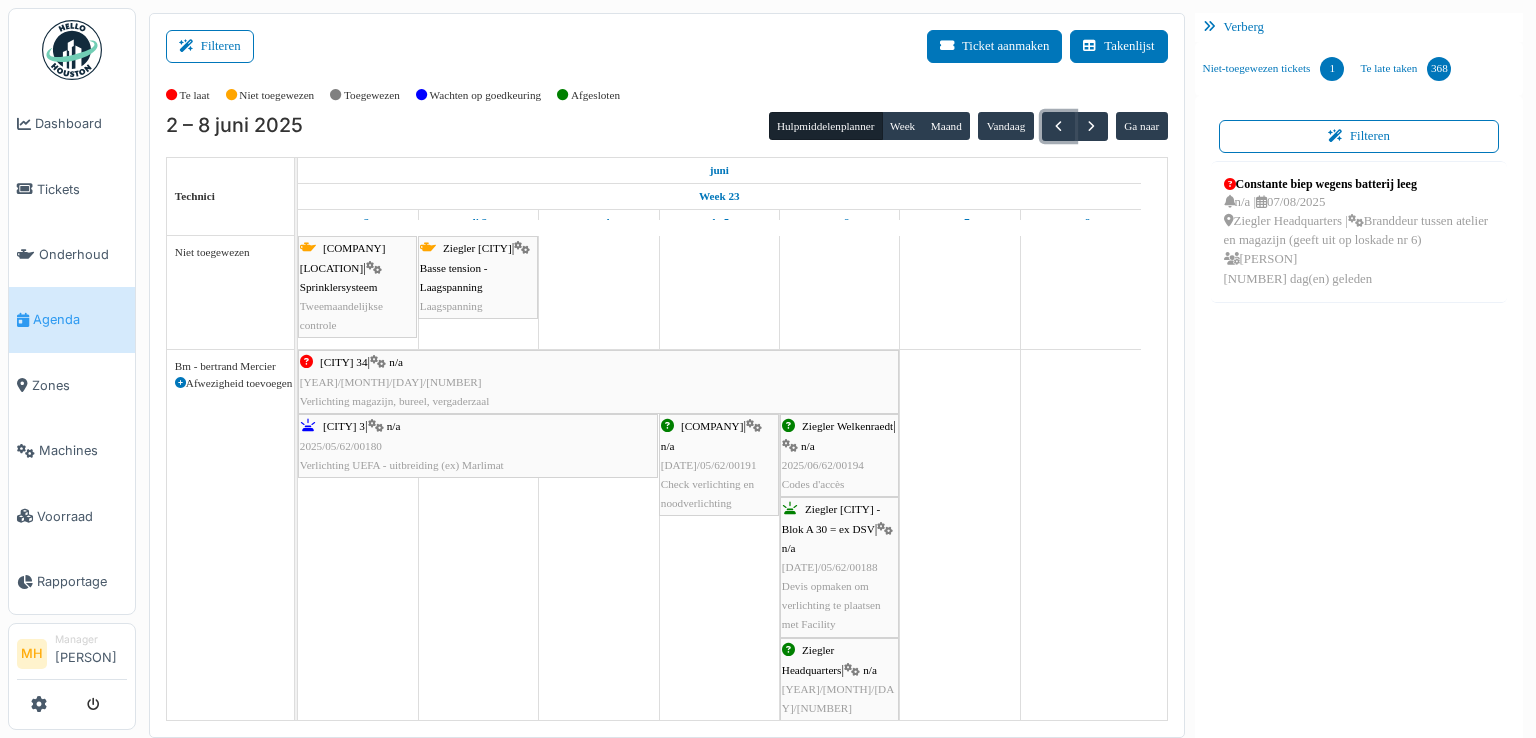 scroll, scrollTop: 168, scrollLeft: 0, axis: vertical 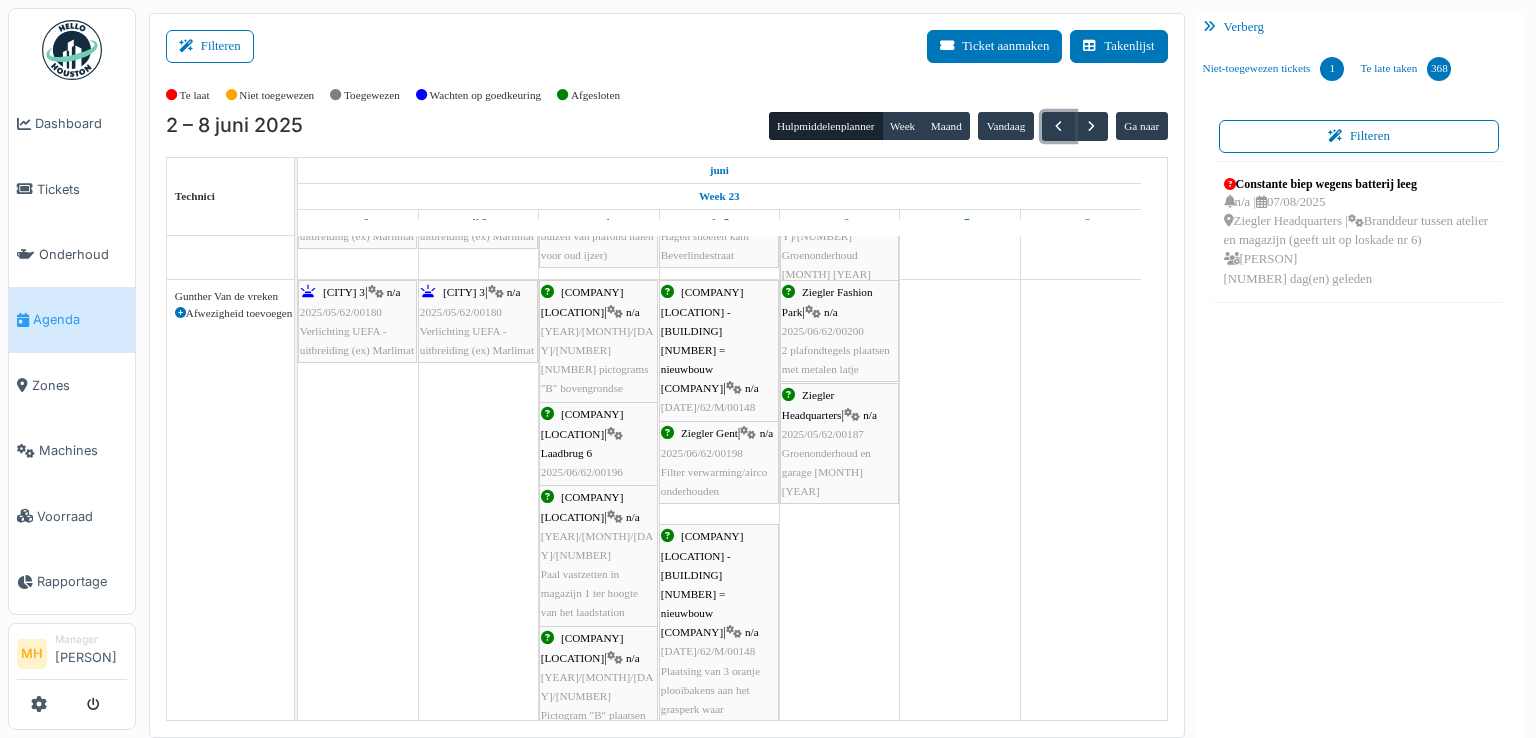 click on "2025/06/62/00196" at bounding box center [582, 472] 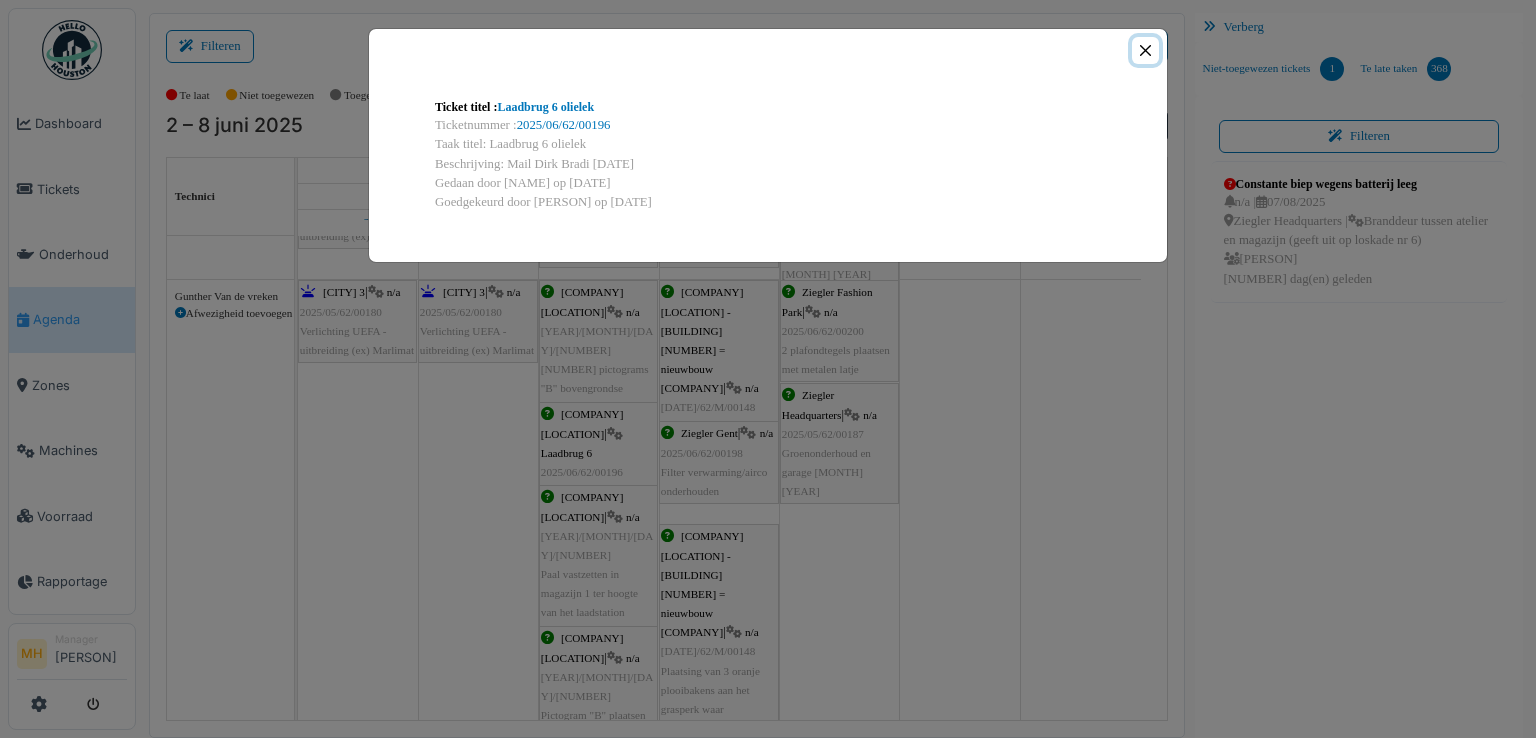 click at bounding box center (1145, 50) 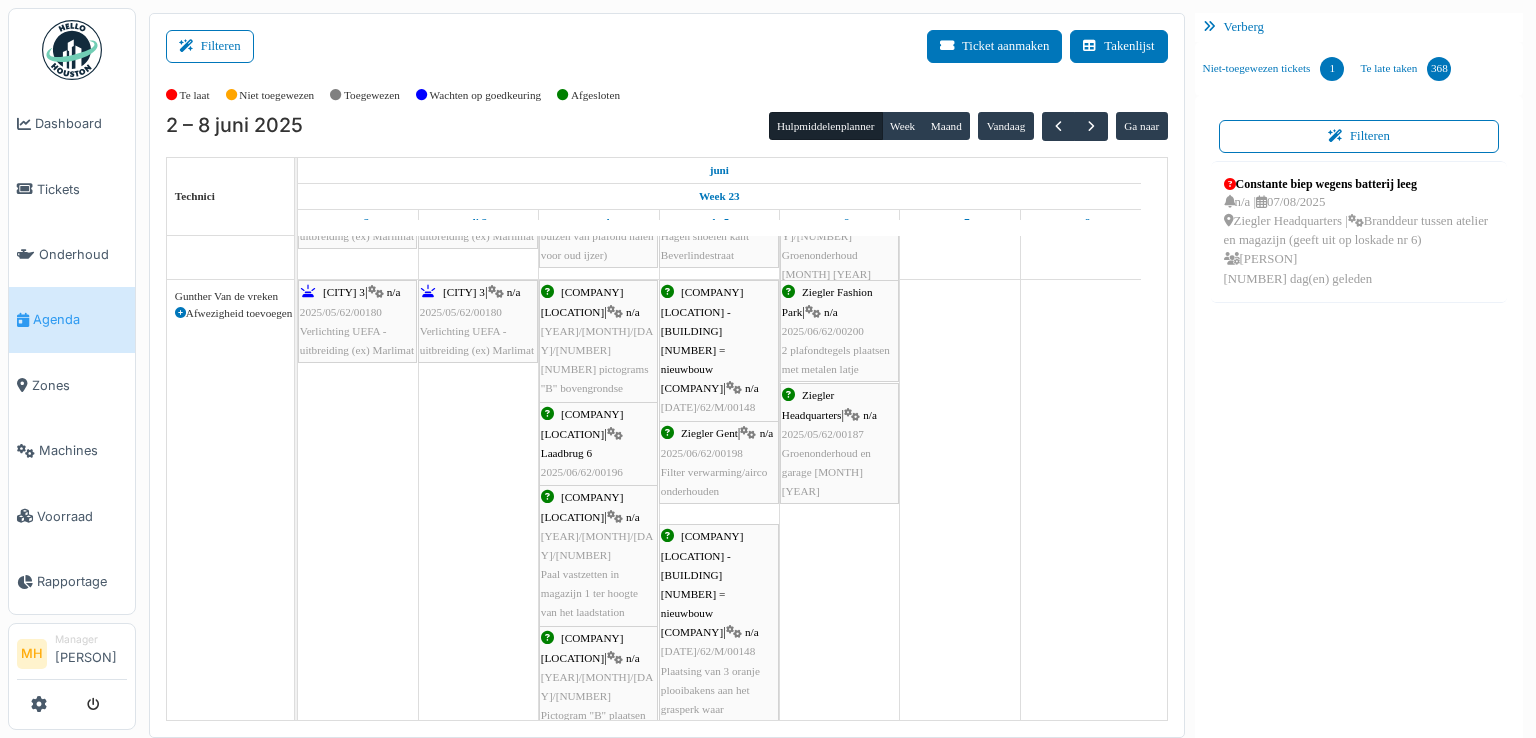scroll, scrollTop: 800, scrollLeft: 0, axis: vertical 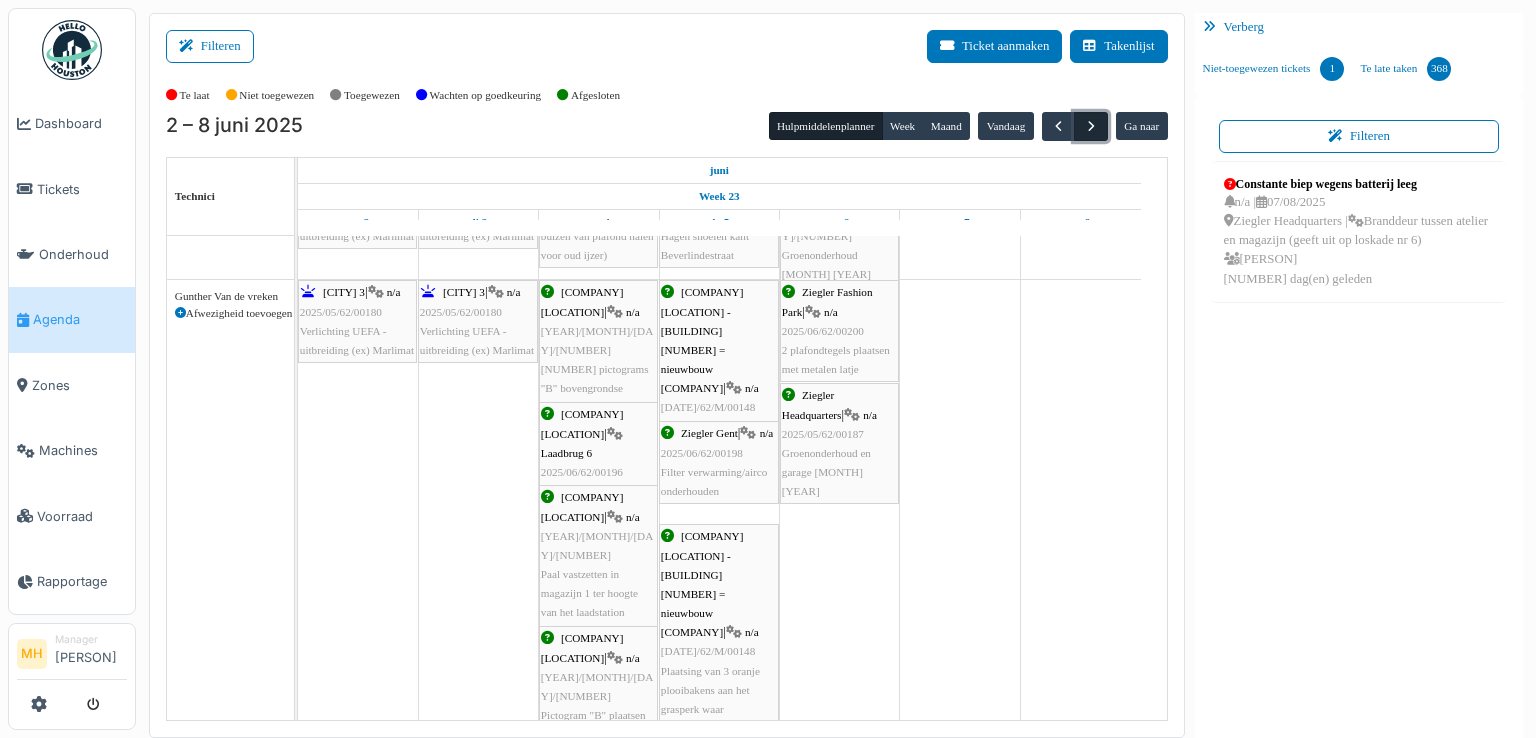 click at bounding box center (1091, 126) 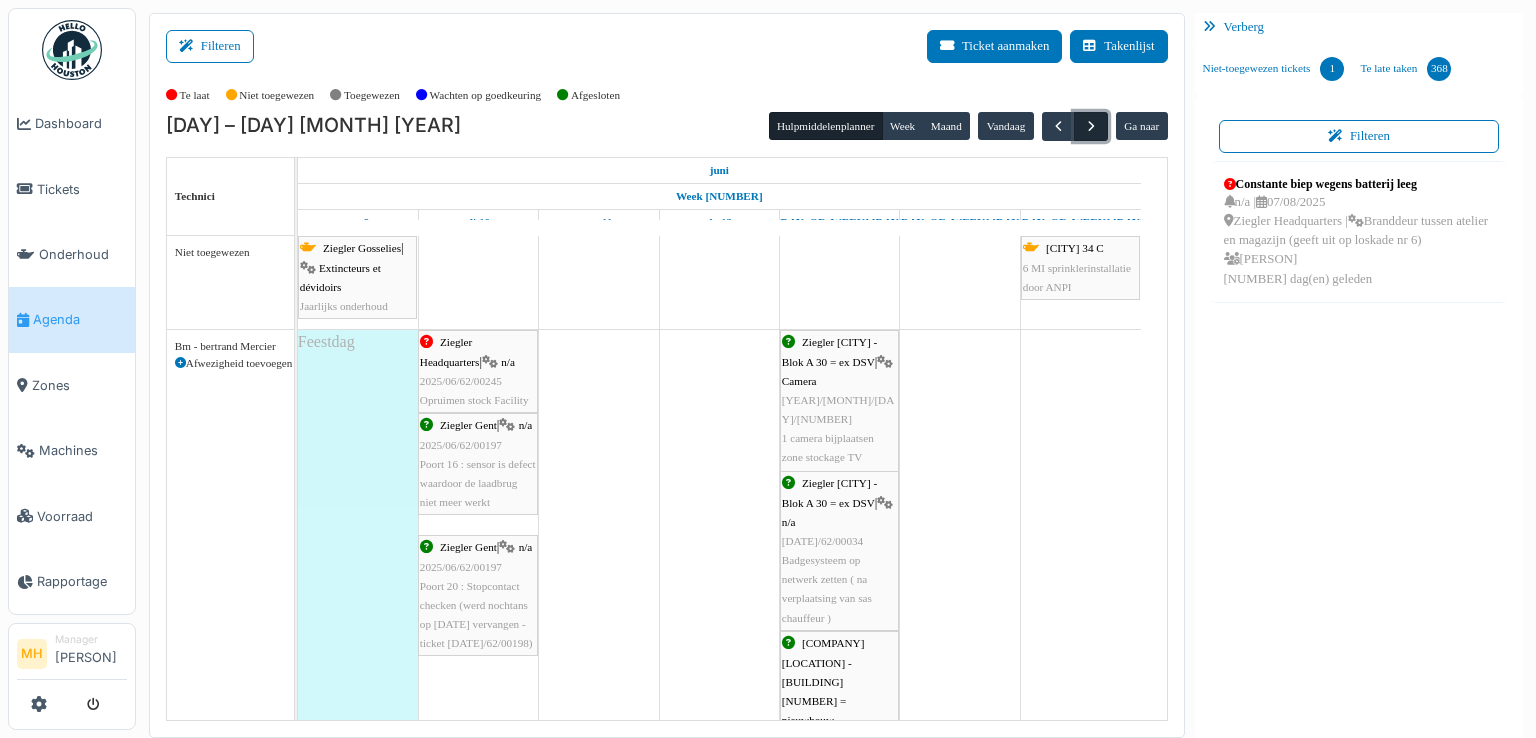 click at bounding box center [1091, 126] 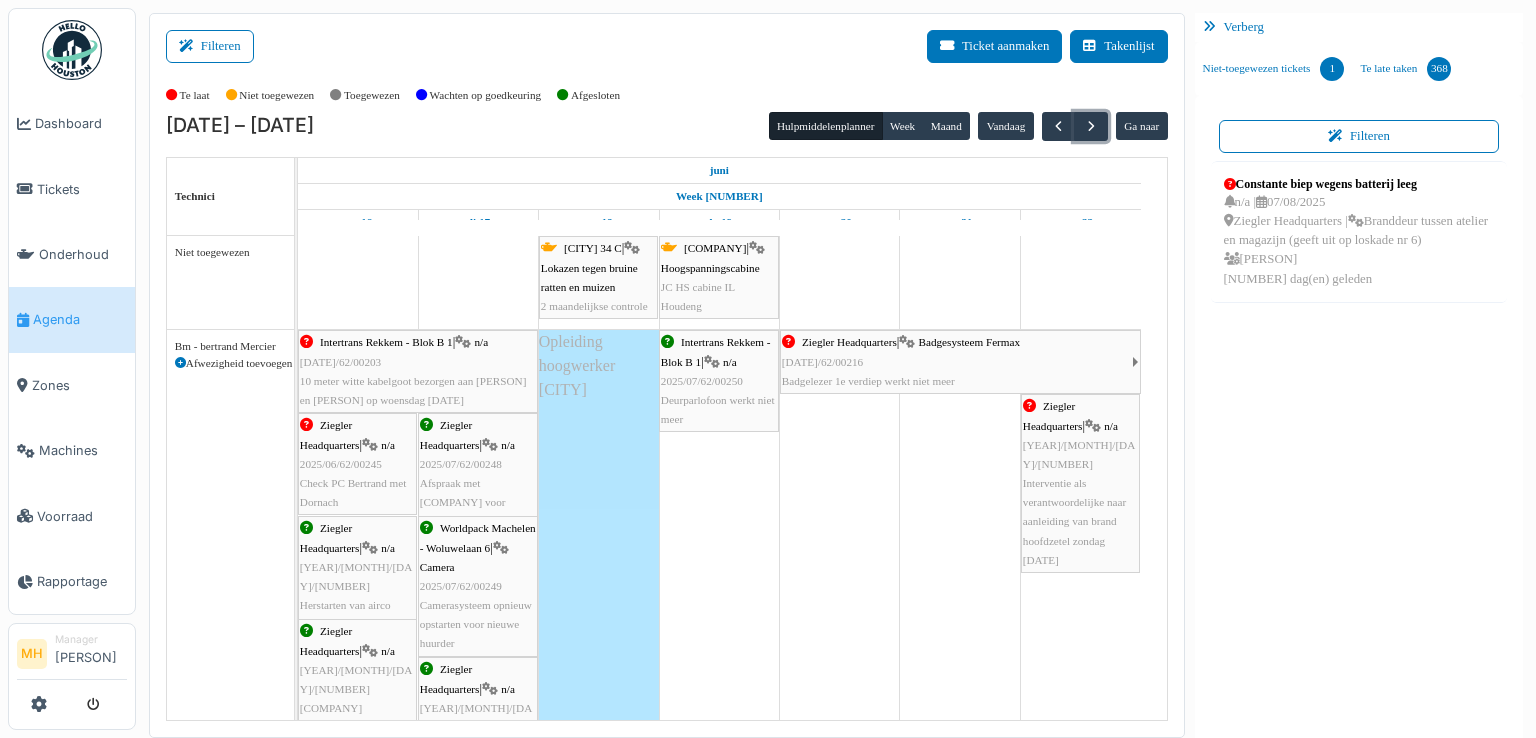 scroll, scrollTop: 200, scrollLeft: 0, axis: vertical 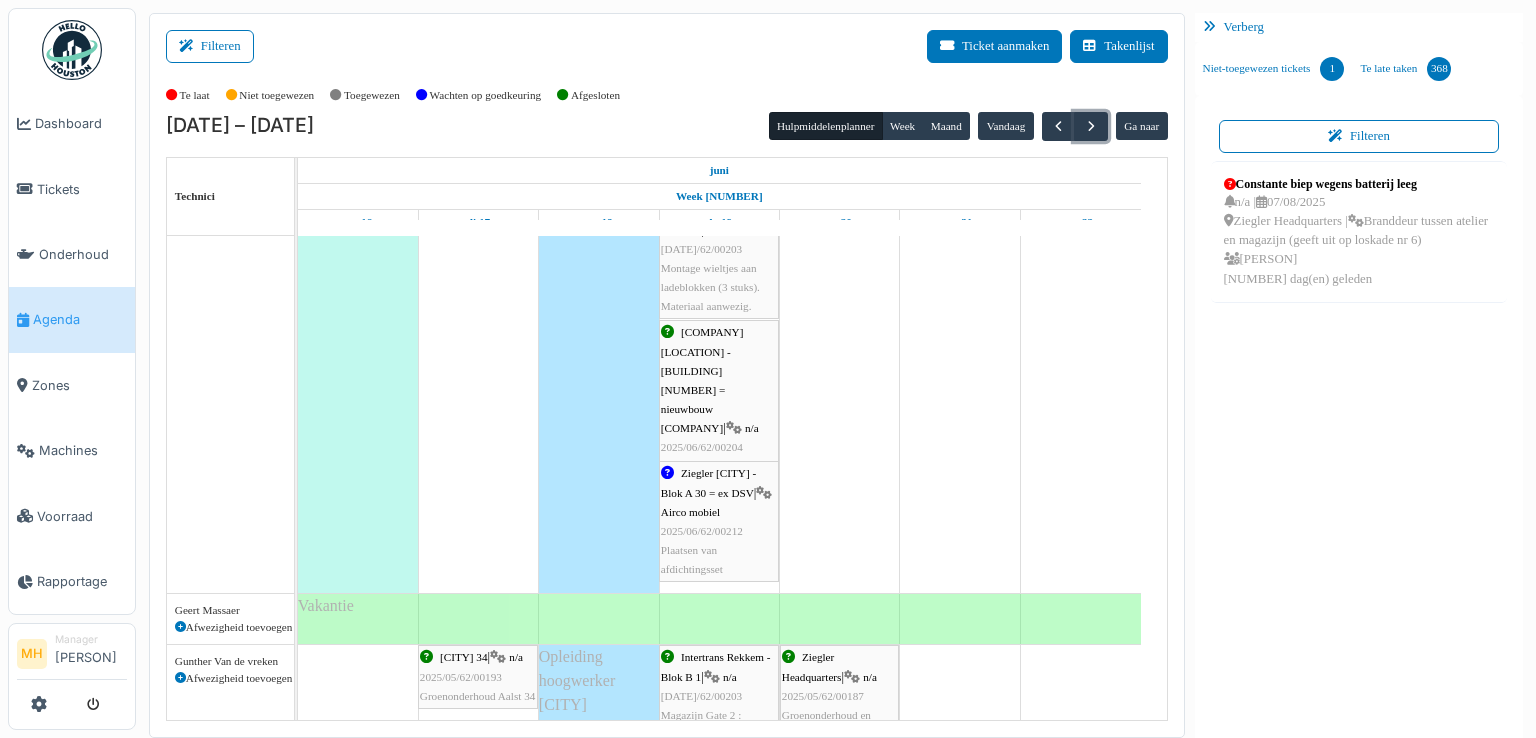 click on "2025/06/62/00212" at bounding box center (702, 531) 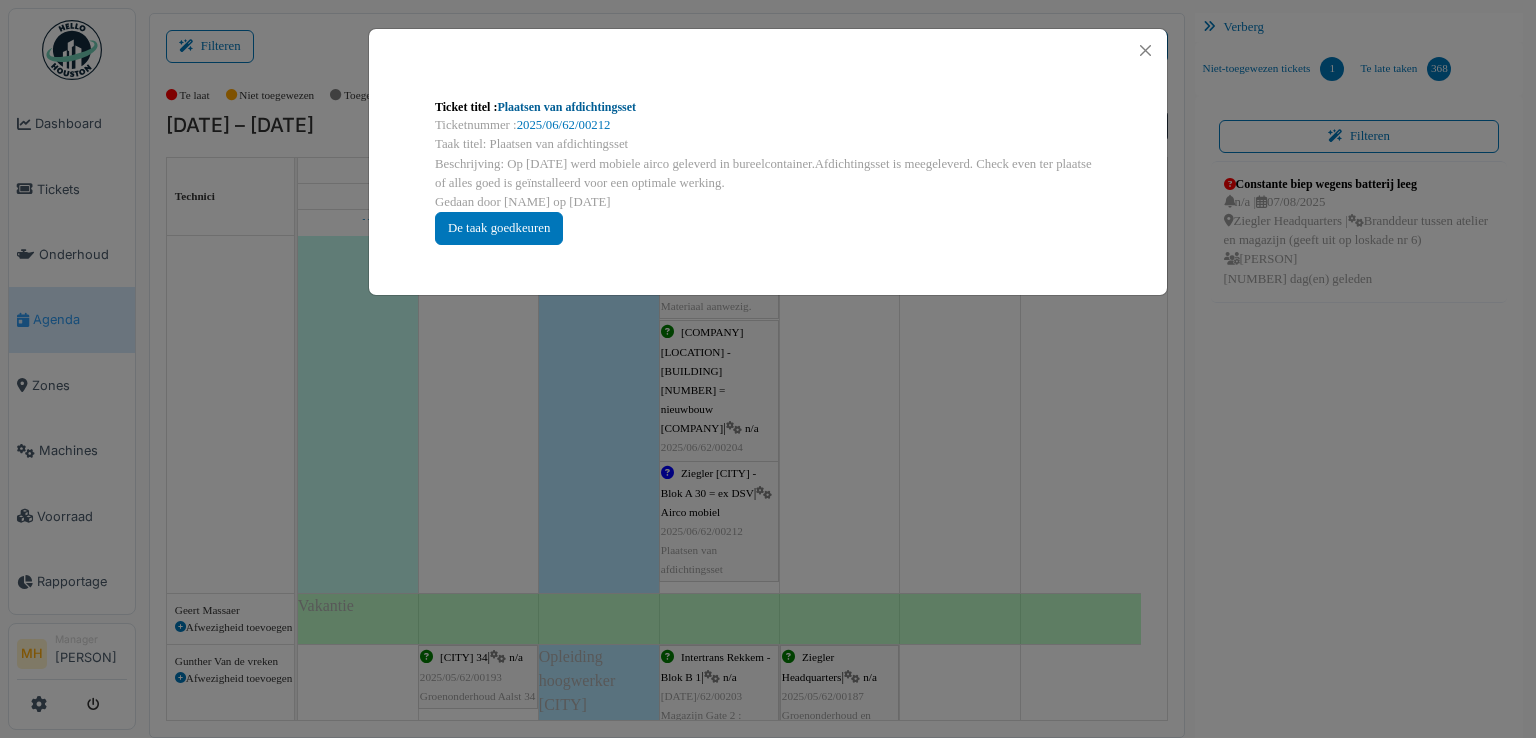 click on "Plaatsen van afdichtingsset" at bounding box center [566, 107] 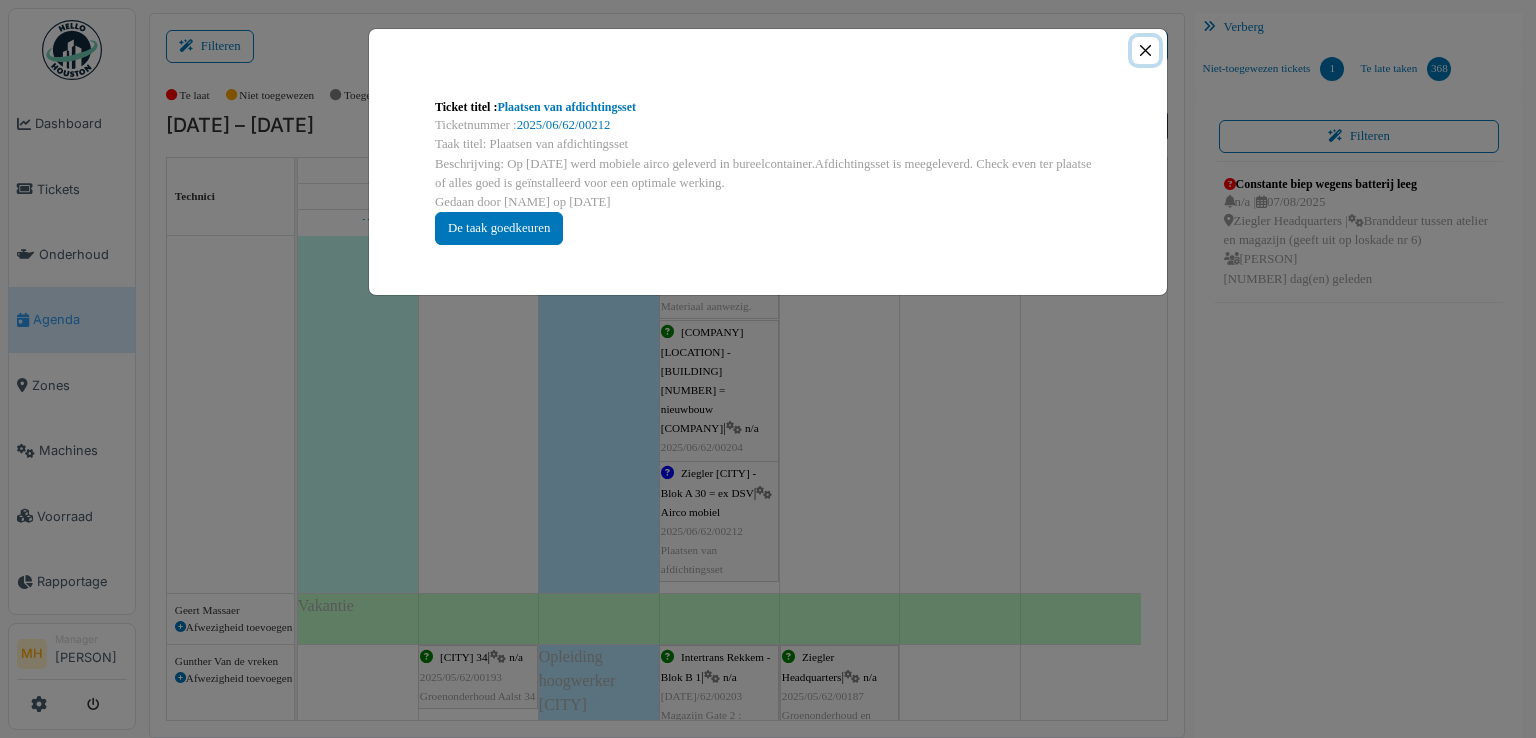 click at bounding box center (1145, 50) 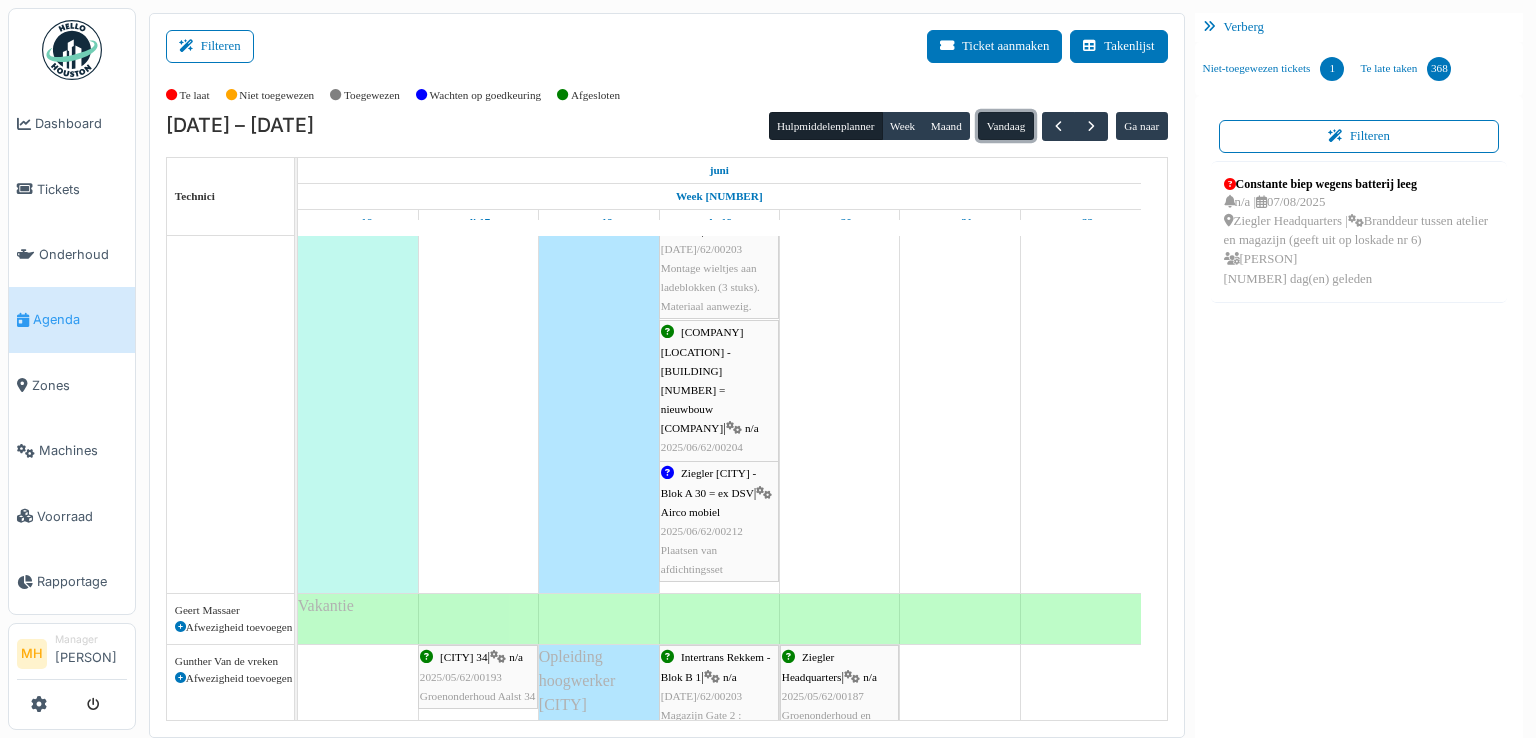 click on "Vandaag" at bounding box center [1005, 126] 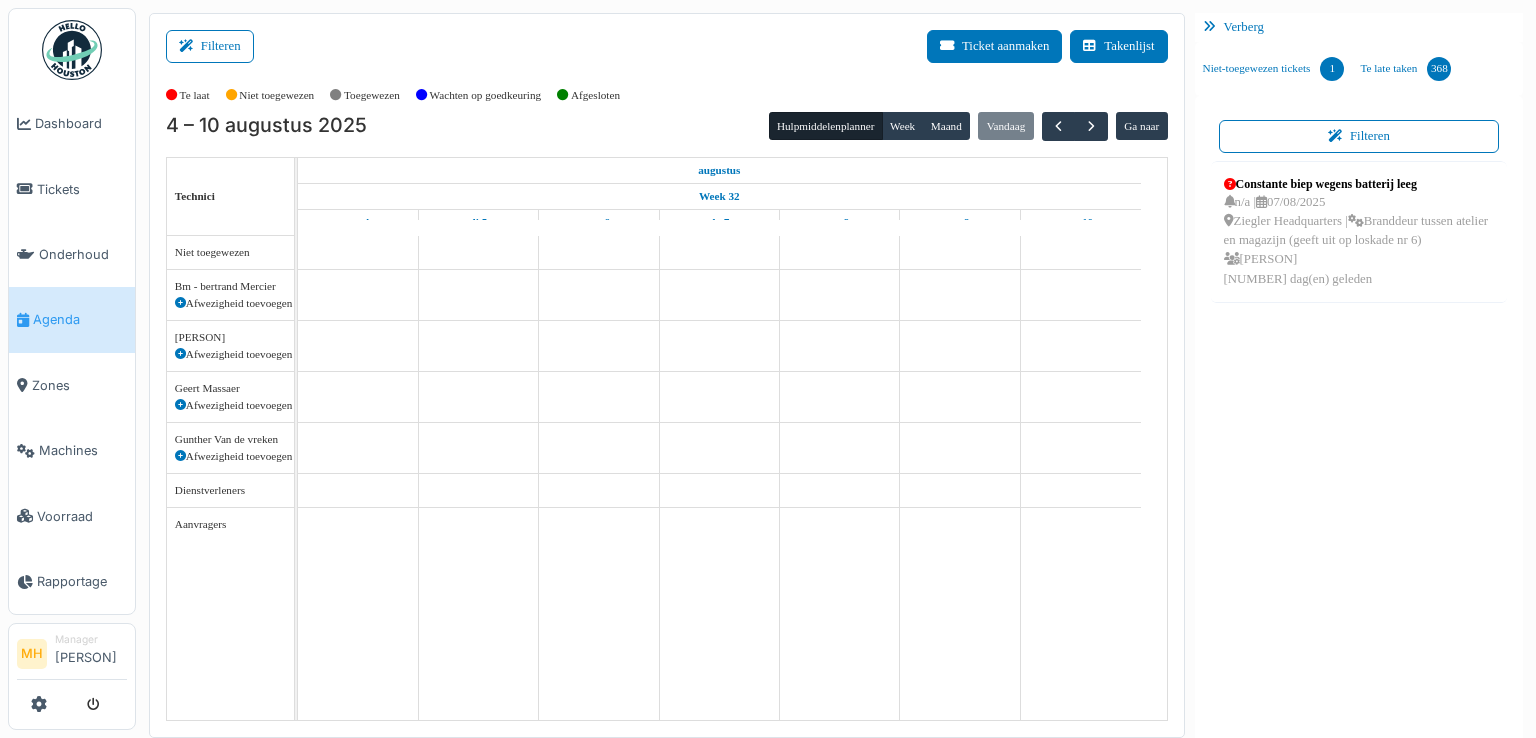 scroll, scrollTop: 0, scrollLeft: 0, axis: both 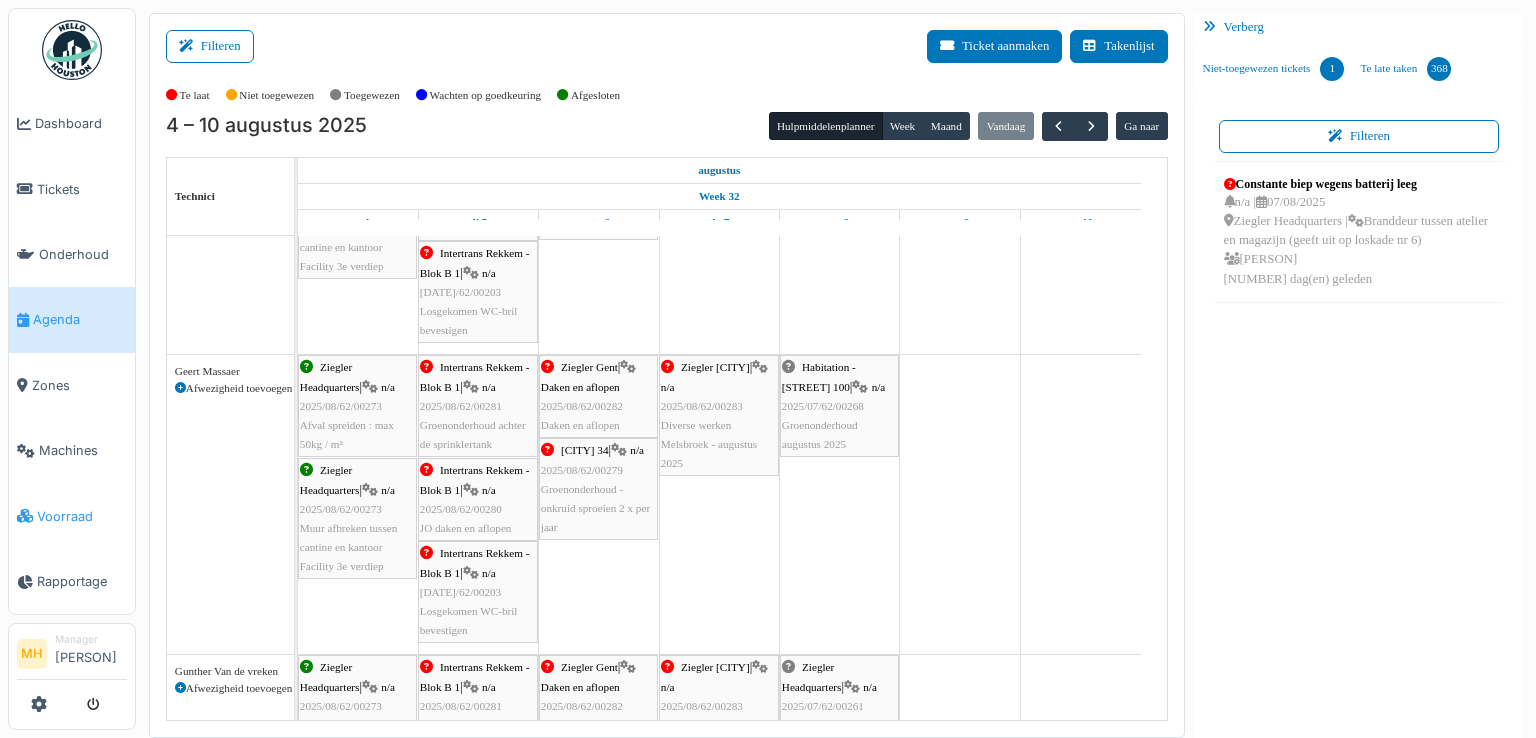 click on "Voorraad" at bounding box center [82, 516] 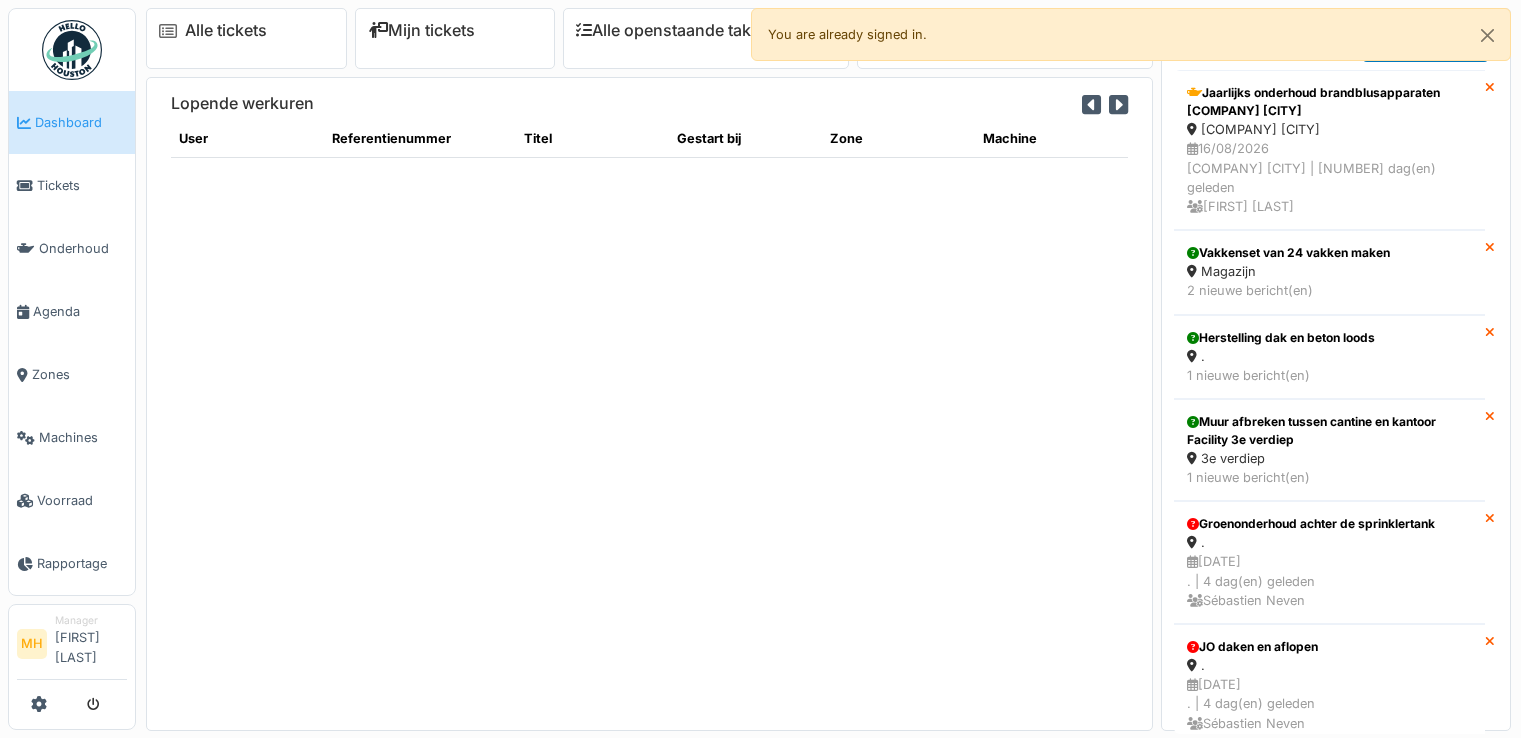 scroll, scrollTop: 0, scrollLeft: 0, axis: both 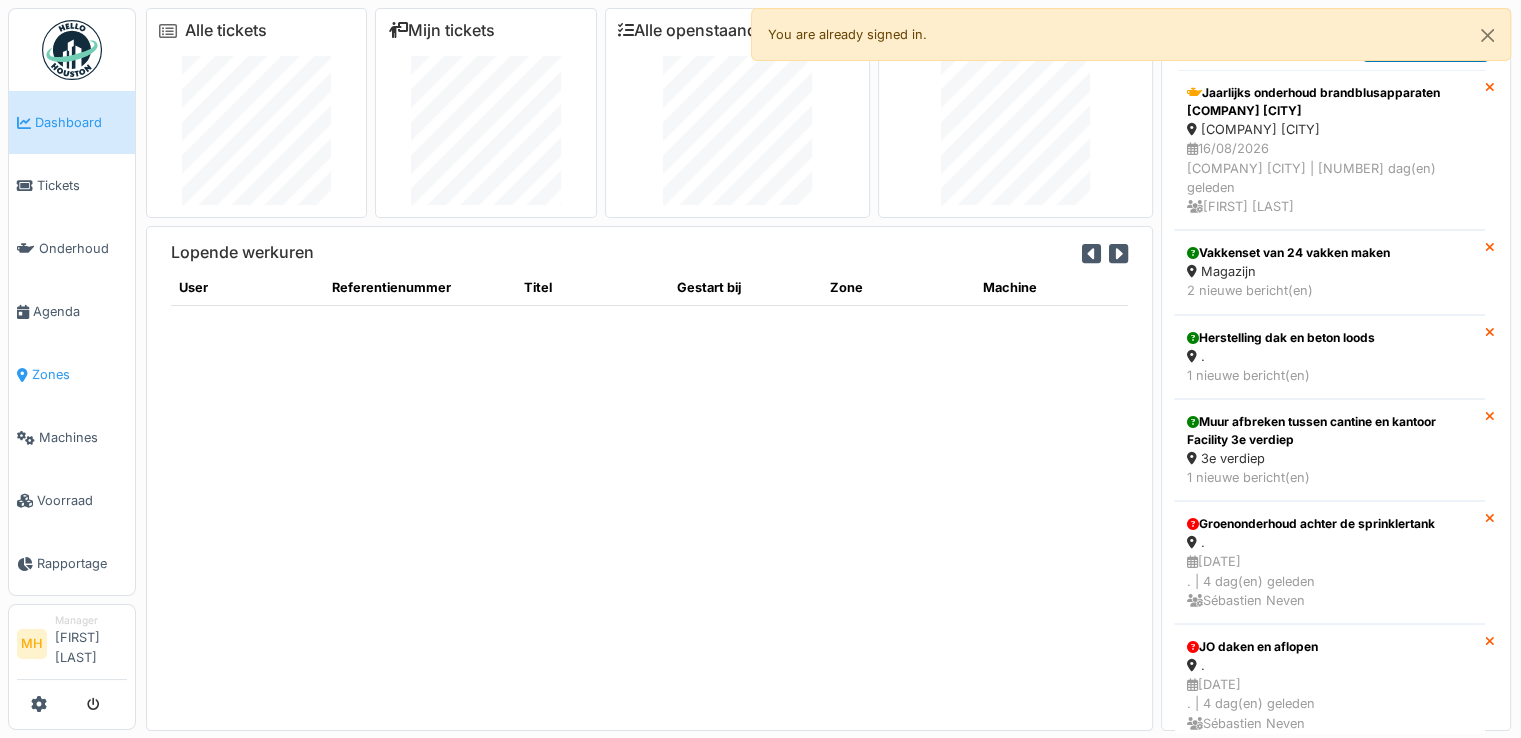 click on "Zones" at bounding box center [79, 374] 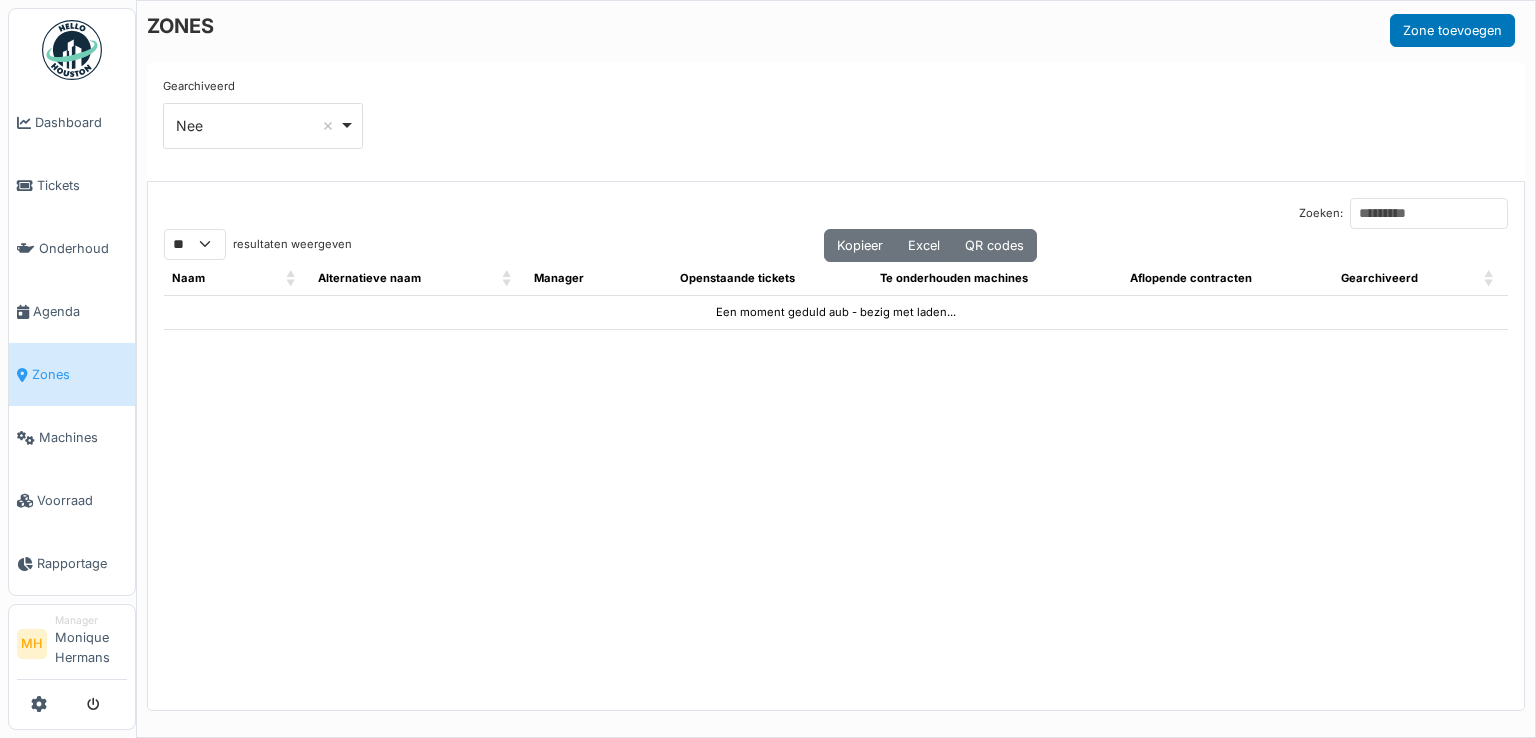 select on "**" 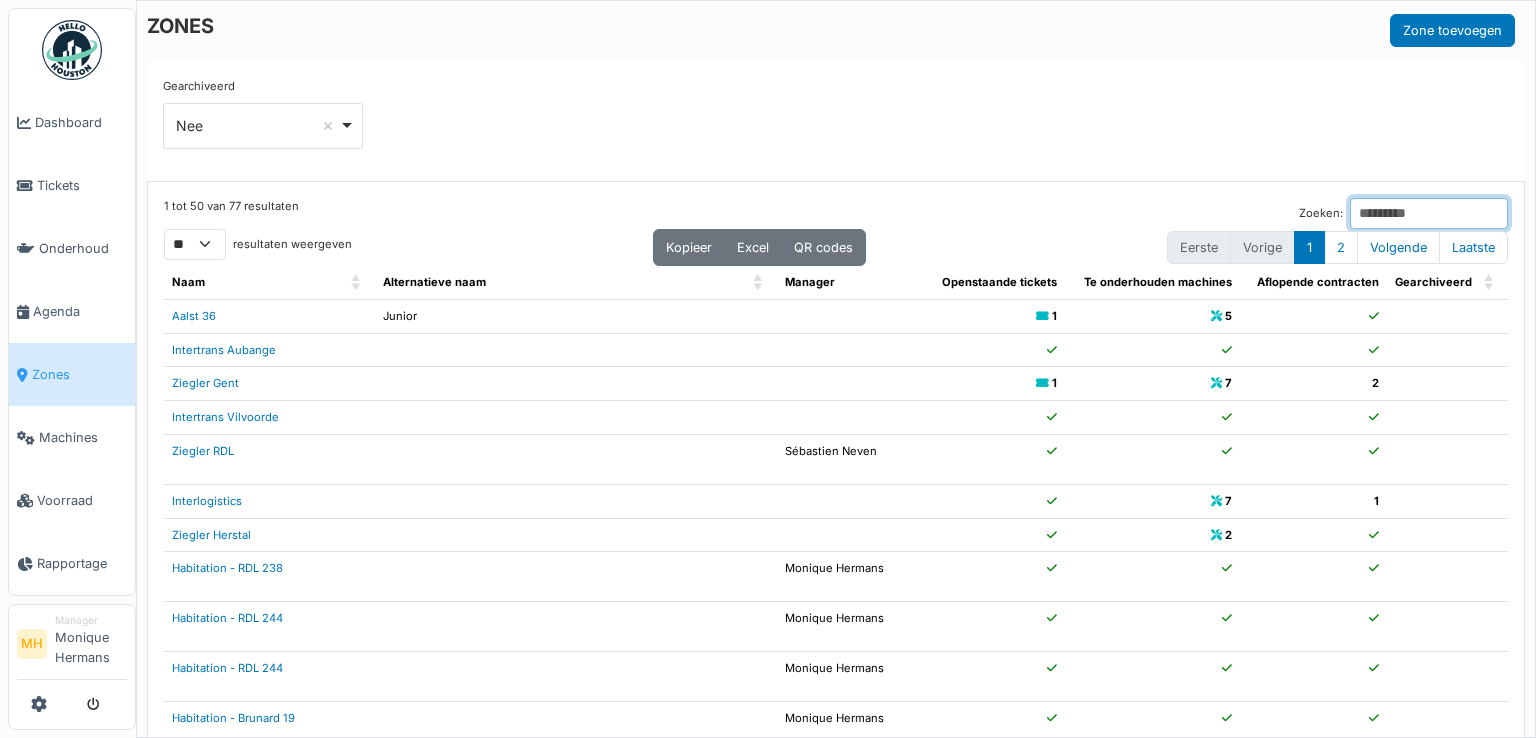 click on "Zoeken:" at bounding box center [1429, 213] 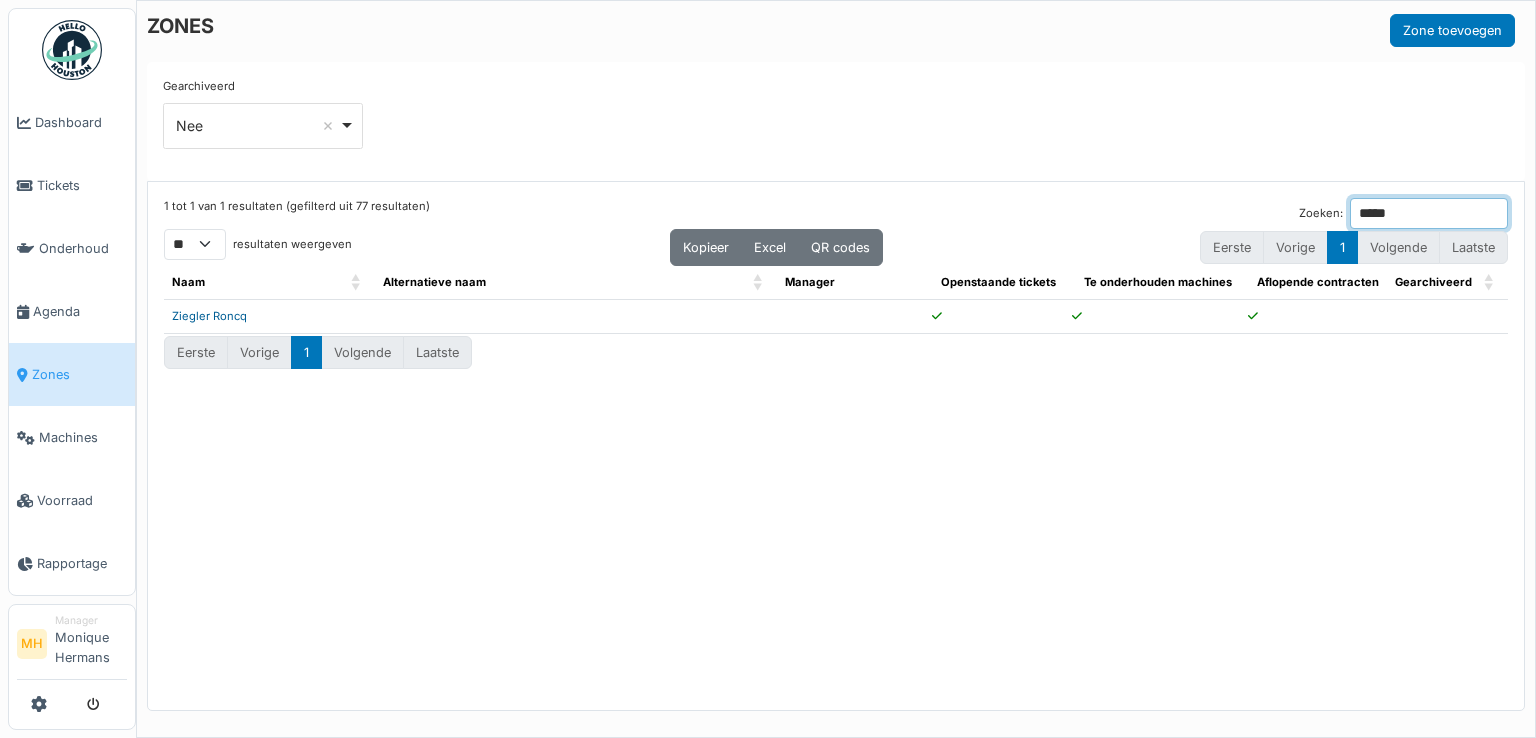 type on "*****" 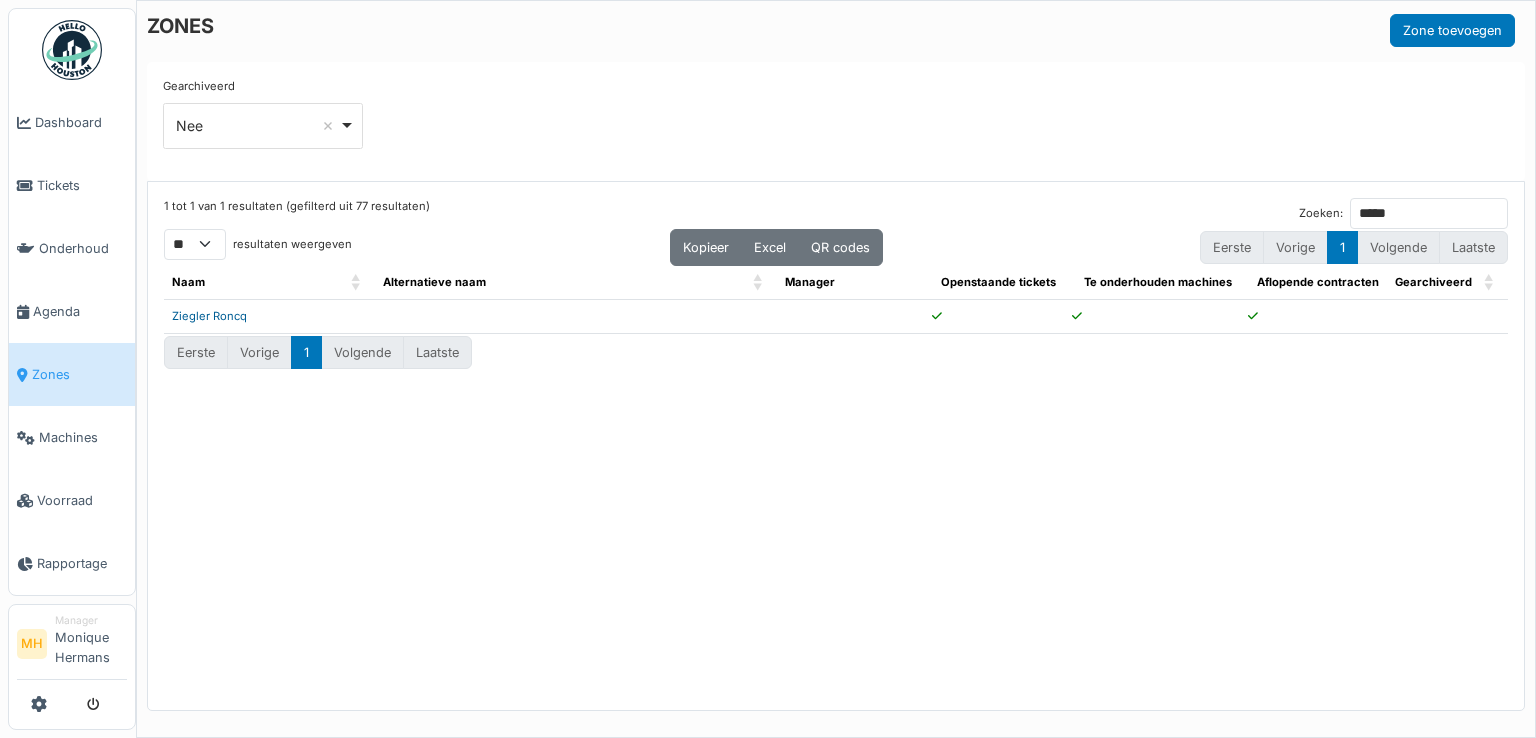 click on "Ziegler Roncq" at bounding box center [209, 316] 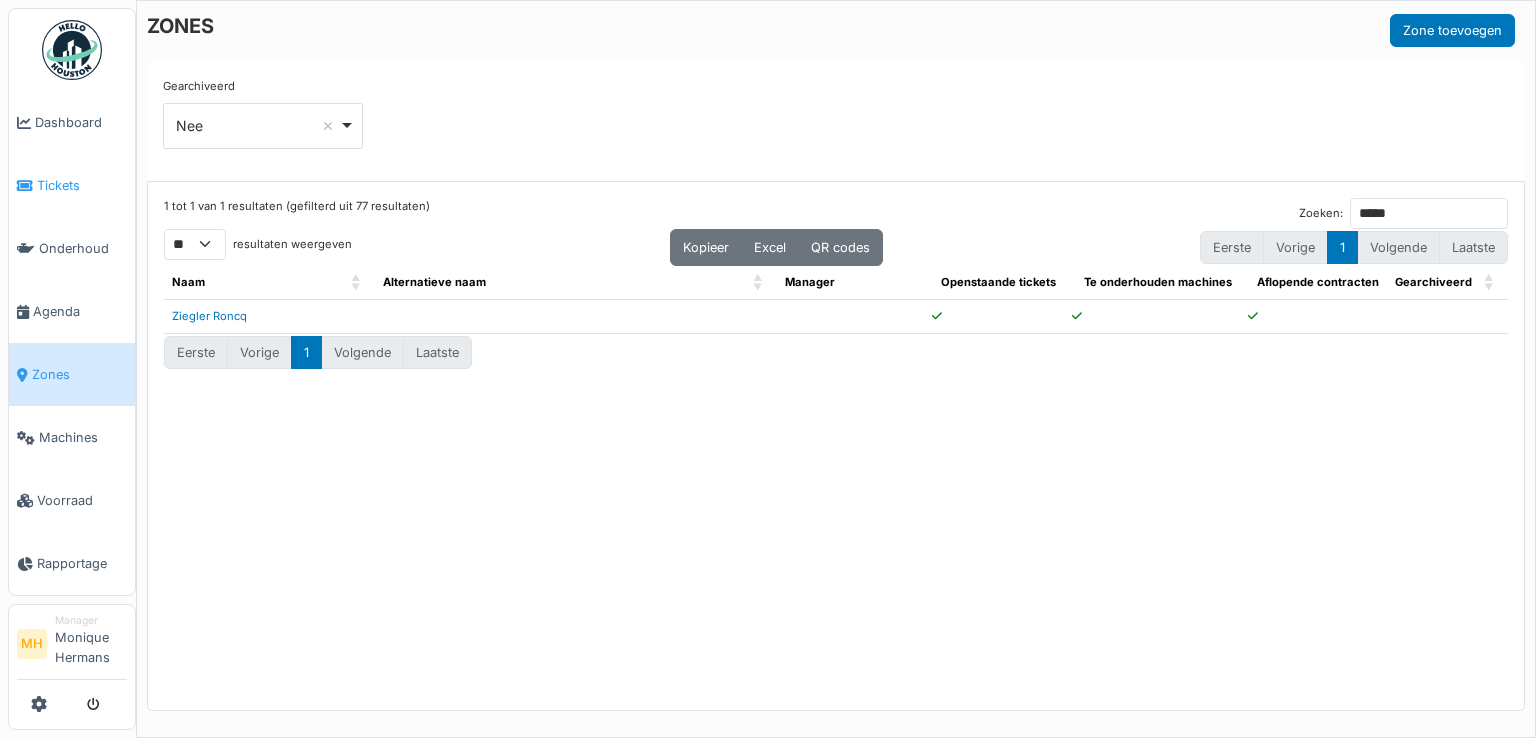 click on "Tickets" at bounding box center [82, 185] 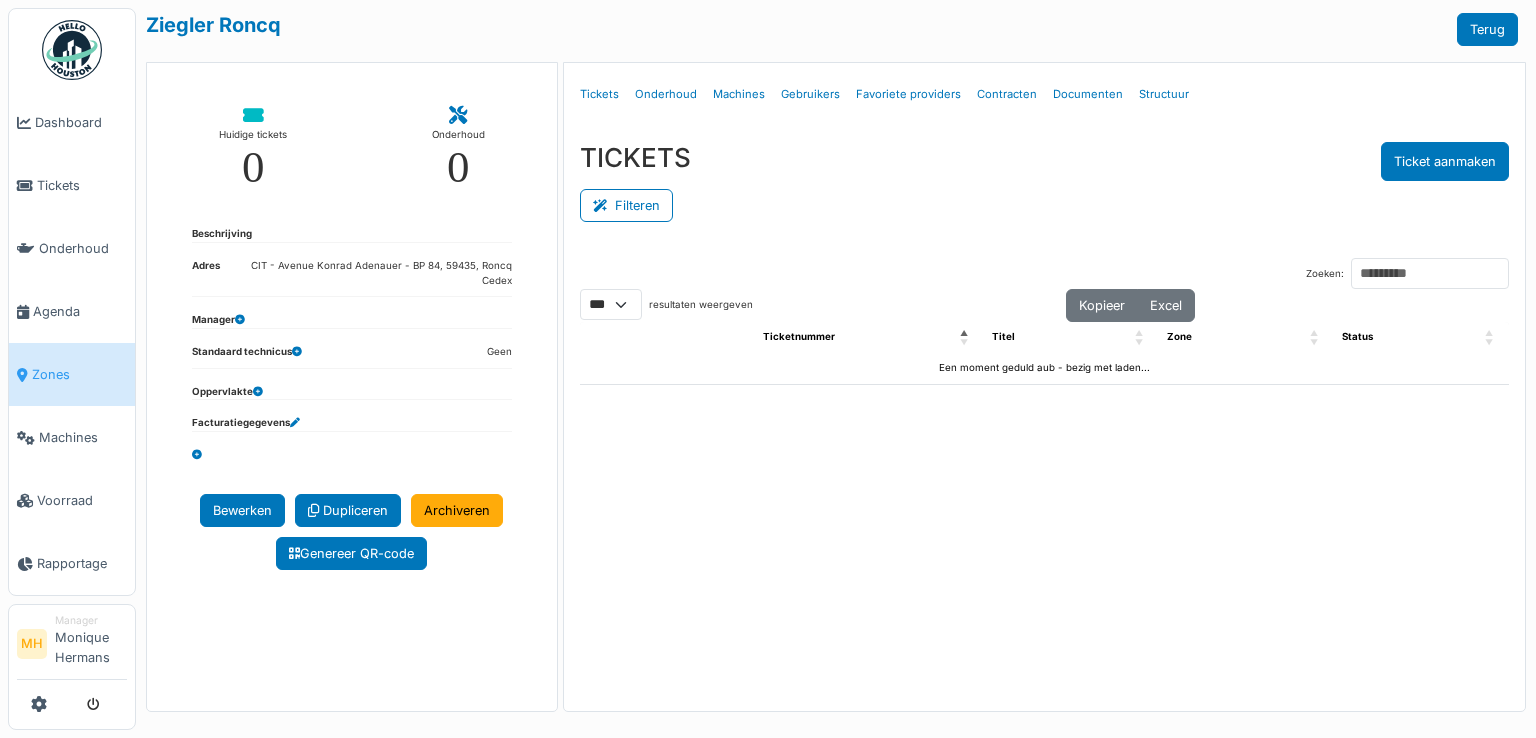 select on "***" 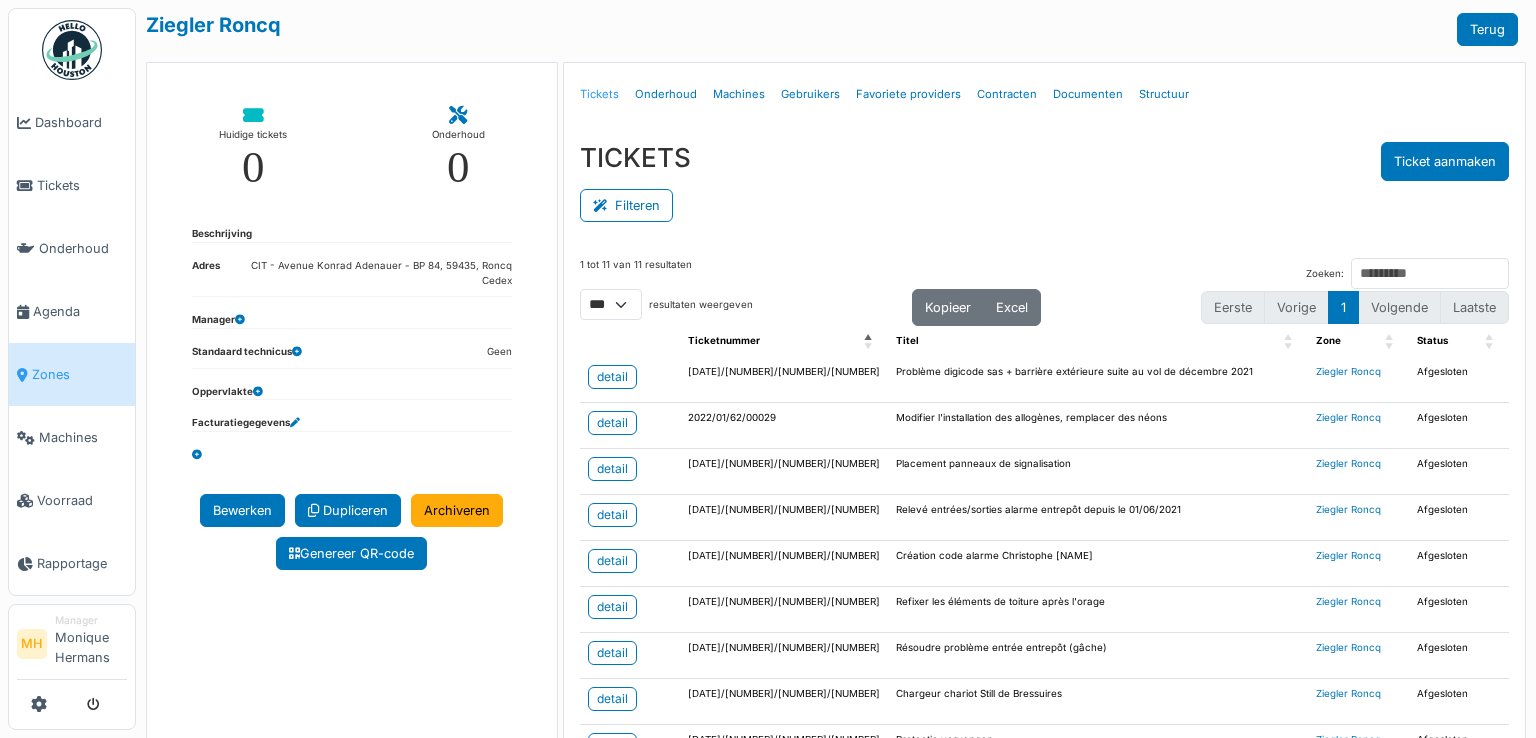 click on "Tickets" at bounding box center [599, 94] 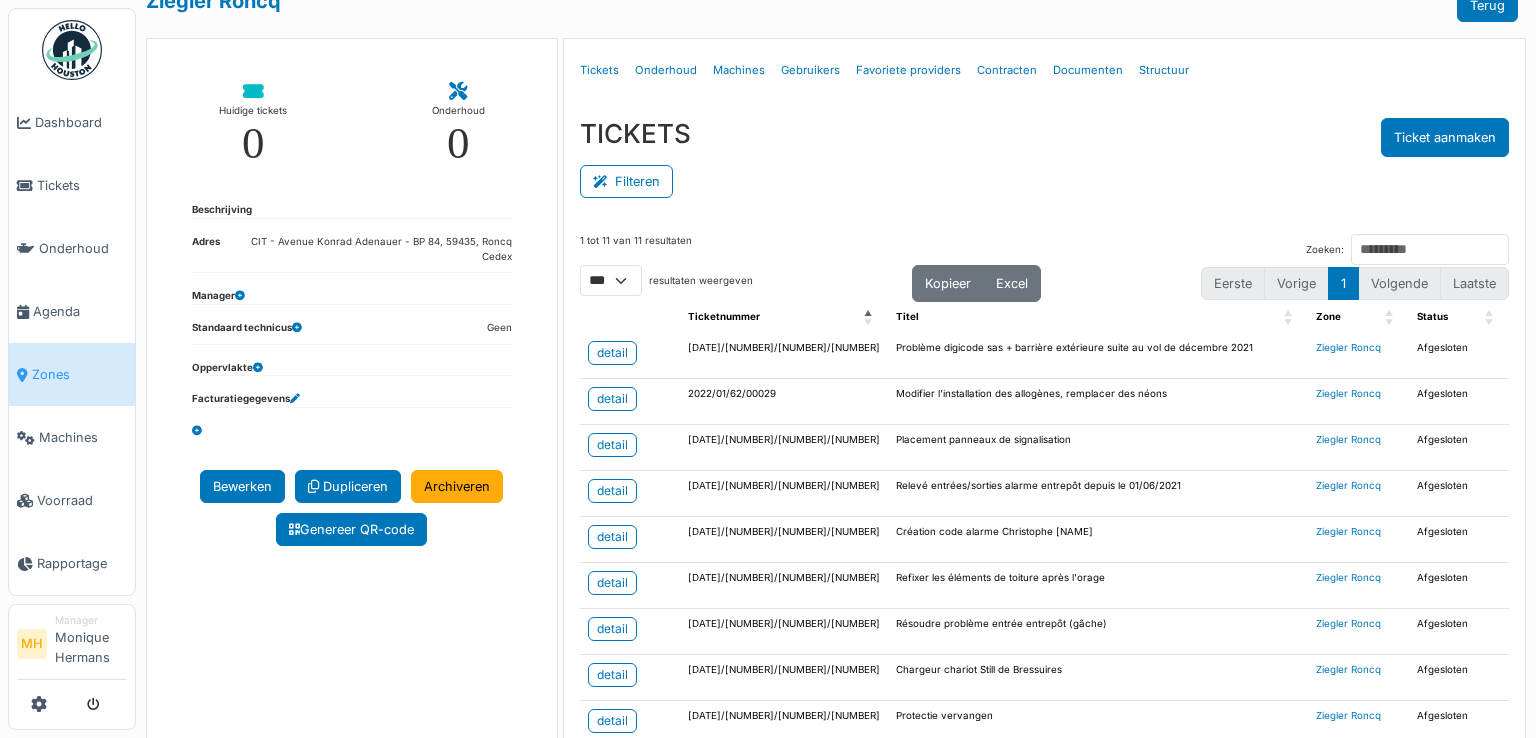 scroll, scrollTop: 0, scrollLeft: 0, axis: both 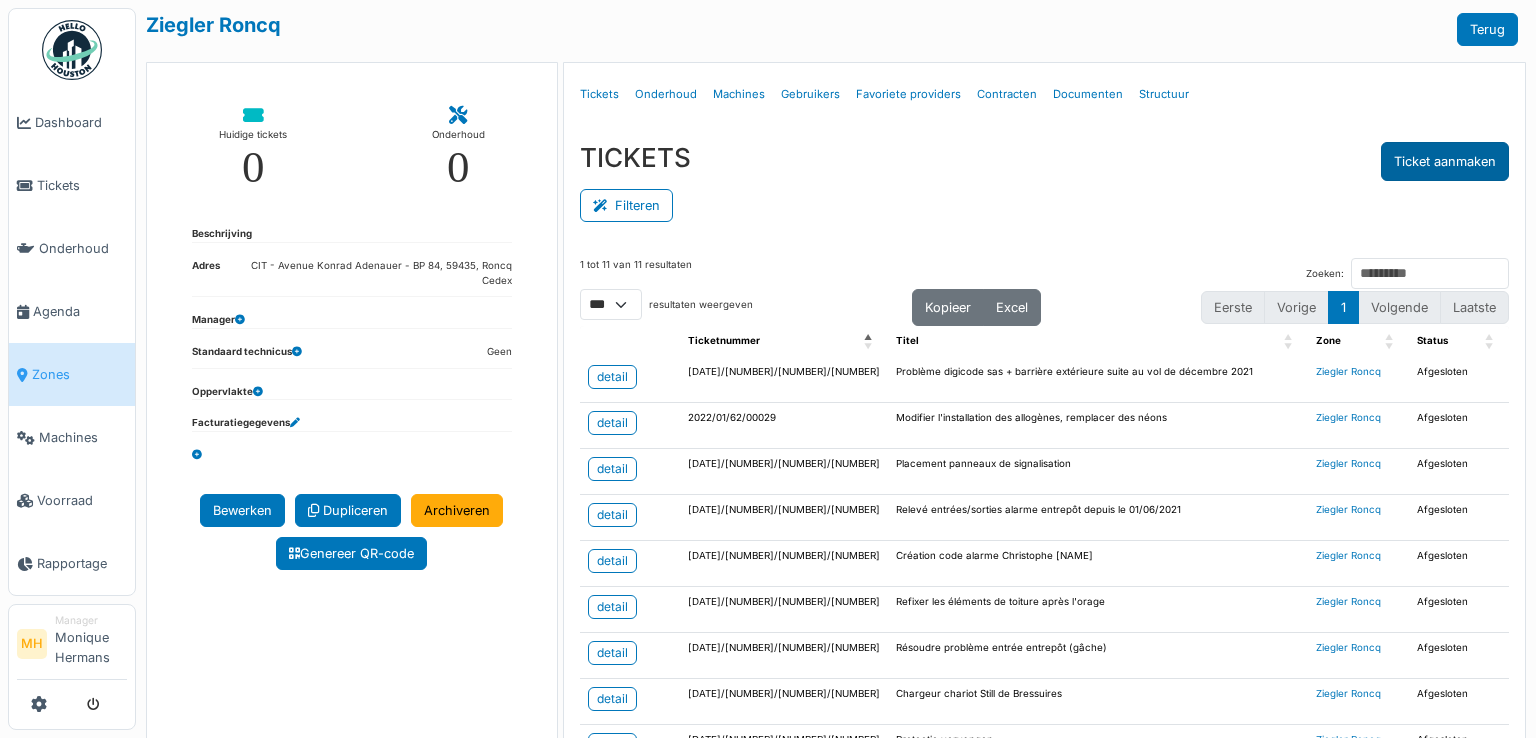 click on "Ticket aanmaken" at bounding box center [1445, 161] 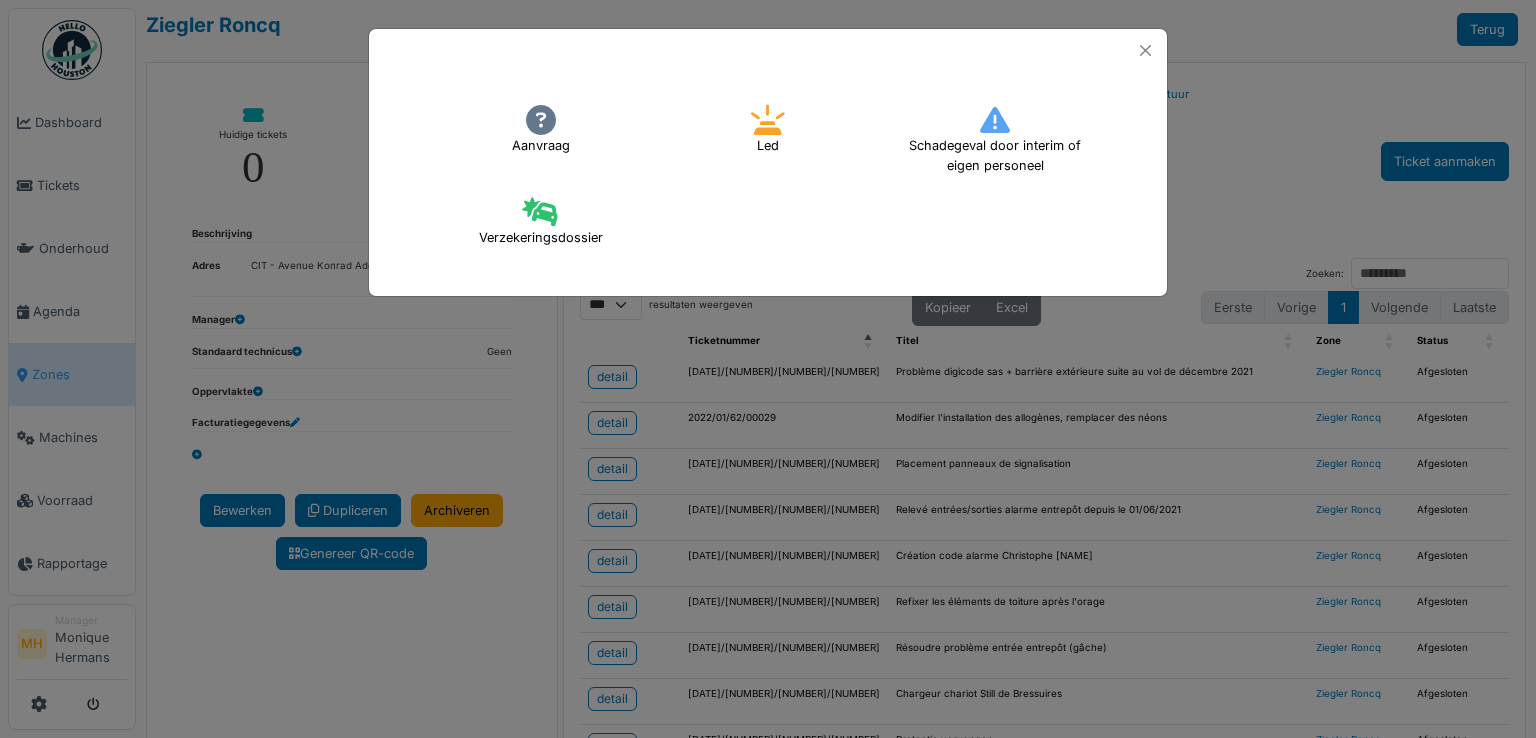 click at bounding box center (541, 120) 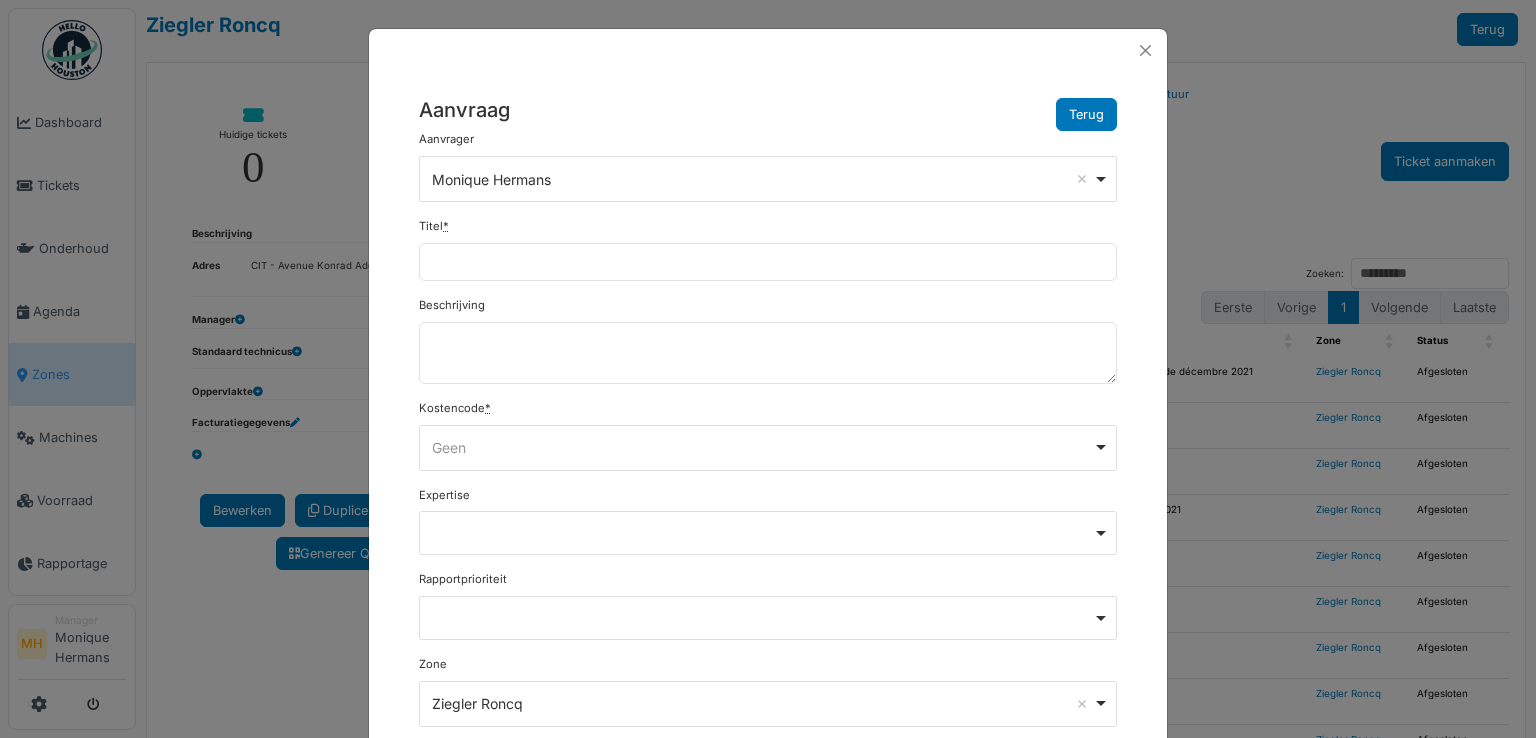 click on "Monique [NAME] Remove item" at bounding box center (762, 179) 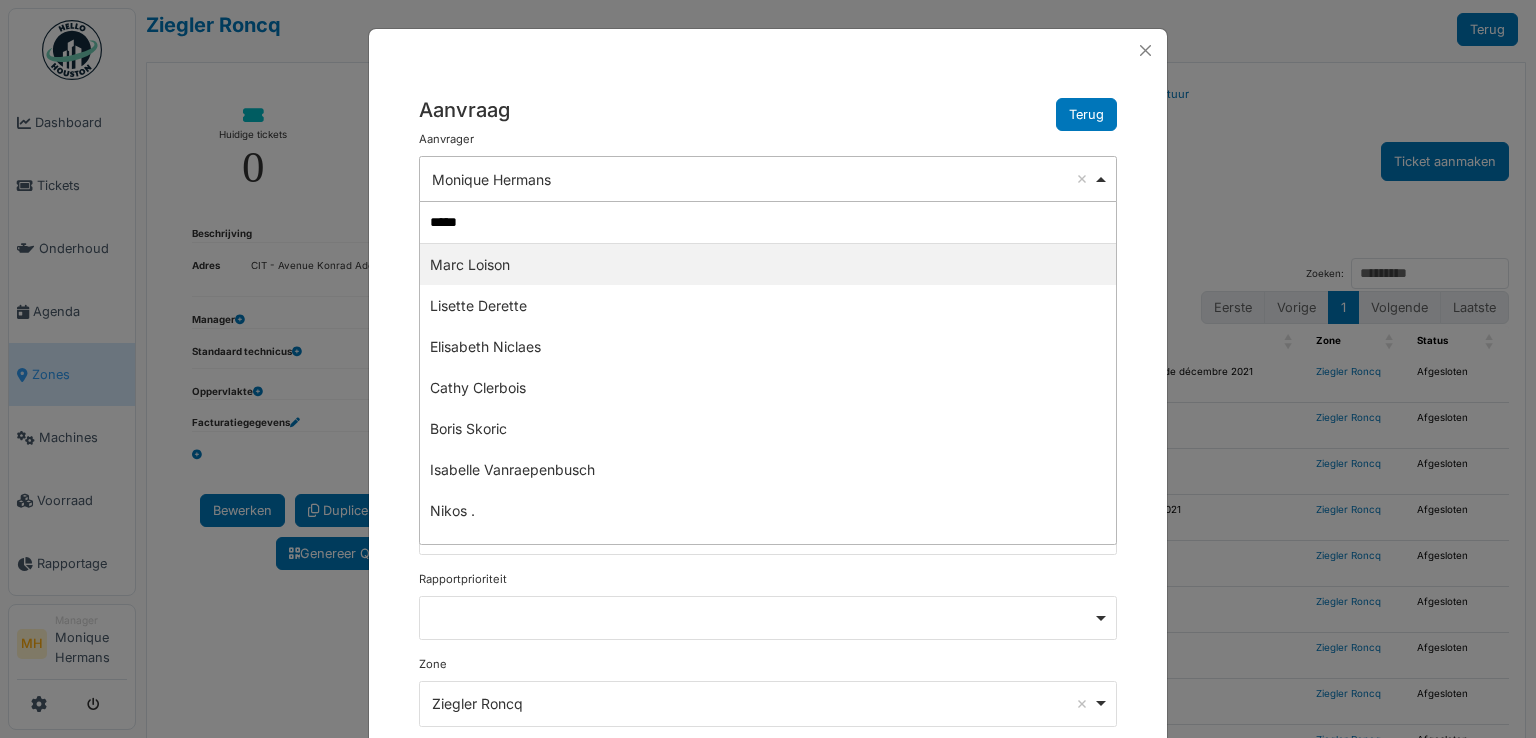 type on "******" 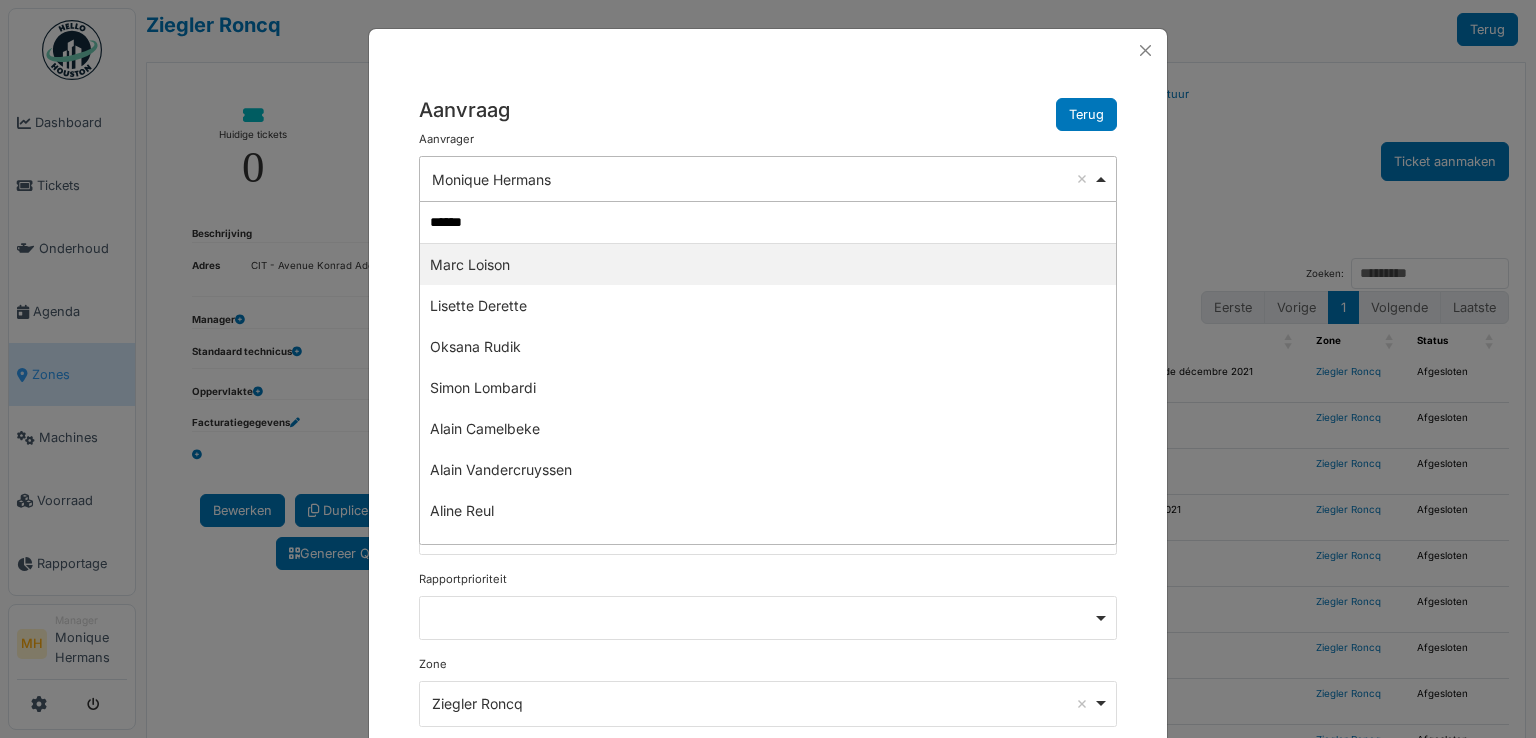 type 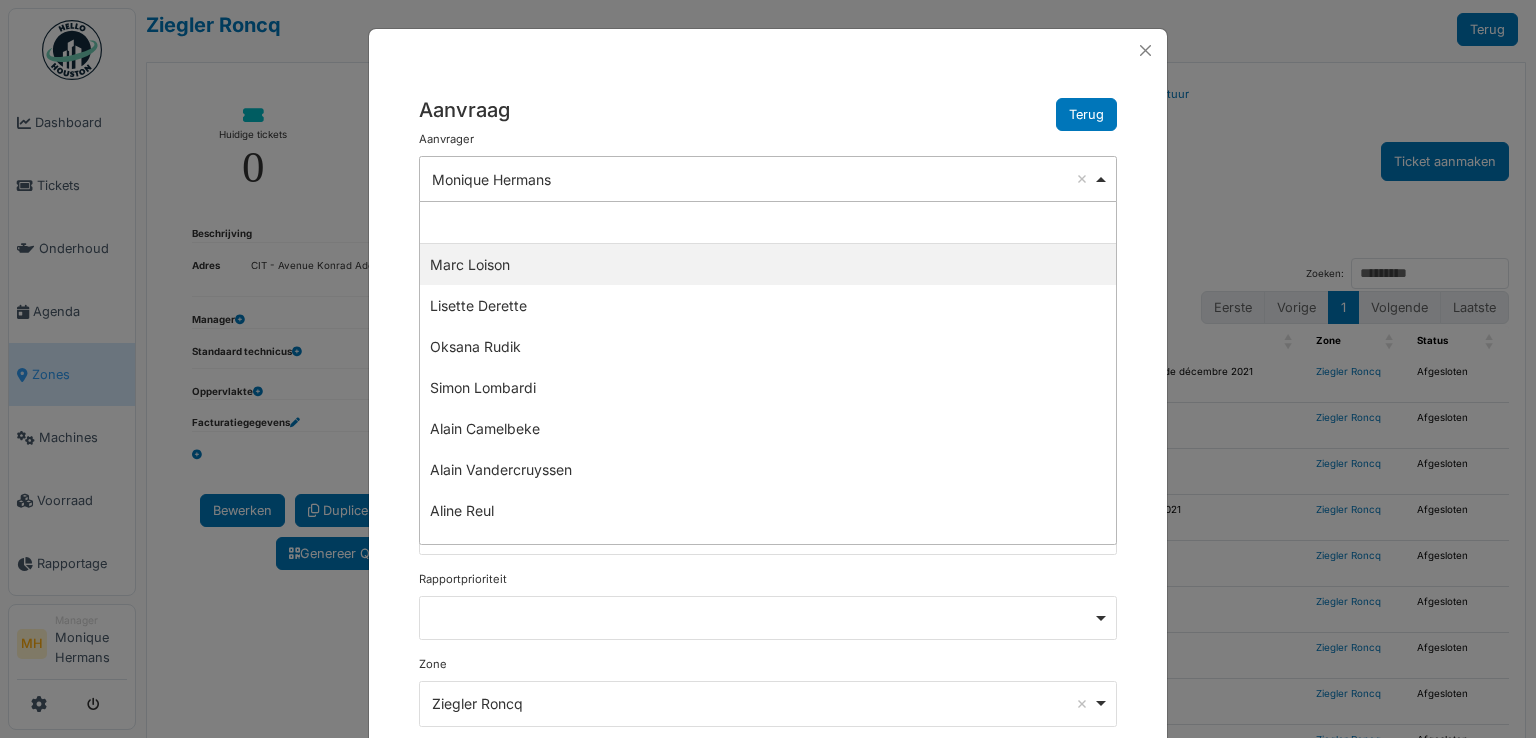 drag, startPoint x: 502, startPoint y: 268, endPoint x: 541, endPoint y: 249, distance: 43.382023 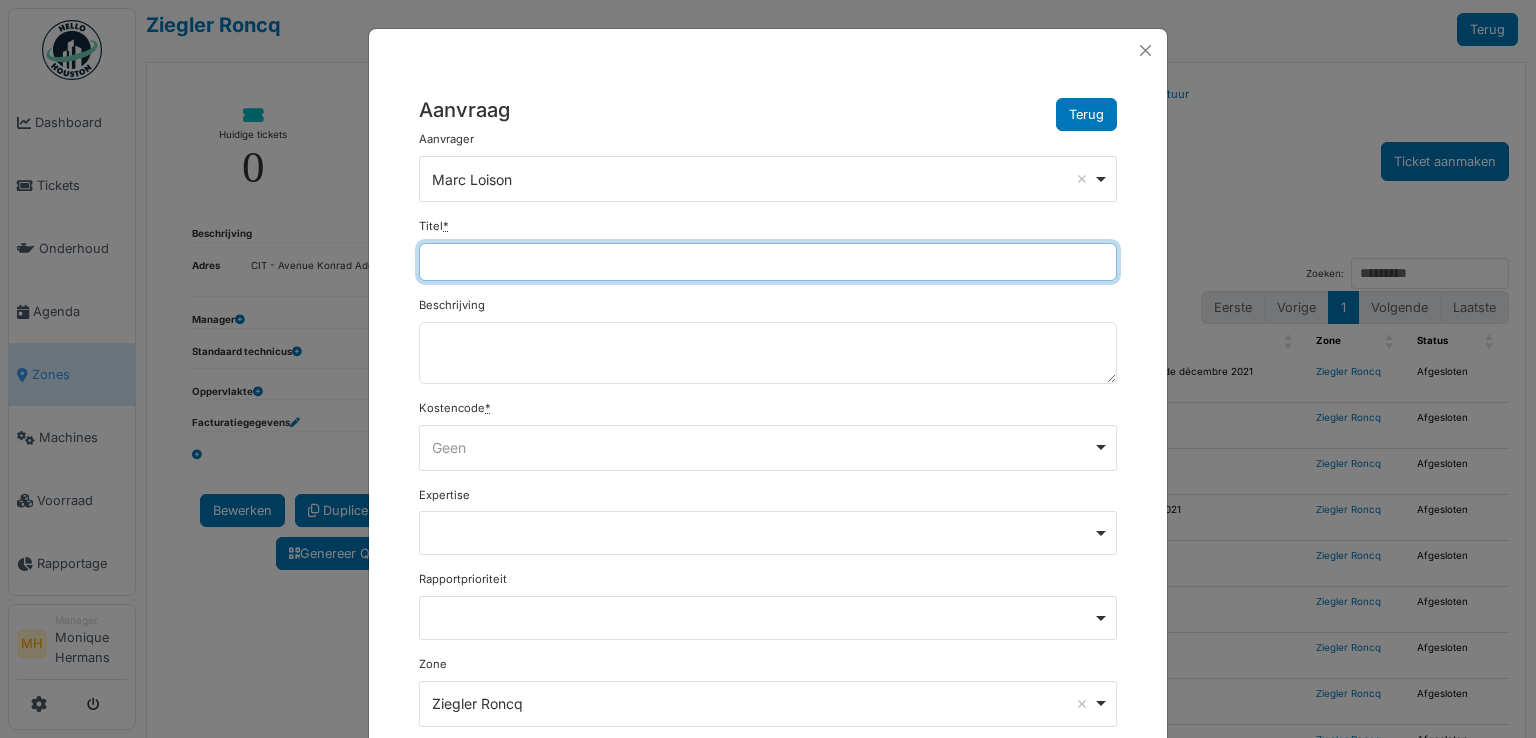 click on "Titel  *" at bounding box center [768, 262] 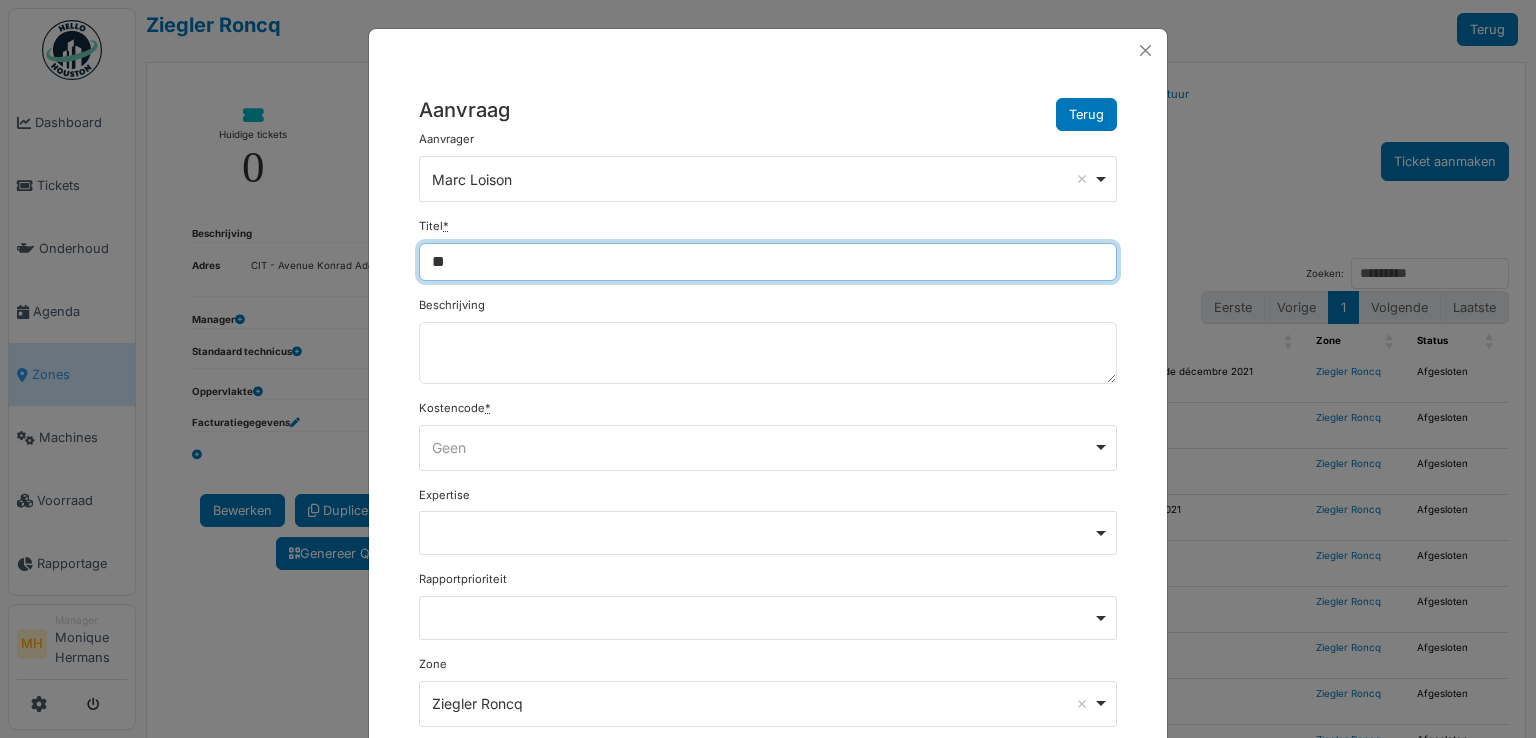 type on "*" 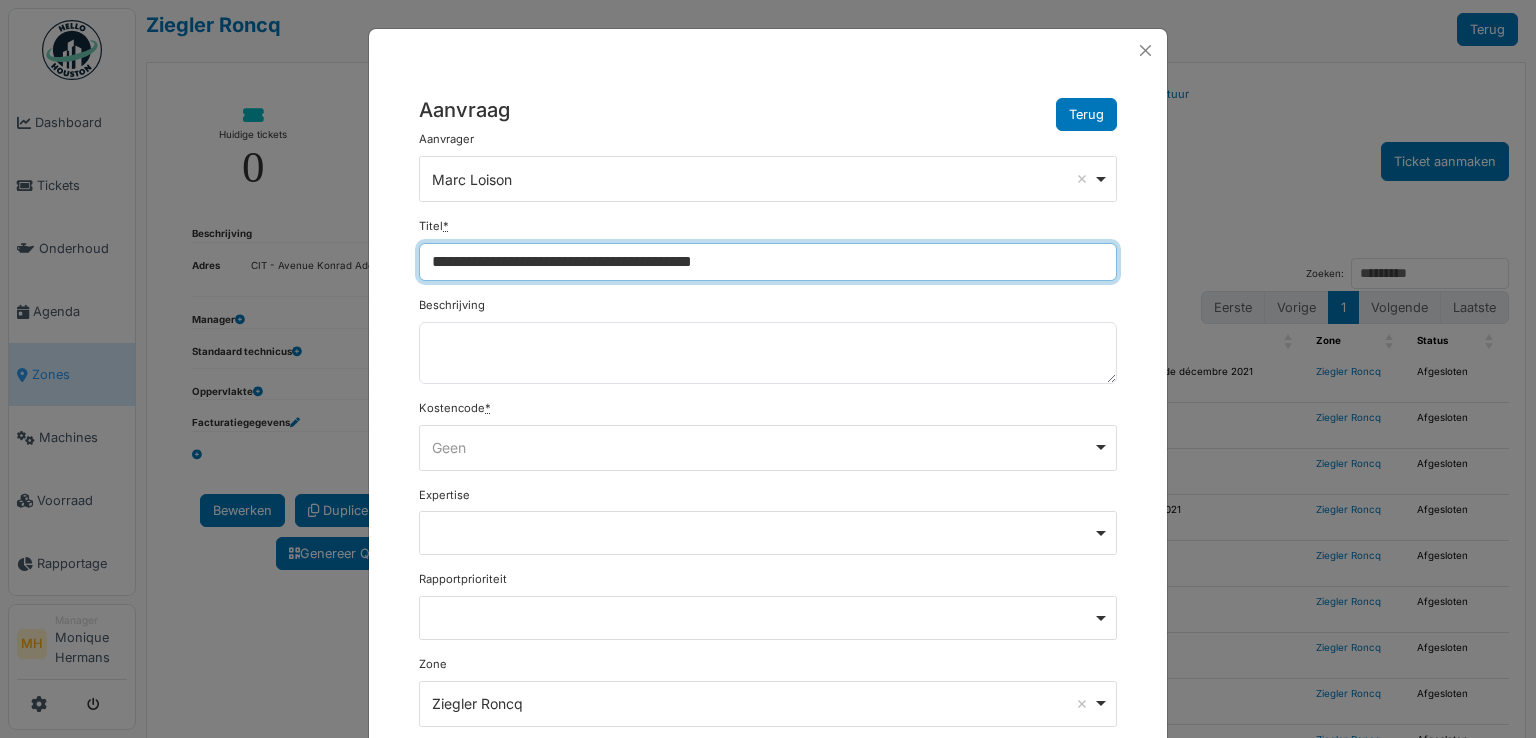 type on "**********" 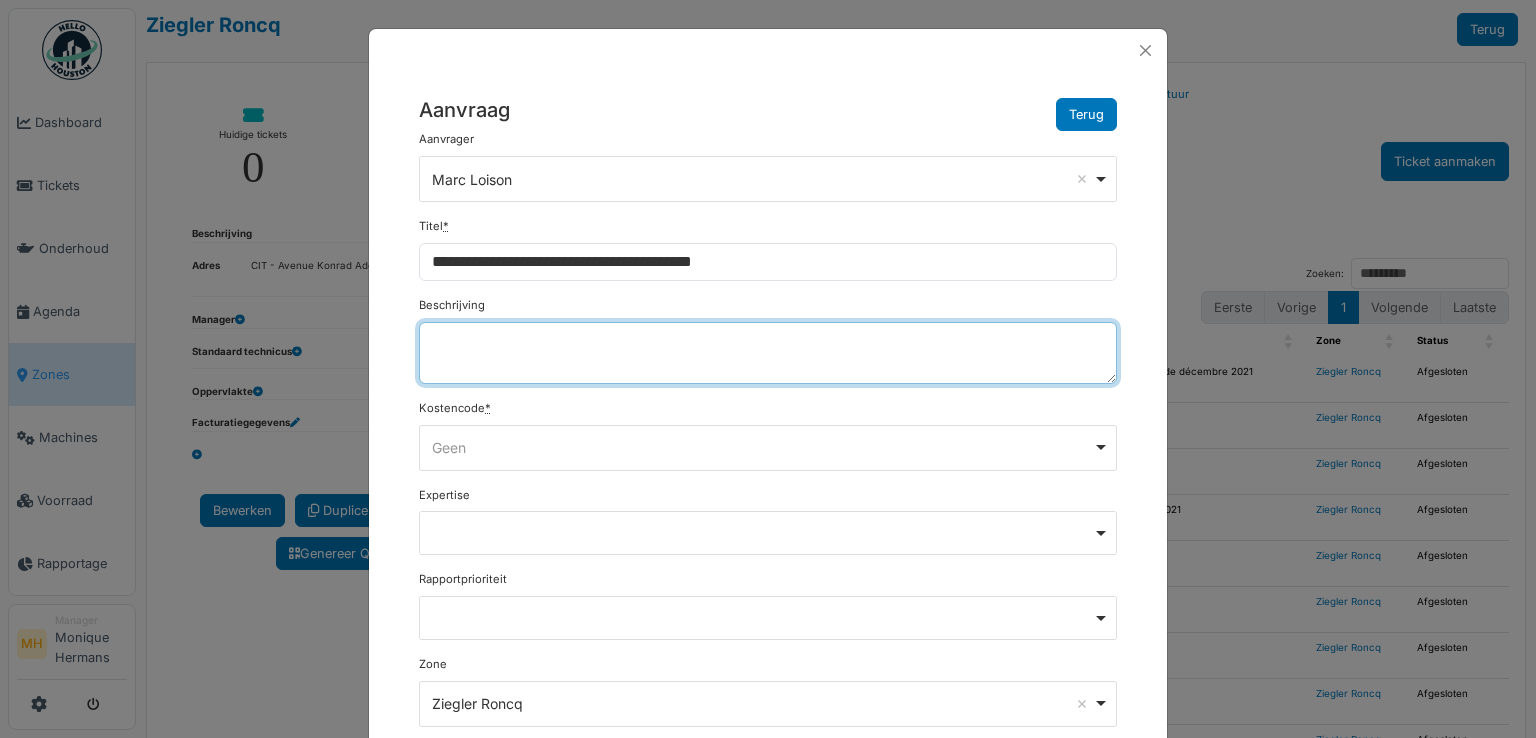 click on "Beschrijving" at bounding box center (768, 353) 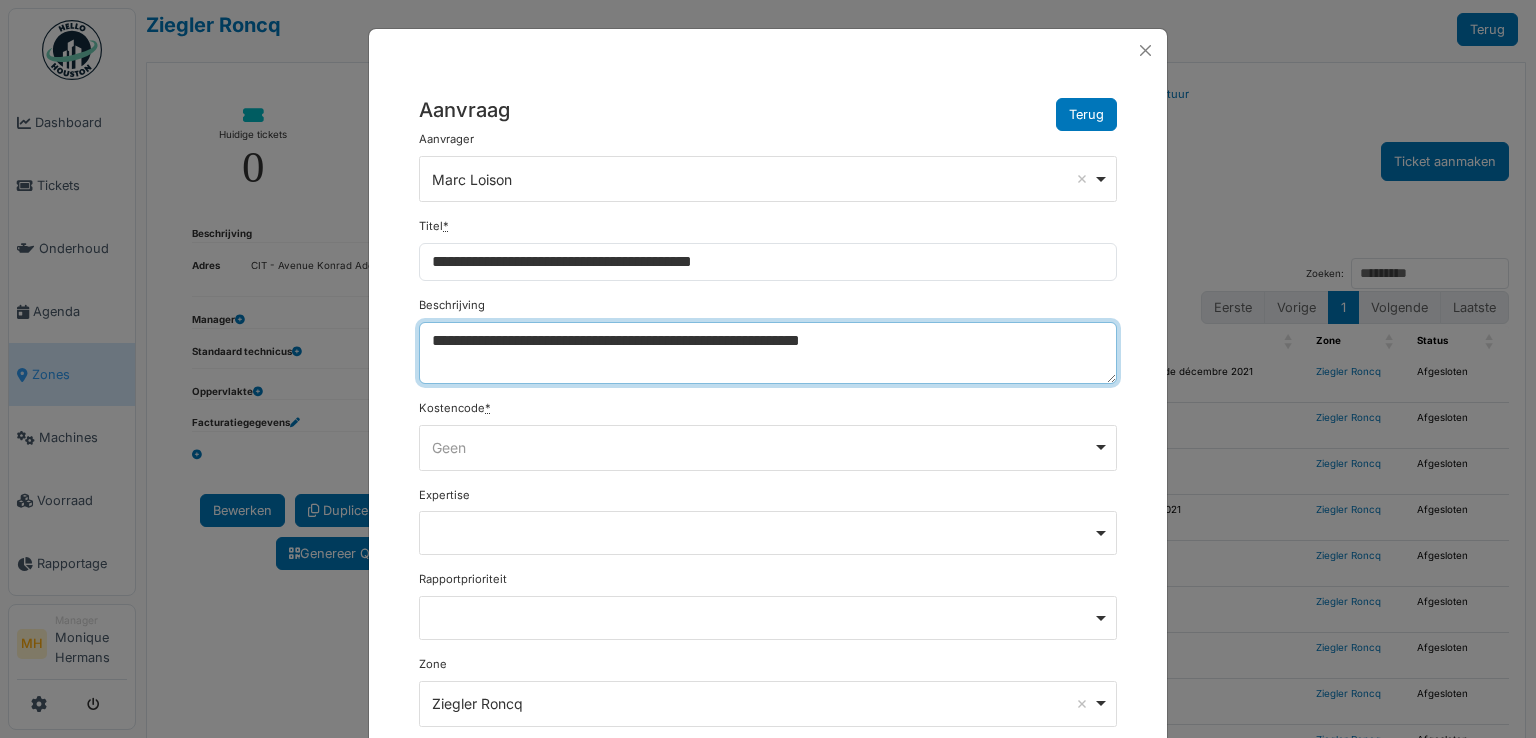 click on "**********" at bounding box center (768, 353) 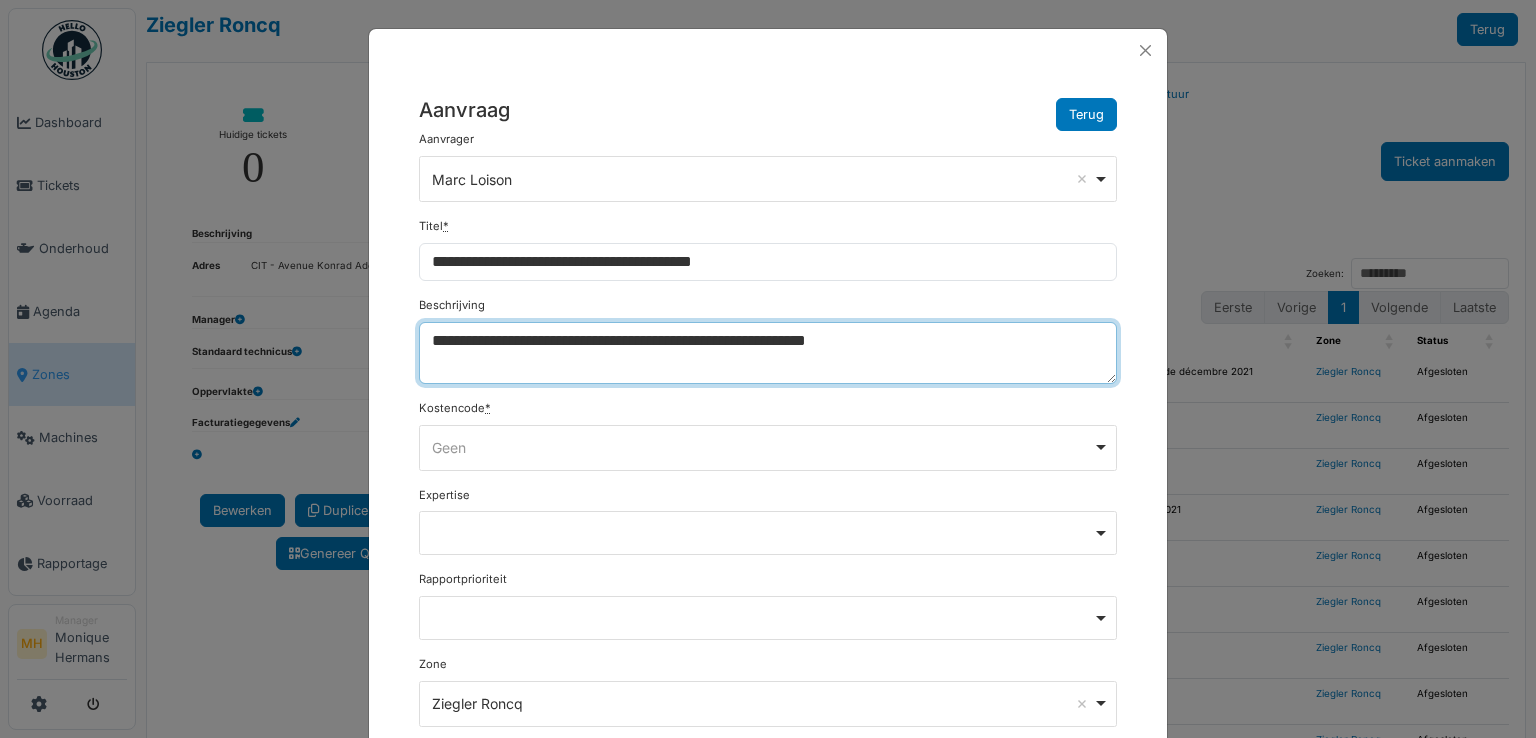 click on "**********" at bounding box center (768, 353) 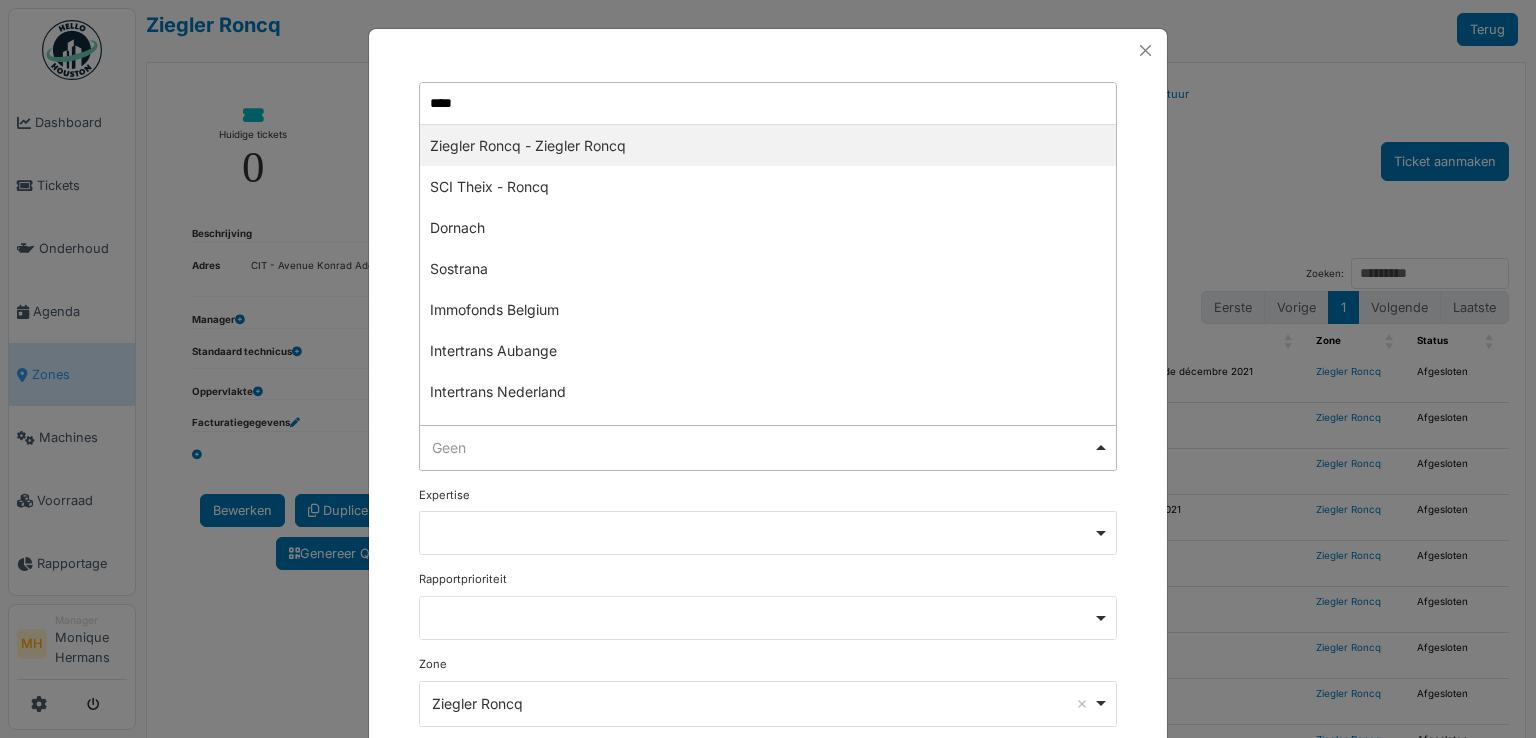 type on "*****" 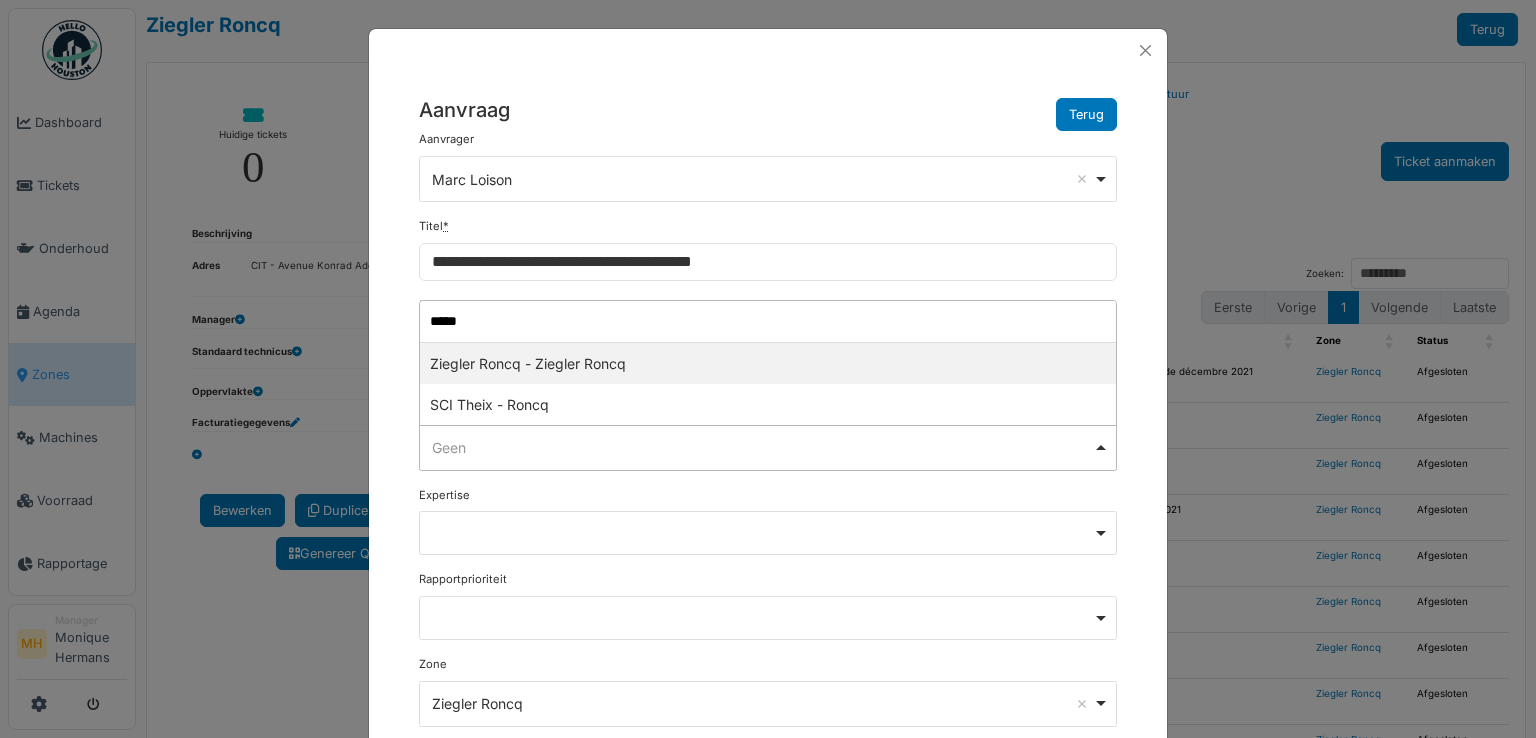 type 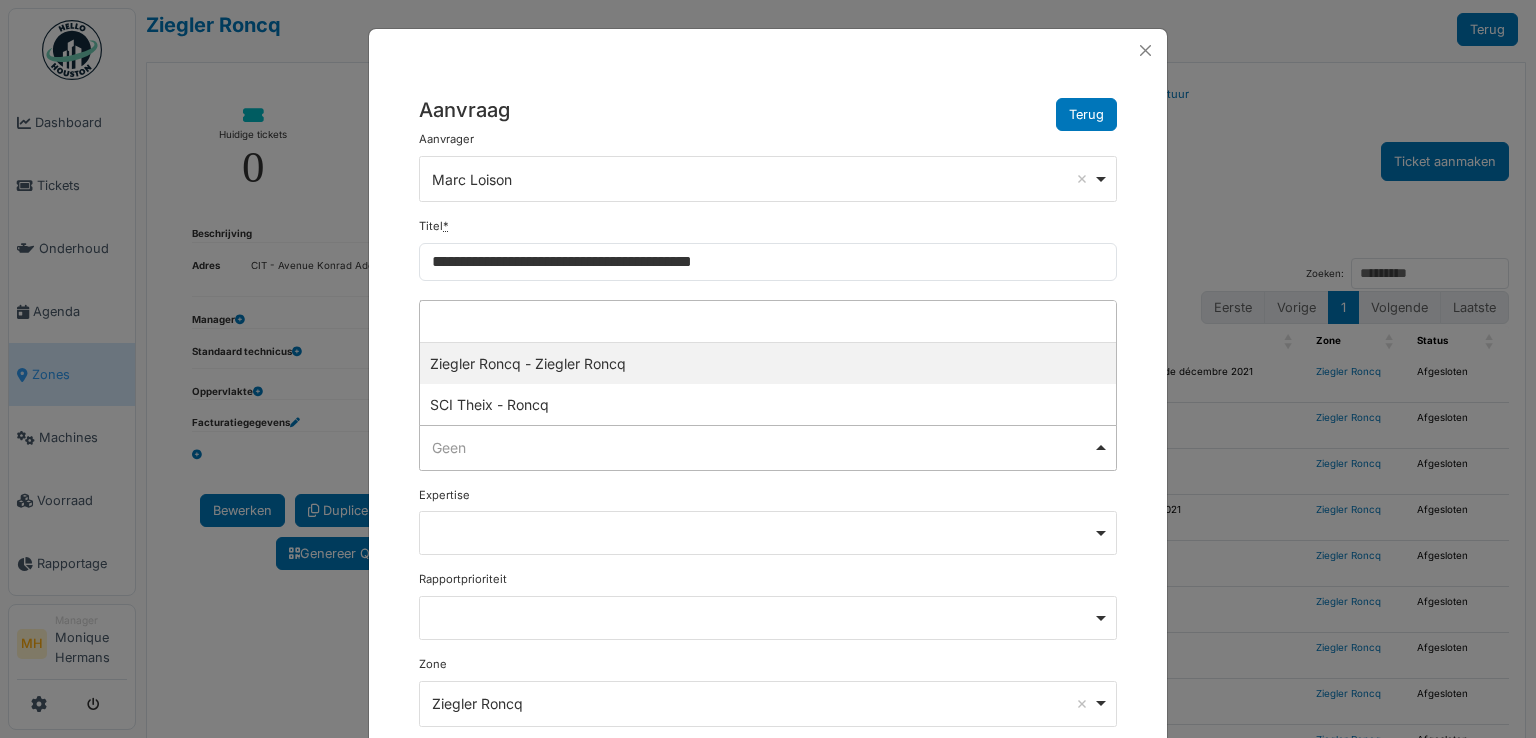 select on "***" 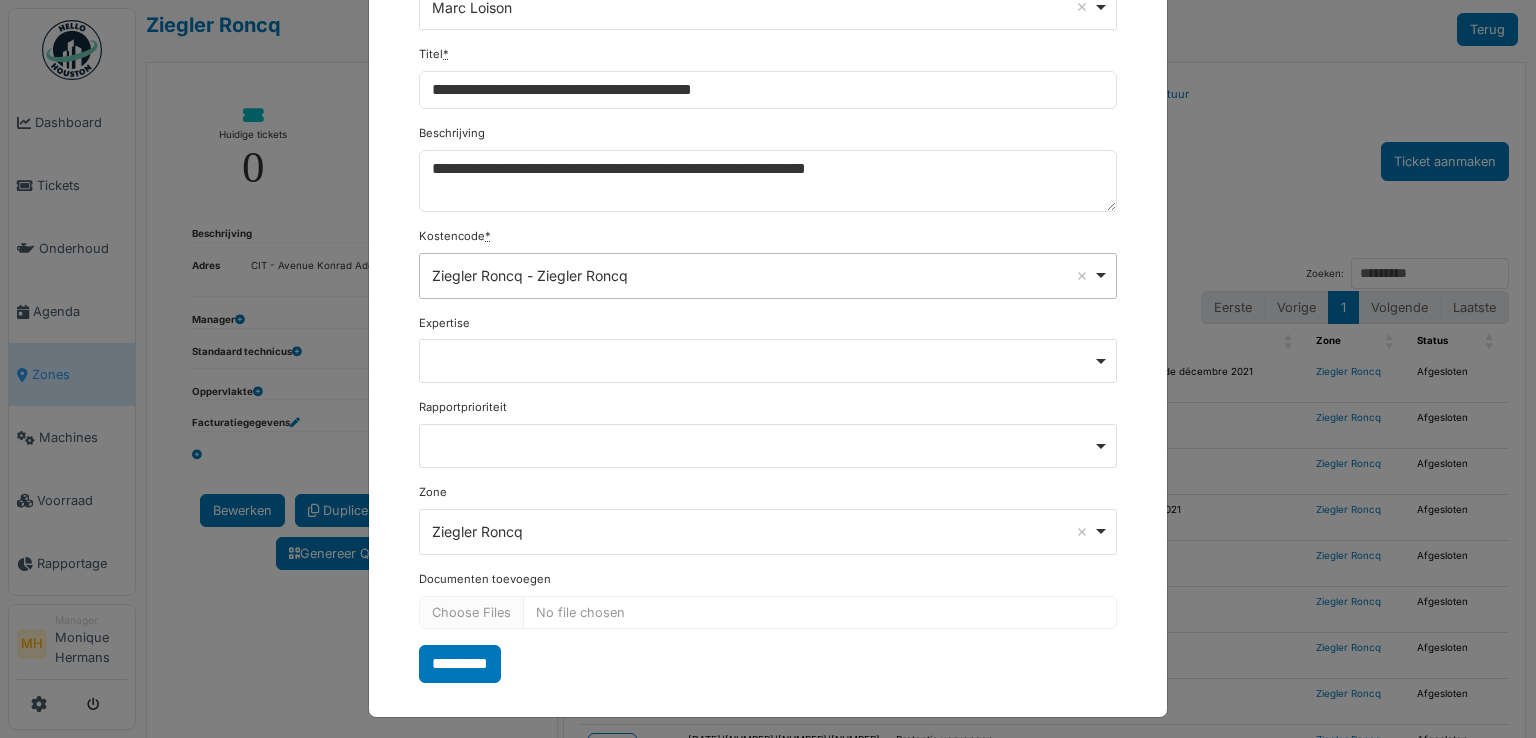 scroll, scrollTop: 176, scrollLeft: 0, axis: vertical 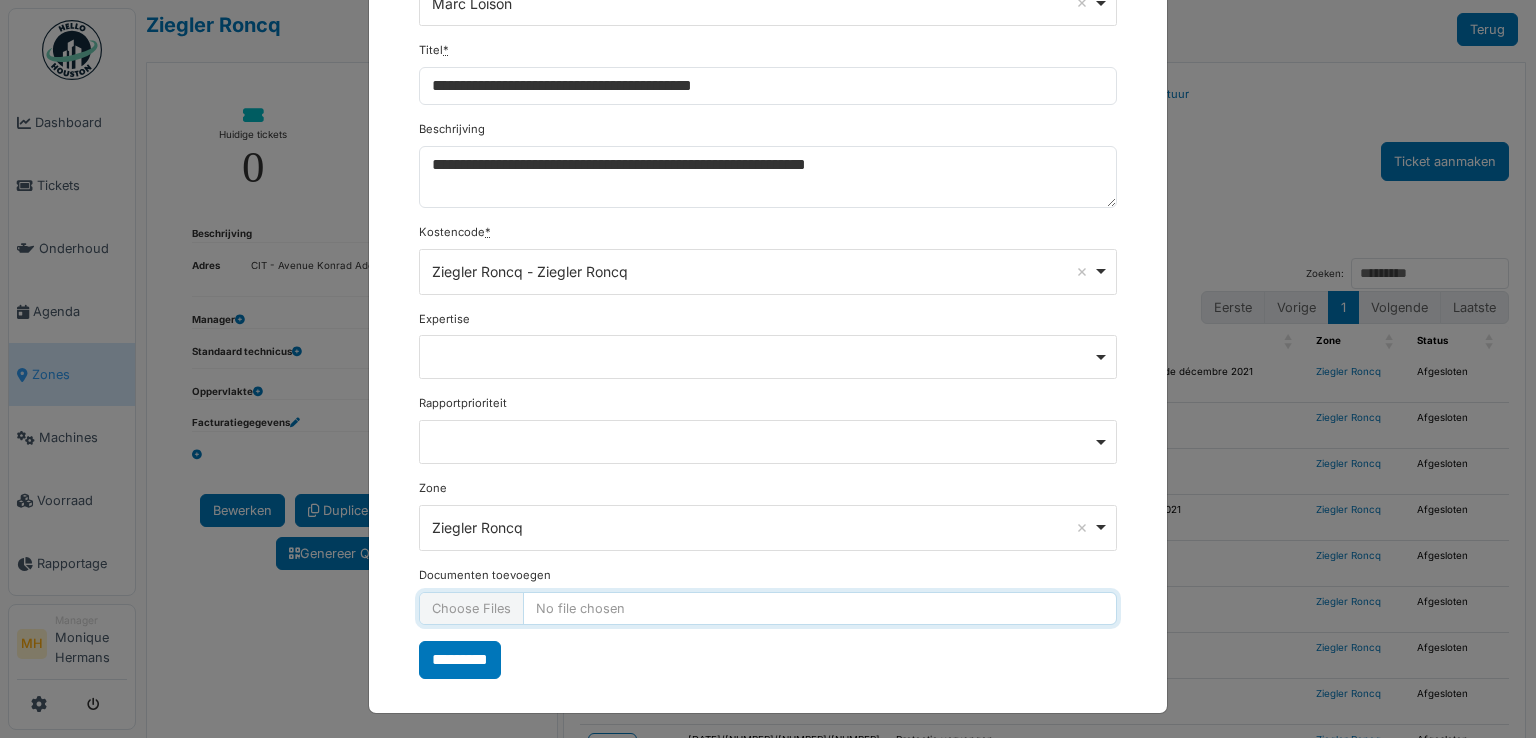click on "Documenten toevoegen" at bounding box center [768, 608] 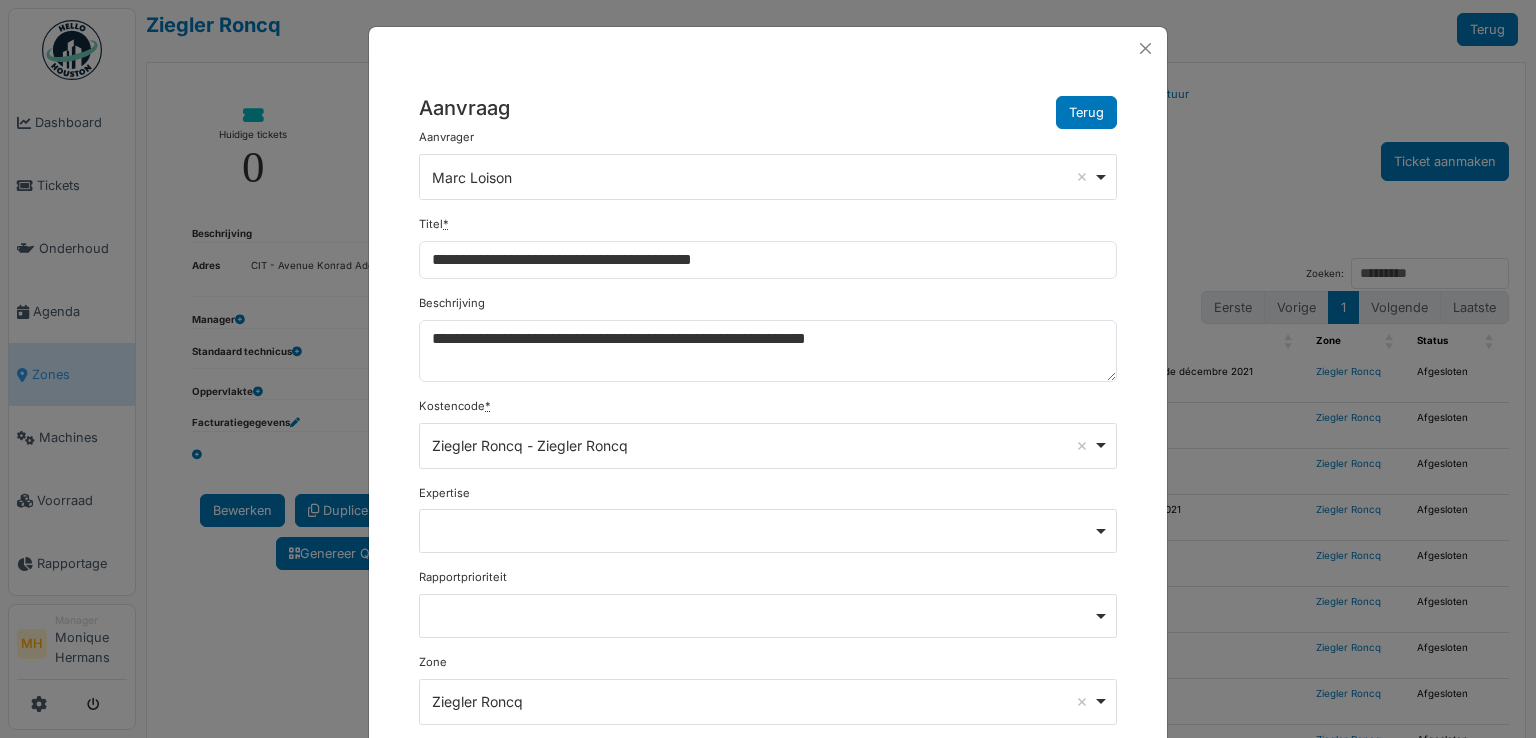 scroll, scrollTop: 0, scrollLeft: 0, axis: both 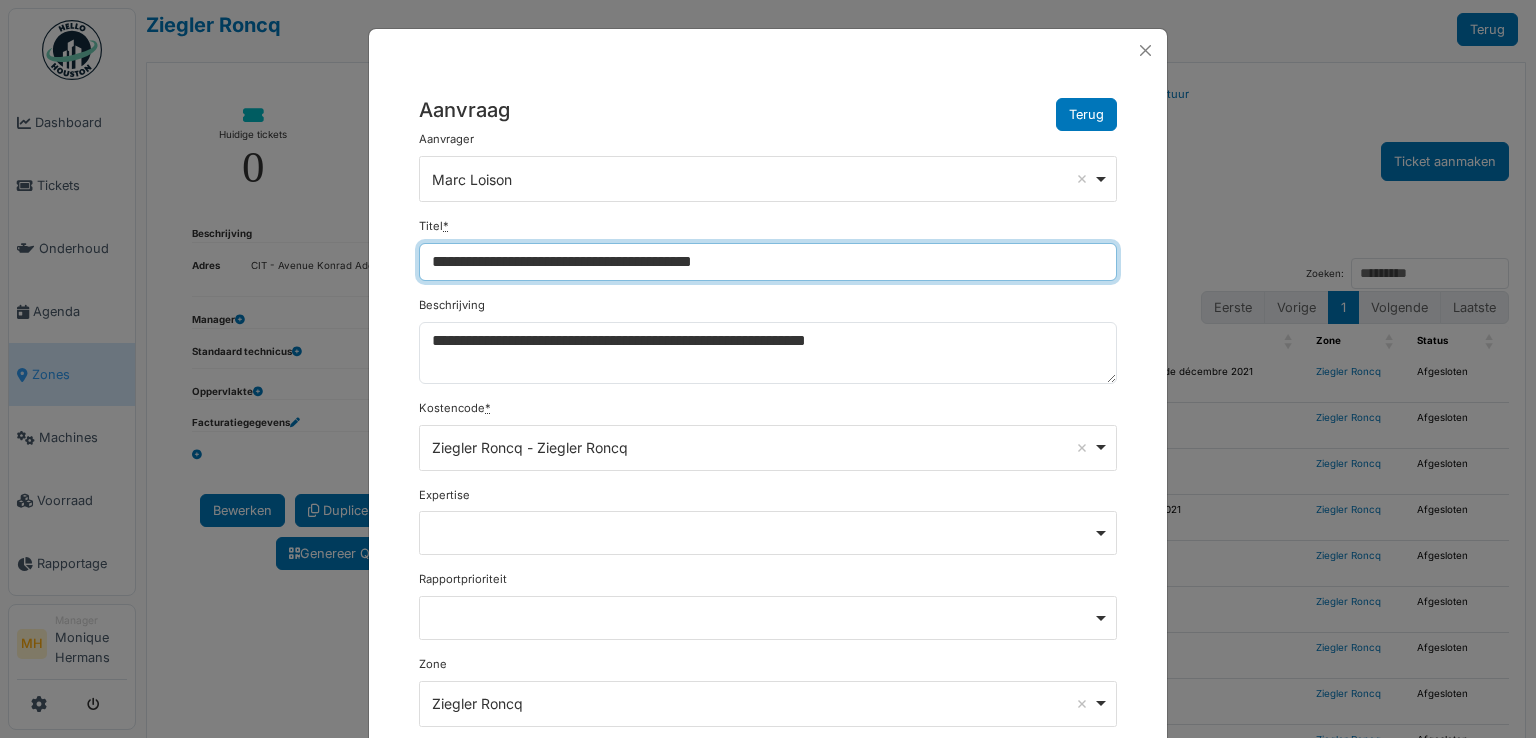 click on "**********" at bounding box center [768, 262] 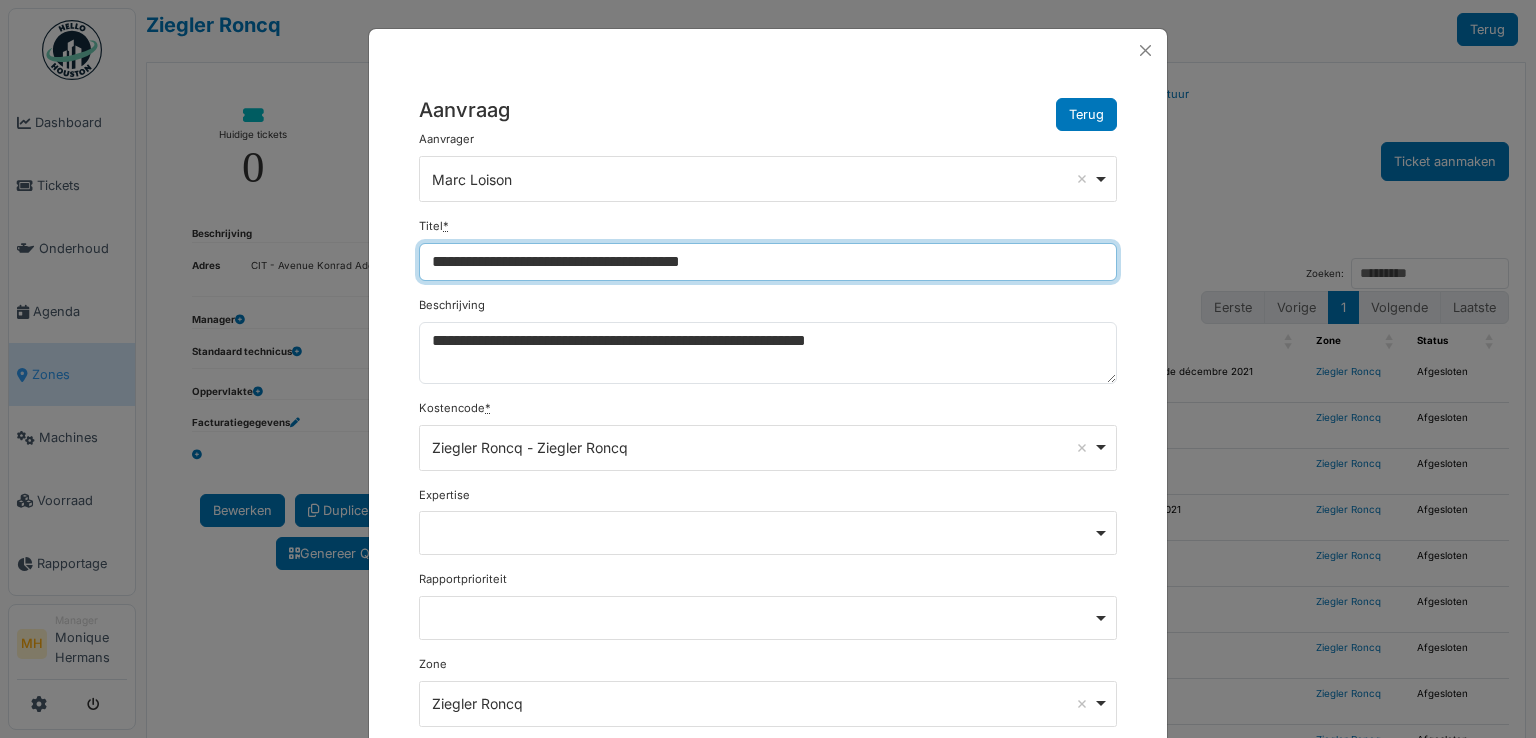 click on "**********" at bounding box center (768, 262) 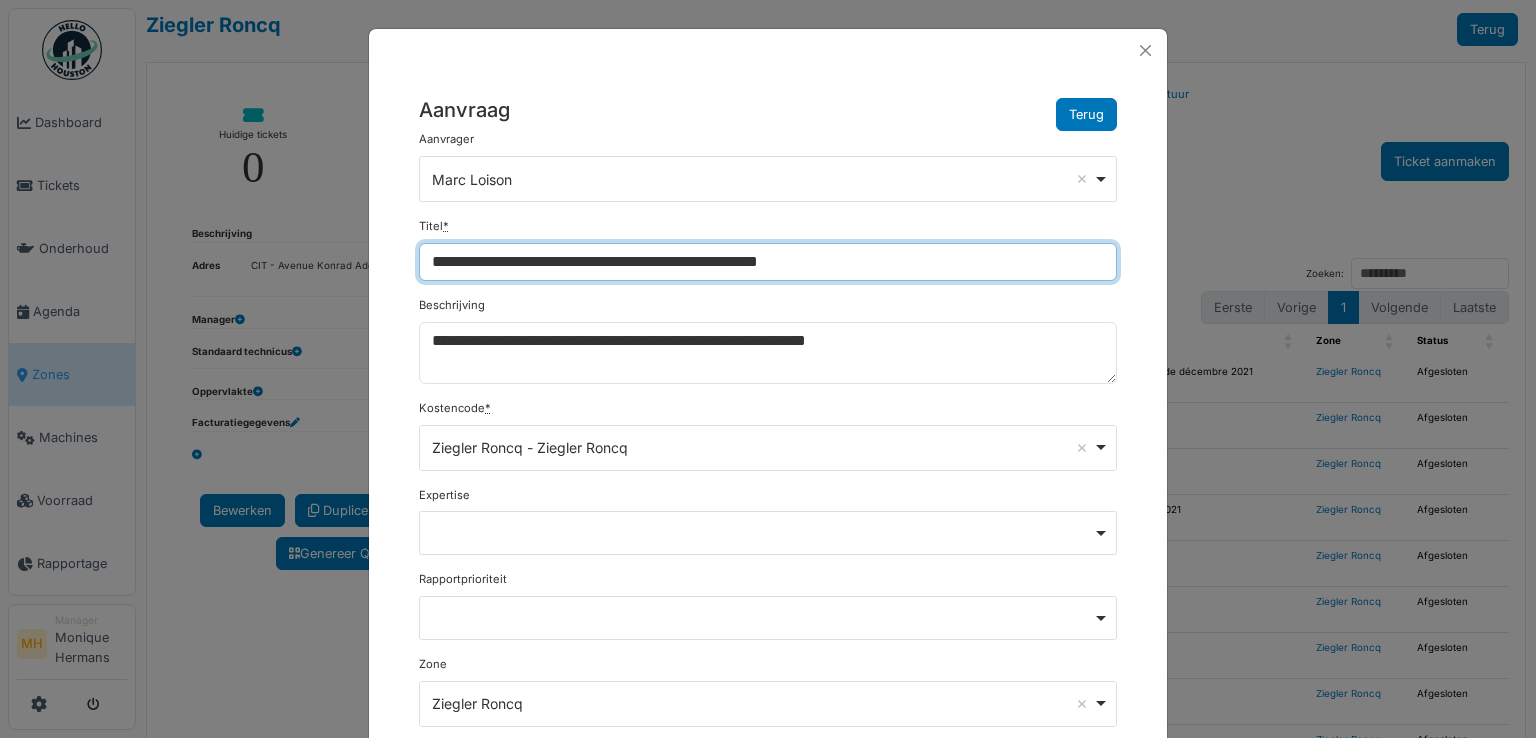 click on "**********" at bounding box center (768, 262) 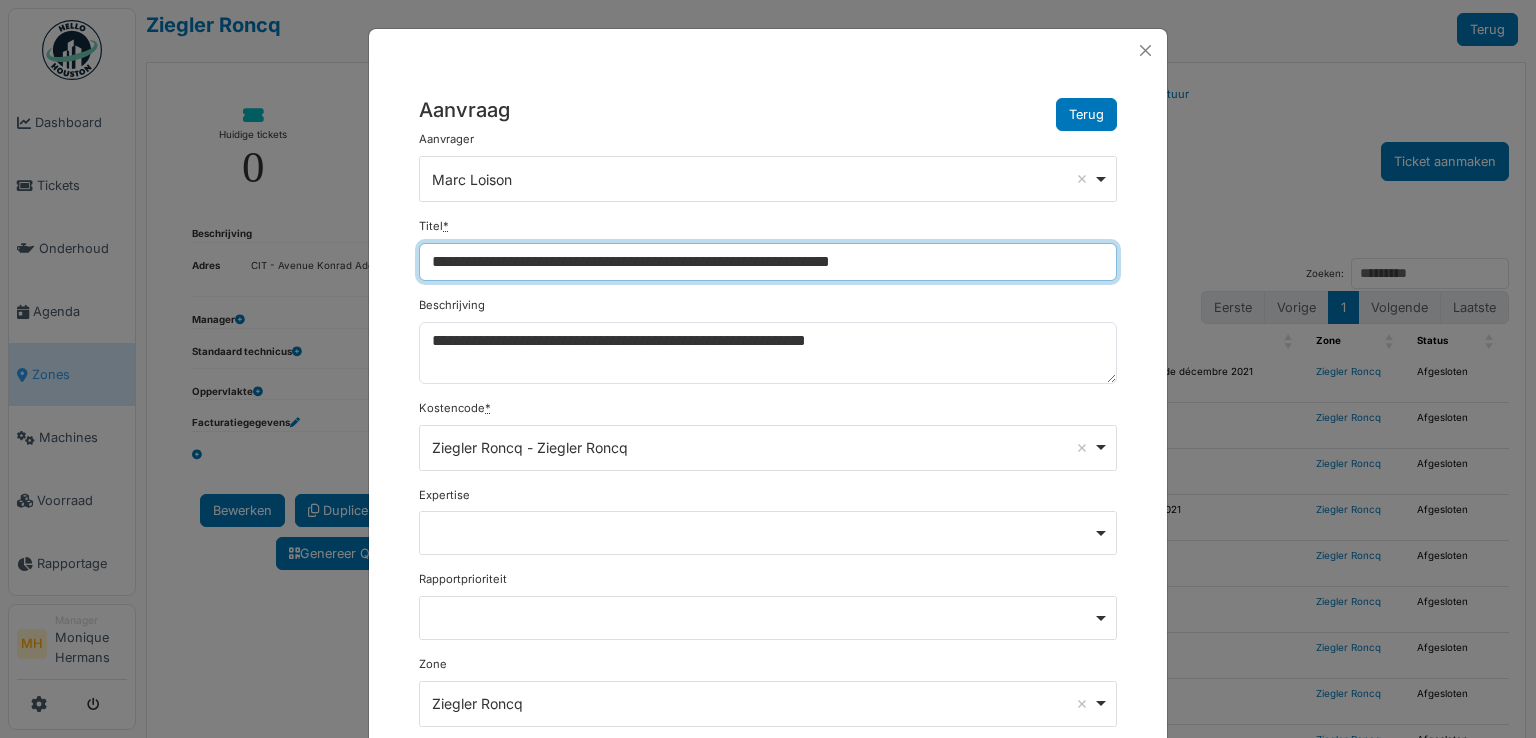 type on "**********" 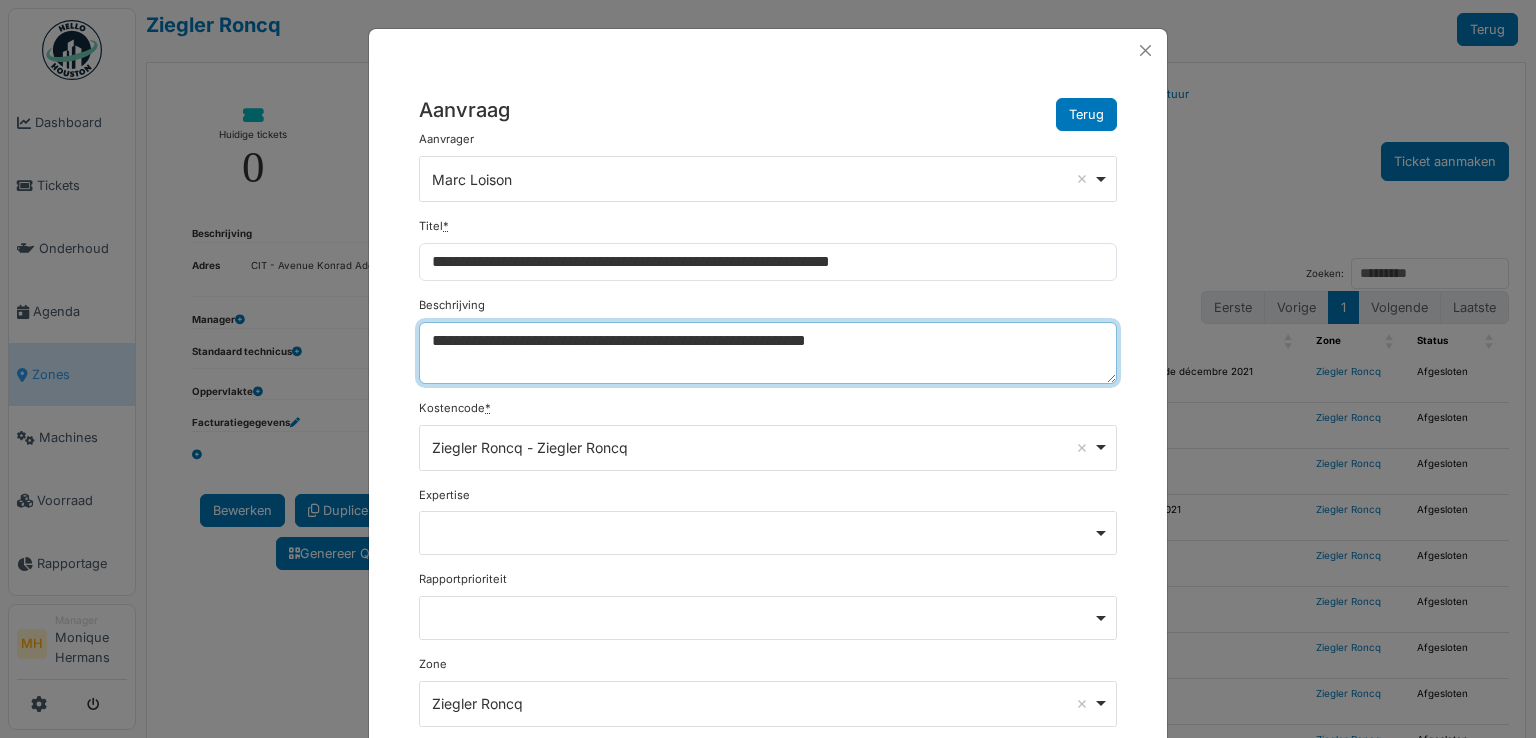 click on "**********" at bounding box center (768, 353) 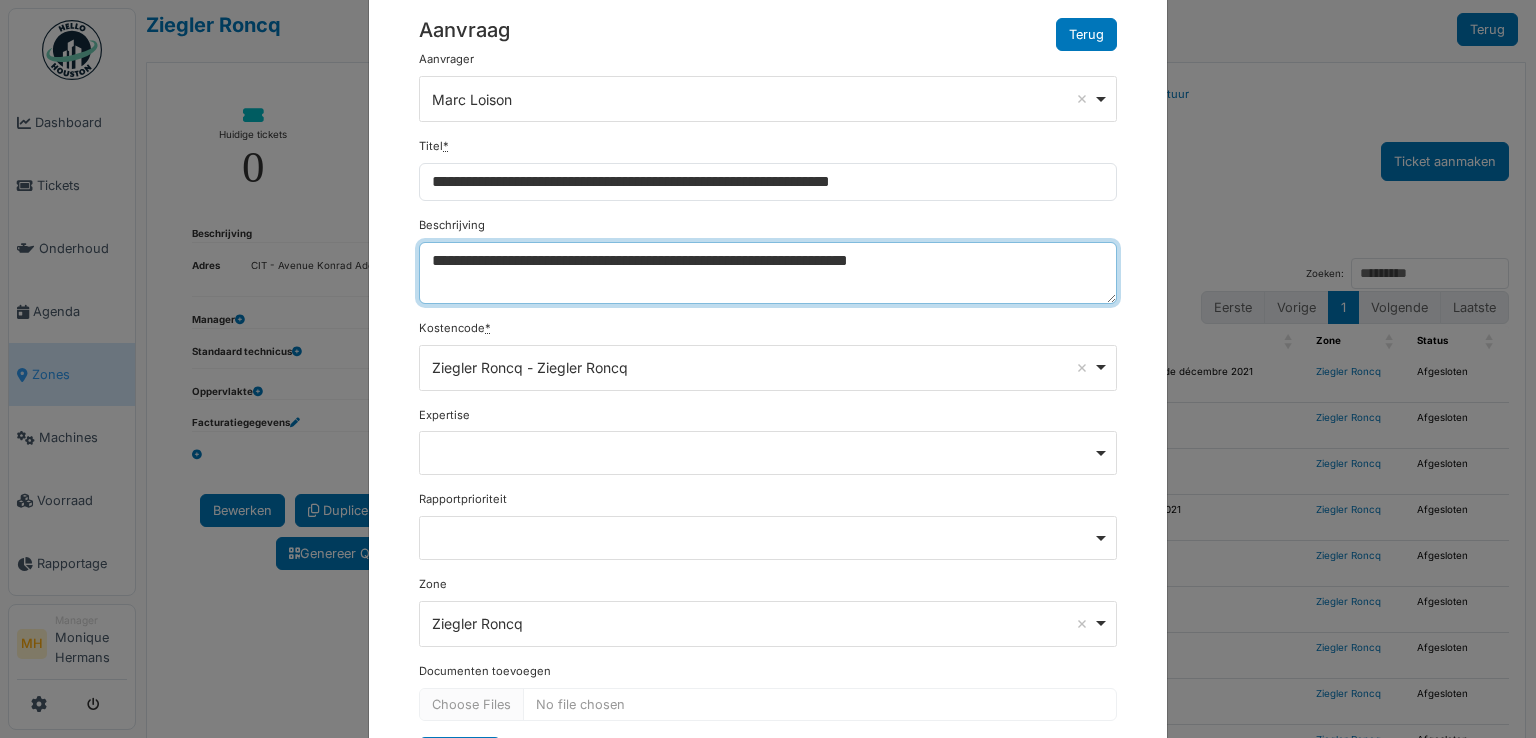 scroll, scrollTop: 176, scrollLeft: 0, axis: vertical 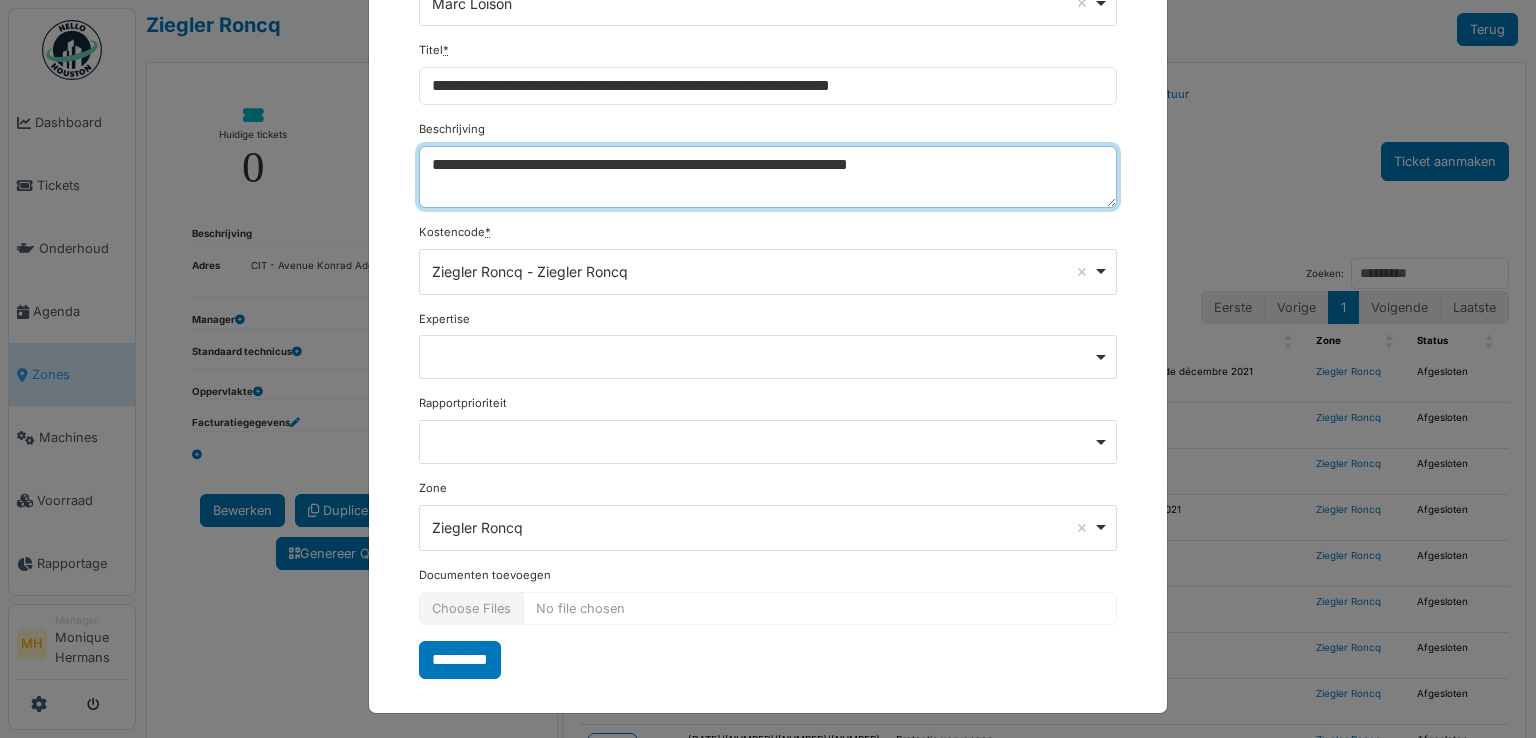 type on "**********" 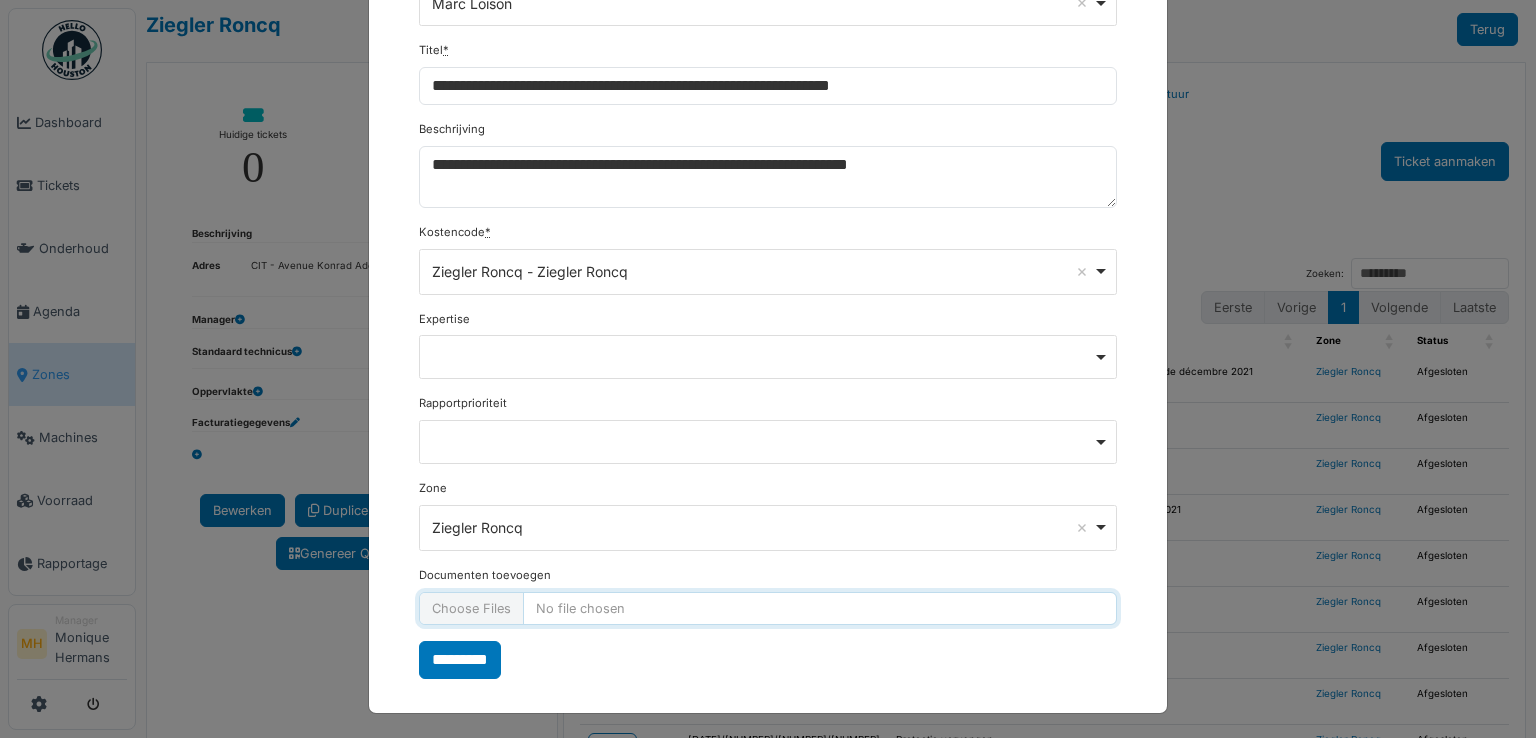 click on "Documenten toevoegen" at bounding box center (768, 608) 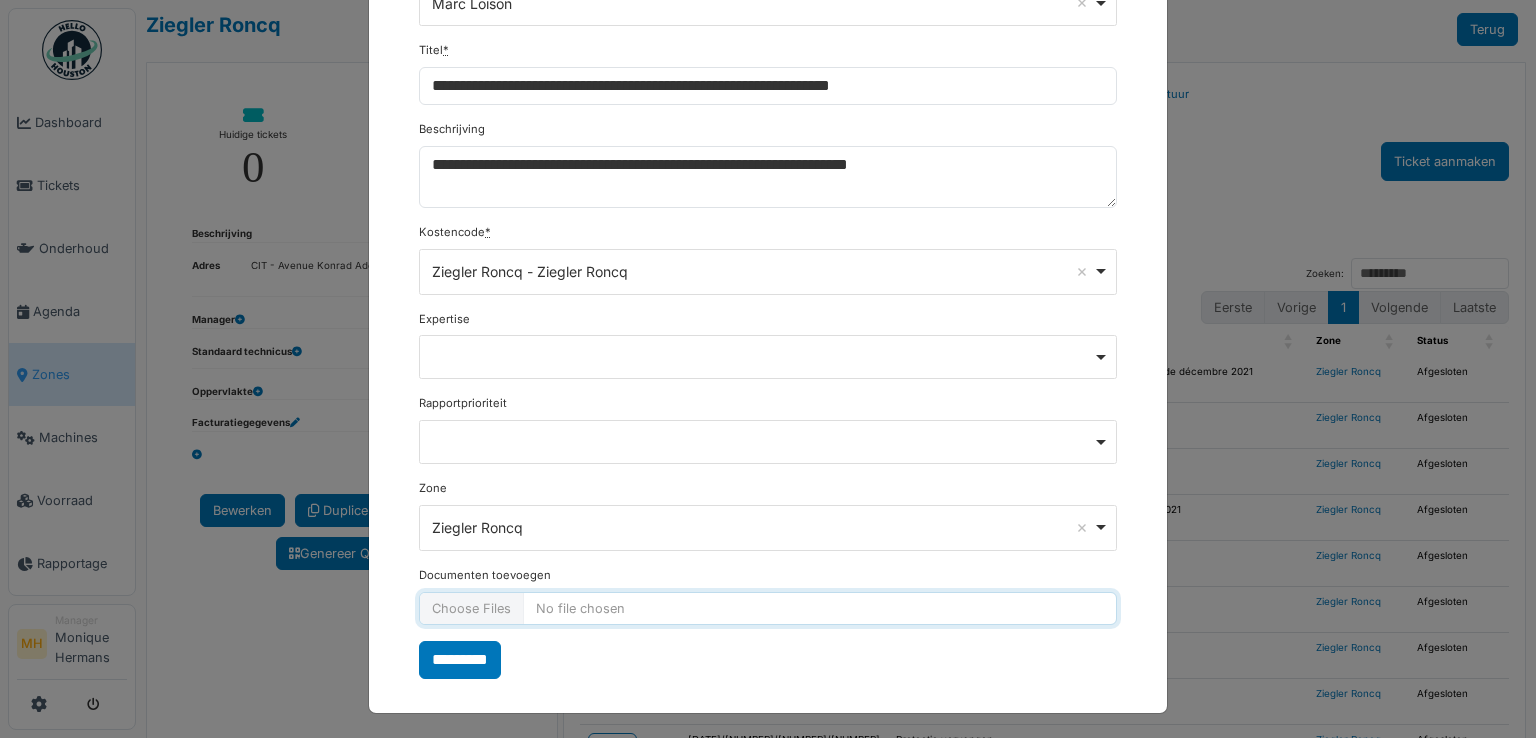 type on "**********" 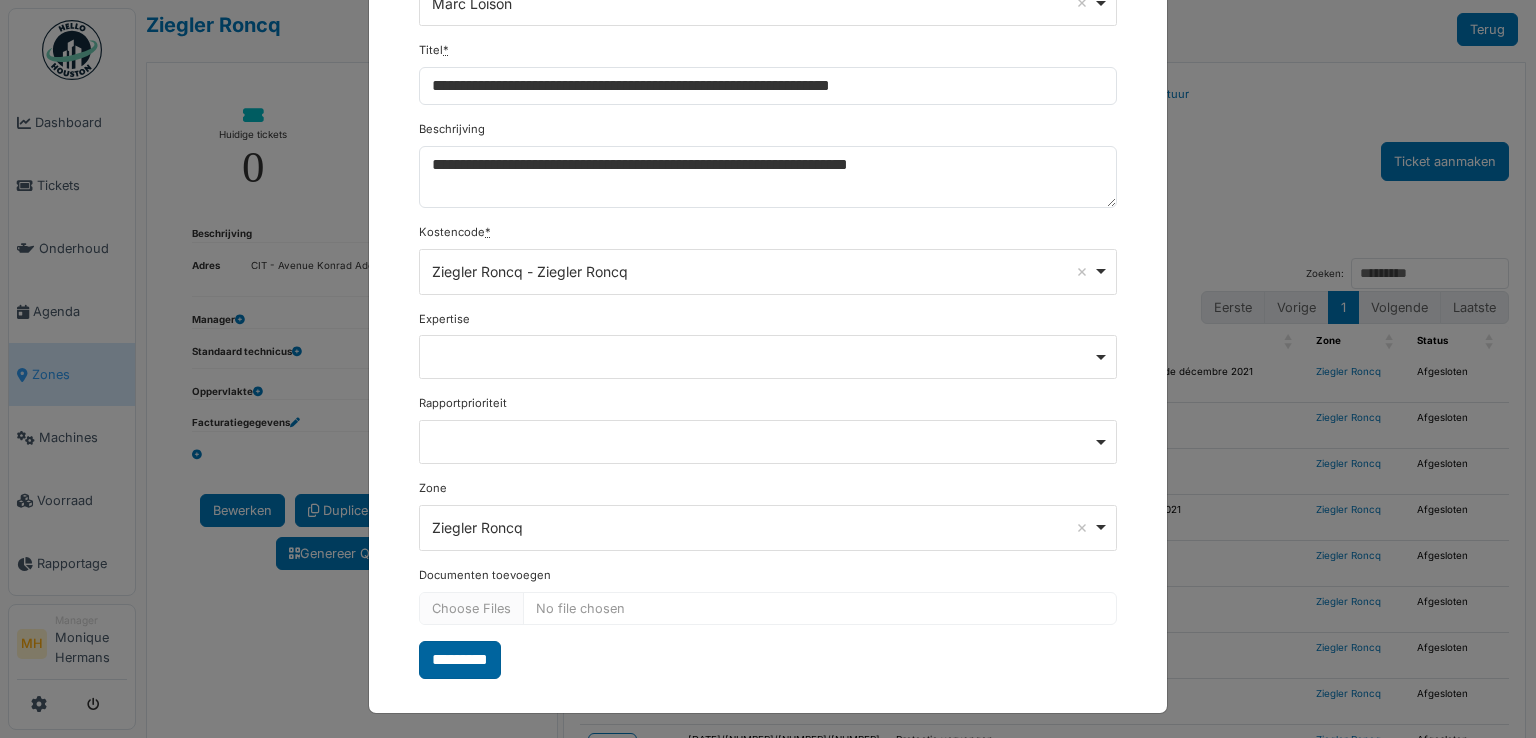 click on "*********" at bounding box center [460, 660] 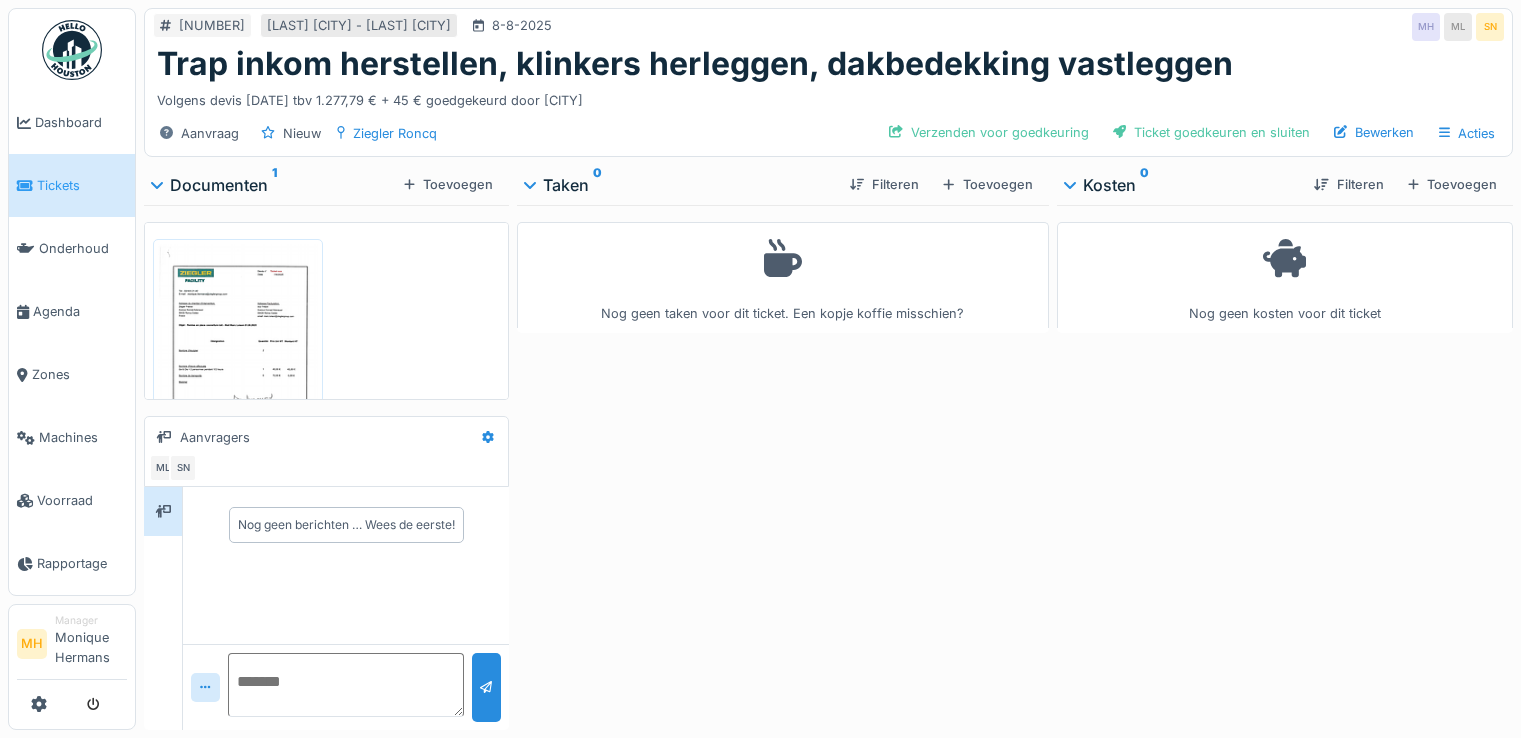 scroll, scrollTop: 0, scrollLeft: 0, axis: both 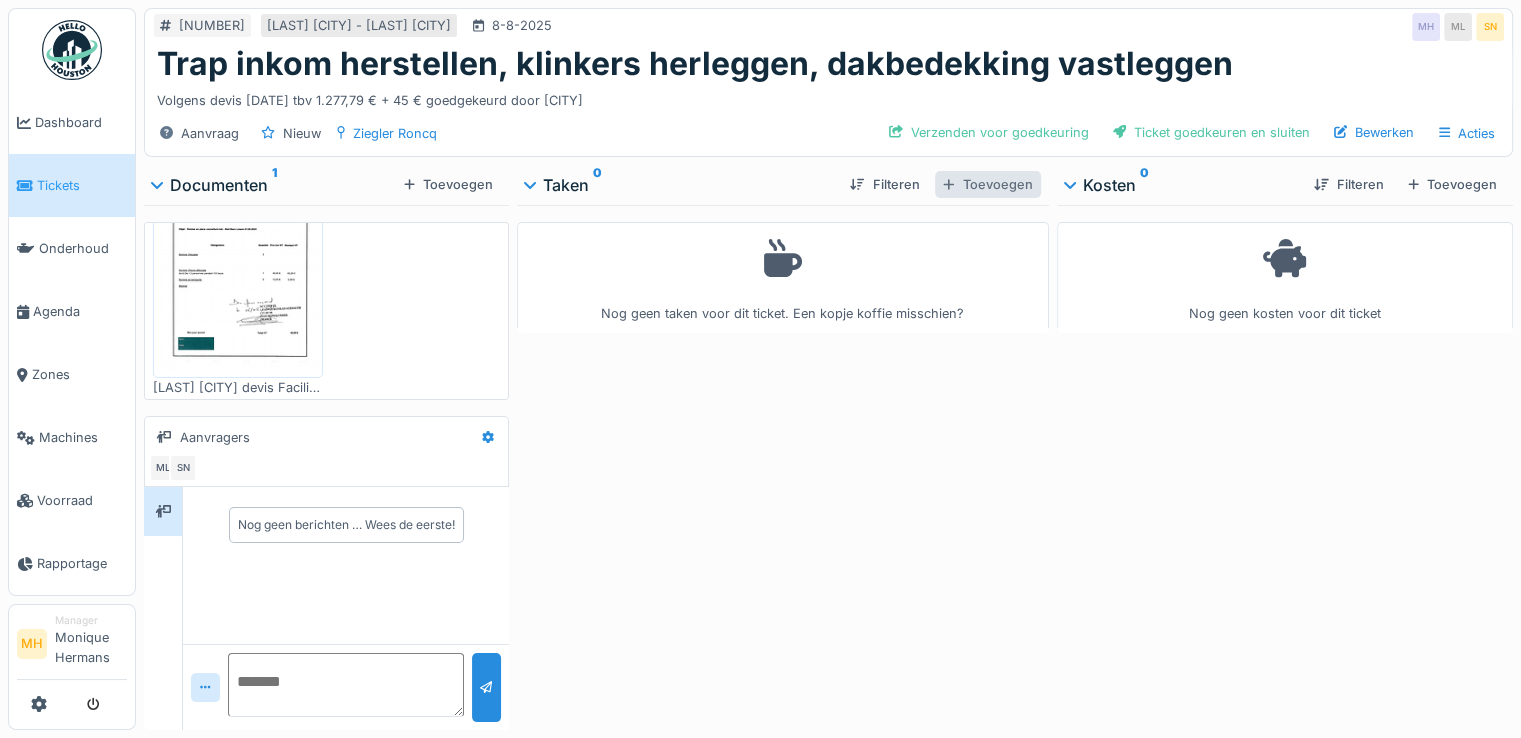click on "Toevoegen" at bounding box center [987, 184] 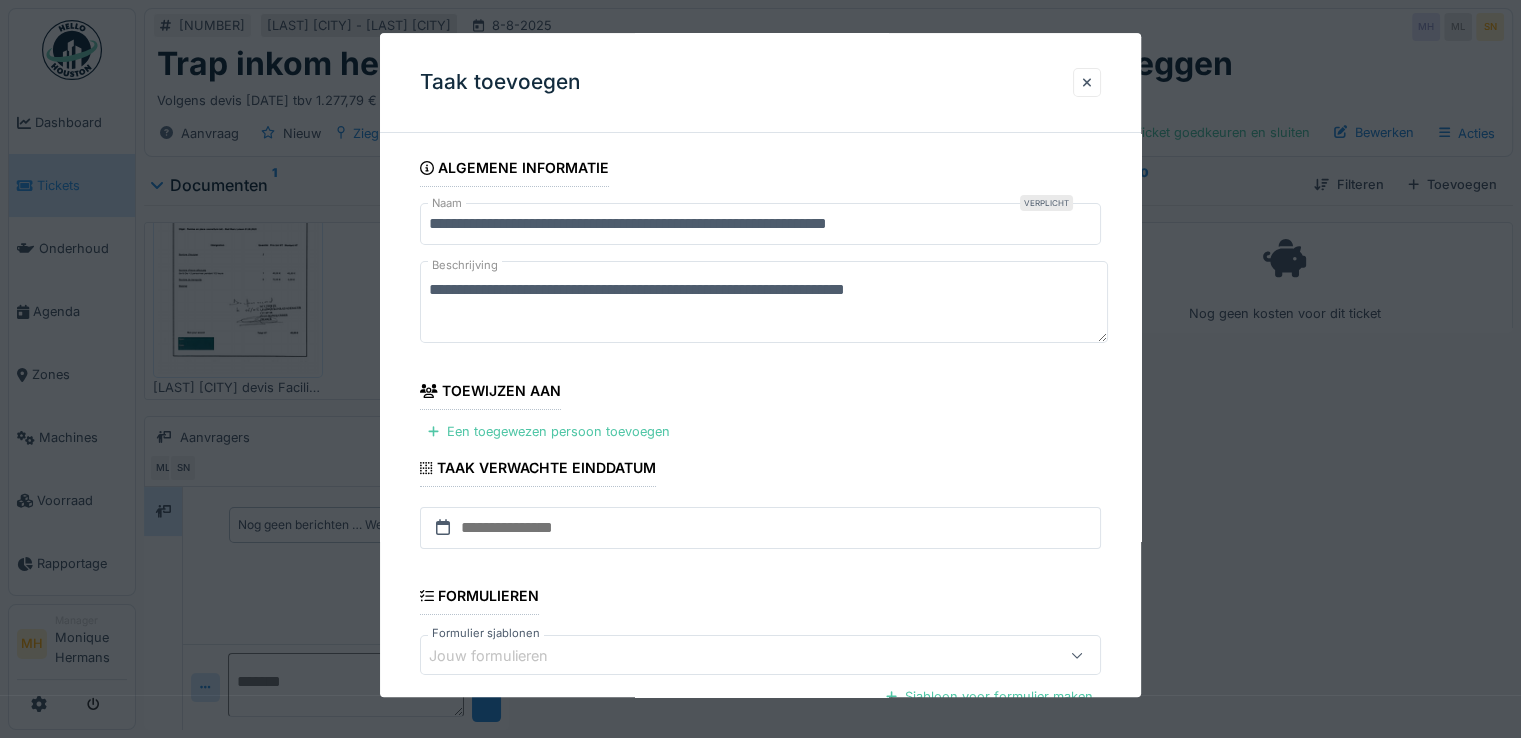 scroll, scrollTop: 100, scrollLeft: 0, axis: vertical 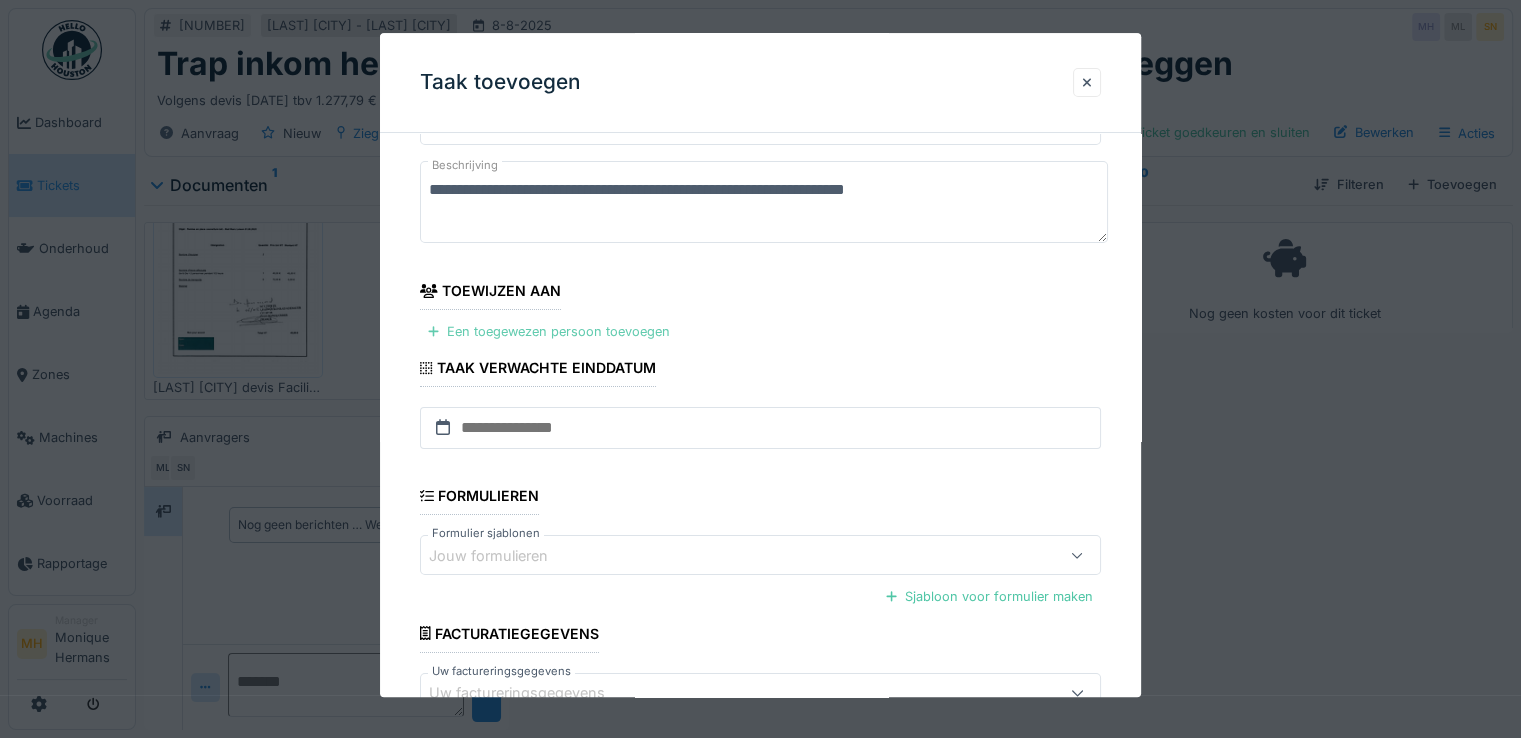 click on "Een toegewezen persoon toevoegen" at bounding box center (549, 331) 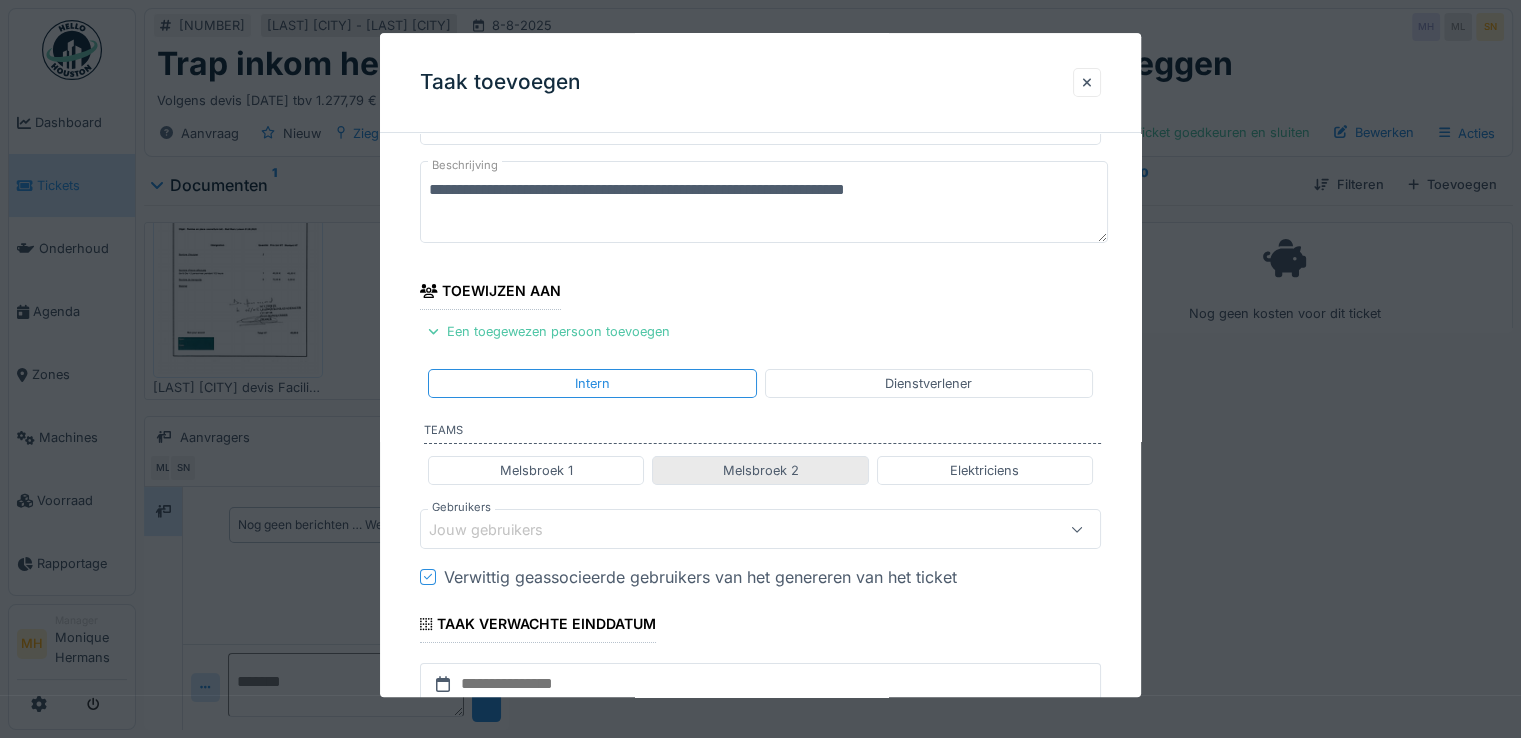 click on "Melsbroek 2" at bounding box center [760, 470] 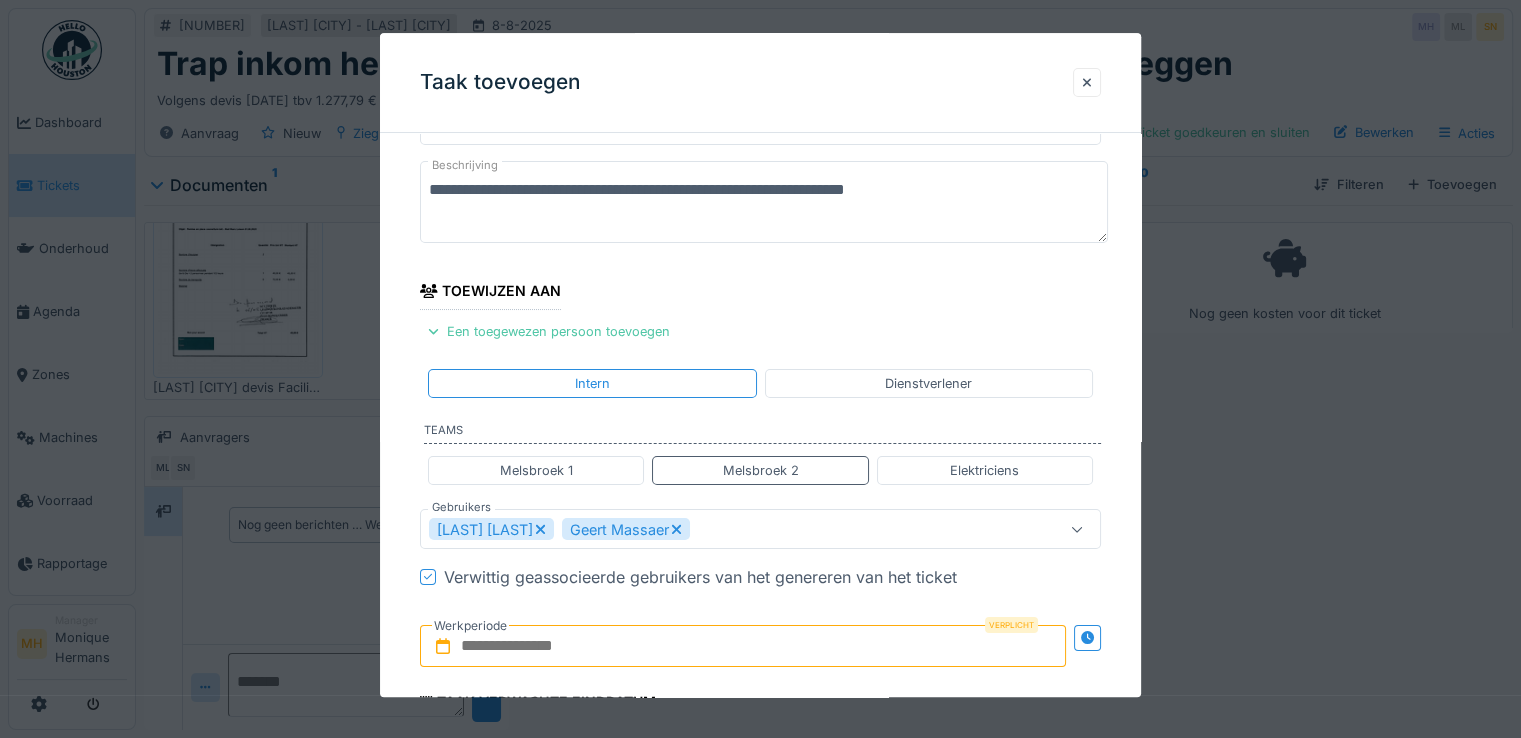 scroll, scrollTop: 300, scrollLeft: 0, axis: vertical 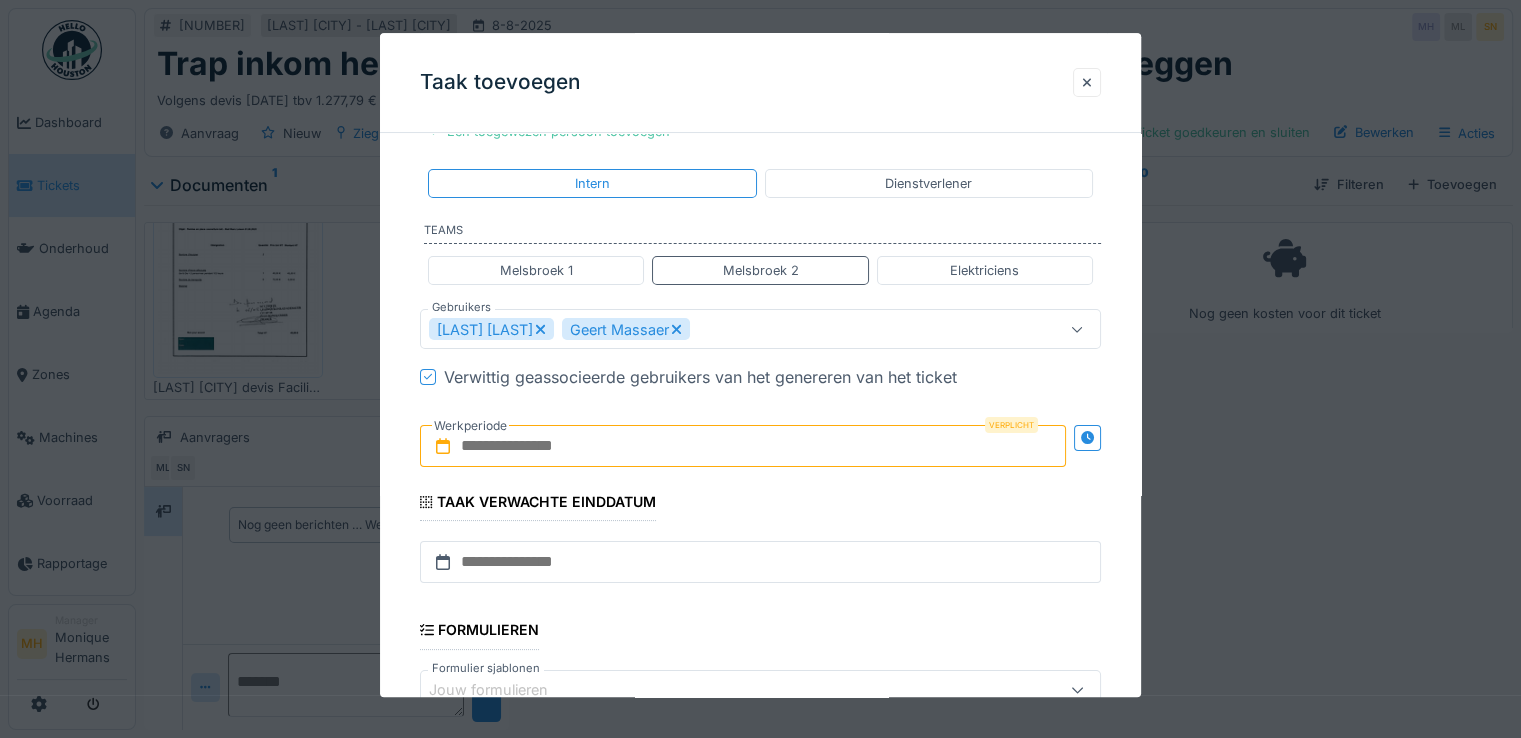 click at bounding box center (743, 447) 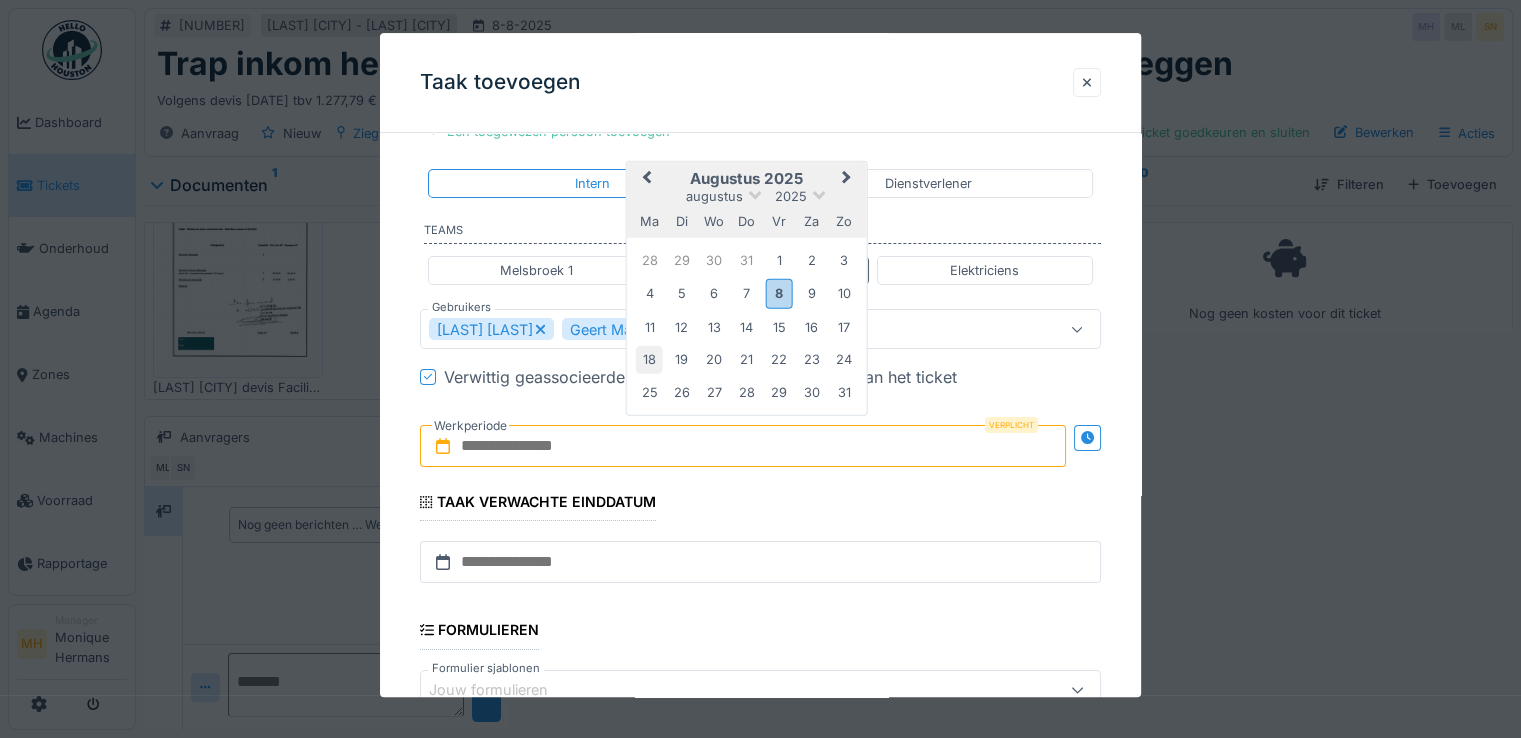 click on "18" at bounding box center [649, 359] 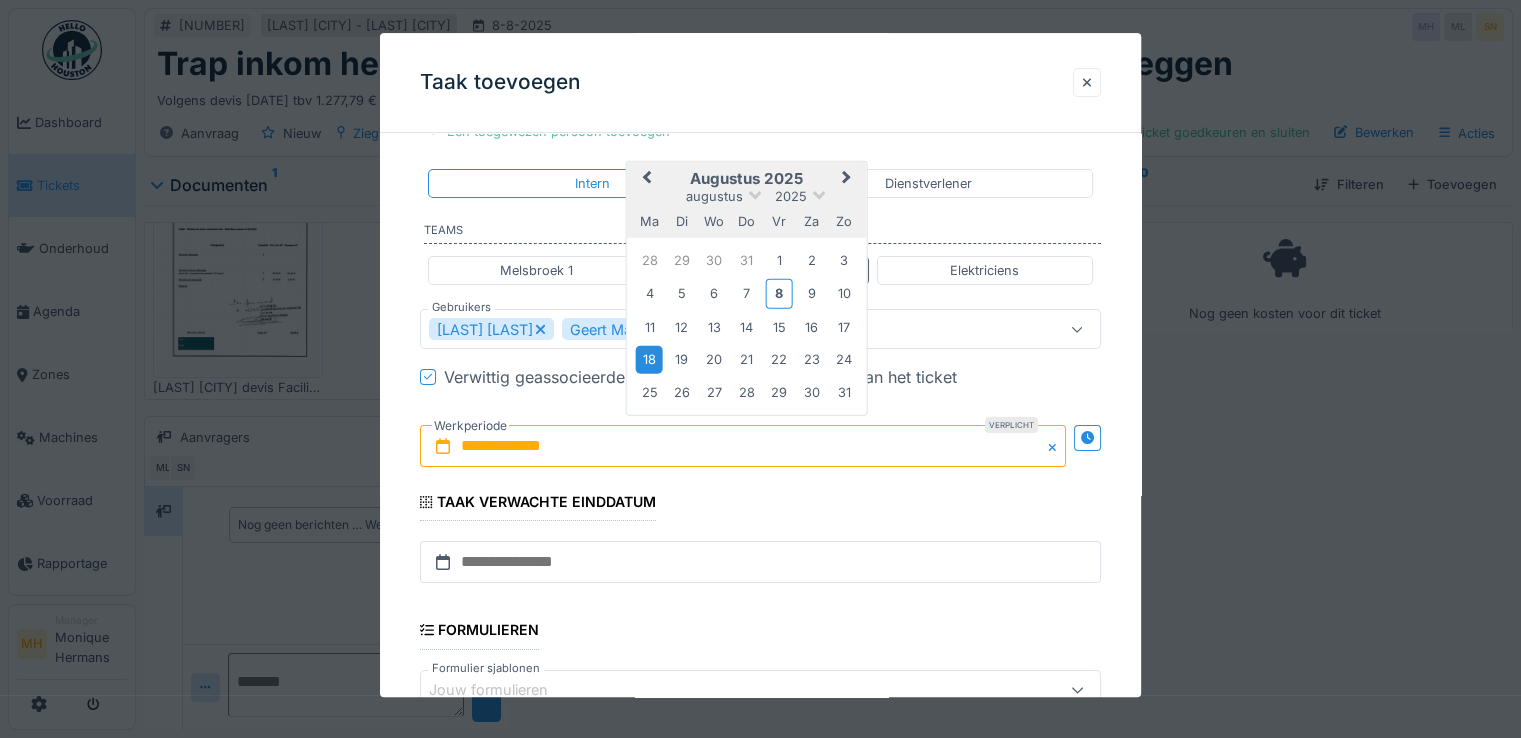 click on "18" at bounding box center [649, 359] 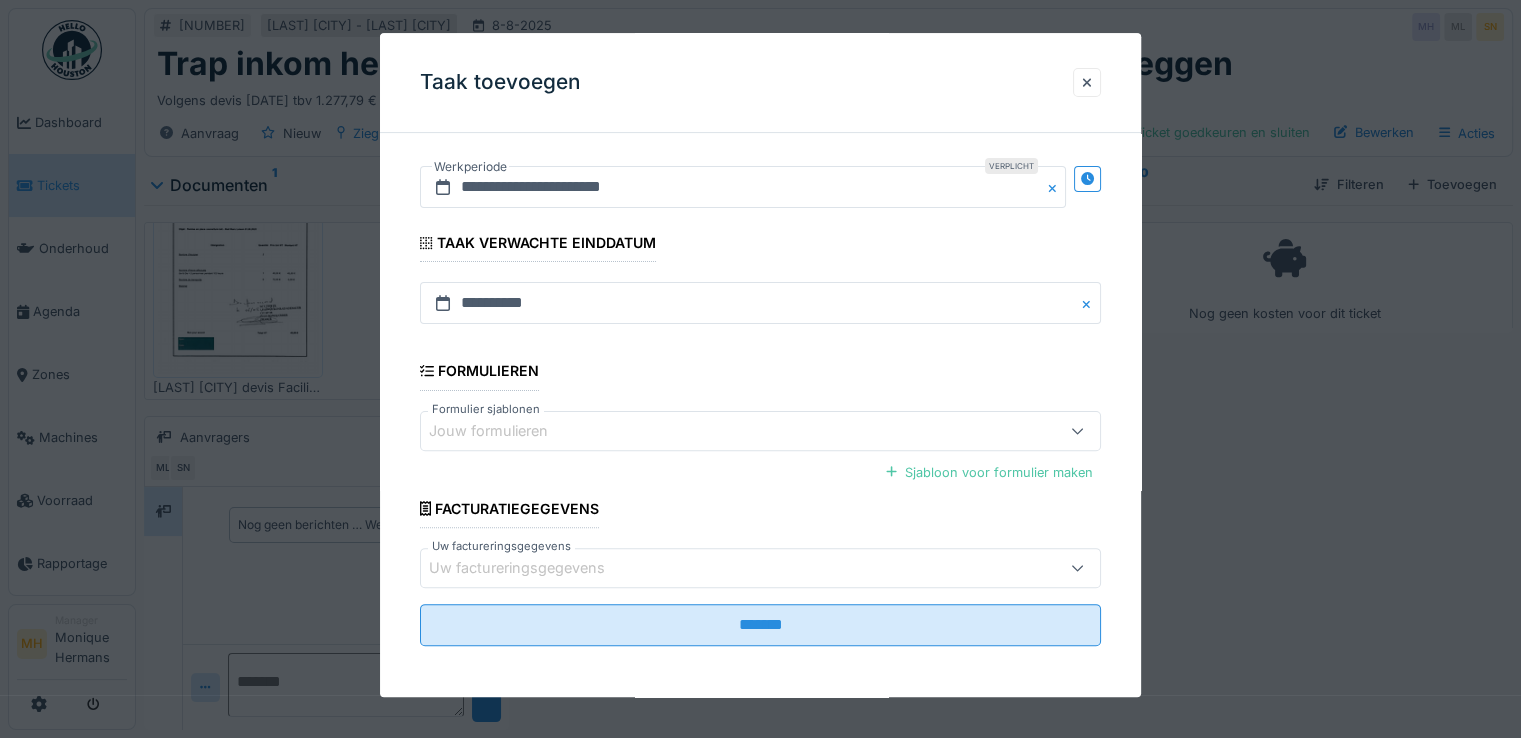 scroll, scrollTop: 560, scrollLeft: 0, axis: vertical 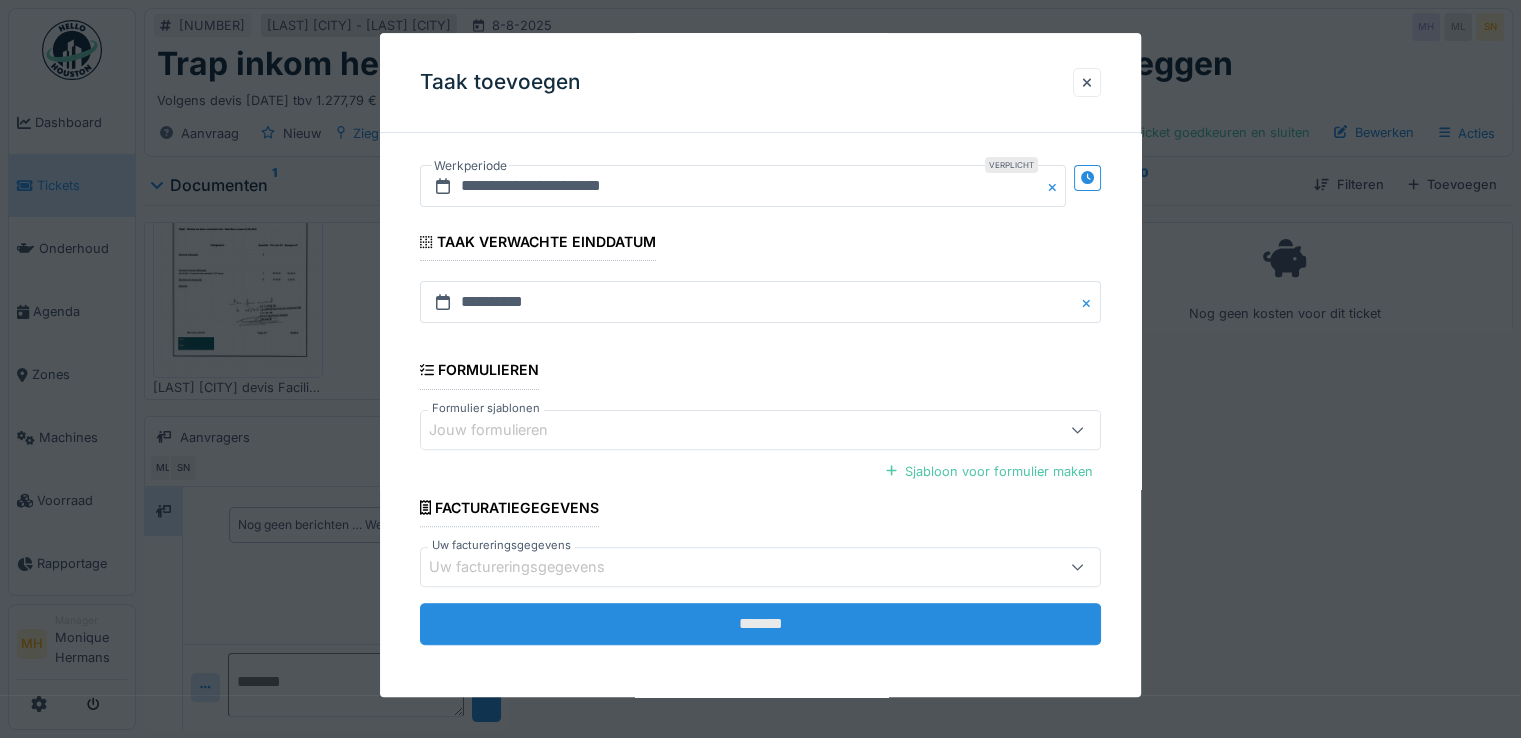 click on "*******" at bounding box center (760, 624) 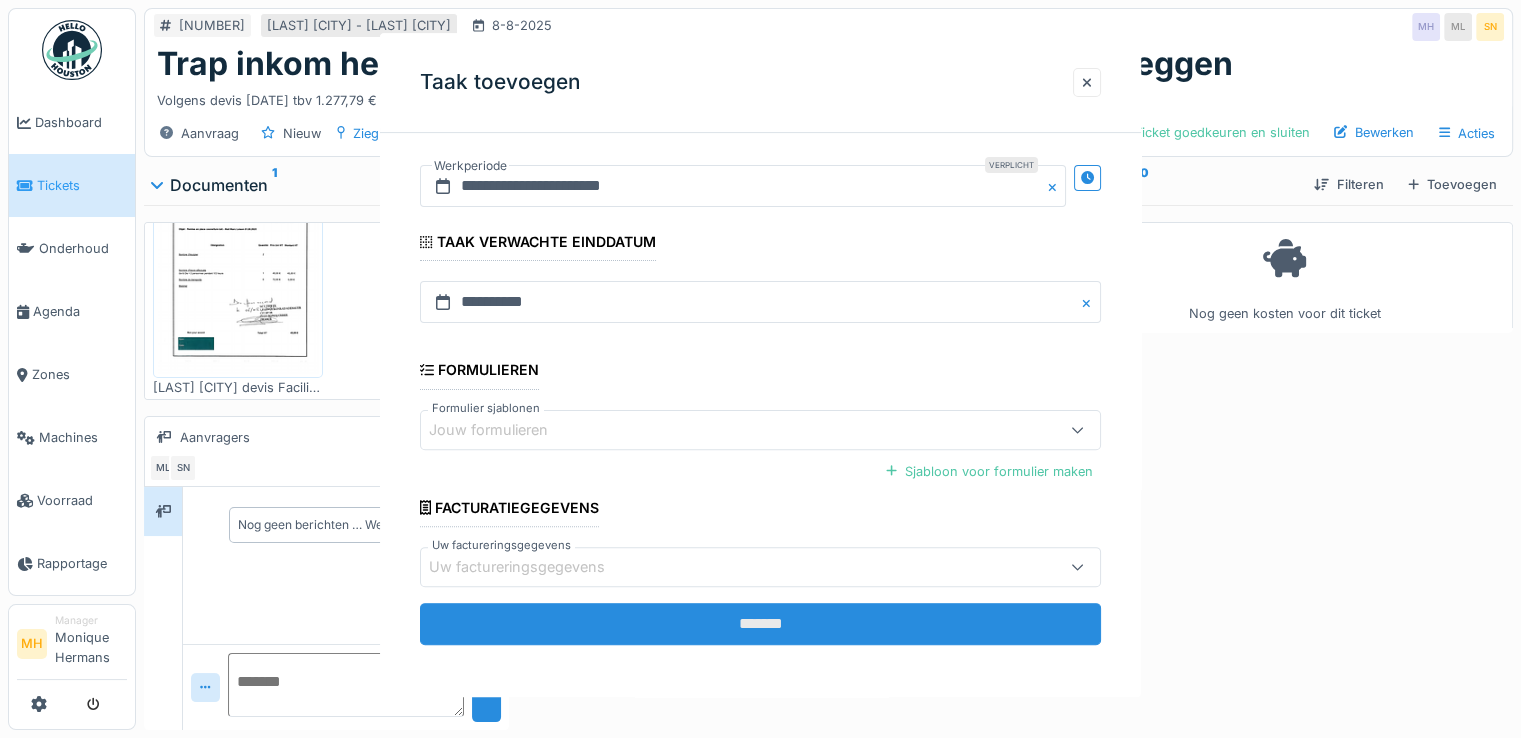 scroll, scrollTop: 0, scrollLeft: 0, axis: both 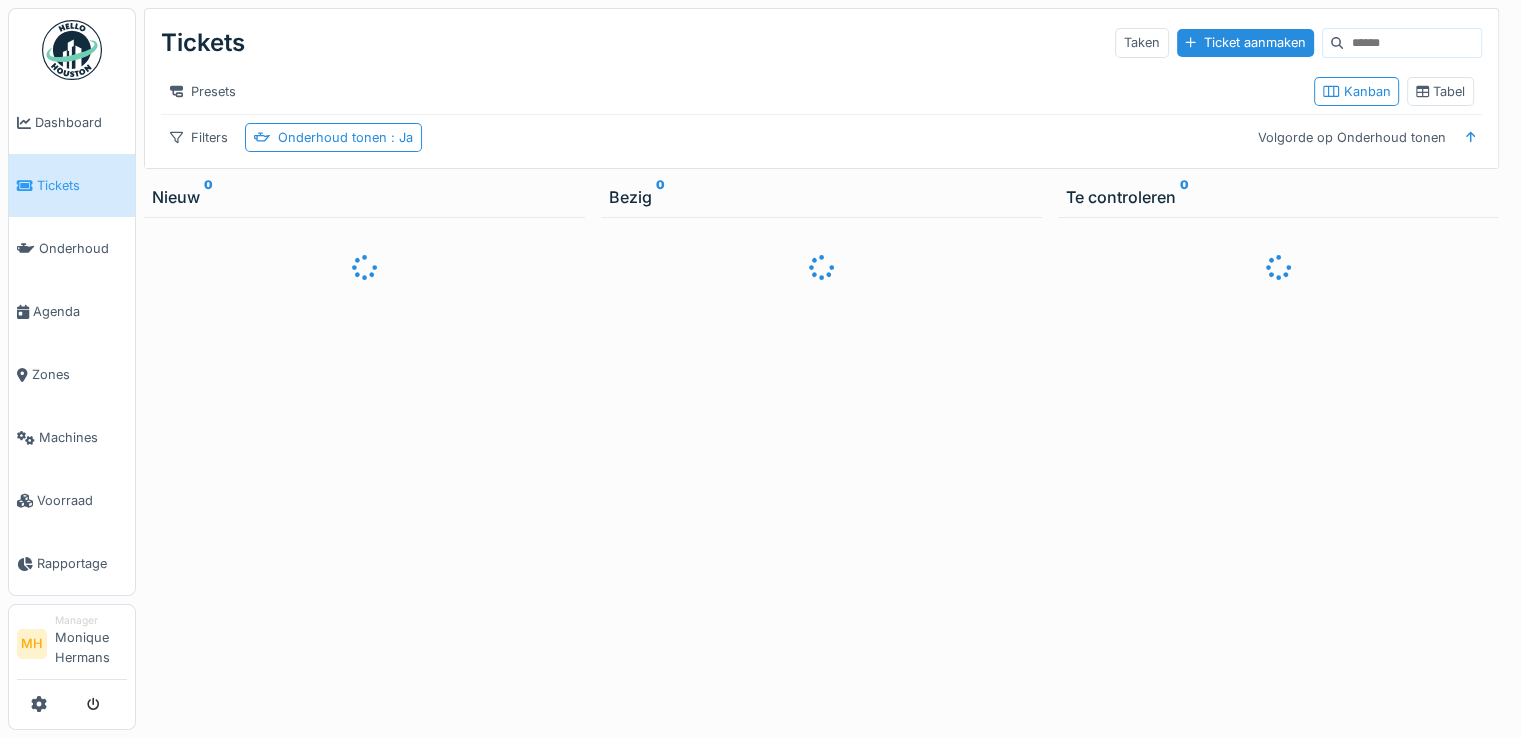 click at bounding box center (1412, 43) 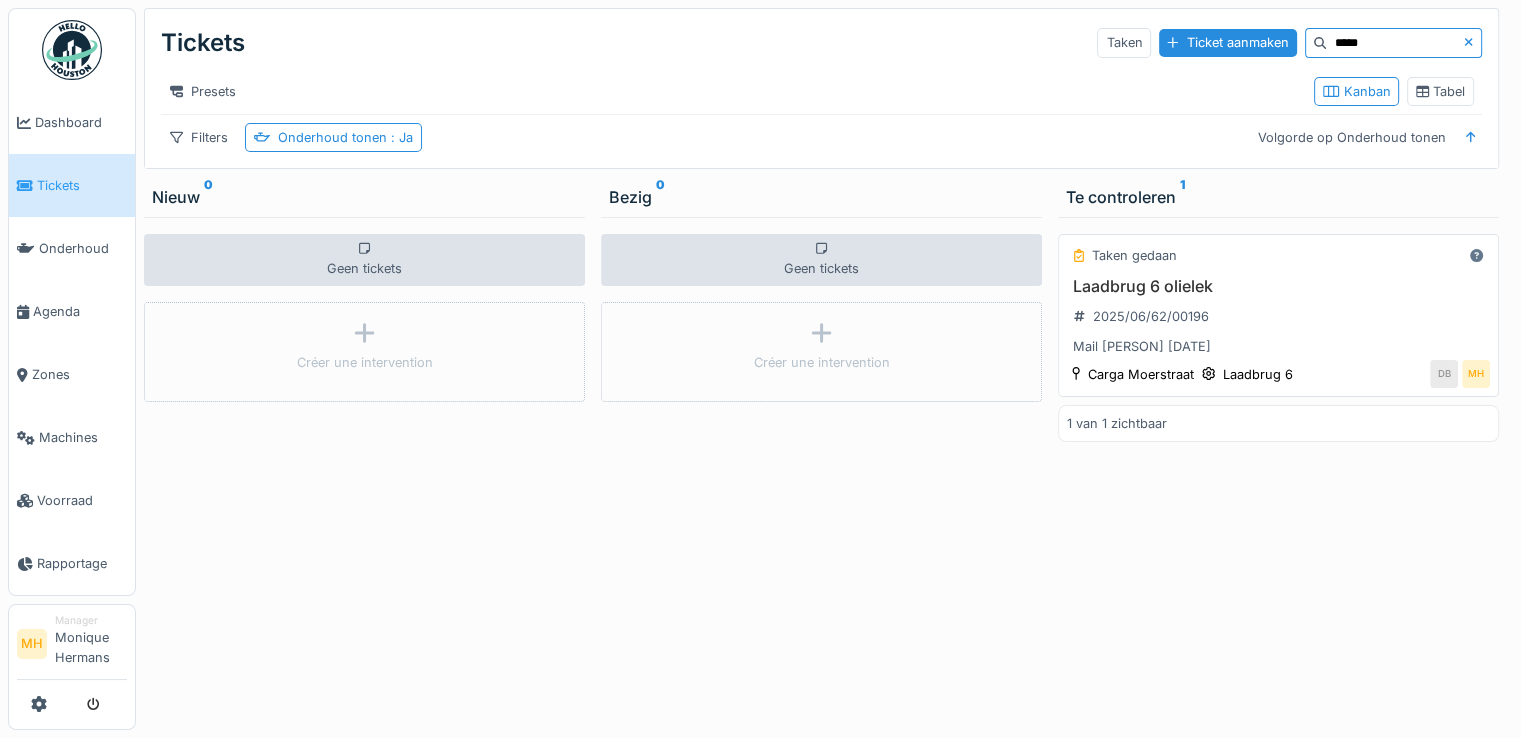 click on "Laadbrug 6 olielek" at bounding box center [1278, 286] 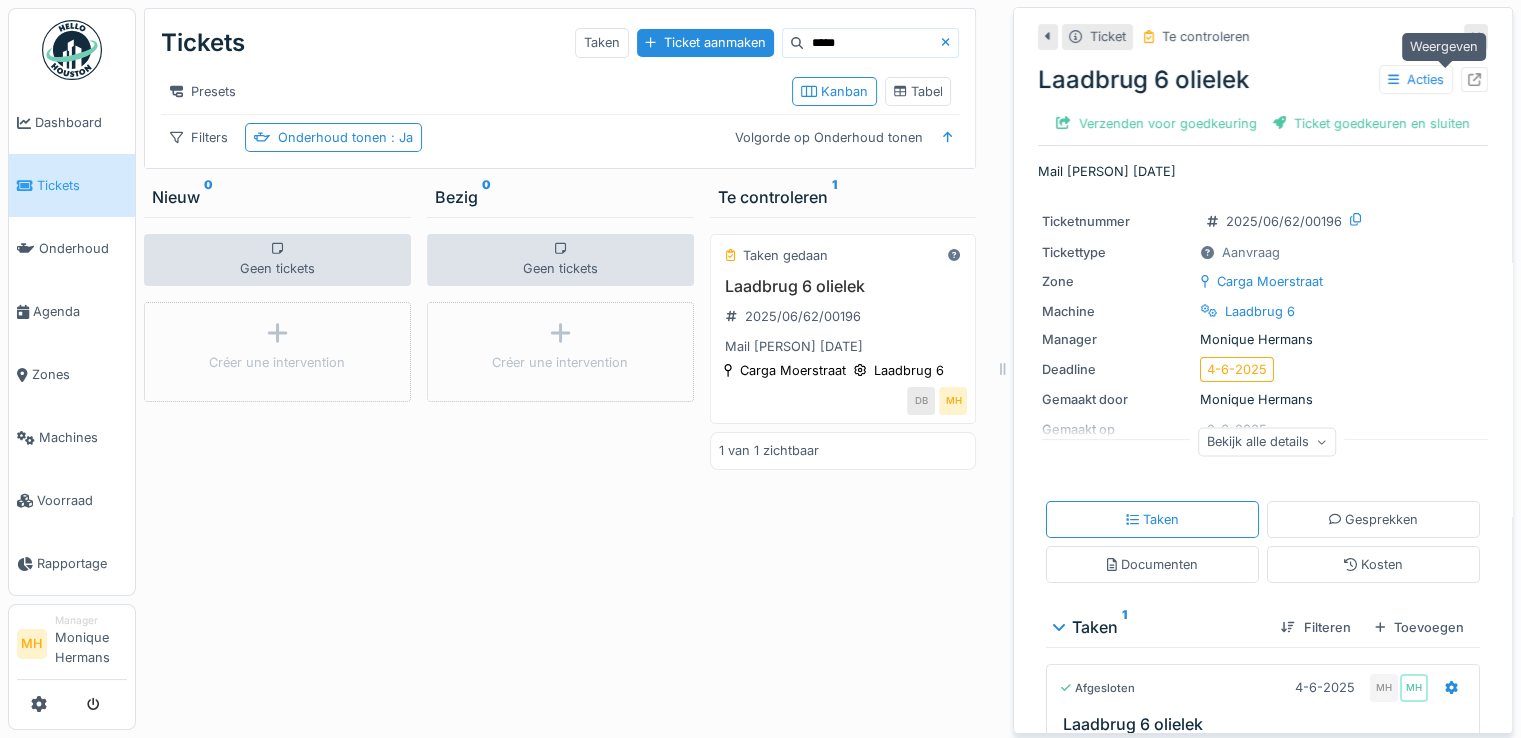 click 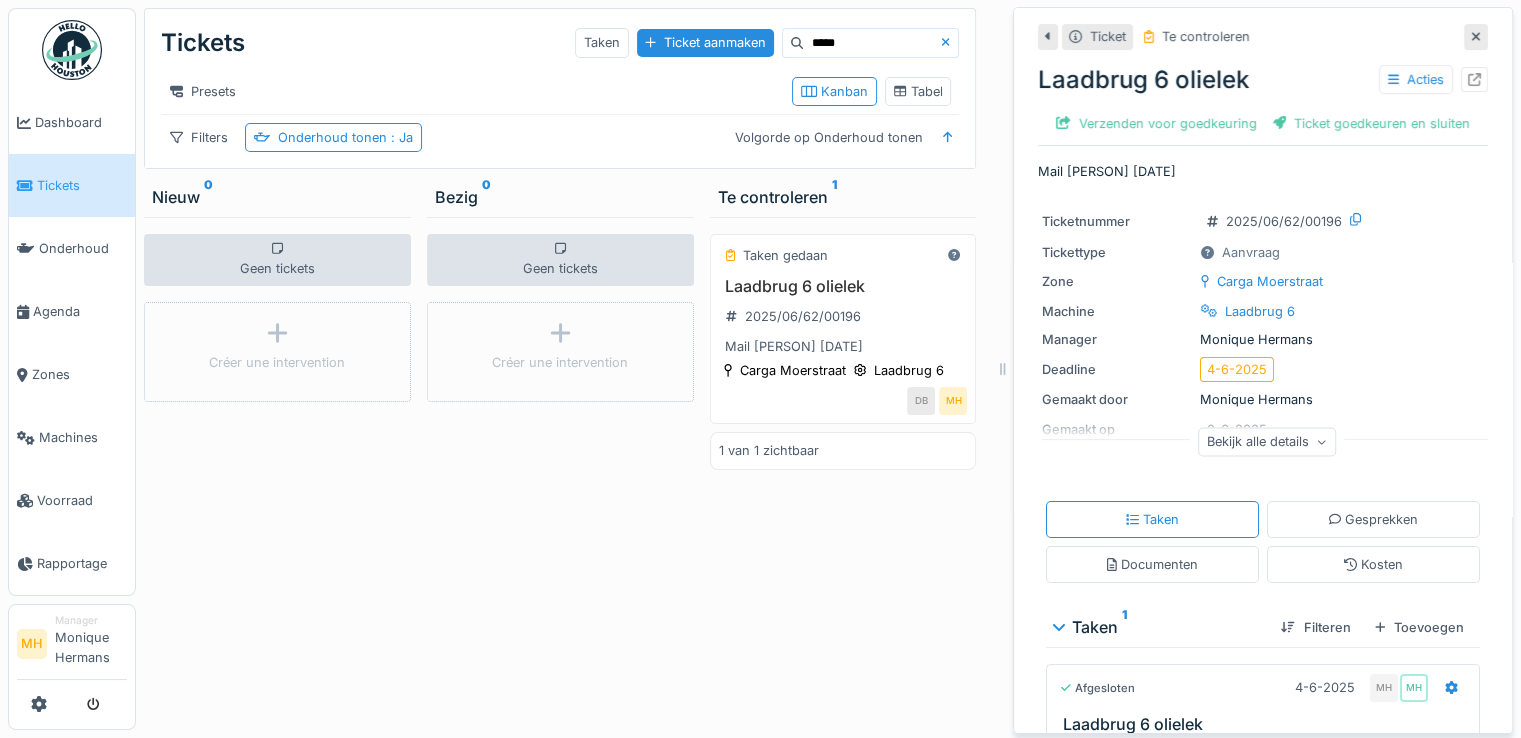 click on "*****" at bounding box center (872, 43) 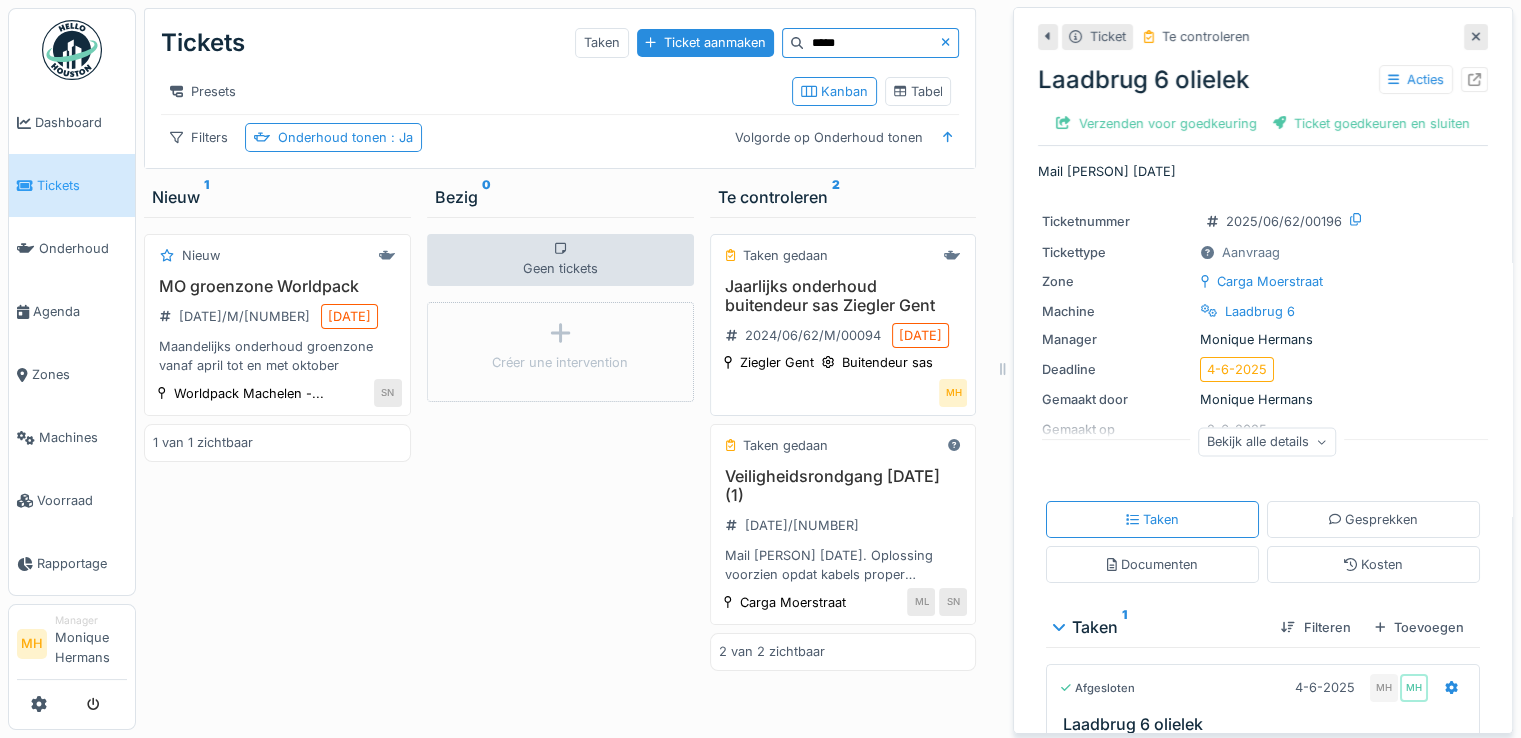 scroll, scrollTop: 15, scrollLeft: 0, axis: vertical 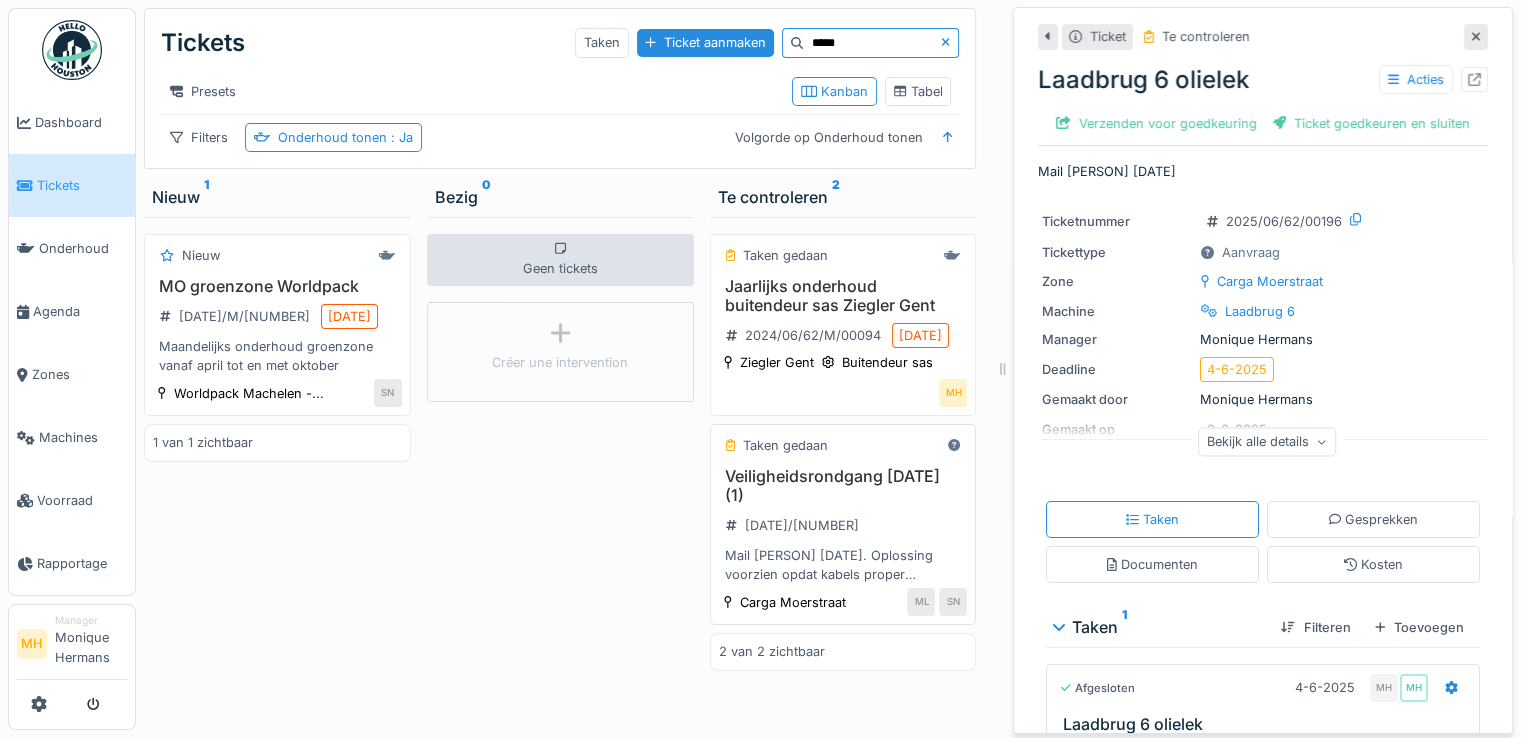 click on "Veiligheidsrondgang [DATE] (1)" at bounding box center (843, 486) 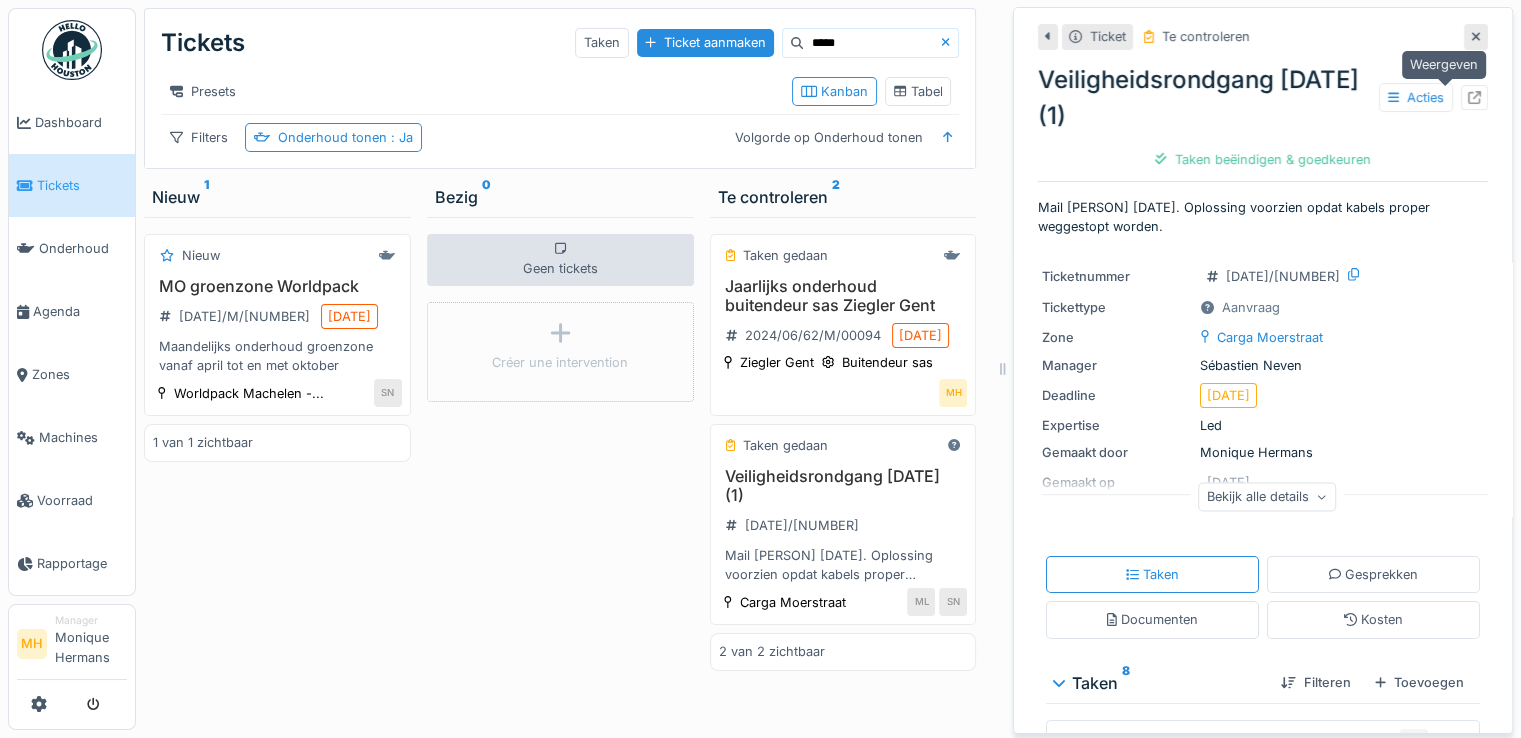 click 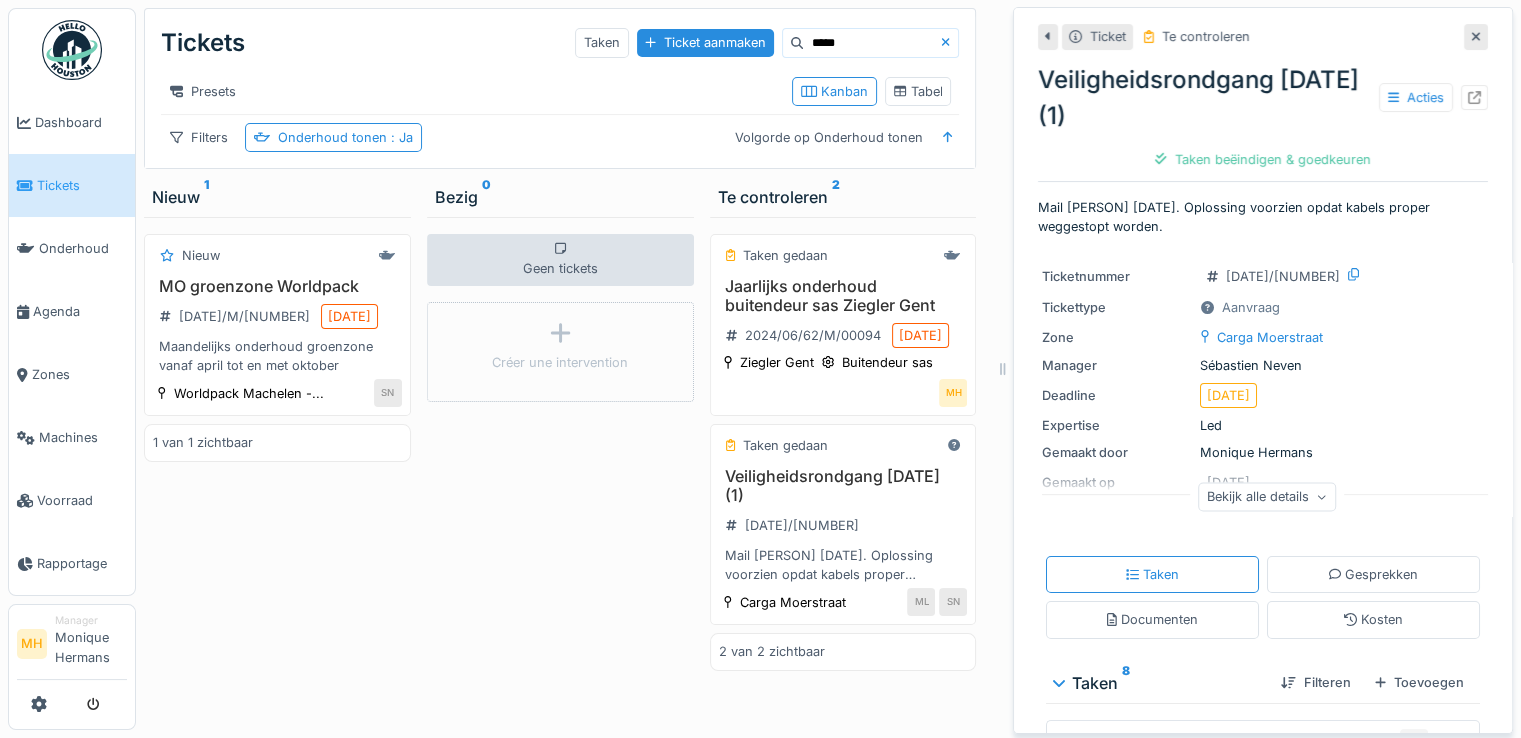 drag, startPoint x: 824, startPoint y: 31, endPoint x: 644, endPoint y: 49, distance: 180.89777 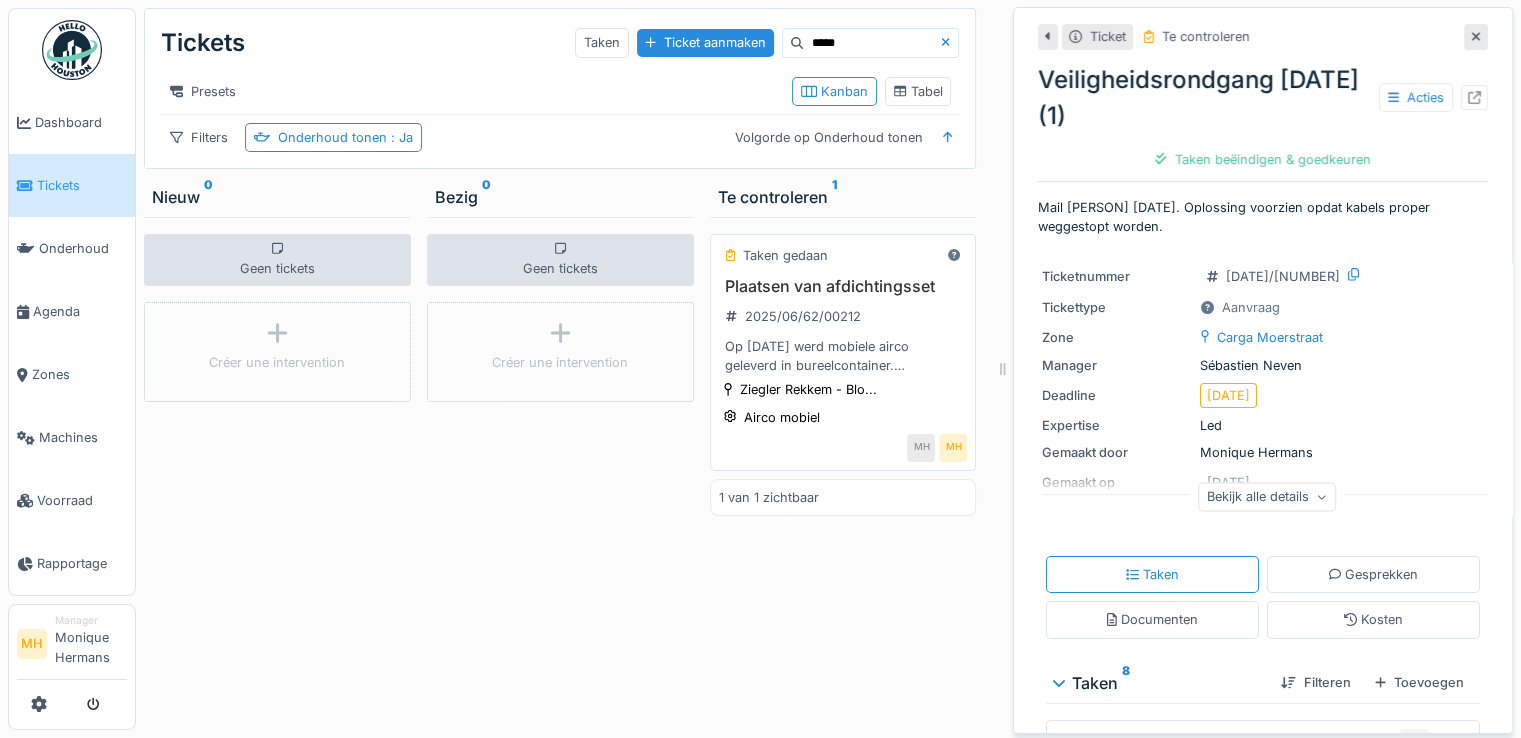click on "Plaatsen van afdichtingsset" at bounding box center [843, 286] 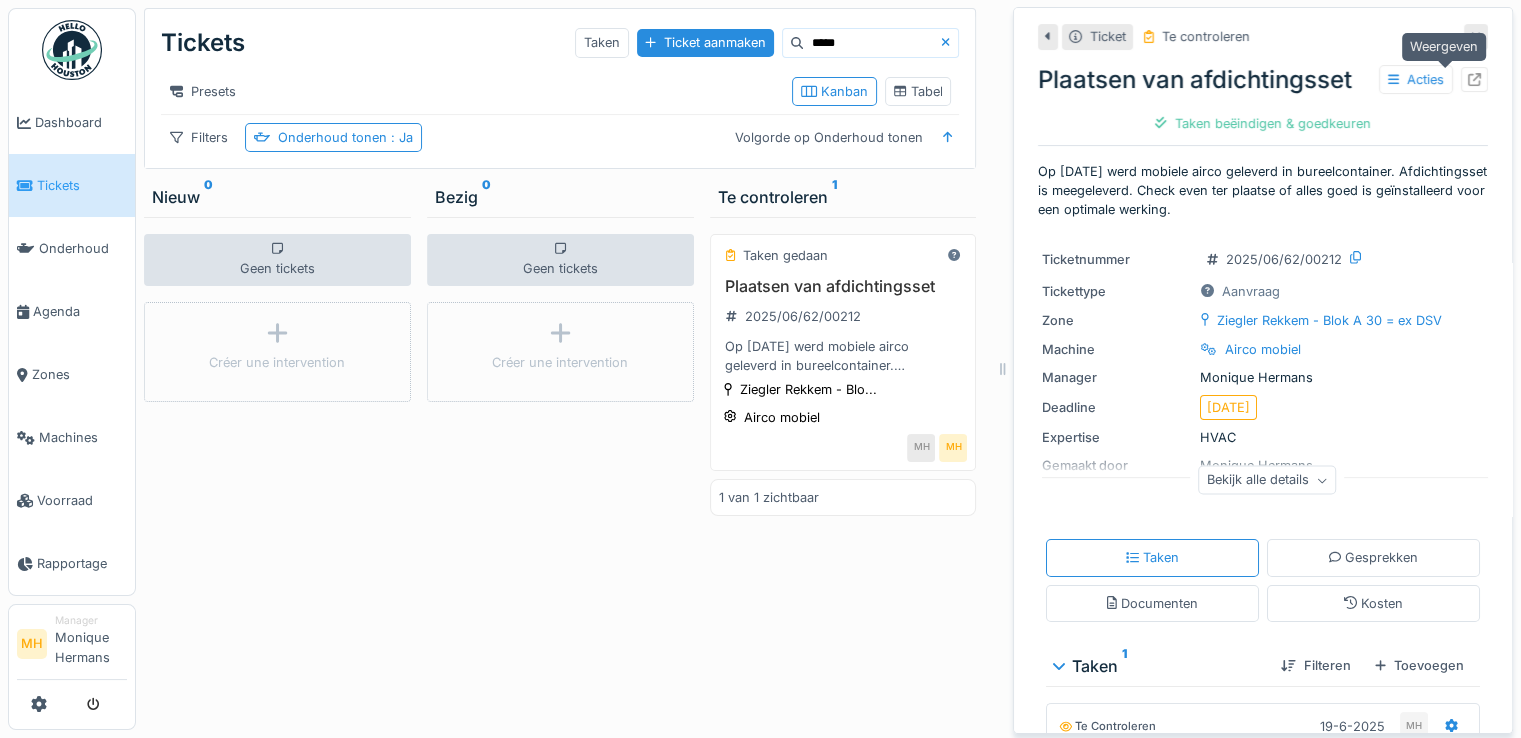 click 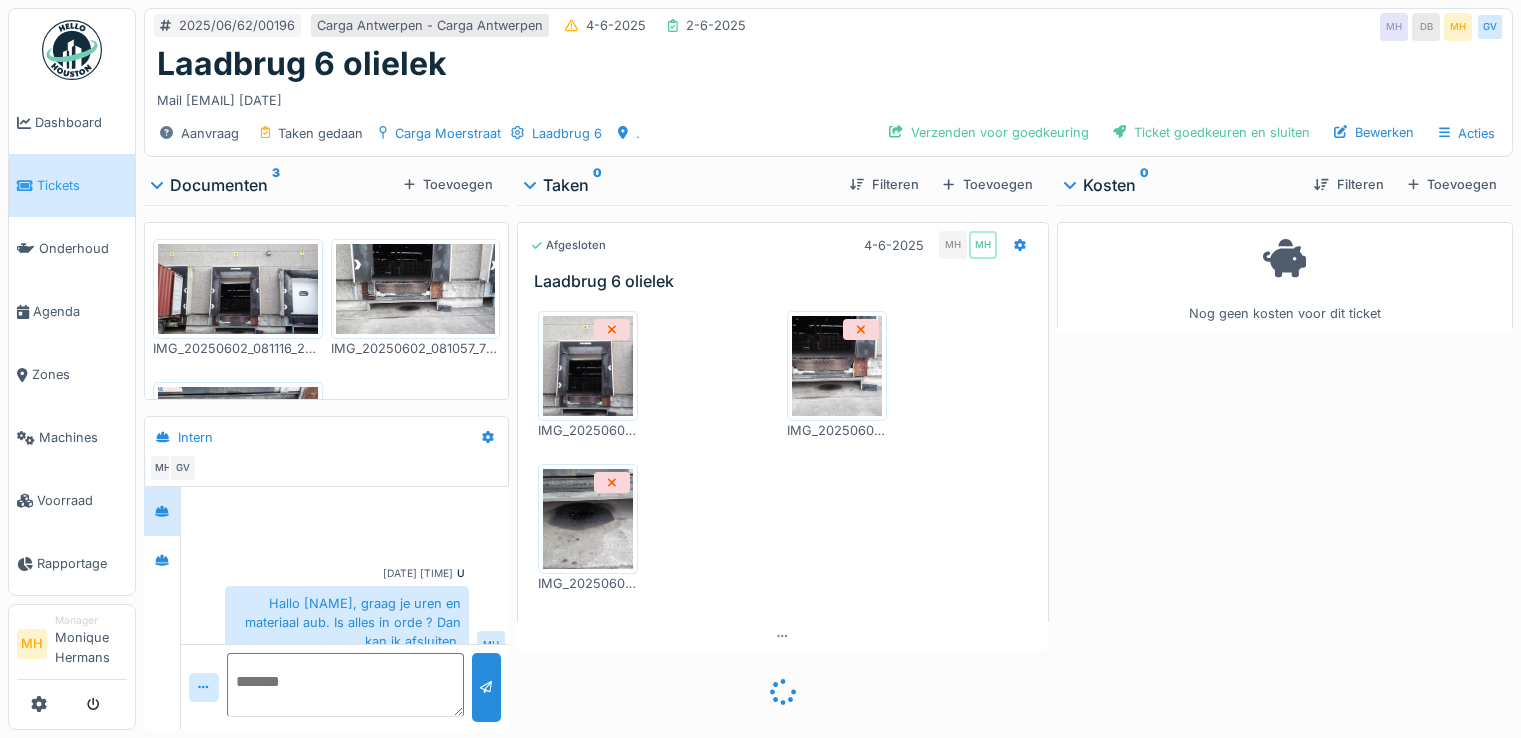 scroll, scrollTop: 0, scrollLeft: 0, axis: both 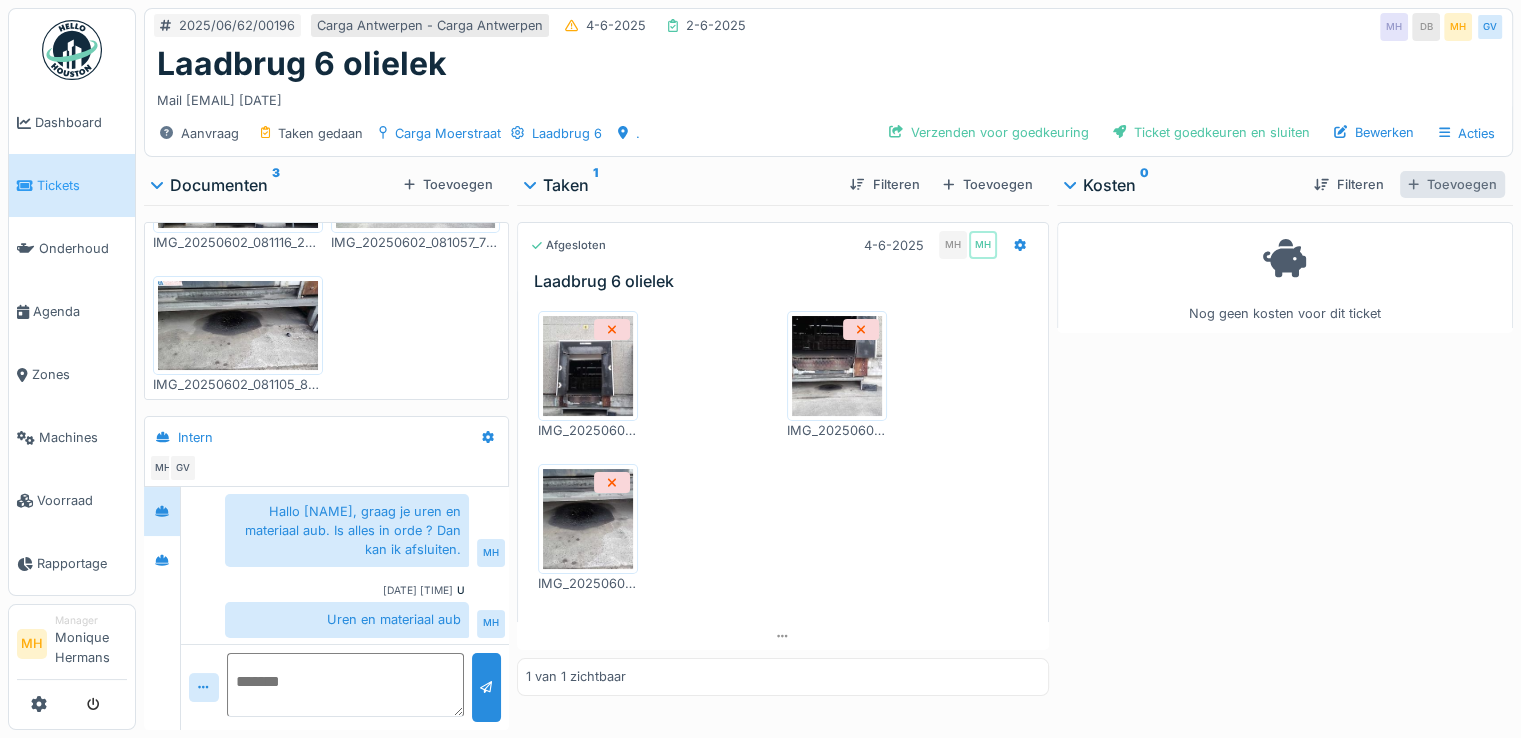 click on "Toevoegen" at bounding box center (1452, 184) 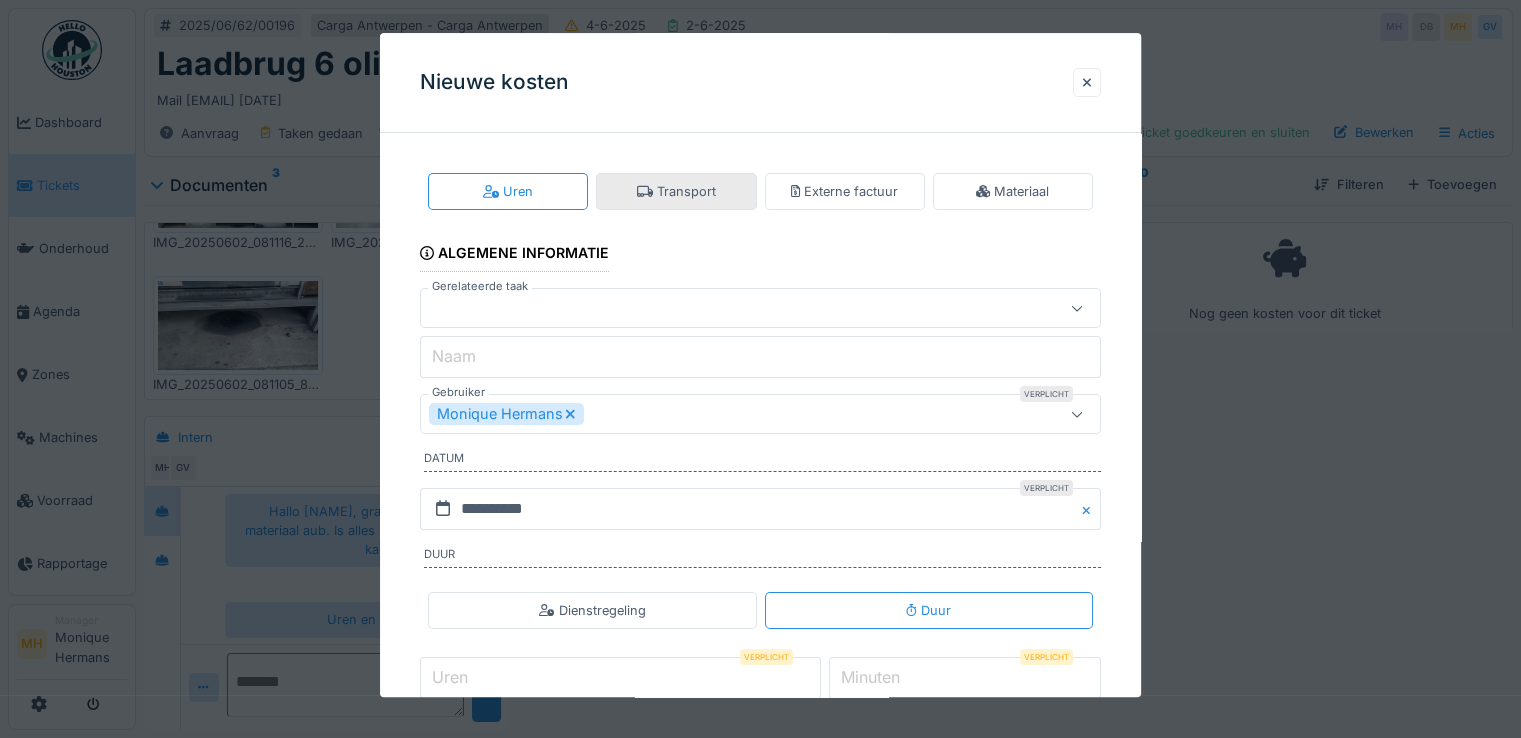 click on "Transport" at bounding box center (676, 191) 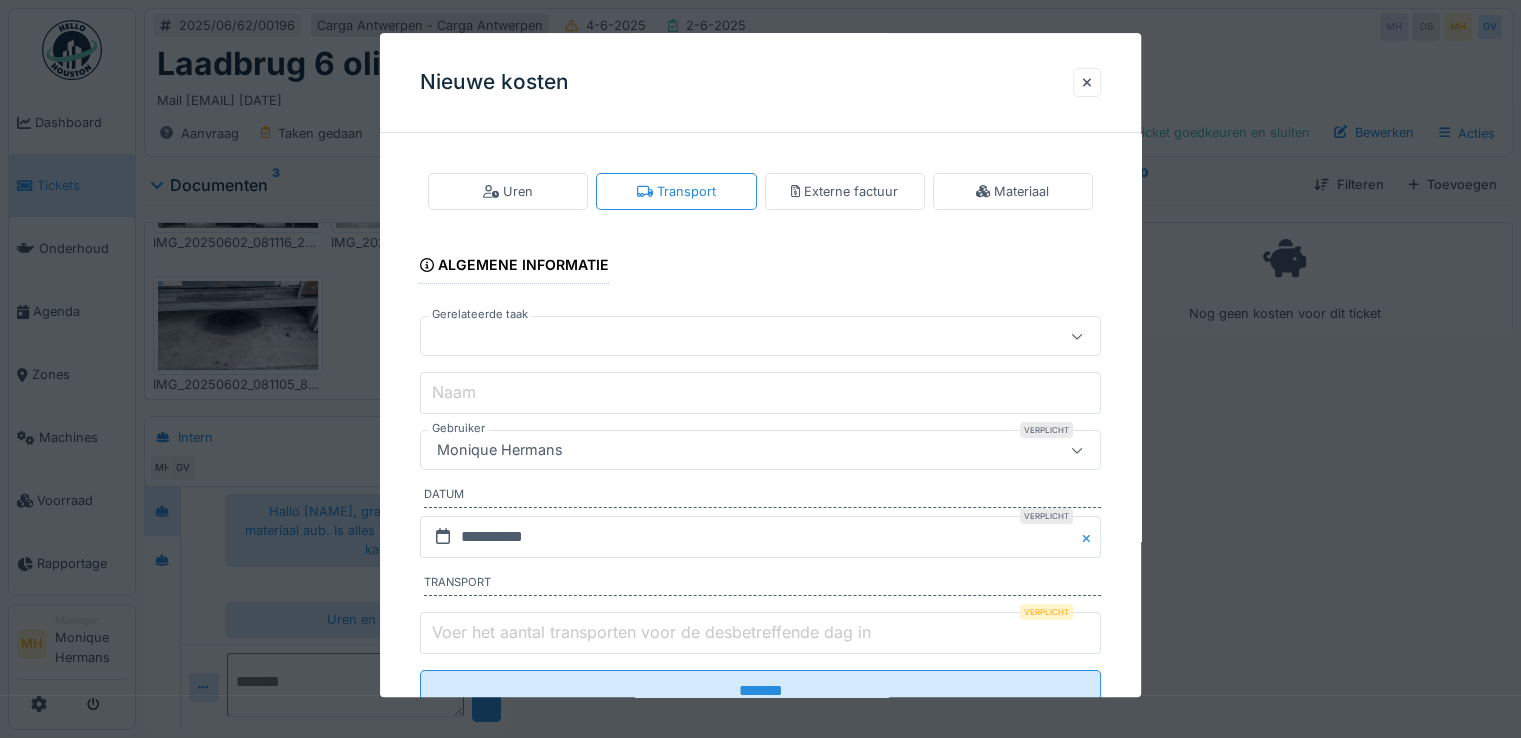 drag, startPoint x: 1099, startPoint y: 81, endPoint x: 1095, endPoint y: 122, distance: 41.19466 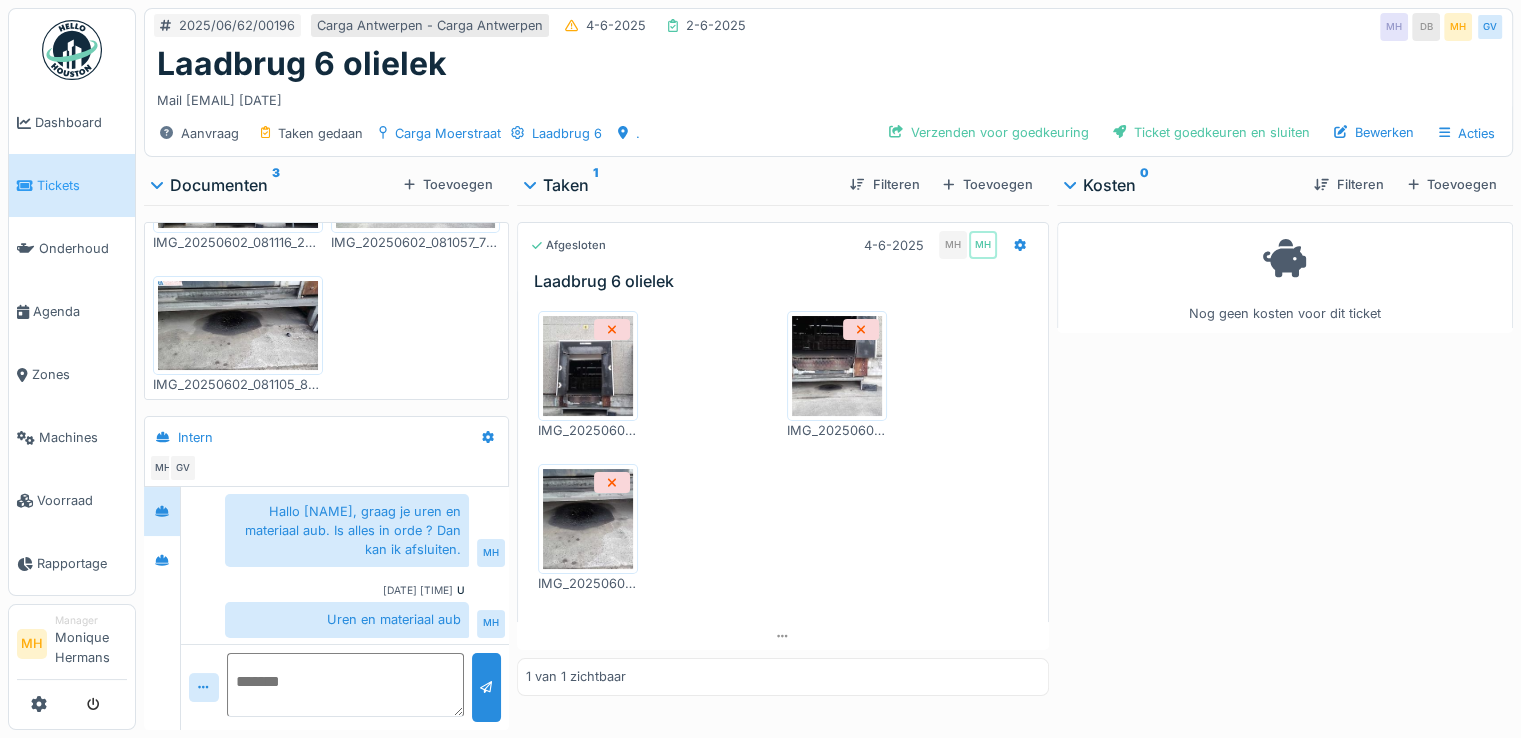 click on "Tickets" at bounding box center (72, 185) 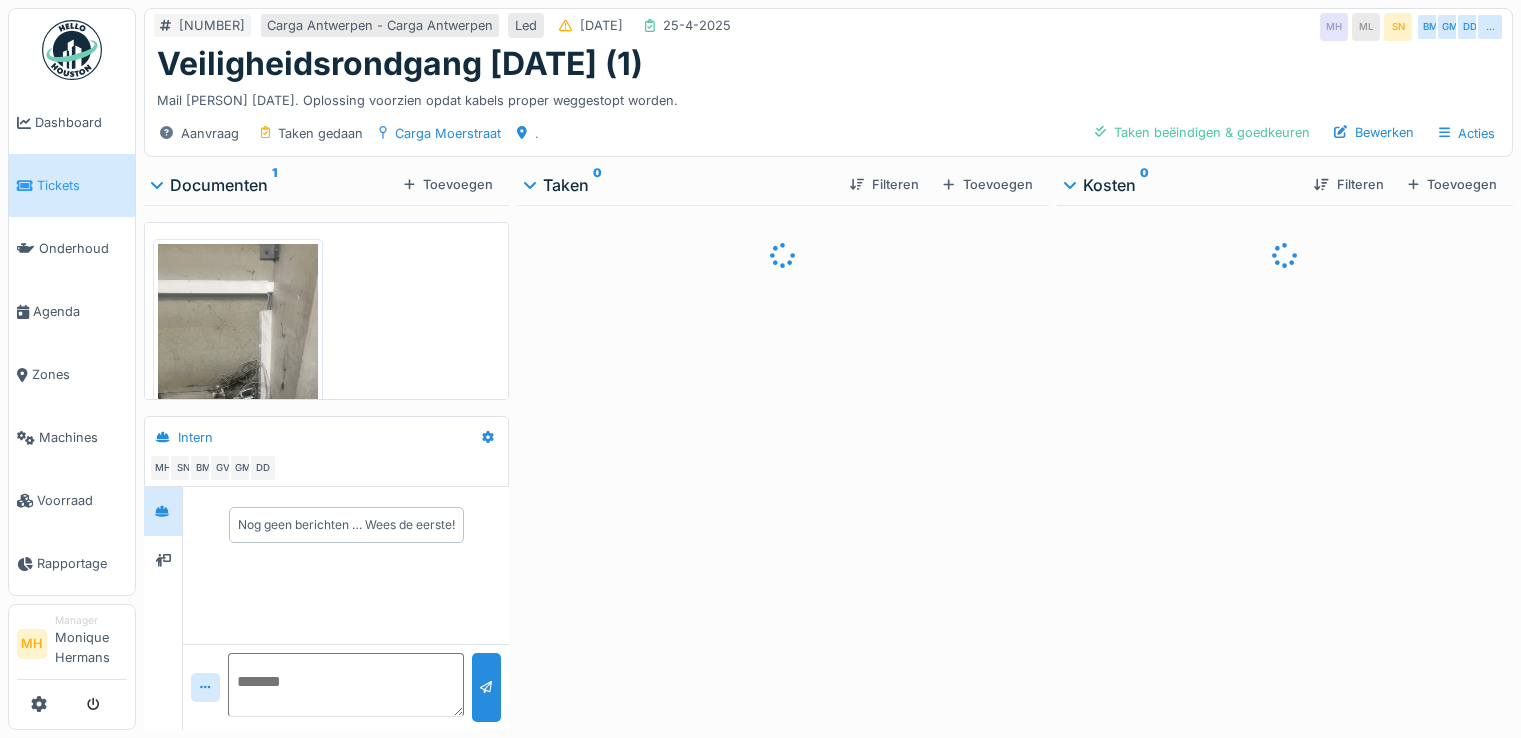scroll, scrollTop: 0, scrollLeft: 0, axis: both 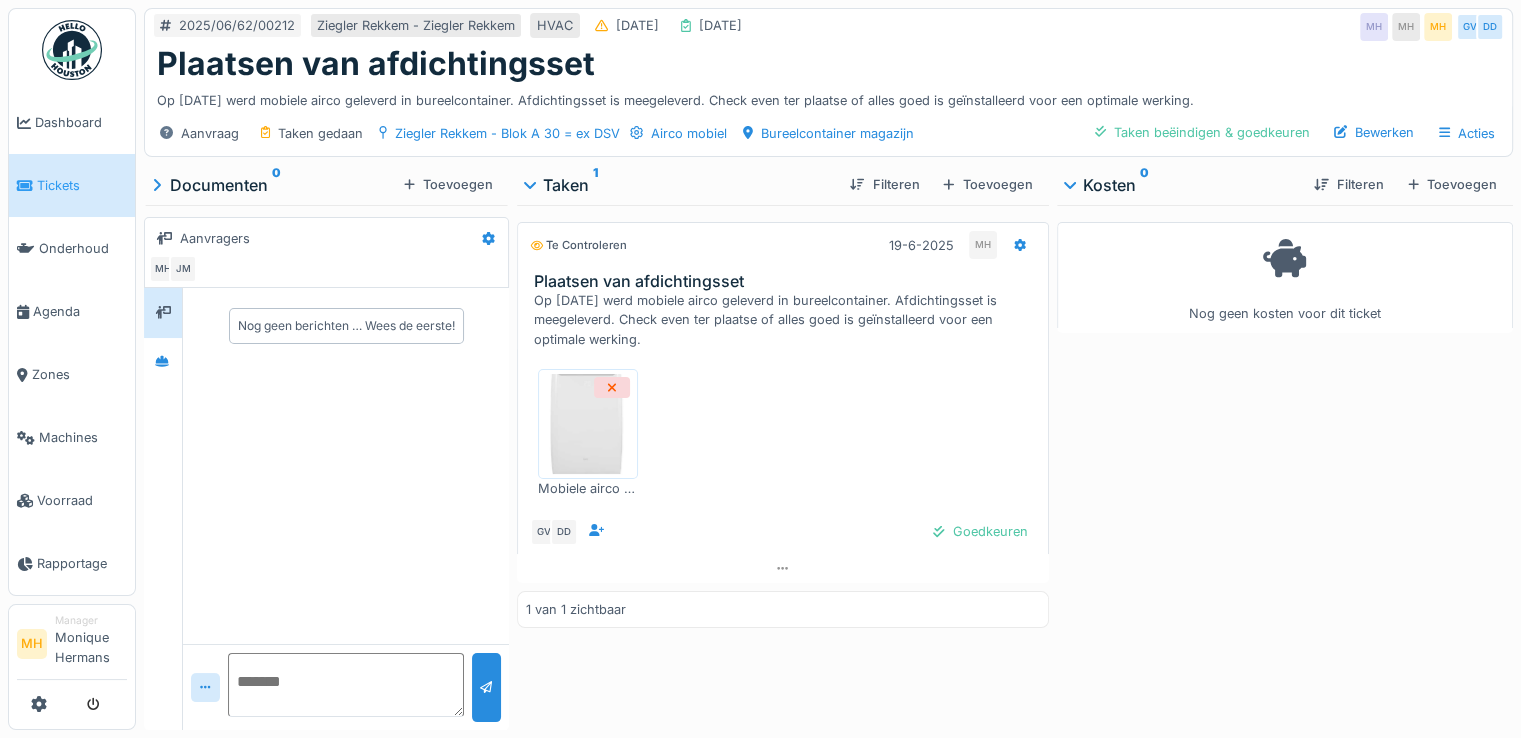 click on "Tickets" at bounding box center (82, 185) 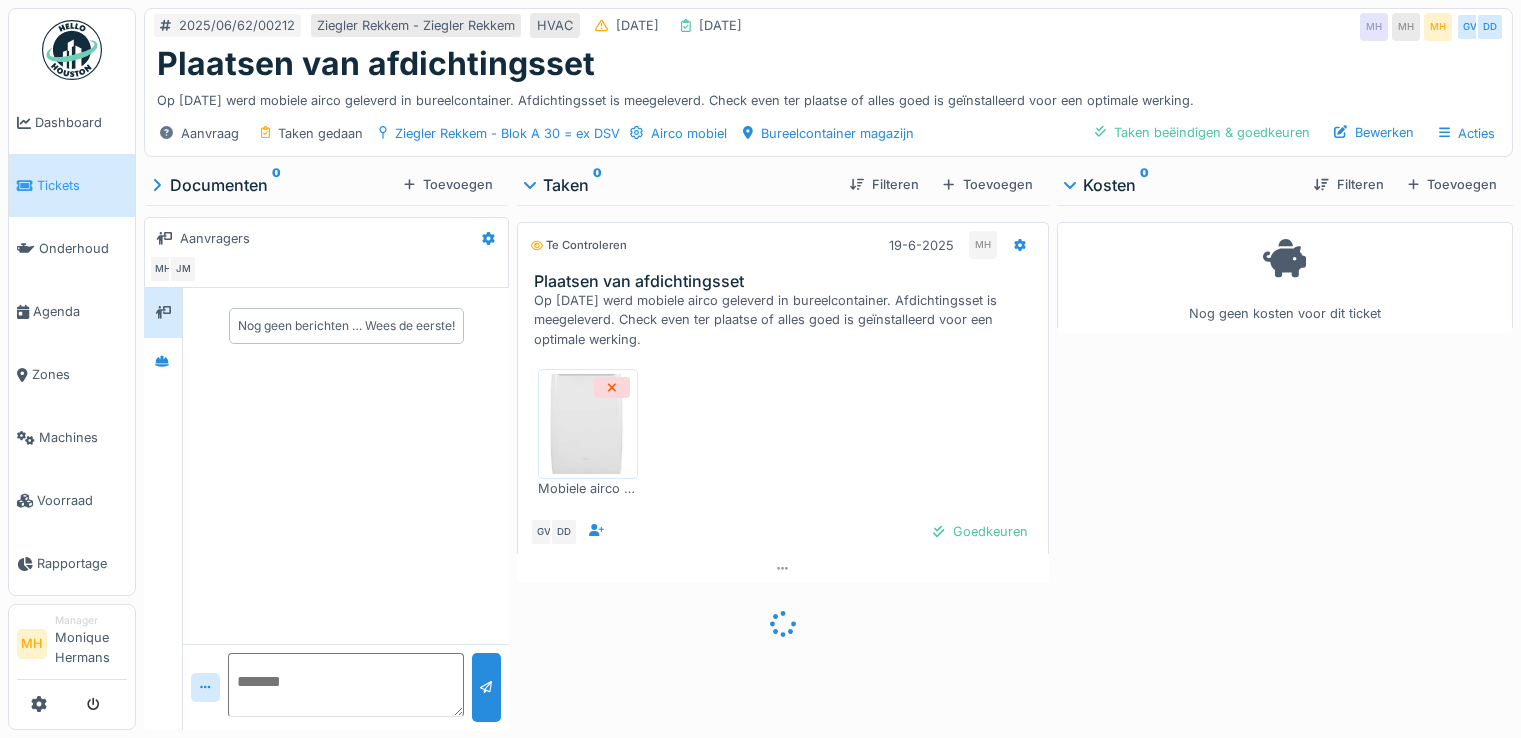 scroll, scrollTop: 0, scrollLeft: 0, axis: both 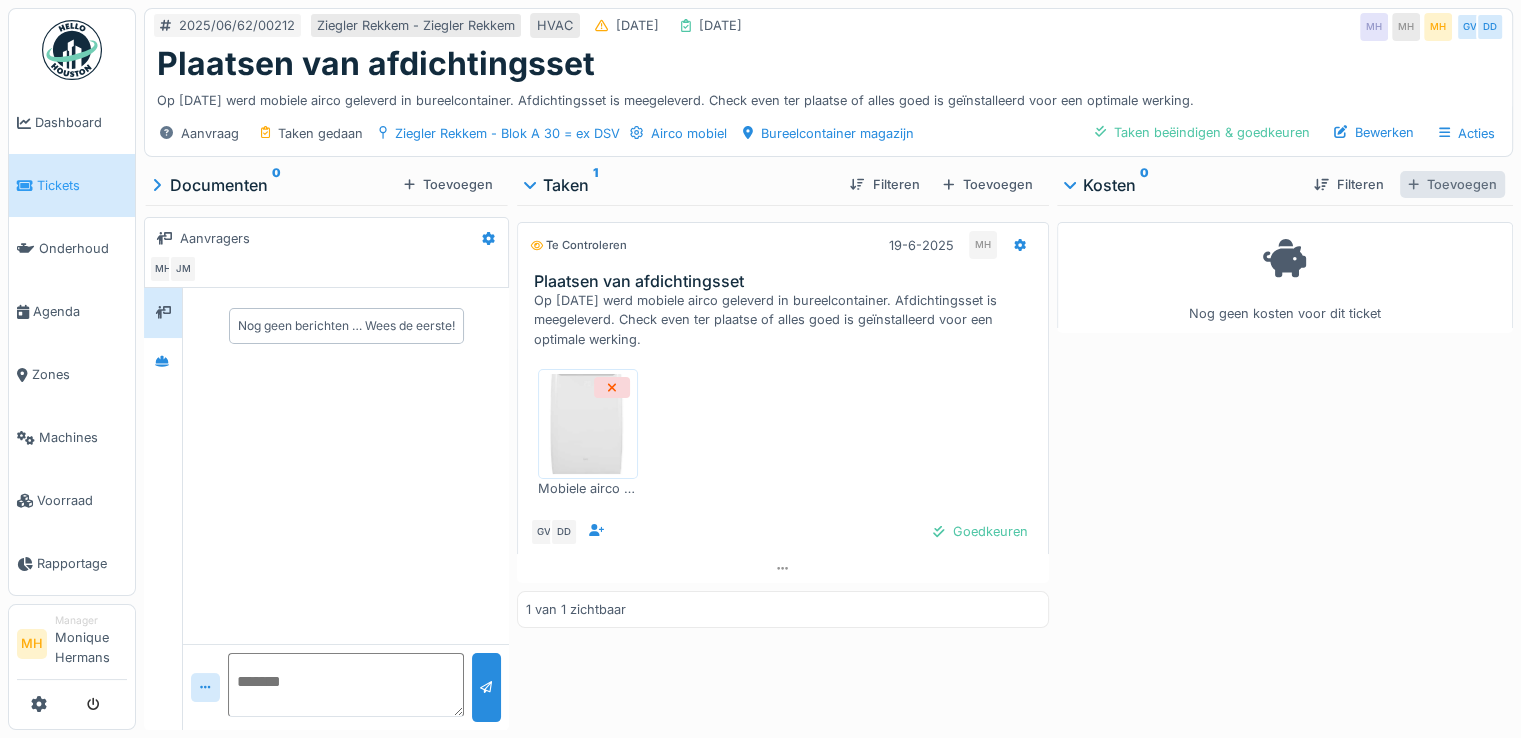 click on "Toevoegen" at bounding box center (1452, 184) 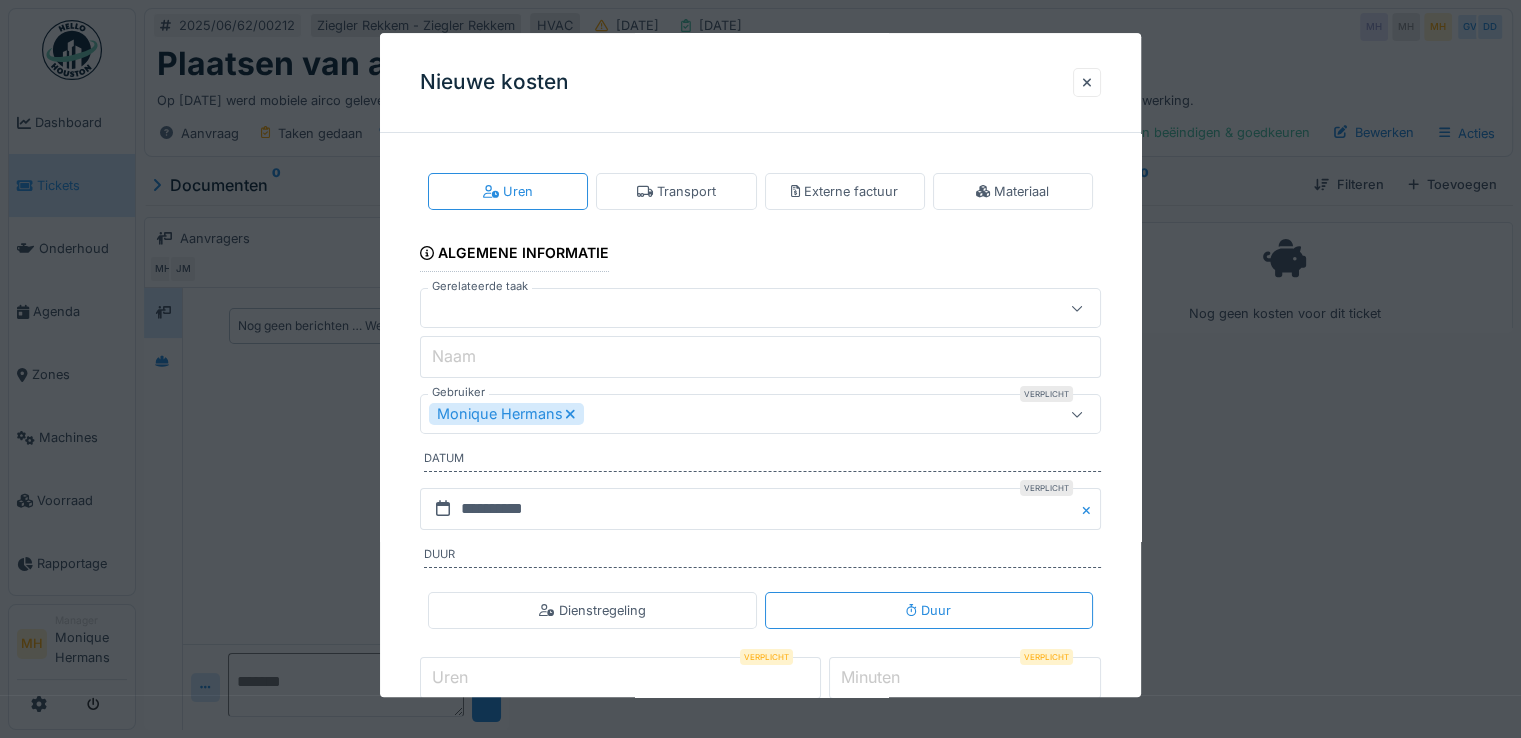 click at bounding box center (719, 309) 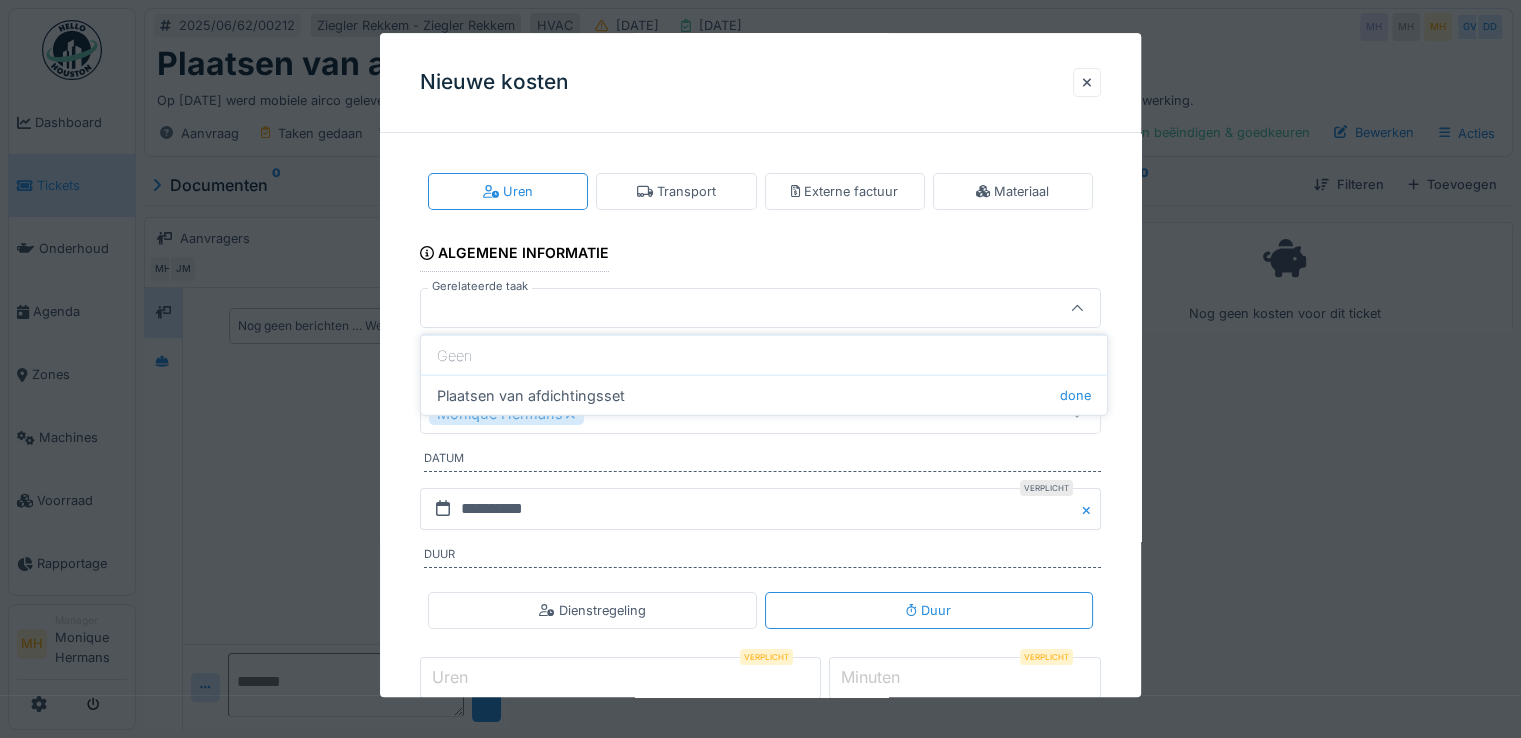 click on "Plaatsen van afdichtingsset done" at bounding box center (764, 395) 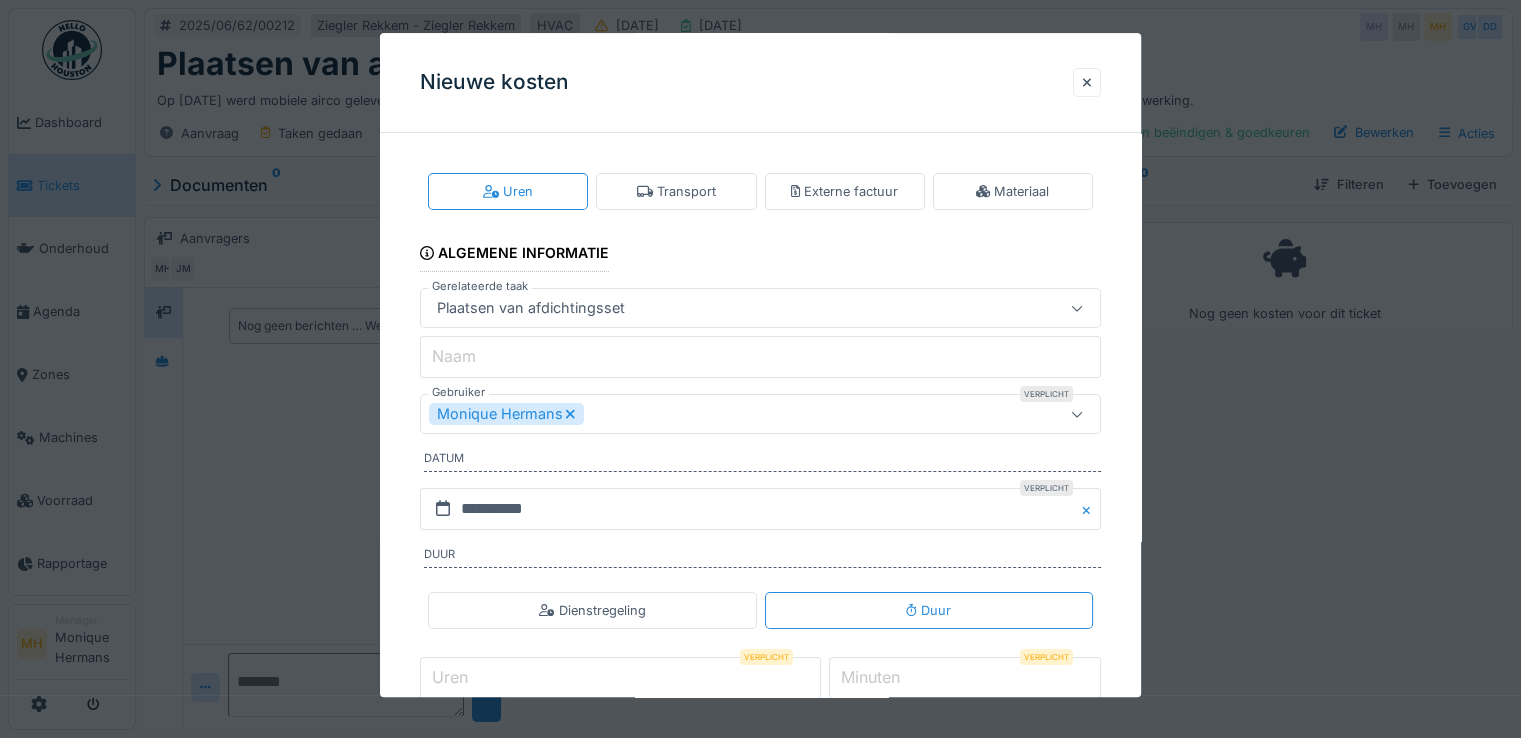 click on "Monique Hermans" at bounding box center (506, 415) 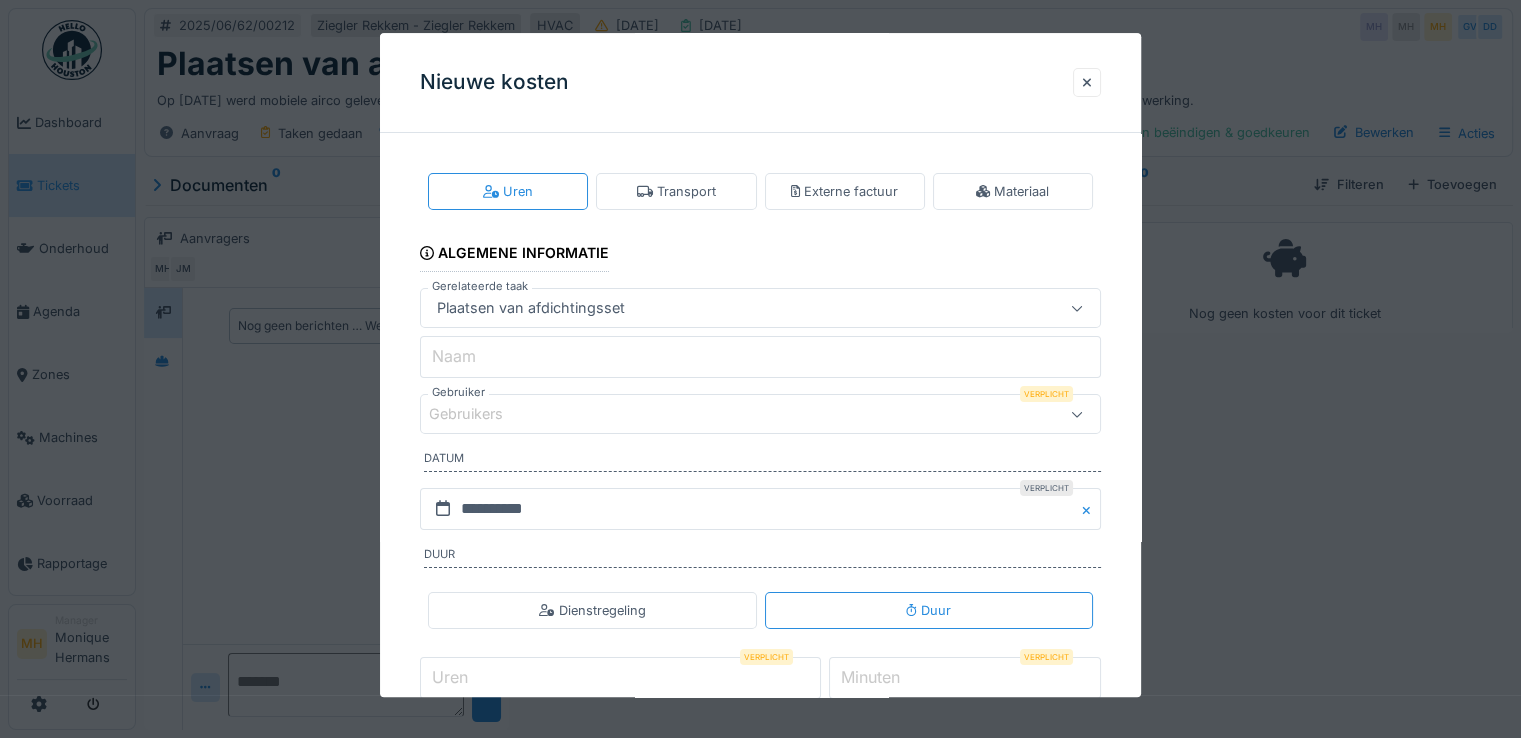 click on "Gebruikers" at bounding box center (480, 415) 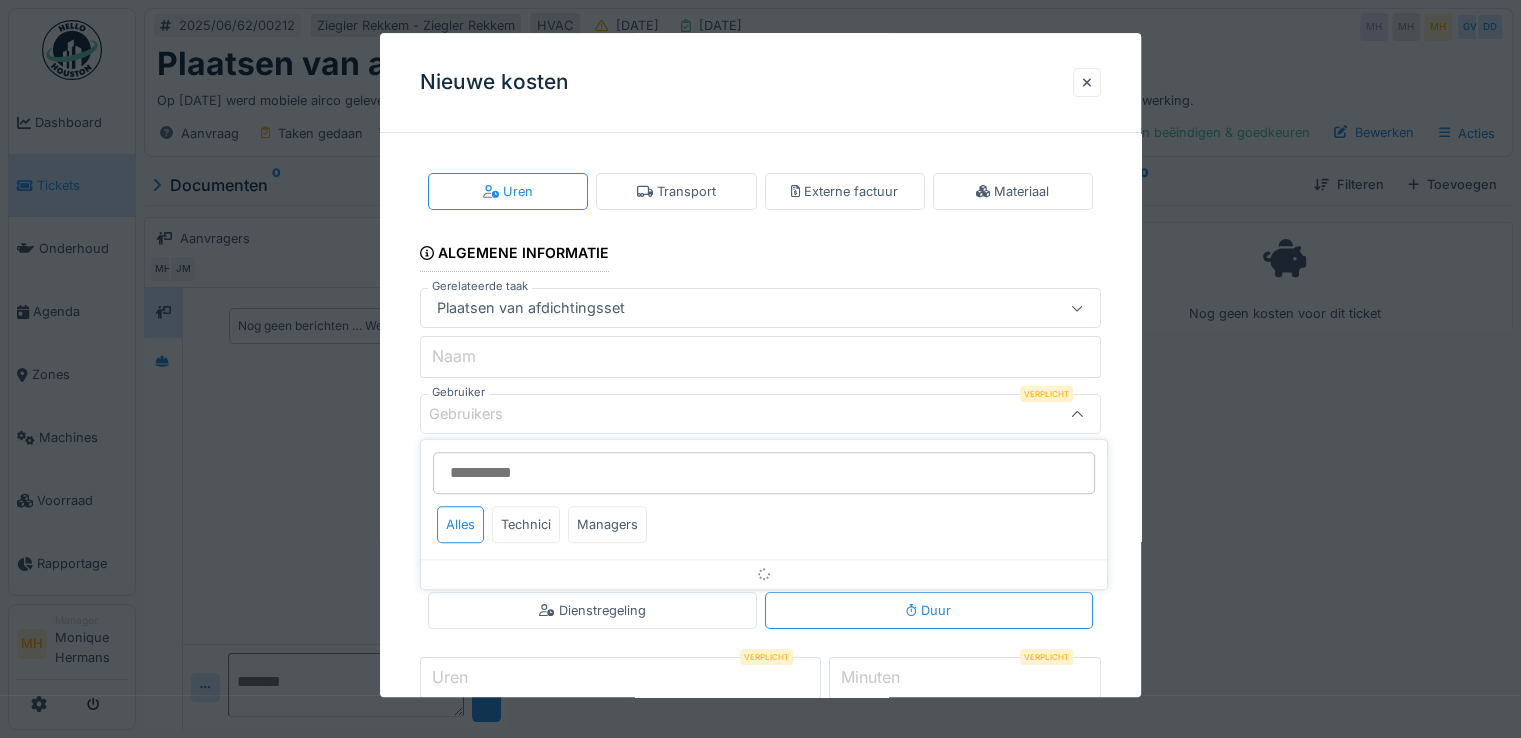 scroll, scrollTop: 48, scrollLeft: 0, axis: vertical 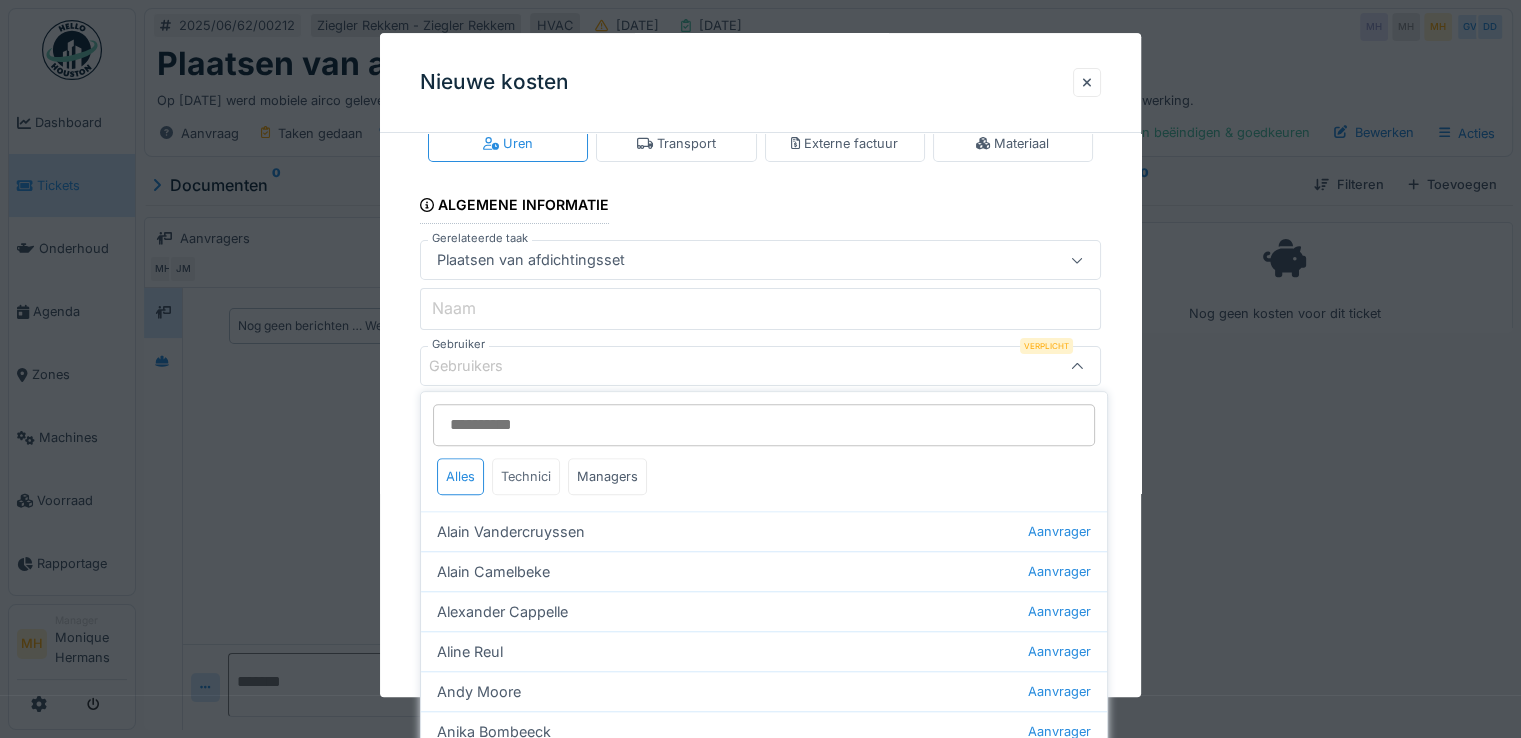 click on "Technici" at bounding box center [526, 476] 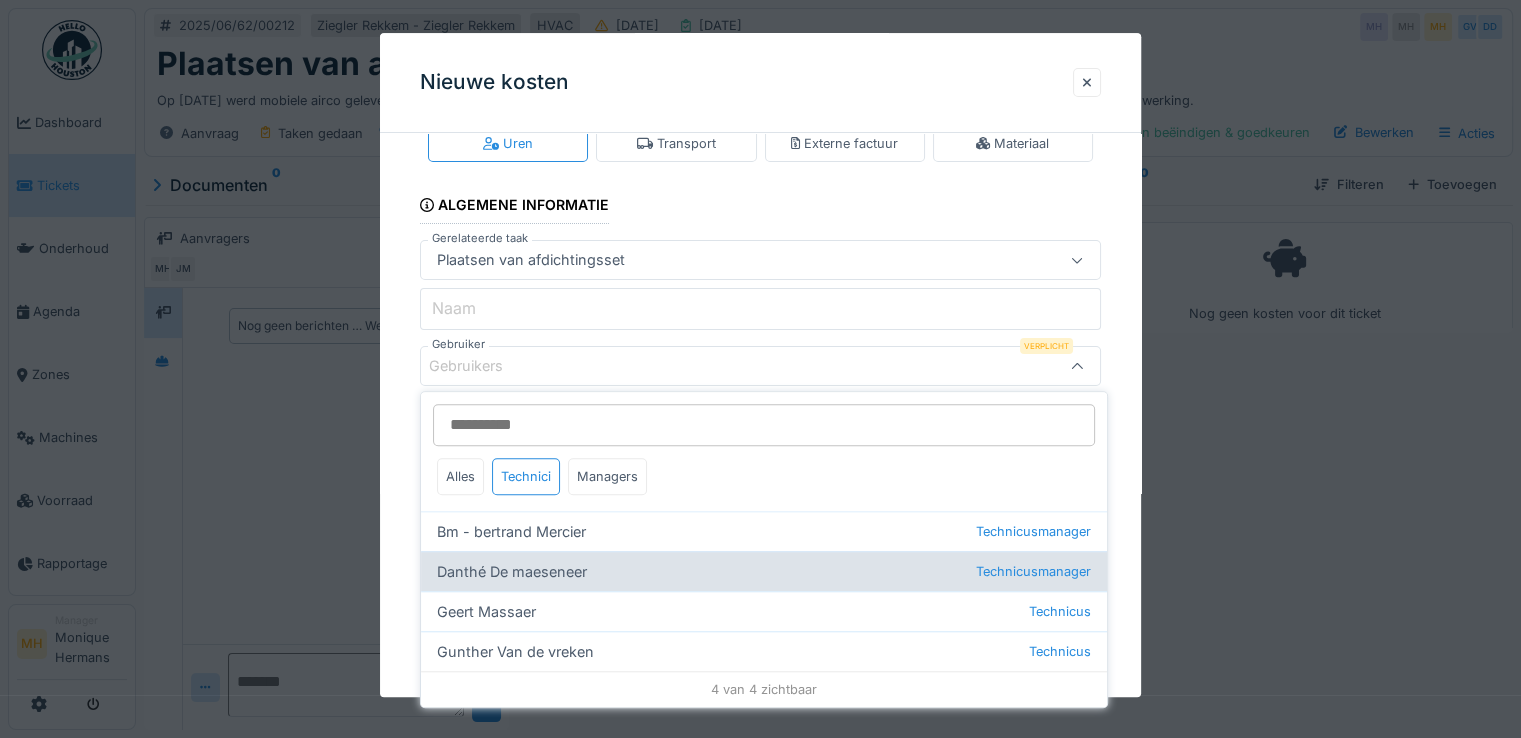 click on "Danthé De maeseneer Technicusmanager" at bounding box center (764, 571) 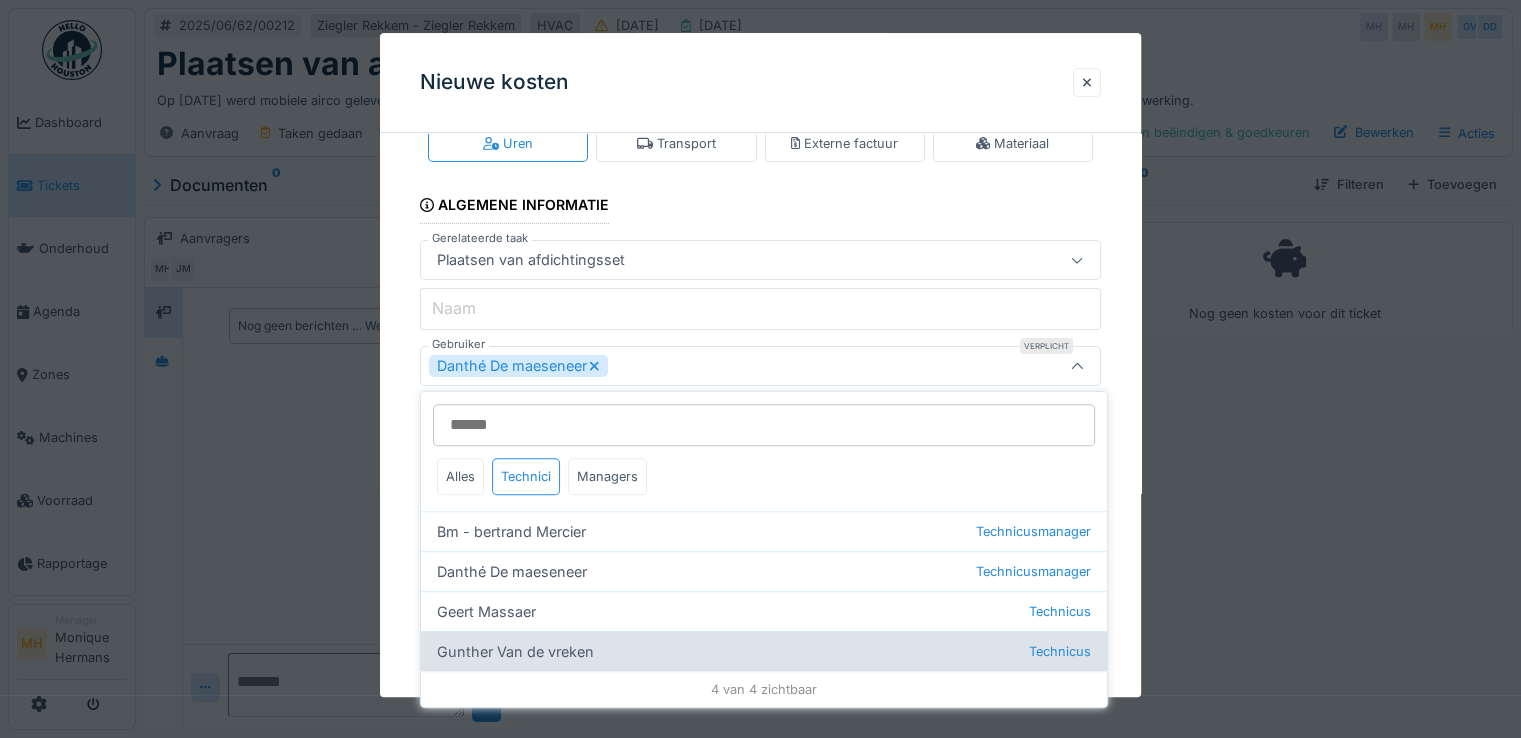 click on "Gunther Van de vreken Technicus" at bounding box center [764, 651] 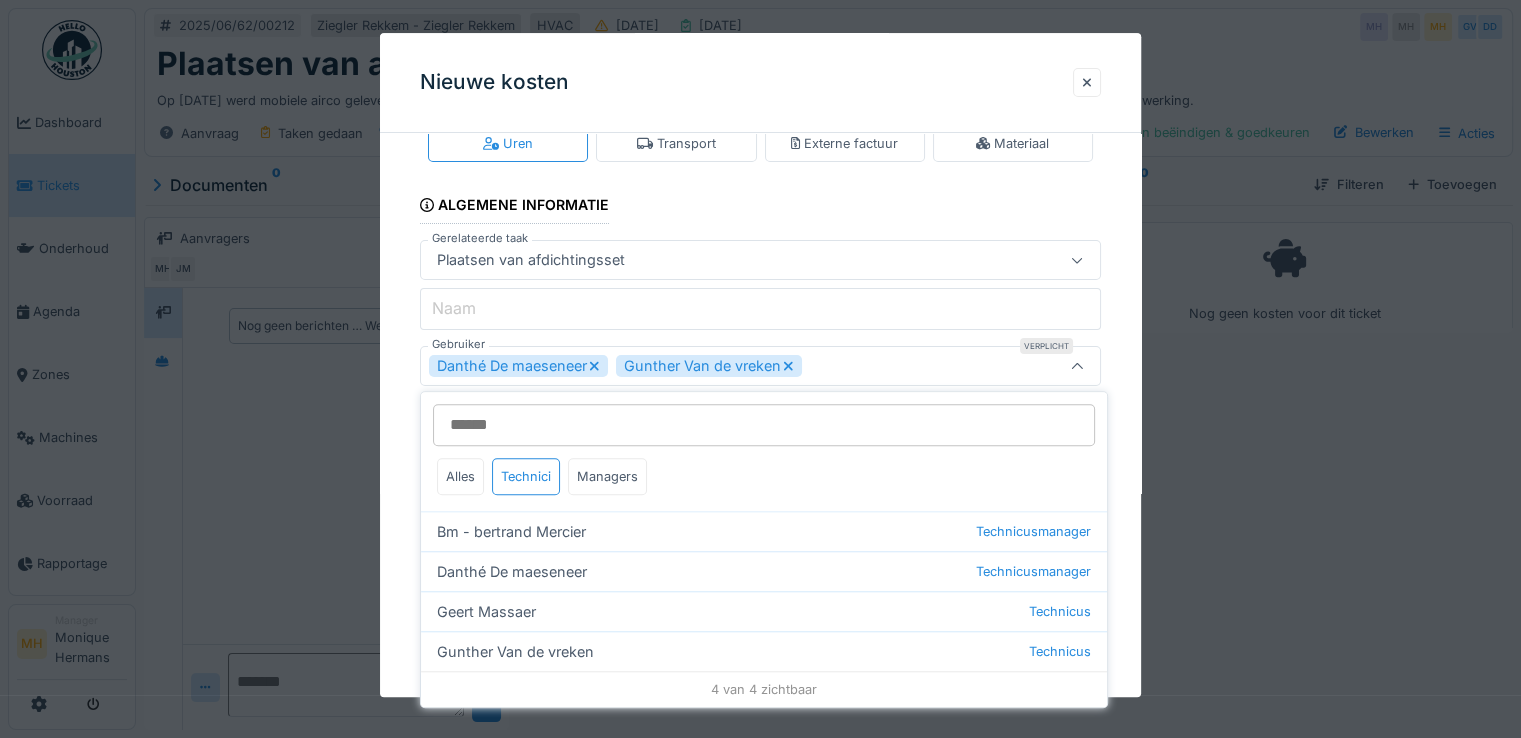 click on "**********" at bounding box center (760, 435) 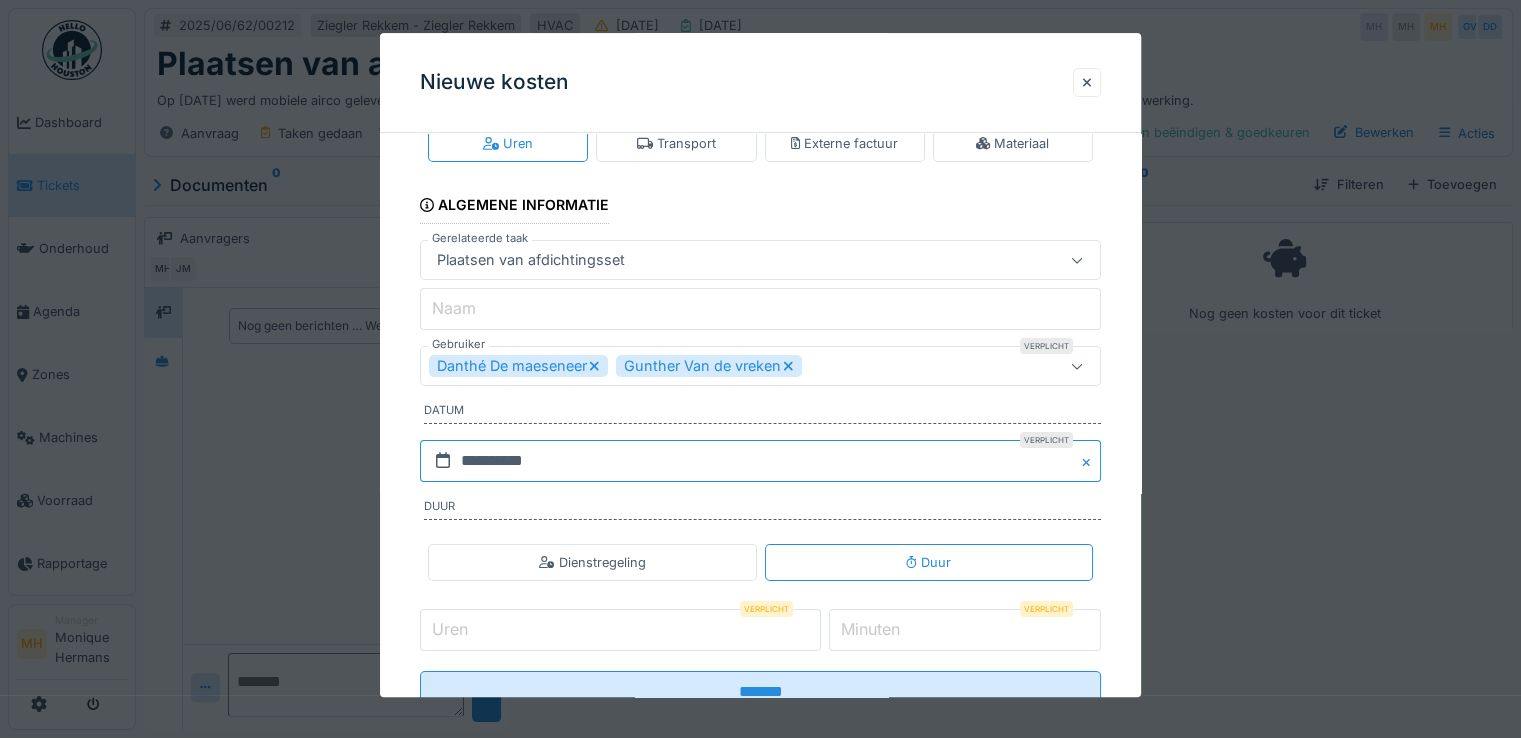 click on "**********" at bounding box center (760, 461) 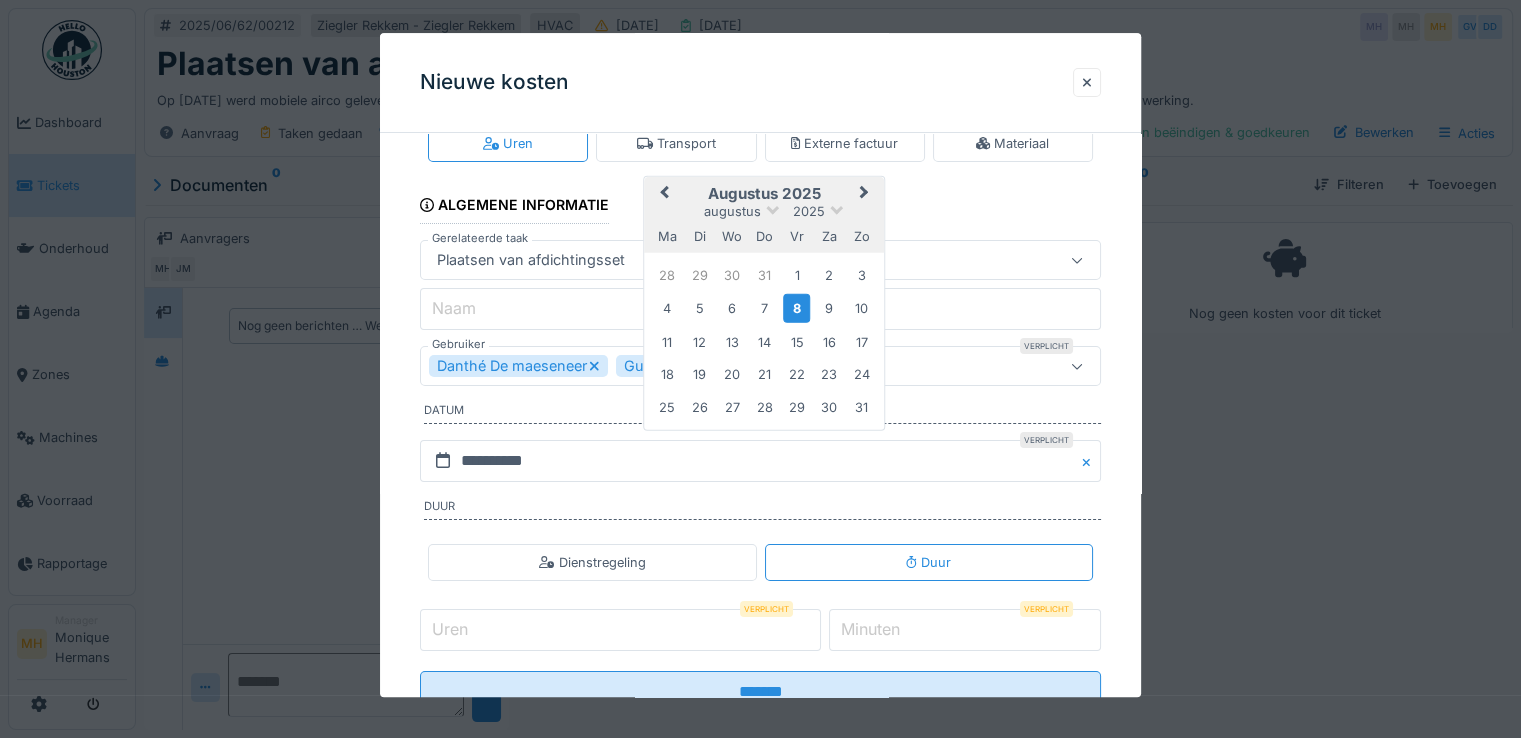 click on "Previous Month" at bounding box center [662, 195] 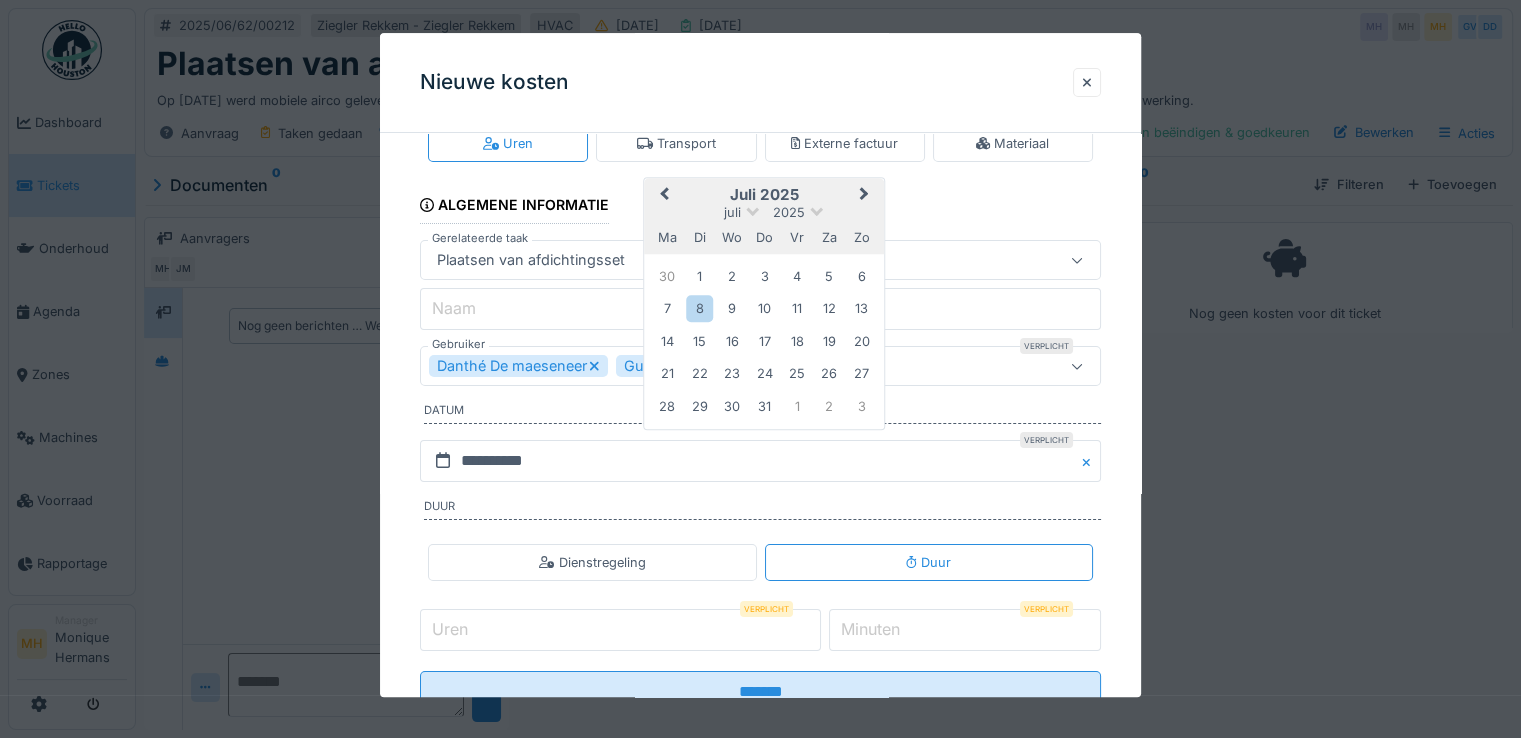 click on "Previous Month" at bounding box center [662, 197] 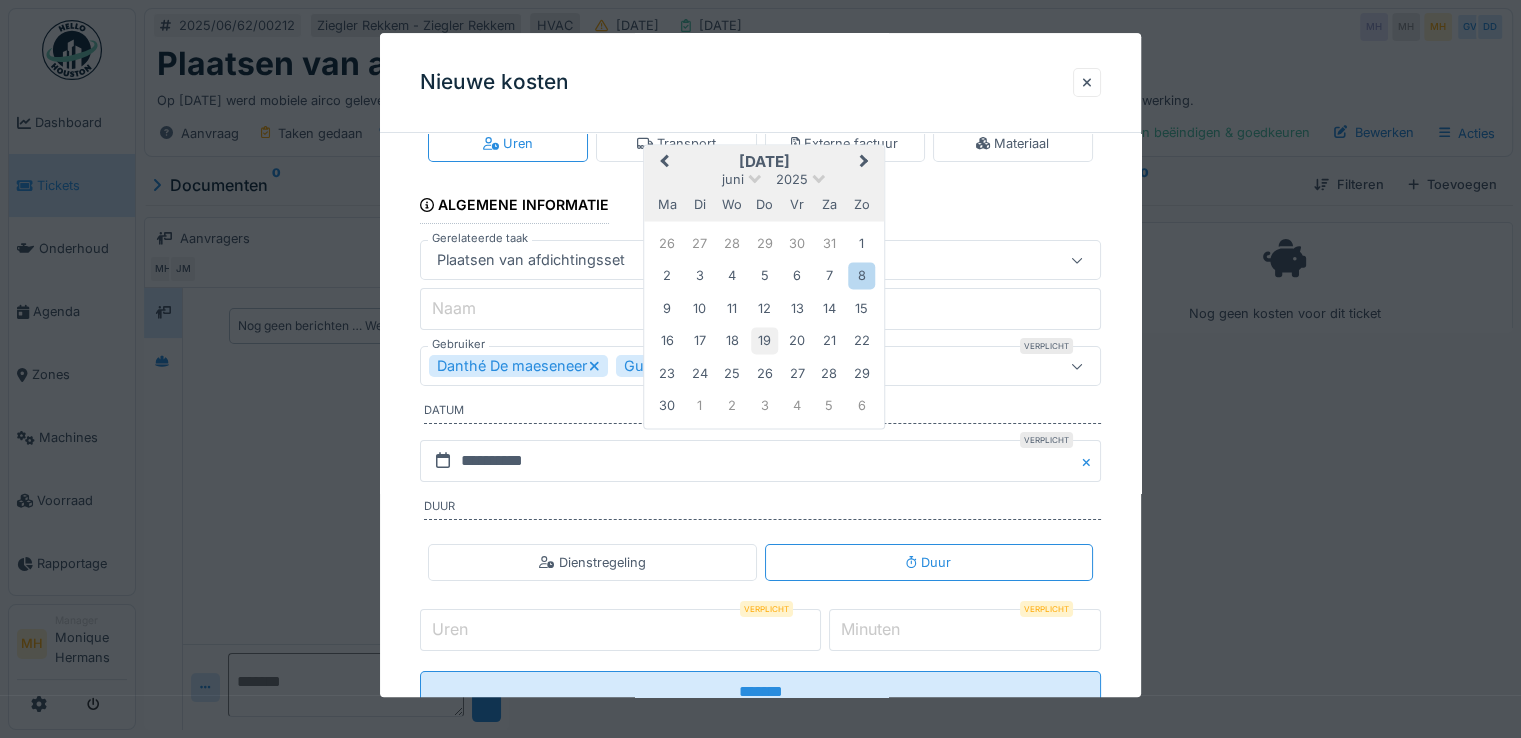 click on "19" at bounding box center (764, 341) 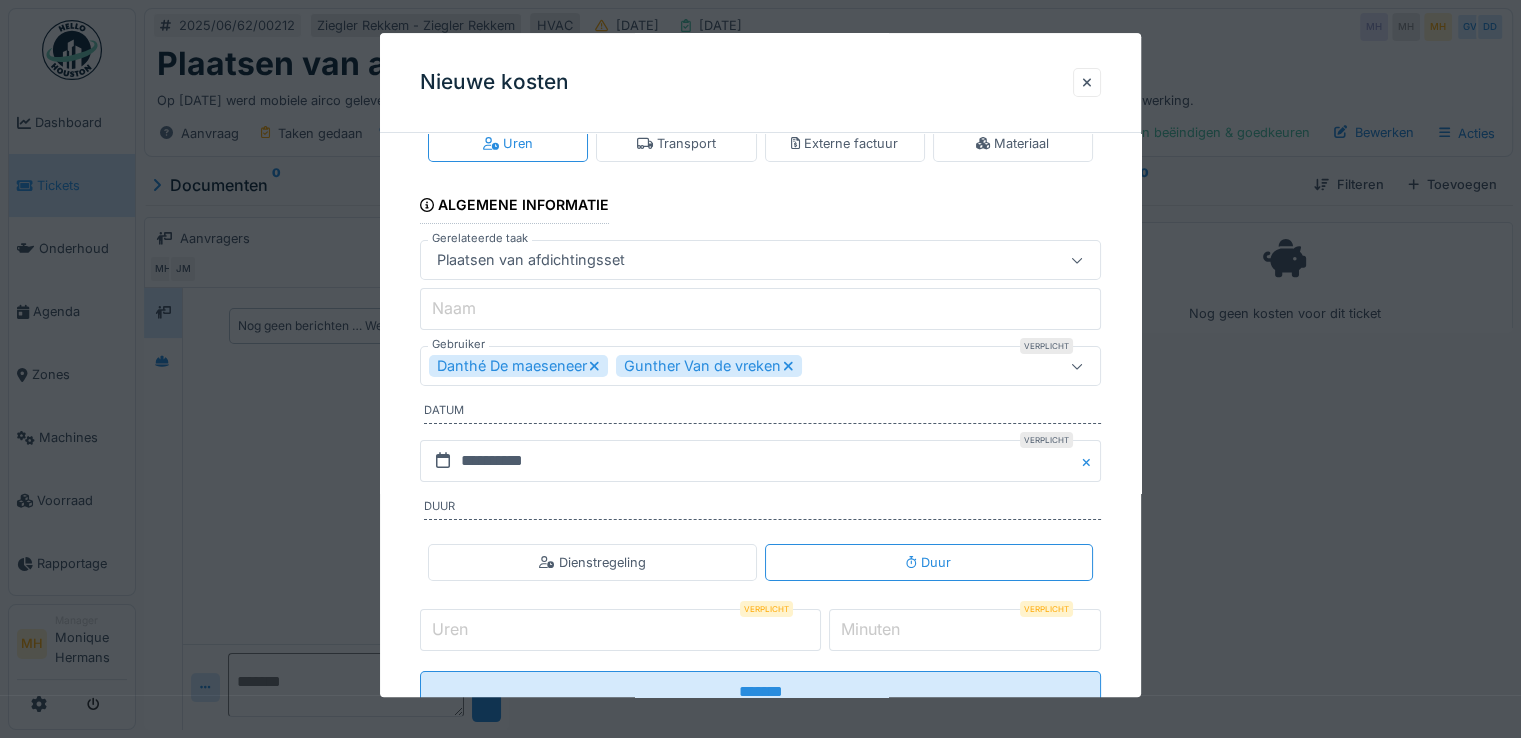 click on "Uren" at bounding box center [620, 630] 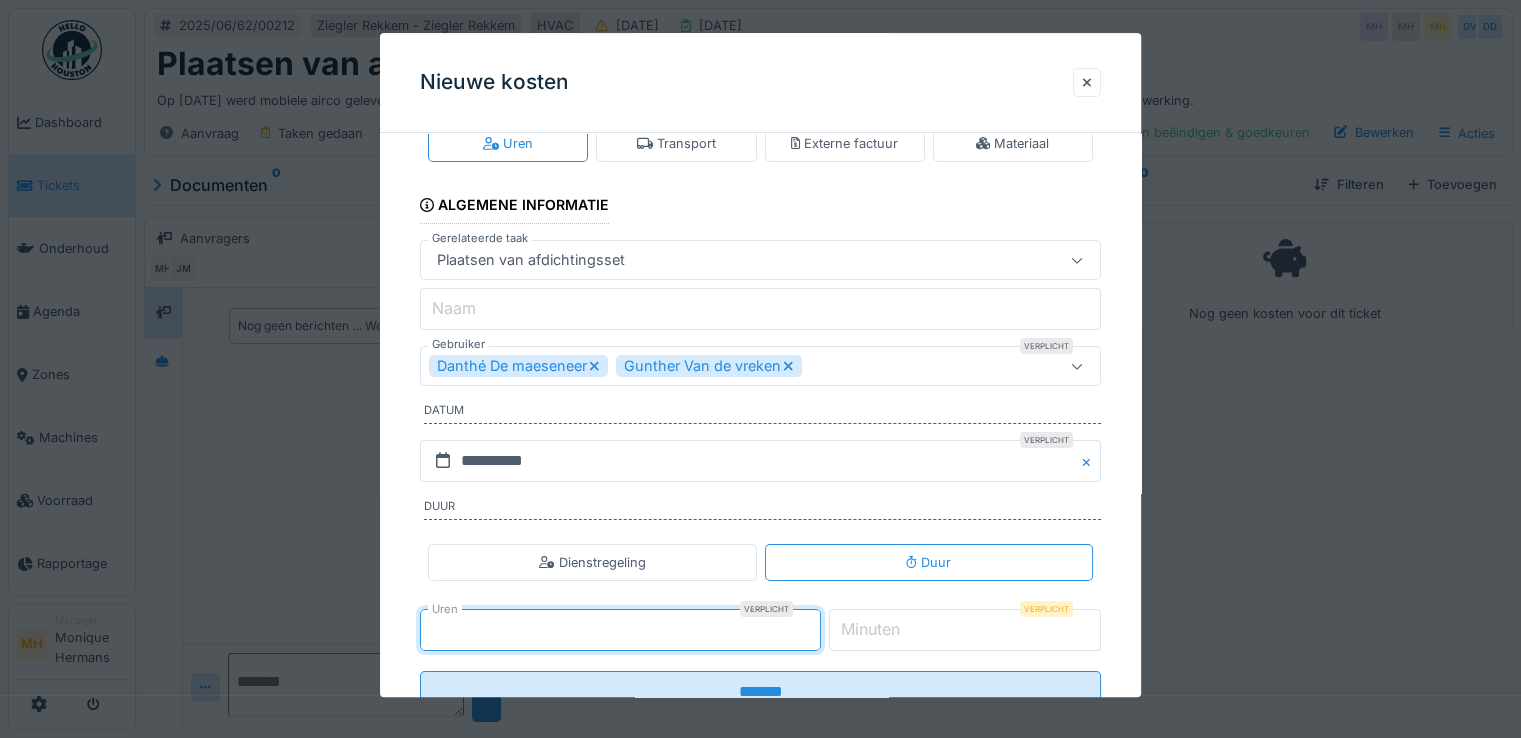 type on "*" 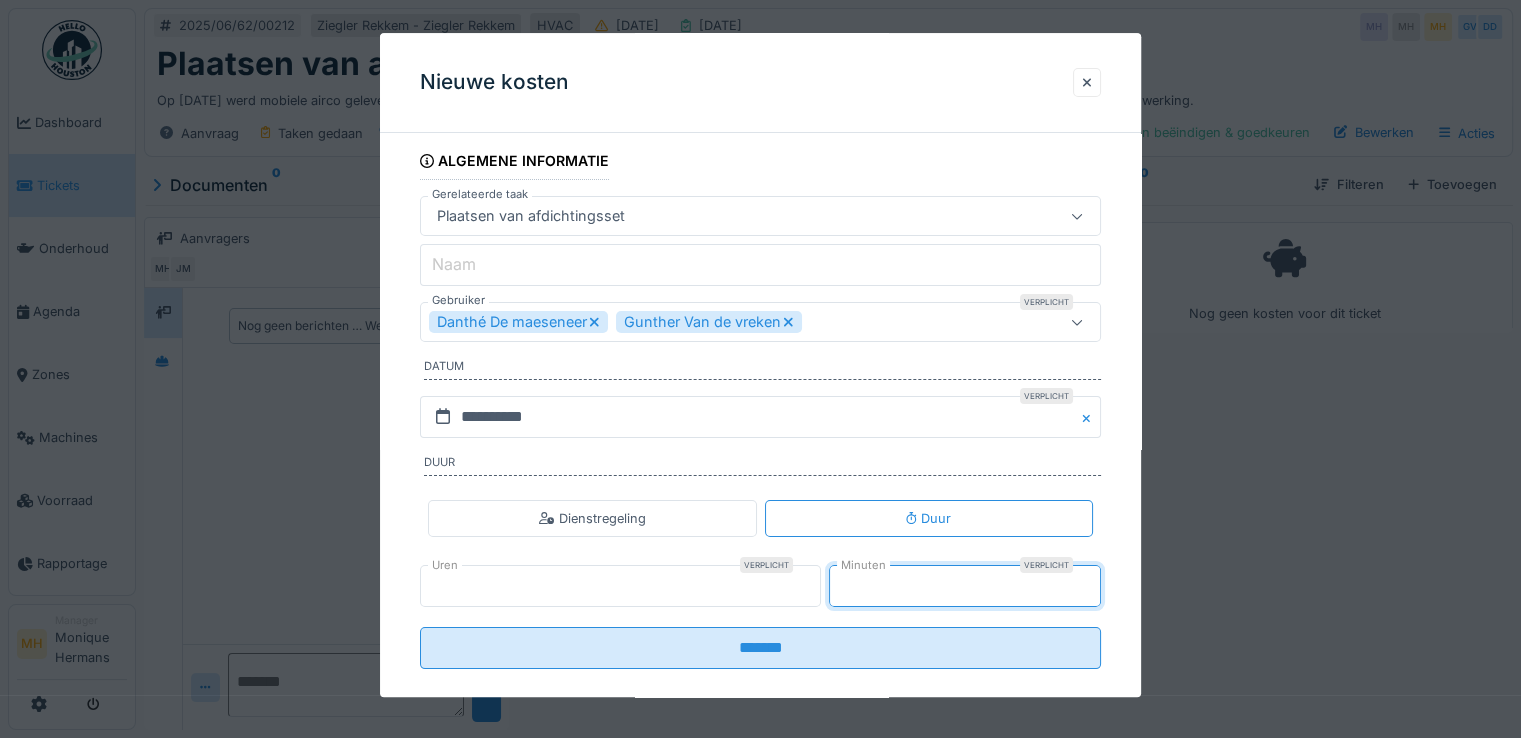 scroll, scrollTop: 116, scrollLeft: 0, axis: vertical 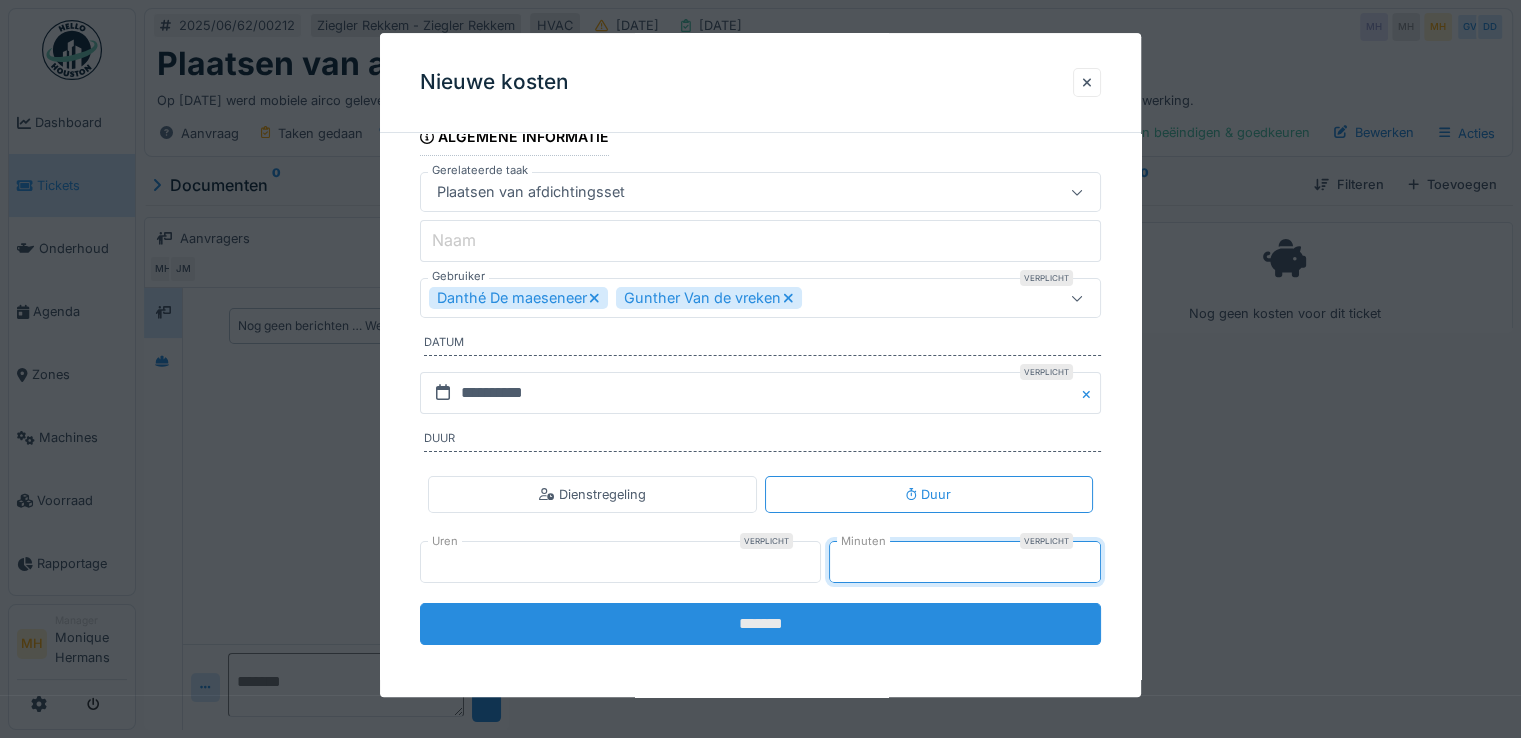 type on "**" 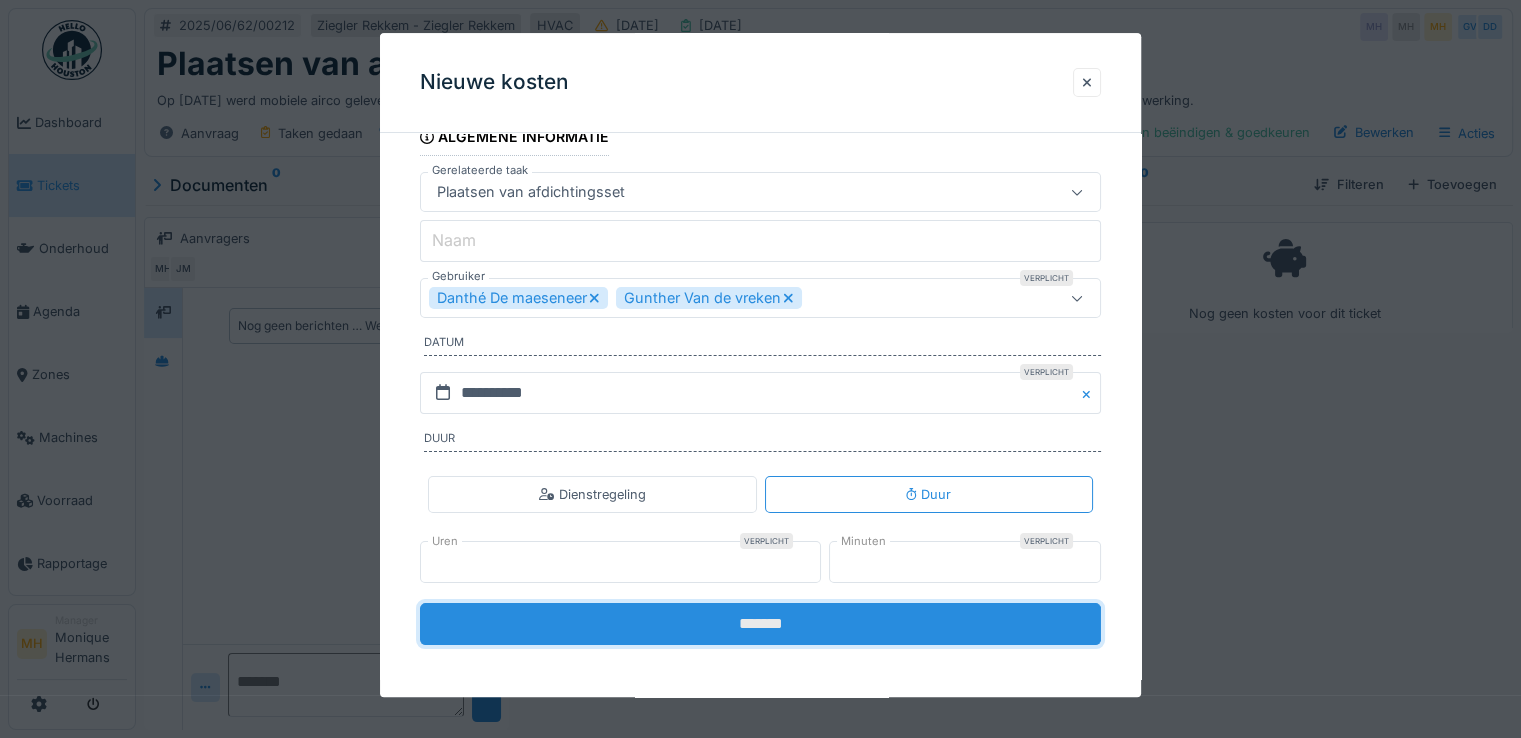 click on "*******" at bounding box center [760, 624] 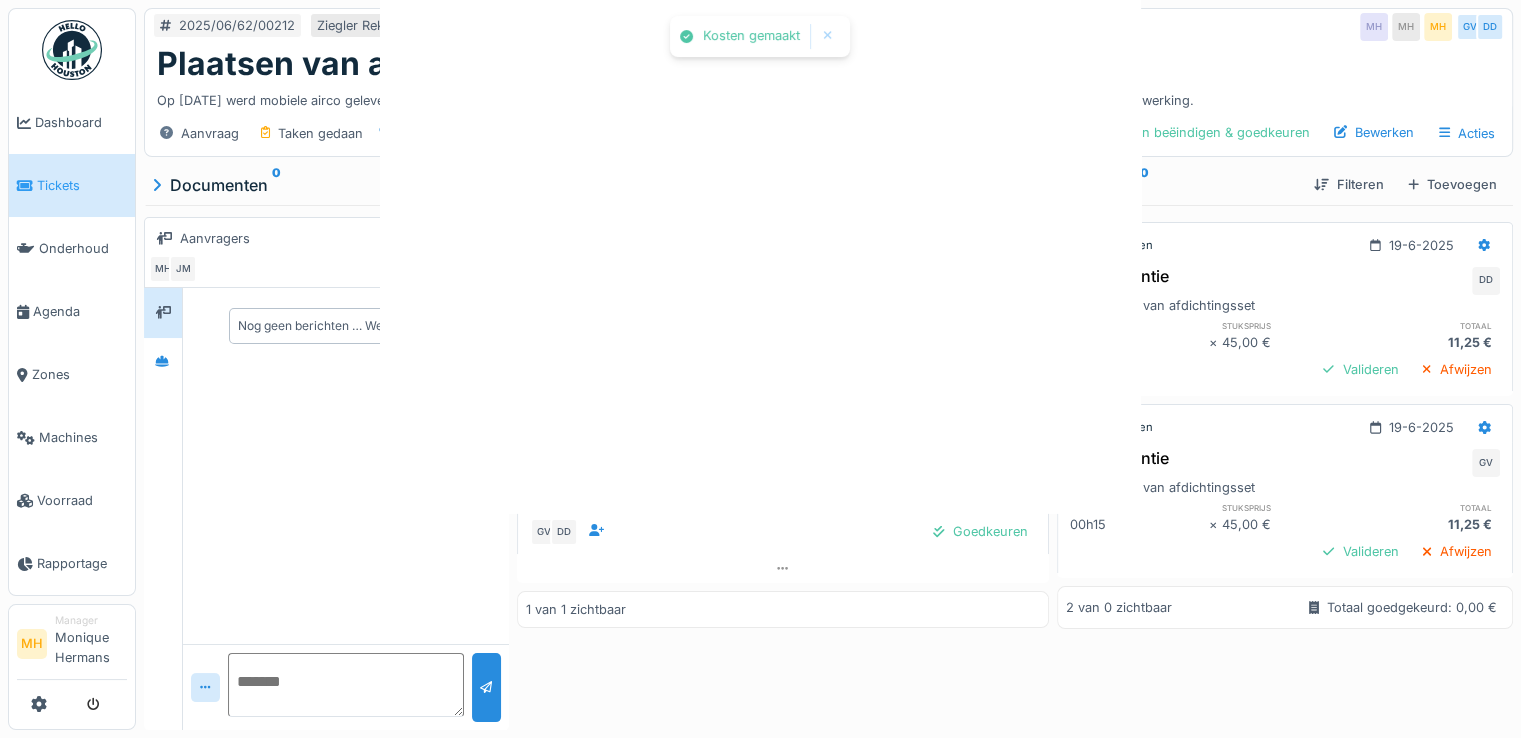 scroll, scrollTop: 0, scrollLeft: 0, axis: both 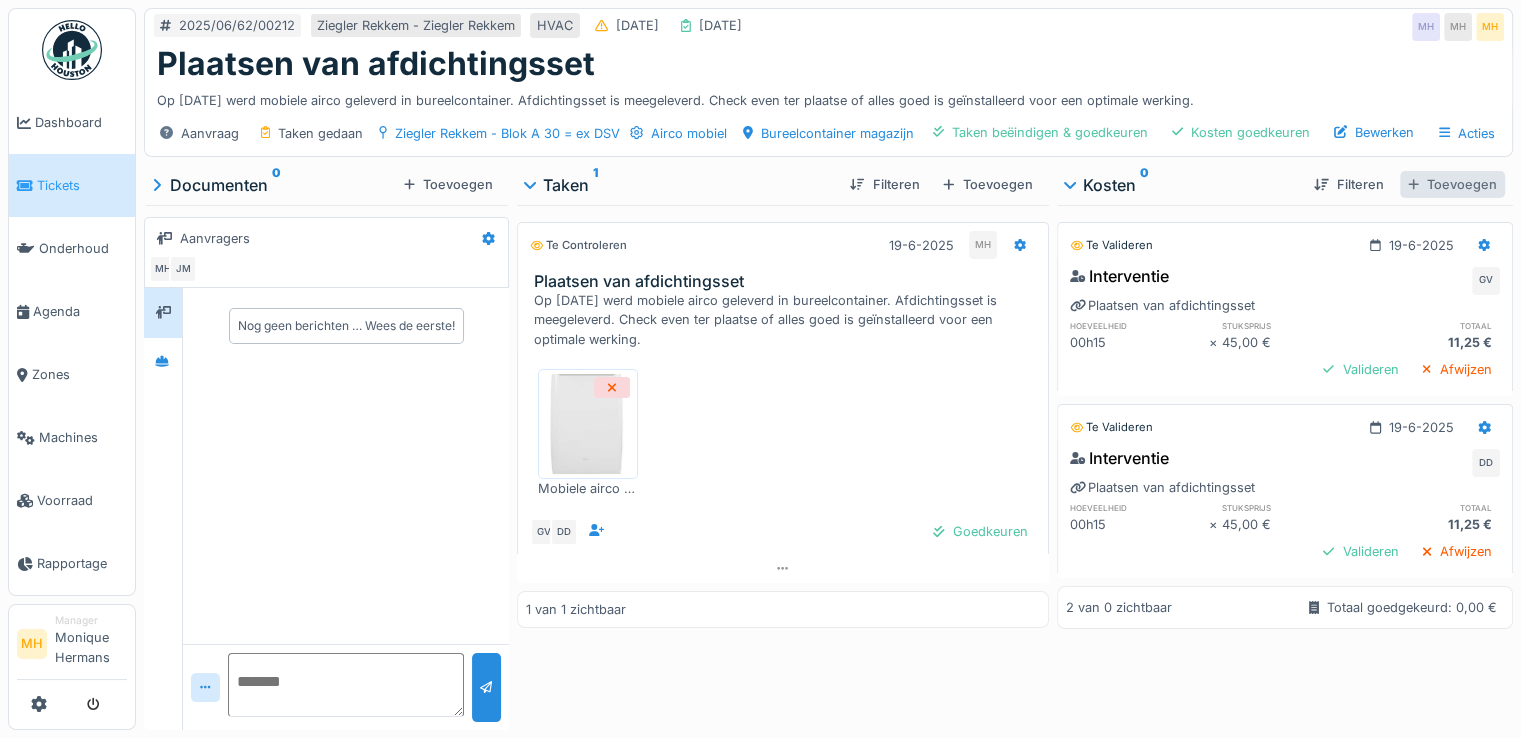click on "Toevoegen" at bounding box center [1452, 184] 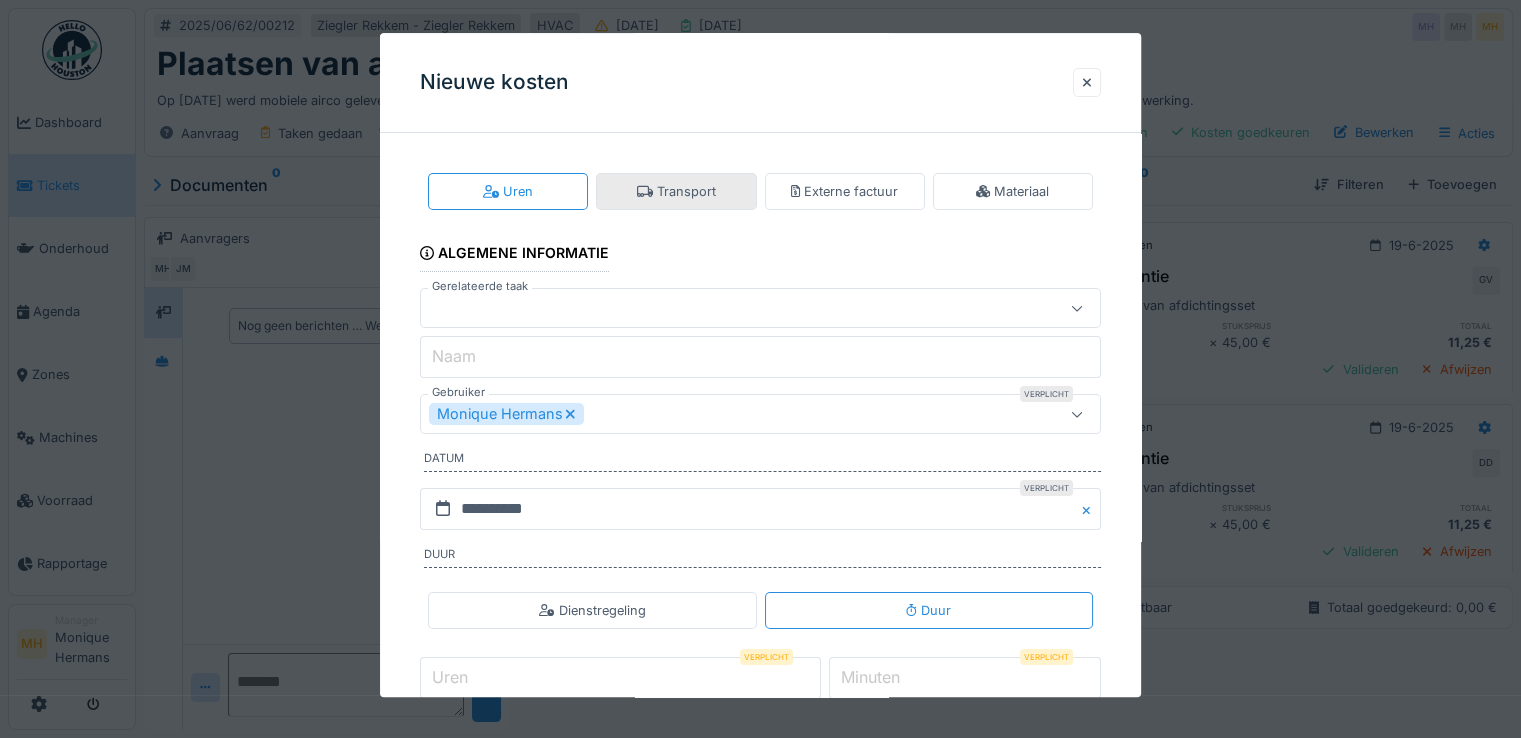 click on "Transport" at bounding box center (676, 191) 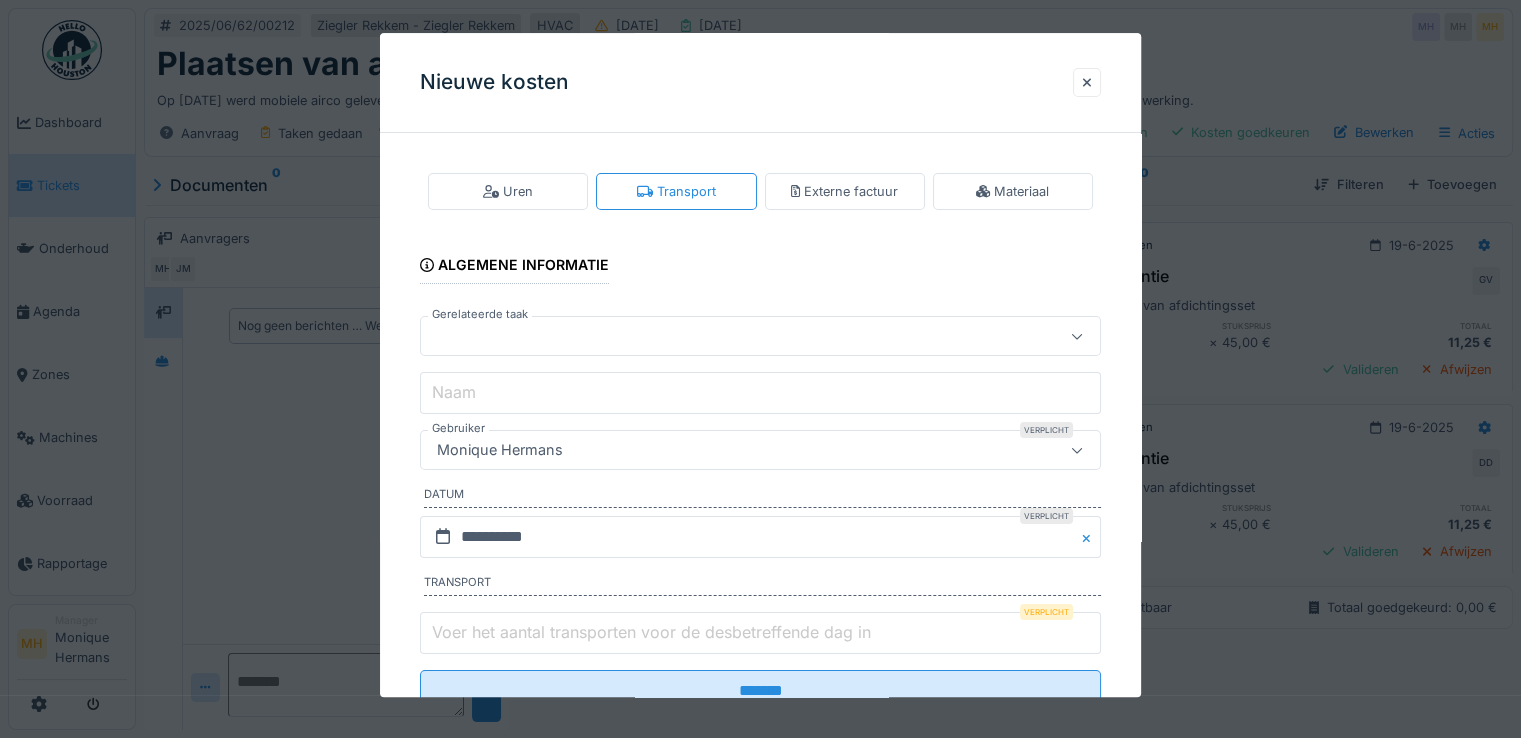 click at bounding box center [719, 337] 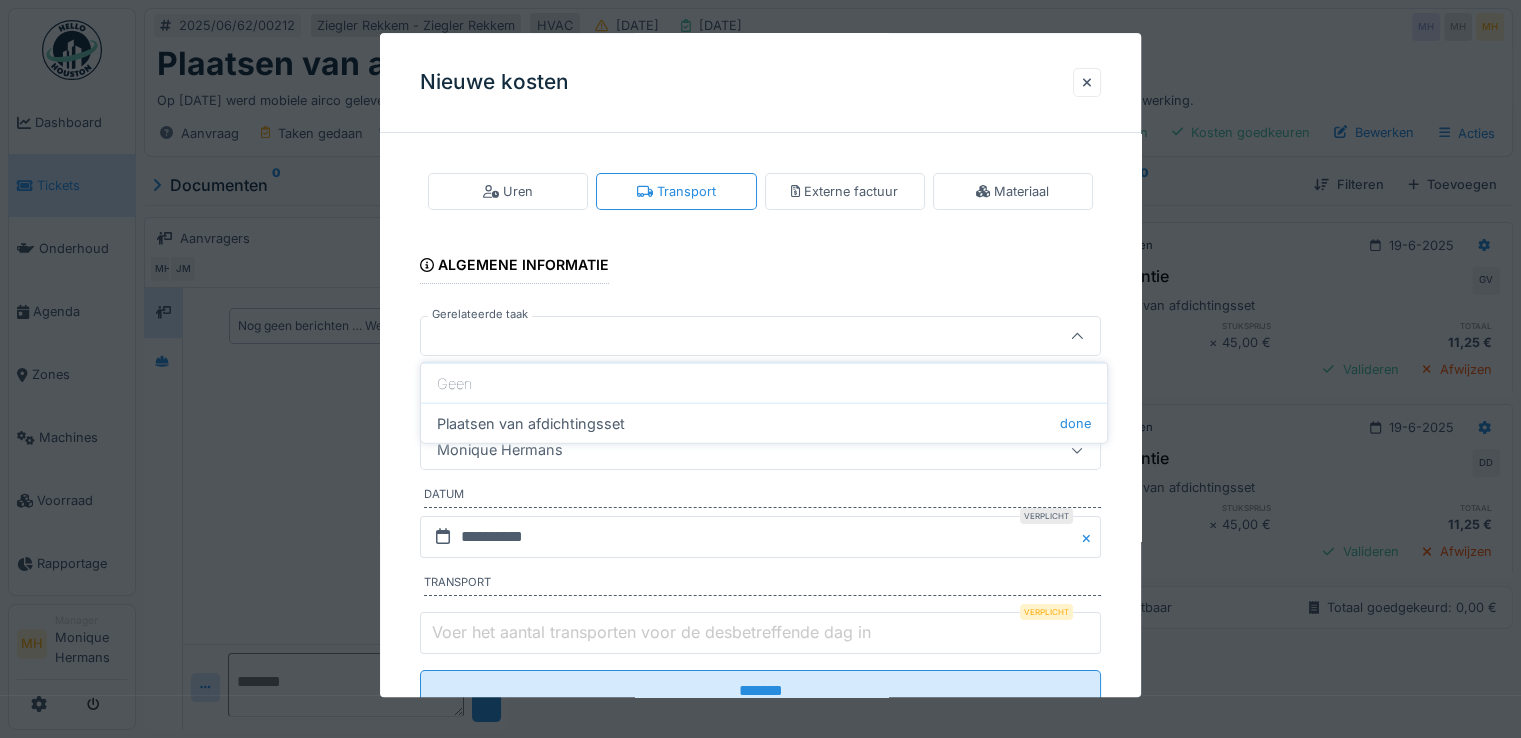 drag, startPoint x: 530, startPoint y: 421, endPoint x: 604, endPoint y: 354, distance: 99.824844 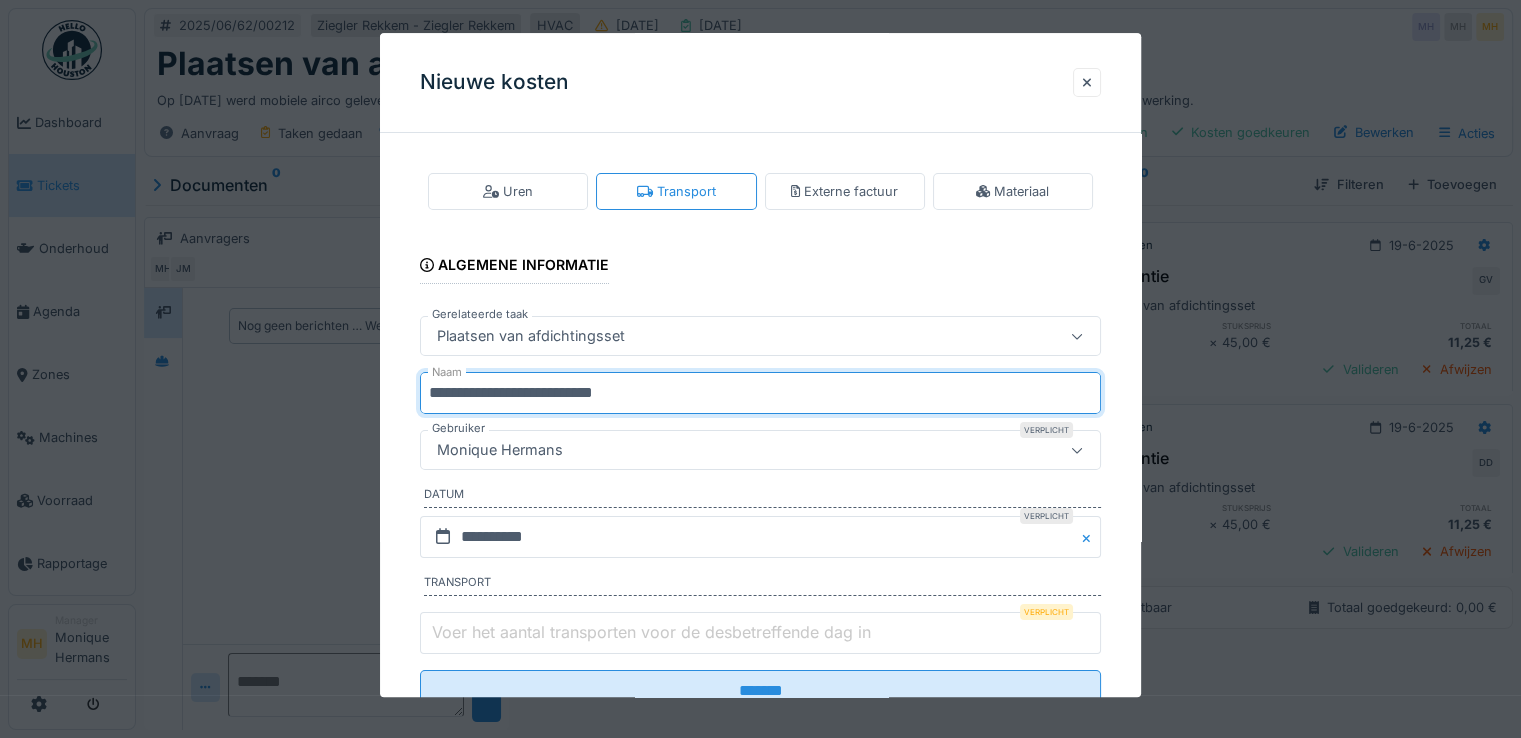 drag, startPoint x: 657, startPoint y: 394, endPoint x: 408, endPoint y: 376, distance: 249.64975 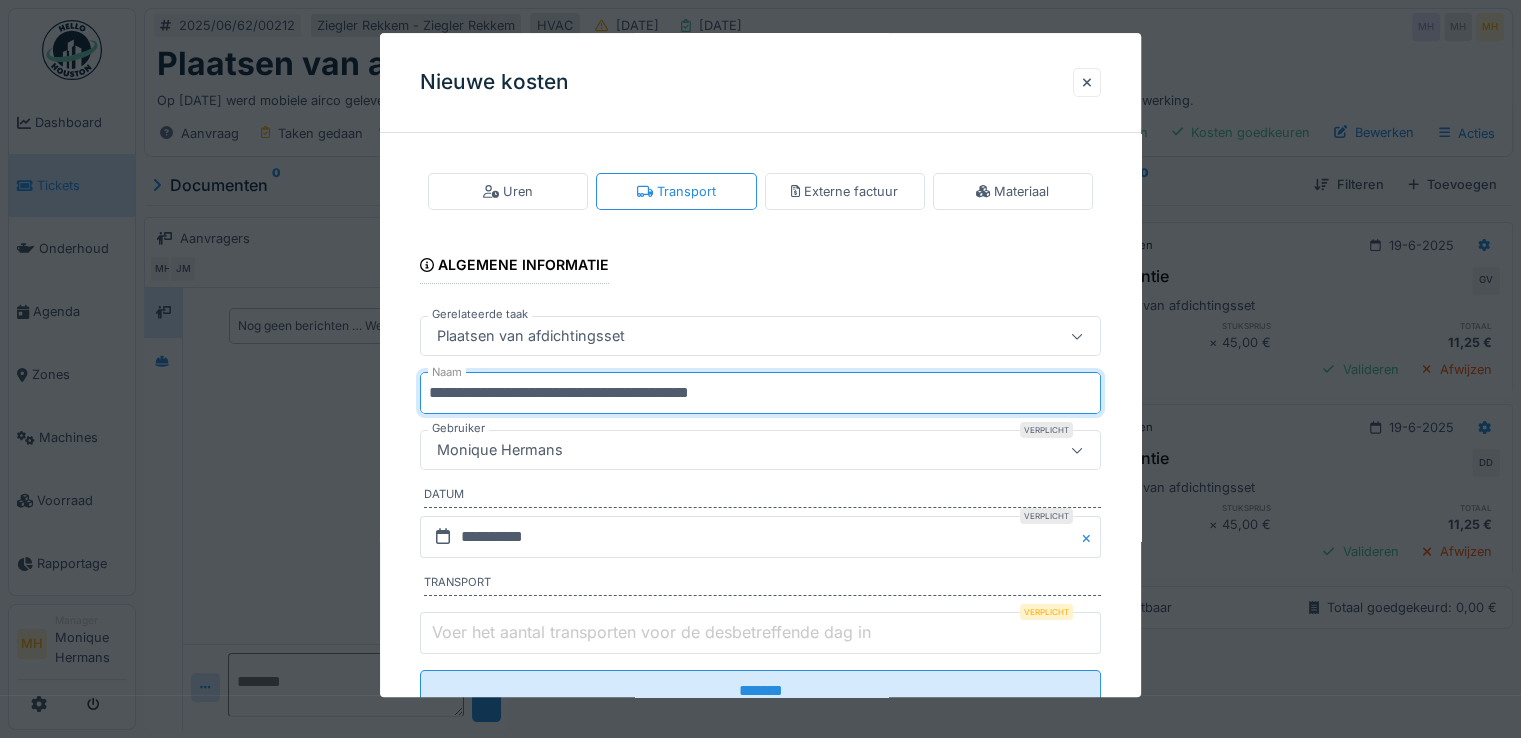 type on "**********" 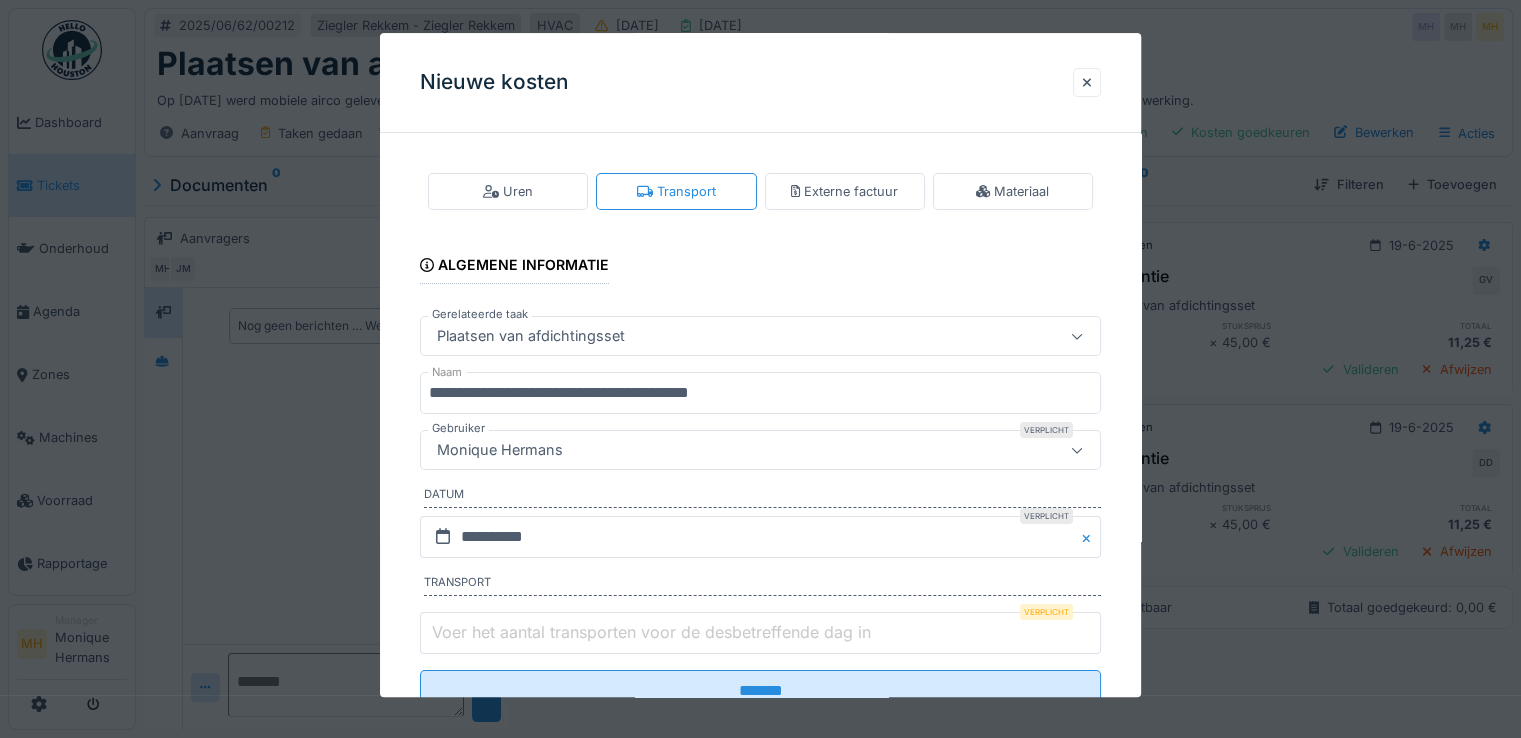 click on "Monique Hermans" at bounding box center (500, 451) 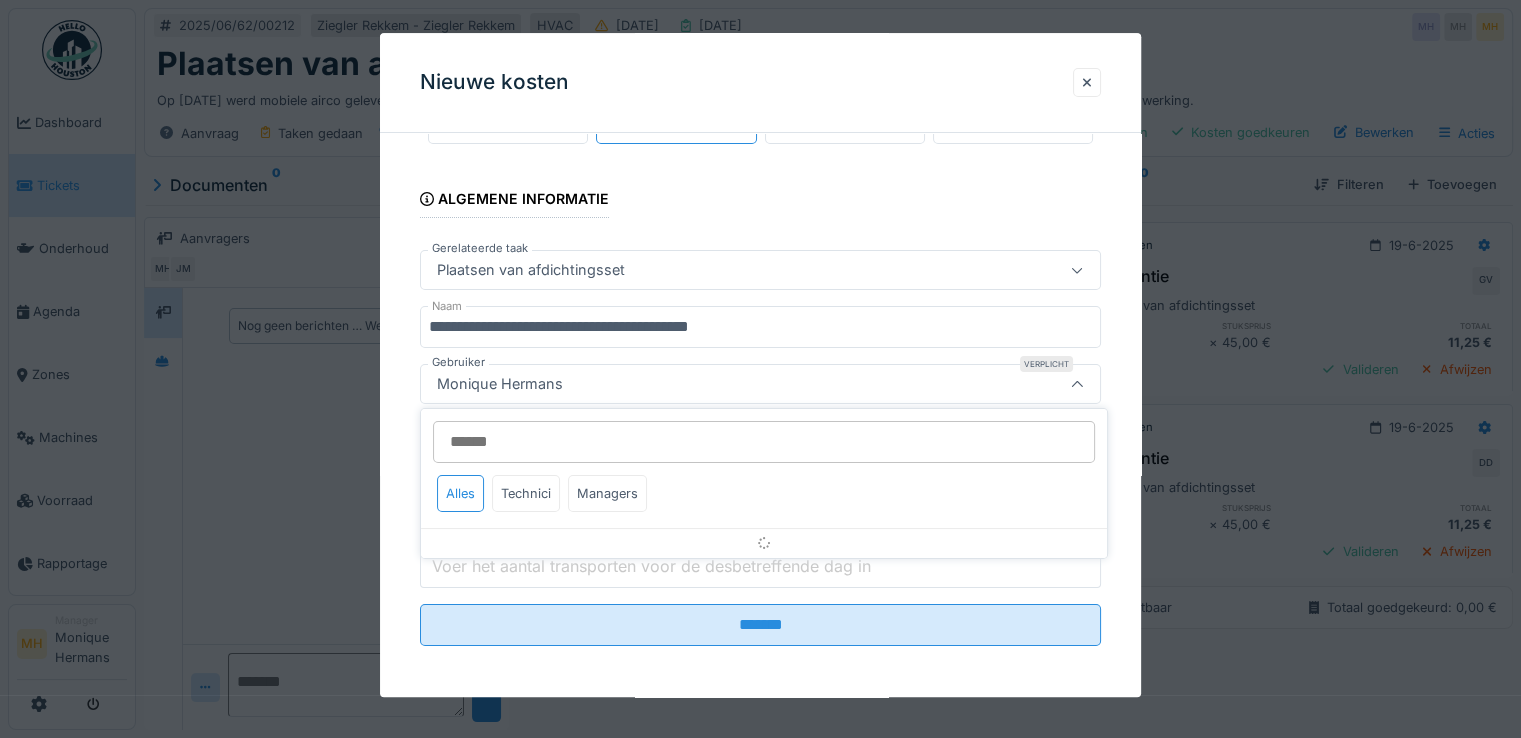 scroll, scrollTop: 68, scrollLeft: 0, axis: vertical 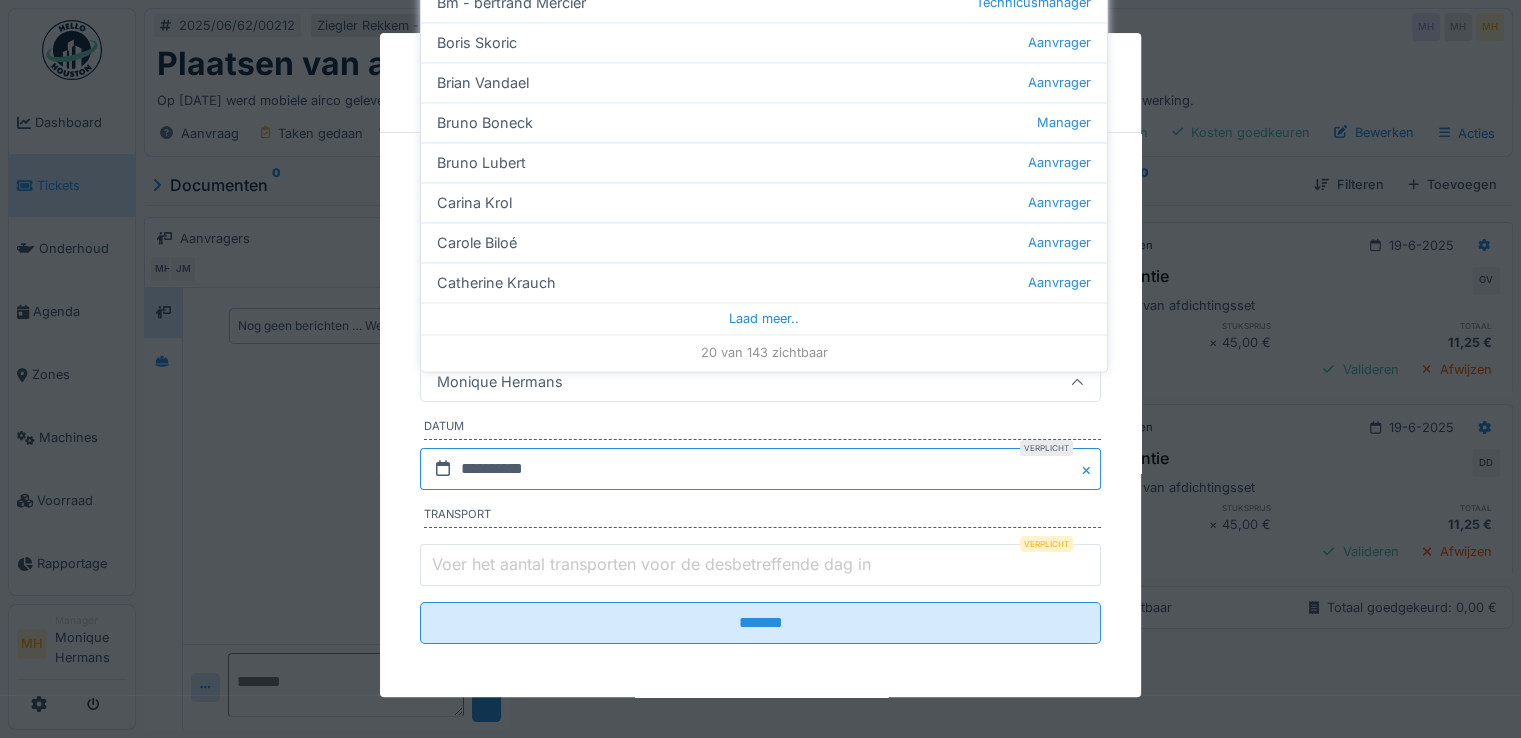 click on "**********" at bounding box center [760, 469] 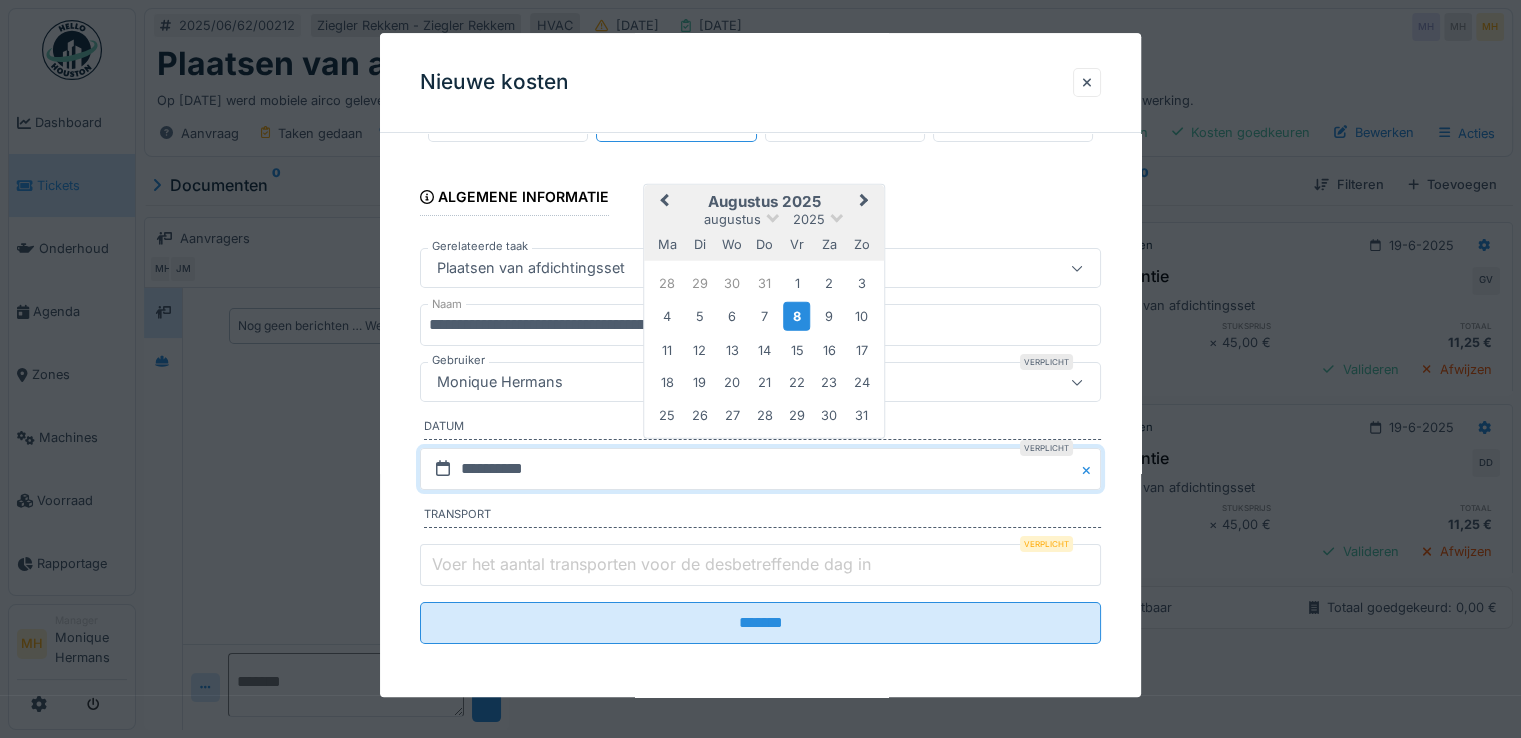 click on "Previous Month" at bounding box center [664, 202] 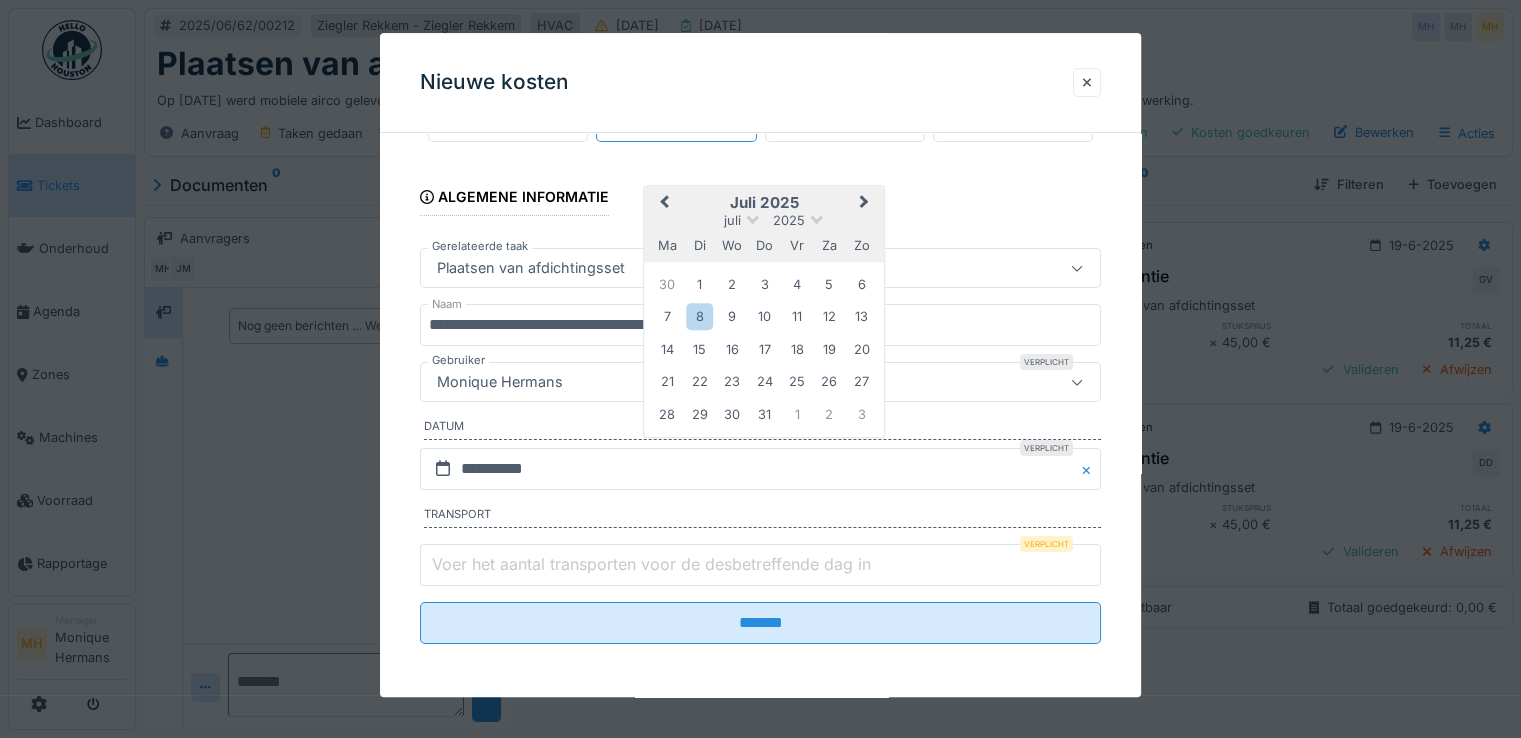 click on "Previous Month" at bounding box center (664, 204) 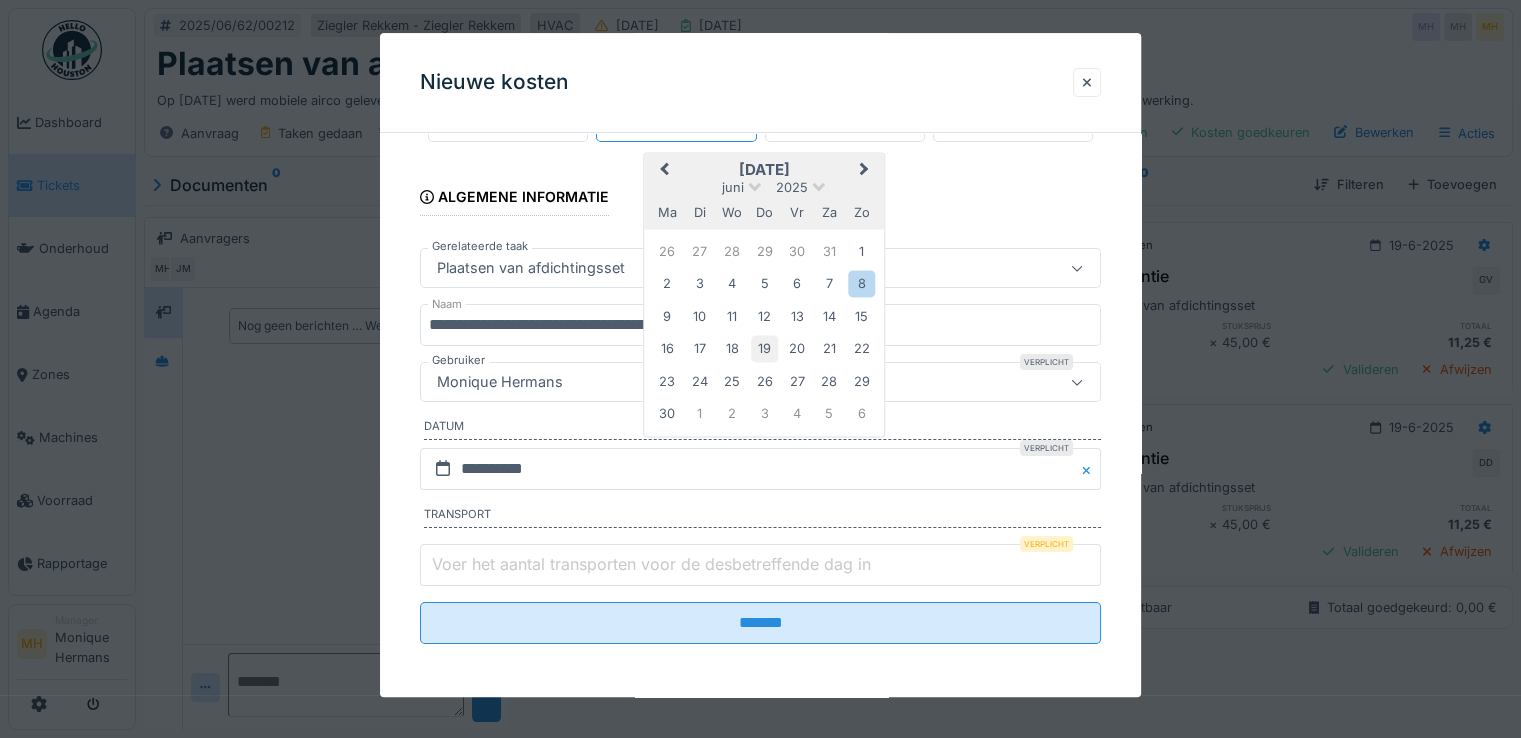 click on "19" at bounding box center (764, 349) 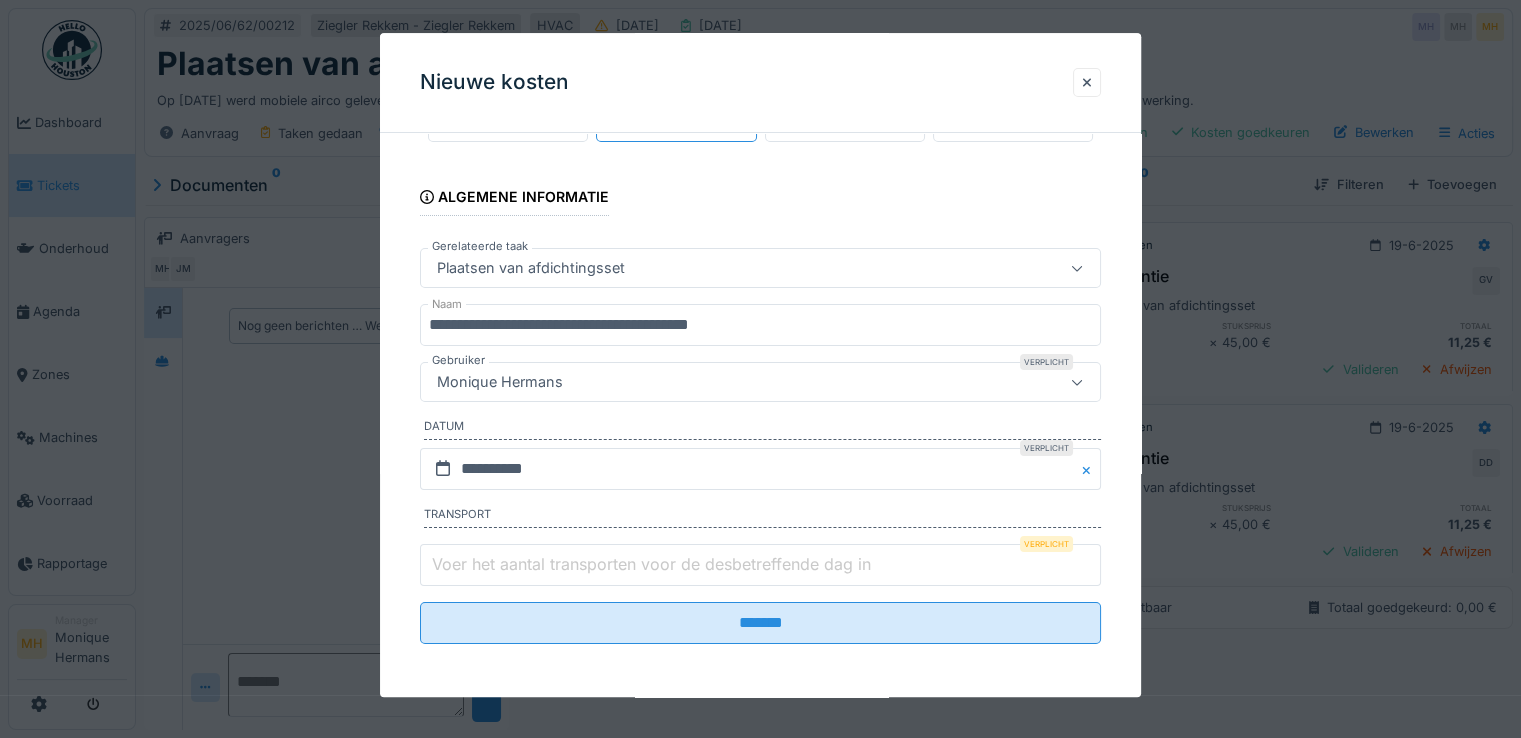 click on "Monique Hermans" at bounding box center (719, 383) 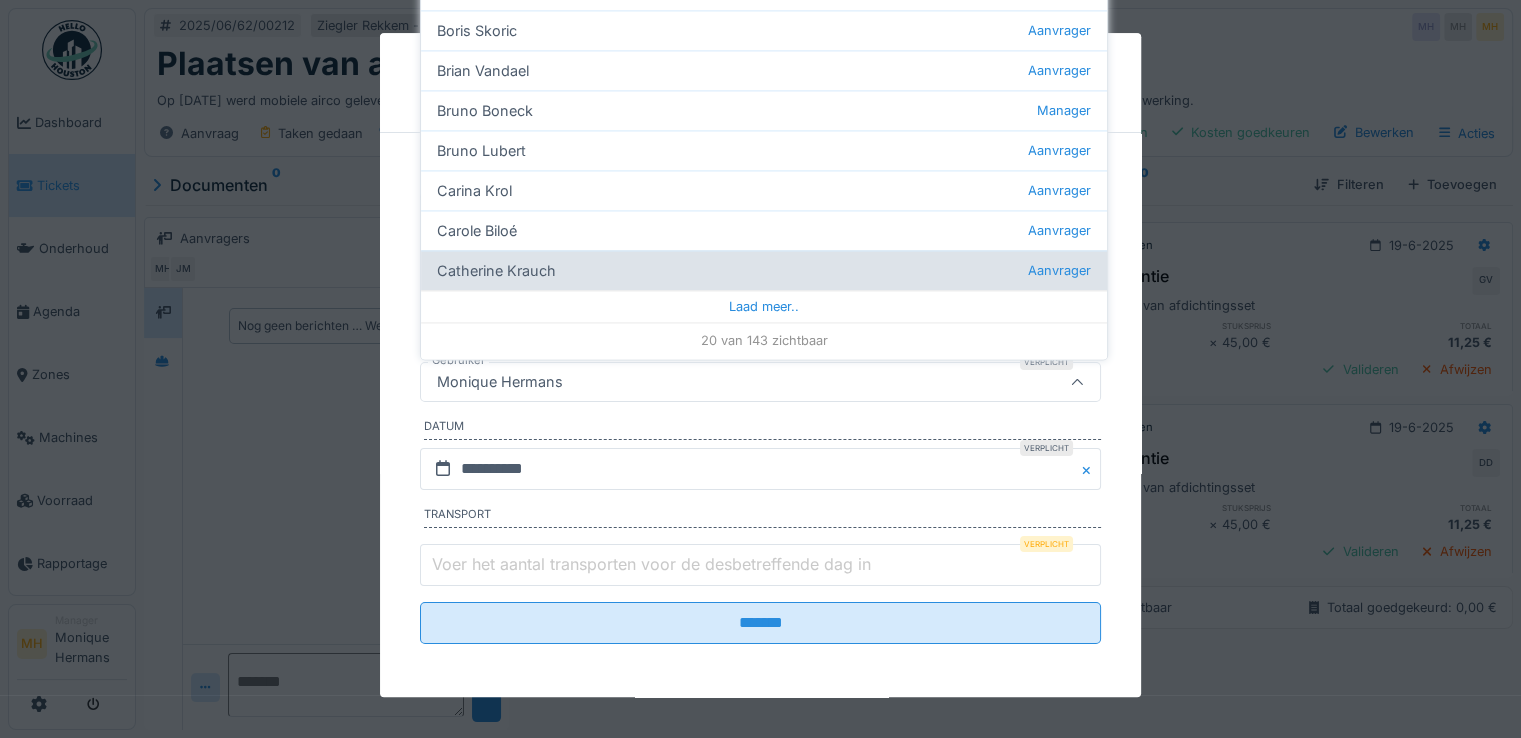 scroll, scrollTop: 0, scrollLeft: 0, axis: both 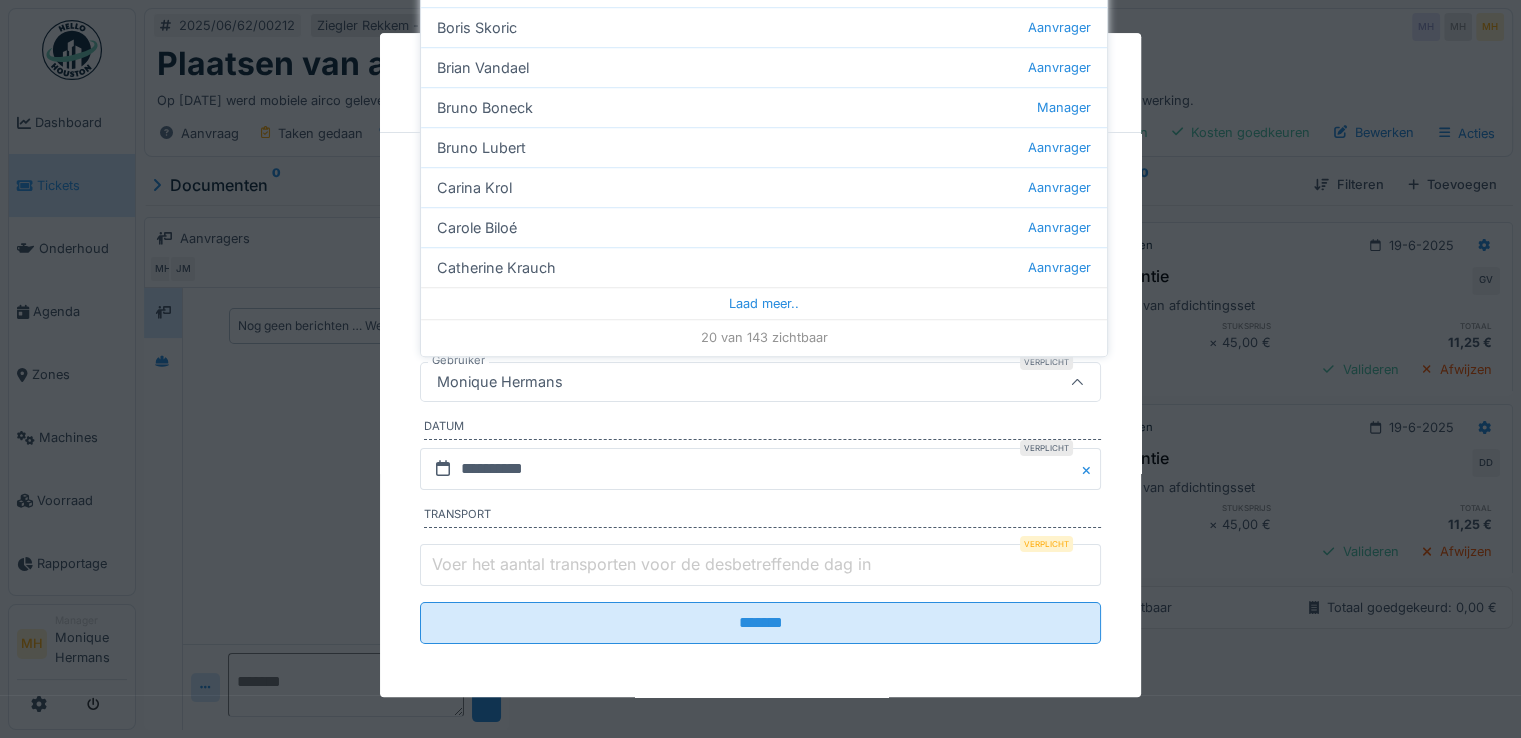 click on "**********" at bounding box center (760, 390) 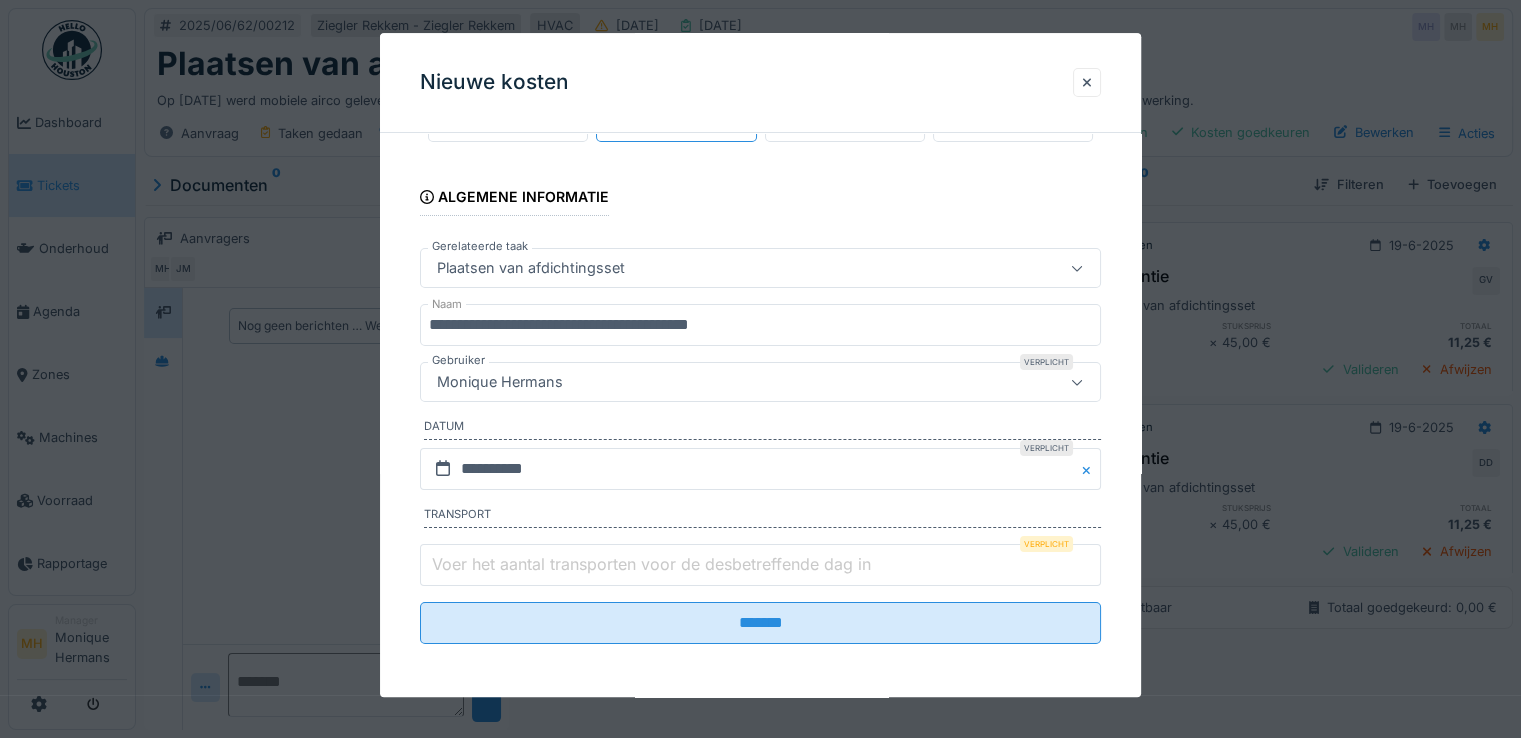 click on "Monique Hermans" at bounding box center (500, 383) 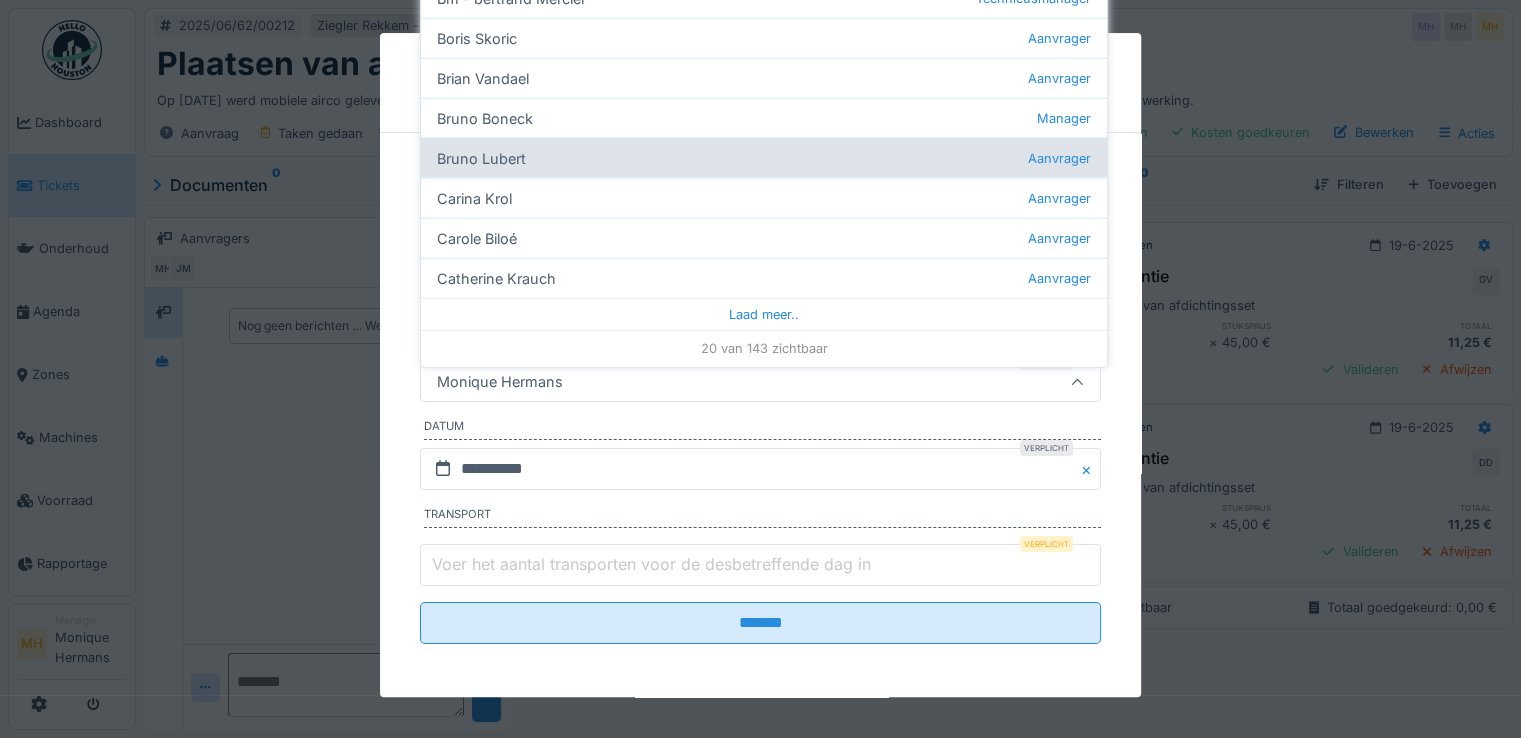 scroll, scrollTop: 15, scrollLeft: 0, axis: vertical 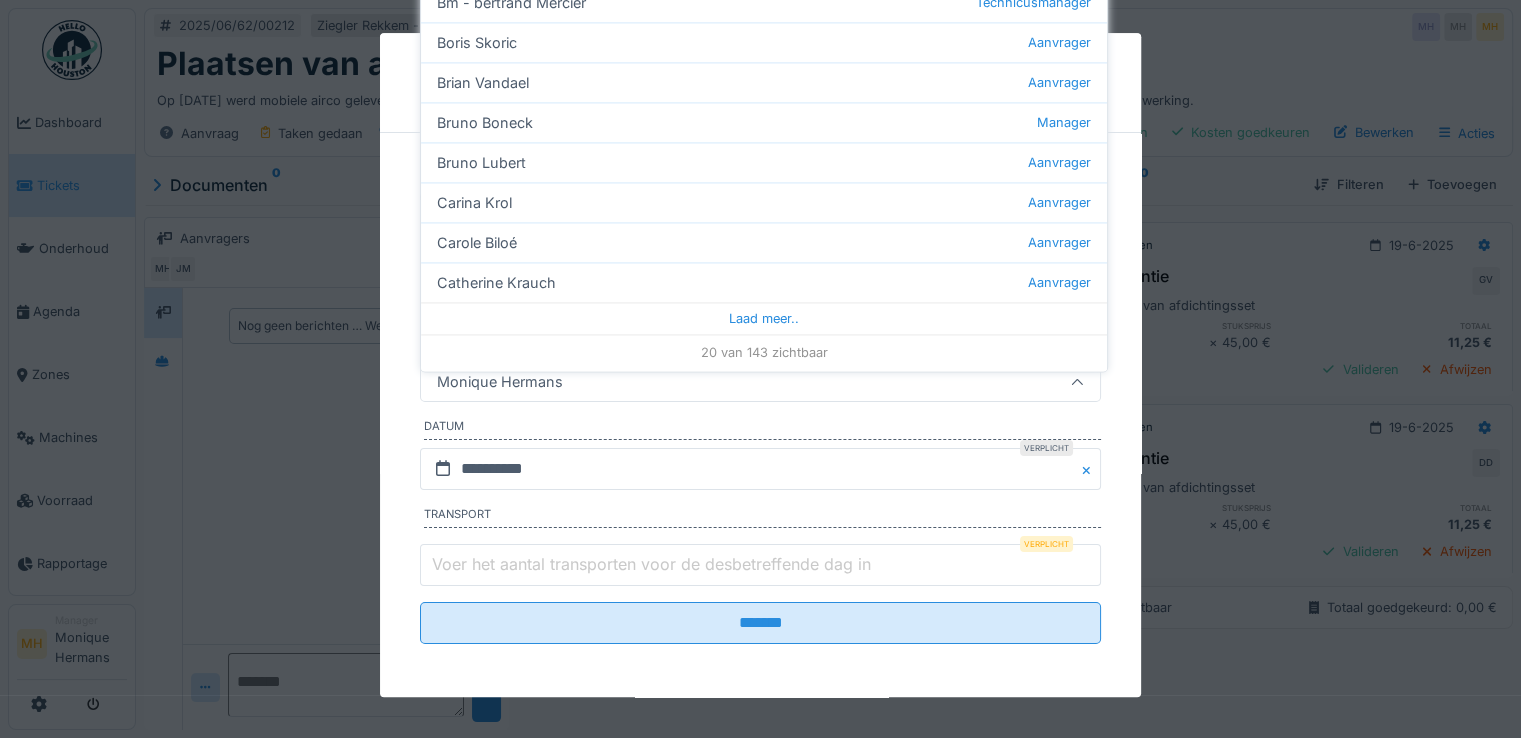 click on "Monique Hermans" at bounding box center (719, 383) 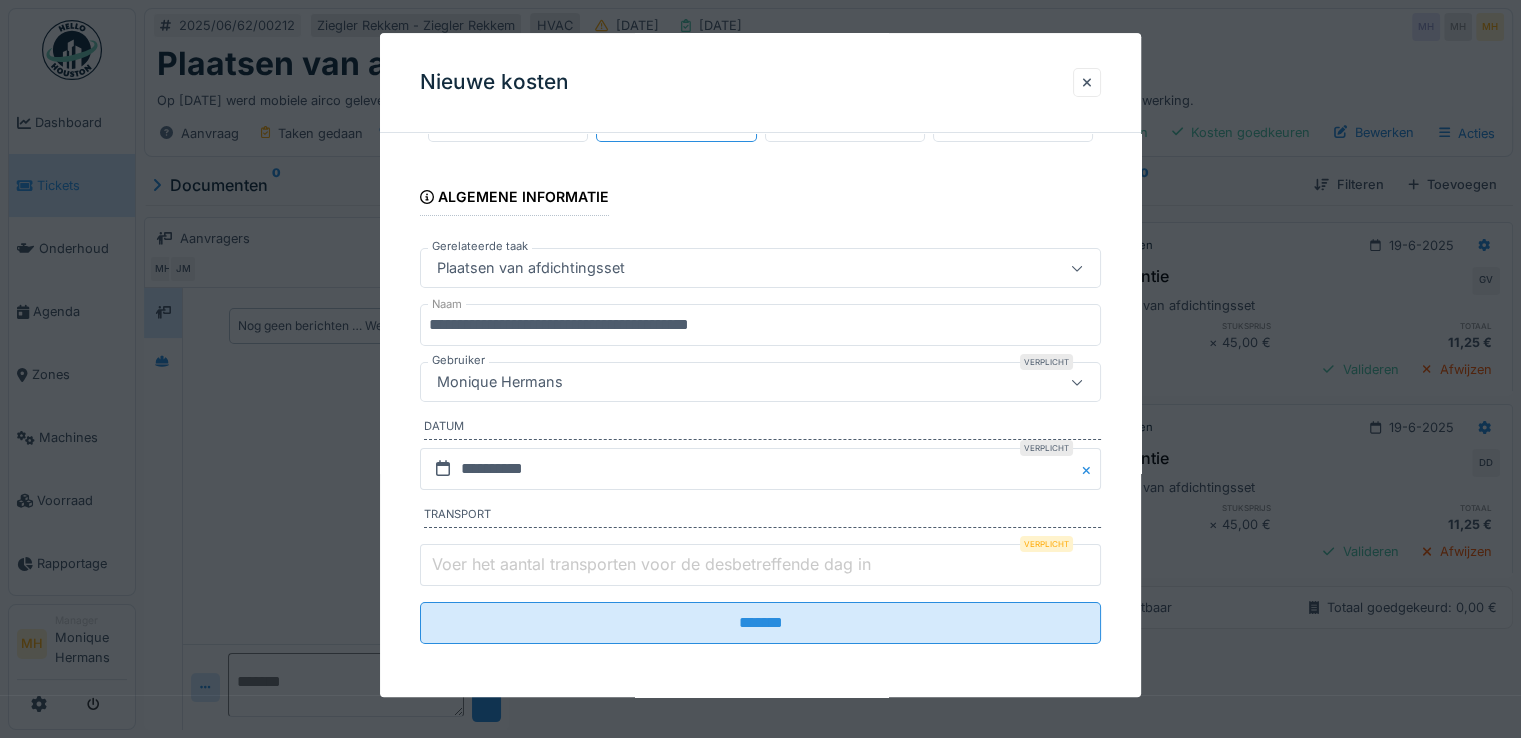 click on "Voer het aantal transporten voor de desbetreffende dag in" at bounding box center [651, 564] 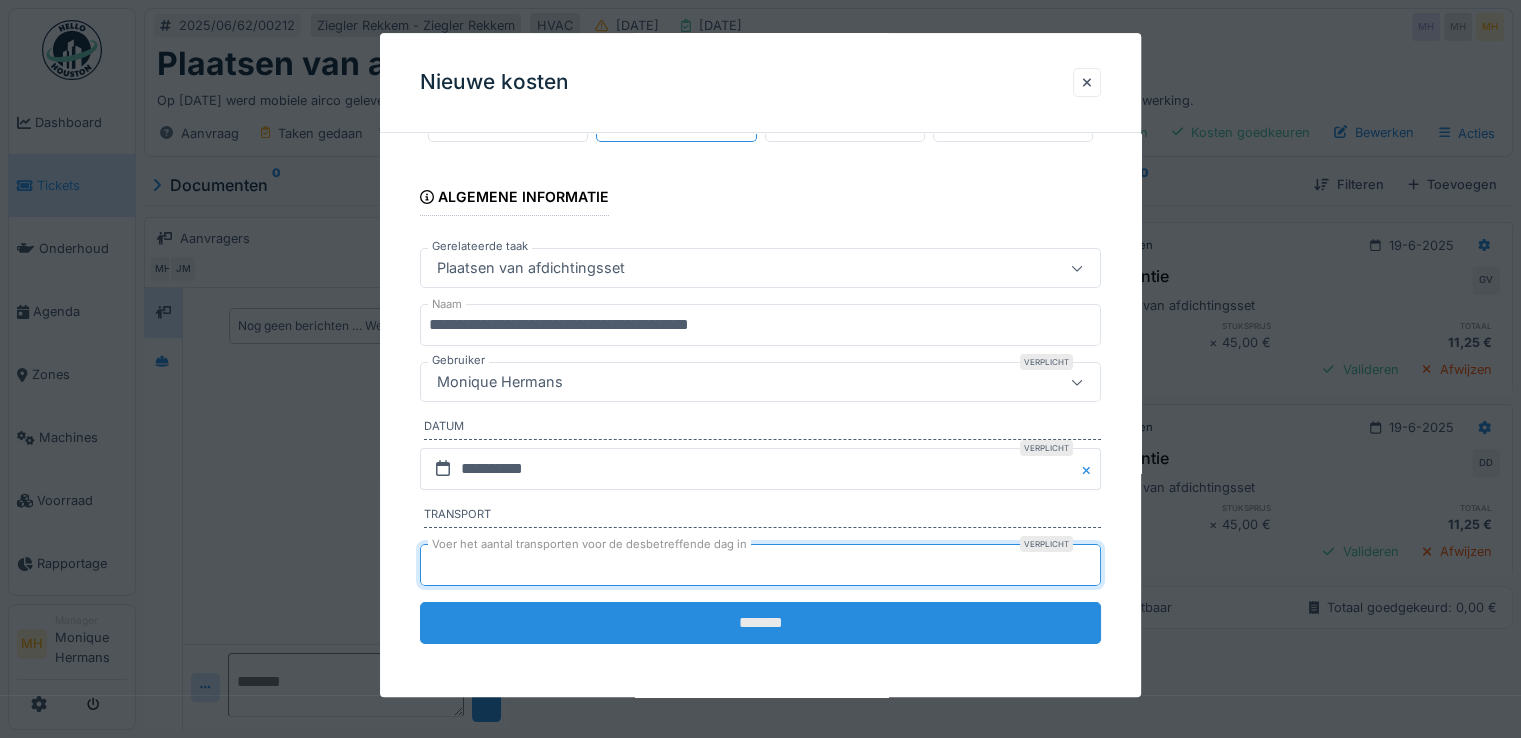type on "*" 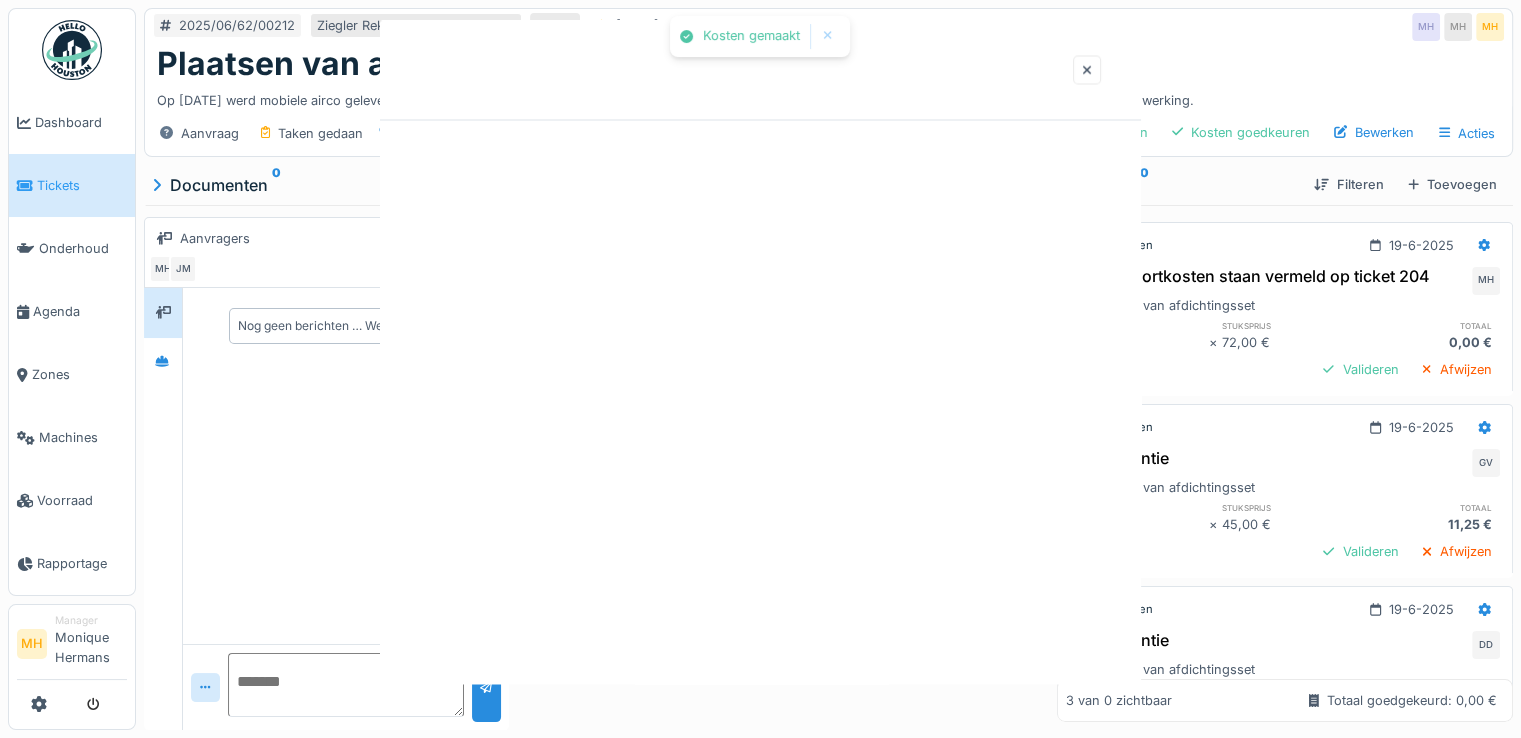 scroll, scrollTop: 0, scrollLeft: 0, axis: both 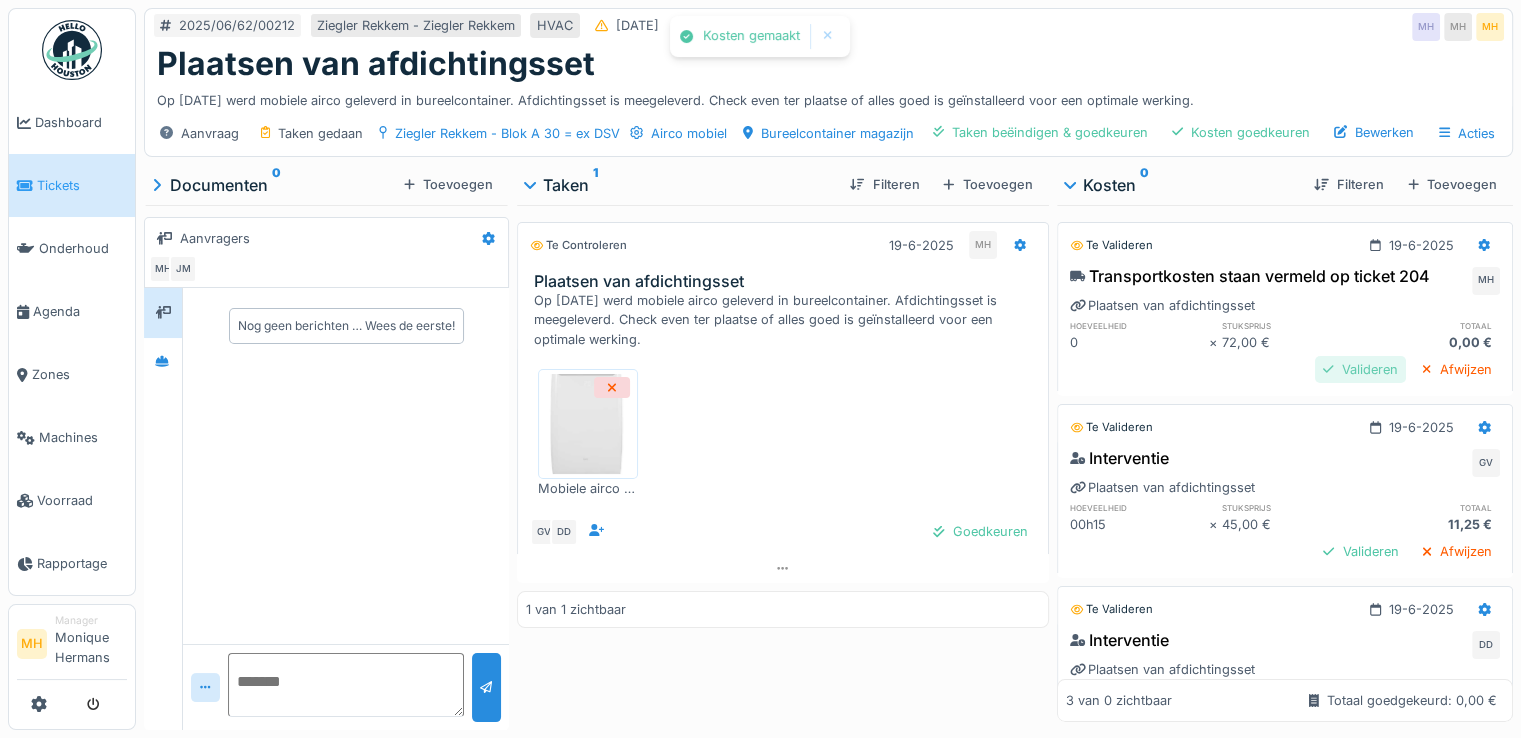 click on "Valideren" at bounding box center (1360, 369) 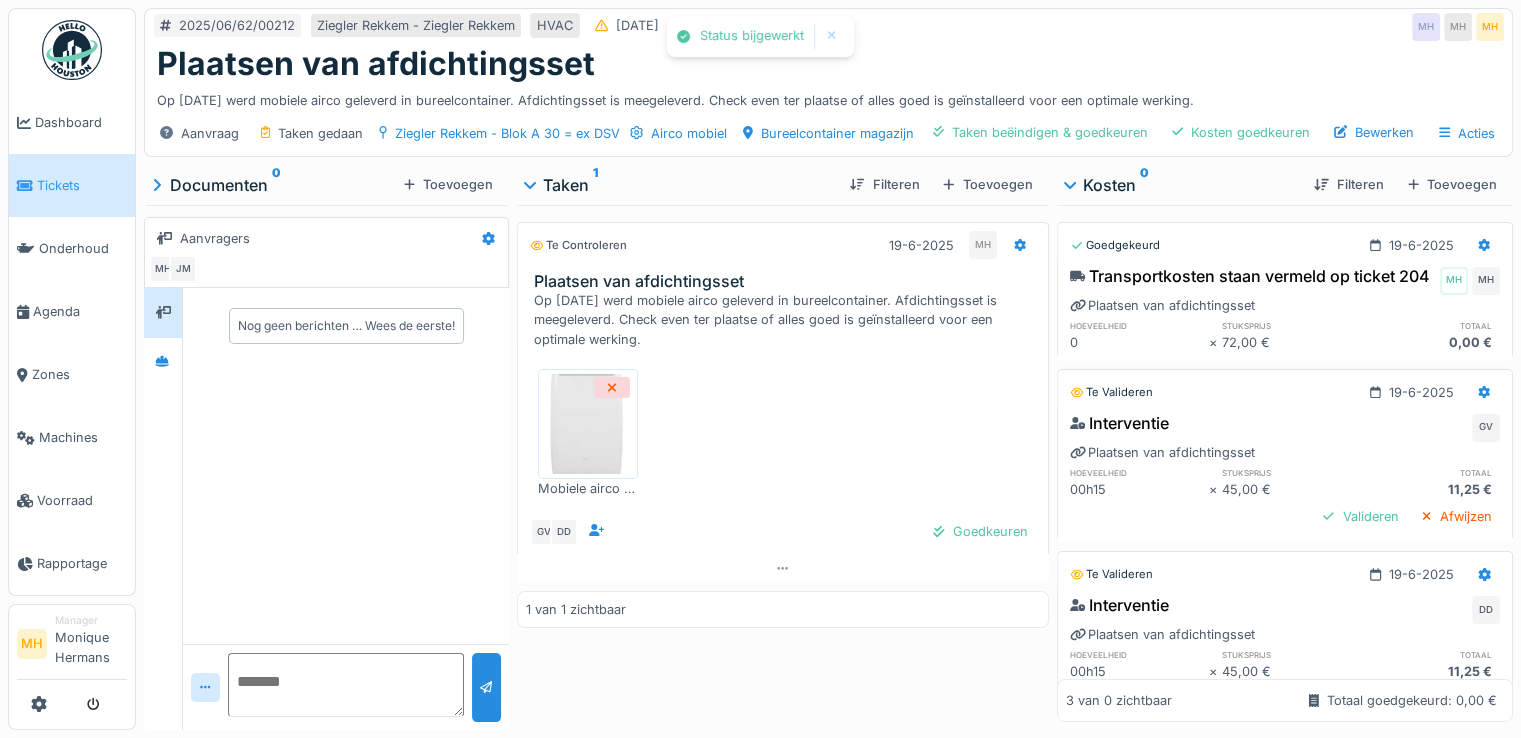 drag, startPoint x: 1311, startPoint y: 551, endPoint x: 1313, endPoint y: 539, distance: 12.165525 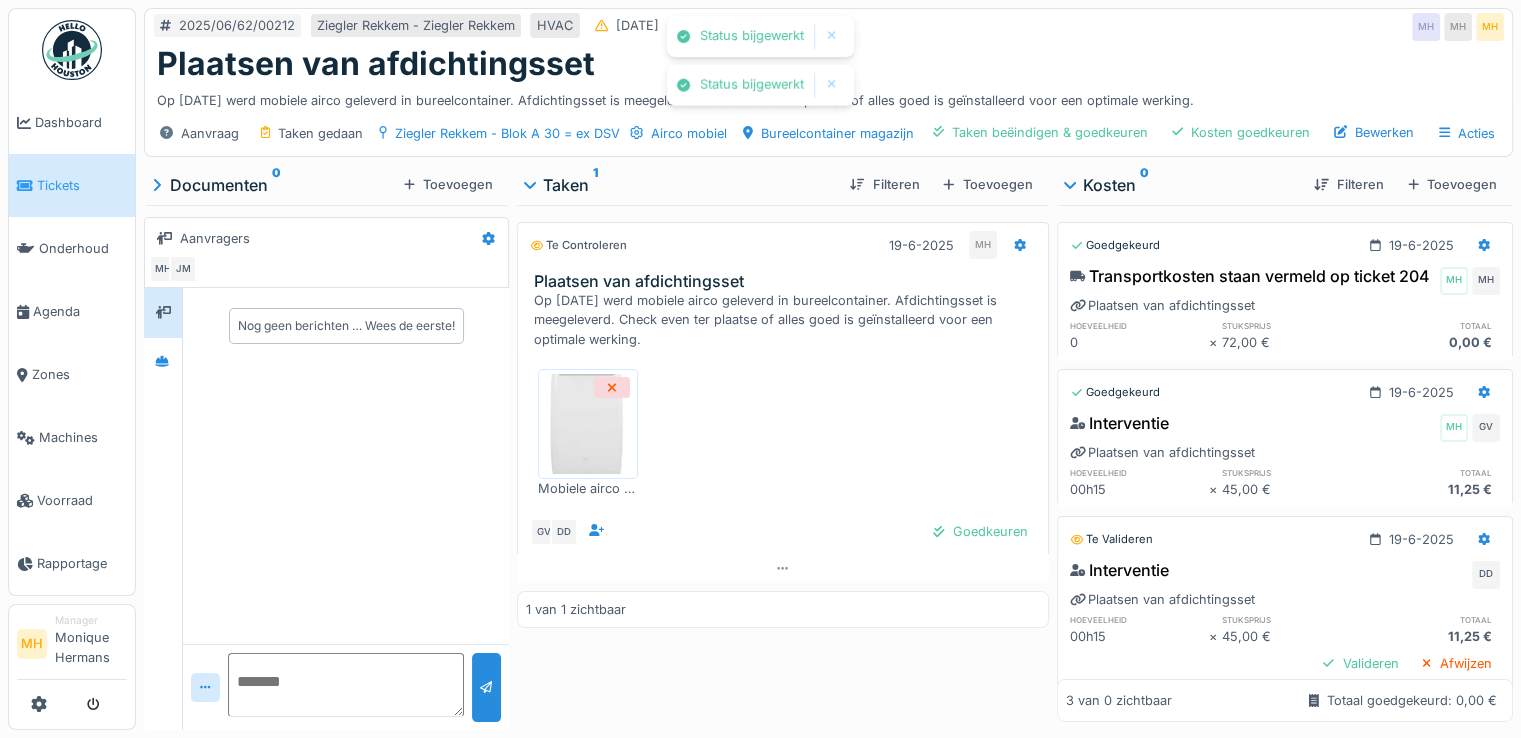 scroll, scrollTop: 104, scrollLeft: 0, axis: vertical 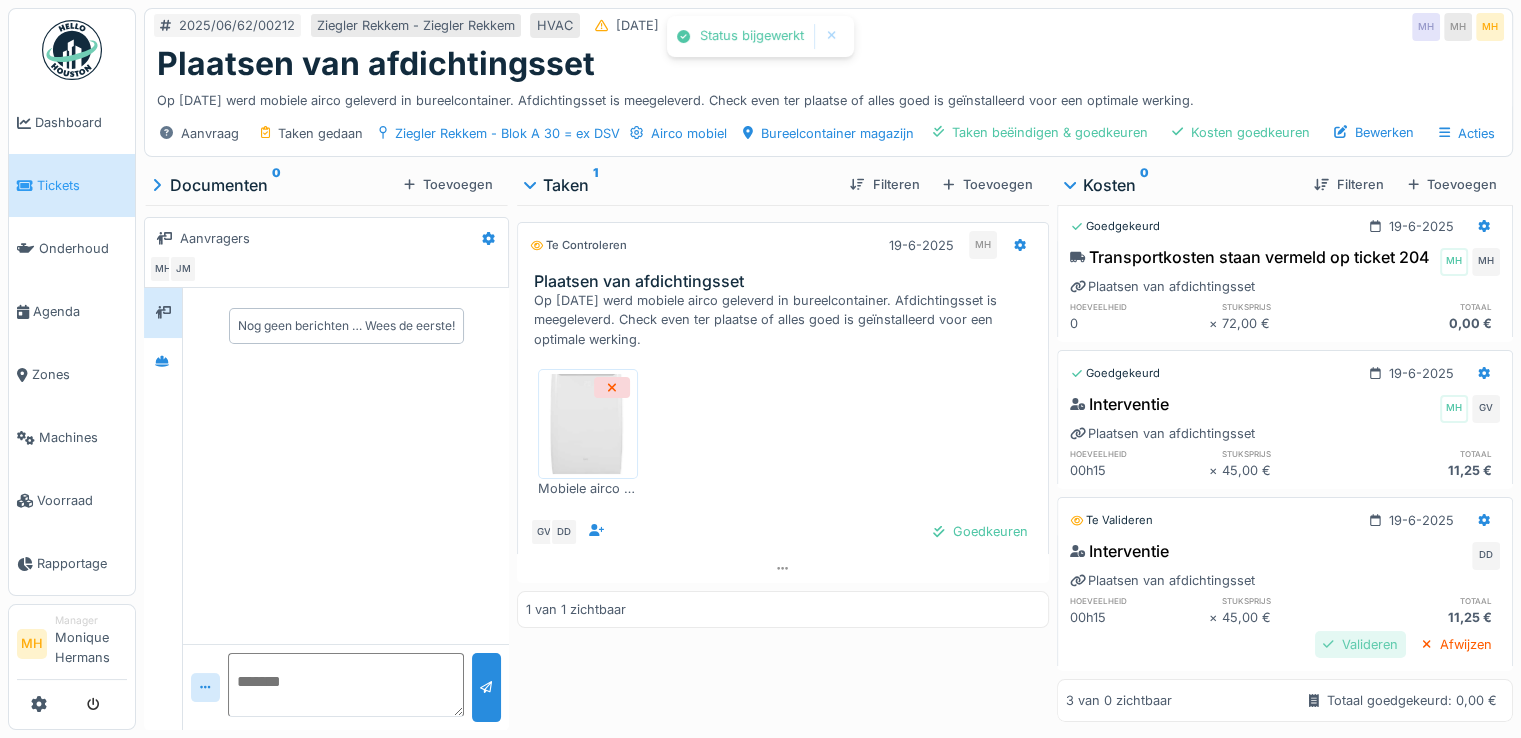 click on "Valideren" at bounding box center (1360, 644) 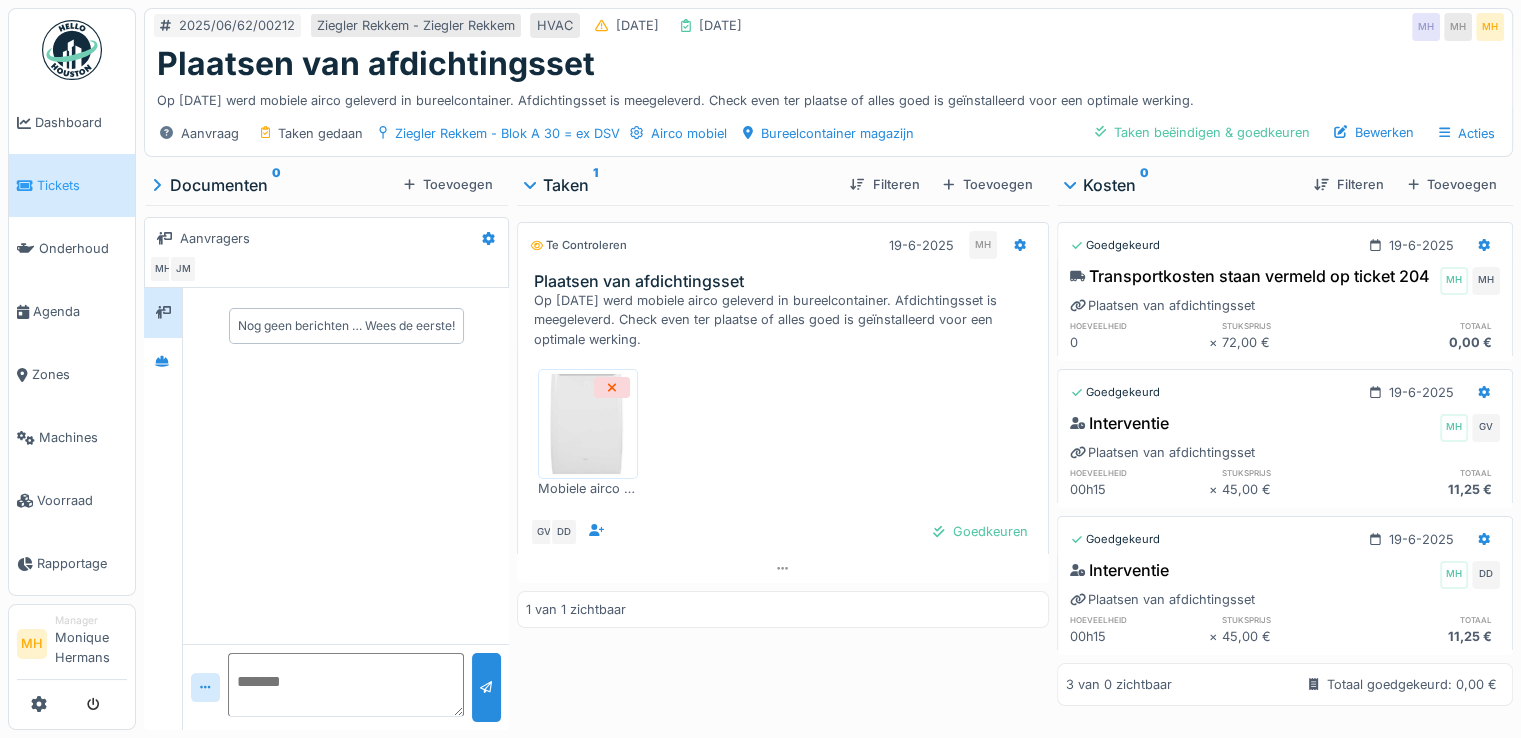 scroll, scrollTop: 0, scrollLeft: 0, axis: both 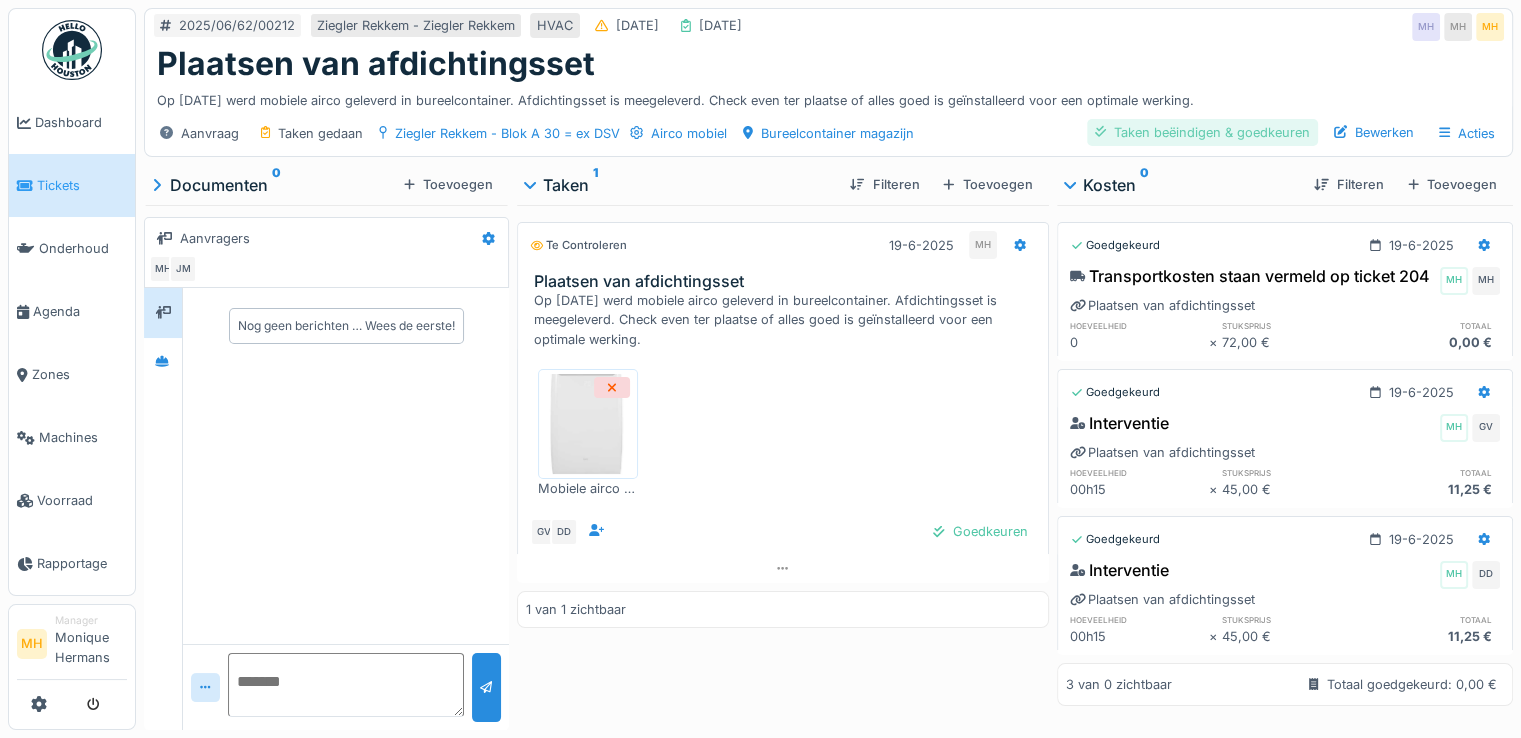 click on "Taken beëindigen & goedkeuren" at bounding box center (1202, 132) 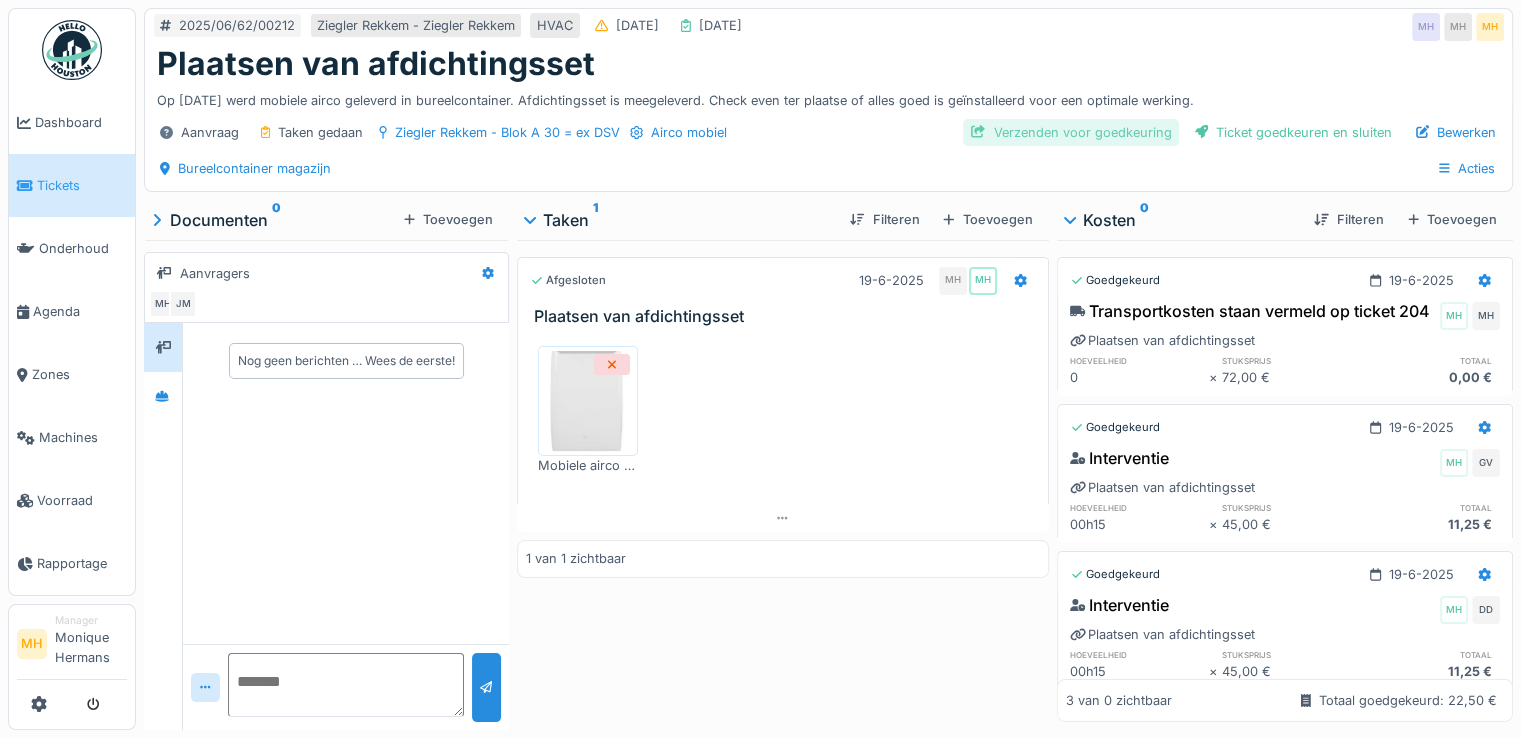 click on "Verzenden voor goedkeuring" at bounding box center (1071, 132) 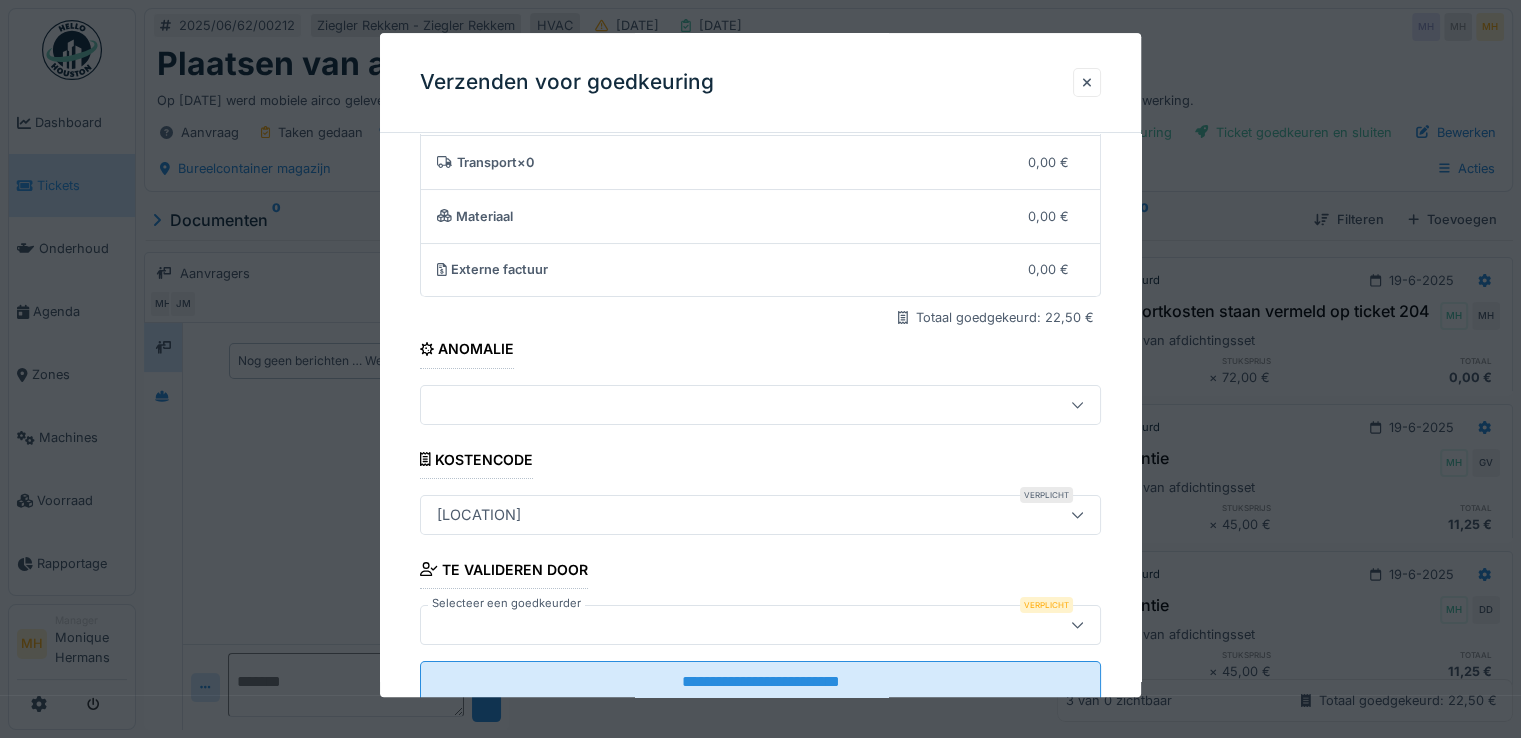 scroll, scrollTop: 173, scrollLeft: 0, axis: vertical 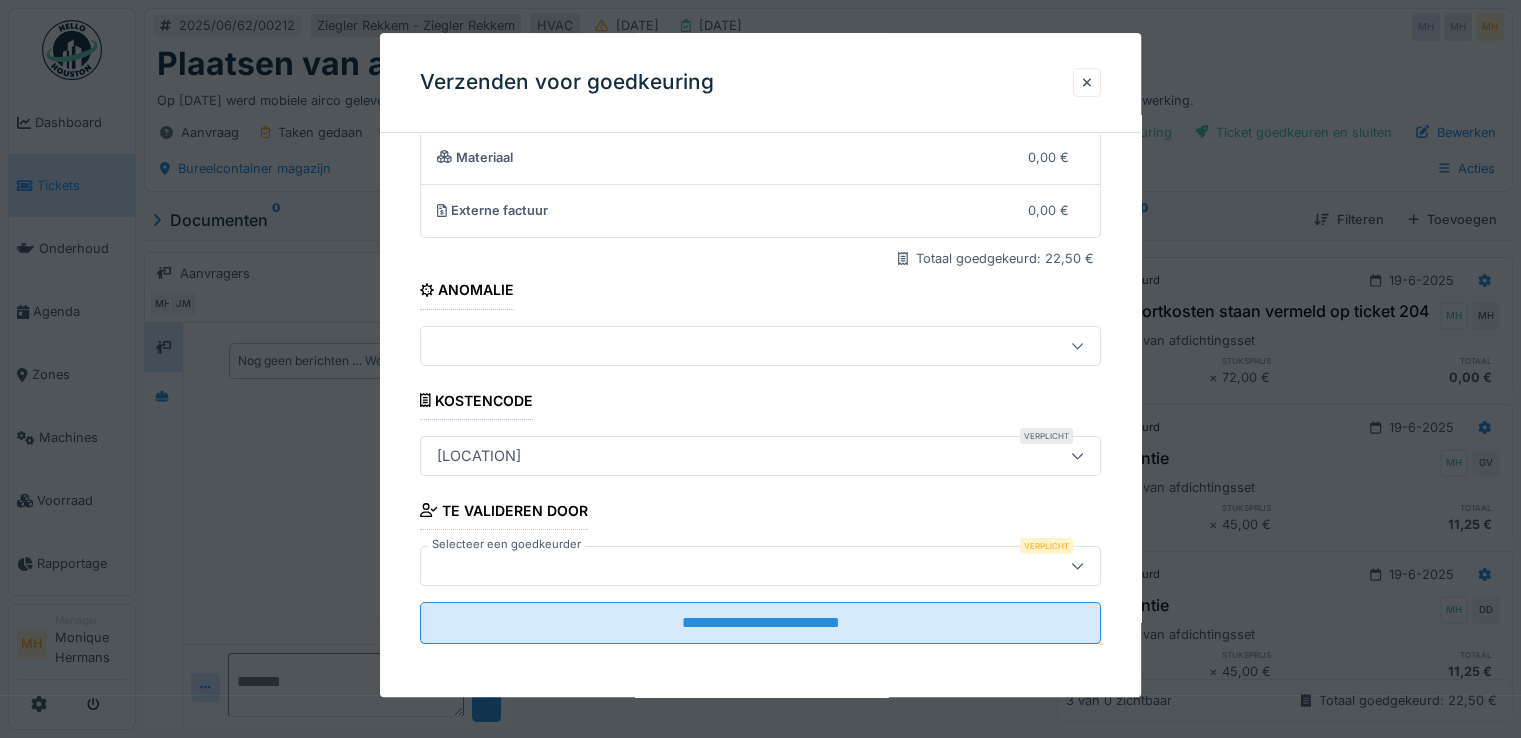 click at bounding box center [719, 566] 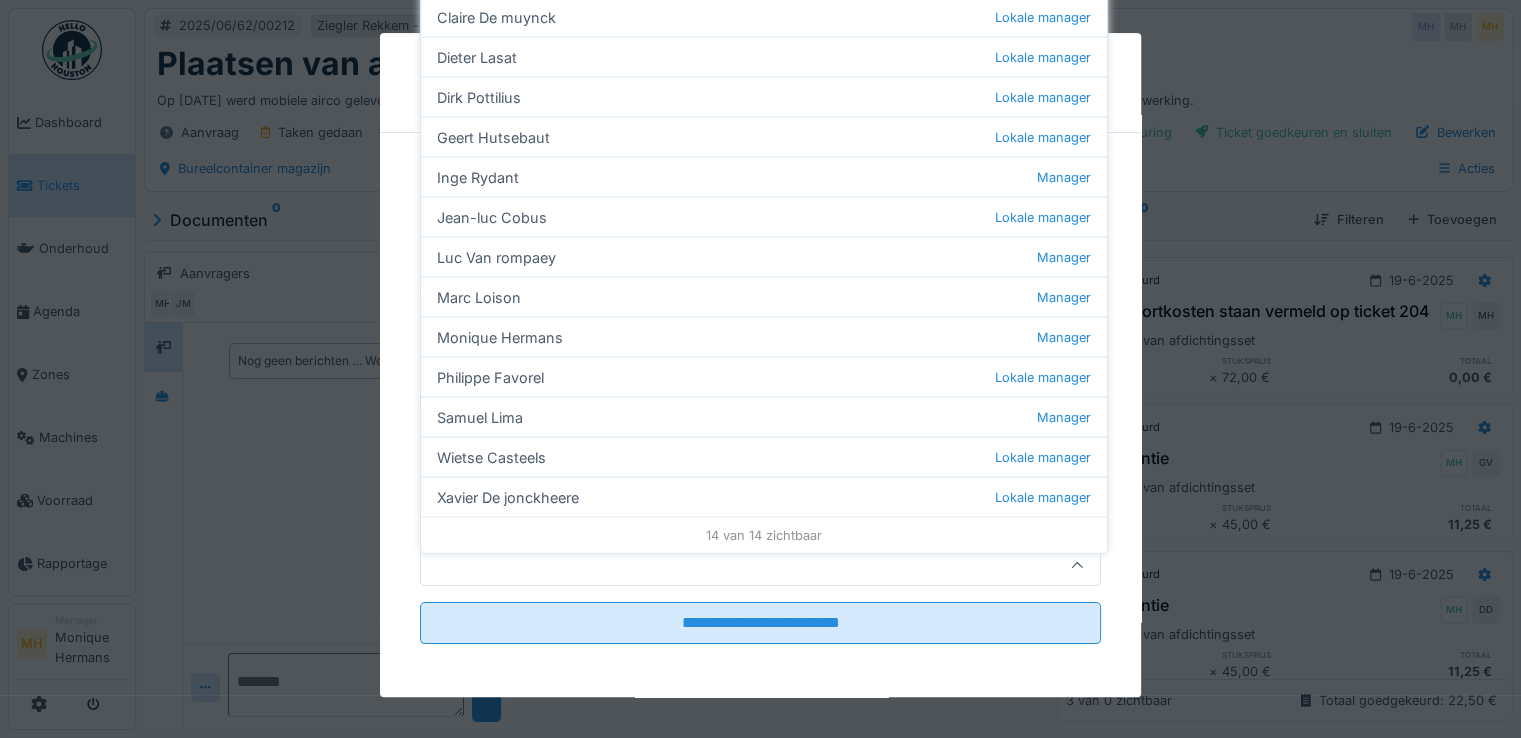 click at bounding box center [719, 566] 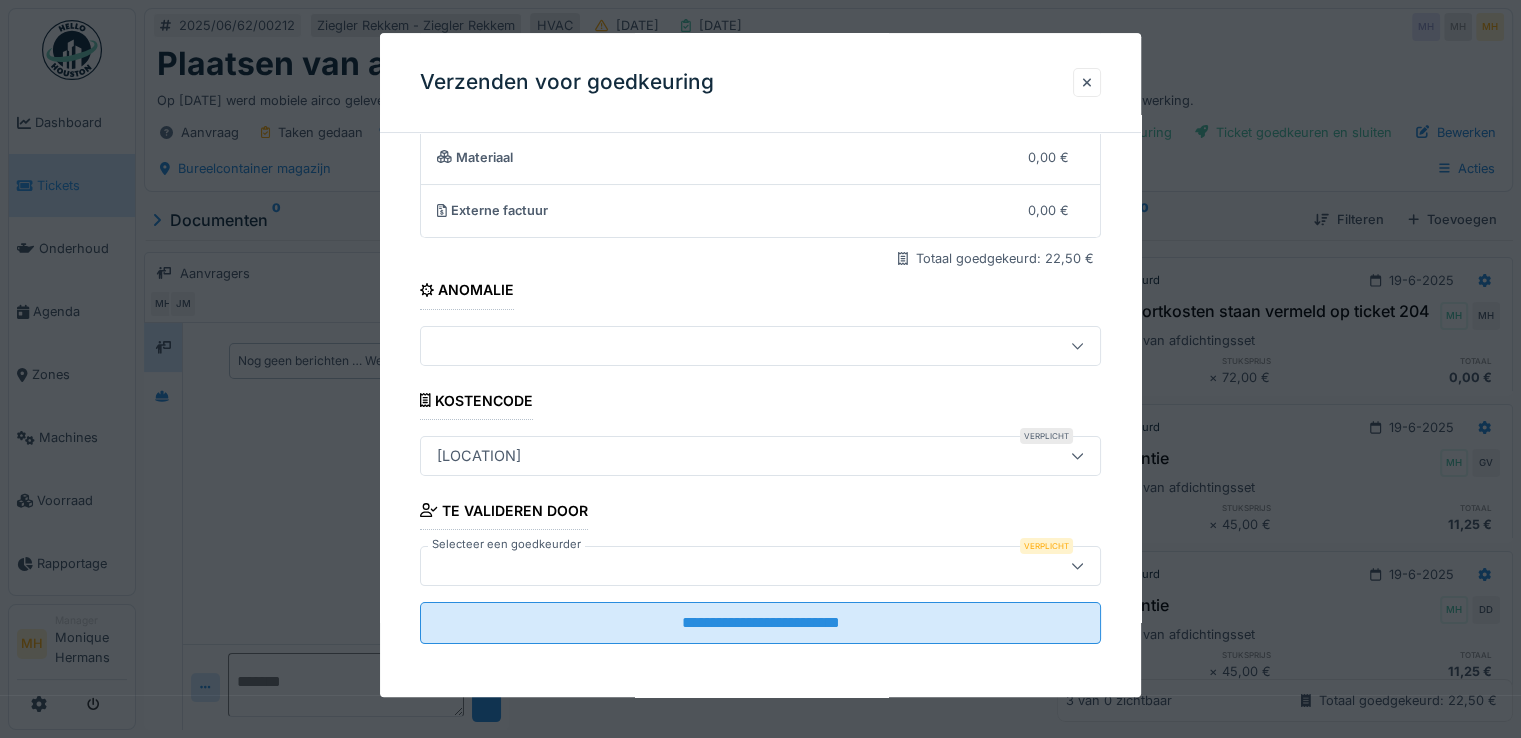 click at bounding box center (719, 566) 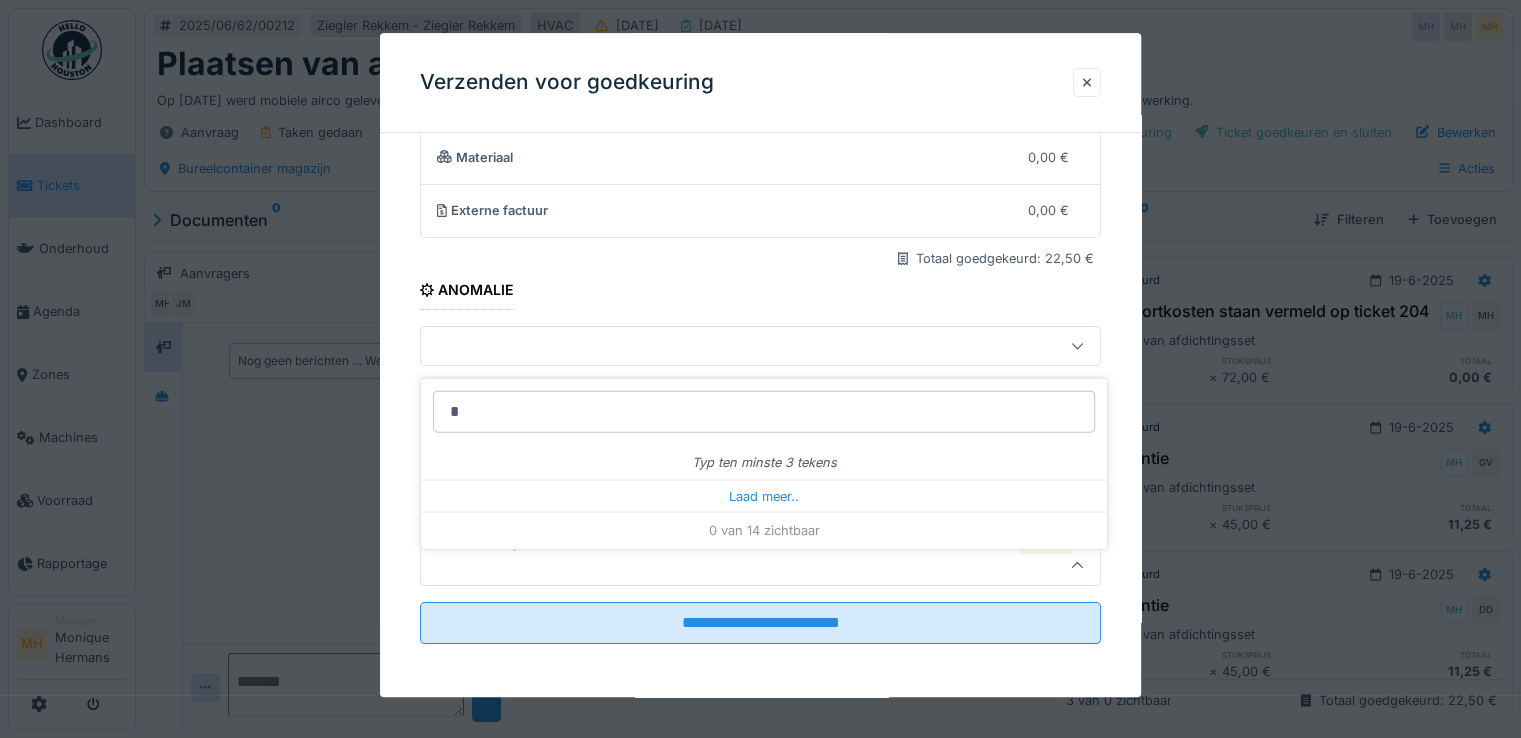 scroll, scrollTop: 0, scrollLeft: 0, axis: both 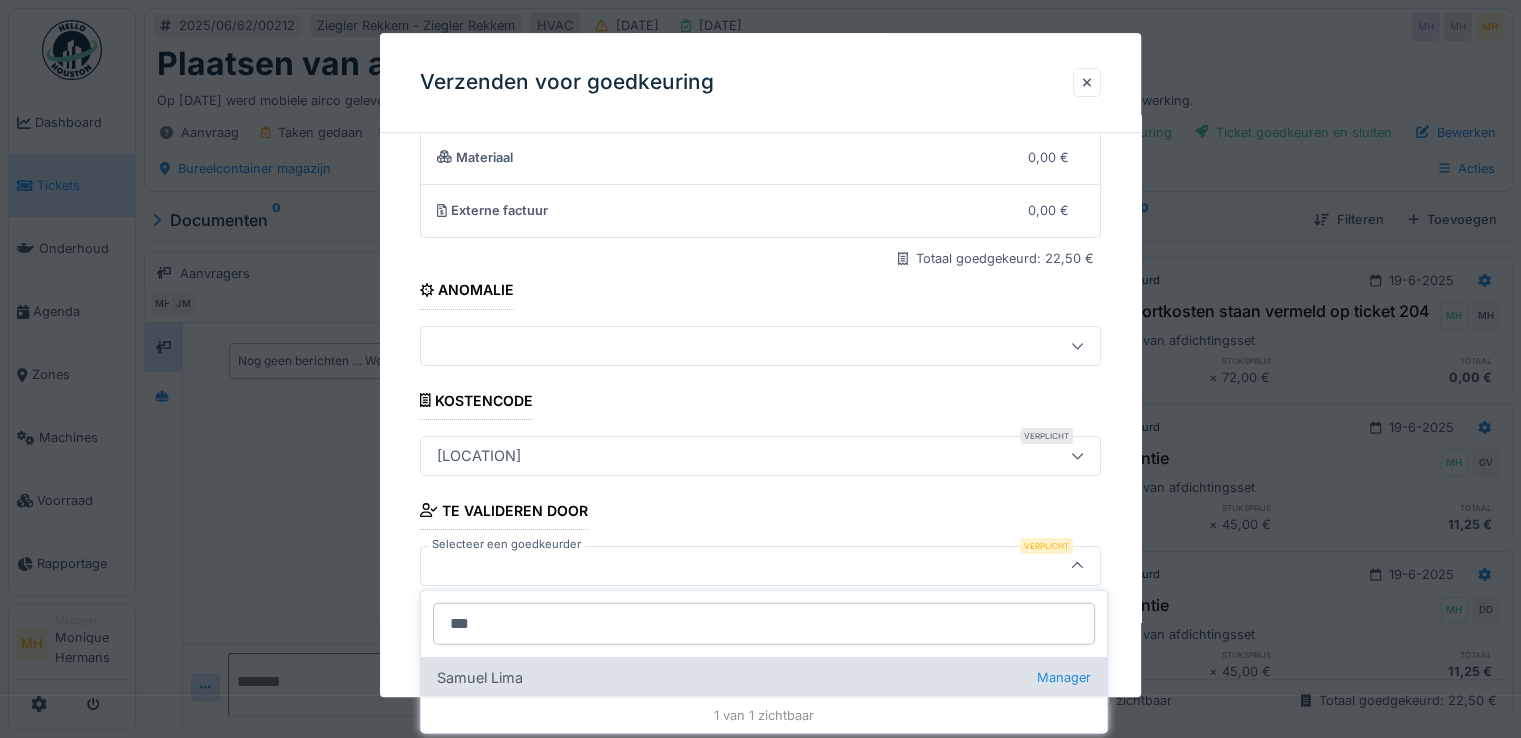 type on "***" 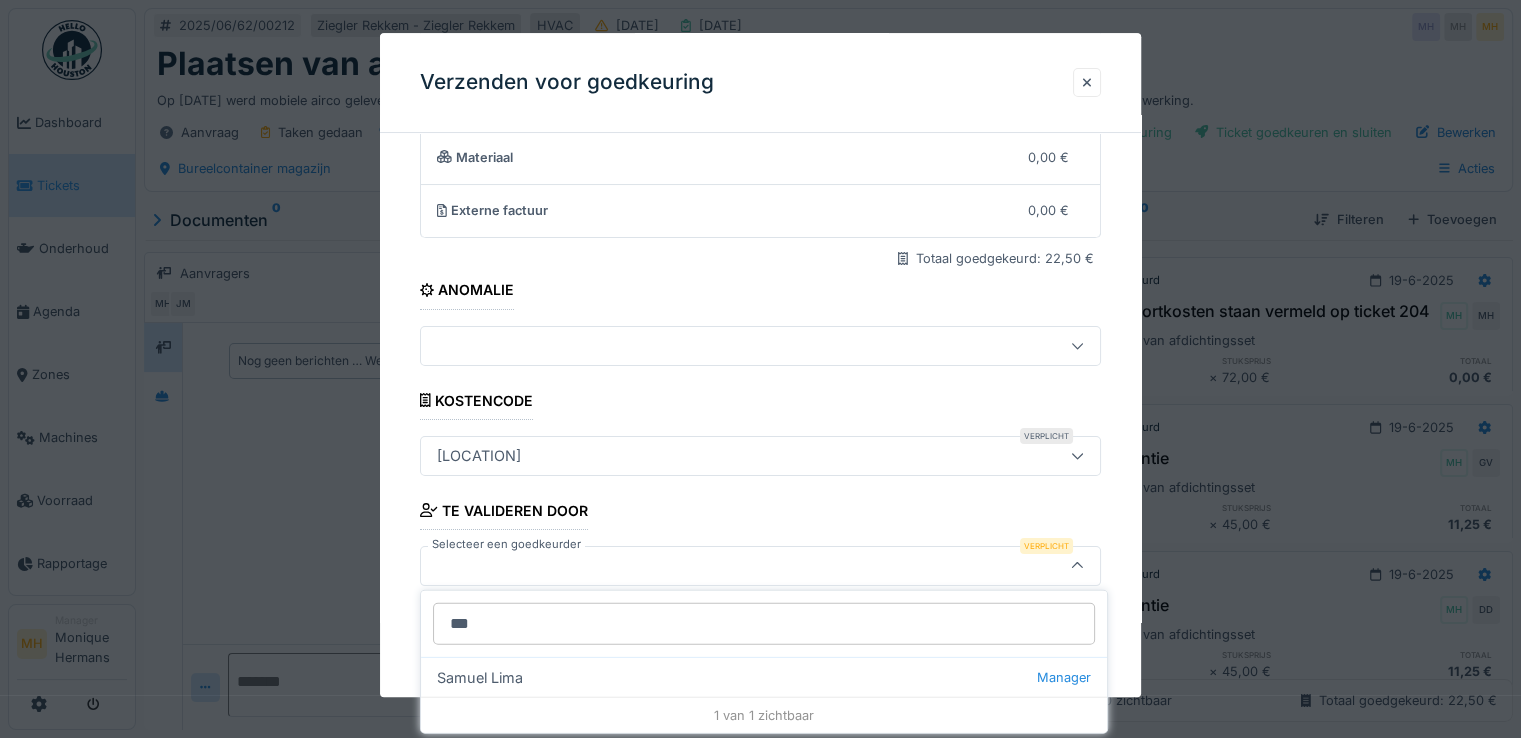 drag, startPoint x: 533, startPoint y: 667, endPoint x: 625, endPoint y: 645, distance: 94.59387 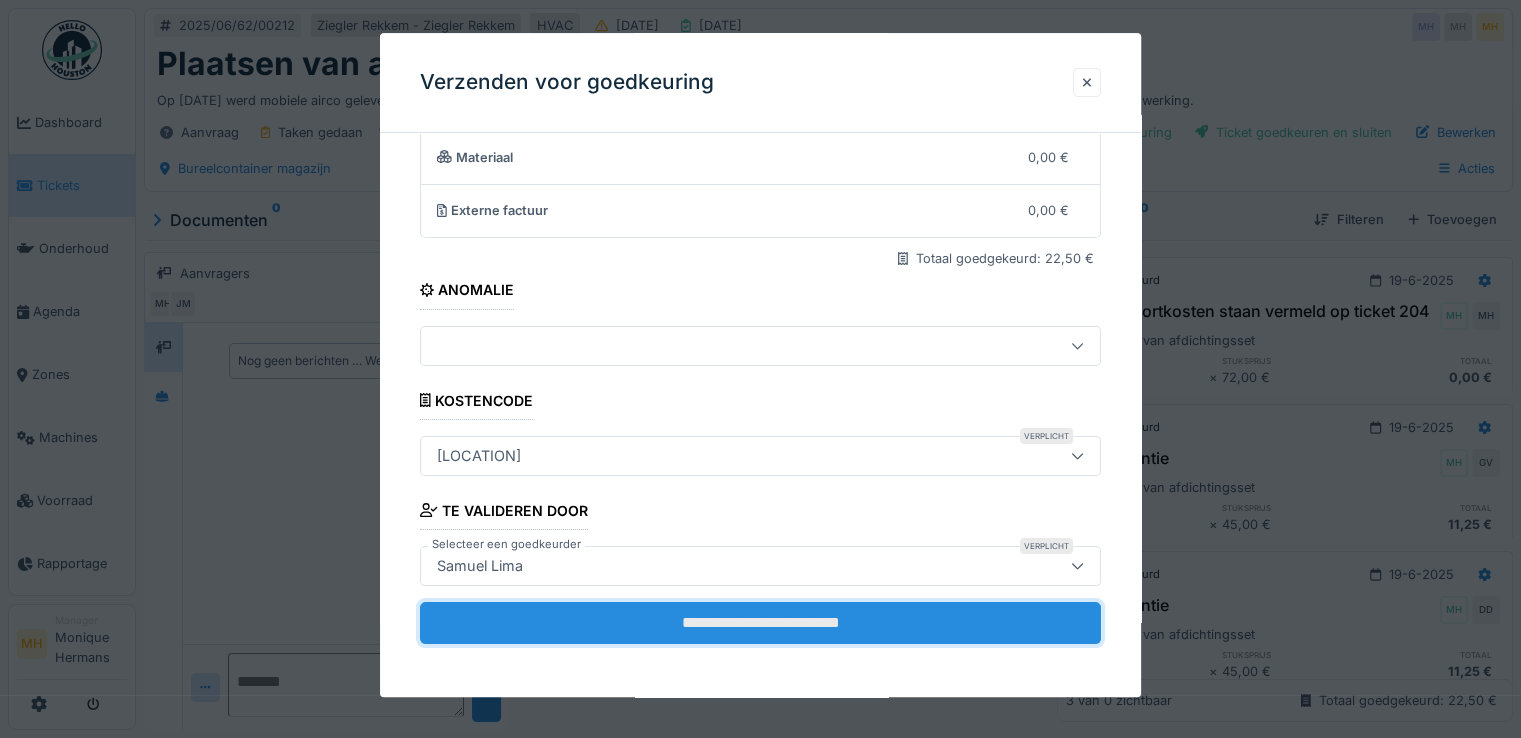 click on "**********" at bounding box center (760, 623) 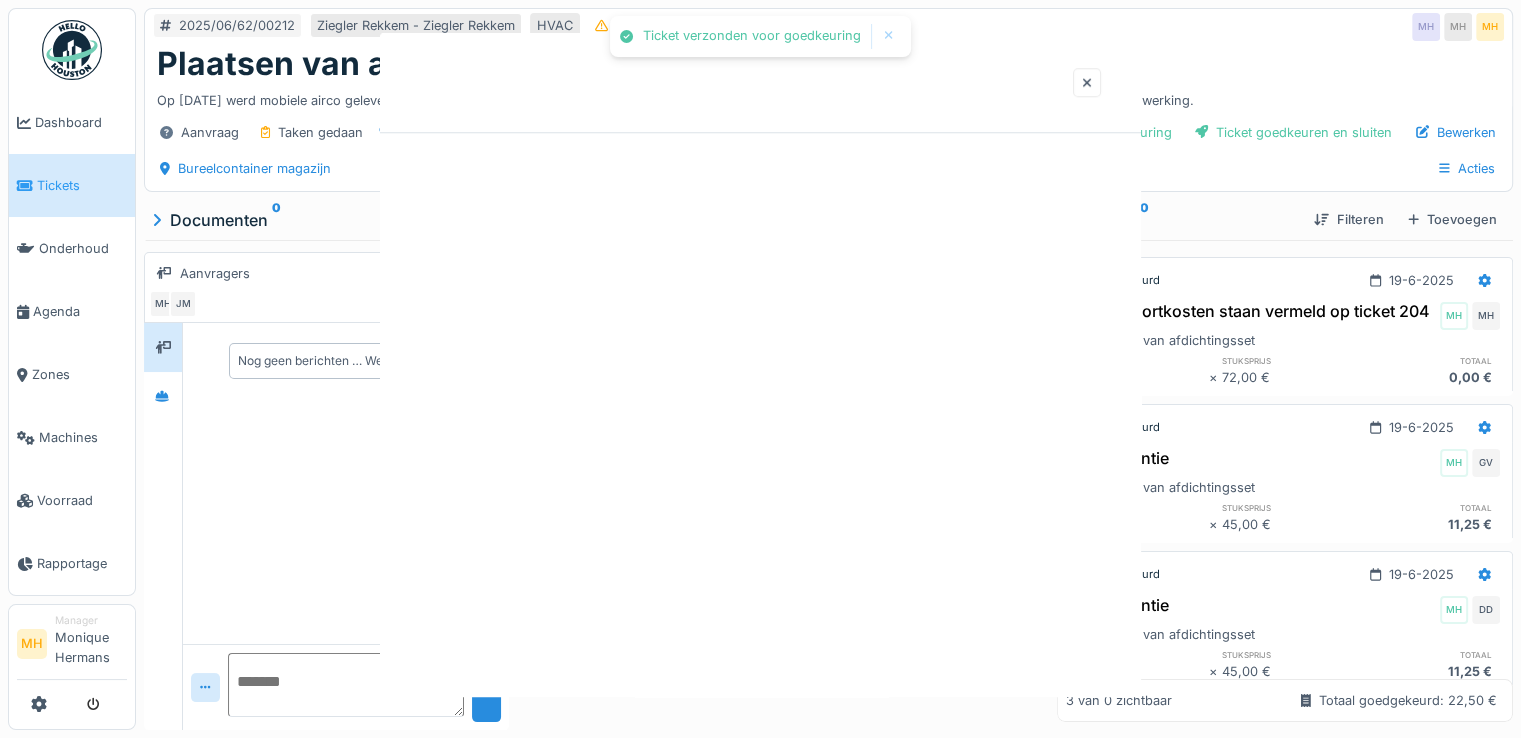 scroll, scrollTop: 0, scrollLeft: 0, axis: both 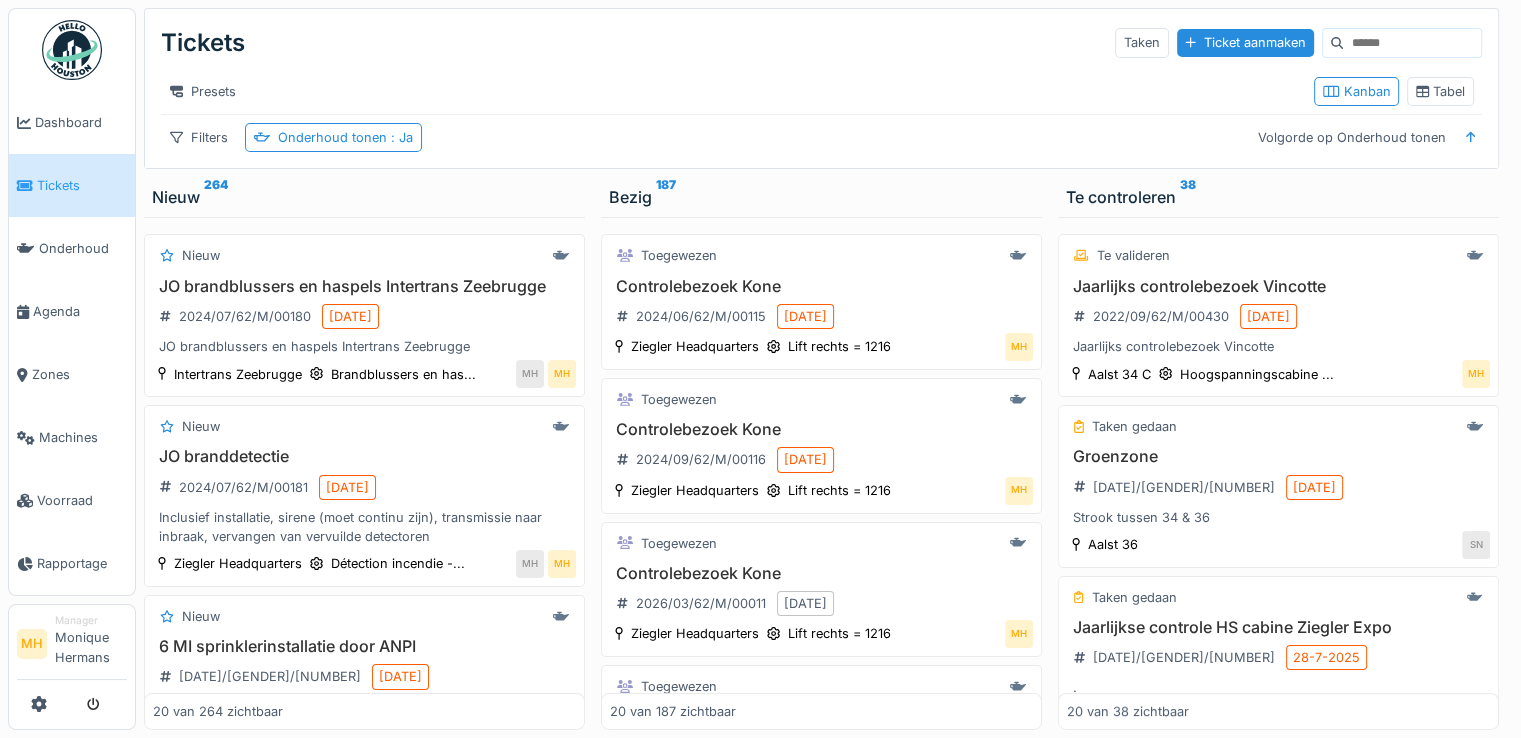 drag, startPoint x: 1316, startPoint y: 42, endPoint x: 1341, endPoint y: 39, distance: 25.179358 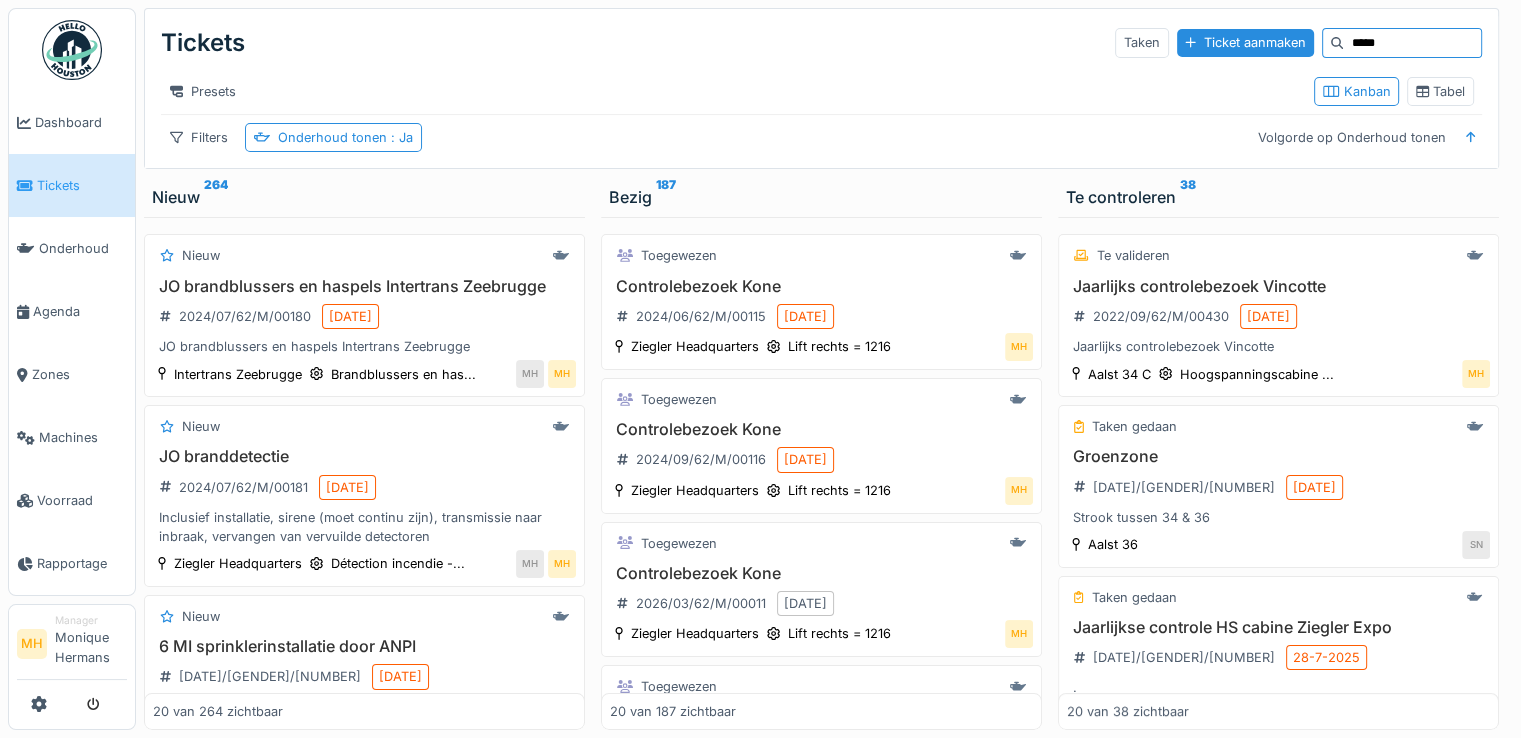 type on "*****" 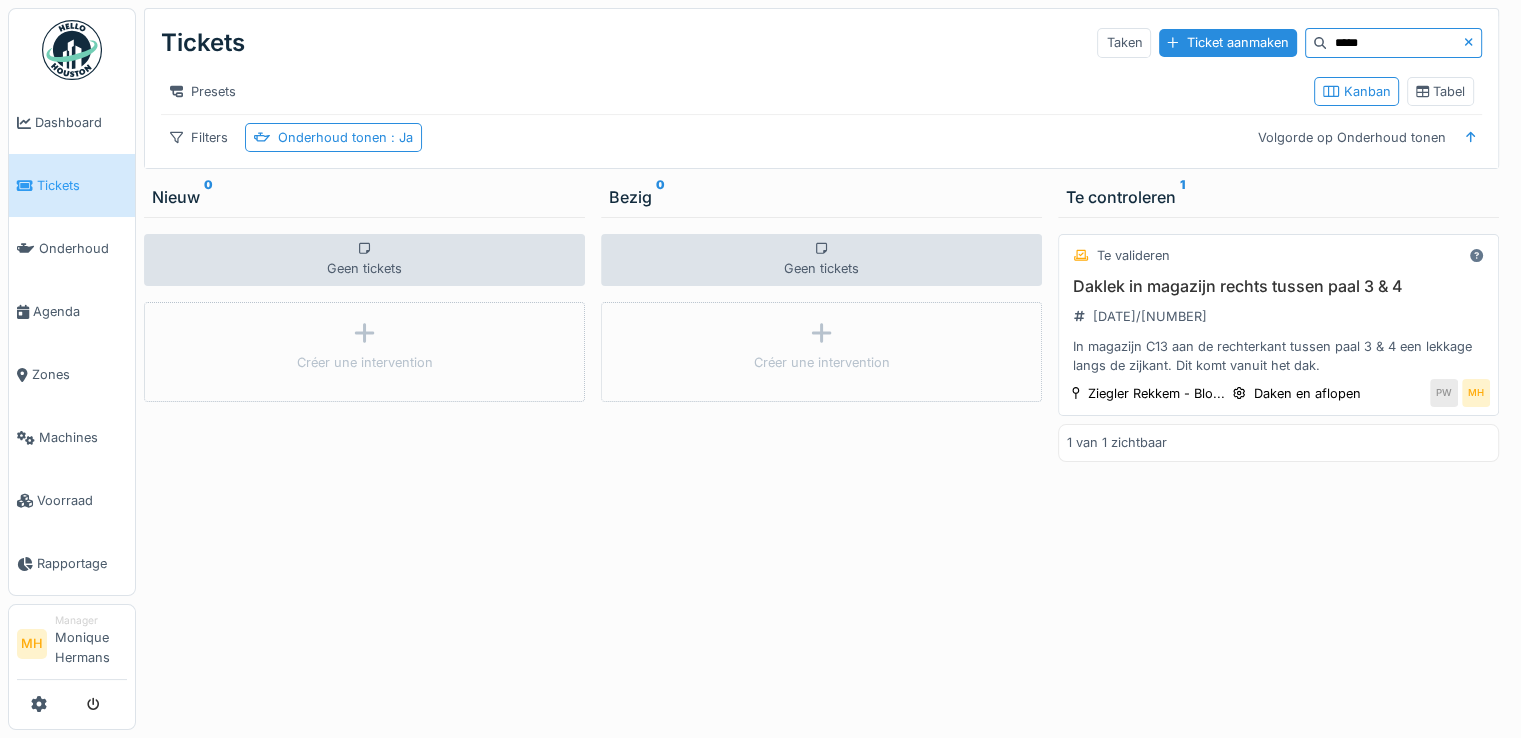 click on "Daklek in magazijn rechts tussen paal 3 & 4" at bounding box center (1278, 286) 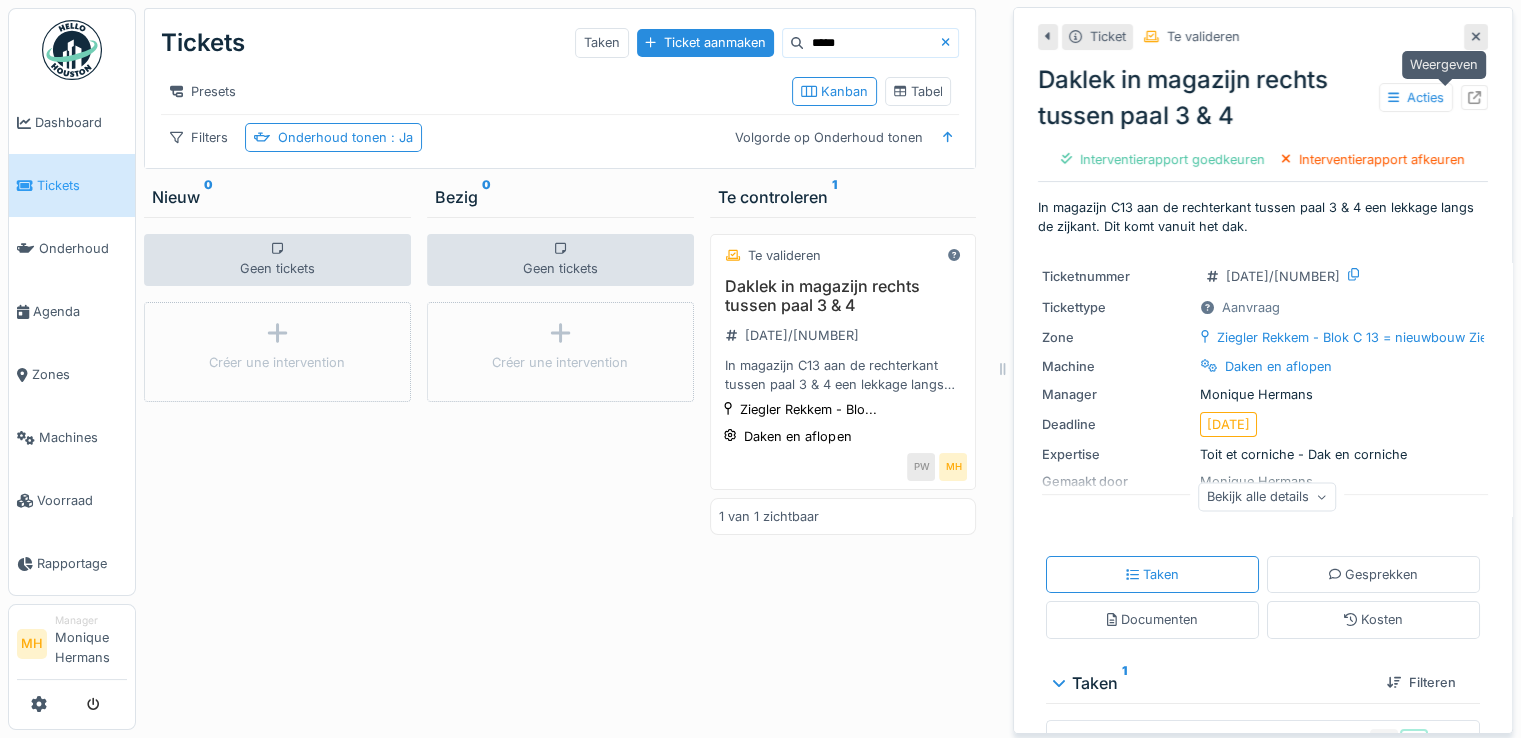 click 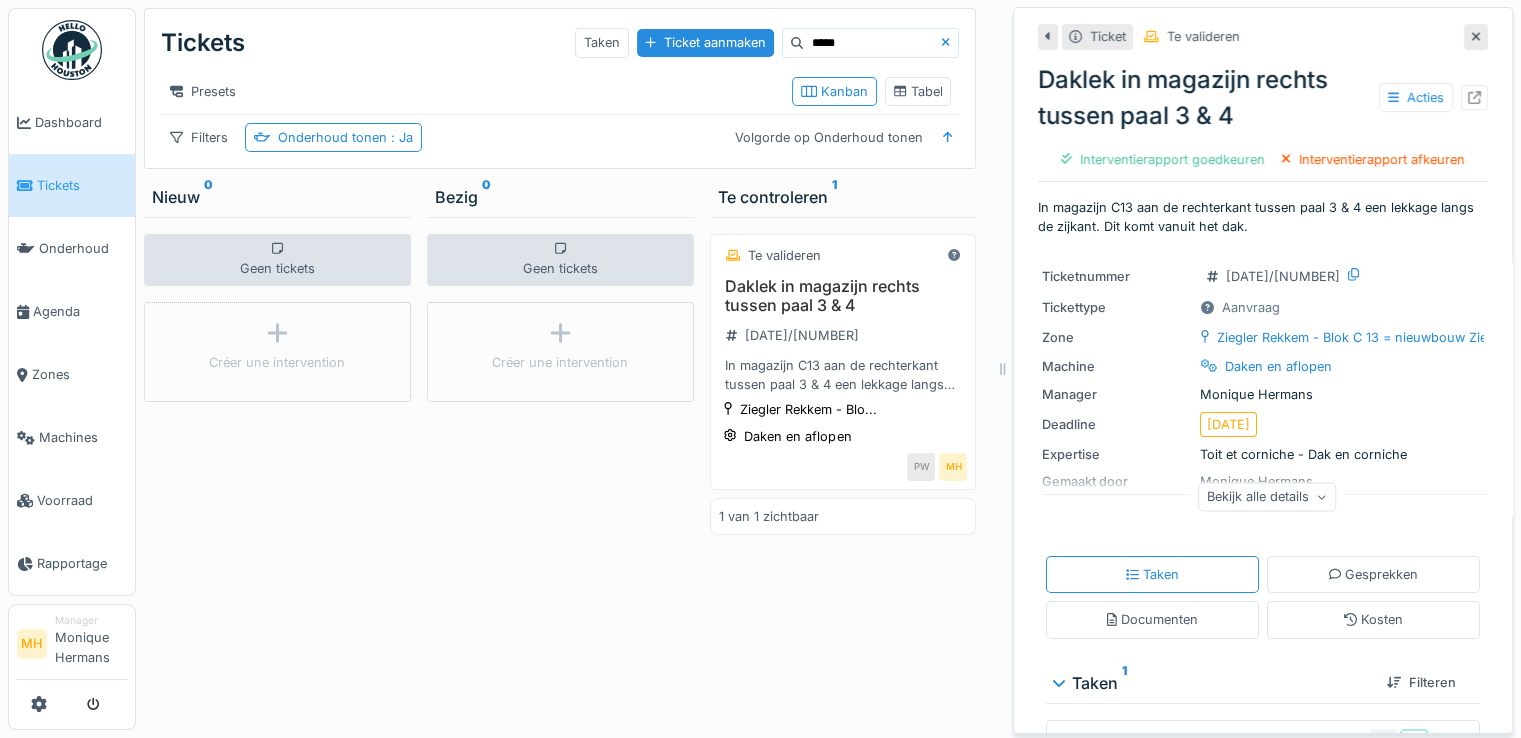 click on "Tickets" at bounding box center (82, 185) 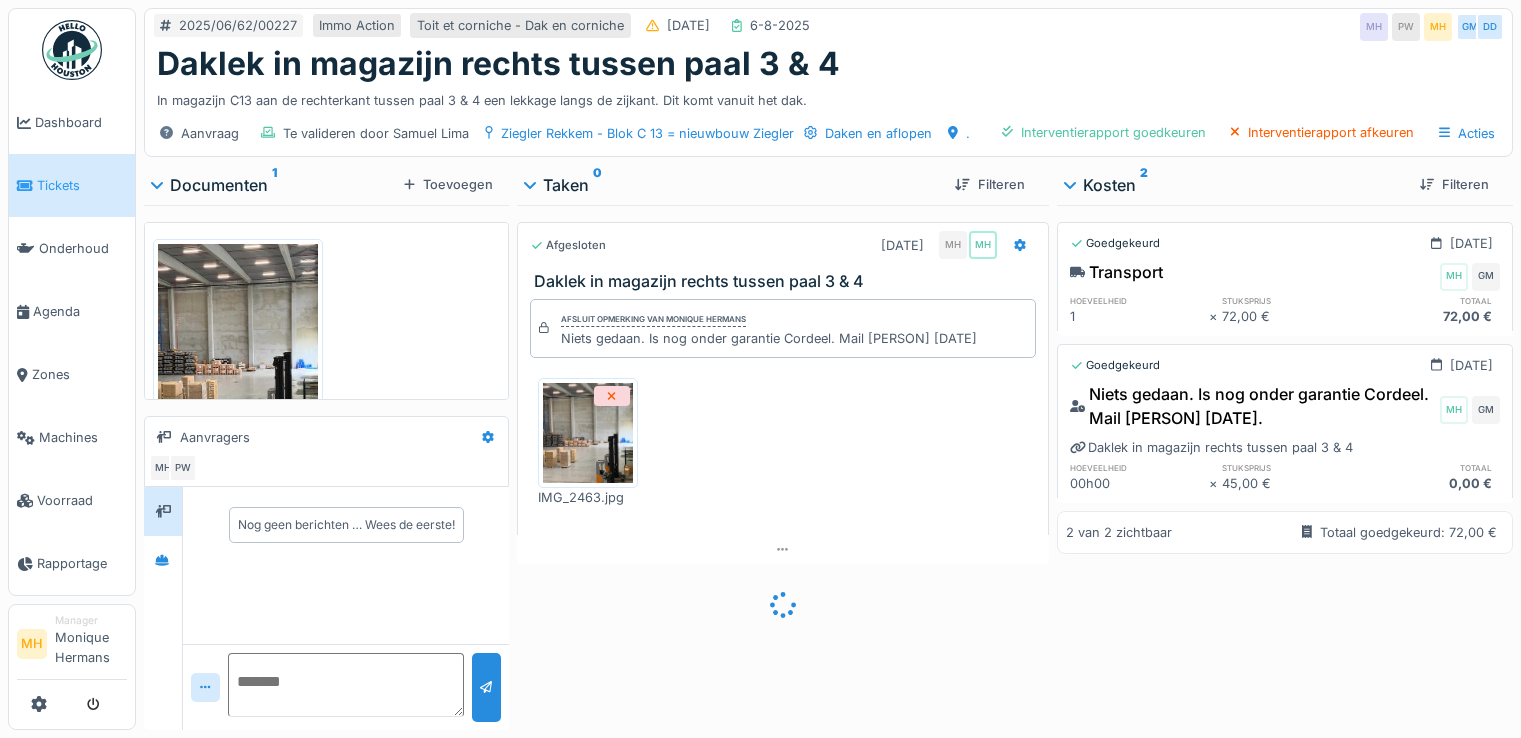 scroll, scrollTop: 0, scrollLeft: 0, axis: both 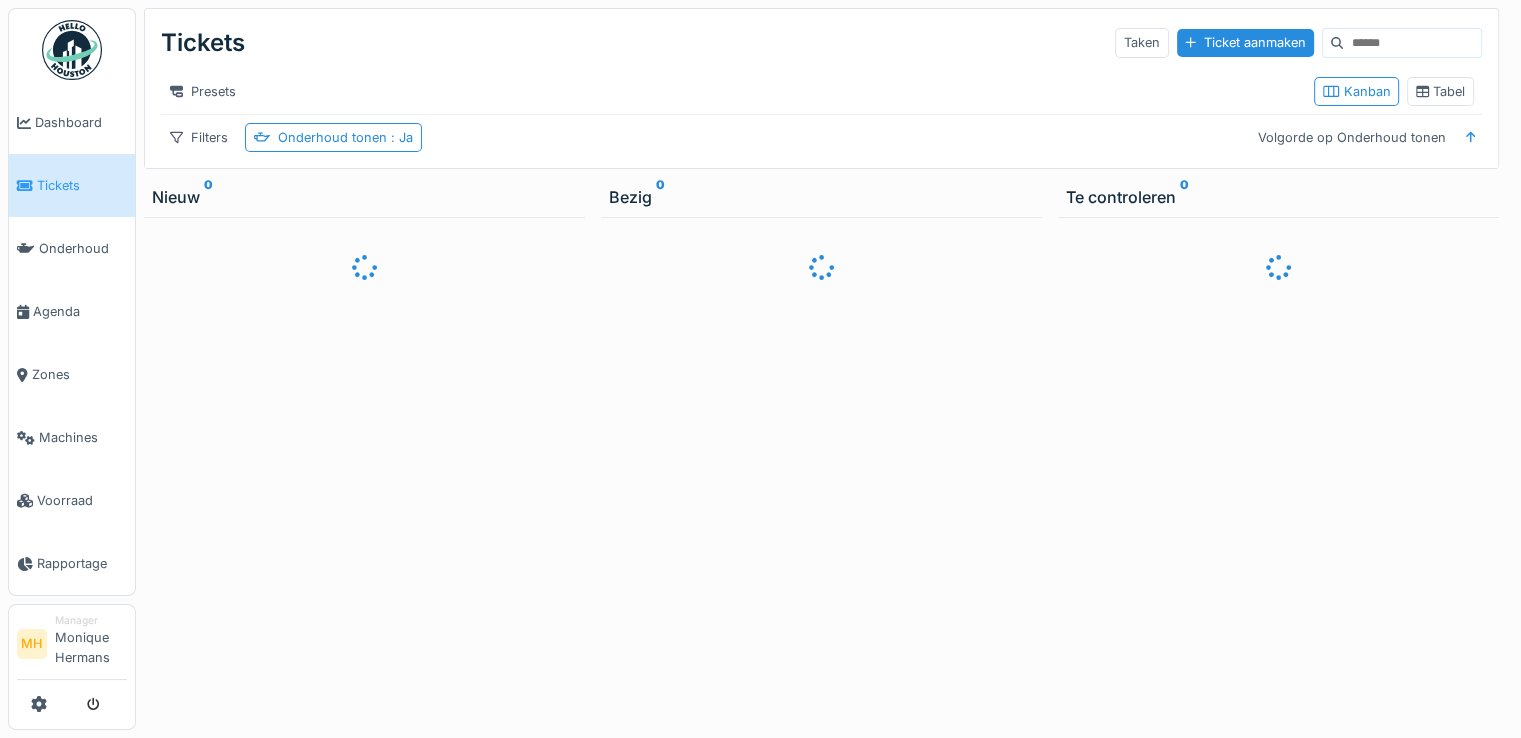 click at bounding box center (1412, 43) 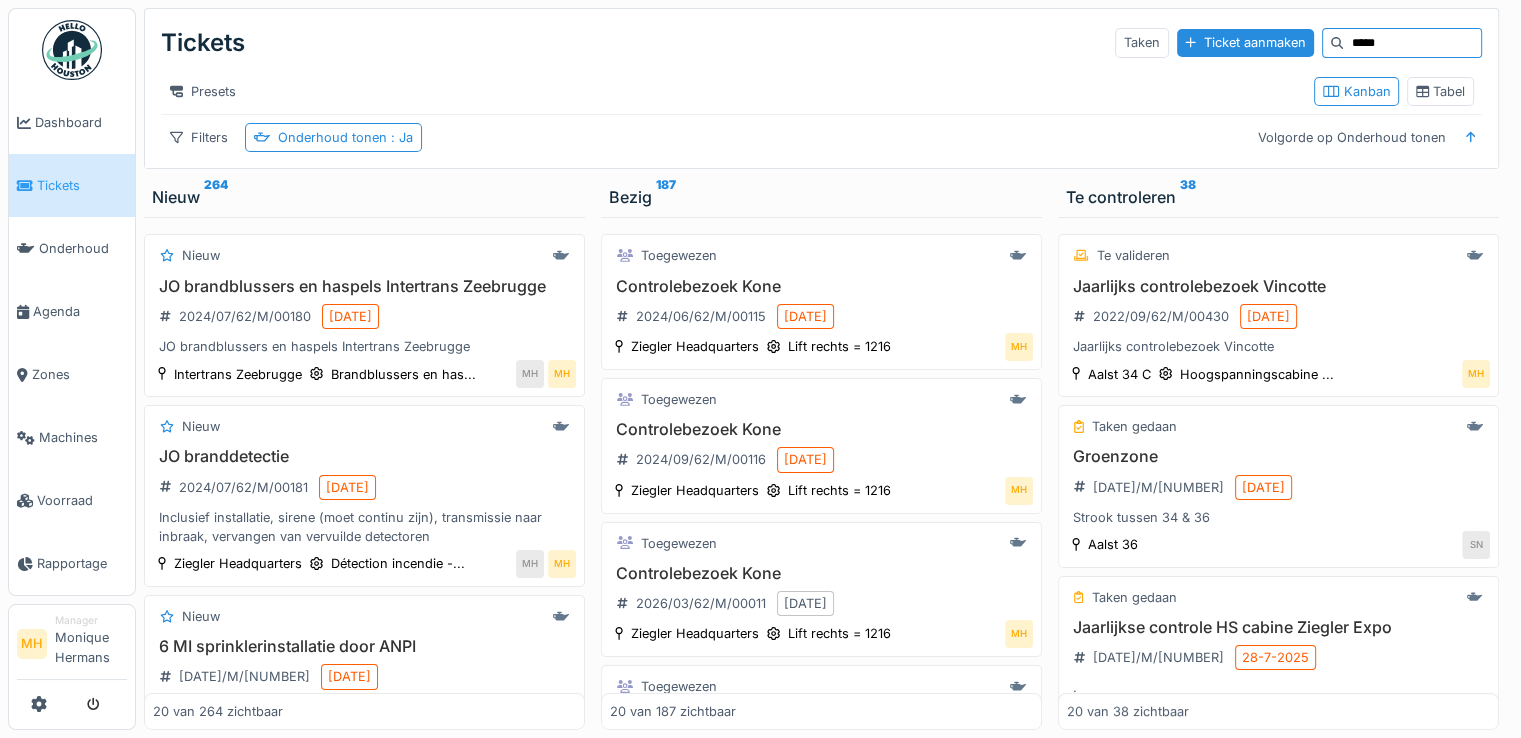 type on "*****" 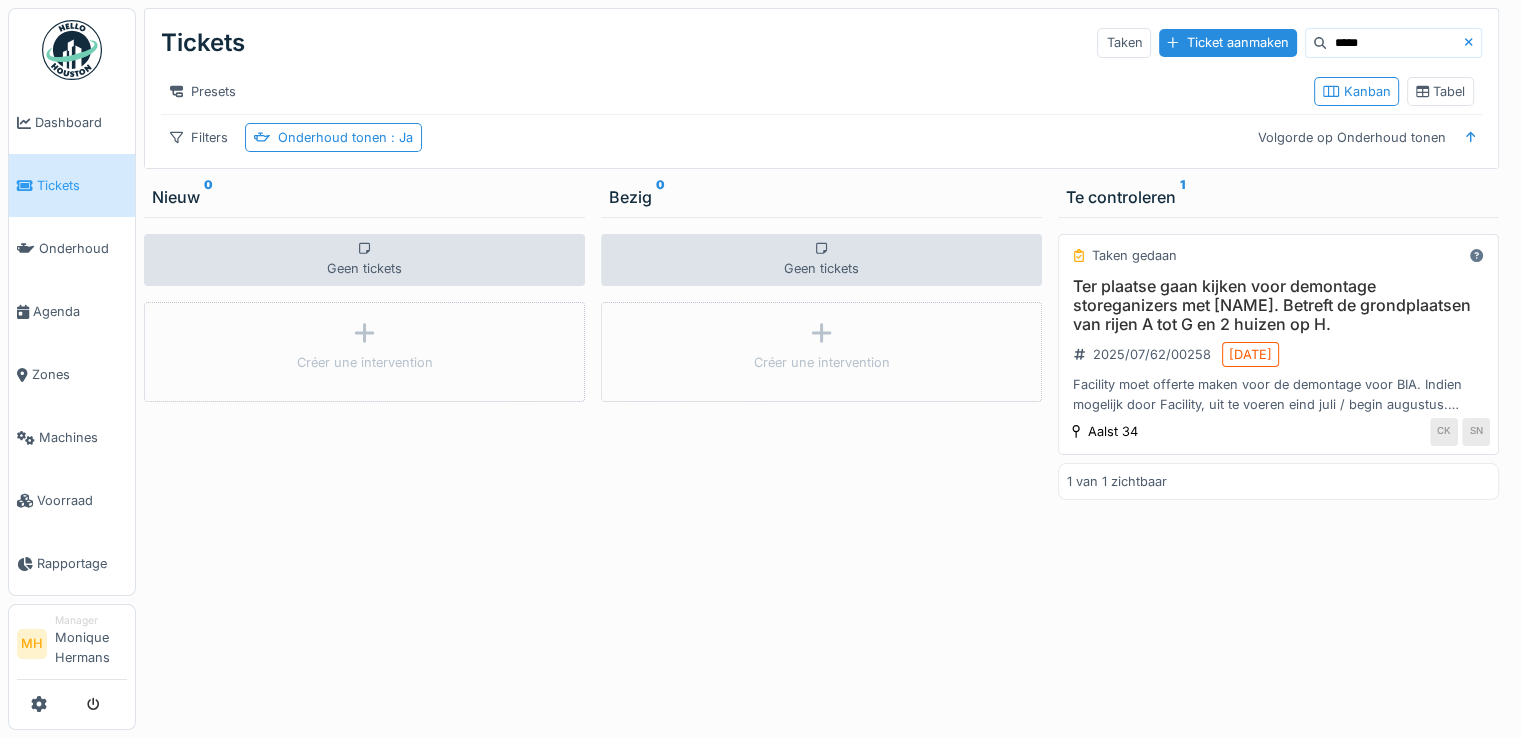 click on "Ter plaatse gaan kijken voor demontage storeganizers met Carina Krol.  Betreft de grondplaatsen van rijen A tot G en 2 huizen op H." at bounding box center [1278, 306] 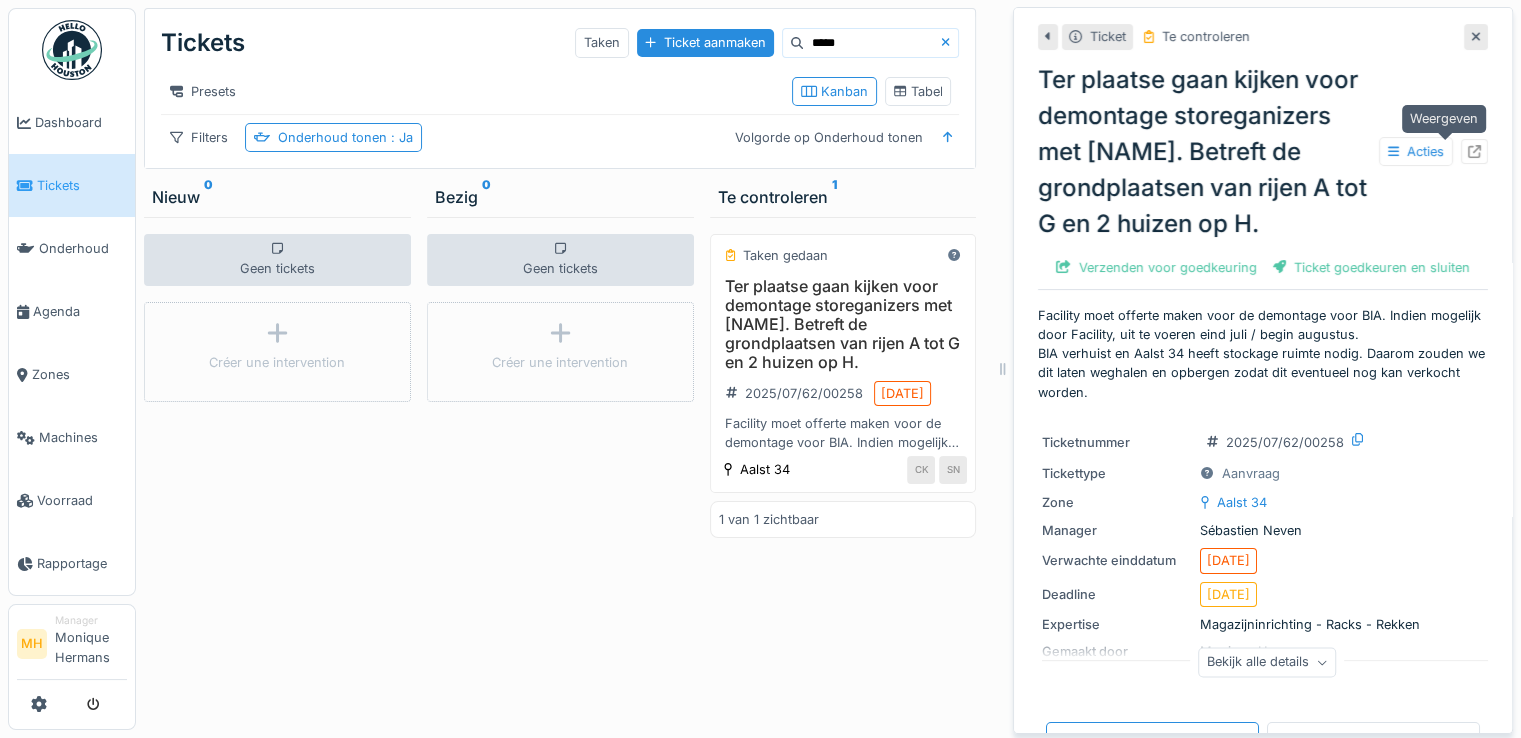 click 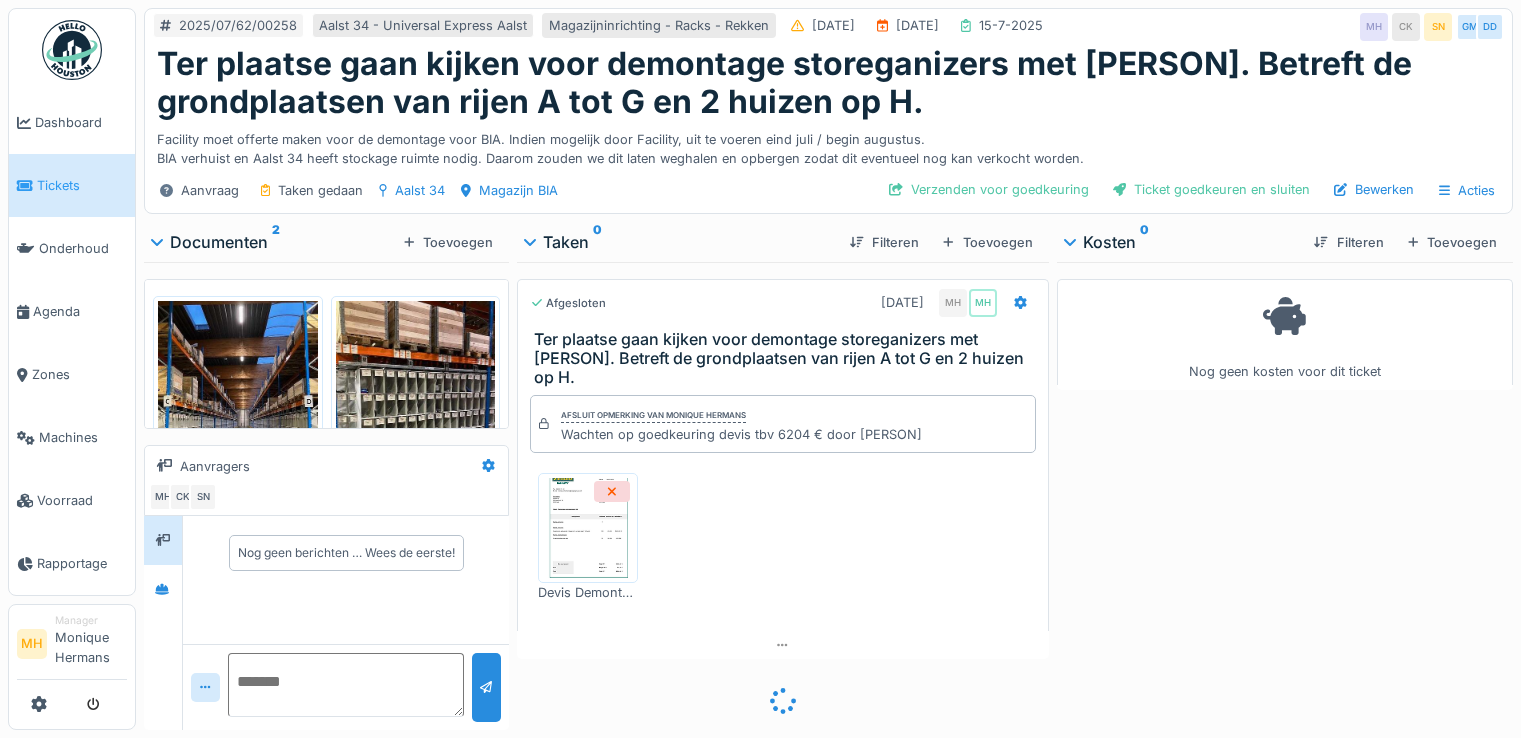 scroll, scrollTop: 0, scrollLeft: 0, axis: both 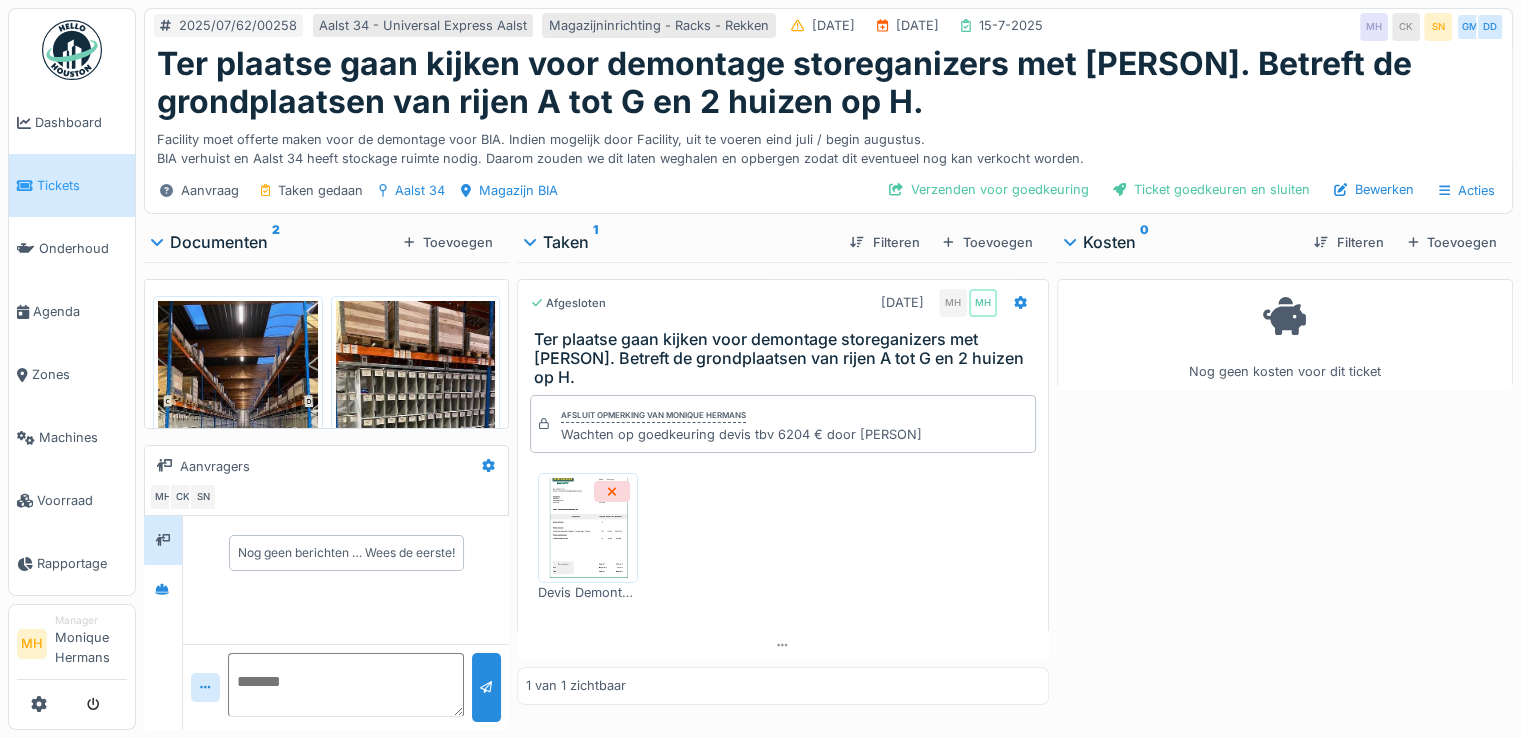 click at bounding box center (588, 528) 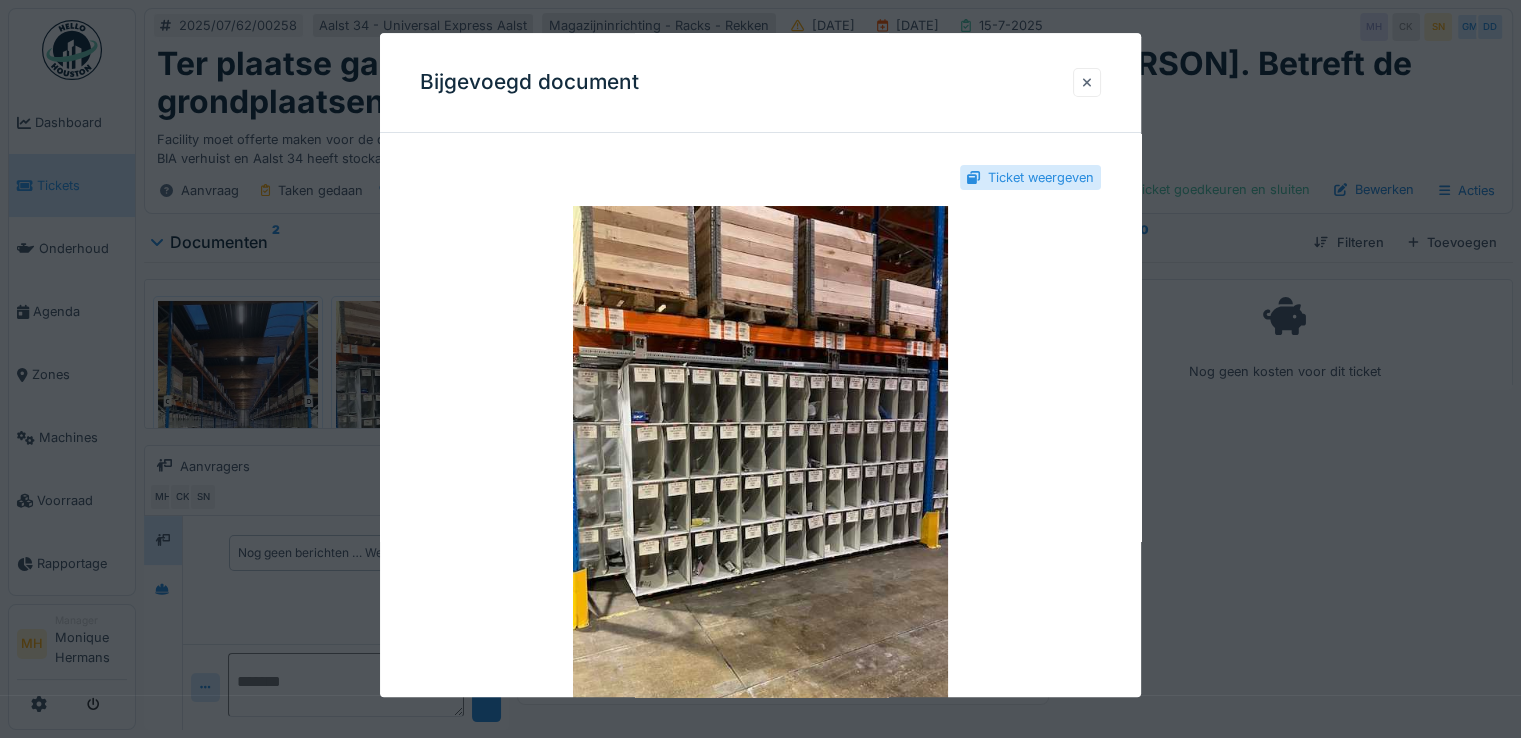 click at bounding box center (1087, 82) 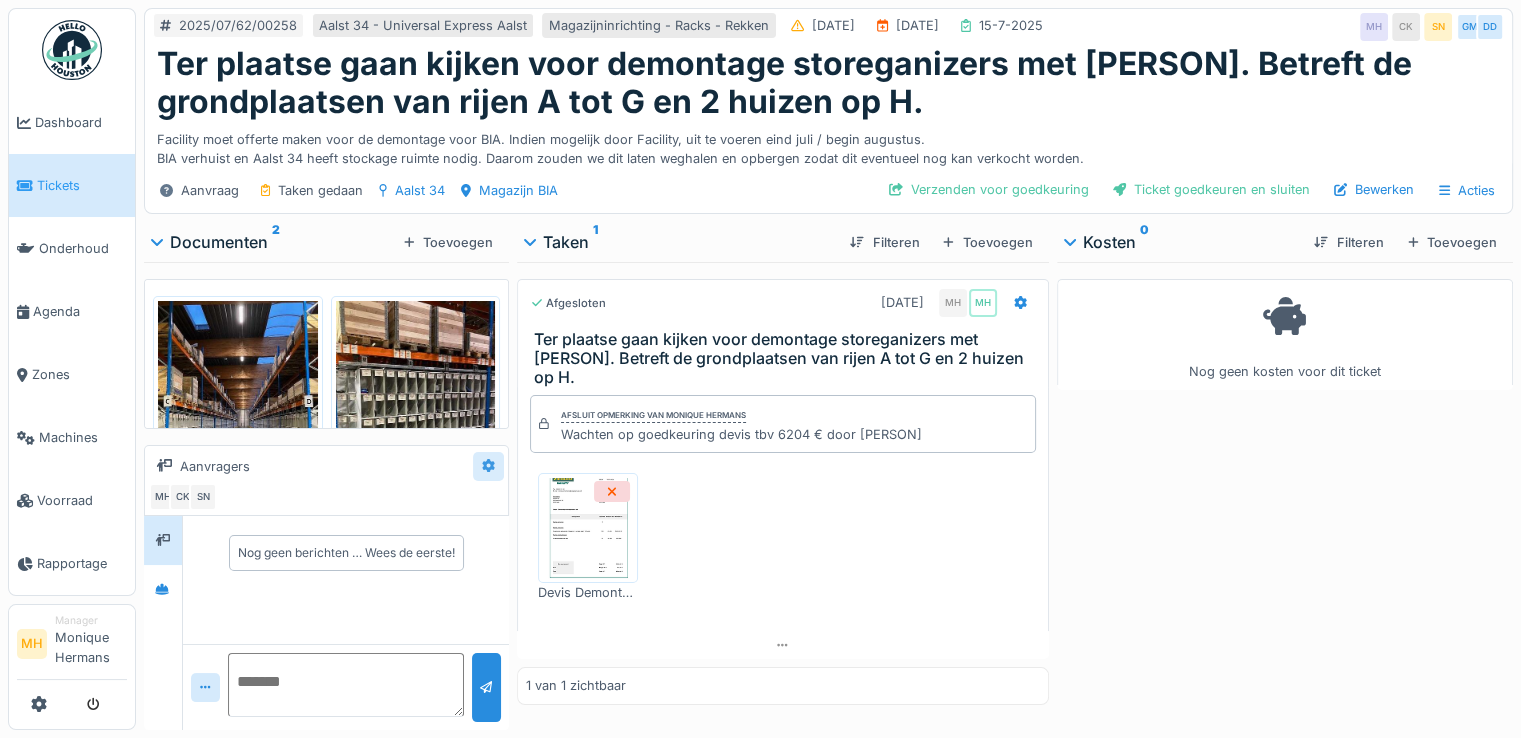 click 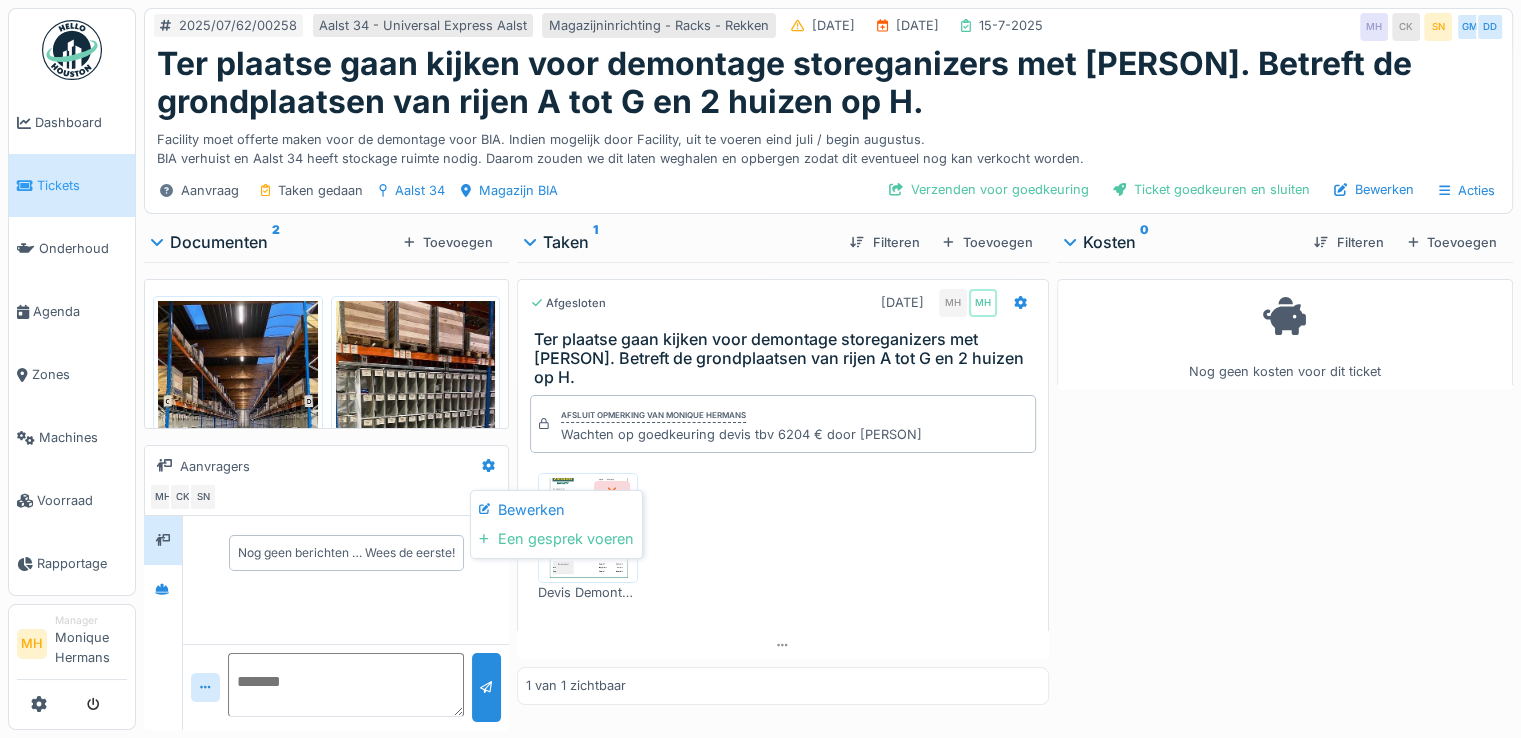 click on "Een gesprek voeren" at bounding box center [556, 539] 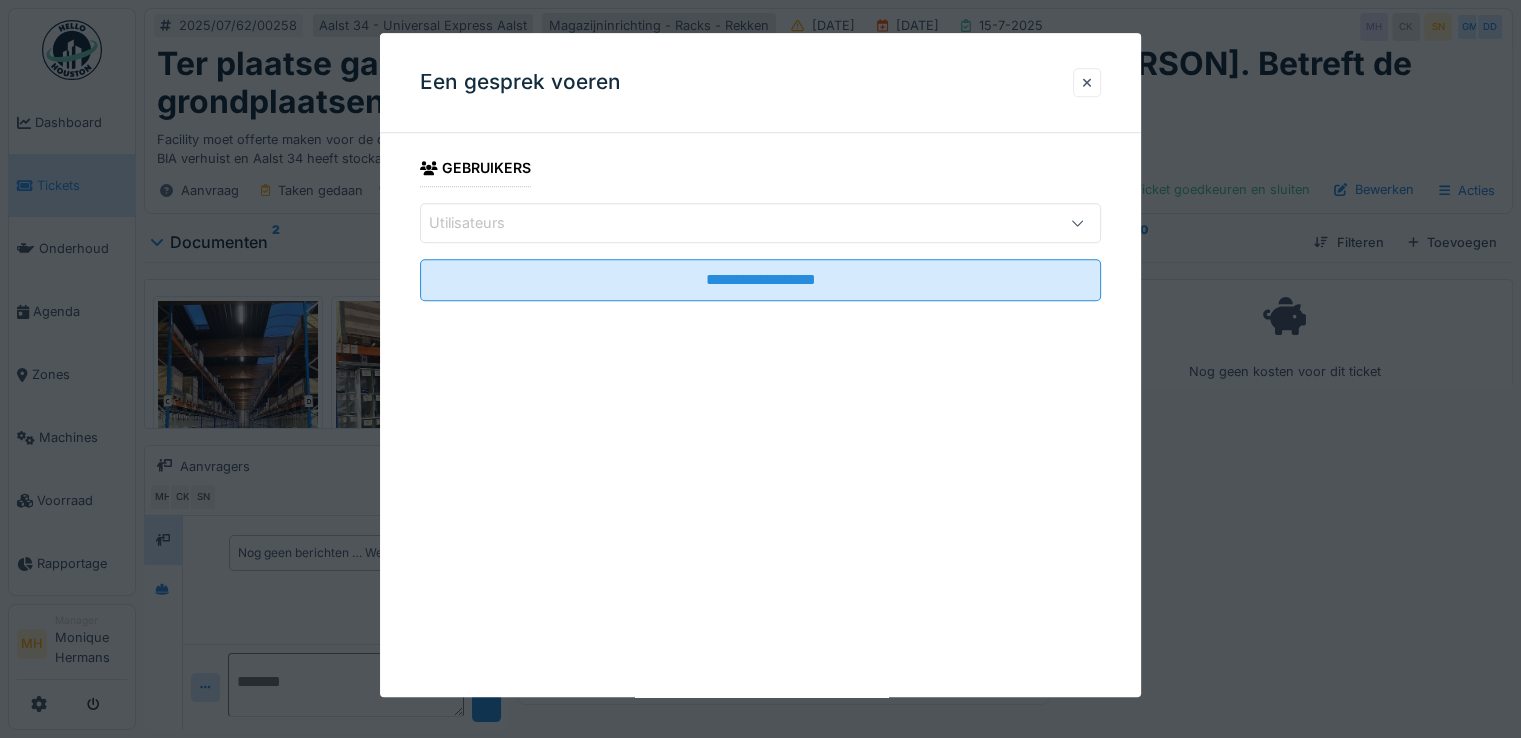 click on "Utilisateurs" at bounding box center [719, 223] 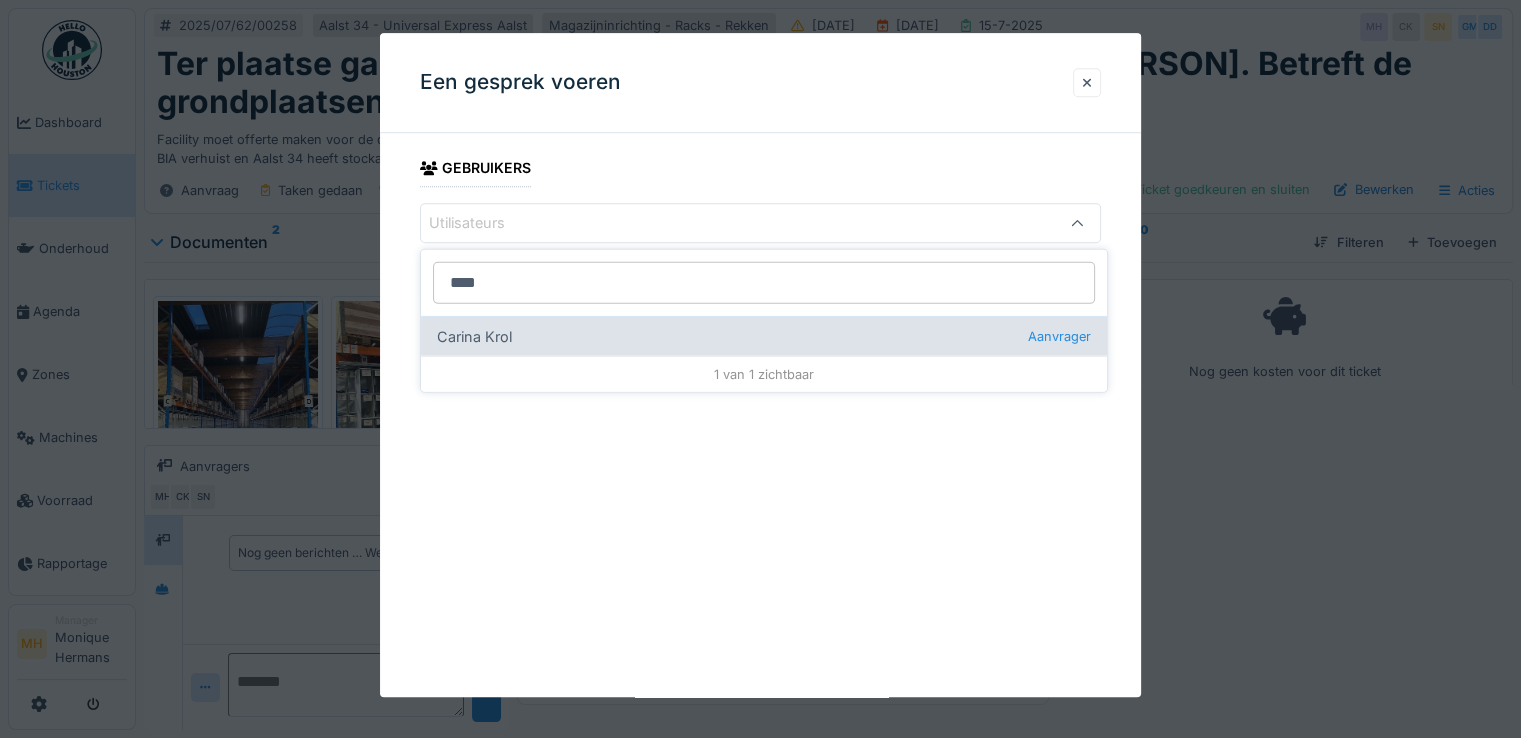 type on "****" 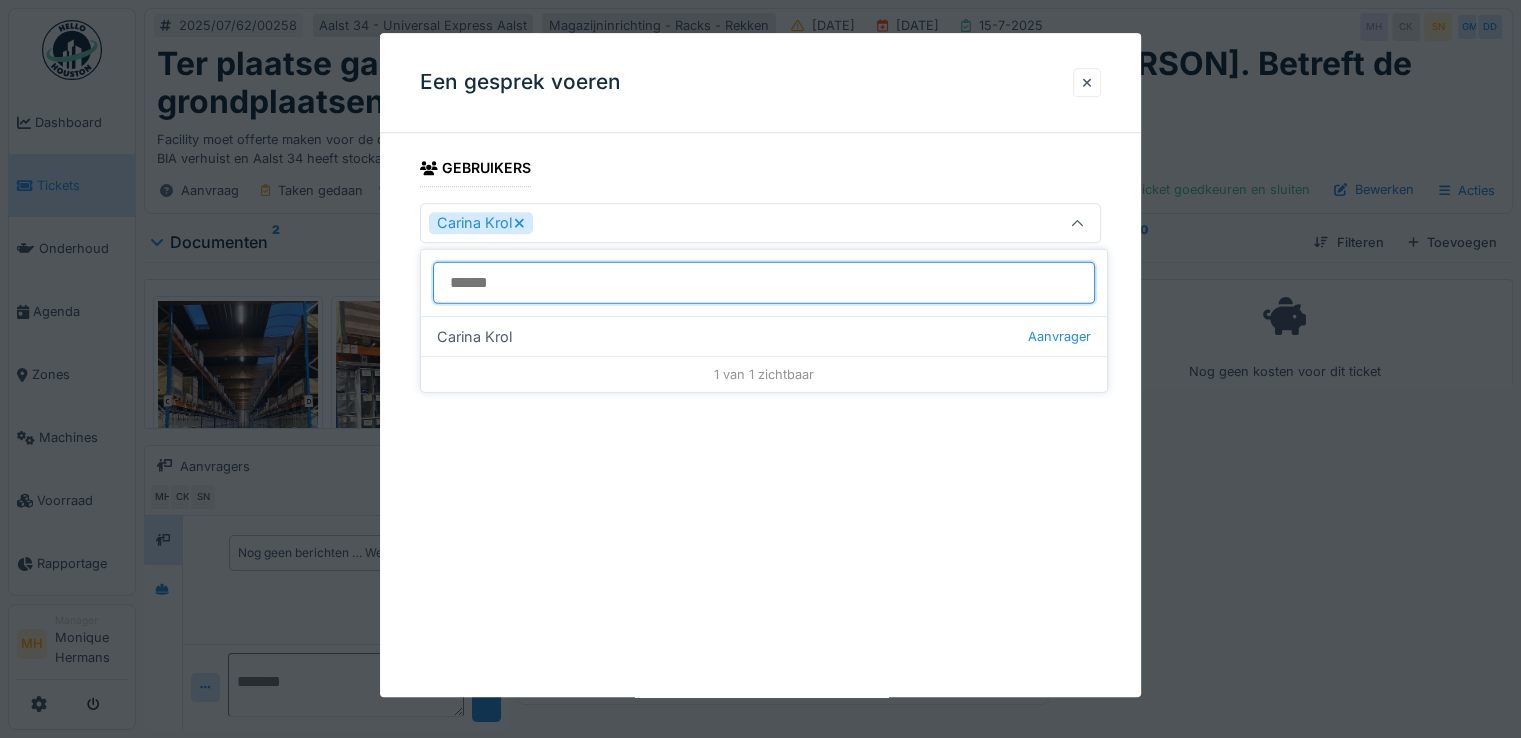 click at bounding box center [764, 283] 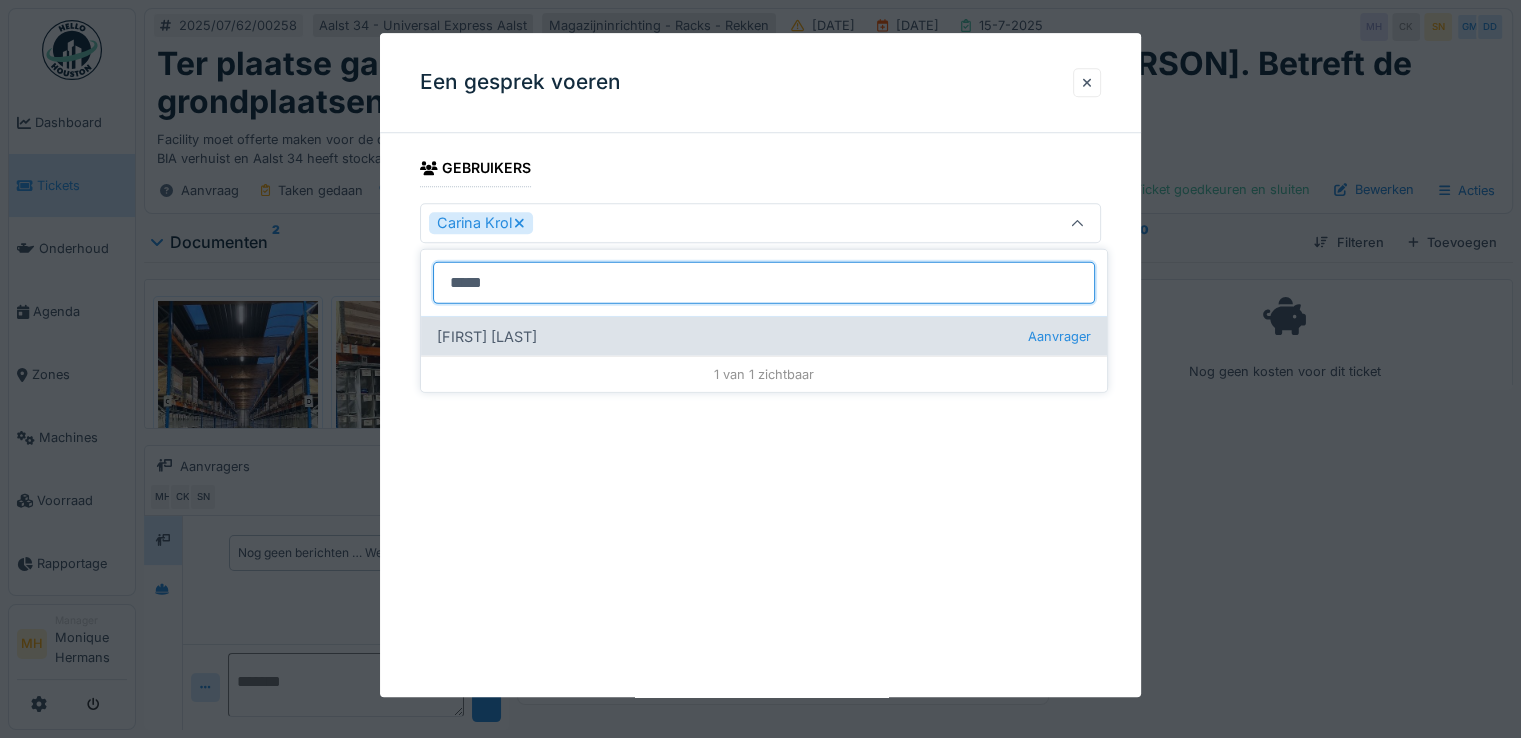 type on "*****" 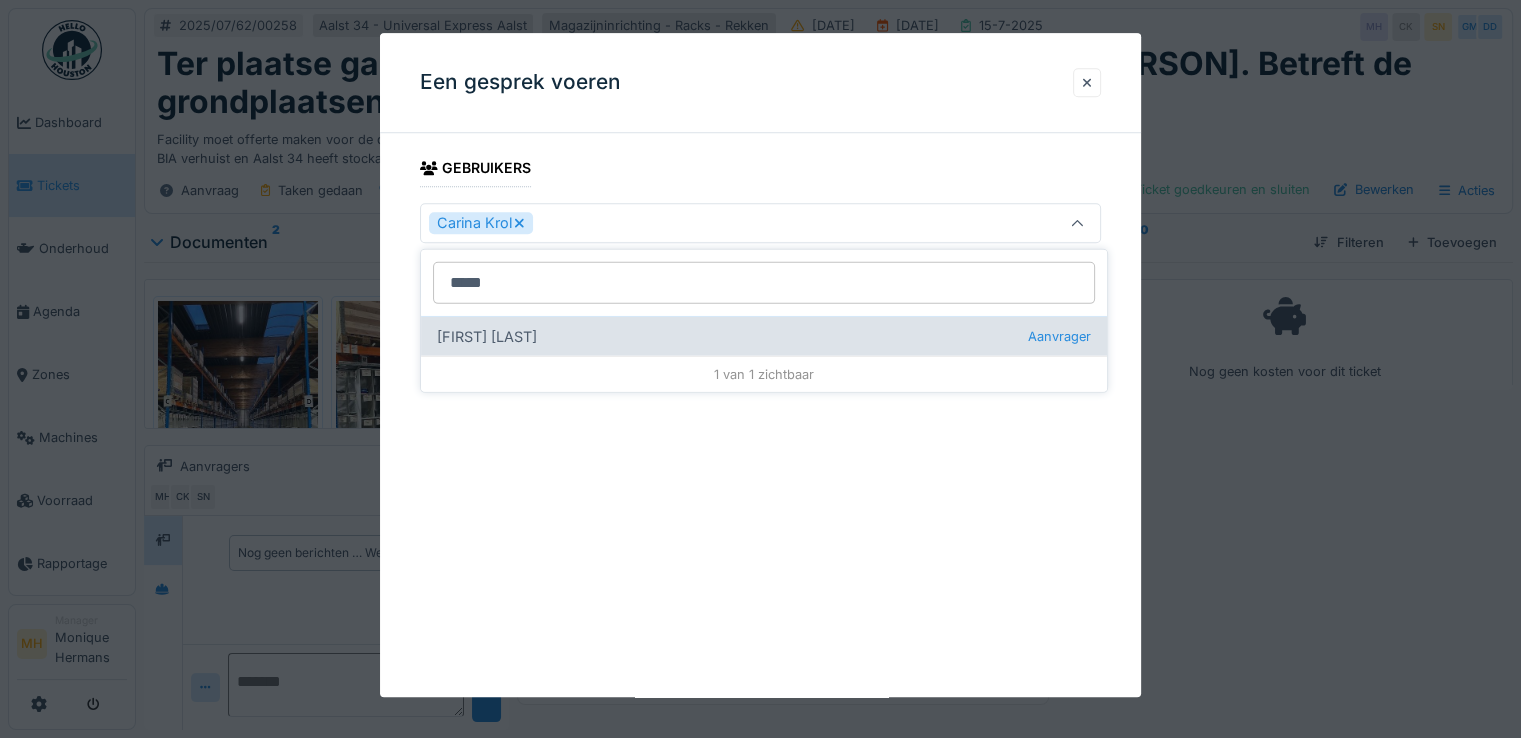 click on "Hafsa  Hajioui Aanvrager" at bounding box center (764, 336) 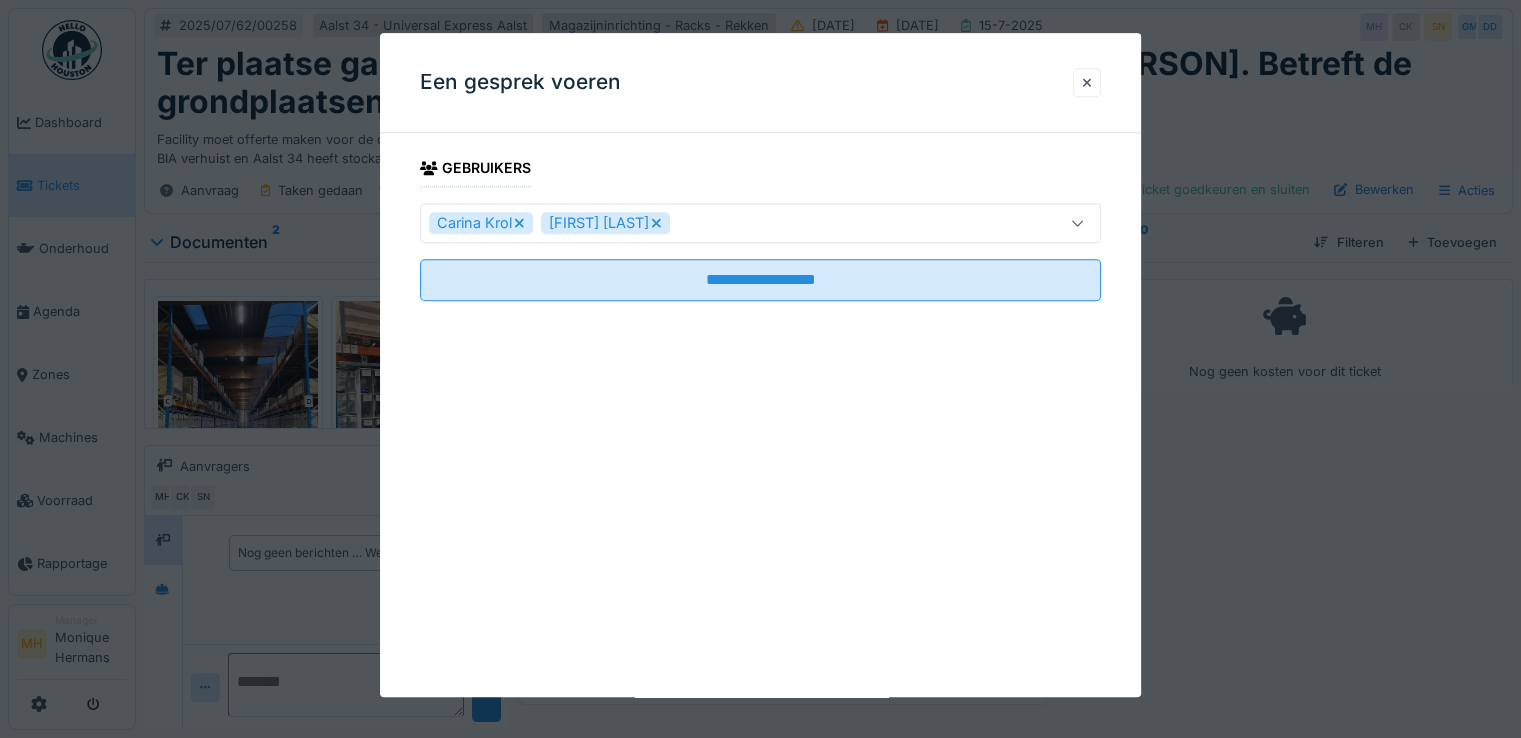 click on "**********" at bounding box center [760, 365] 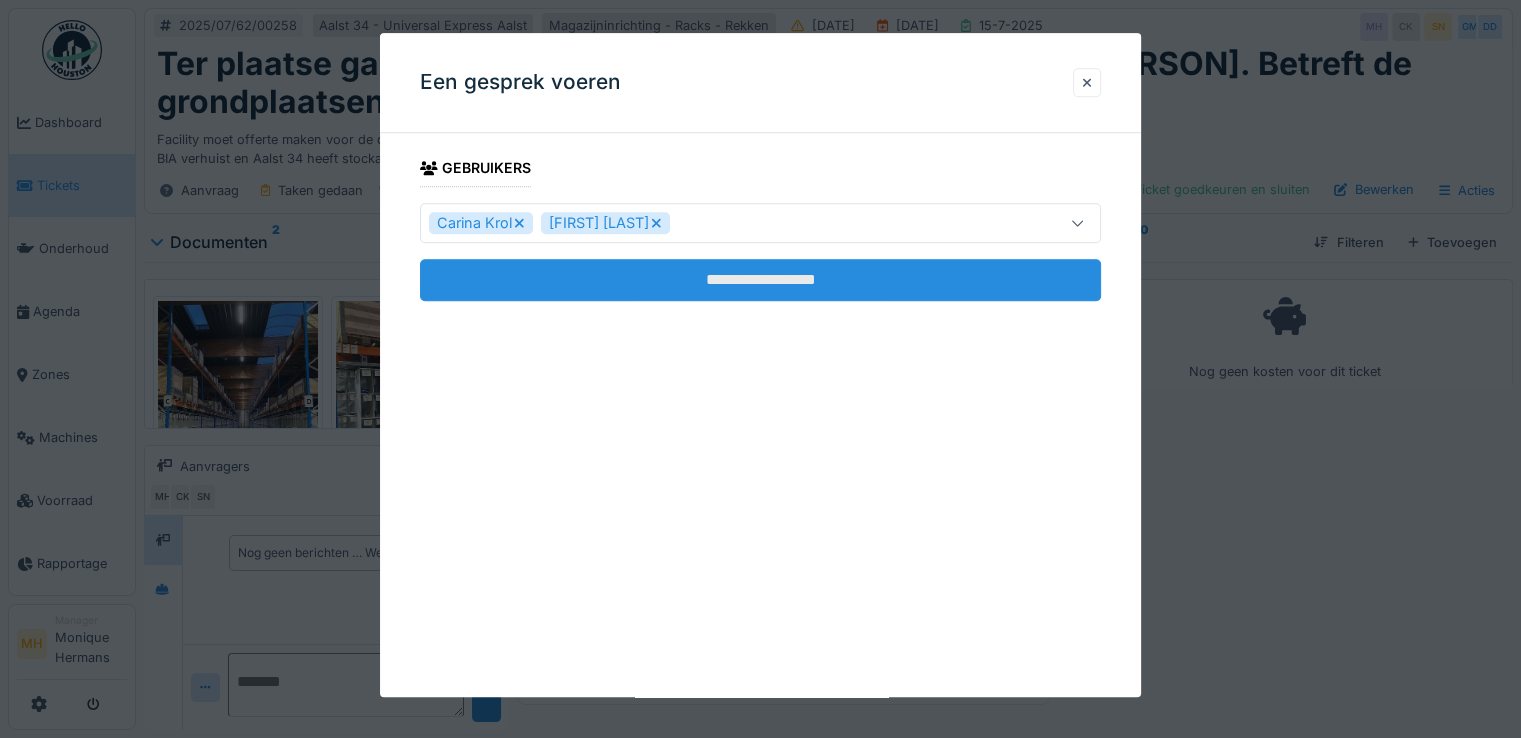 click on "**********" at bounding box center [760, 280] 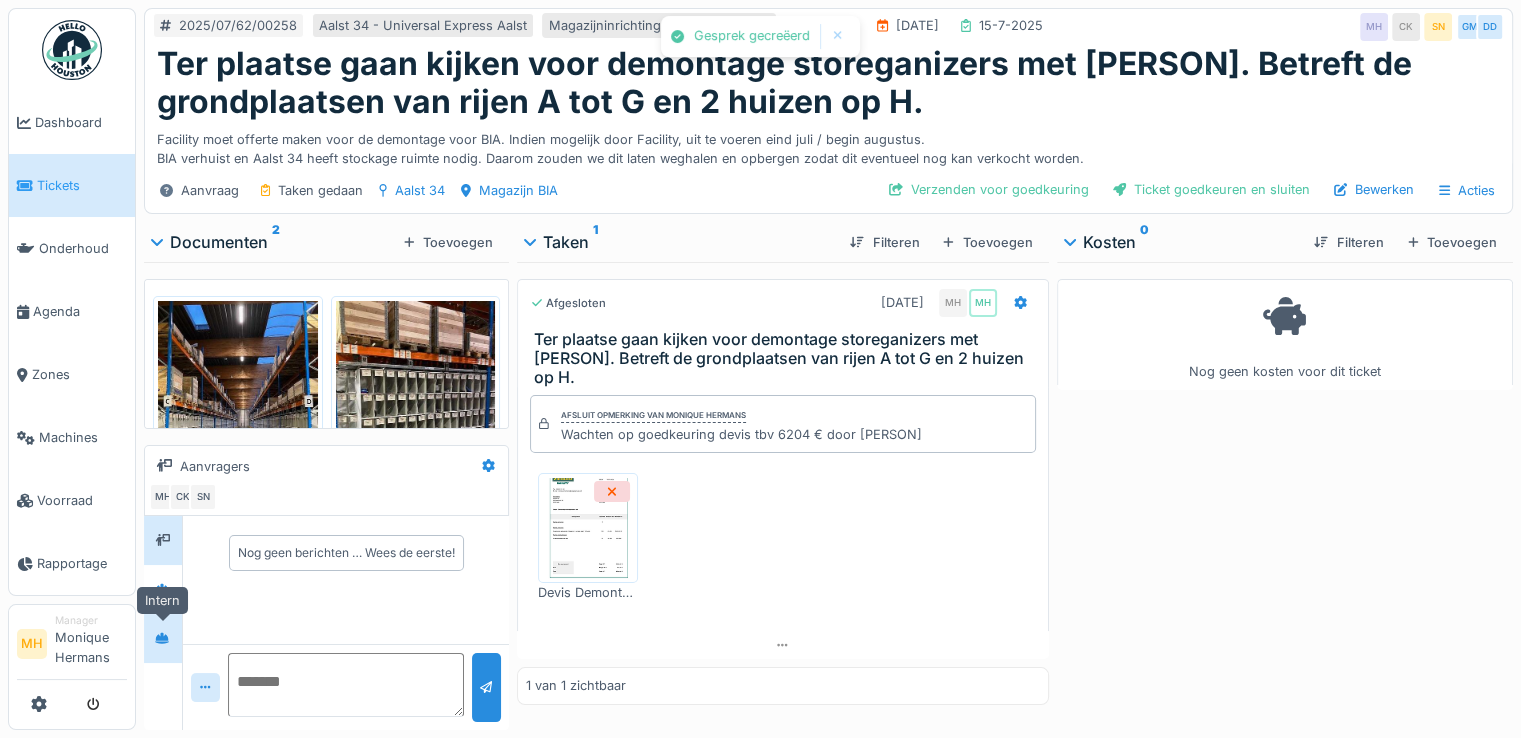 click 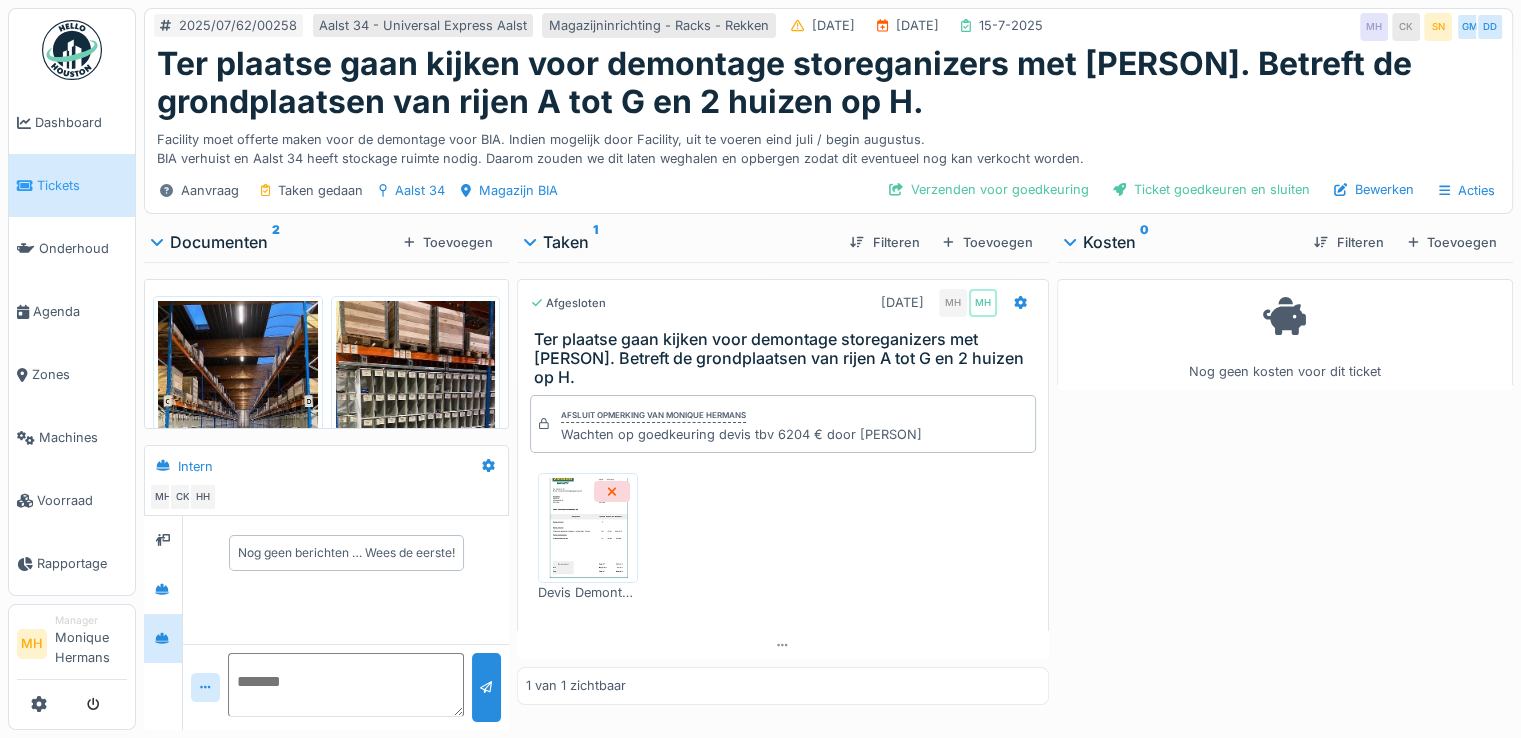 click at bounding box center (346, 685) 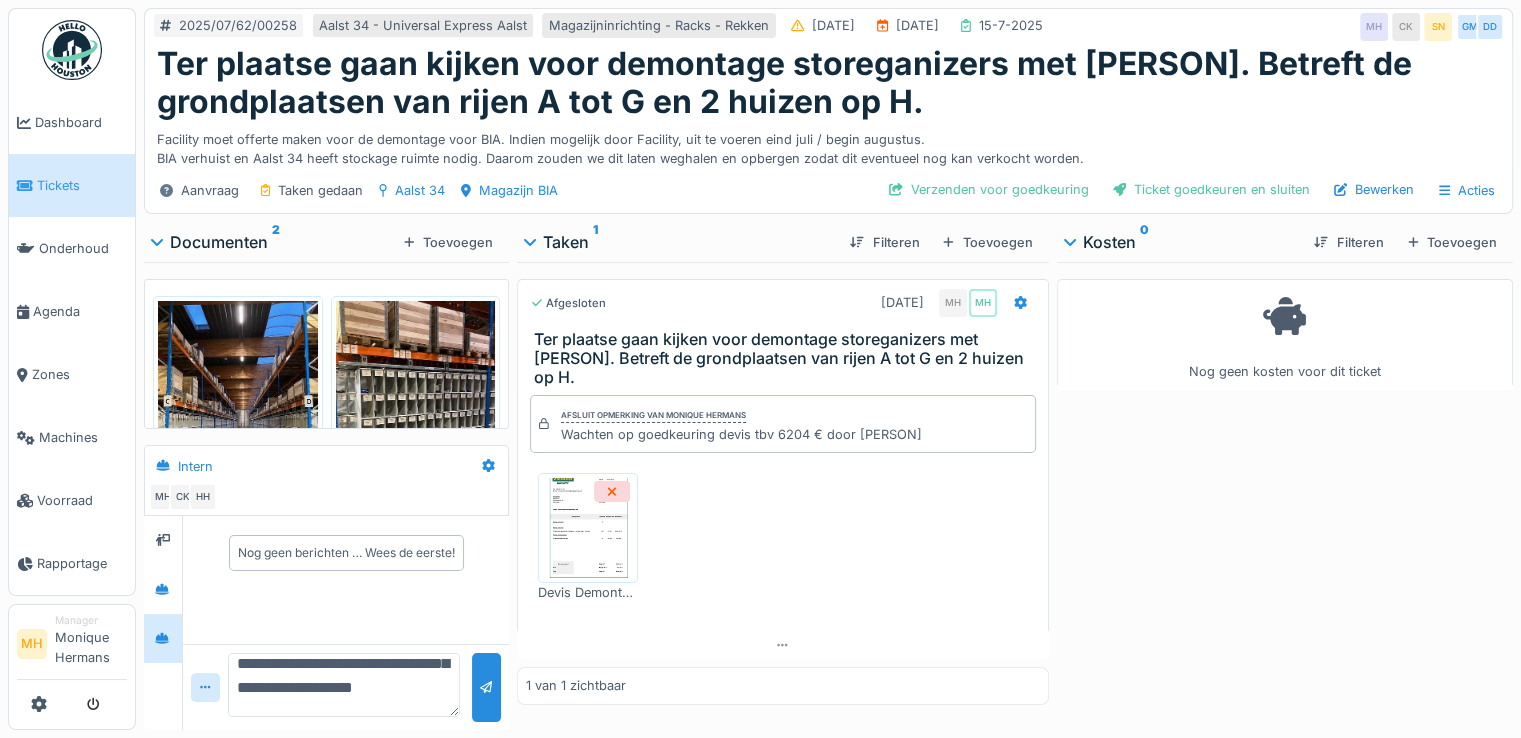 scroll, scrollTop: 95, scrollLeft: 0, axis: vertical 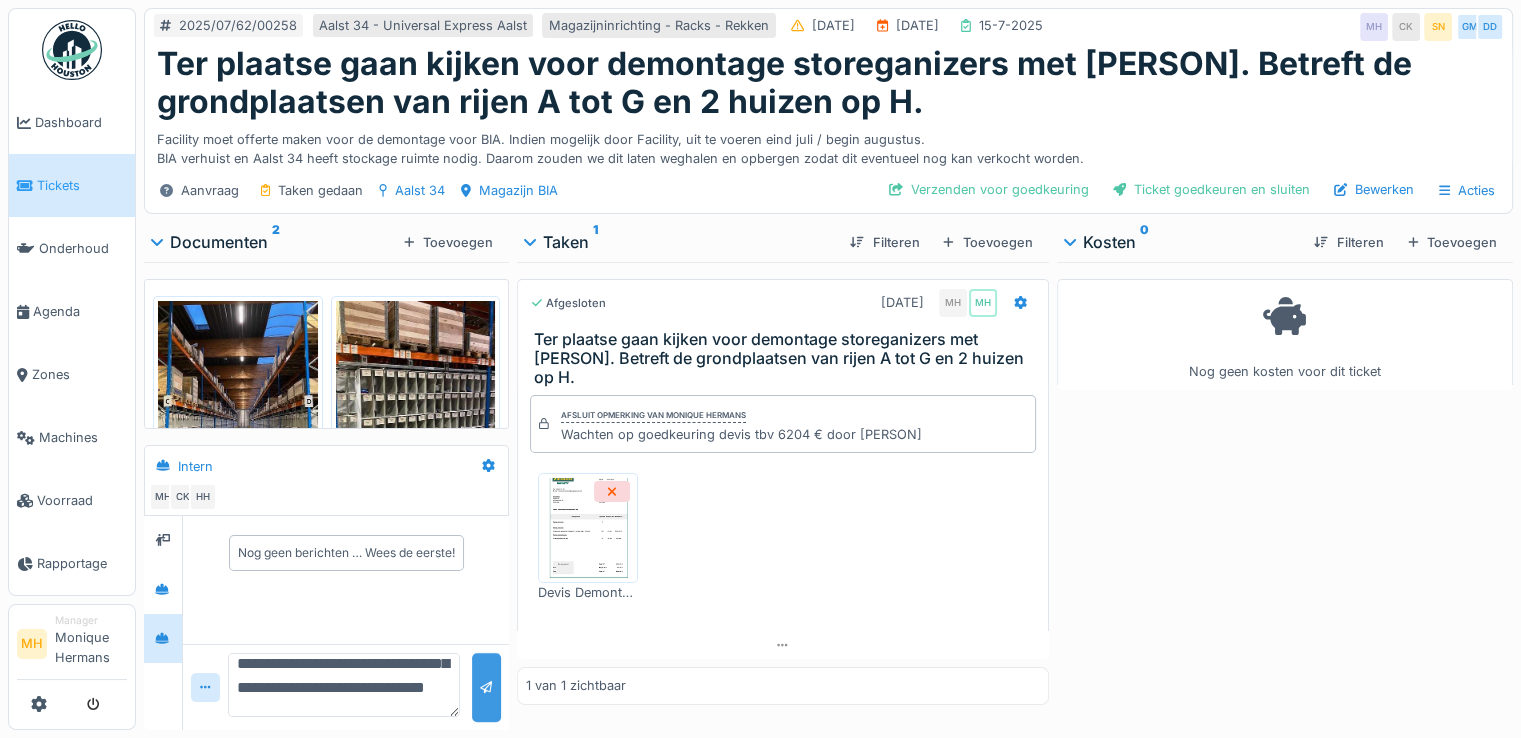 type on "**********" 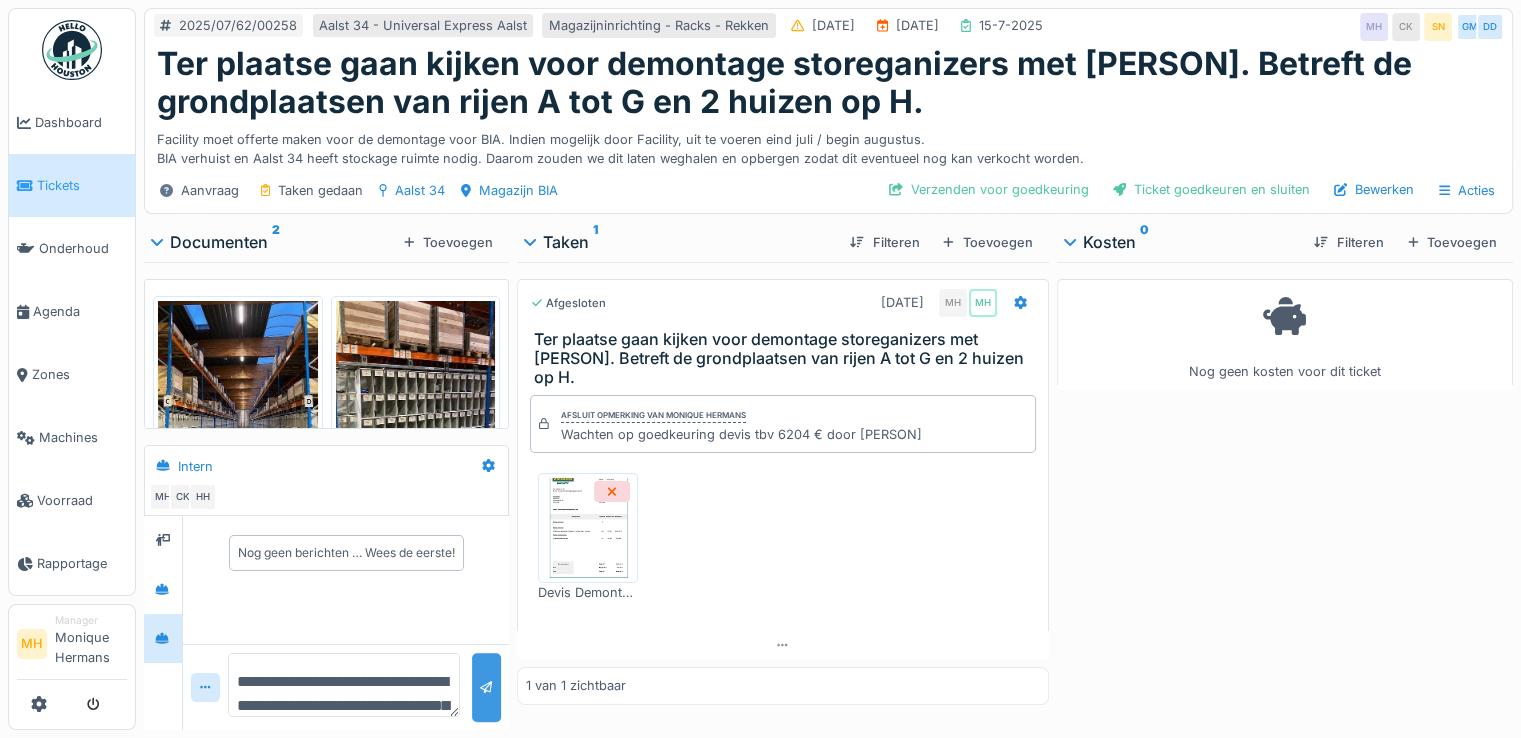scroll, scrollTop: 70, scrollLeft: 0, axis: vertical 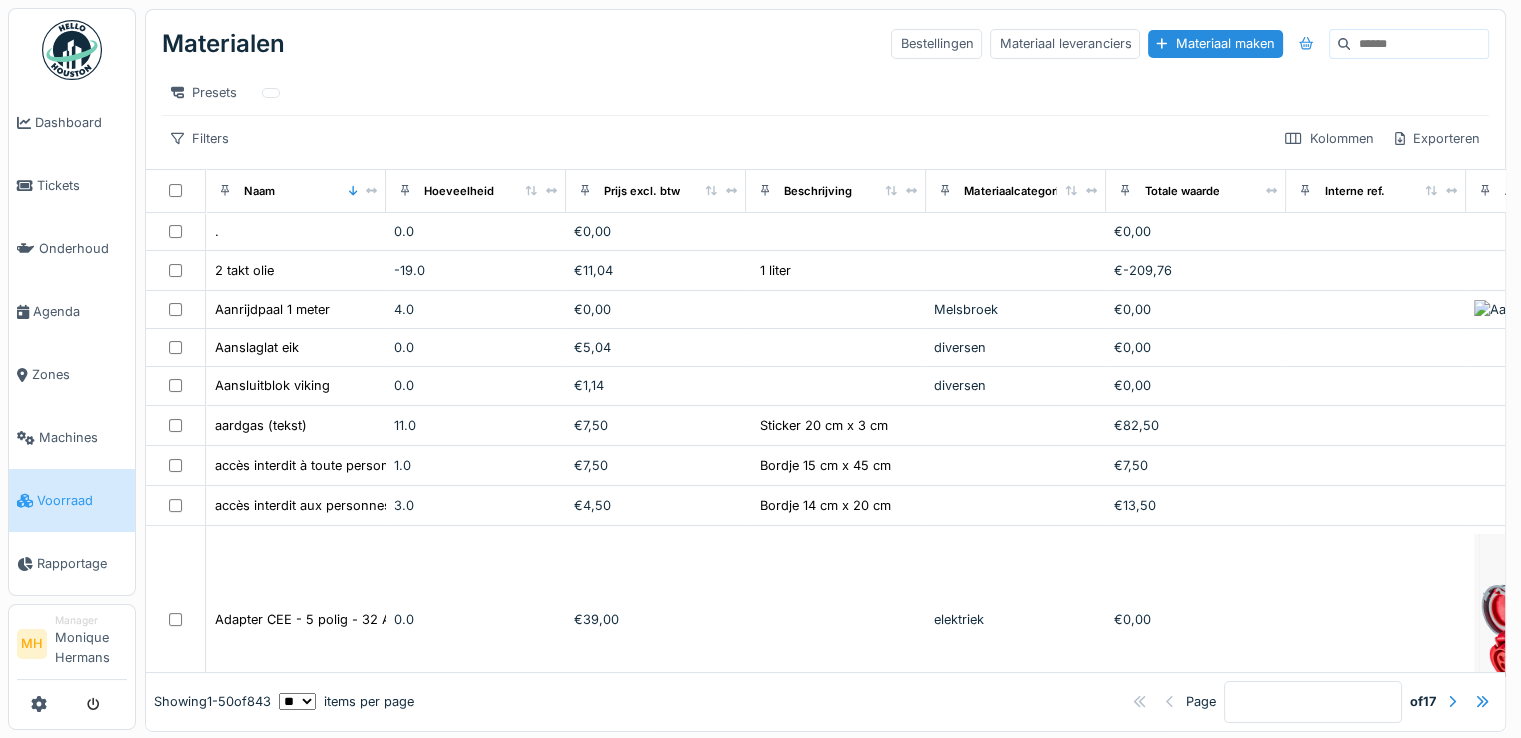 click at bounding box center (1419, 44) 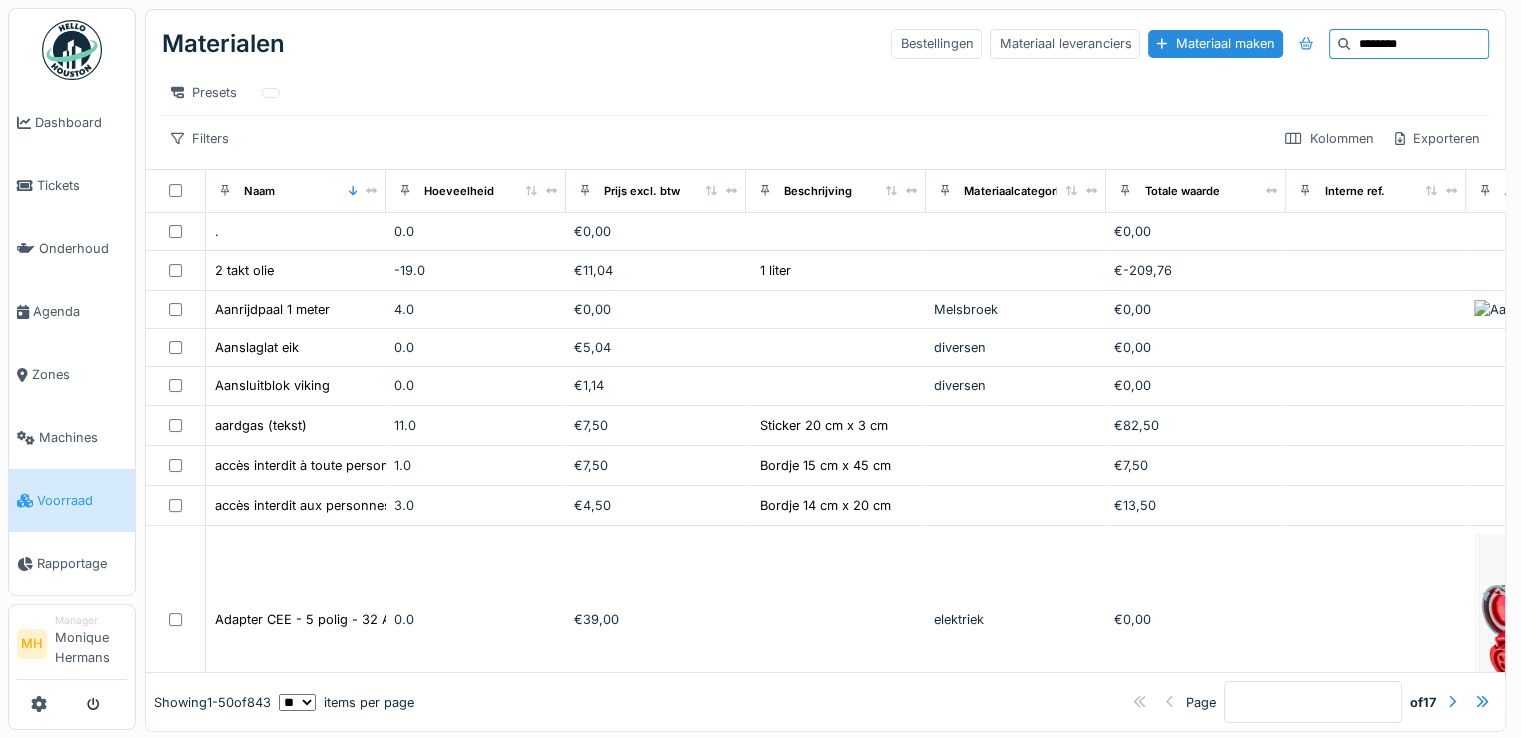type on "********" 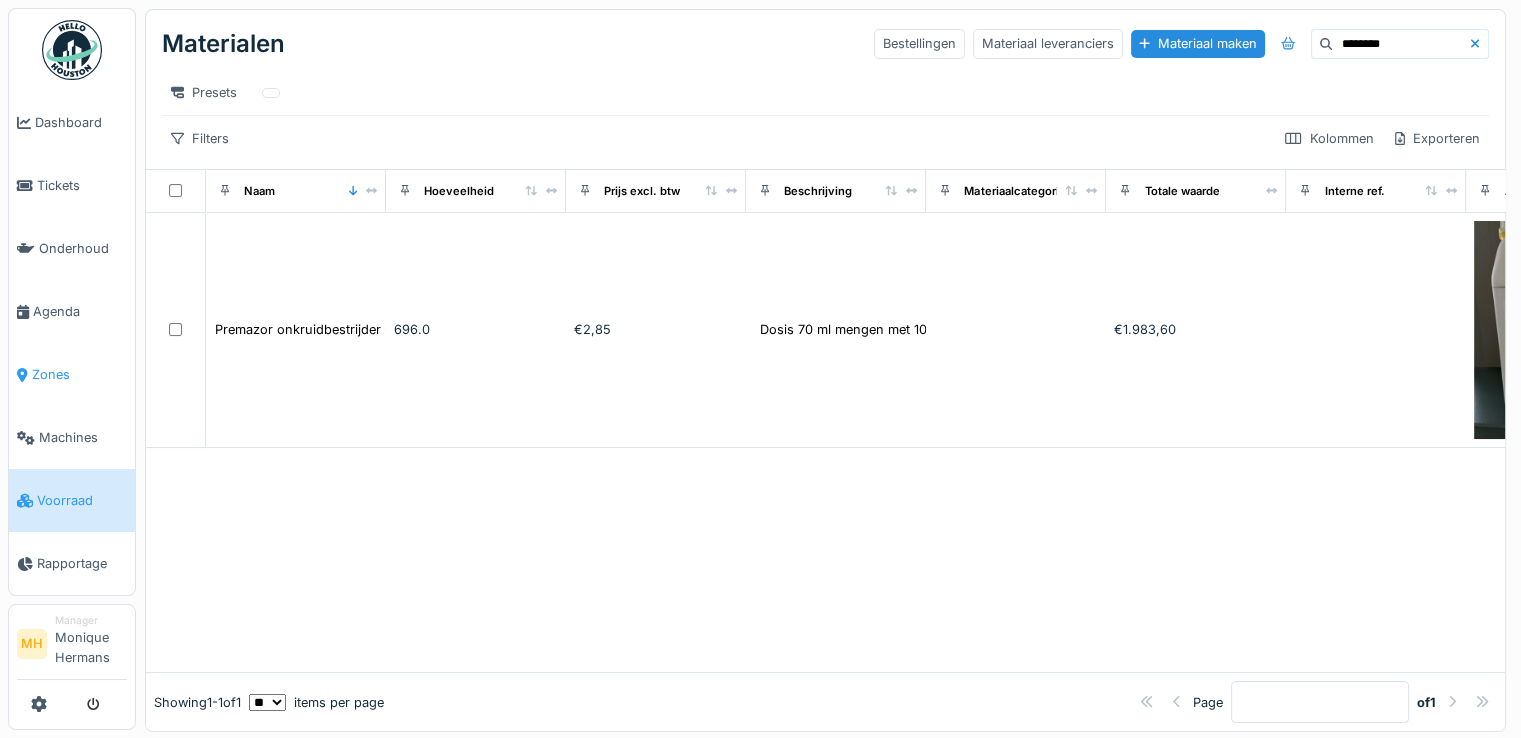 click on "Zones" at bounding box center [79, 374] 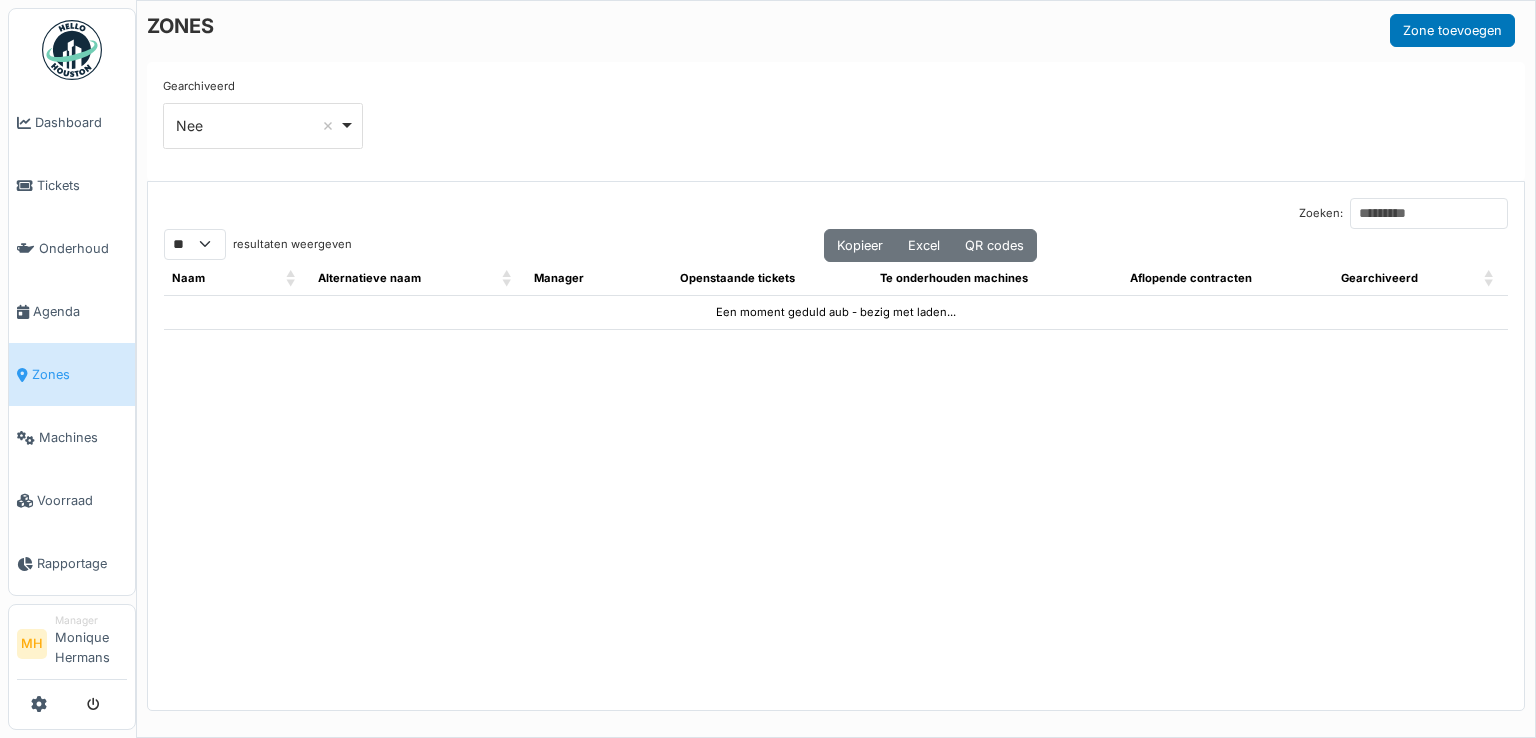 select on "**" 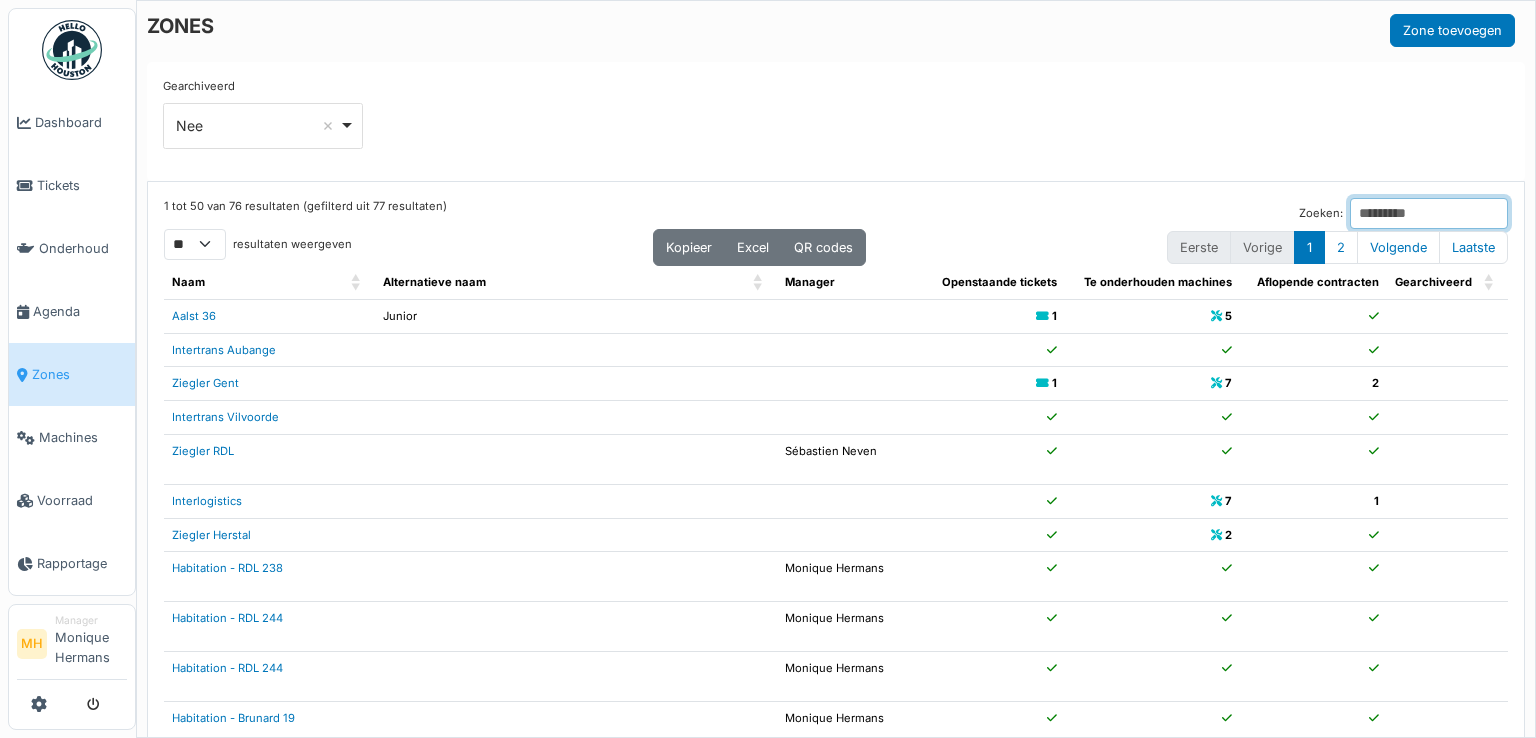 click on "Zoeken:" at bounding box center (1429, 213) 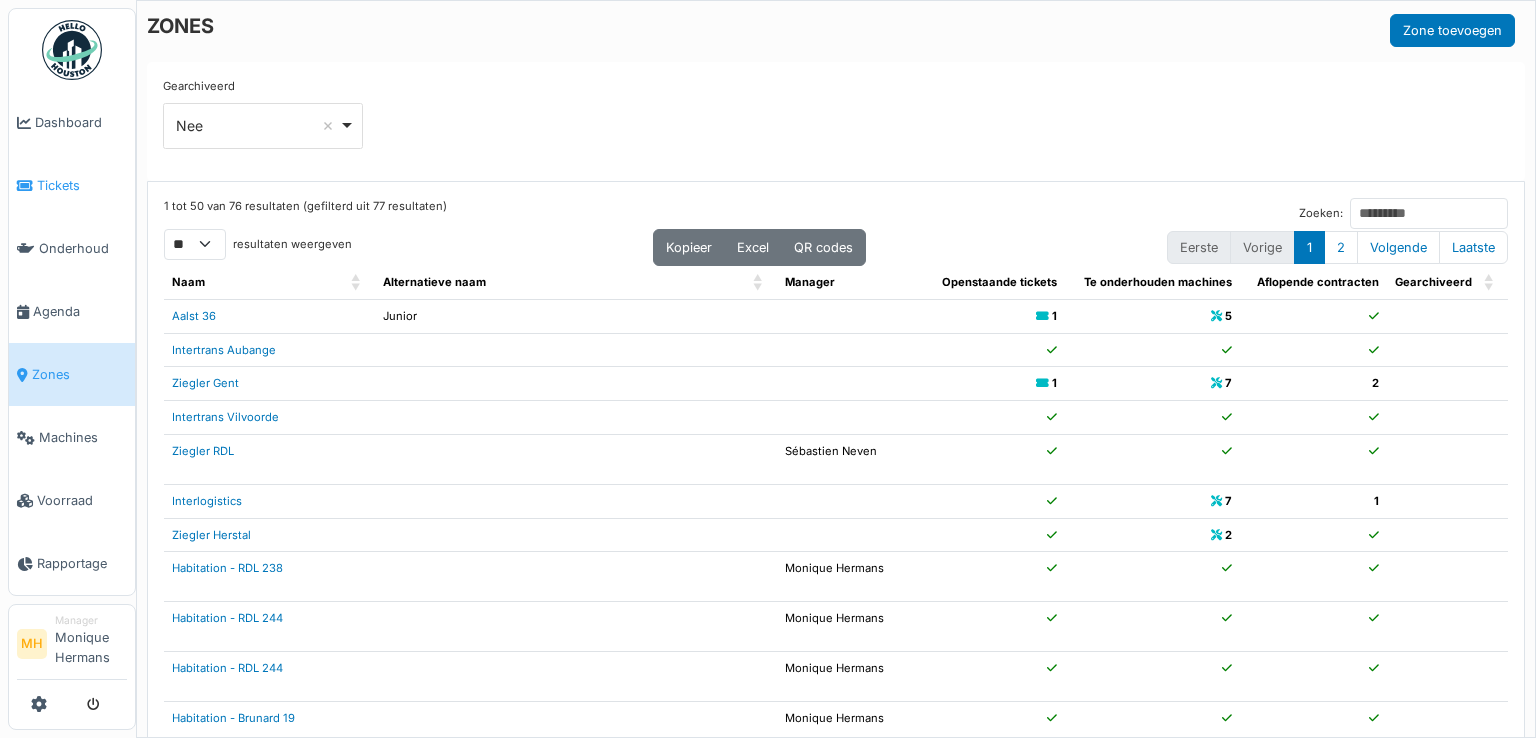 drag, startPoint x: 68, startPoint y: 189, endPoint x: 66, endPoint y: 200, distance: 11.18034 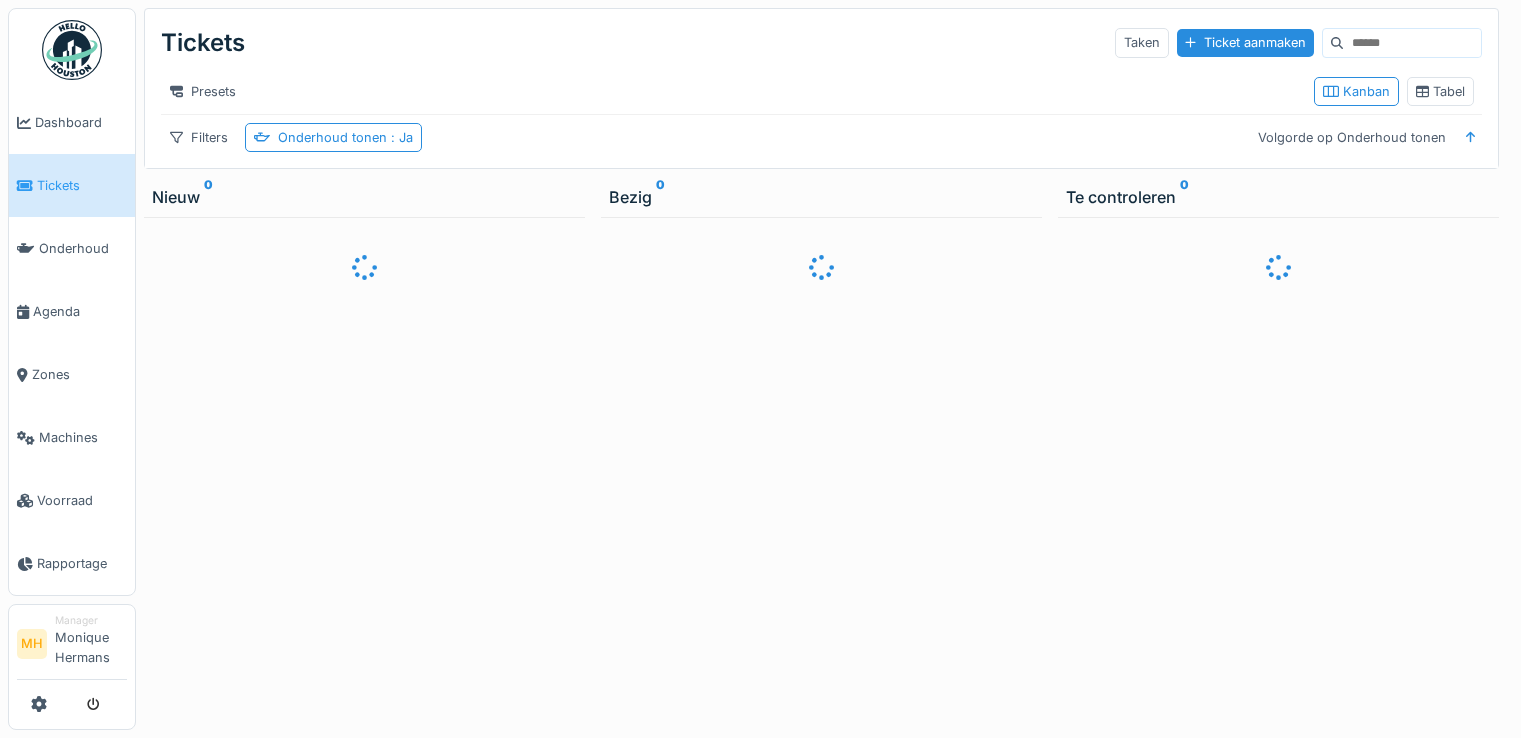 scroll, scrollTop: 0, scrollLeft: 0, axis: both 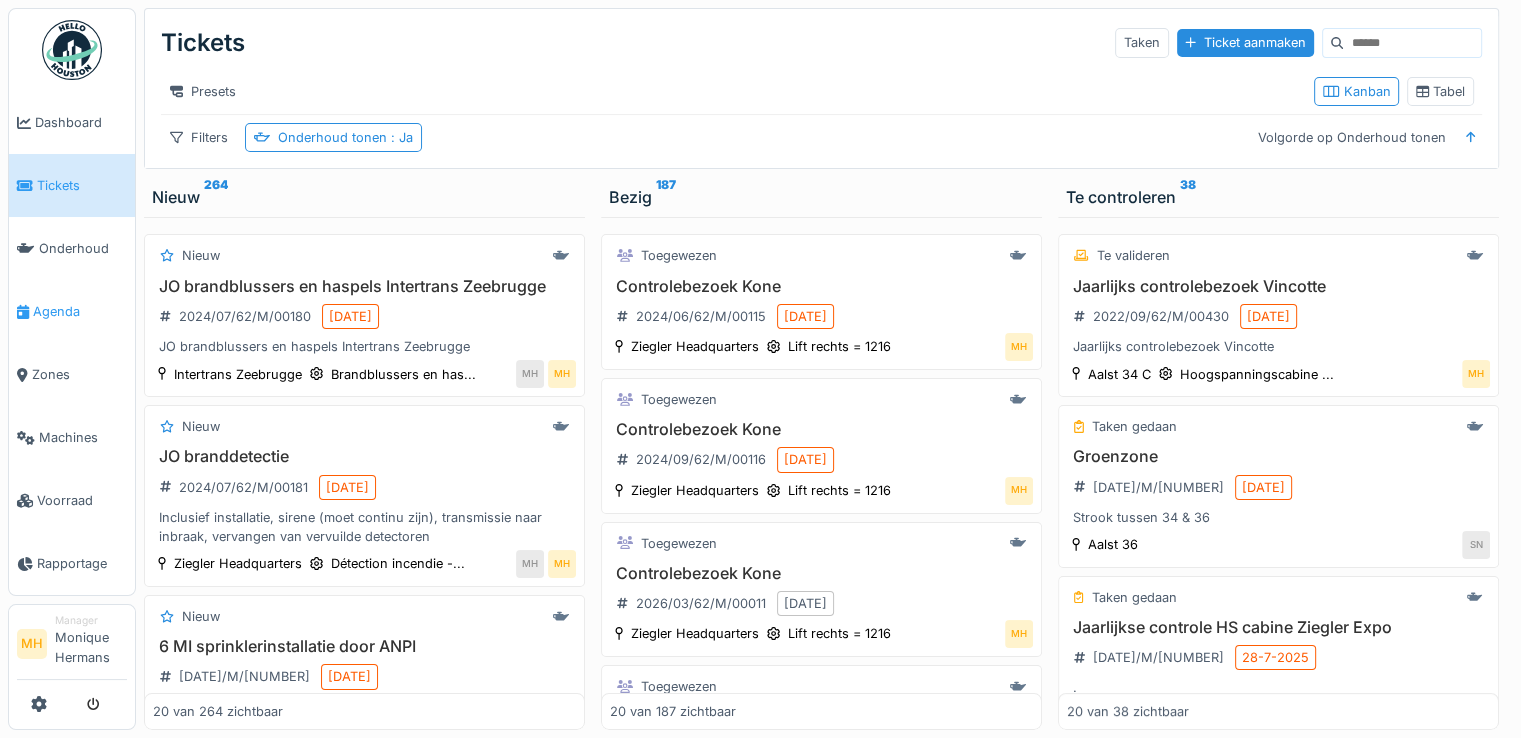 click on "Agenda" at bounding box center [80, 311] 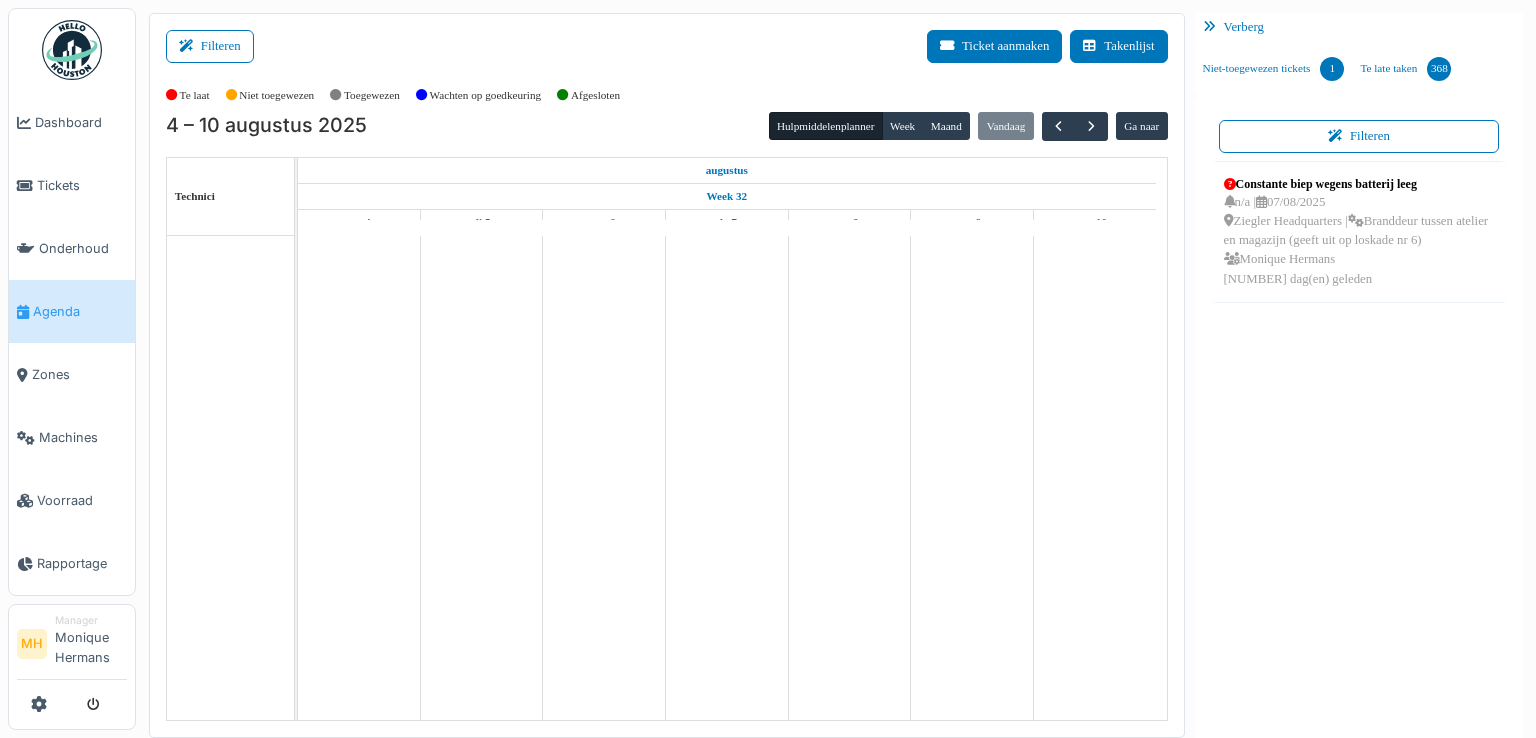scroll, scrollTop: 0, scrollLeft: 0, axis: both 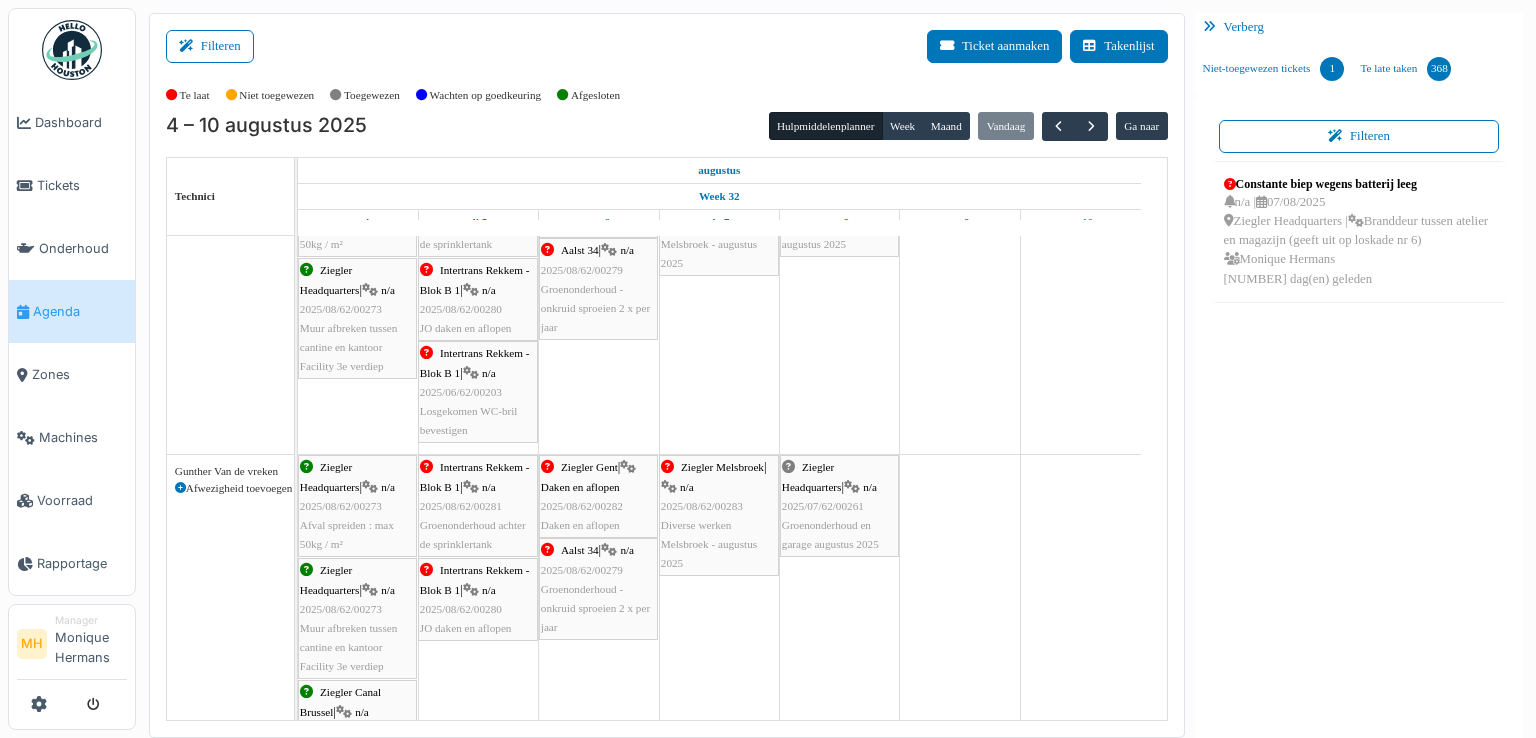 click on "2025/07/62/00261" at bounding box center (823, 506) 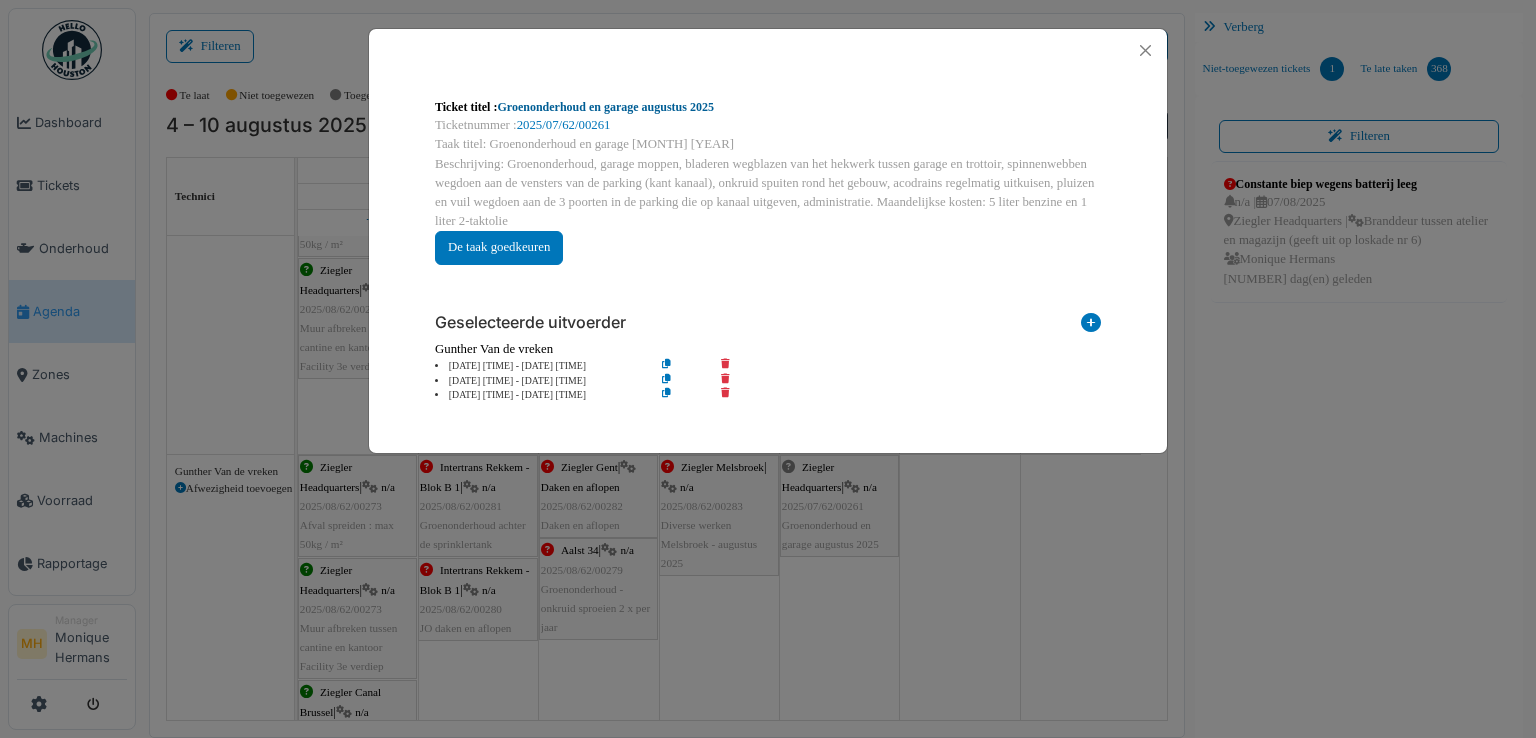 click on "Groenonderhoud en garage augustus 2025" at bounding box center [605, 107] 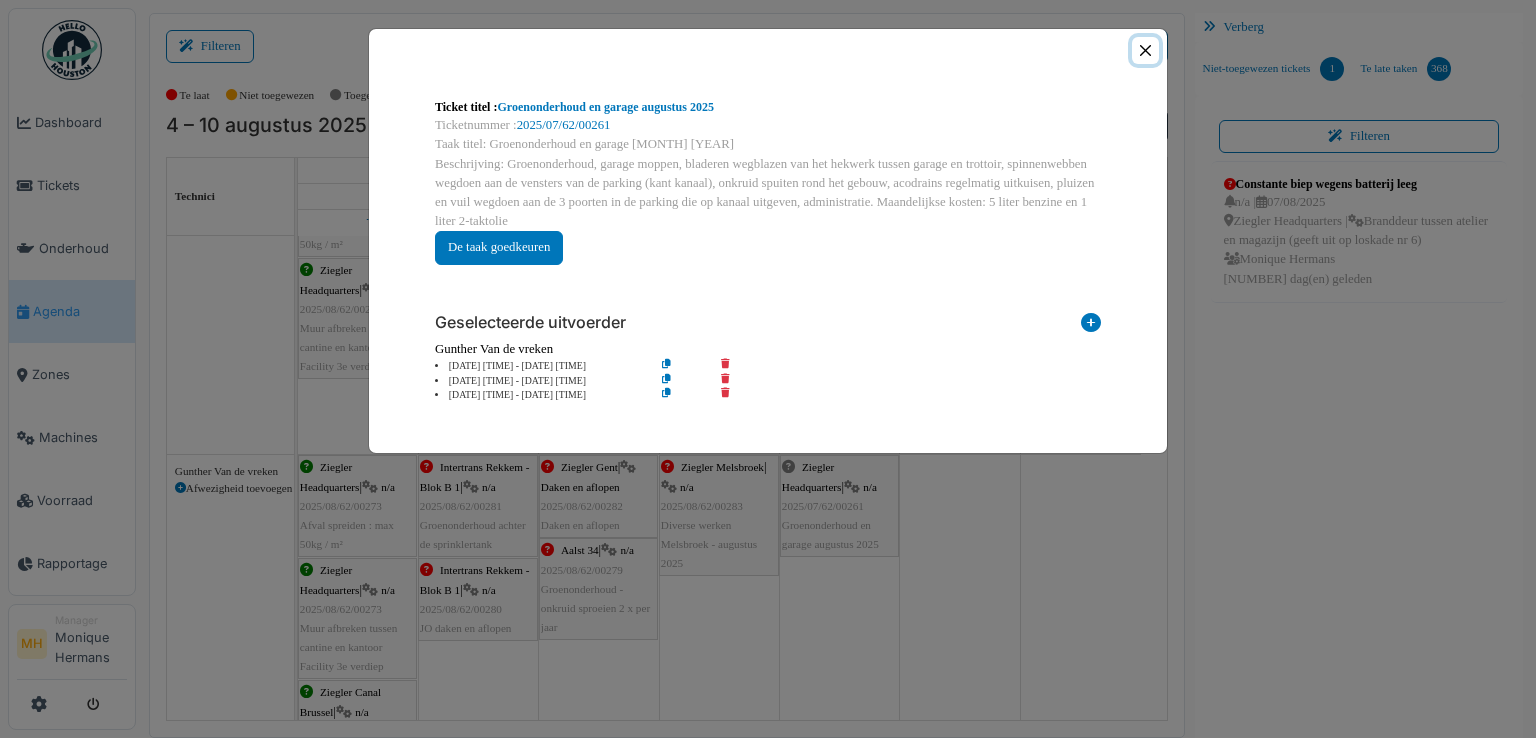 click at bounding box center [1145, 50] 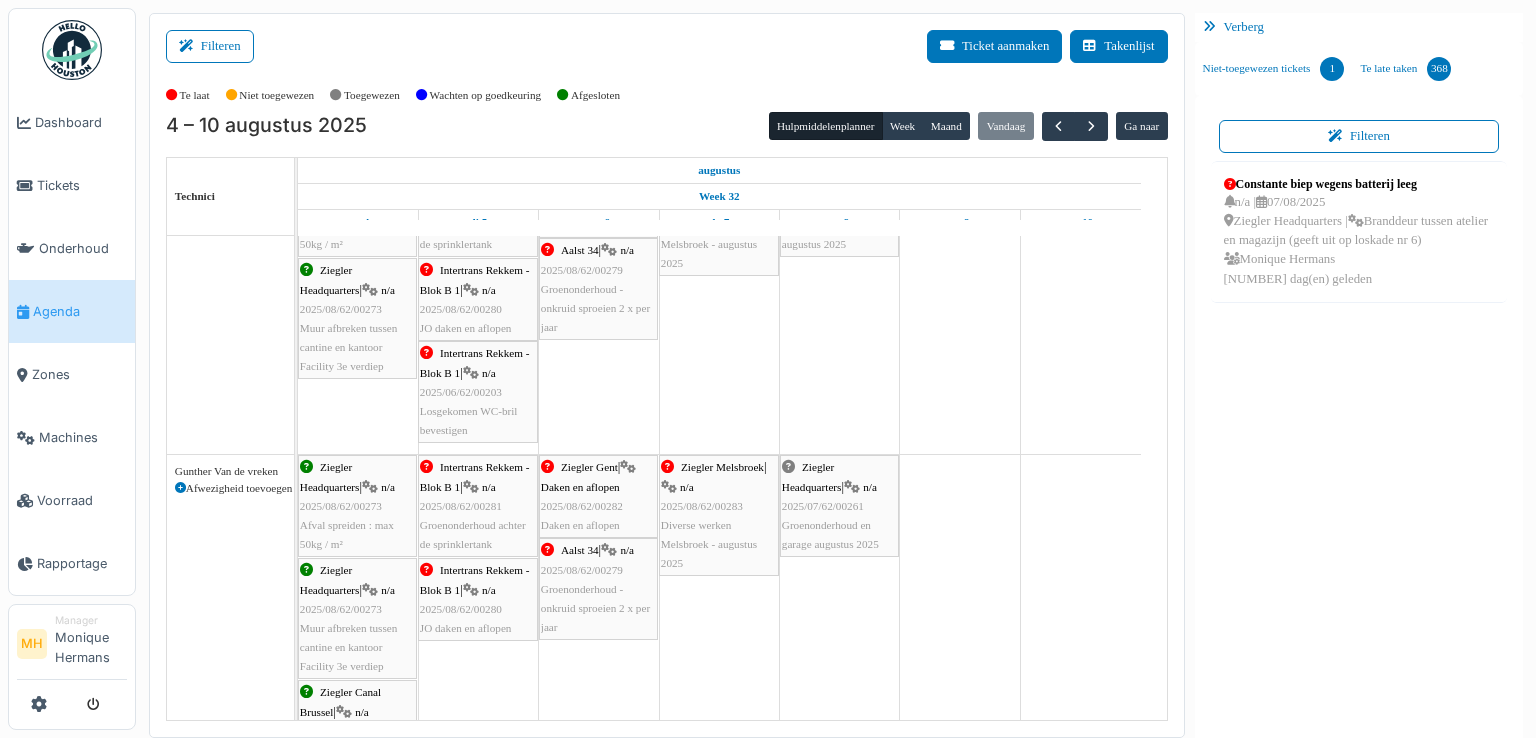 scroll, scrollTop: 1300, scrollLeft: 0, axis: vertical 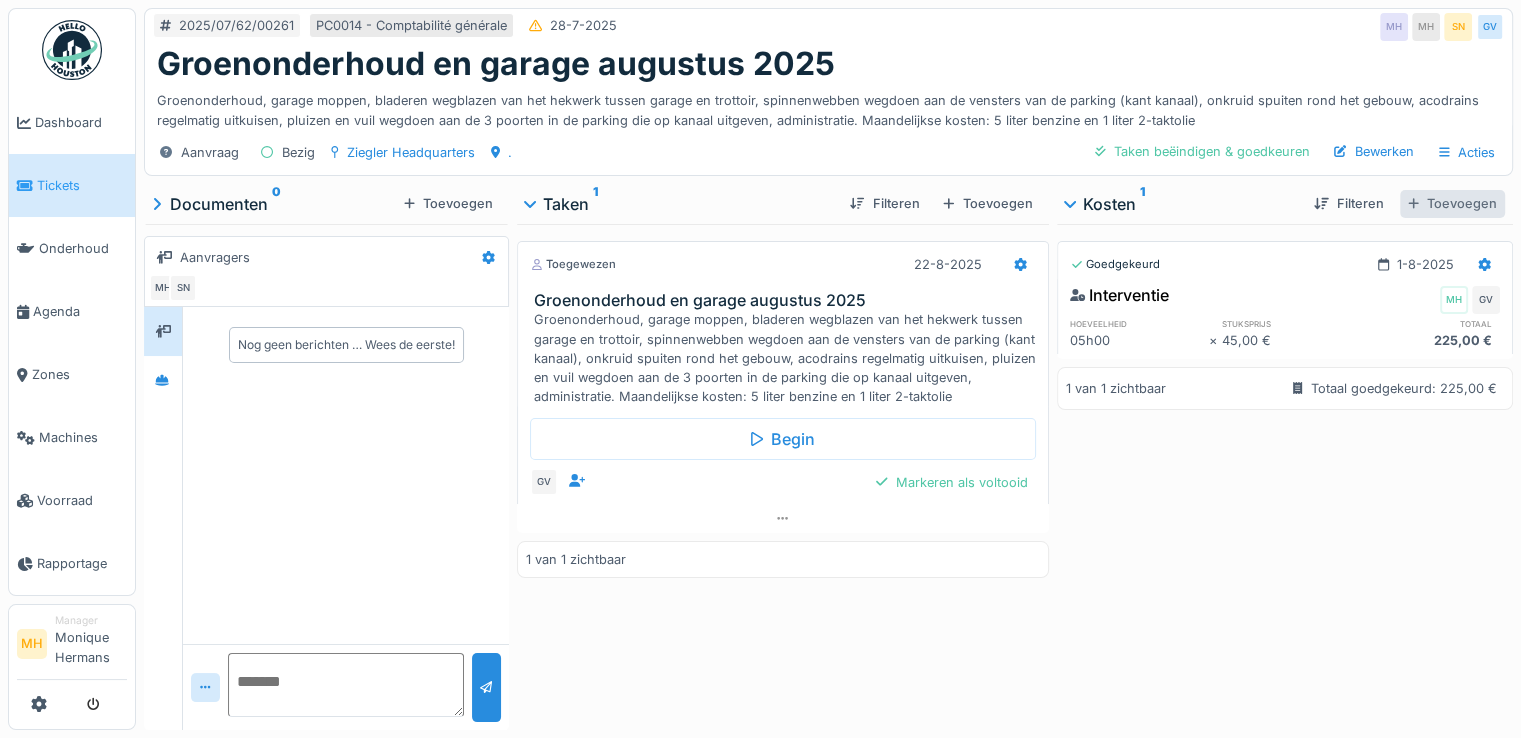 click on "Toevoegen" at bounding box center [1452, 203] 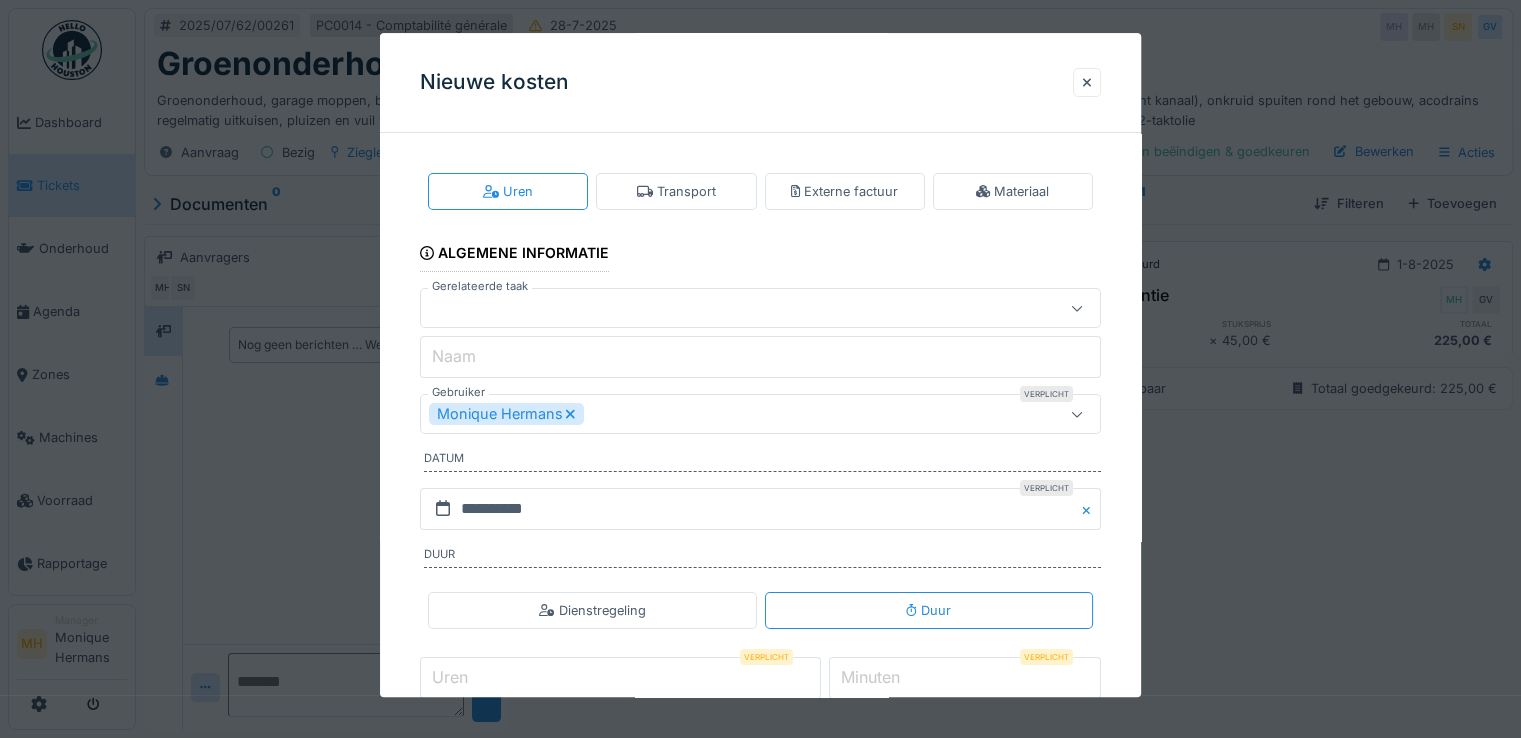 click at bounding box center [719, 309] 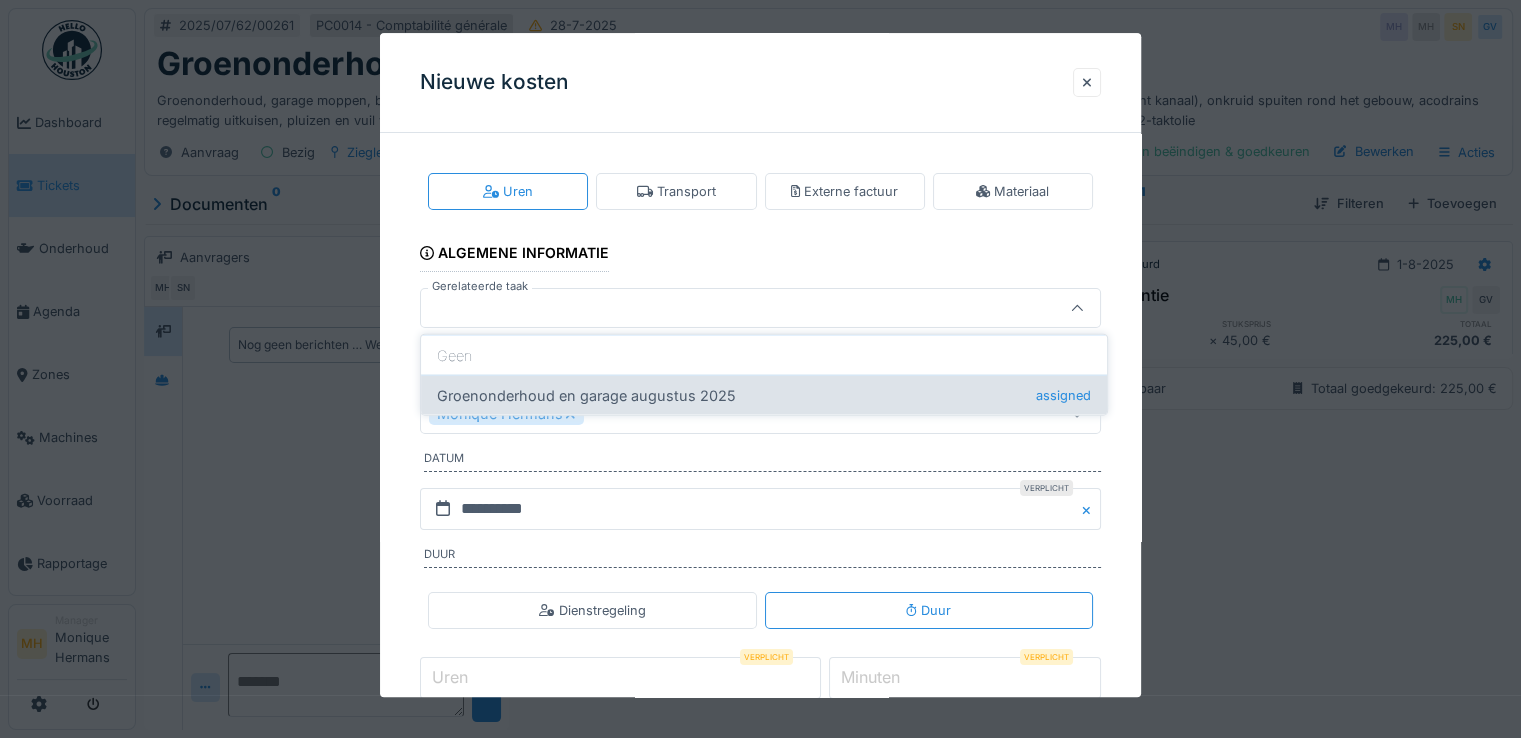 click on "Groenonderhoud en garage augustus 2025 assigned" at bounding box center (764, 395) 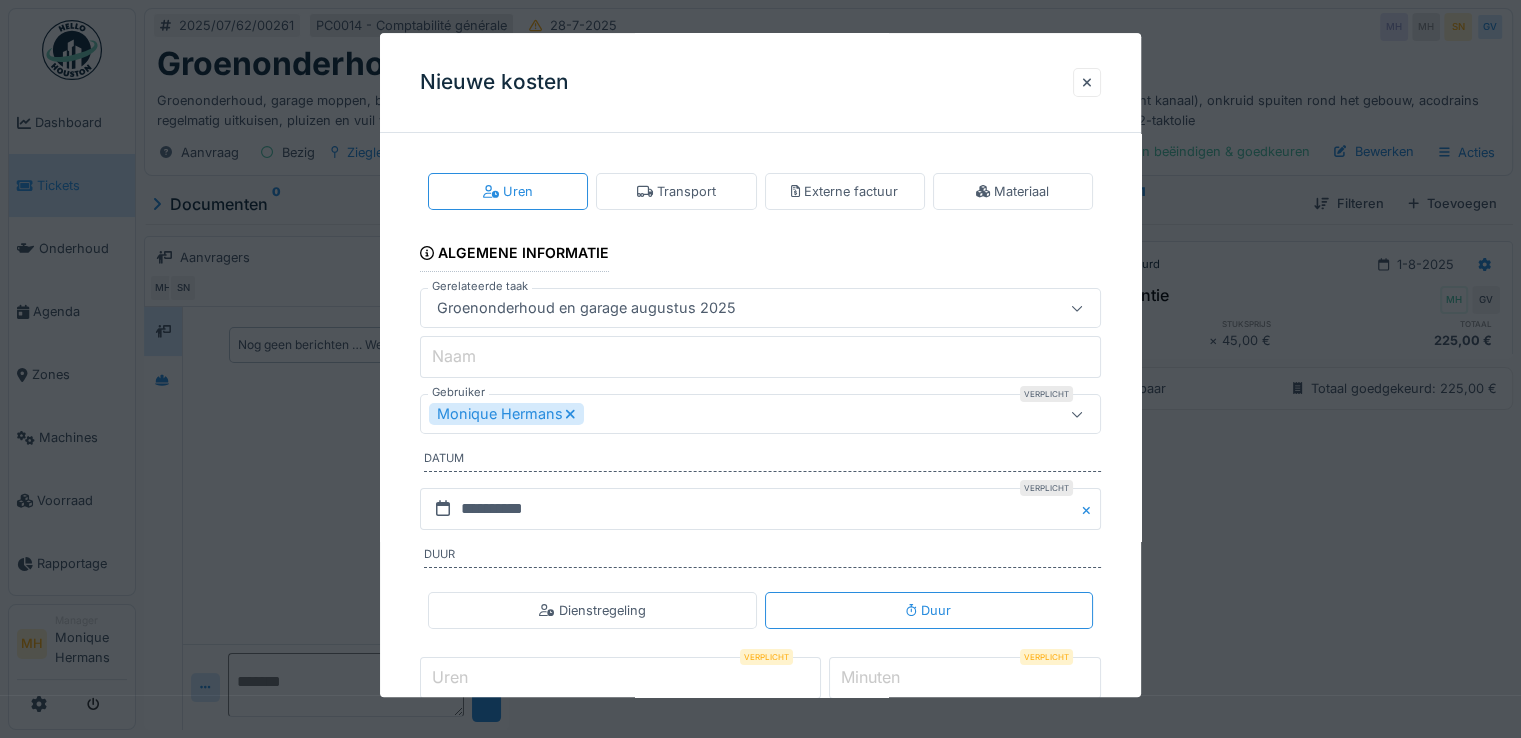 click on "Monique Hermans" at bounding box center [506, 415] 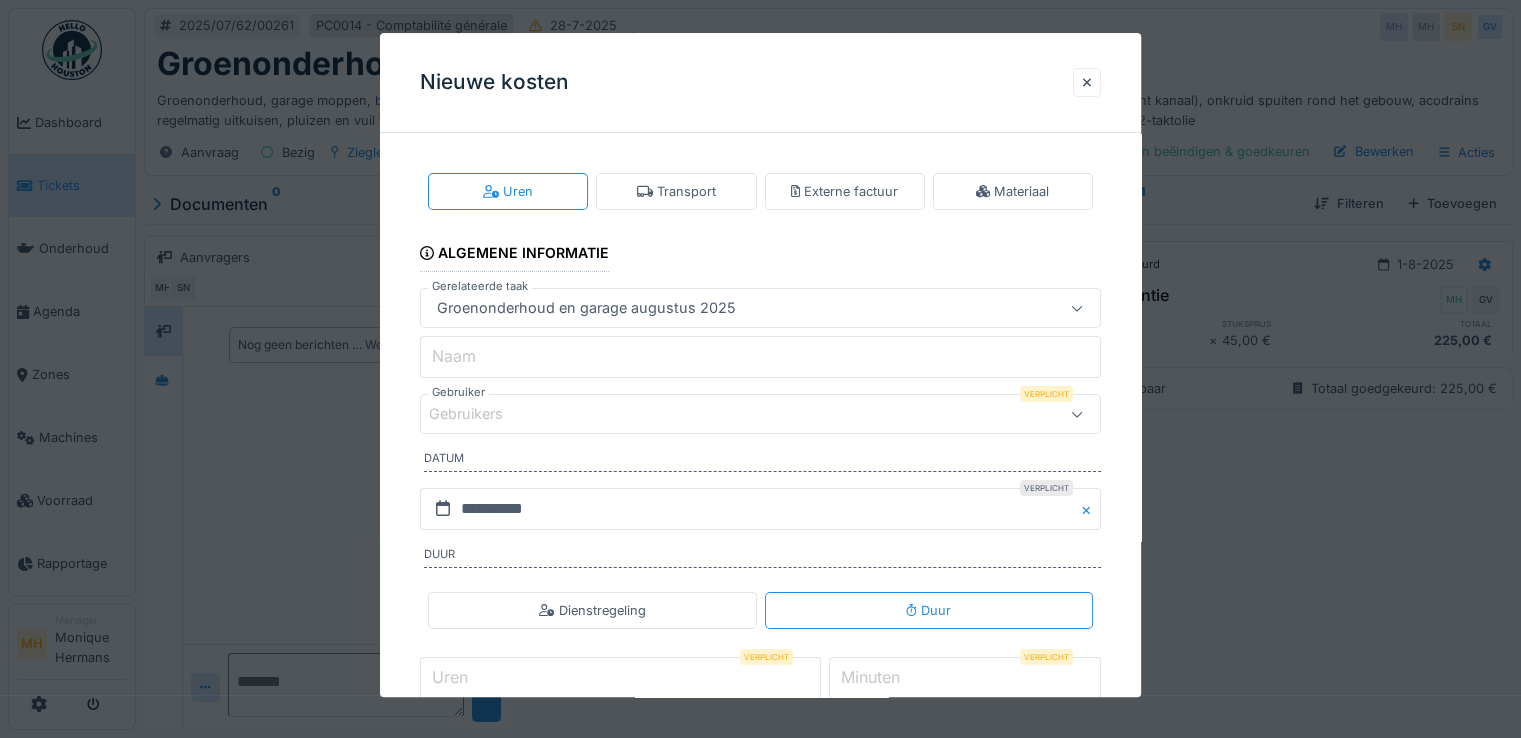 click on "Gebruikers" at bounding box center [719, 415] 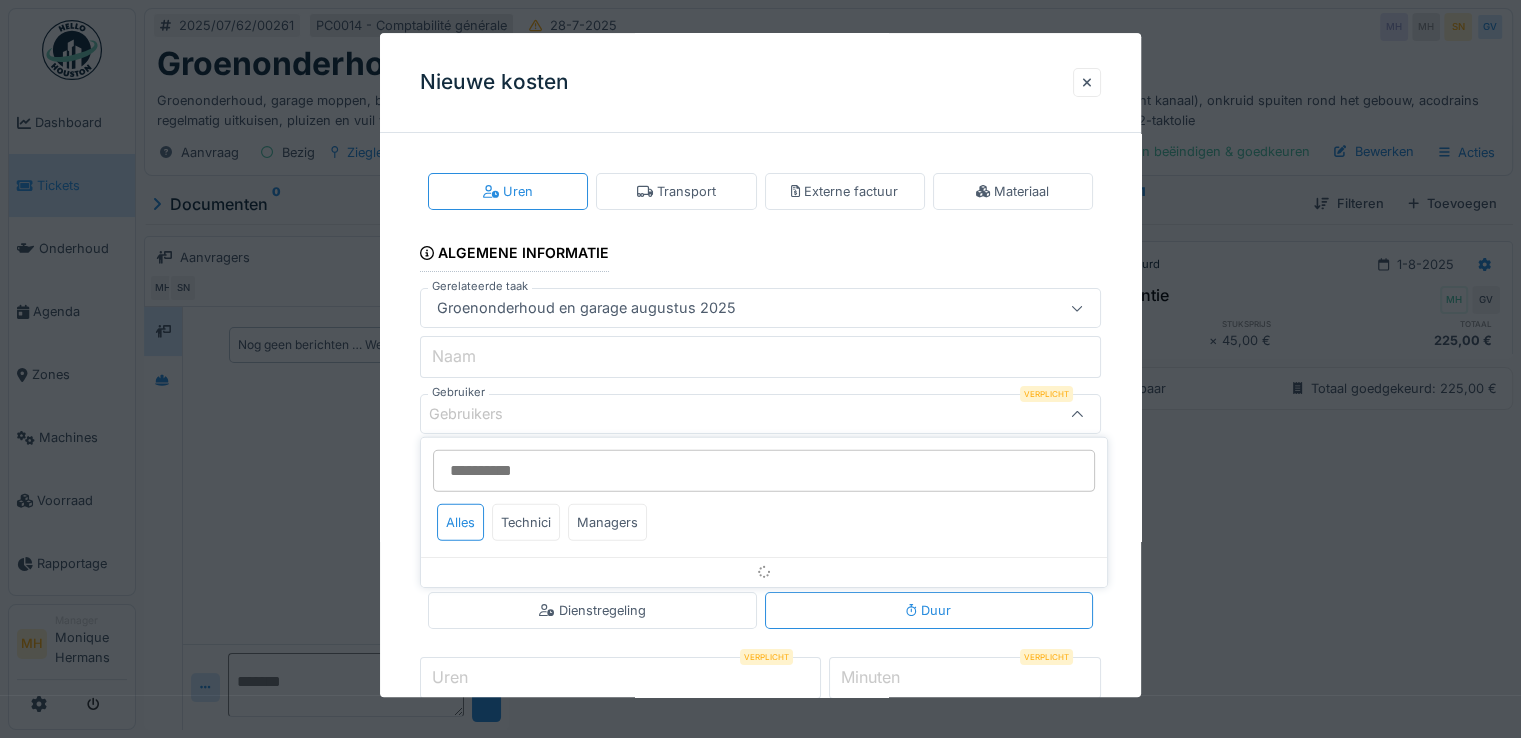 scroll, scrollTop: 48, scrollLeft: 0, axis: vertical 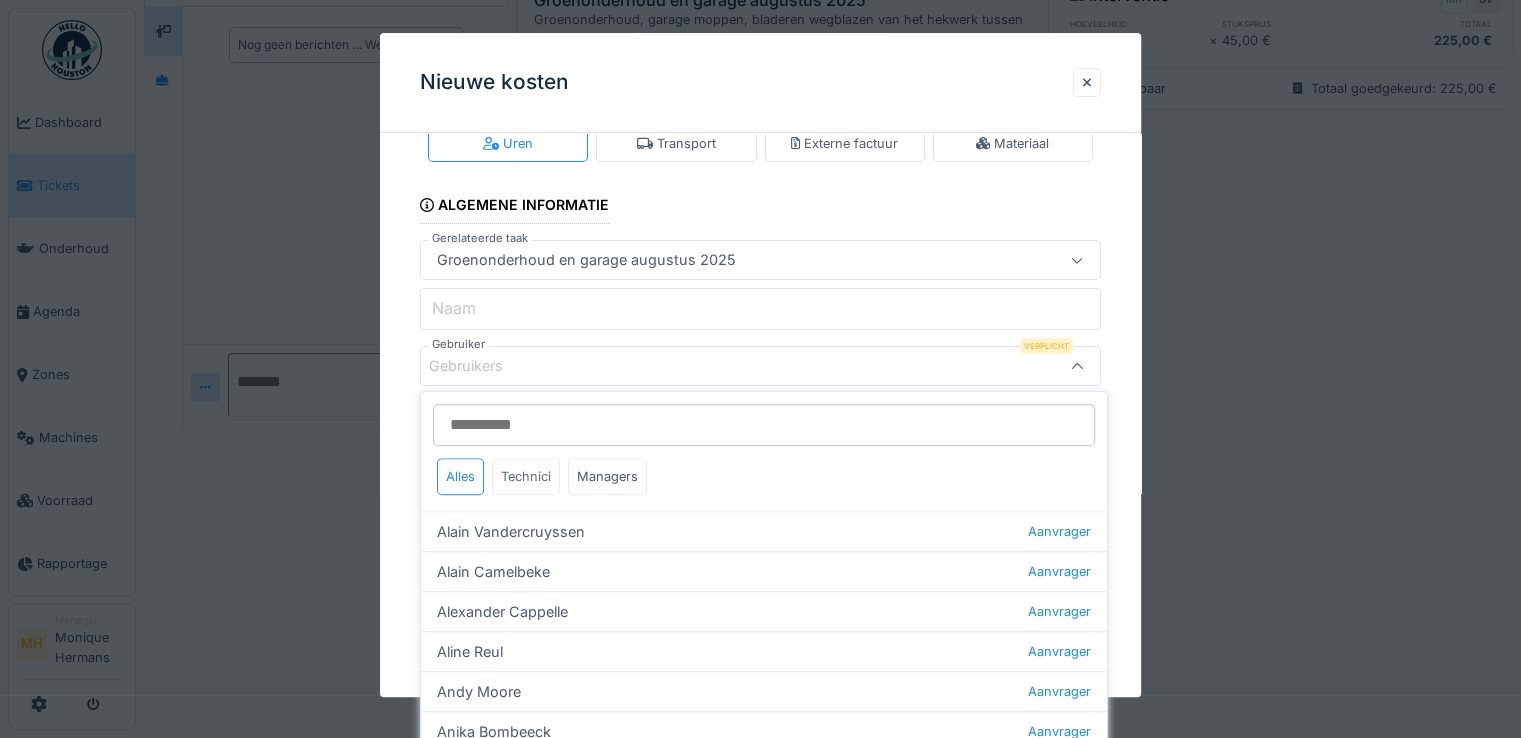 click on "Technici" at bounding box center (526, 476) 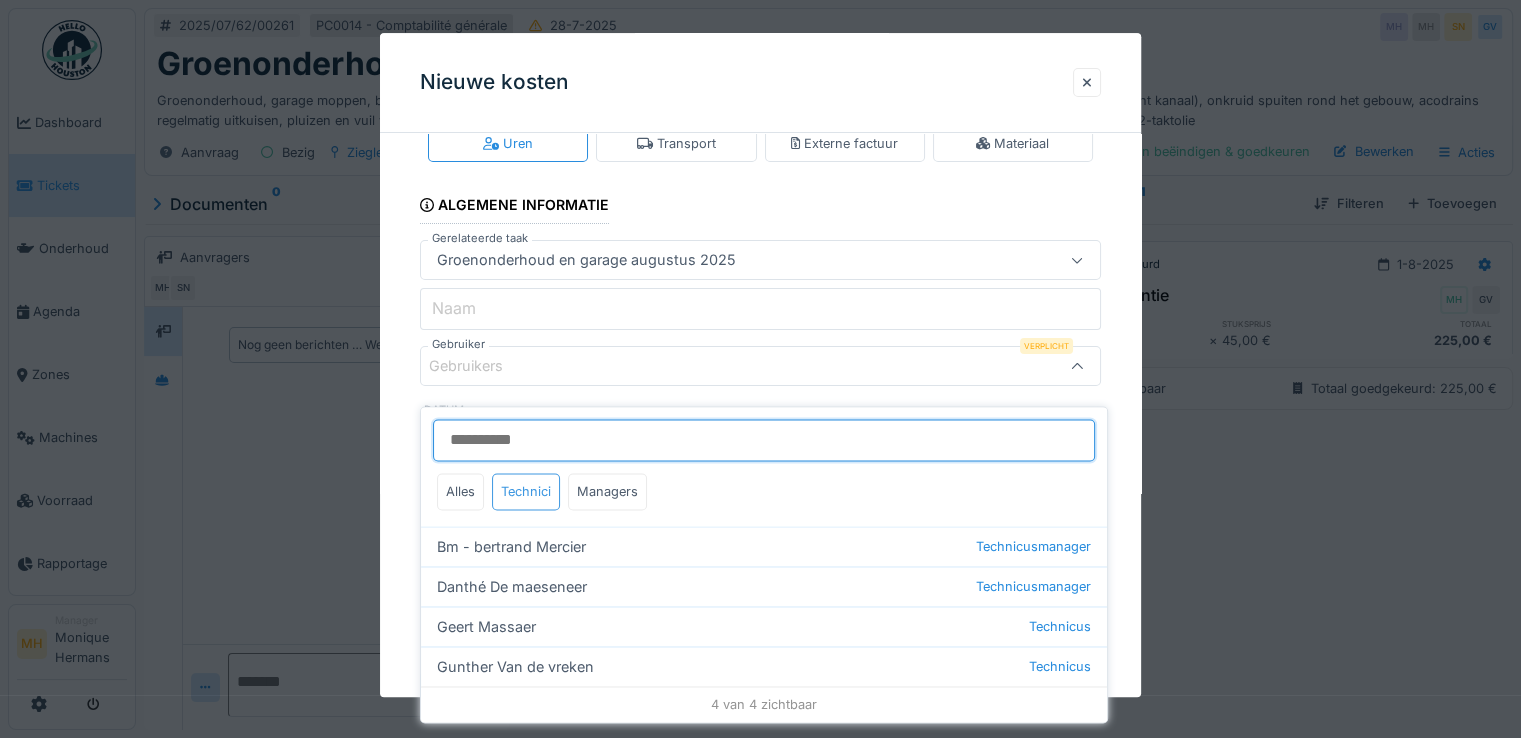 scroll, scrollTop: 15, scrollLeft: 0, axis: vertical 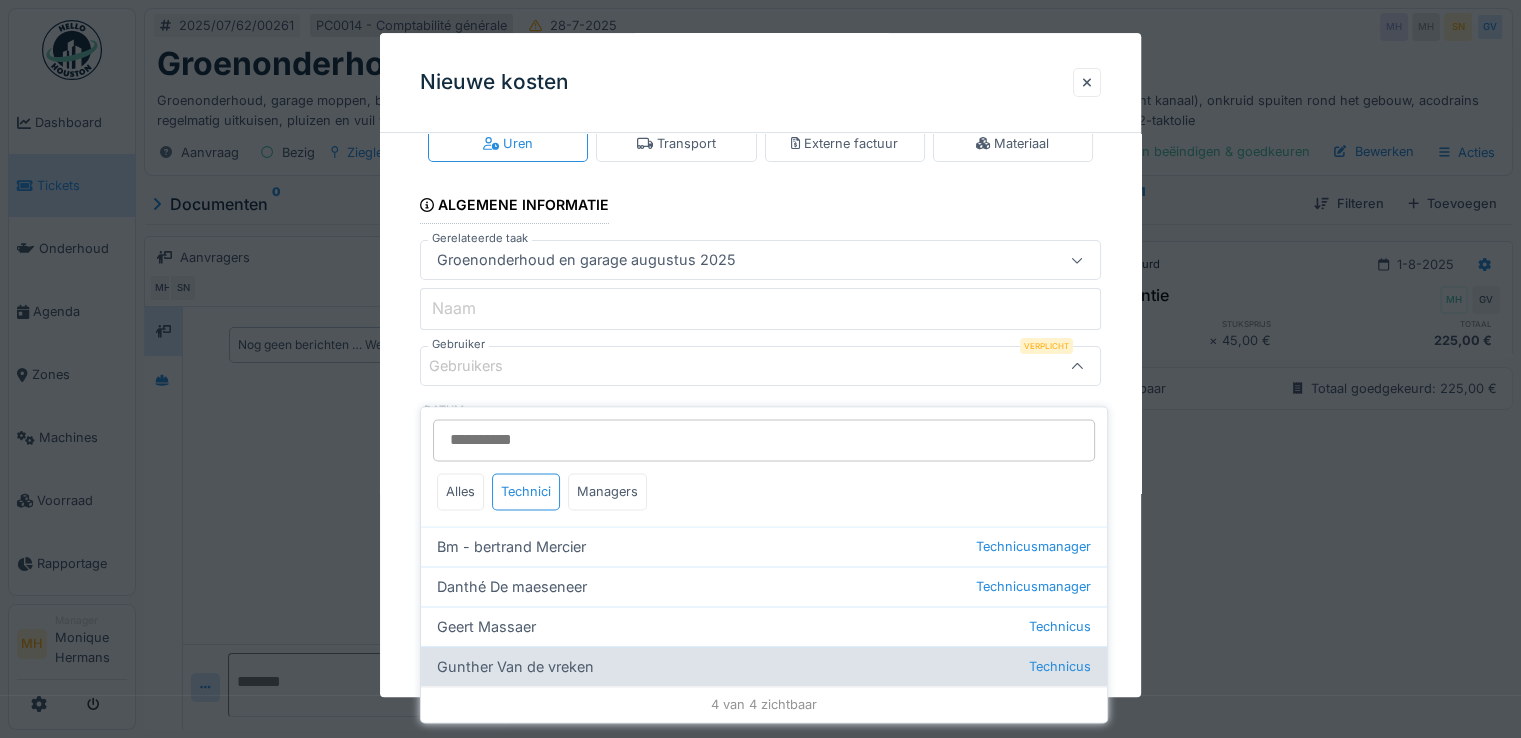 click on "Gunther Van de vreken Technicus" at bounding box center [764, 667] 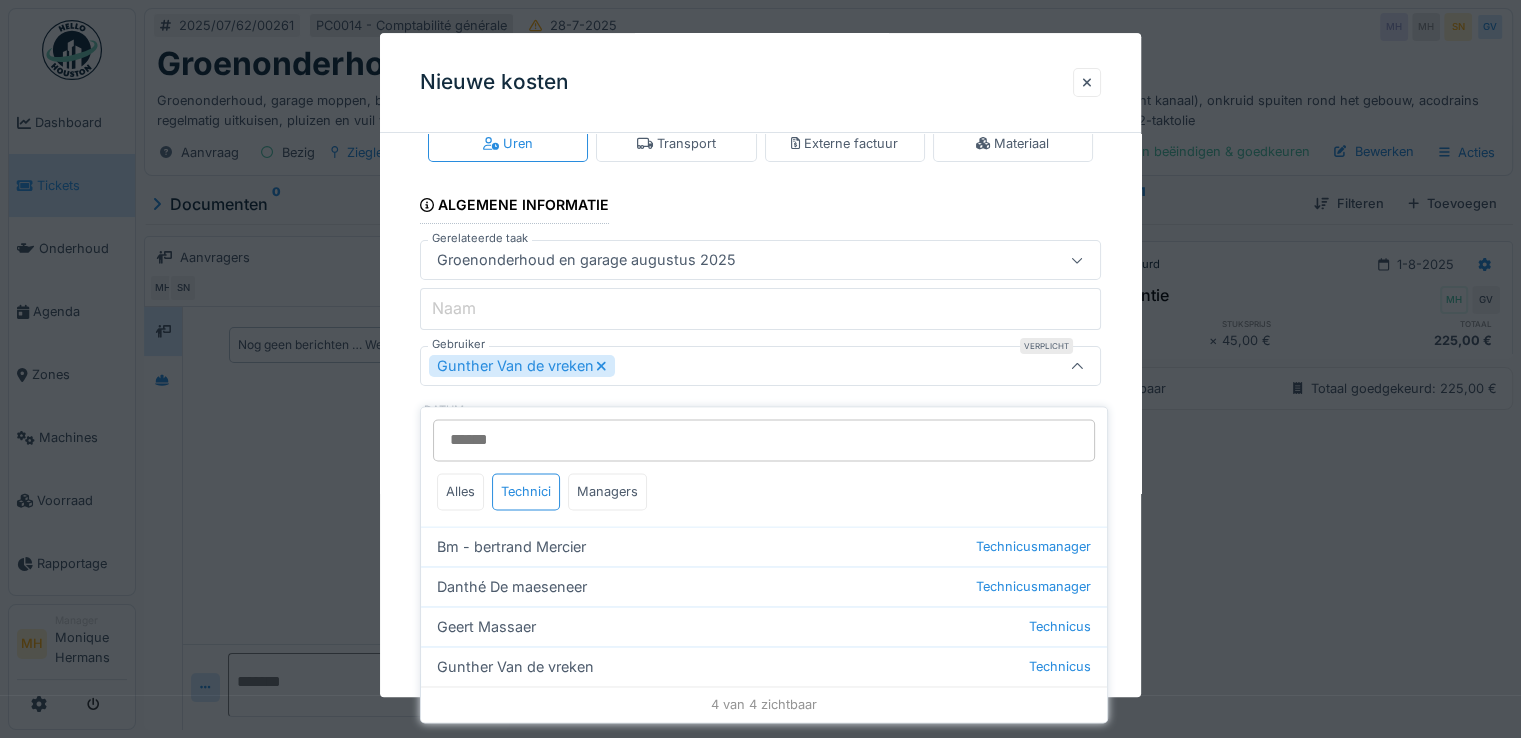 click on "**********" at bounding box center (760, 435) 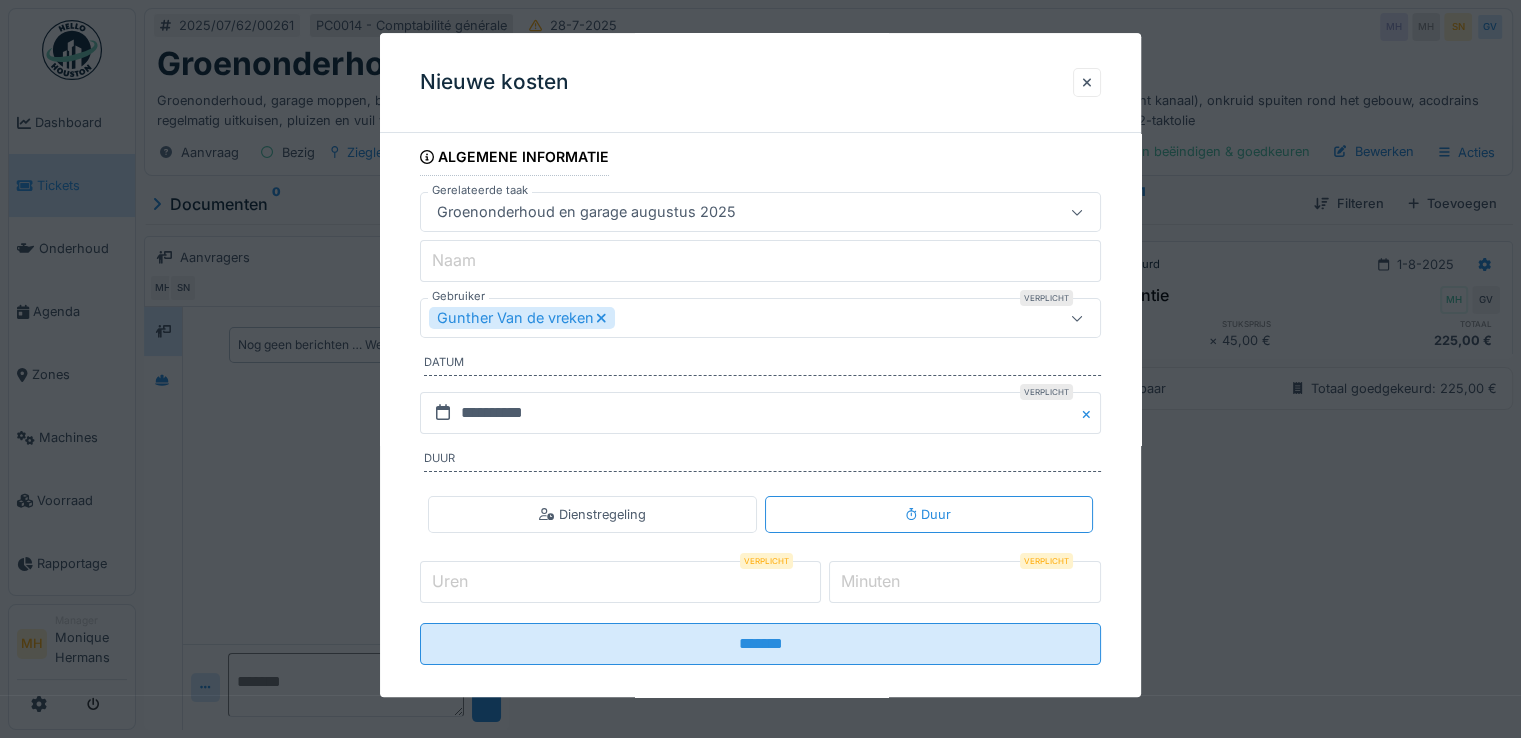 scroll, scrollTop: 116, scrollLeft: 0, axis: vertical 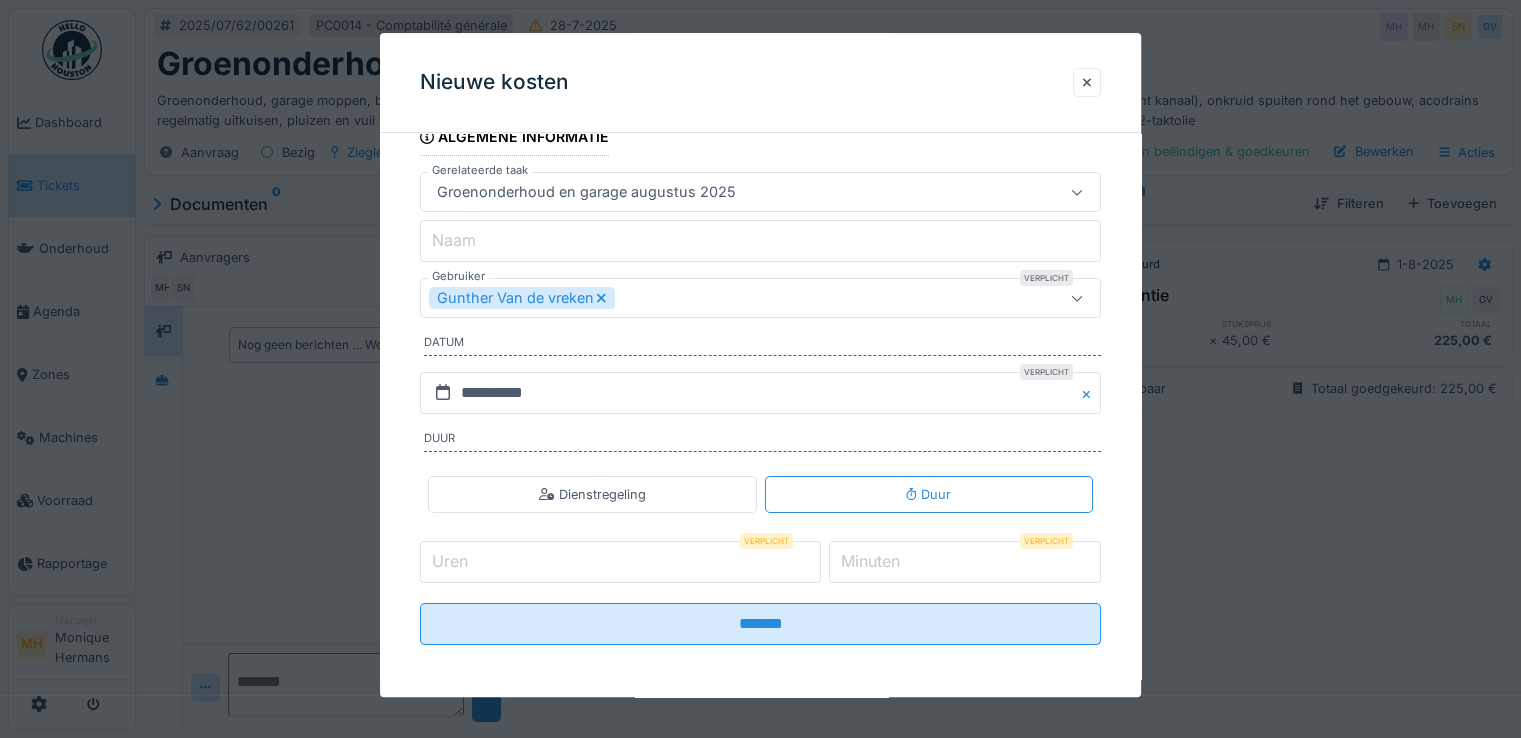 click on "Uren" at bounding box center (620, 562) 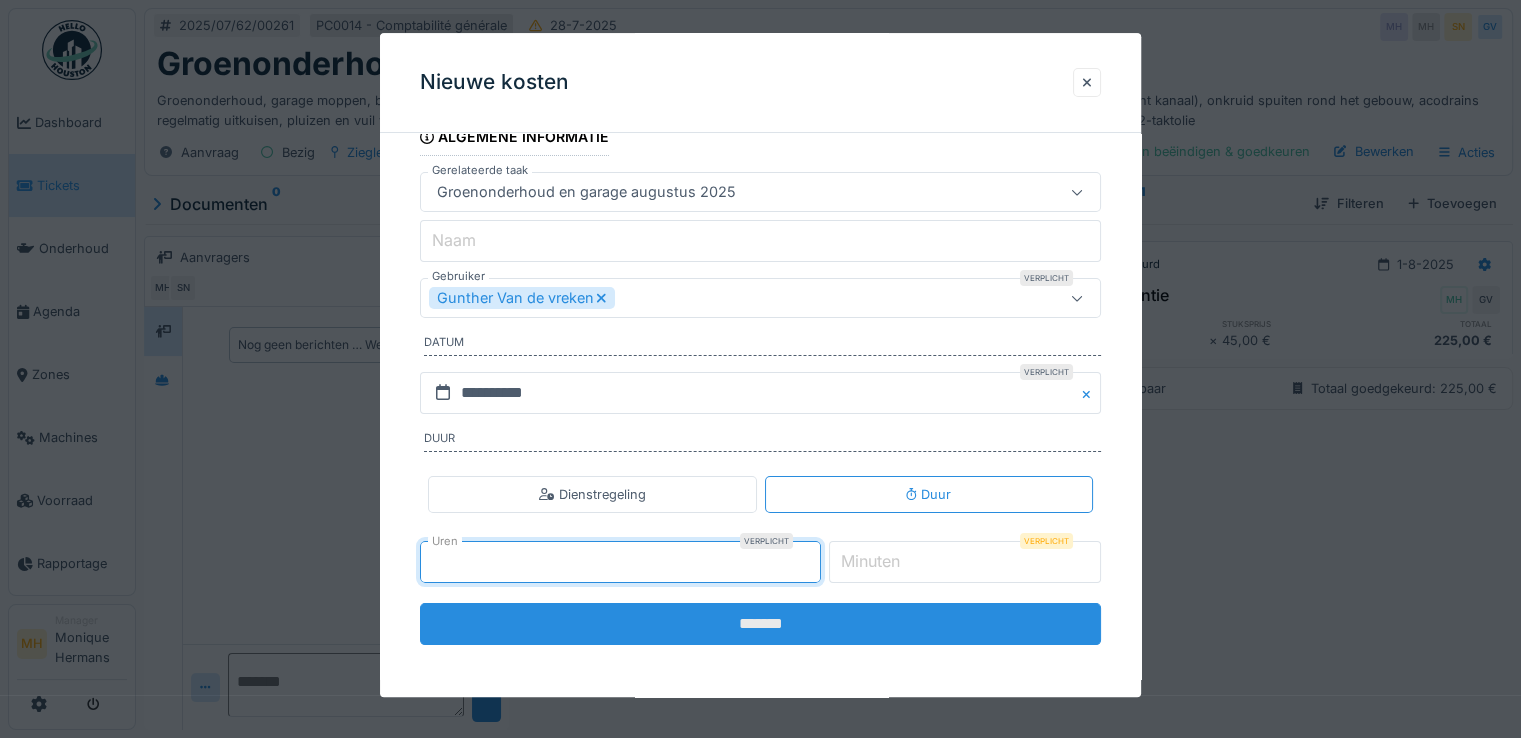 type on "*" 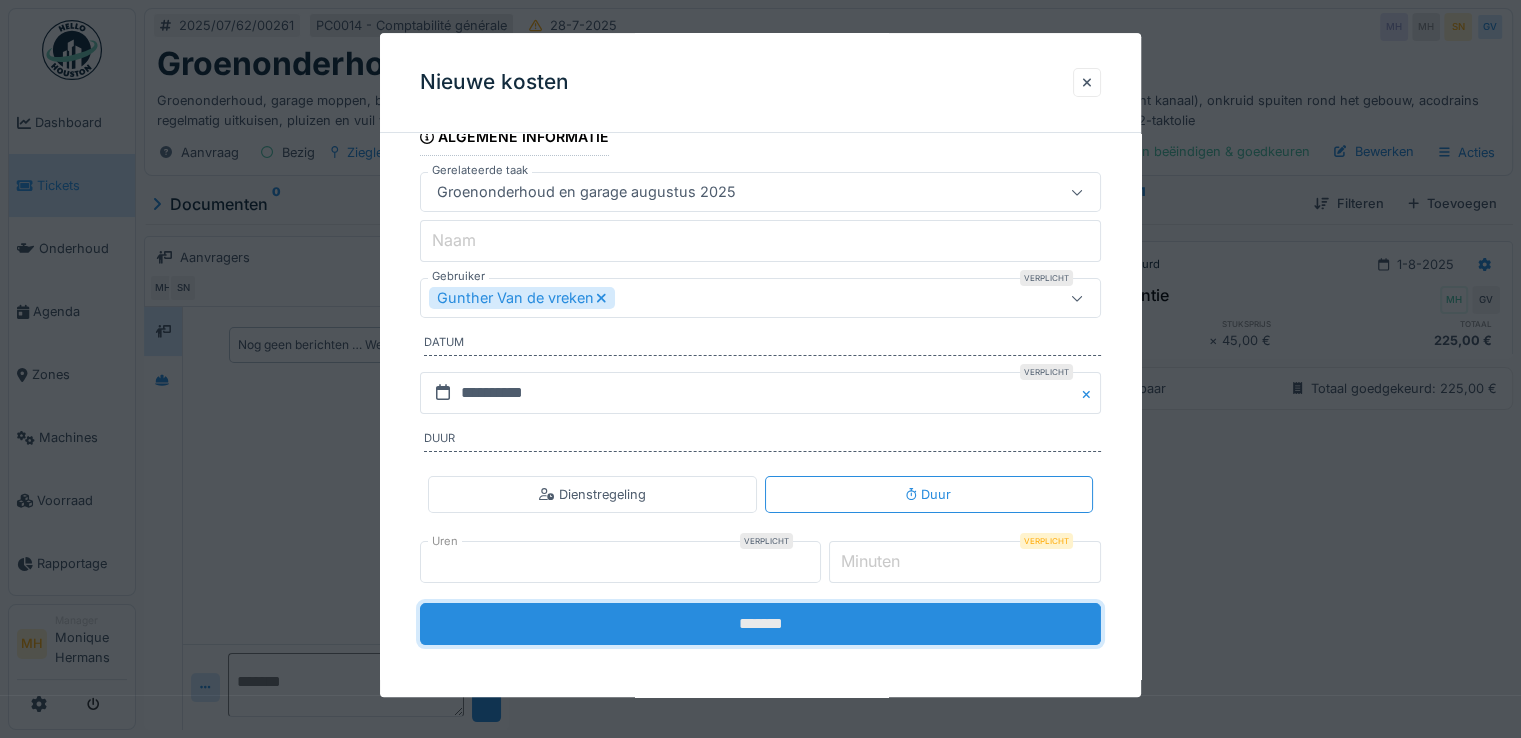 click on "*******" at bounding box center (760, 624) 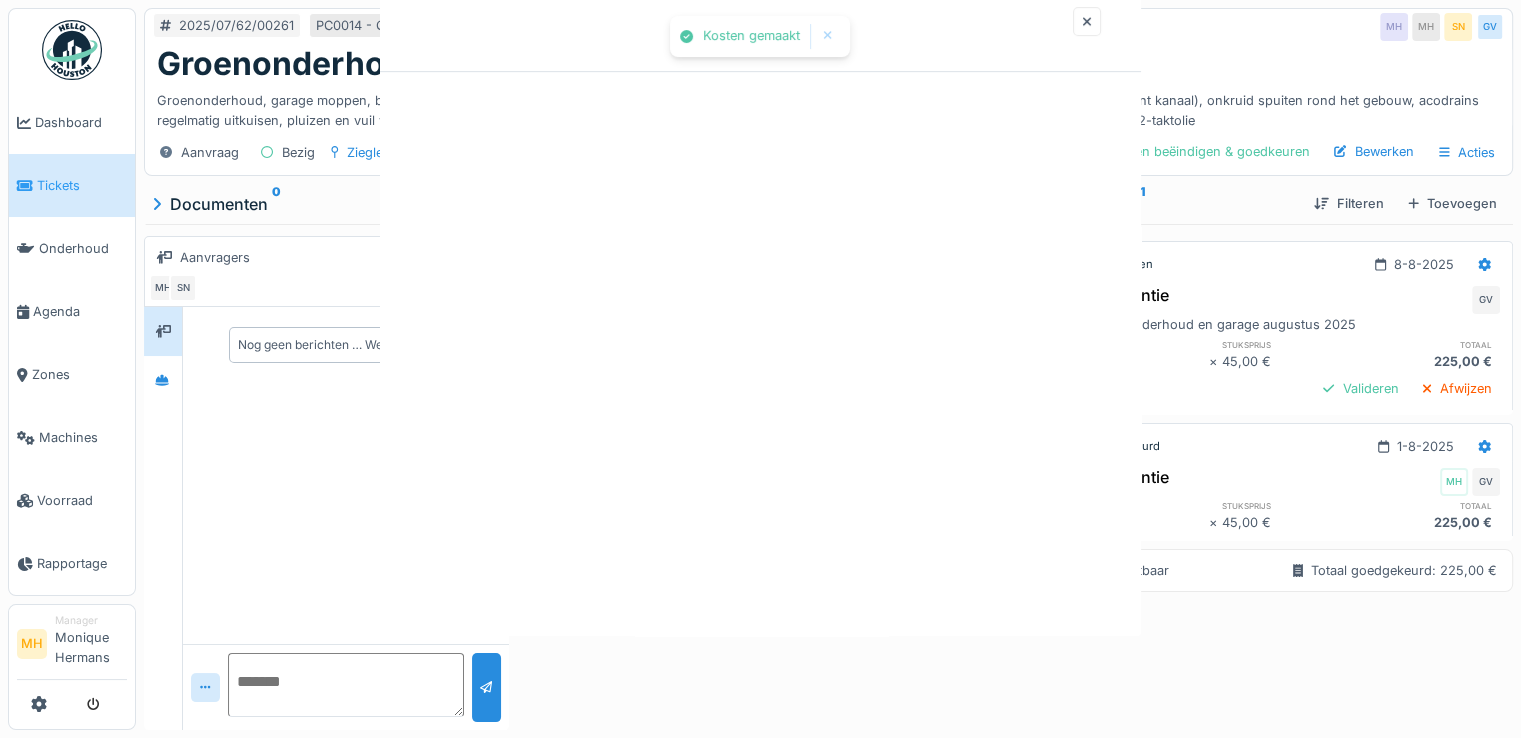 scroll, scrollTop: 0, scrollLeft: 0, axis: both 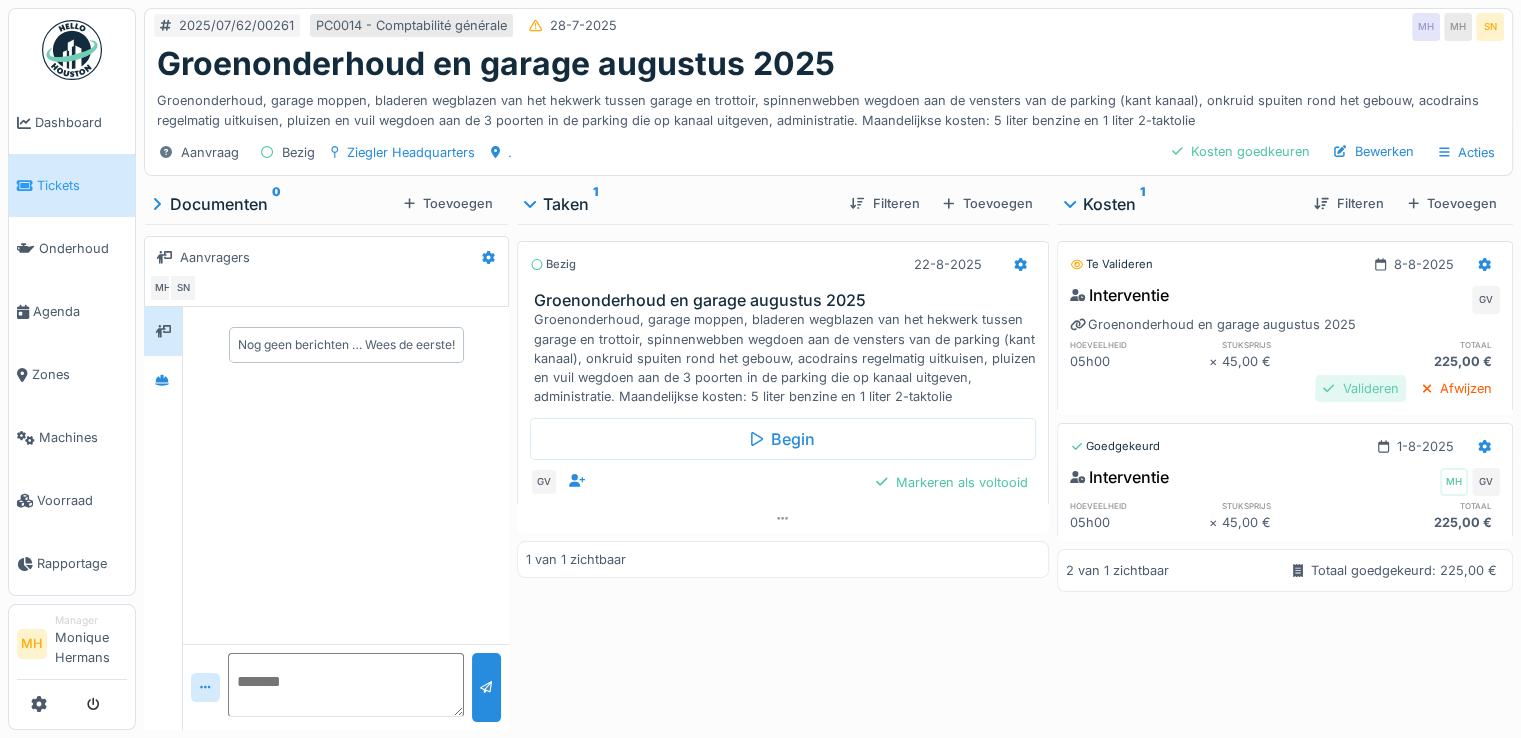 click on "Valideren" at bounding box center (1360, 388) 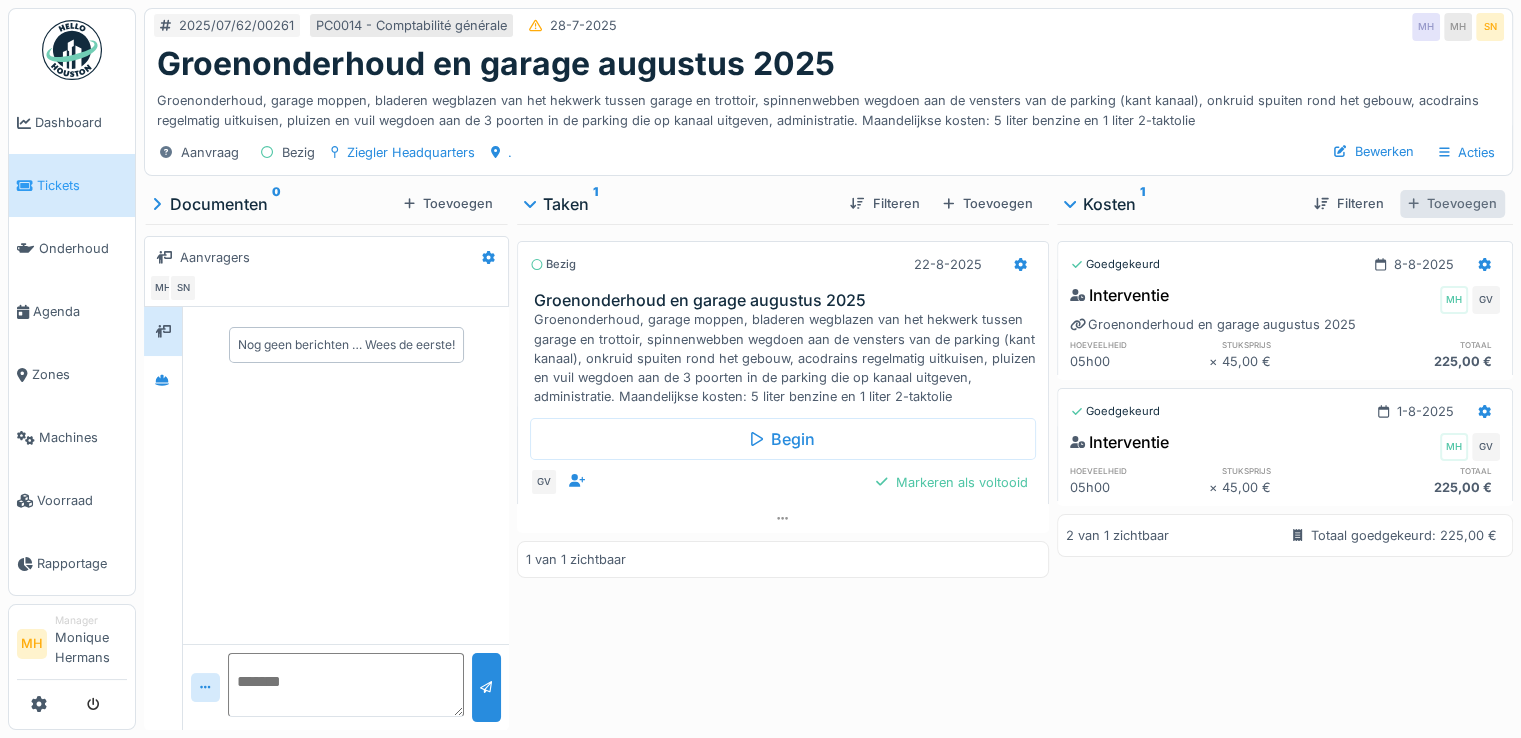 click on "Toevoegen" at bounding box center (1452, 203) 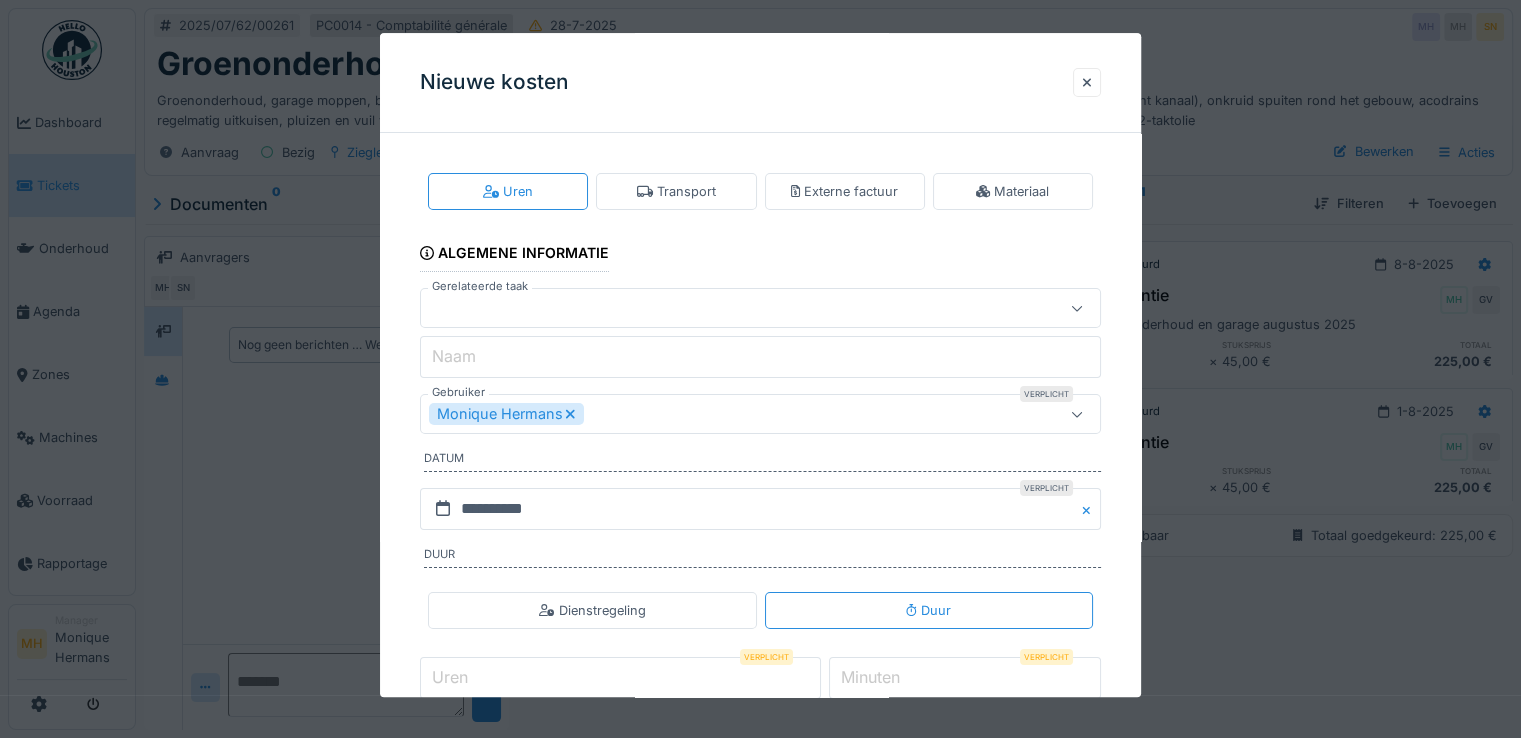 click at bounding box center [719, 309] 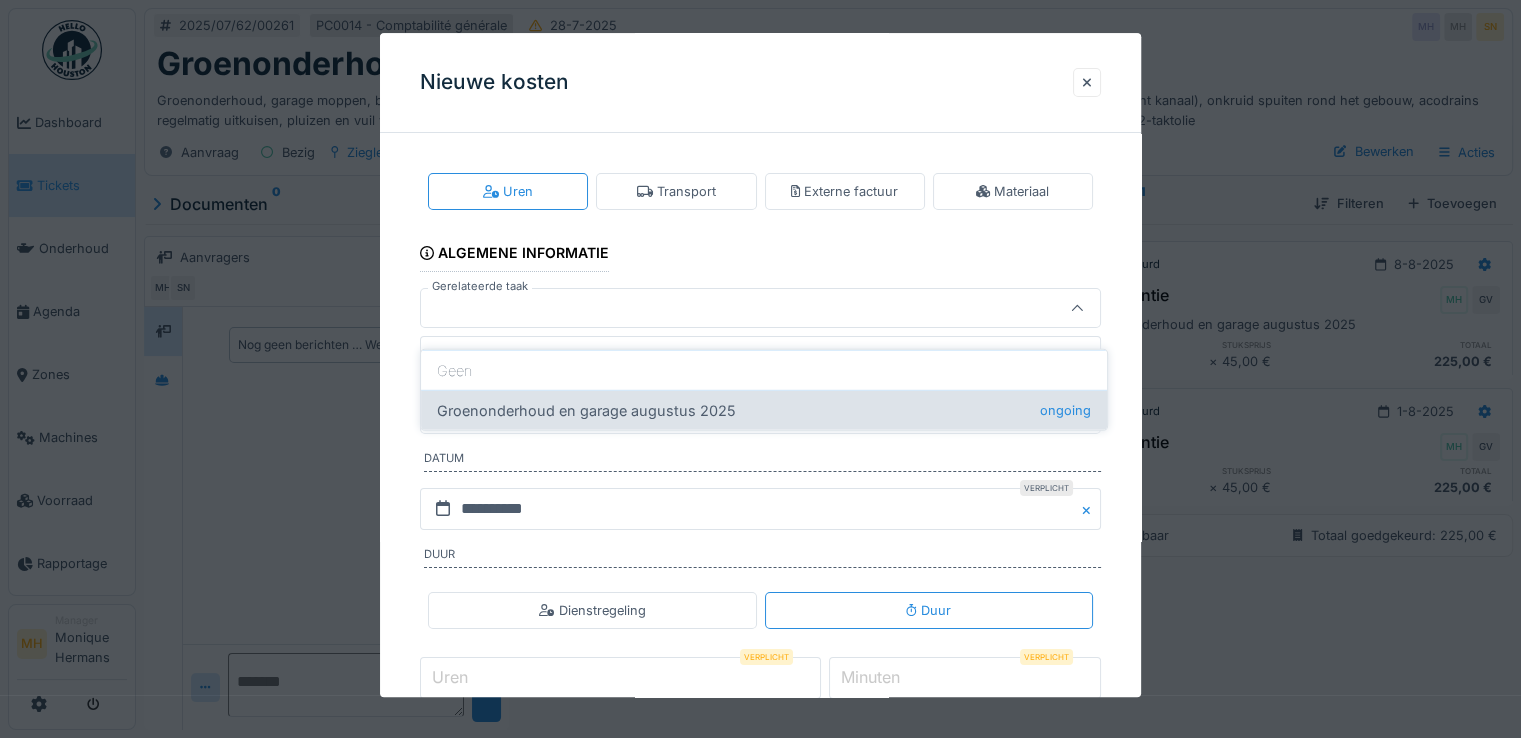 click on "Groenonderhoud en garage augustus 2025 ongoing" at bounding box center [764, 410] 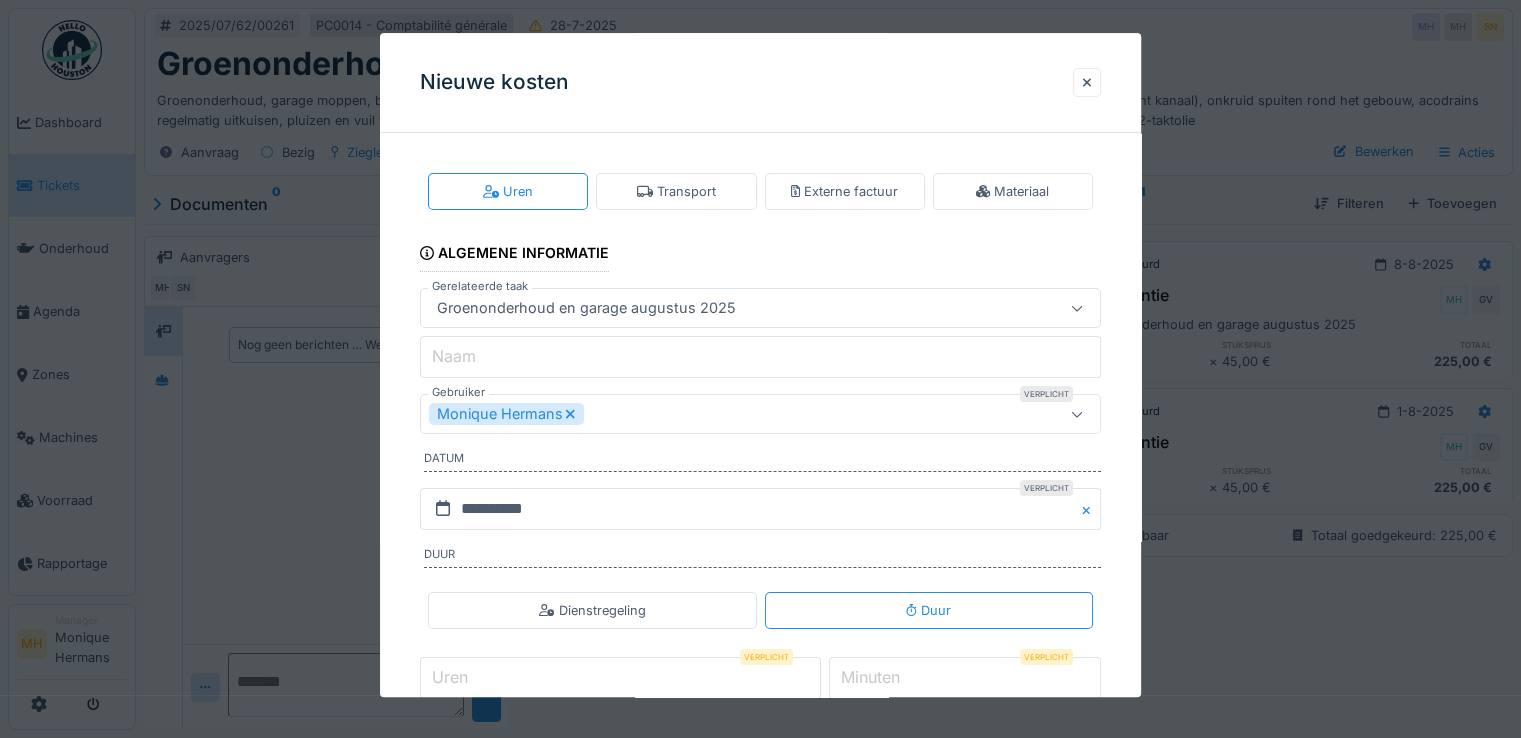 click on "Naam" at bounding box center [760, 358] 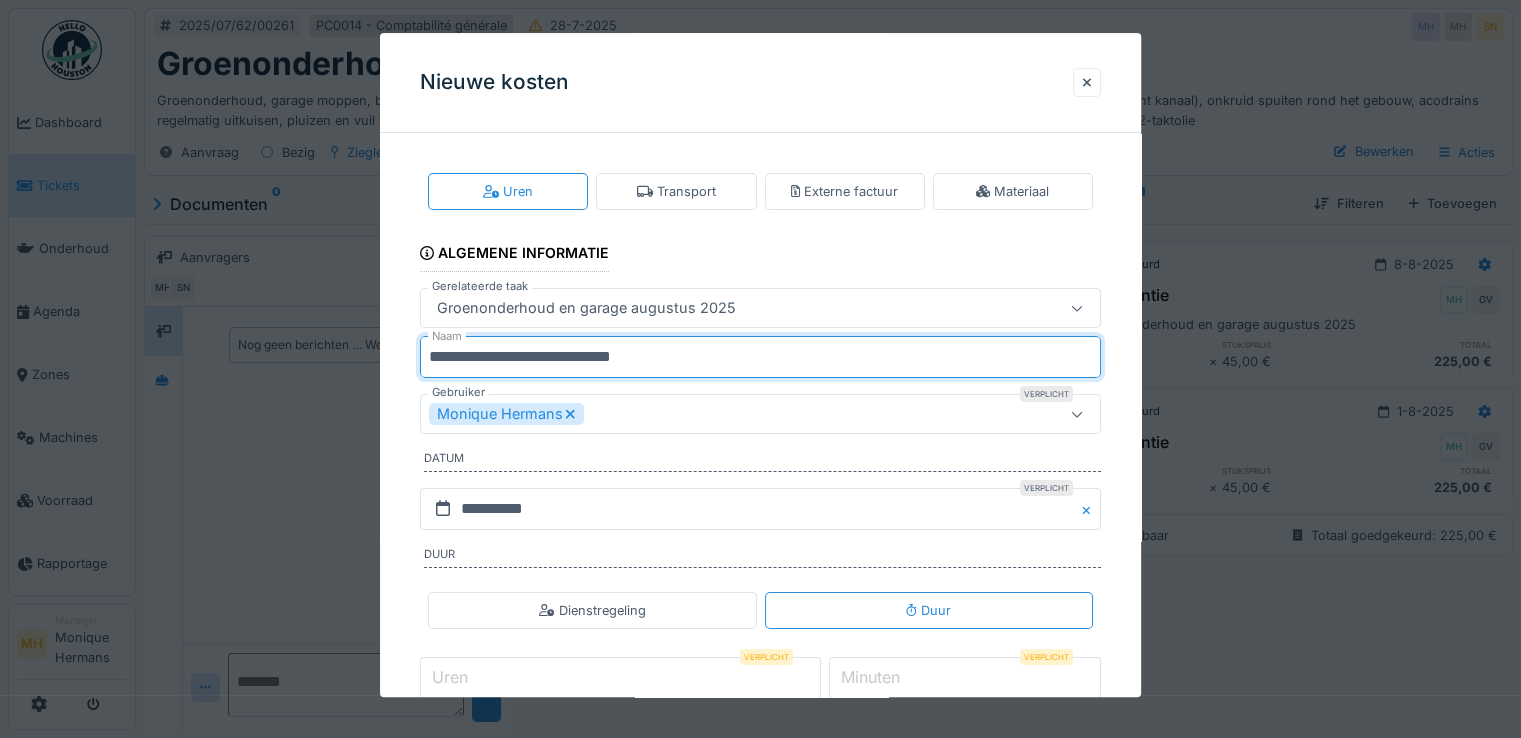 type on "**********" 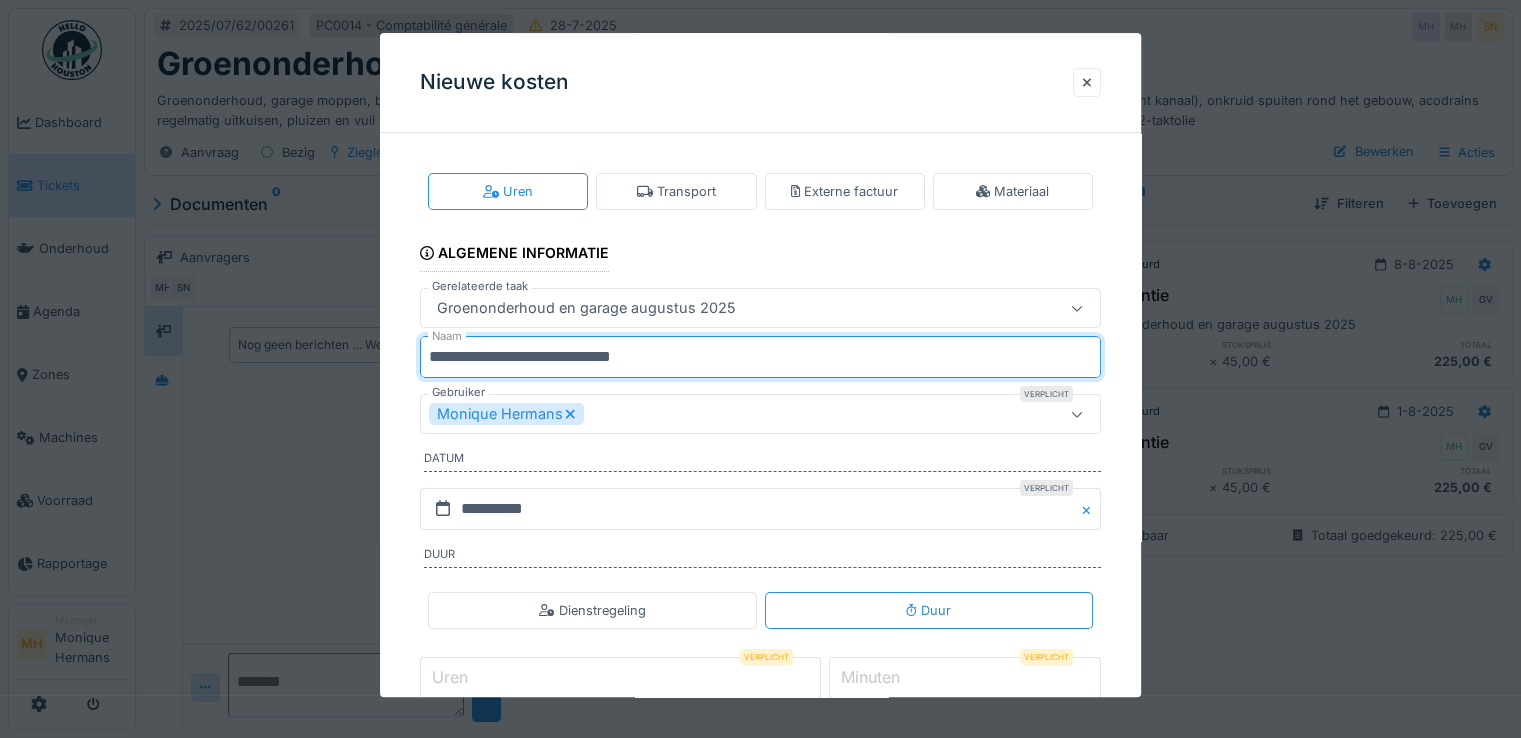 click on "Monique Hermans" at bounding box center (506, 415) 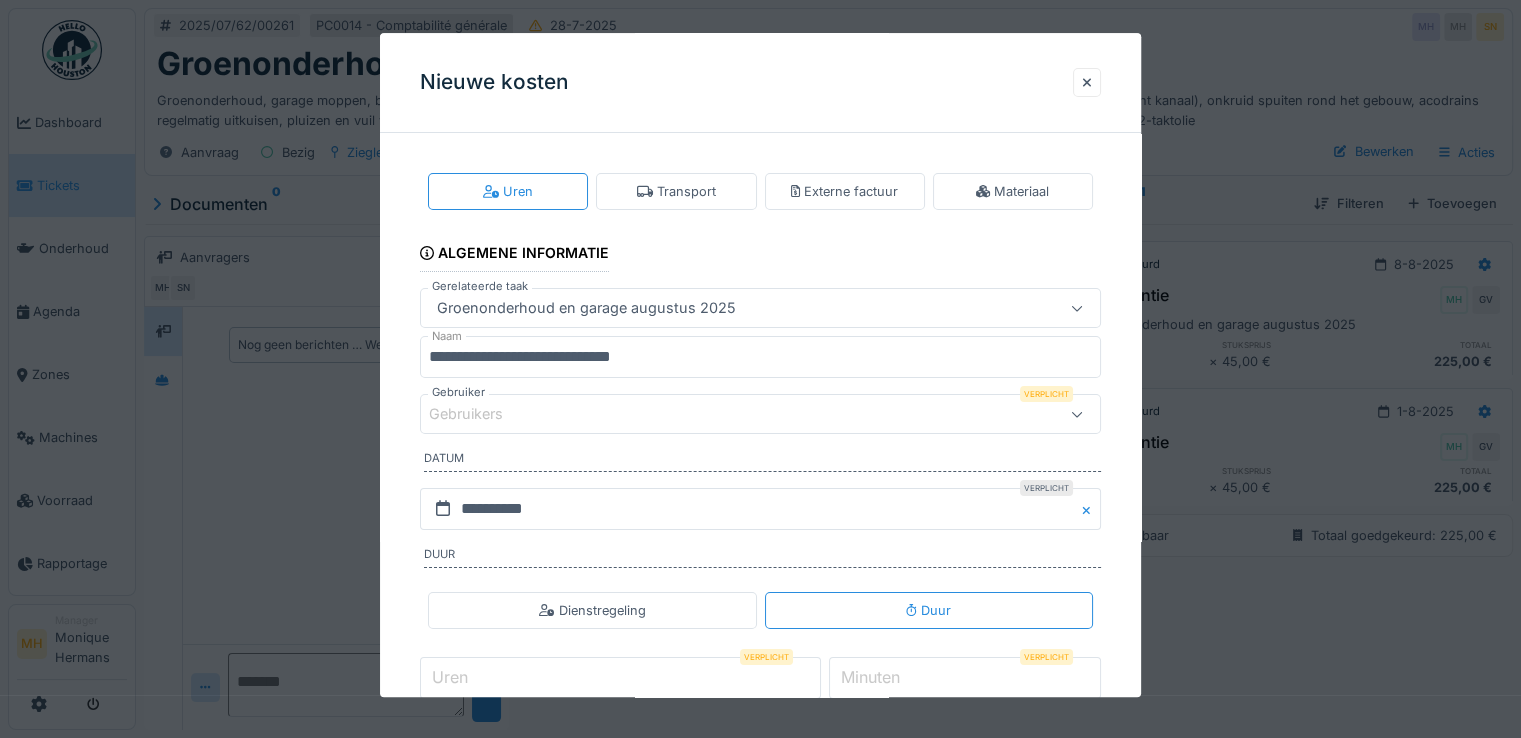 click on "Gebruikers" at bounding box center (480, 415) 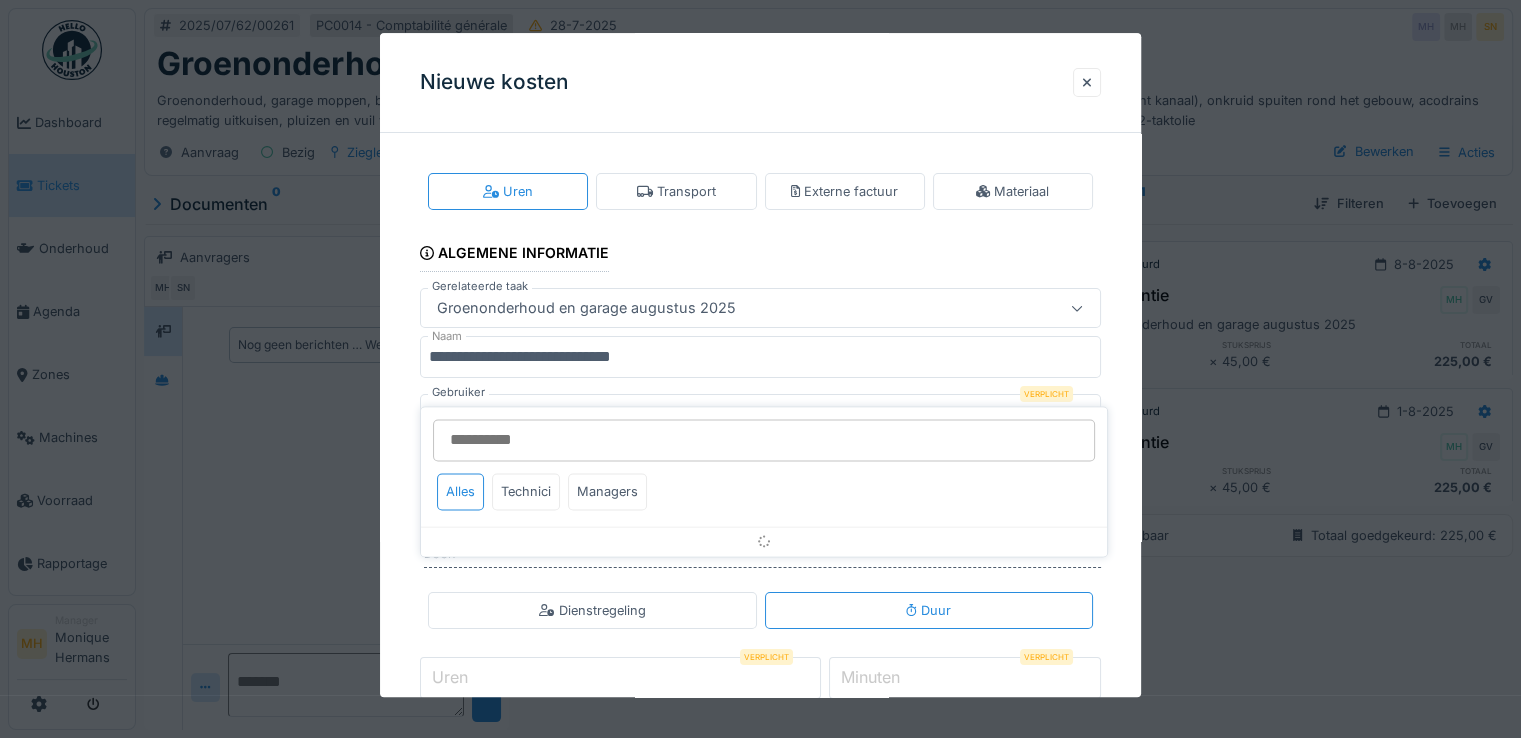scroll, scrollTop: 48, scrollLeft: 0, axis: vertical 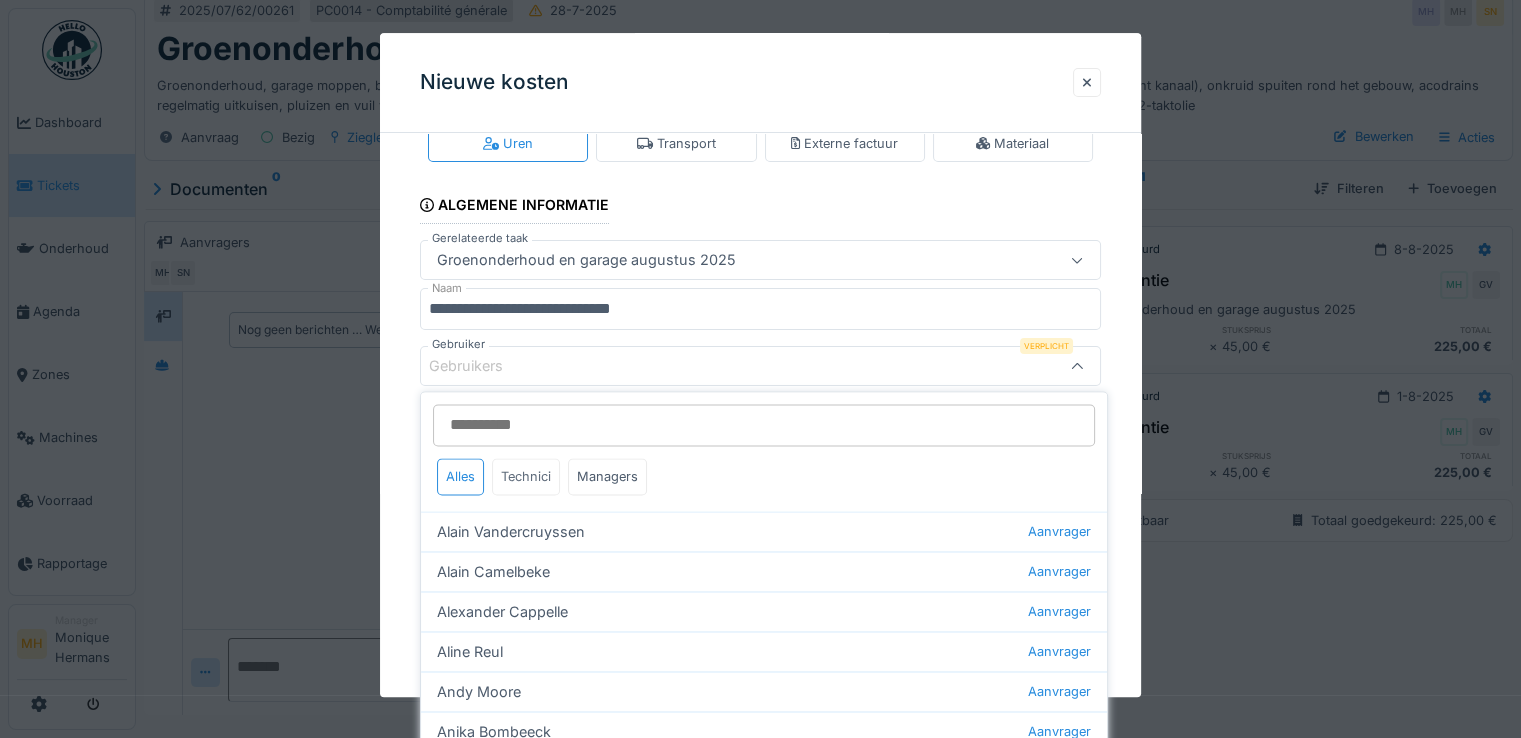 click on "Technici" at bounding box center [526, 476] 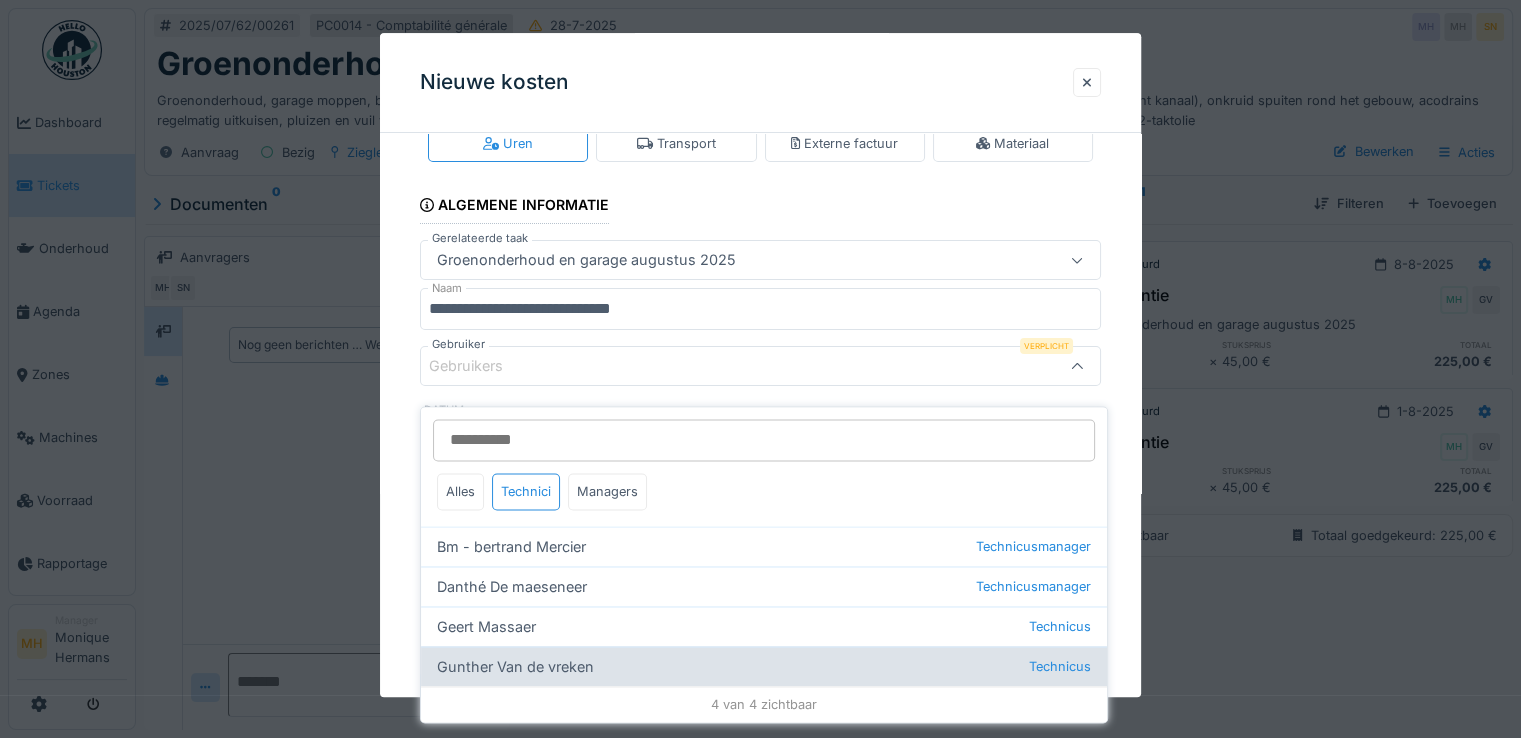 click on "Gunther Van de vreken Technicus" at bounding box center (764, 667) 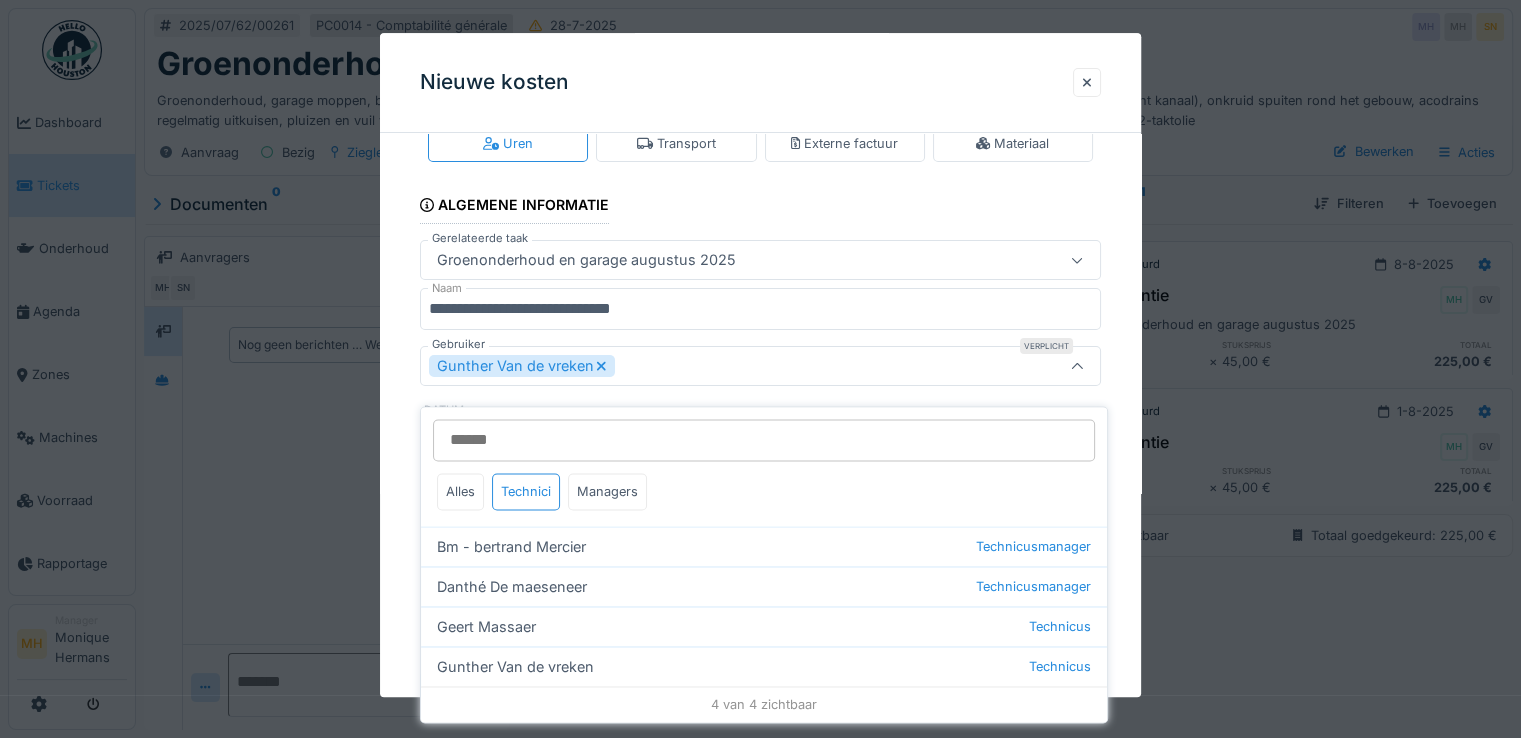 click on "**********" at bounding box center (760, 435) 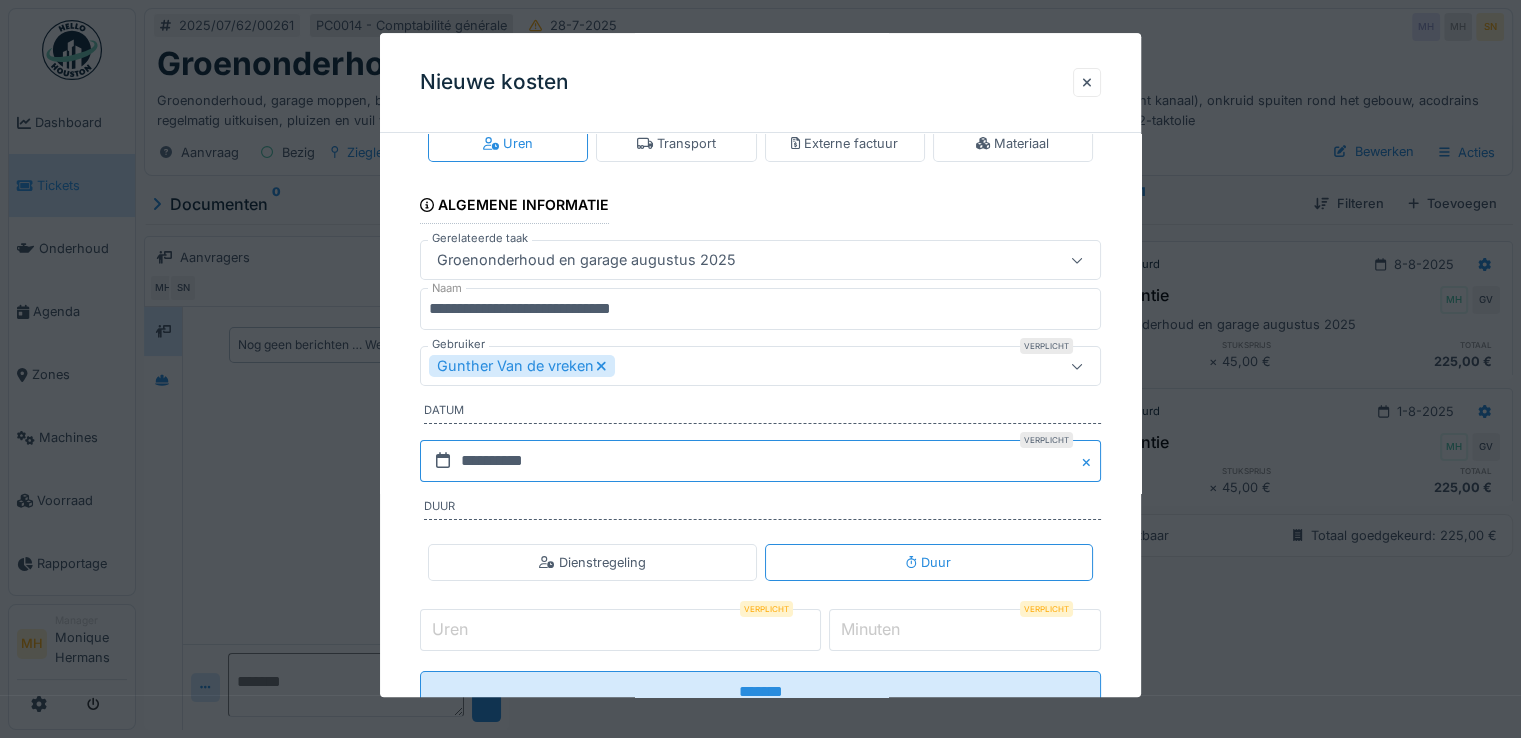 click on "**********" at bounding box center (760, 461) 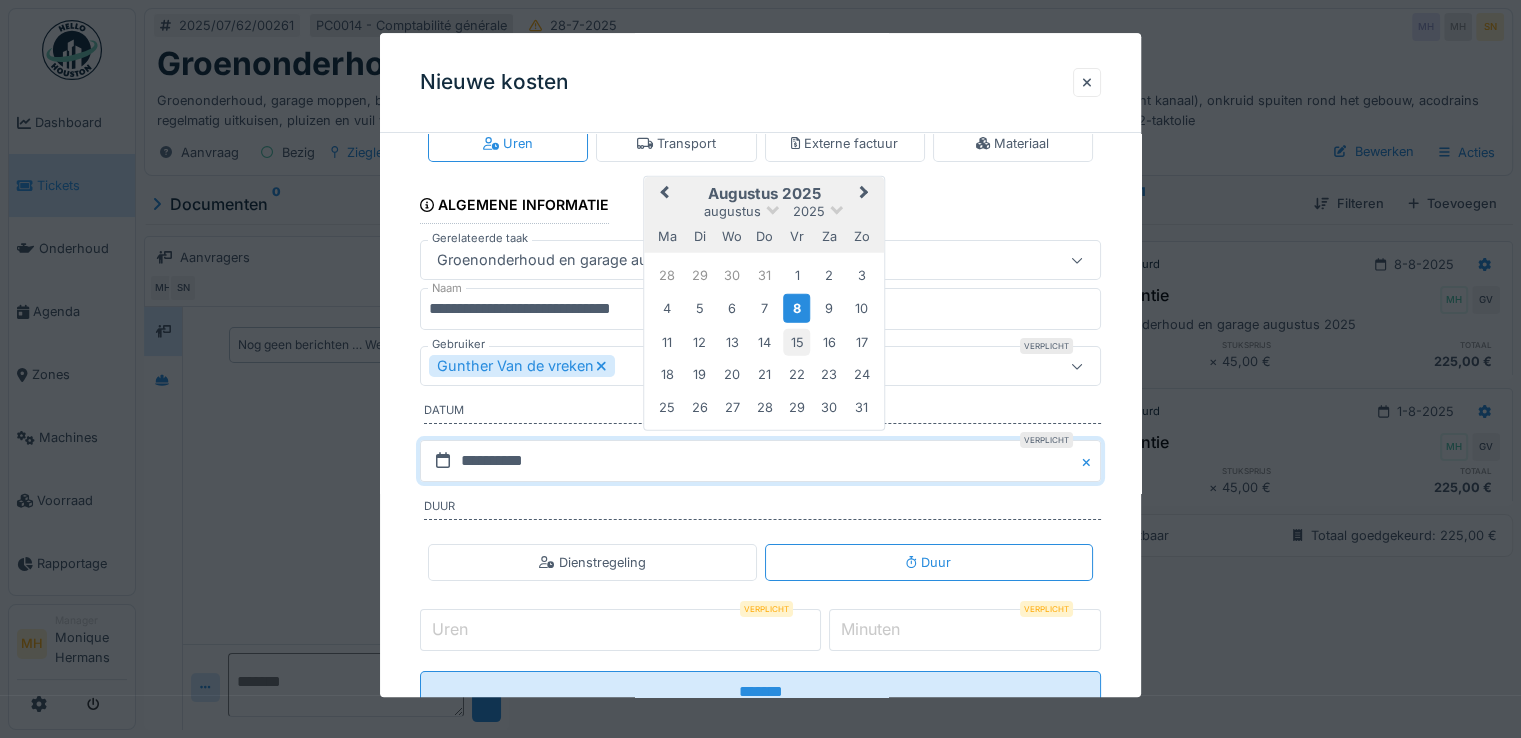 click on "15" at bounding box center (796, 342) 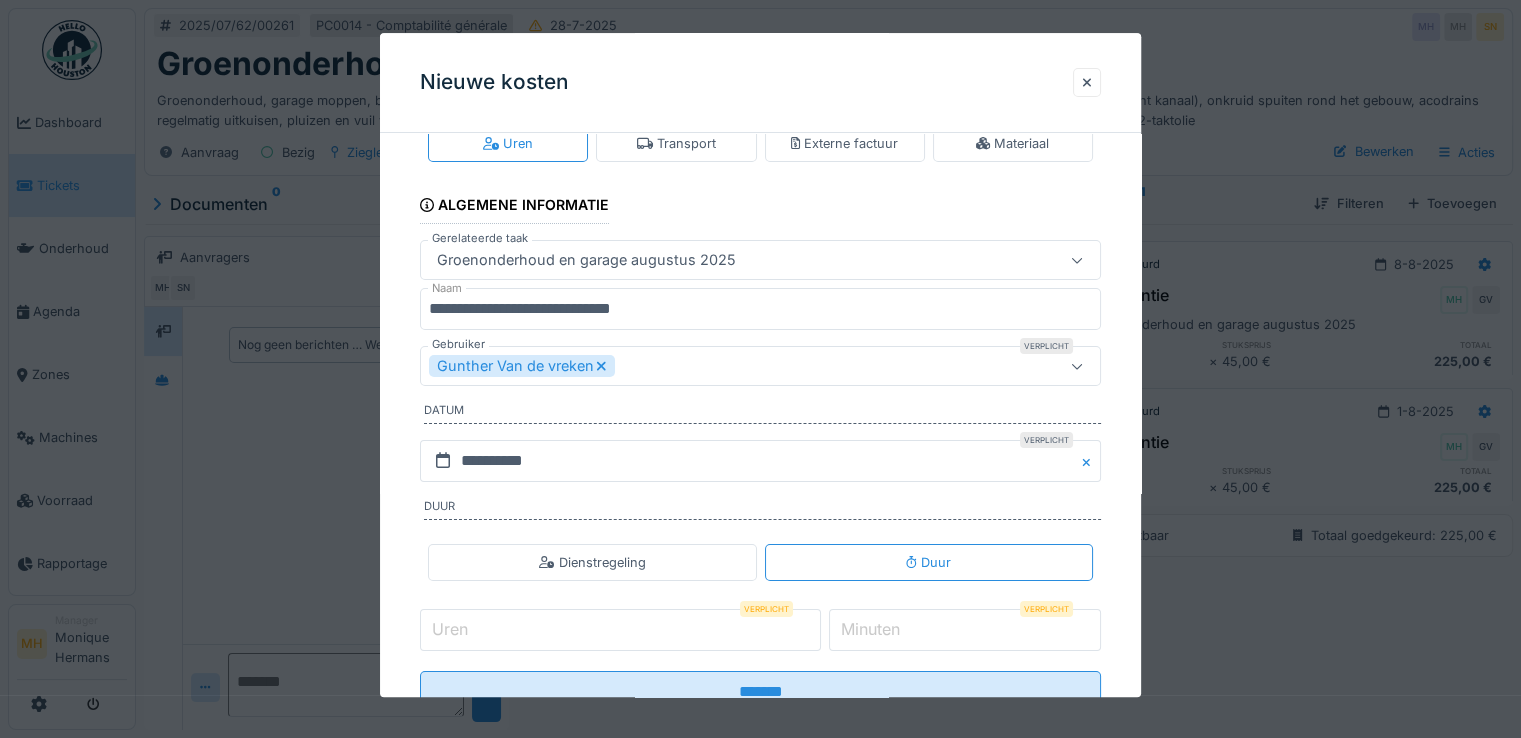 scroll, scrollTop: 116, scrollLeft: 0, axis: vertical 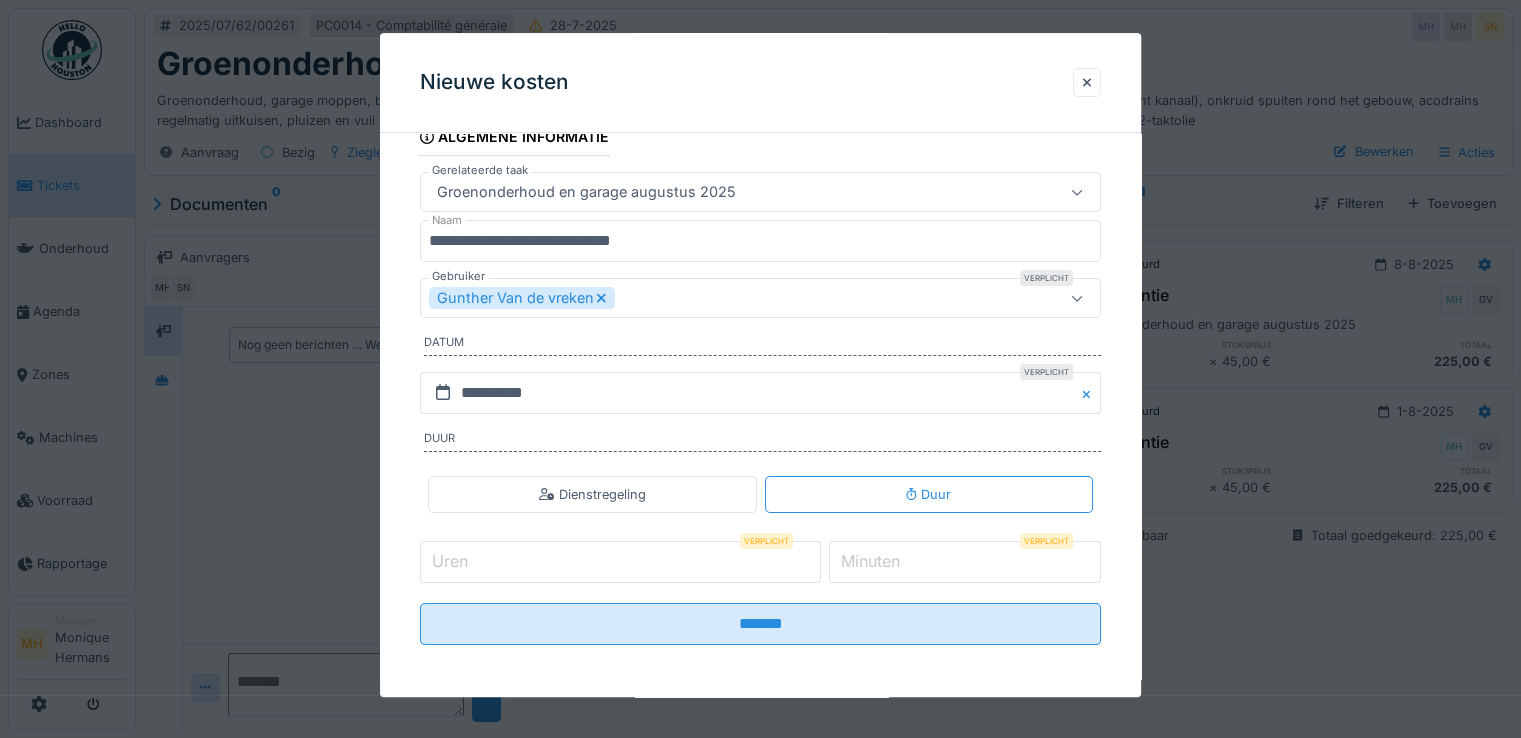 click on "Uren" at bounding box center (620, 562) 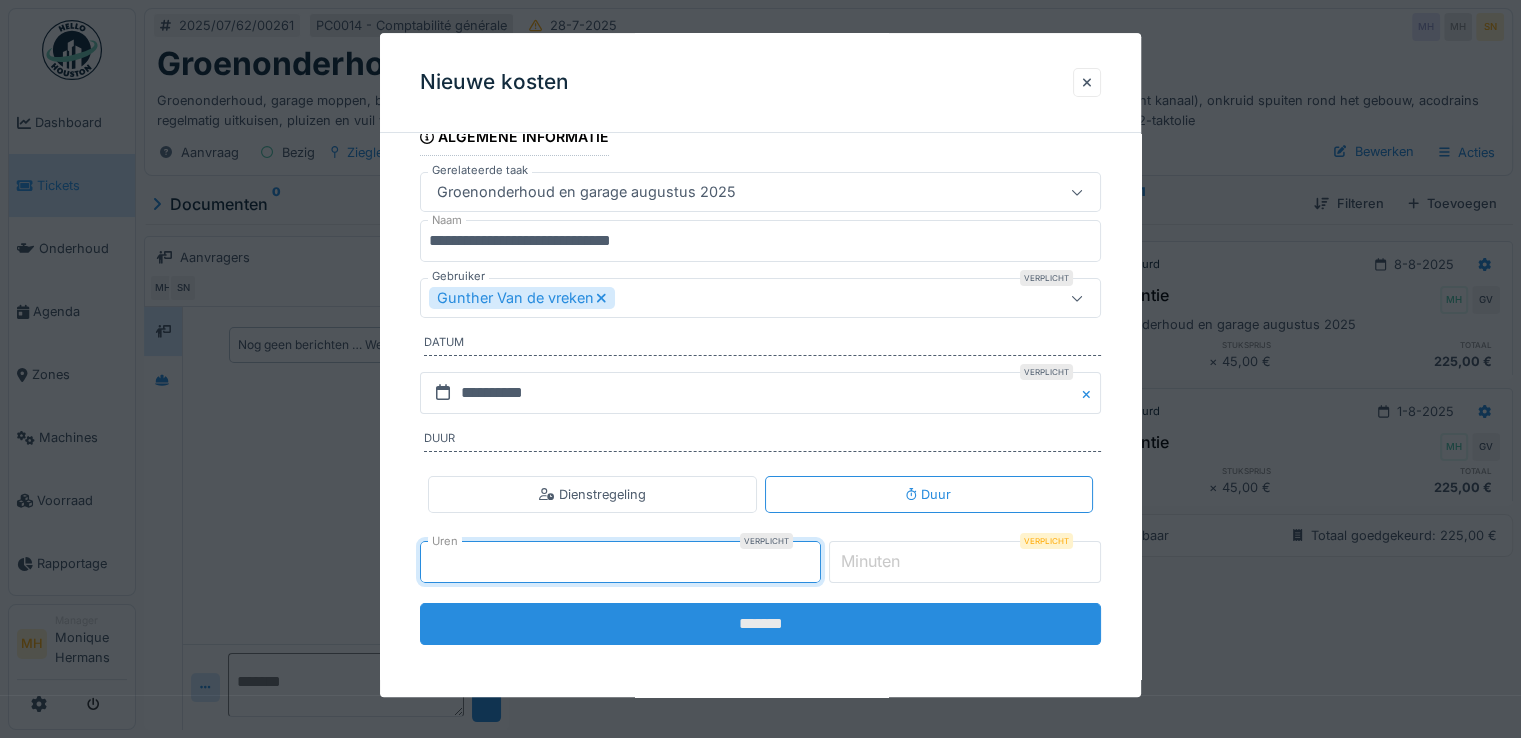 type on "*" 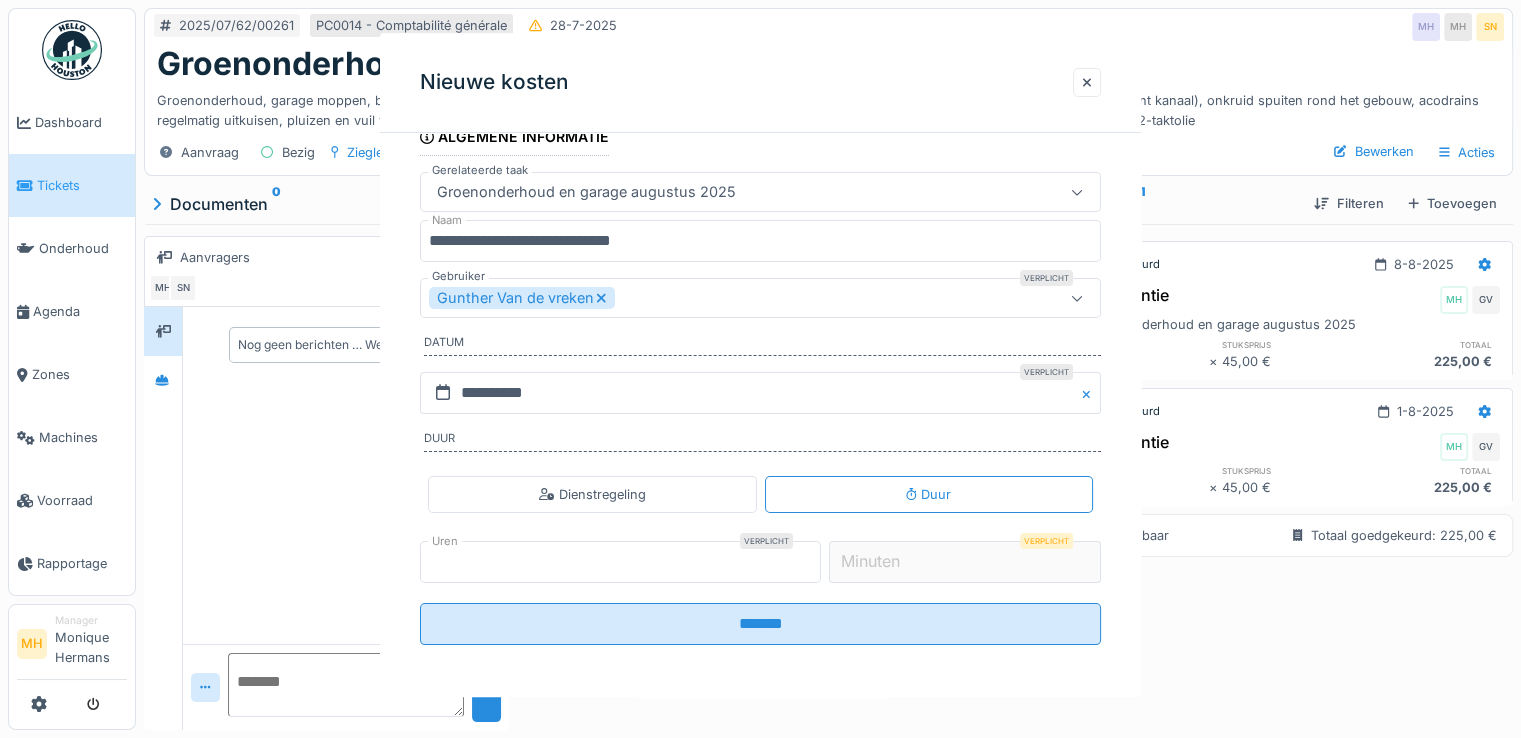 scroll, scrollTop: 0, scrollLeft: 0, axis: both 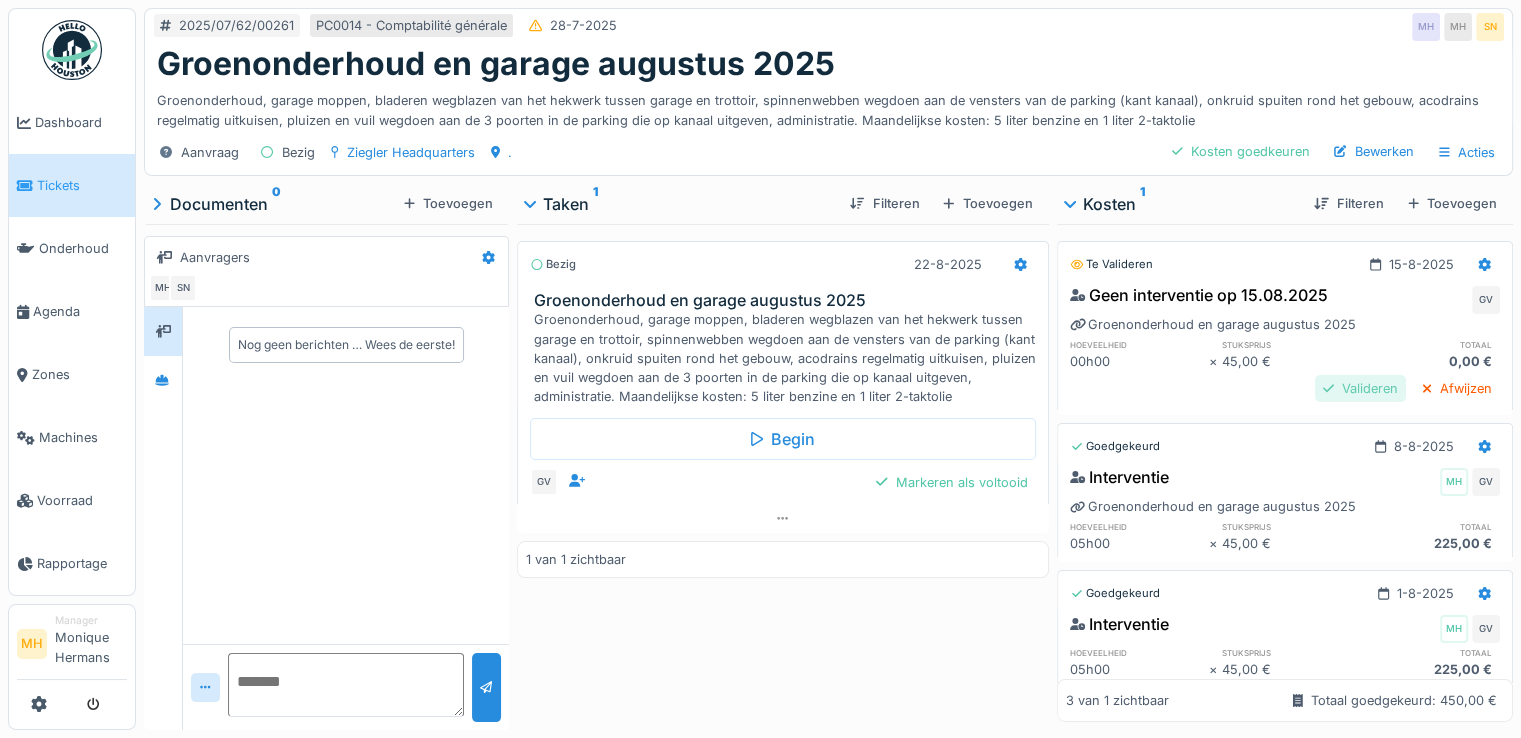 click on "Valideren" at bounding box center (1360, 388) 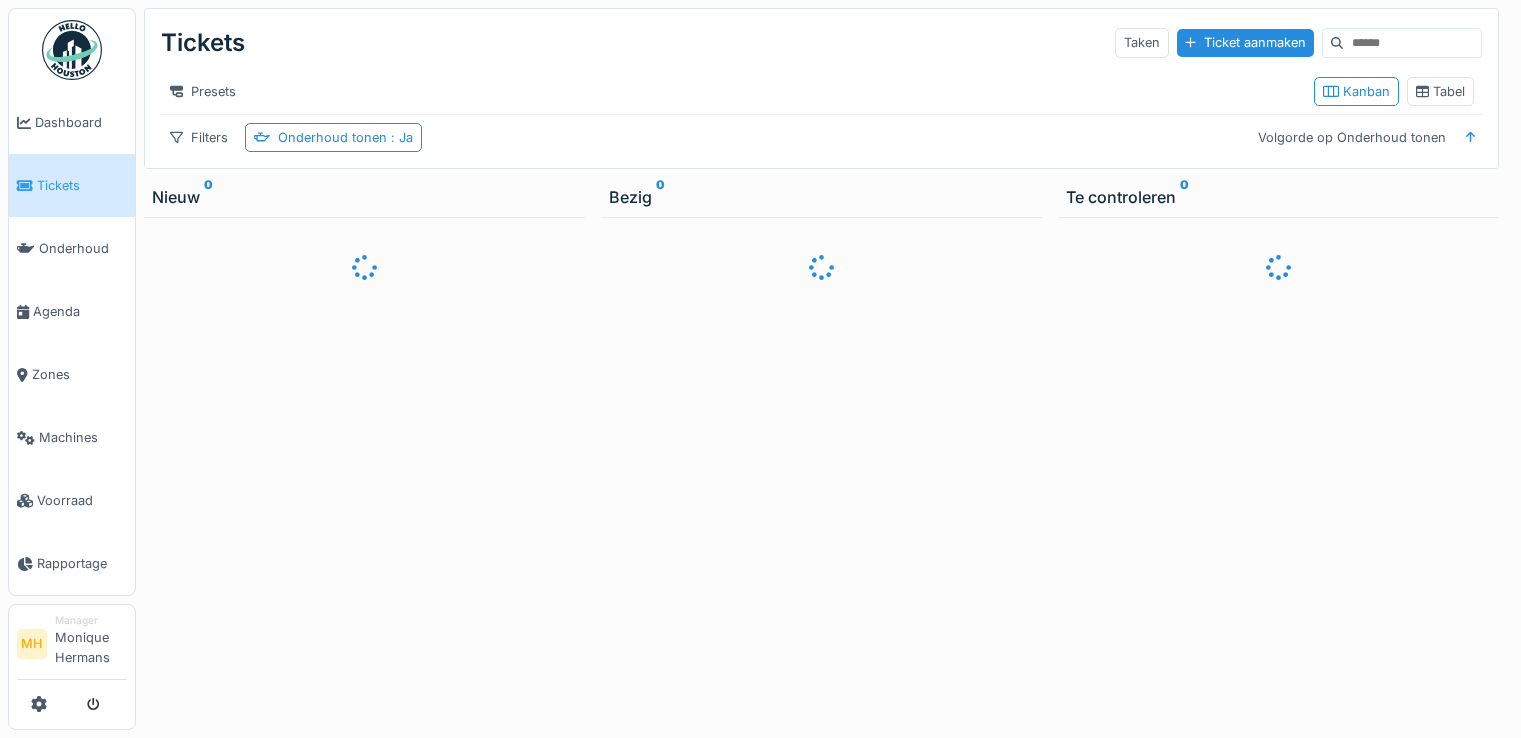 scroll, scrollTop: 0, scrollLeft: 0, axis: both 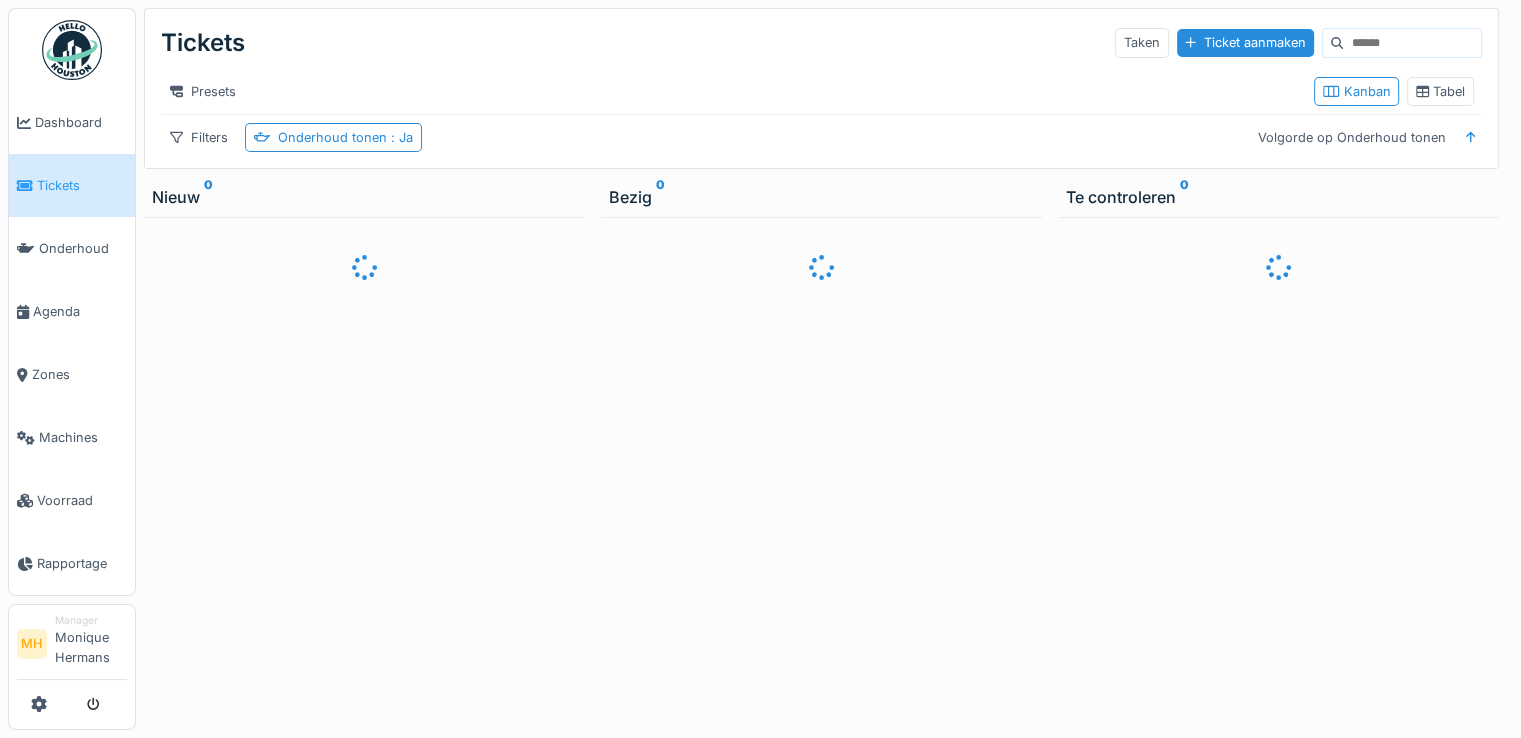 click on "Tickets Taken Ticket aanmaken" at bounding box center (821, 43) 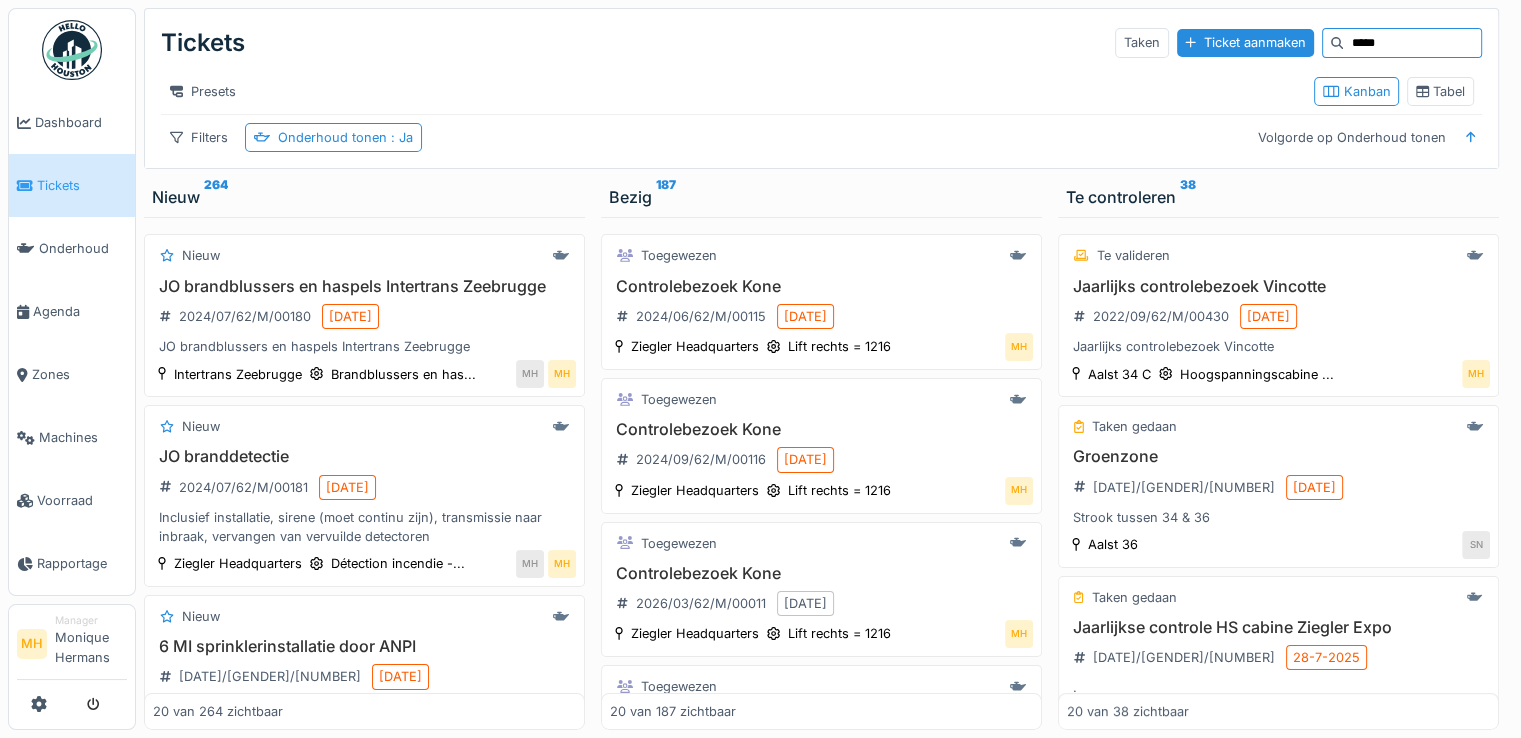 type on "*****" 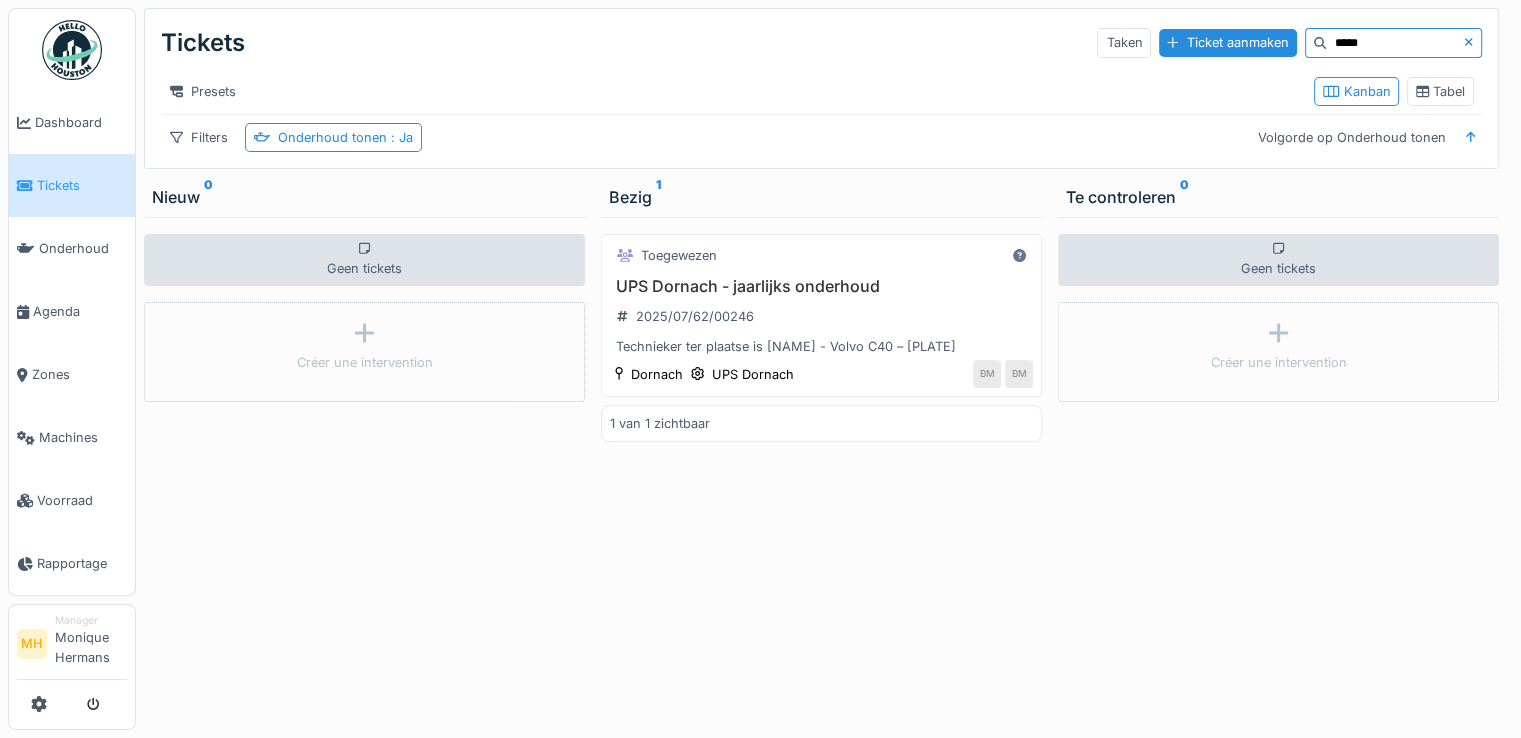 click on "UPS Dornach - jaarlijks onderhoud" at bounding box center [821, 286] 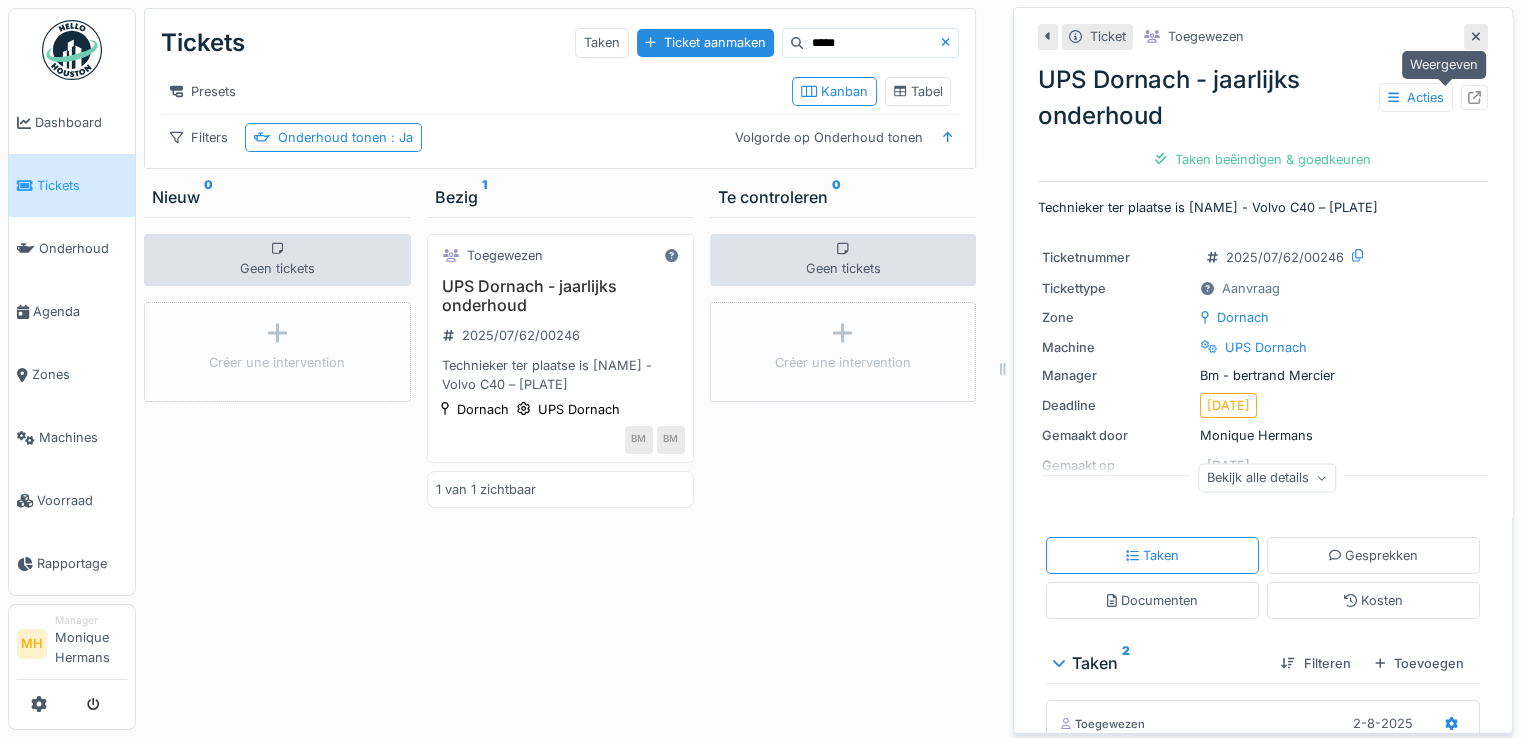 click 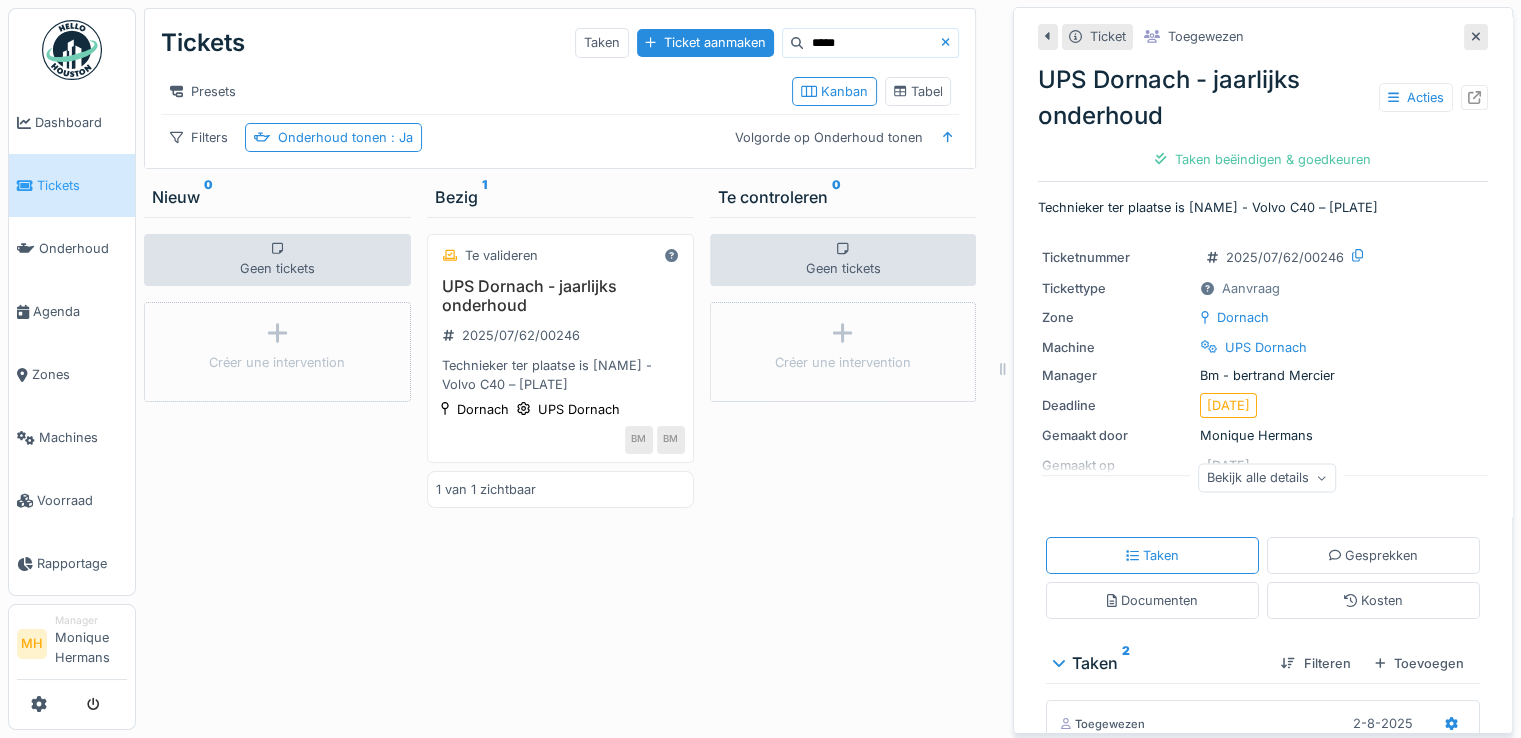 drag, startPoint x: 828, startPoint y: 41, endPoint x: 706, endPoint y: 58, distance: 123.178734 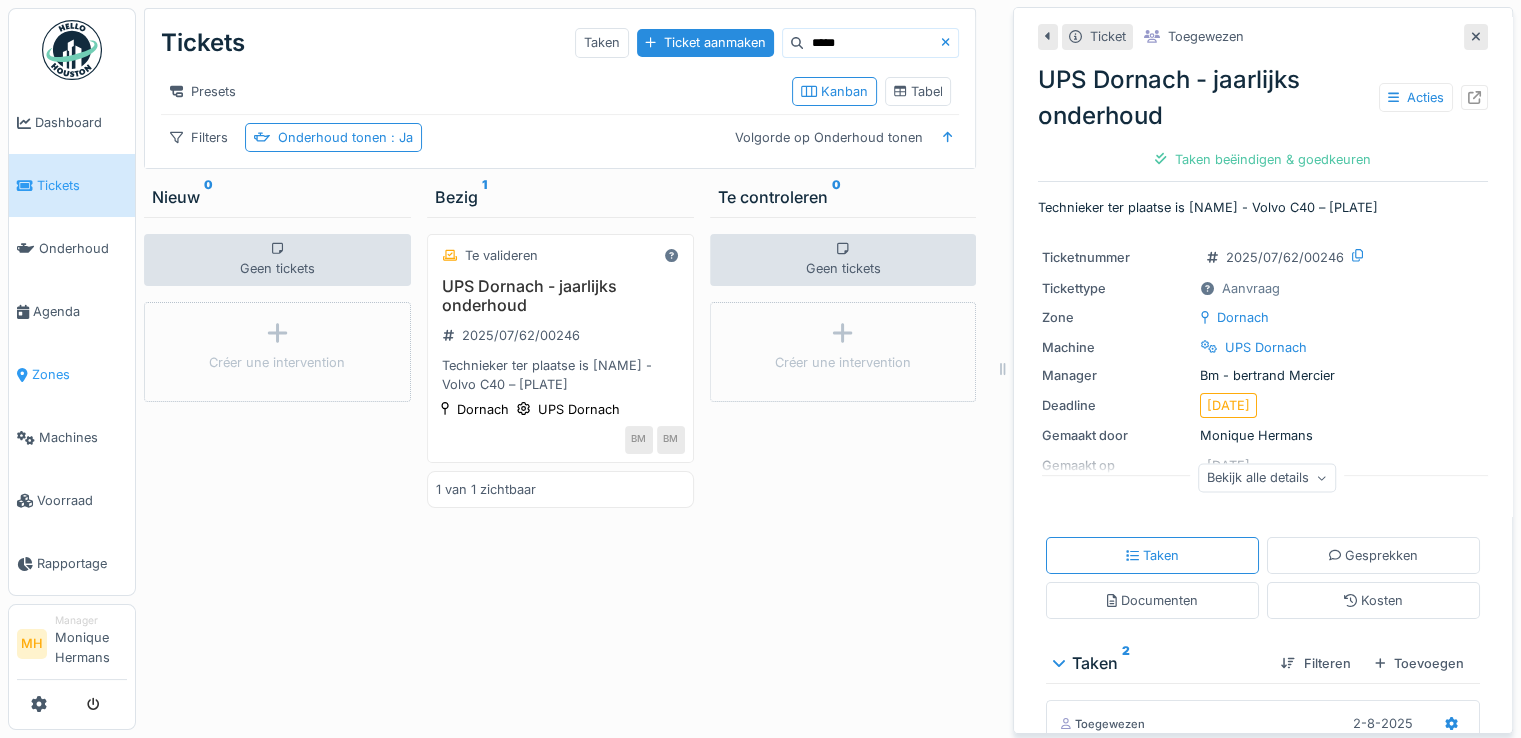 click on "Zones" at bounding box center (79, 374) 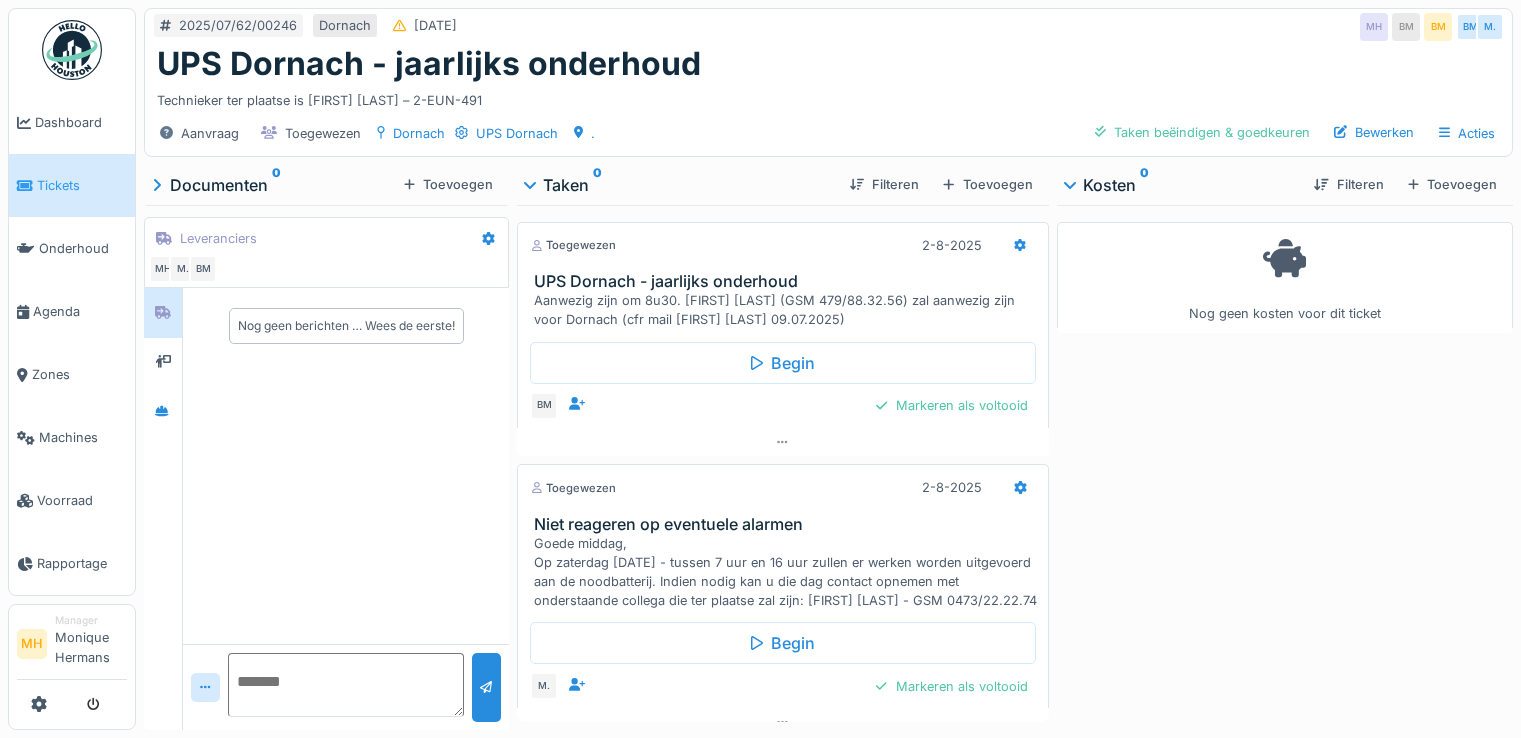 scroll, scrollTop: 0, scrollLeft: 0, axis: both 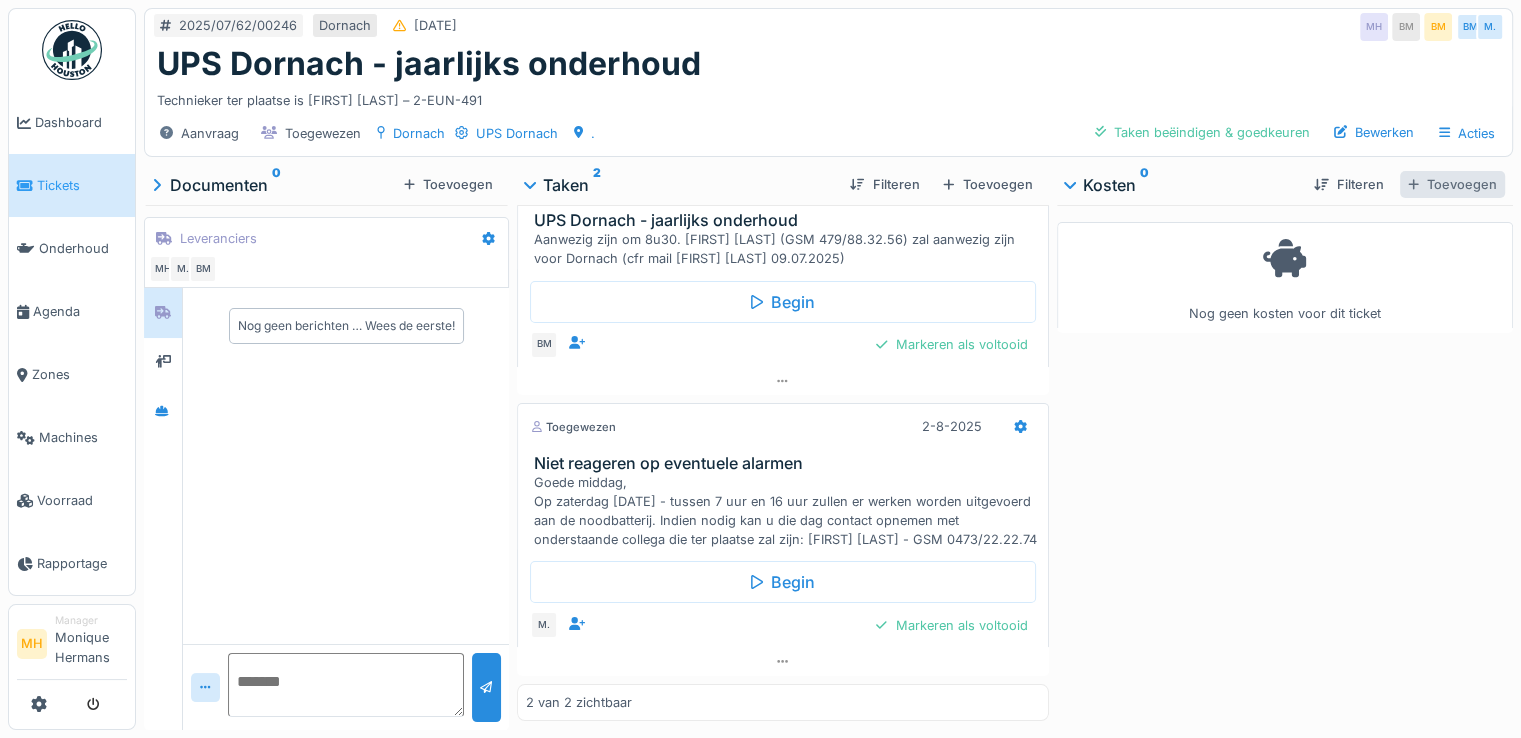 click on "Toevoegen" at bounding box center [1452, 184] 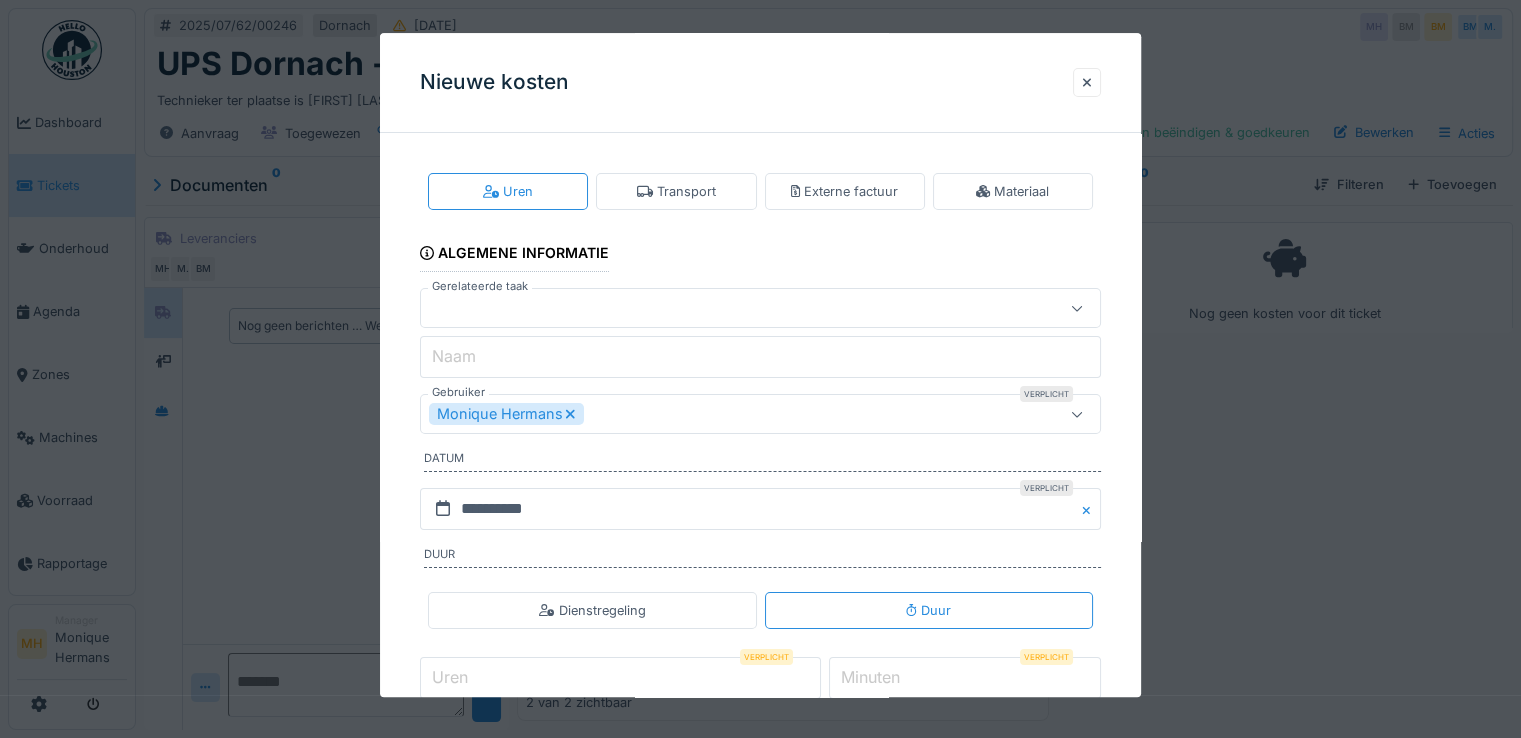 click at bounding box center [719, 309] 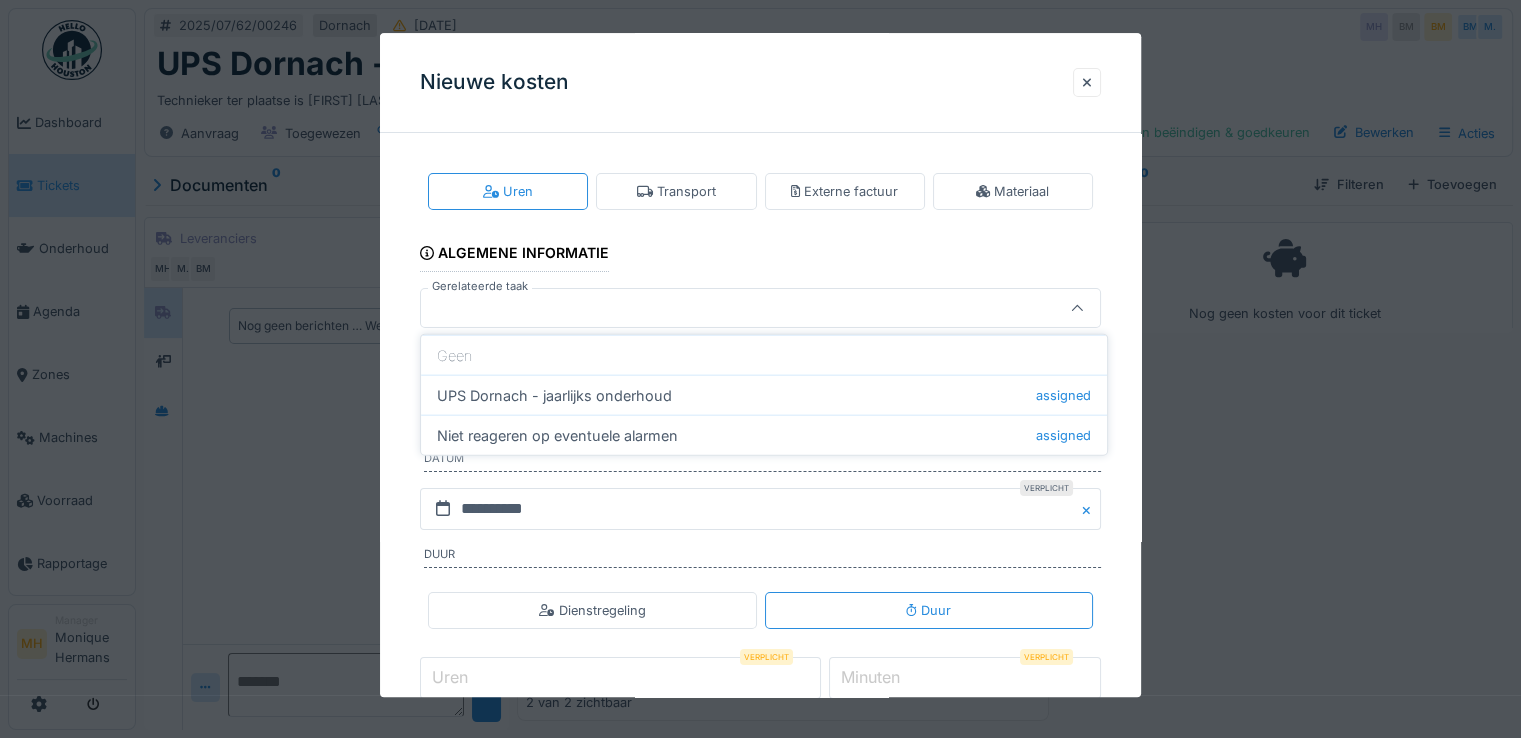 drag, startPoint x: 539, startPoint y: 394, endPoint x: 540, endPoint y: 383, distance: 11.045361 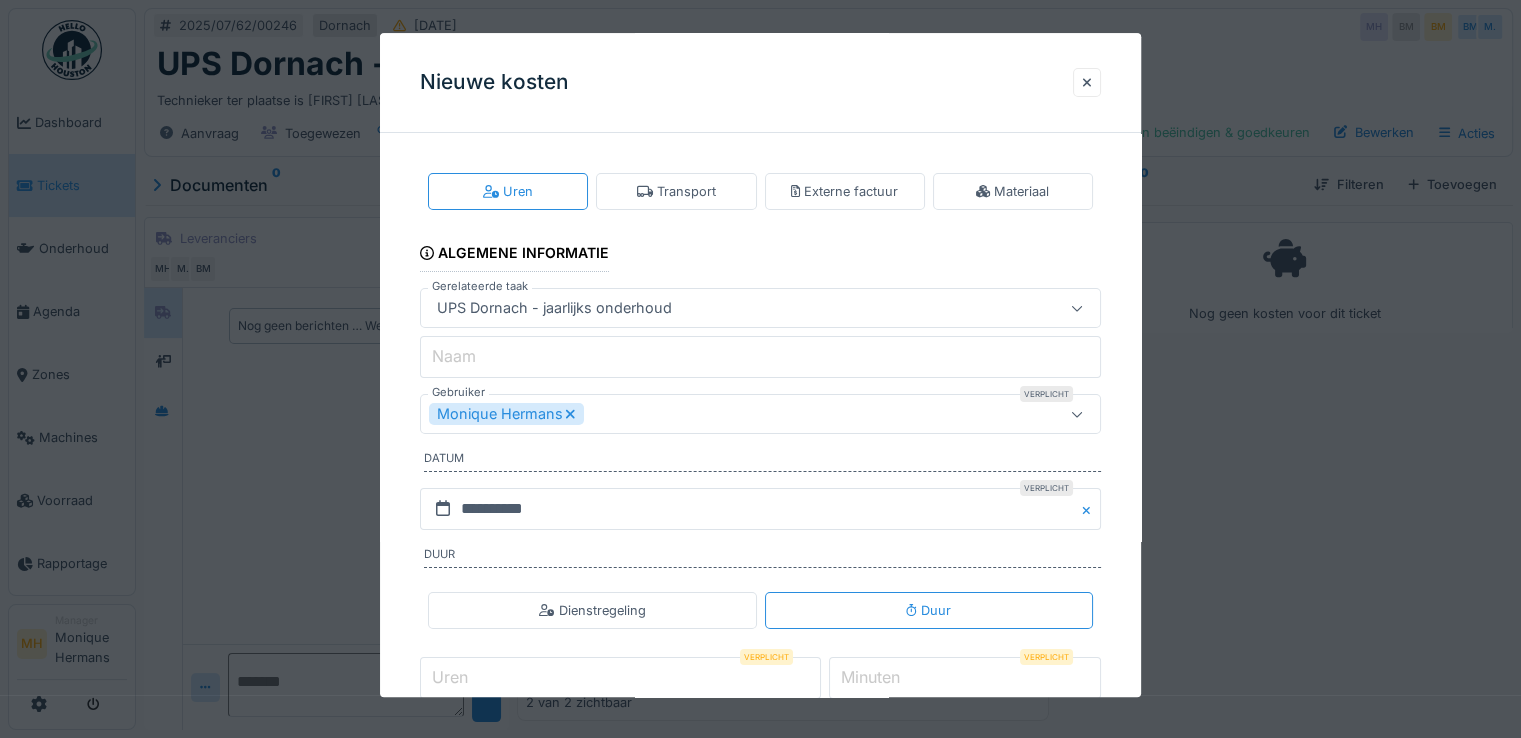 click on "Monique Hermans" at bounding box center [506, 415] 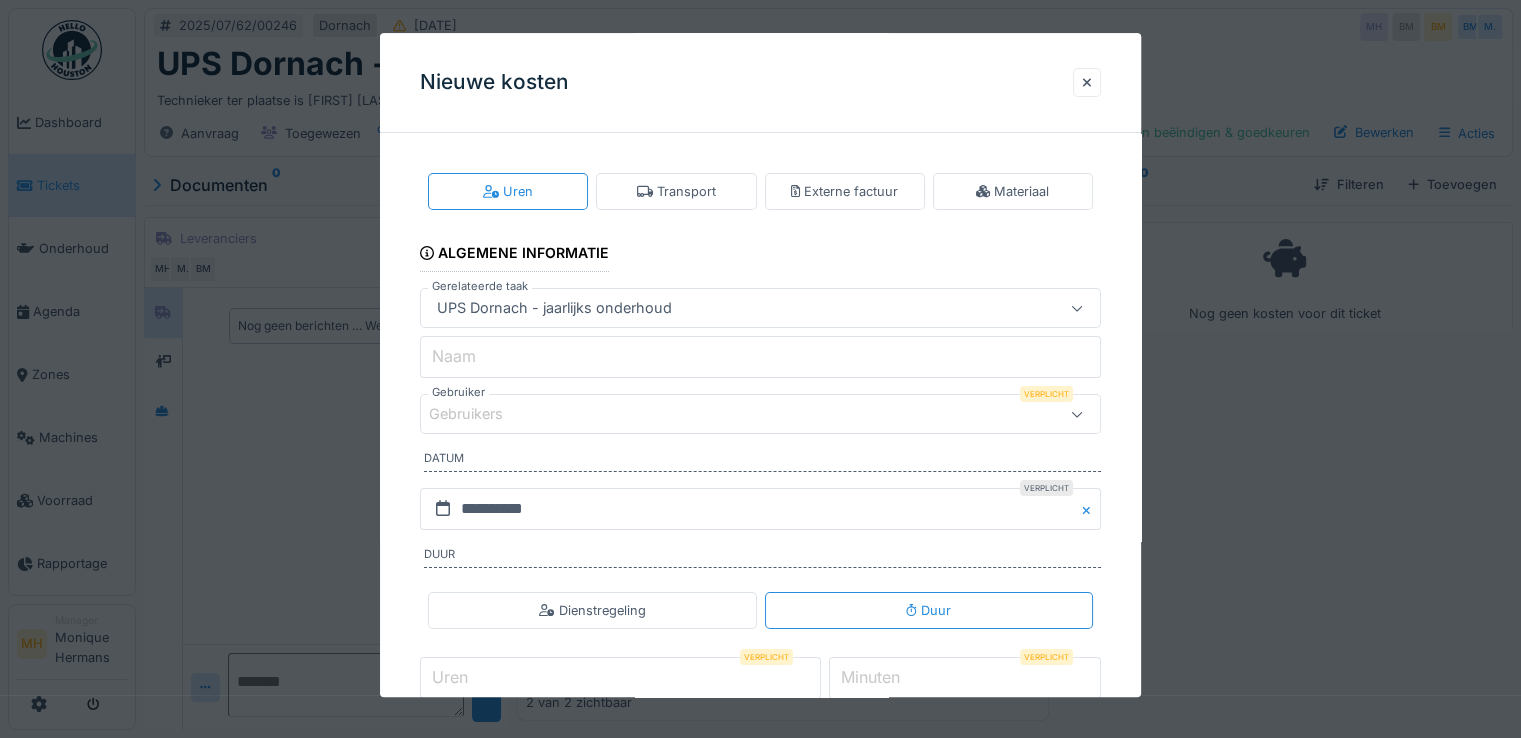 click on "Gebruikers" at bounding box center [719, 415] 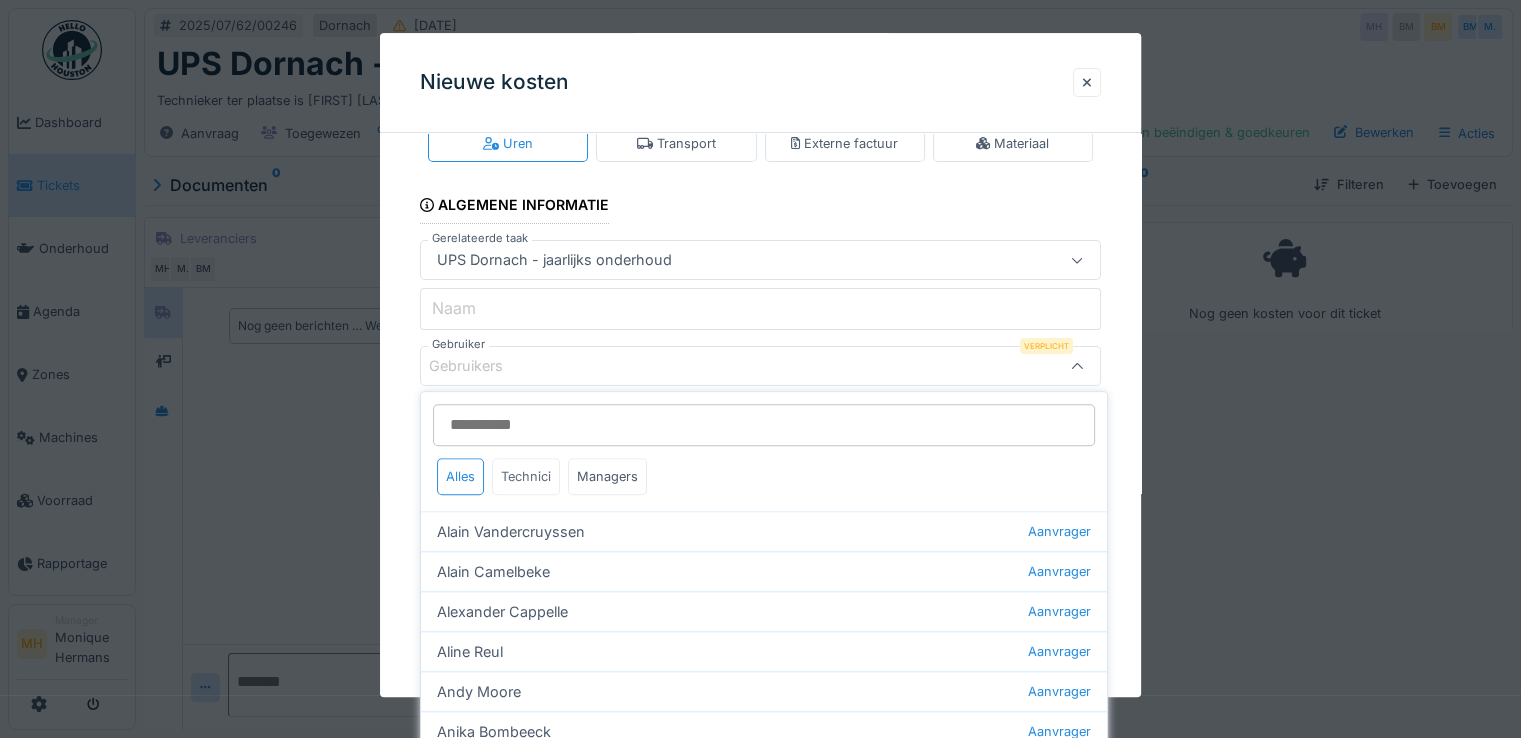 drag, startPoint x: 516, startPoint y: 472, endPoint x: 530, endPoint y: 482, distance: 17.20465 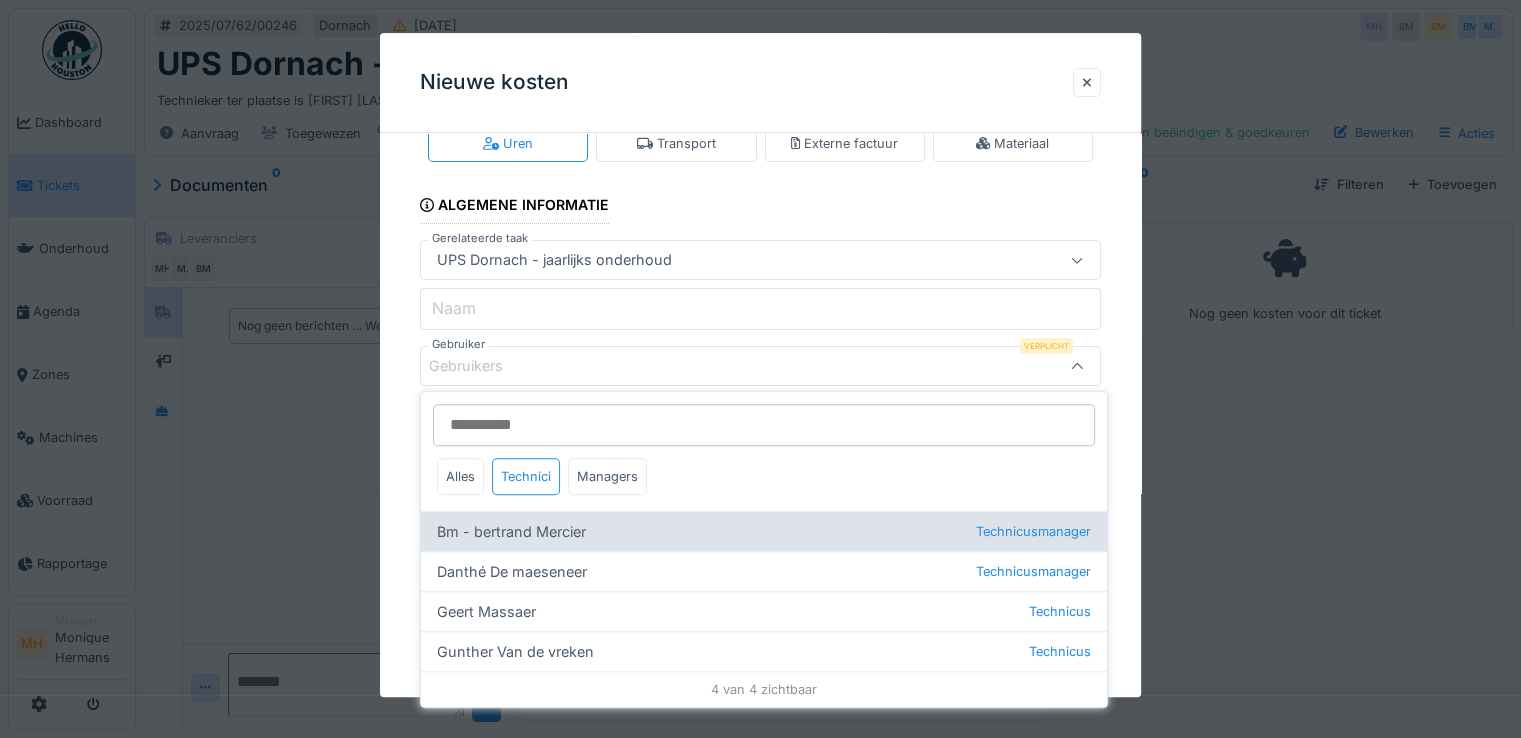 click on "[FIRST] [LAST] Technicusmanager" at bounding box center (764, 531) 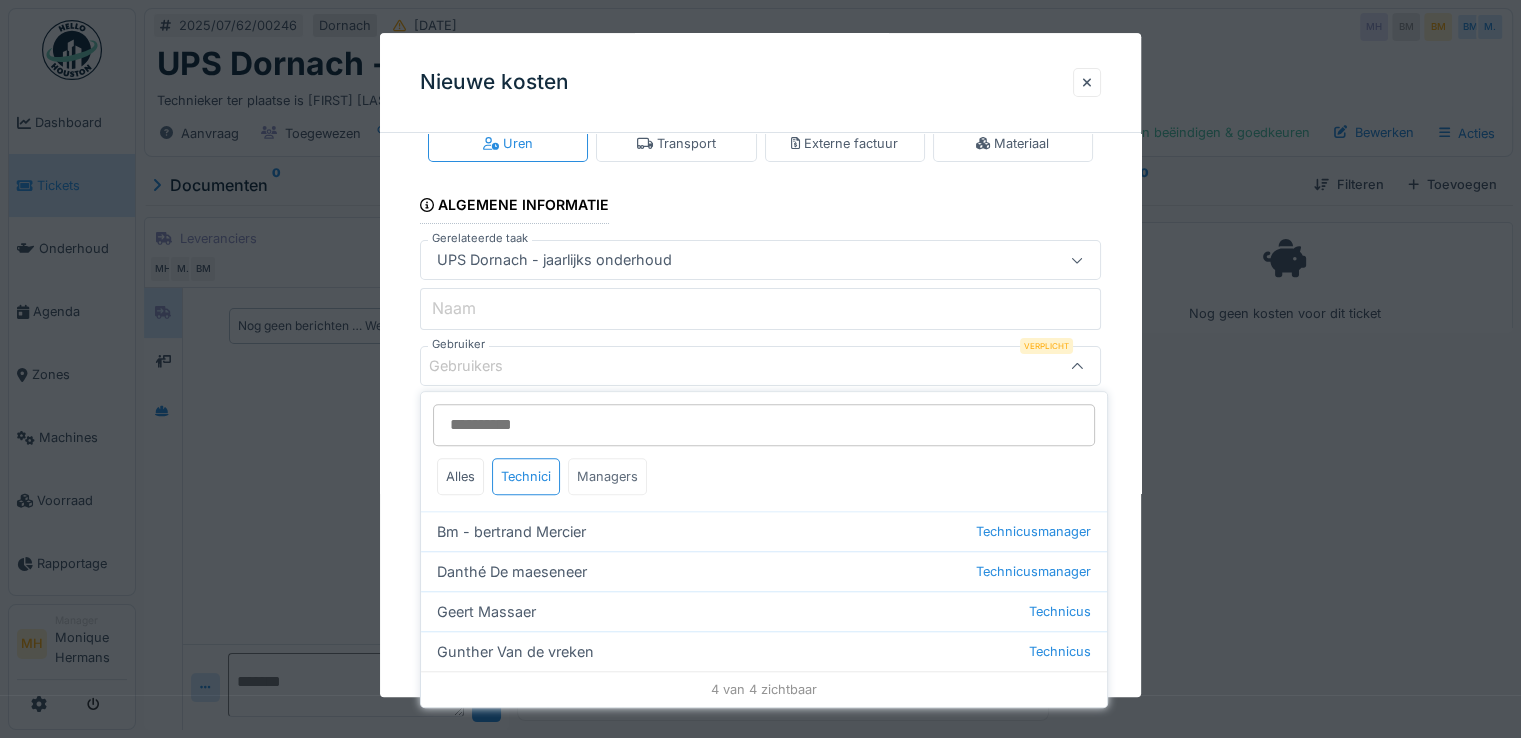 type on "****" 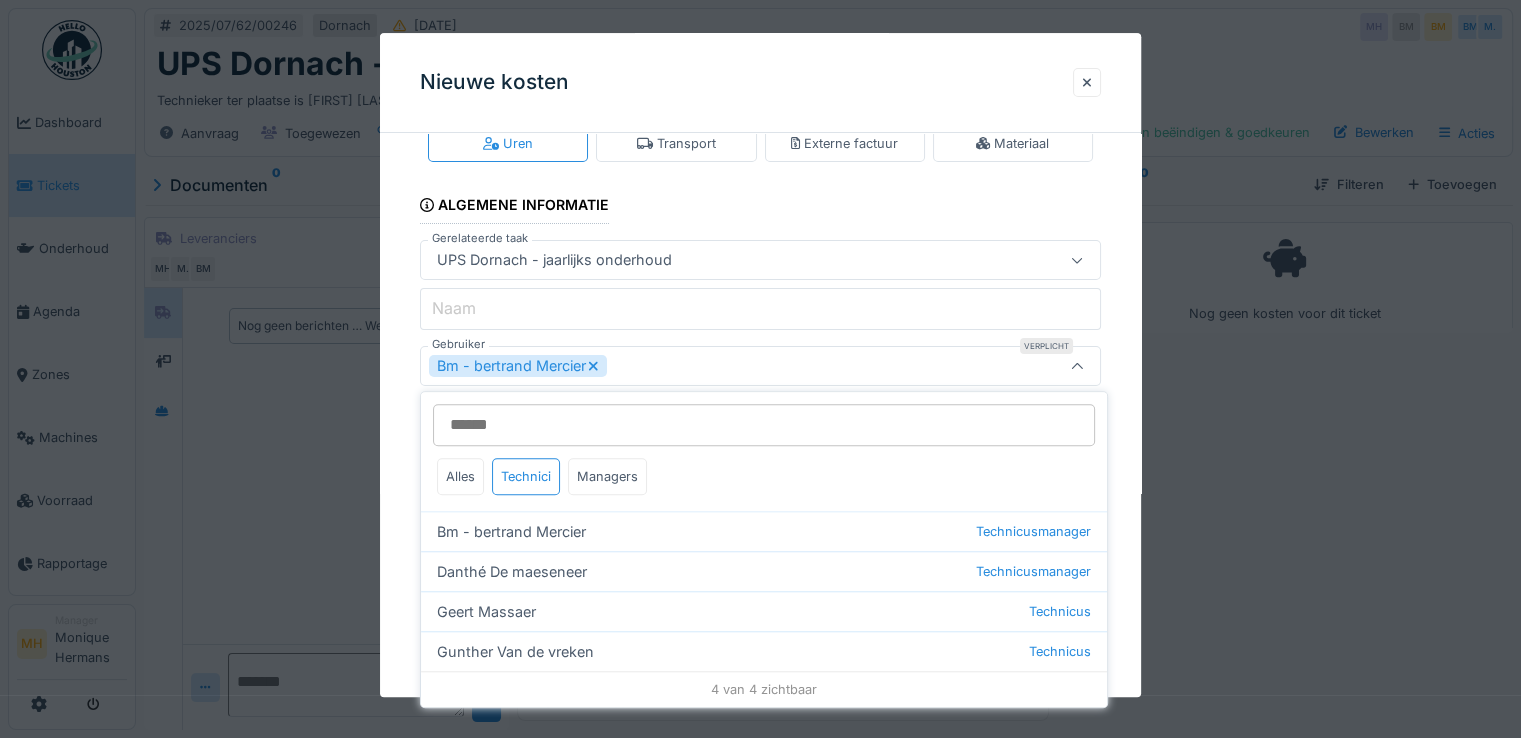 click on "**********" at bounding box center (760, 435) 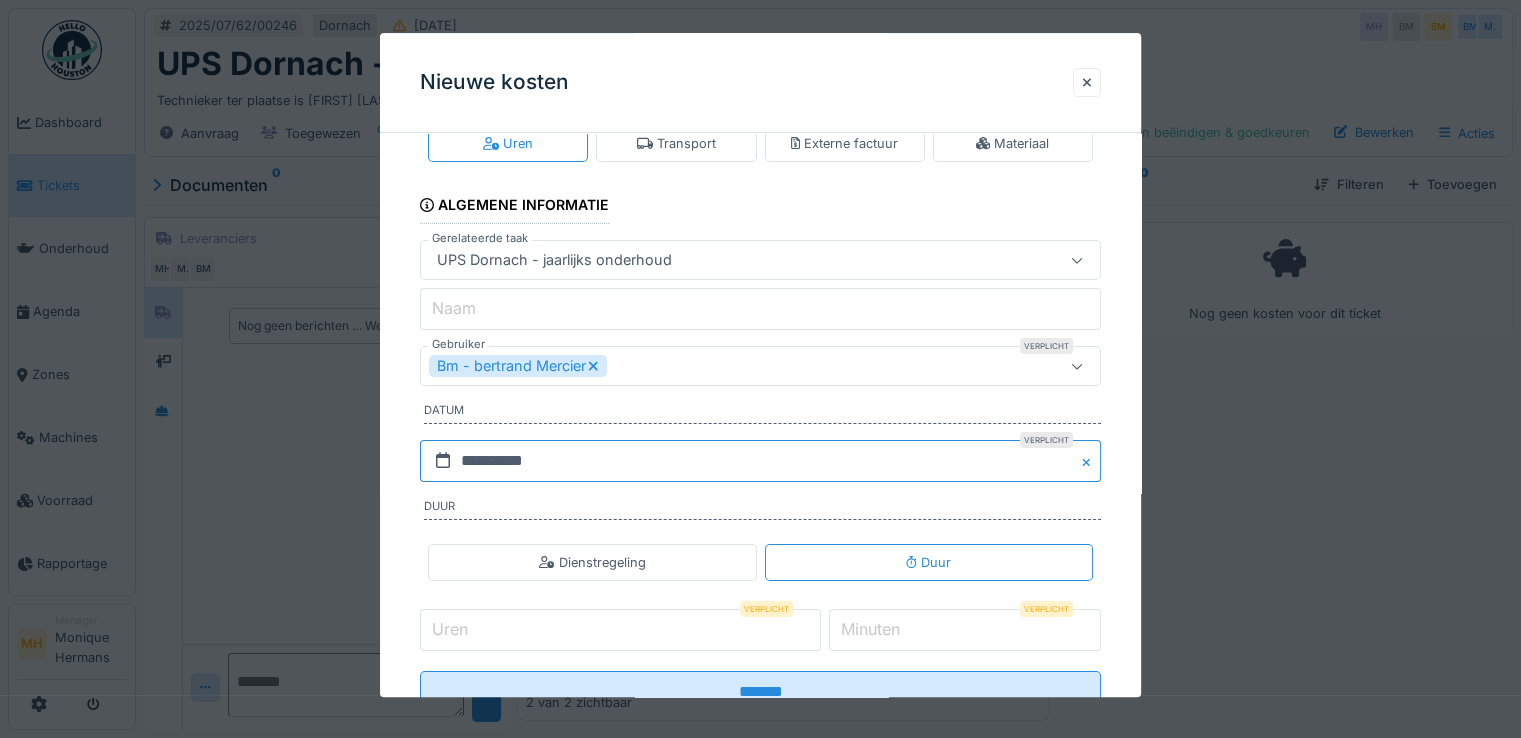 click on "**********" at bounding box center (760, 461) 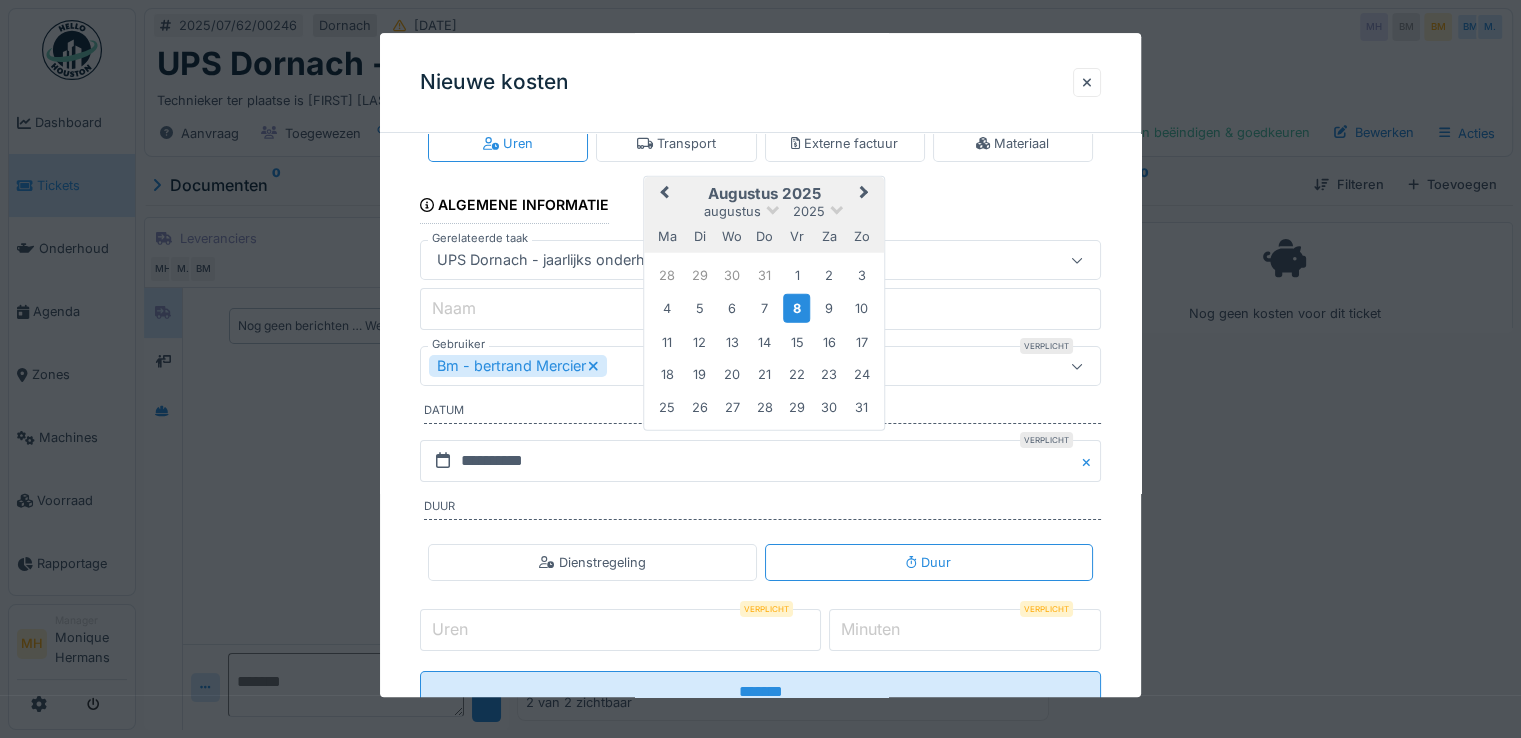 drag, startPoint x: 822, startPoint y: 274, endPoint x: 780, endPoint y: 281, distance: 42.579338 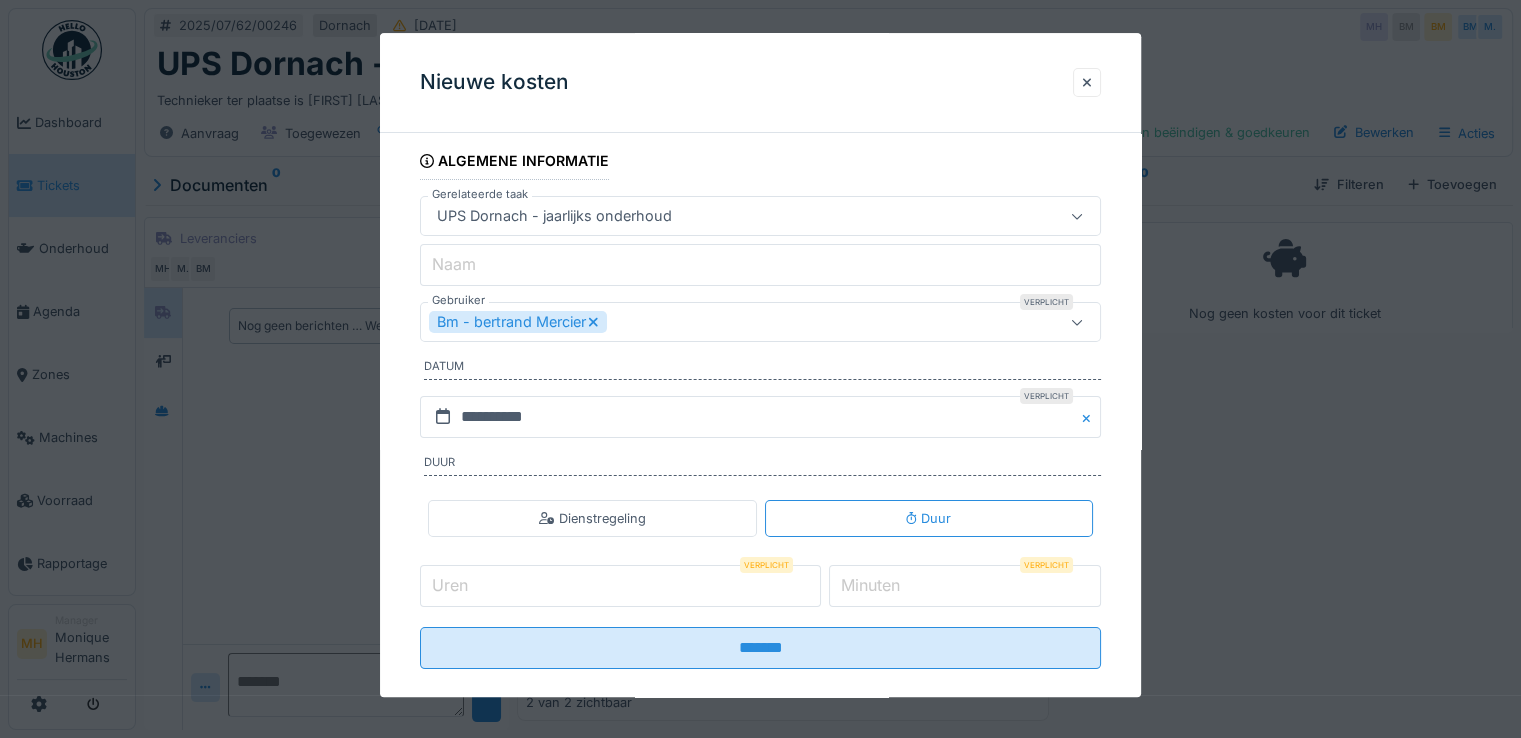 scroll, scrollTop: 116, scrollLeft: 0, axis: vertical 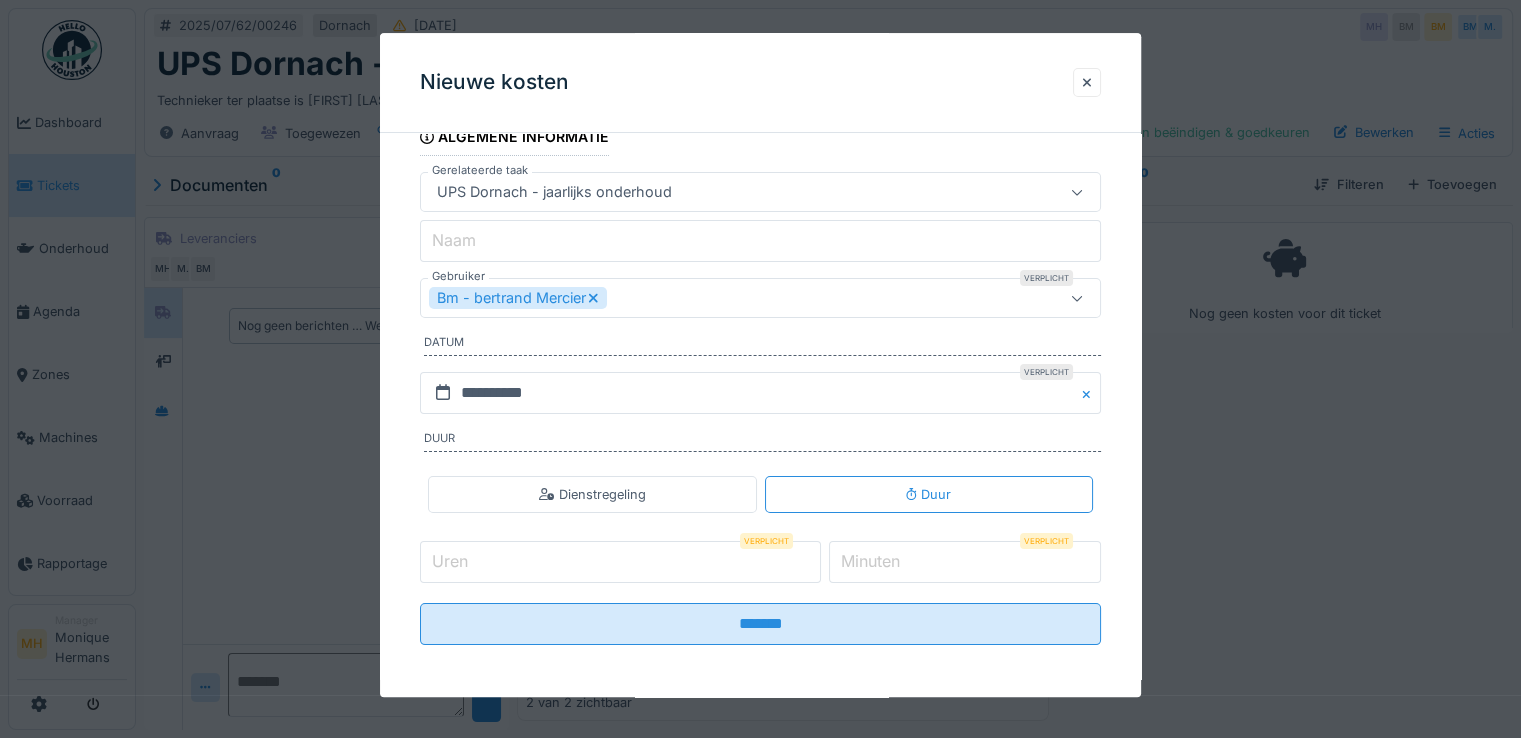 click on "Uren" at bounding box center [620, 562] 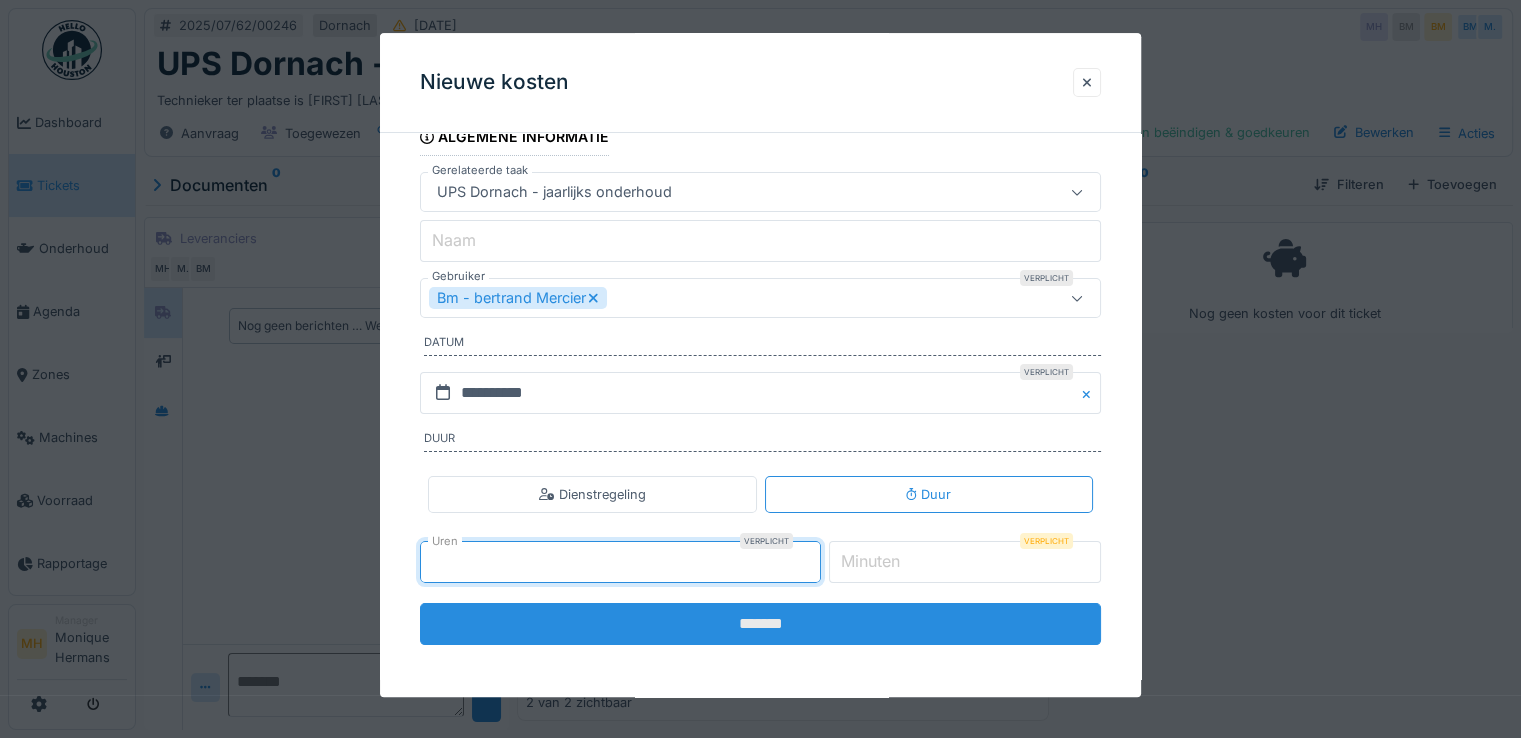 type on "*" 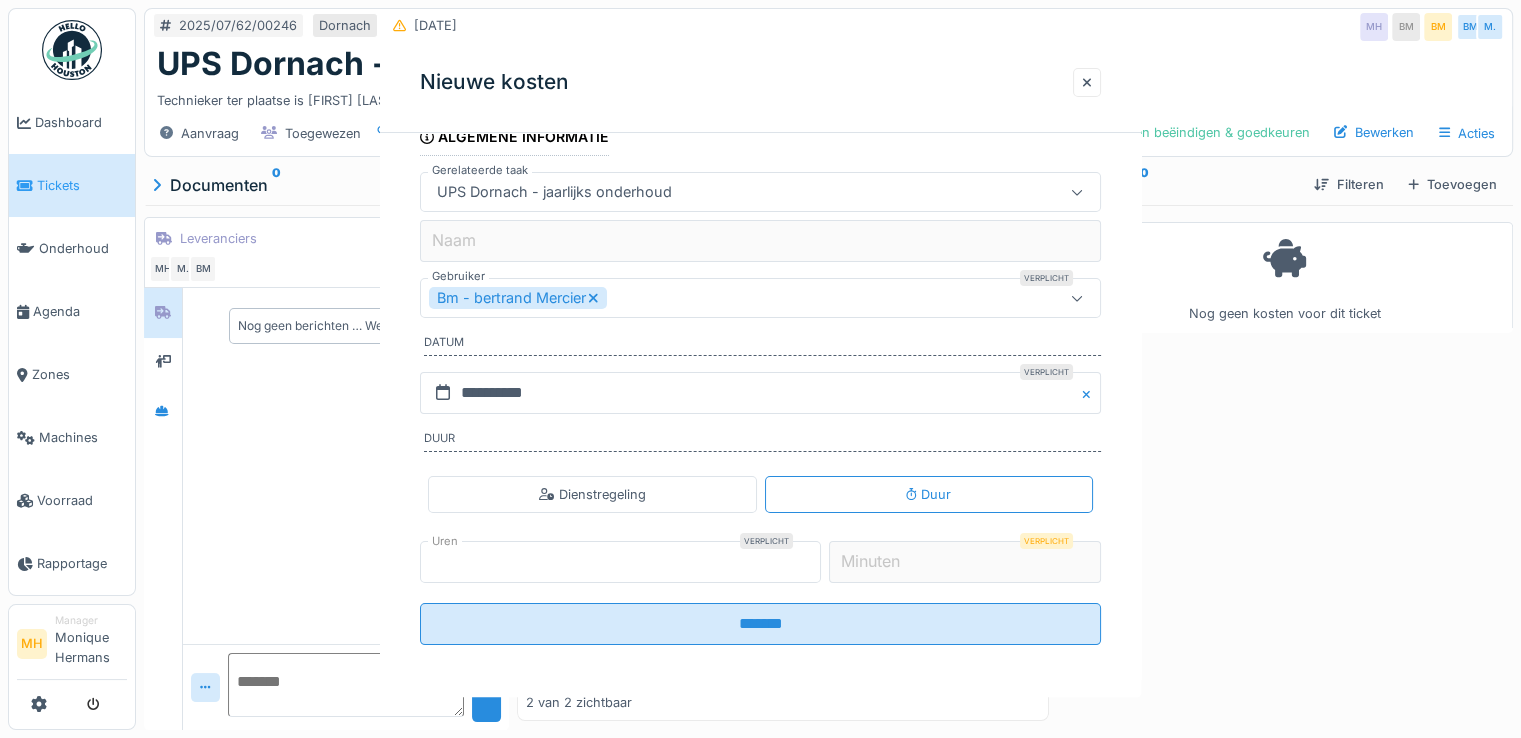 scroll, scrollTop: 0, scrollLeft: 0, axis: both 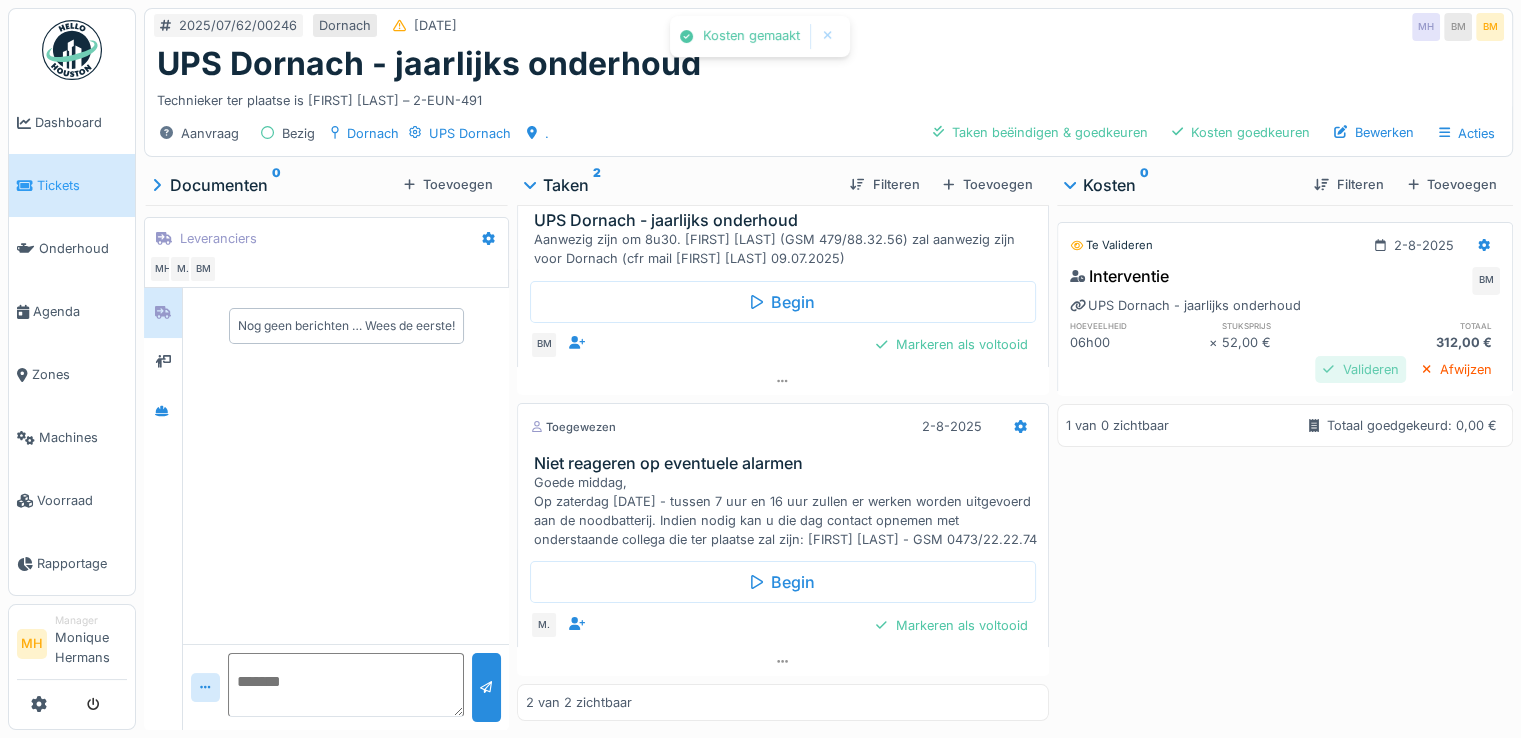 click on "Valideren" at bounding box center (1360, 369) 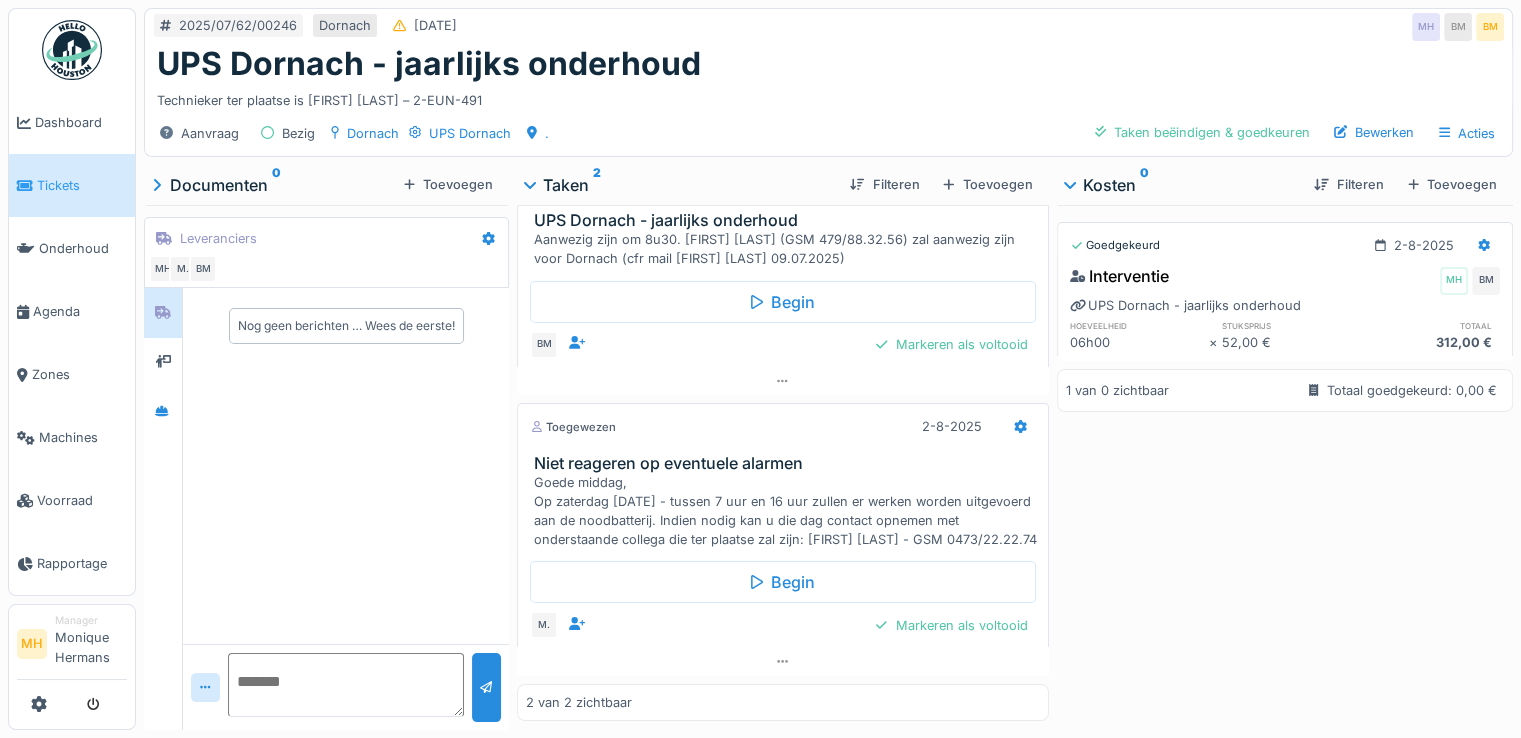 scroll, scrollTop: 15, scrollLeft: 0, axis: vertical 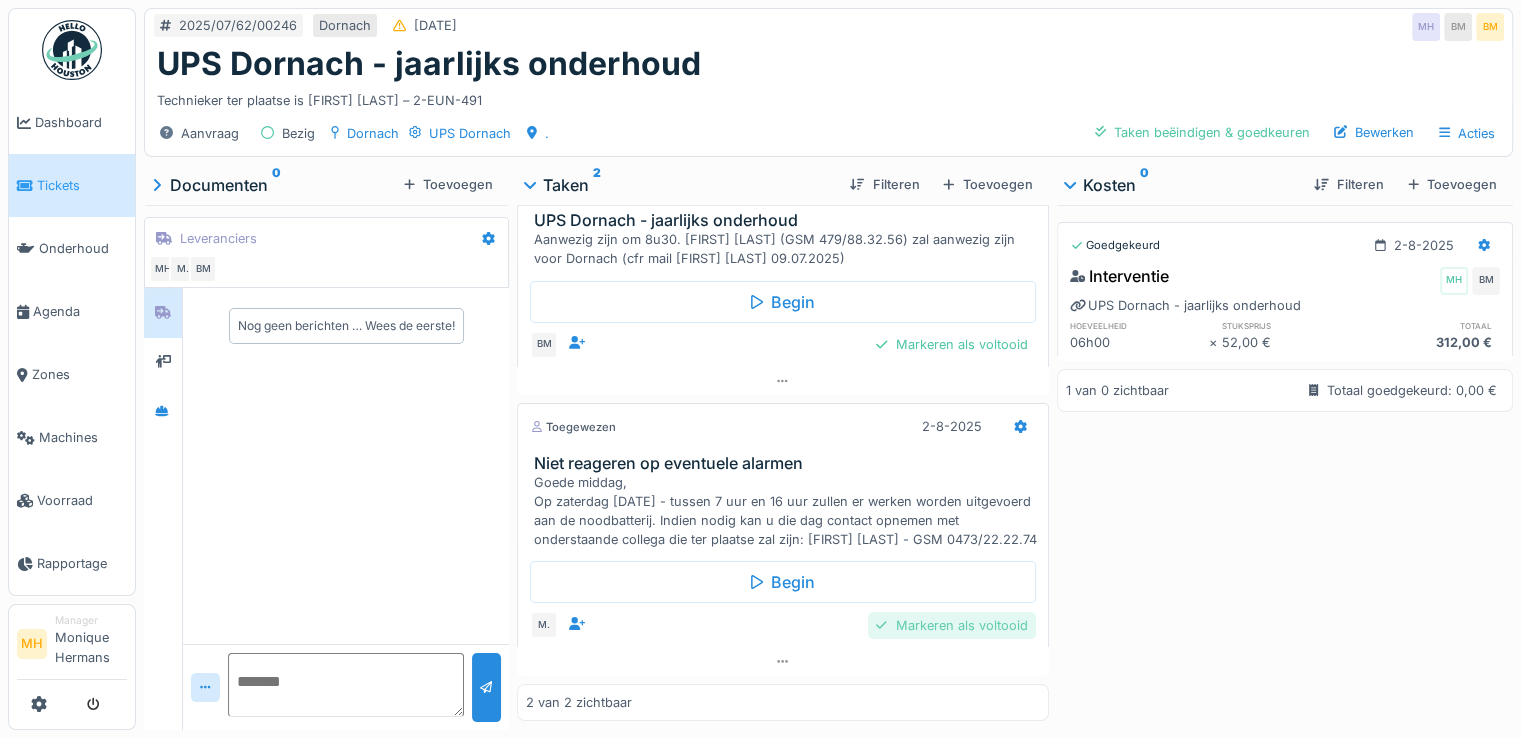 click on "Markeren als voltooid" at bounding box center [951, 625] 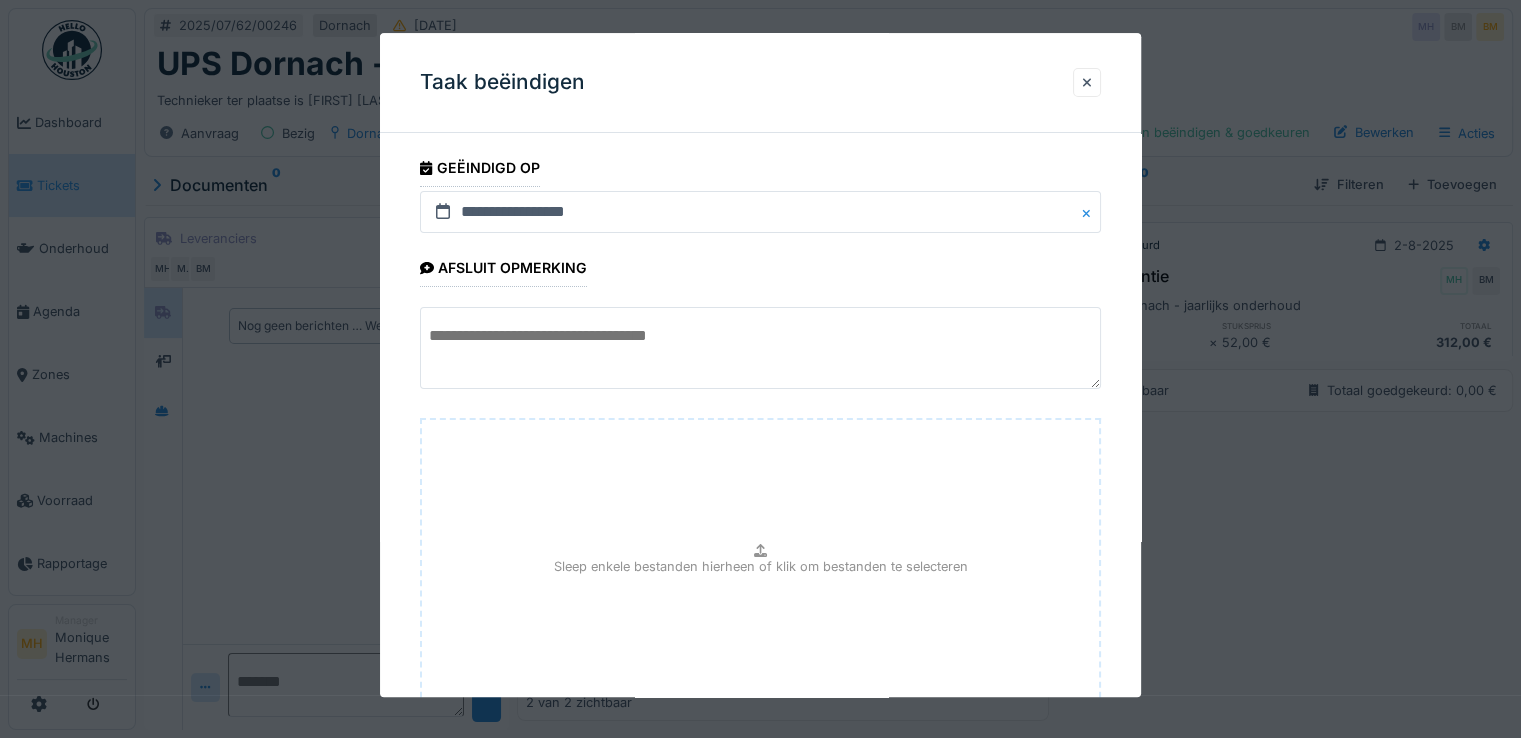 scroll, scrollTop: 149, scrollLeft: 0, axis: vertical 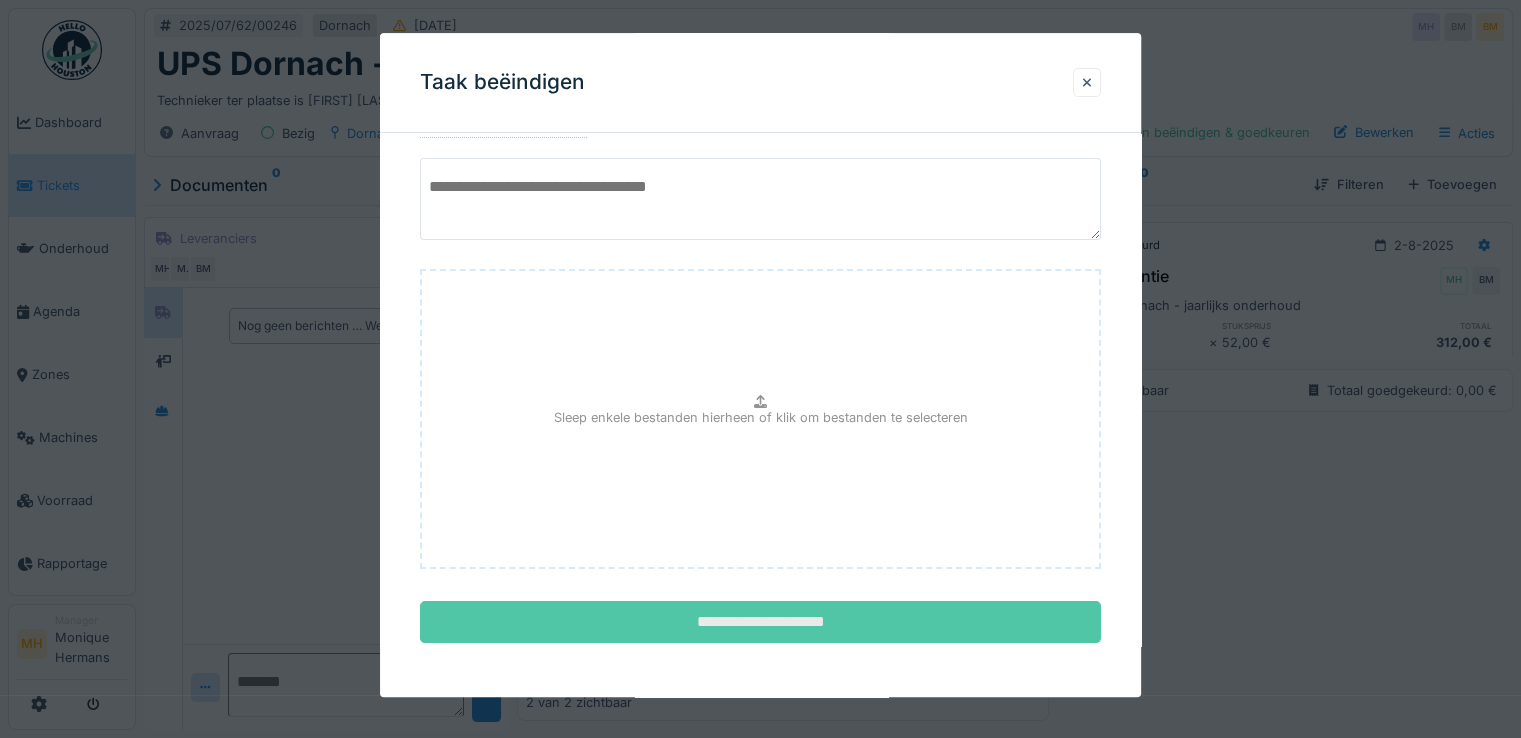 click on "**********" at bounding box center (760, 623) 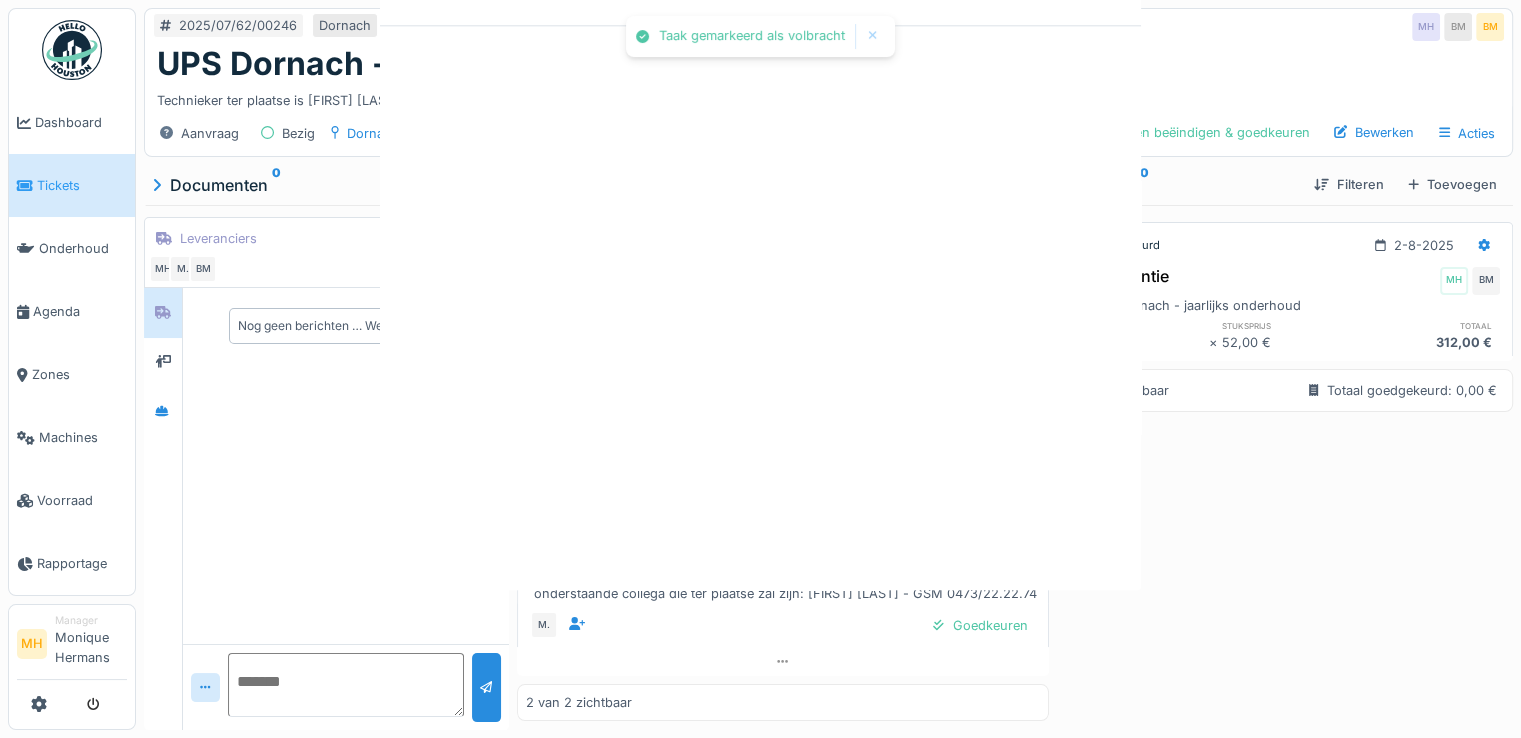 scroll, scrollTop: 0, scrollLeft: 0, axis: both 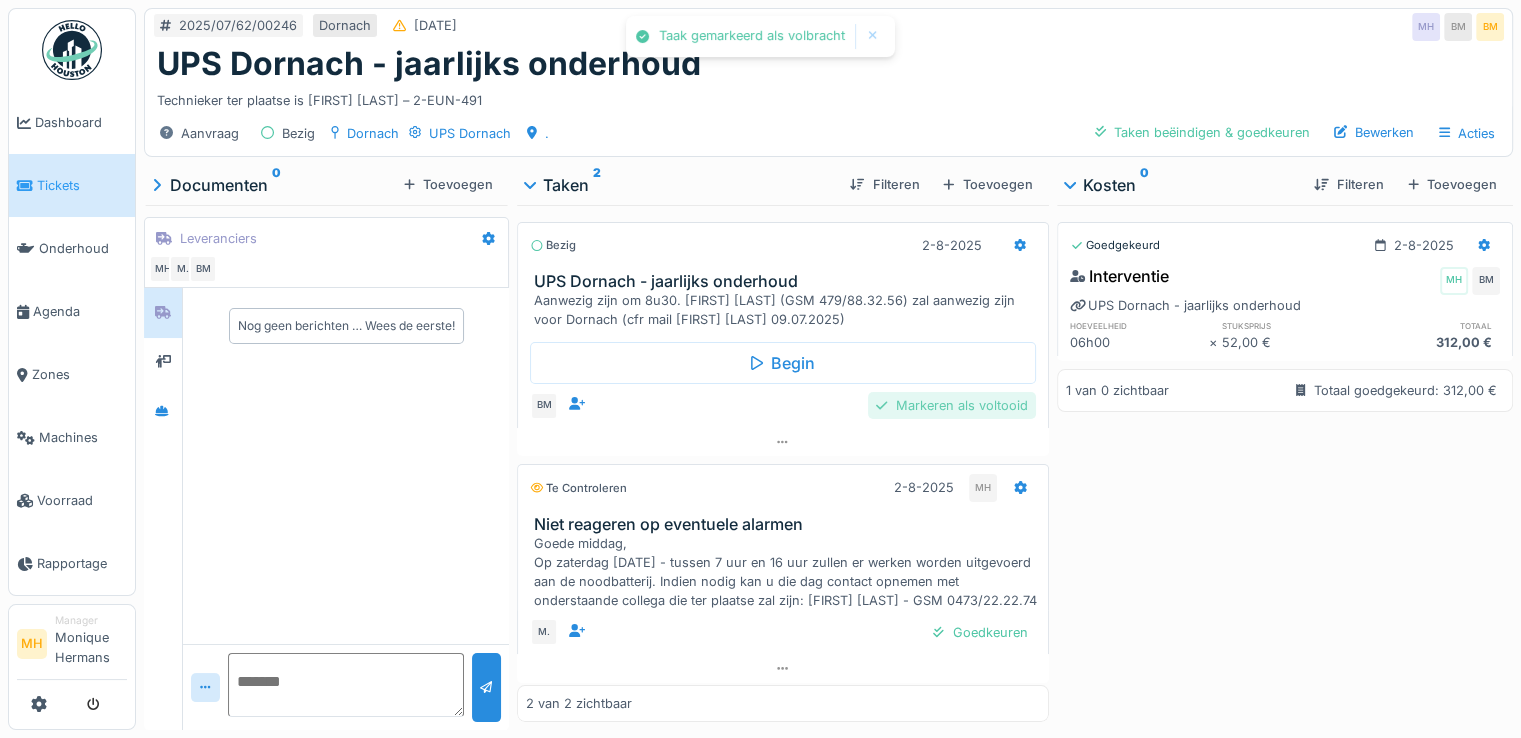 click on "Markeren als voltooid" at bounding box center (951, 405) 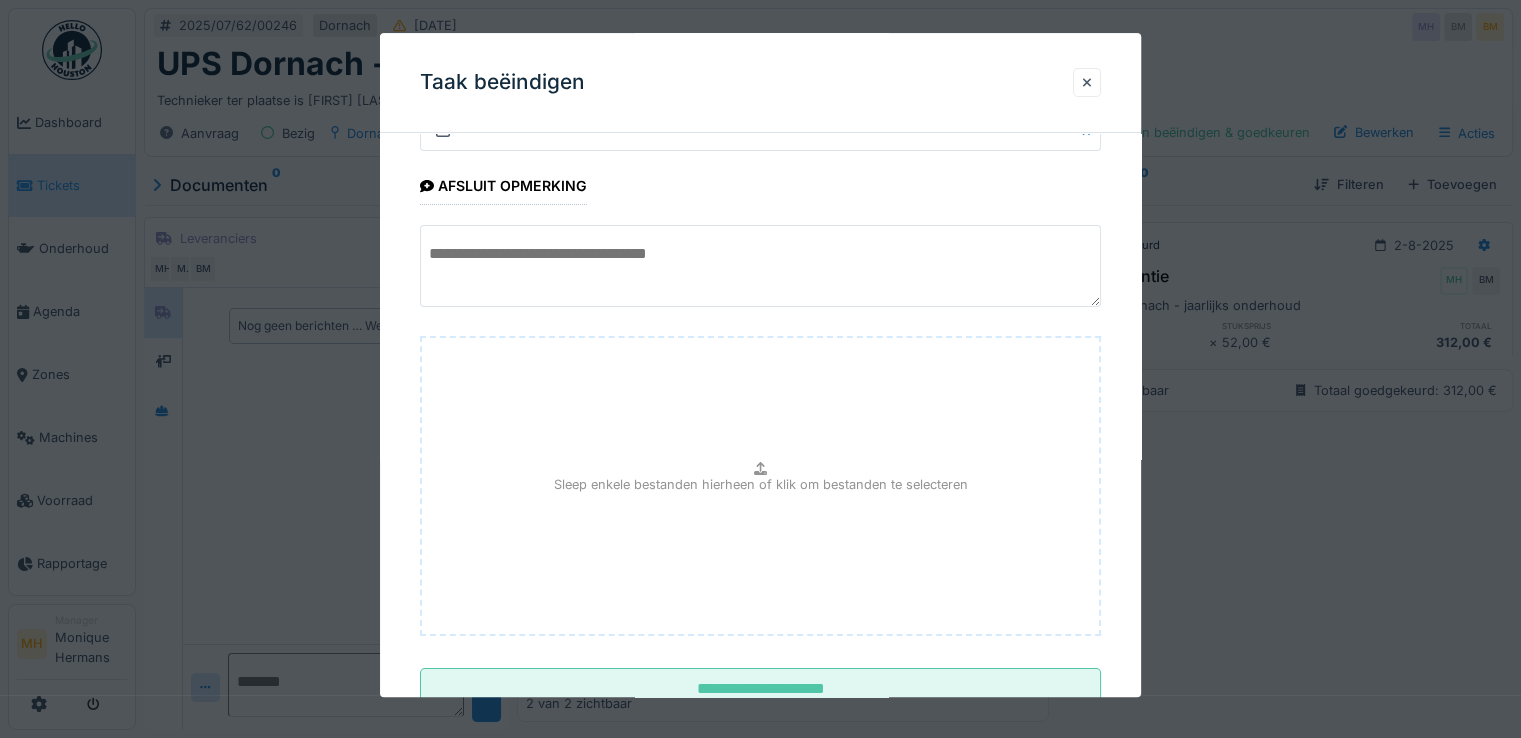 scroll, scrollTop: 149, scrollLeft: 0, axis: vertical 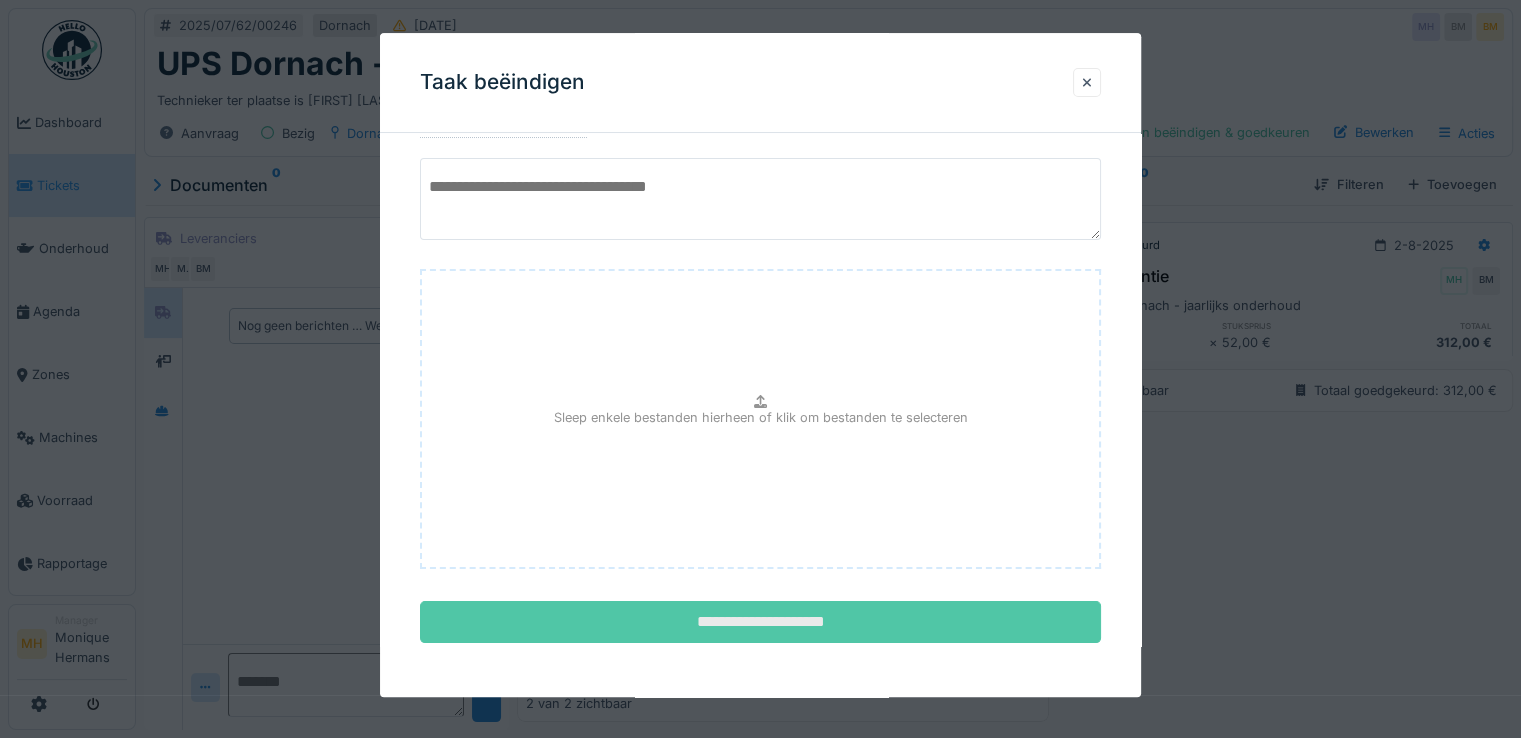 click on "**********" at bounding box center [760, 623] 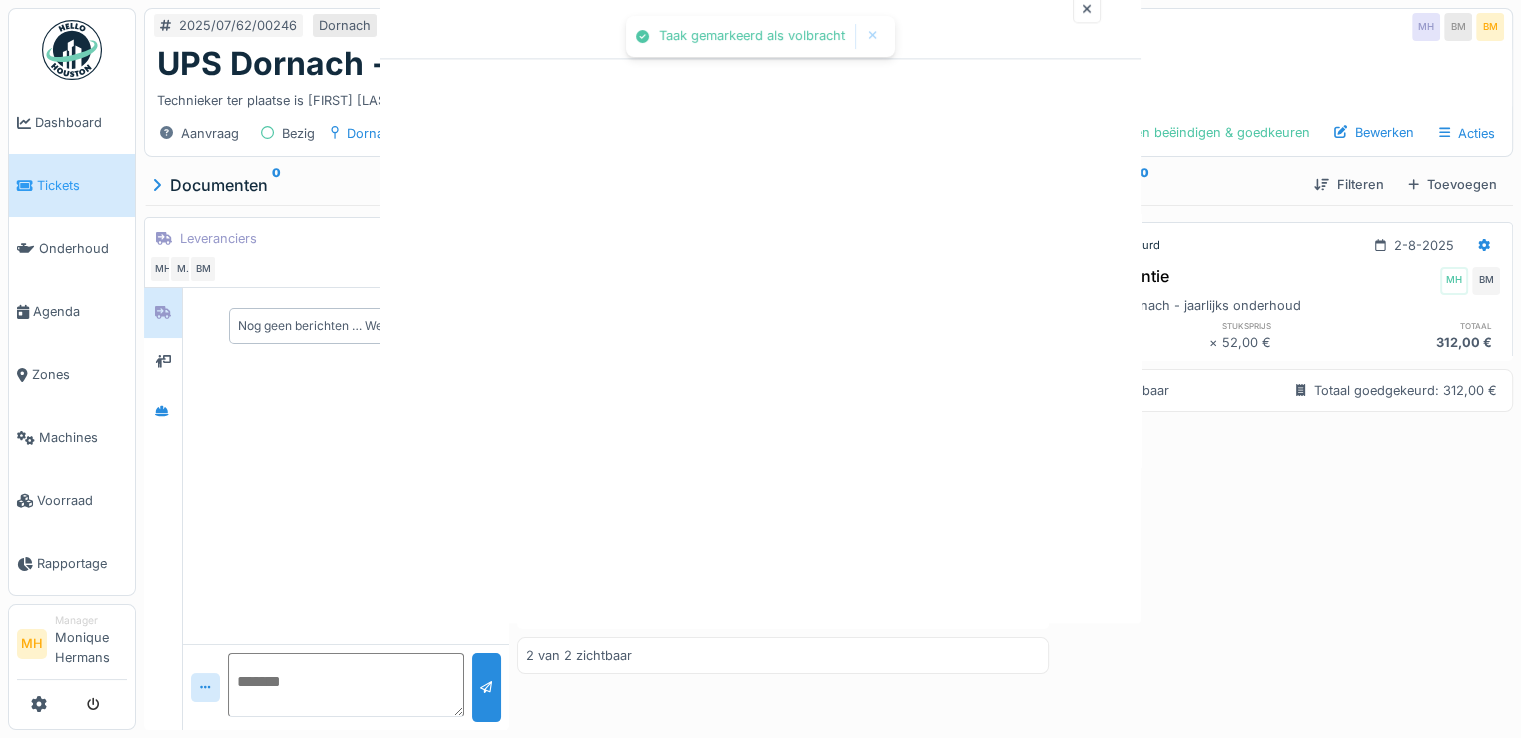 scroll, scrollTop: 0, scrollLeft: 0, axis: both 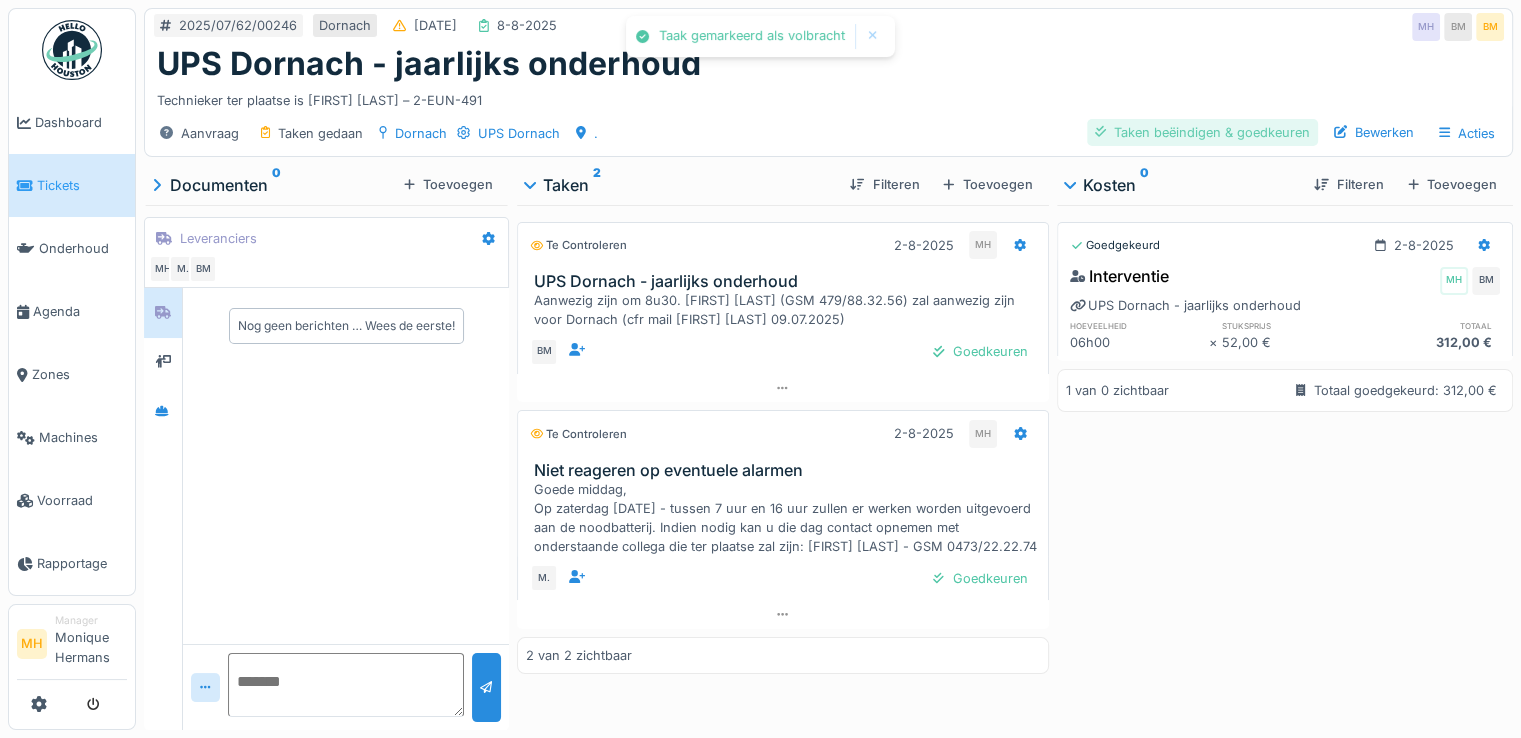 click on "Taken beëindigen & goedkeuren" at bounding box center (1202, 132) 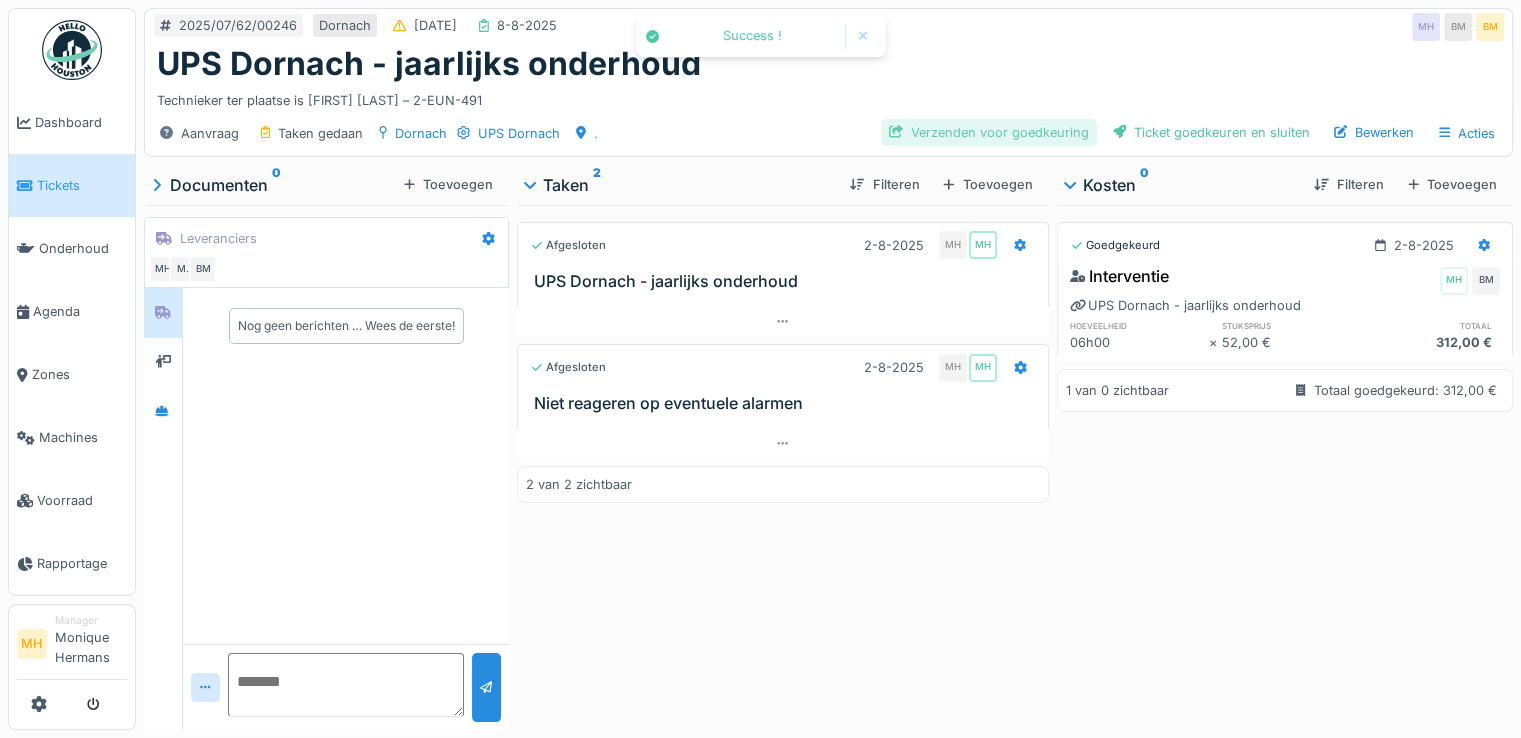 click on "Verzenden voor goedkeuring" at bounding box center (989, 132) 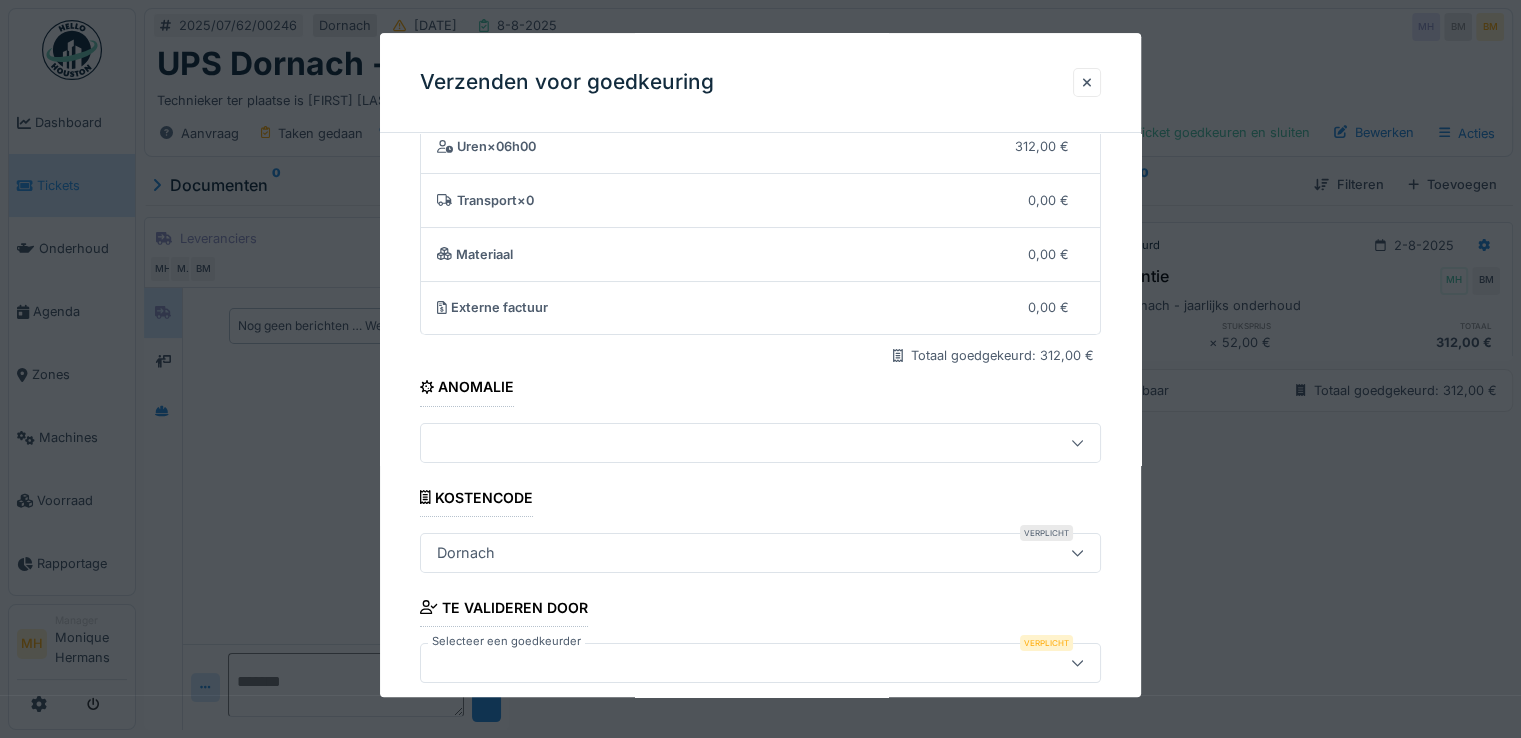 scroll, scrollTop: 173, scrollLeft: 0, axis: vertical 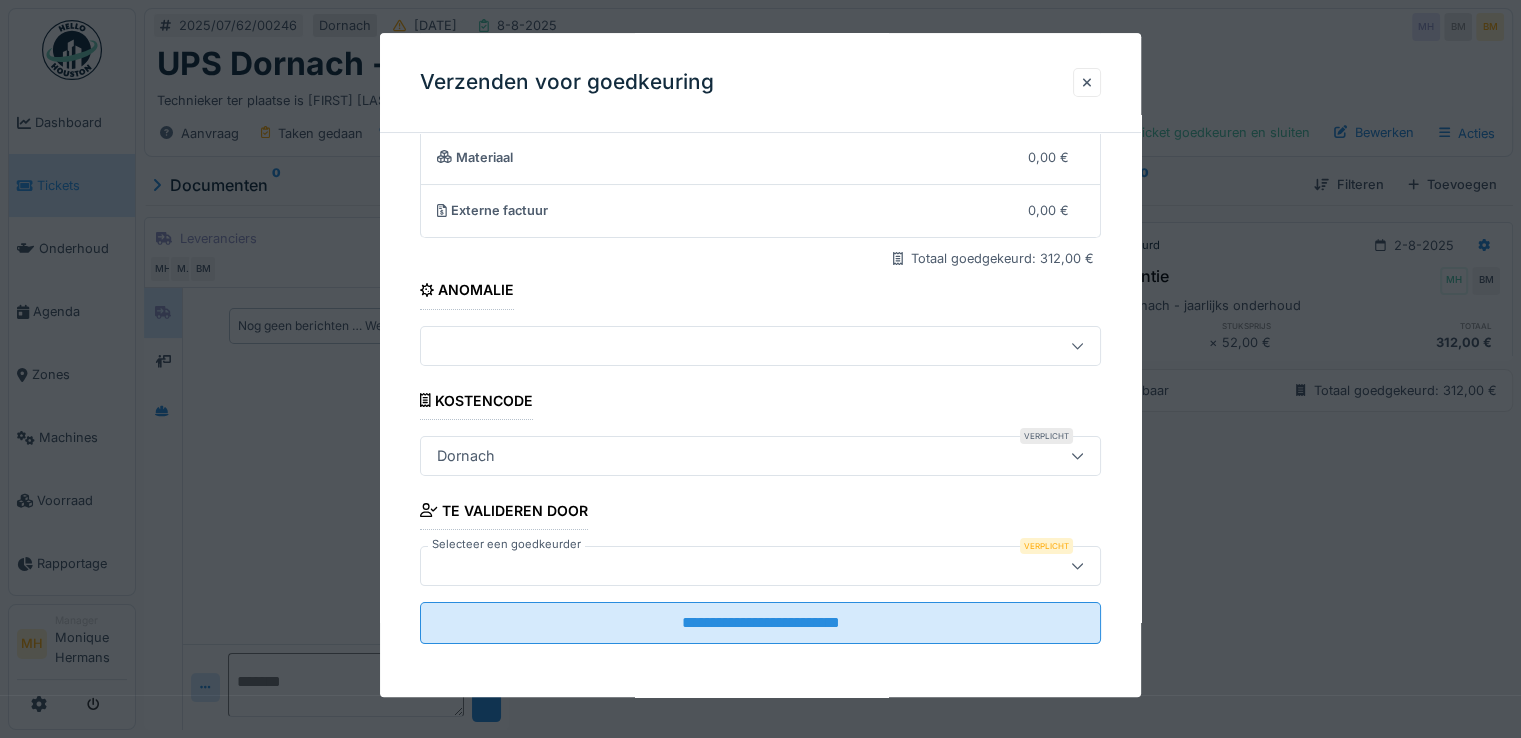 drag, startPoint x: 542, startPoint y: 561, endPoint x: 556, endPoint y: 565, distance: 14.56022 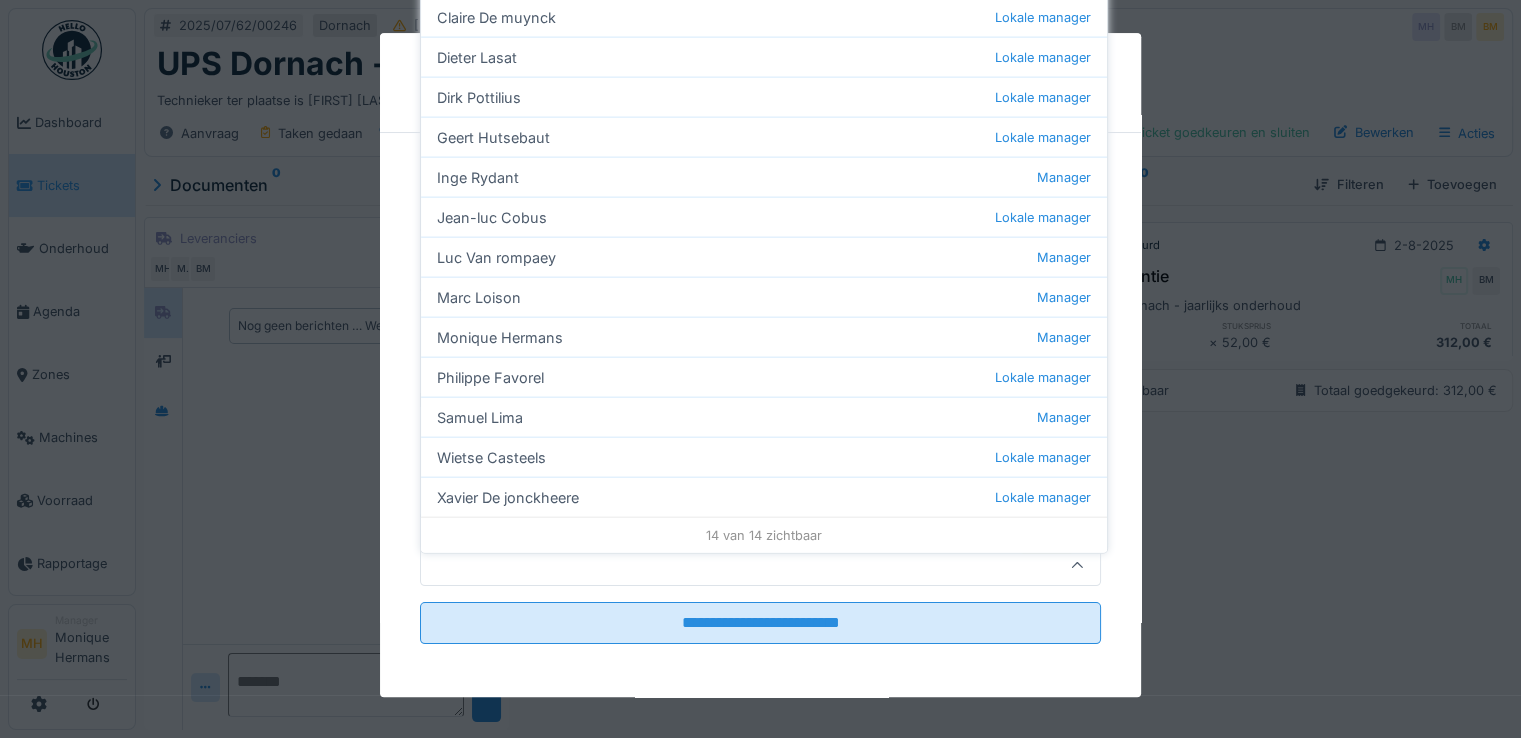 click on "Samuel Lima Manager" at bounding box center (764, 417) 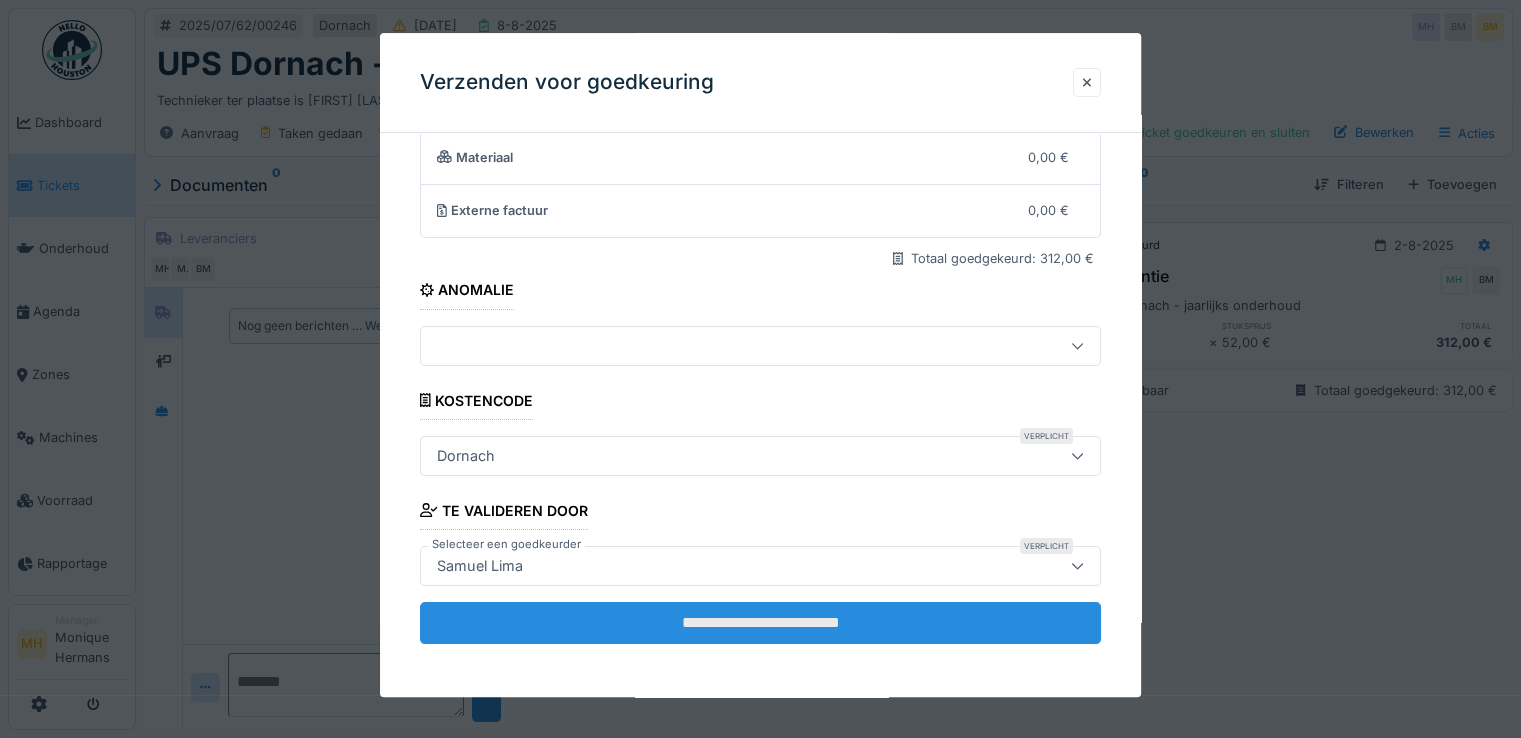 click on "**********" at bounding box center (760, 623) 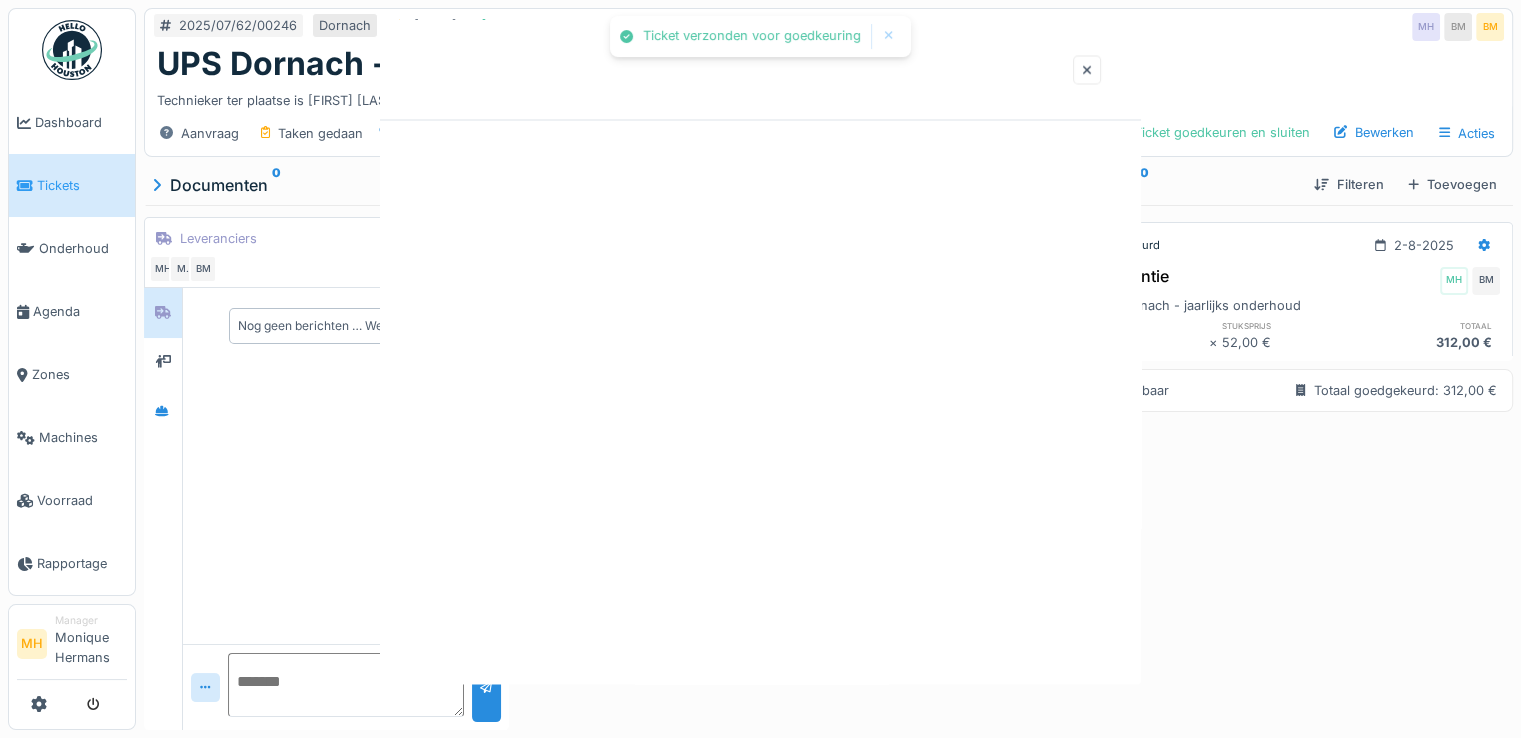 scroll, scrollTop: 0, scrollLeft: 0, axis: both 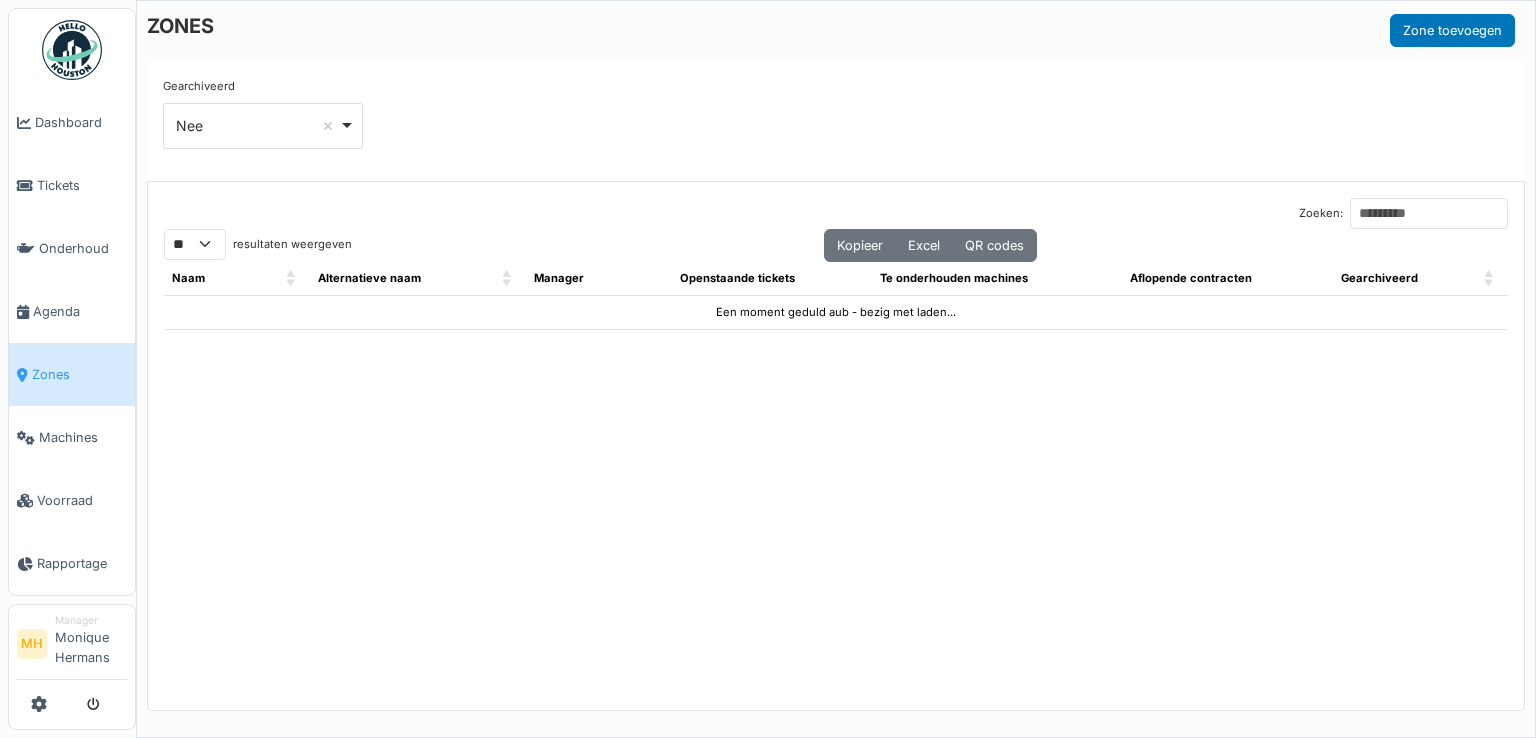 select on "**" 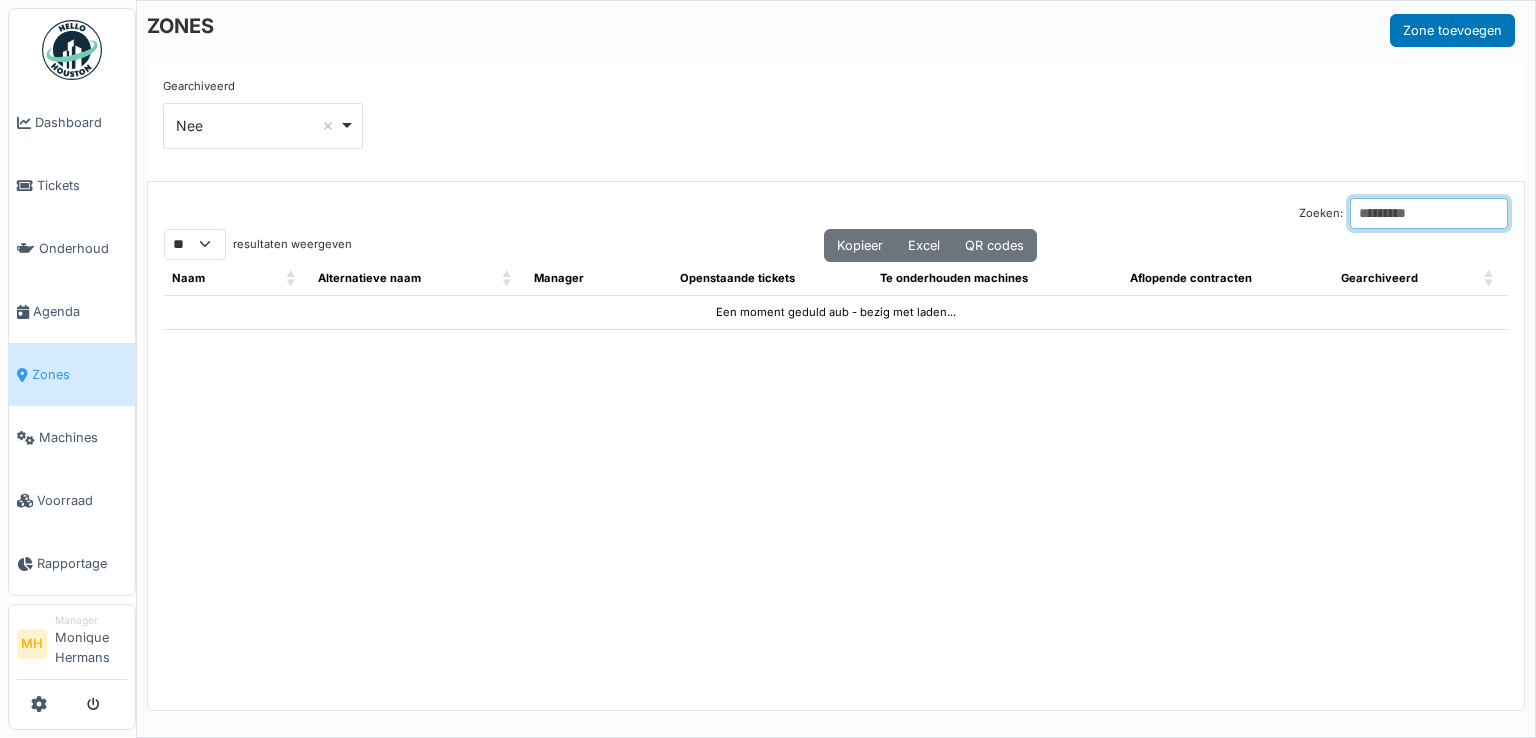 click on "Zoeken:" at bounding box center [1429, 213] 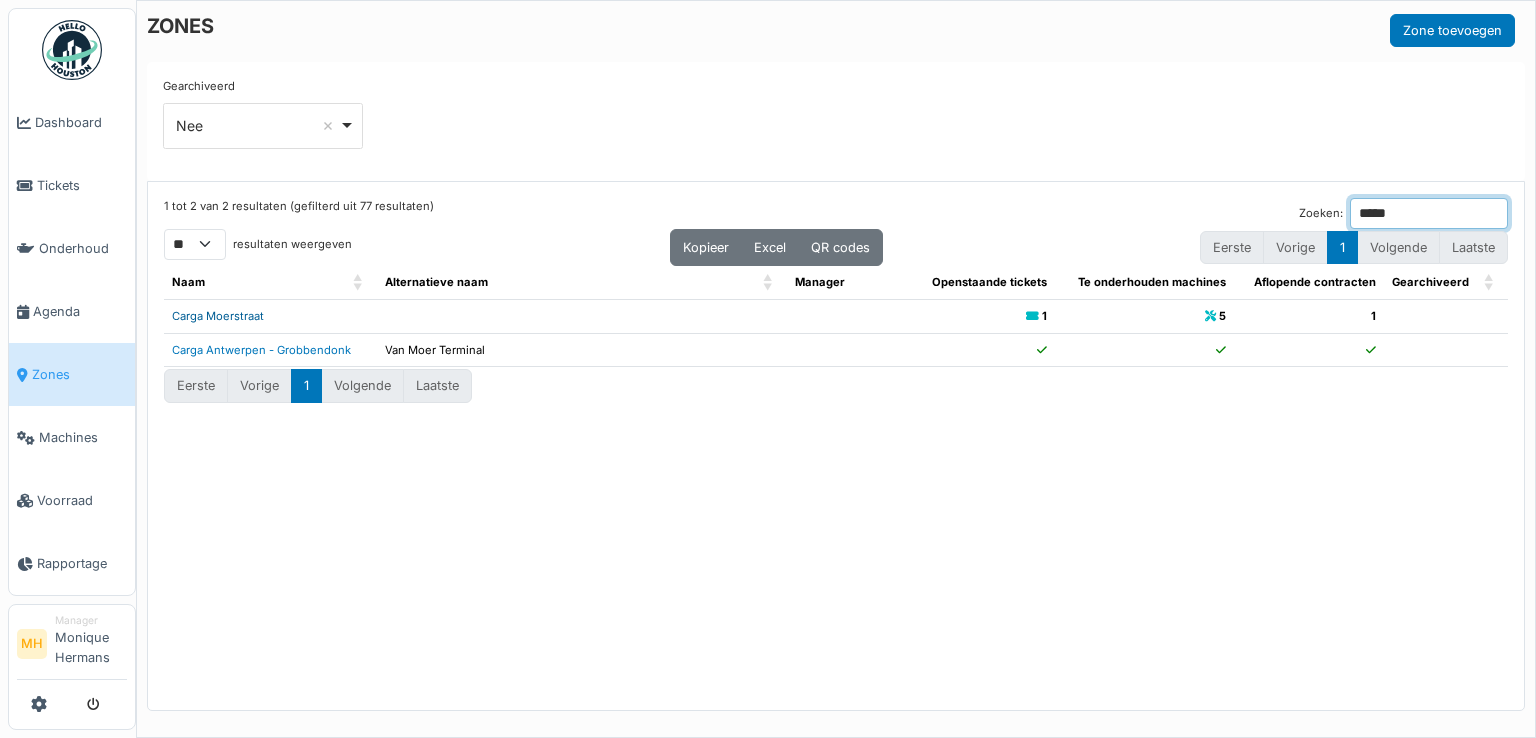 type on "*****" 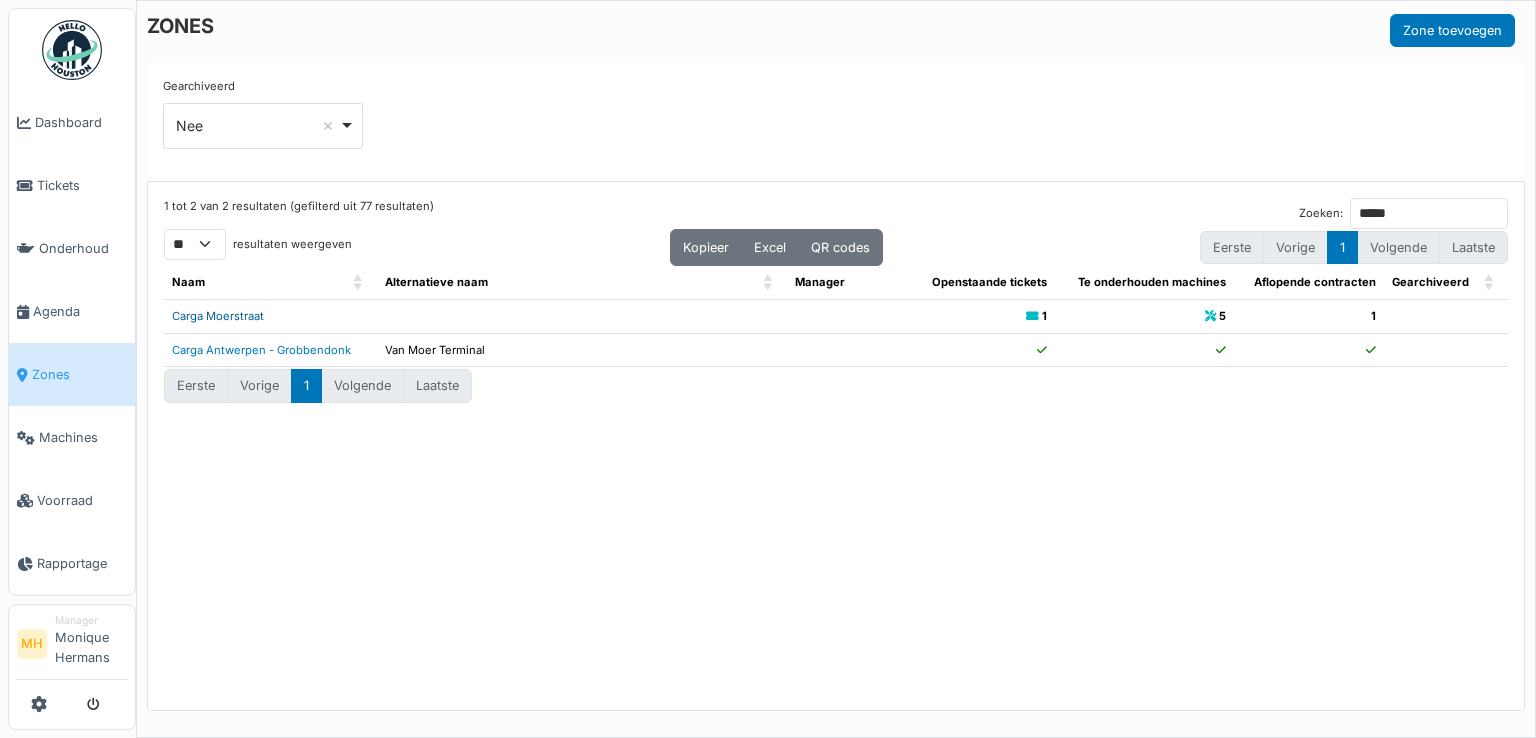 click on "Carga Moerstraat" at bounding box center (218, 316) 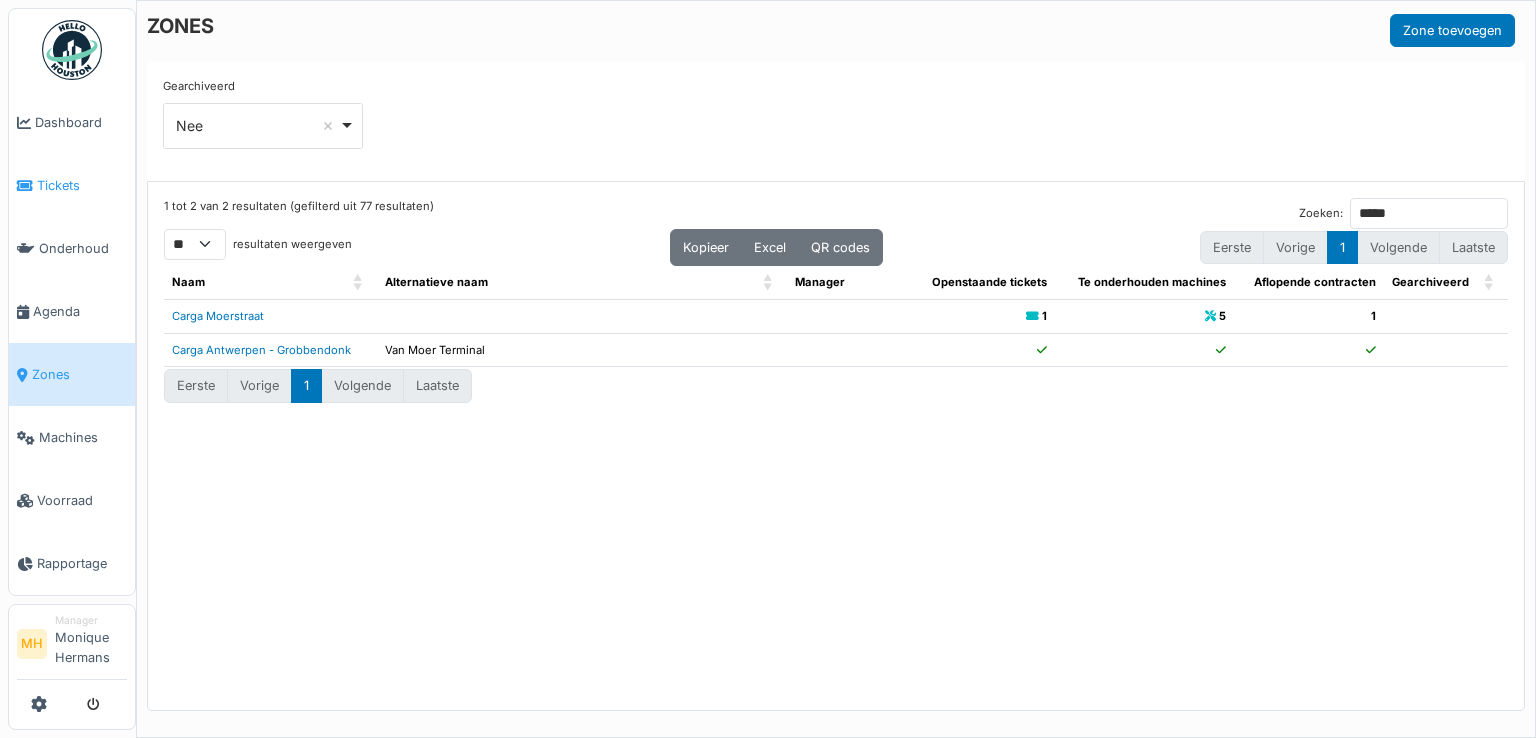 click on "Tickets" at bounding box center (82, 185) 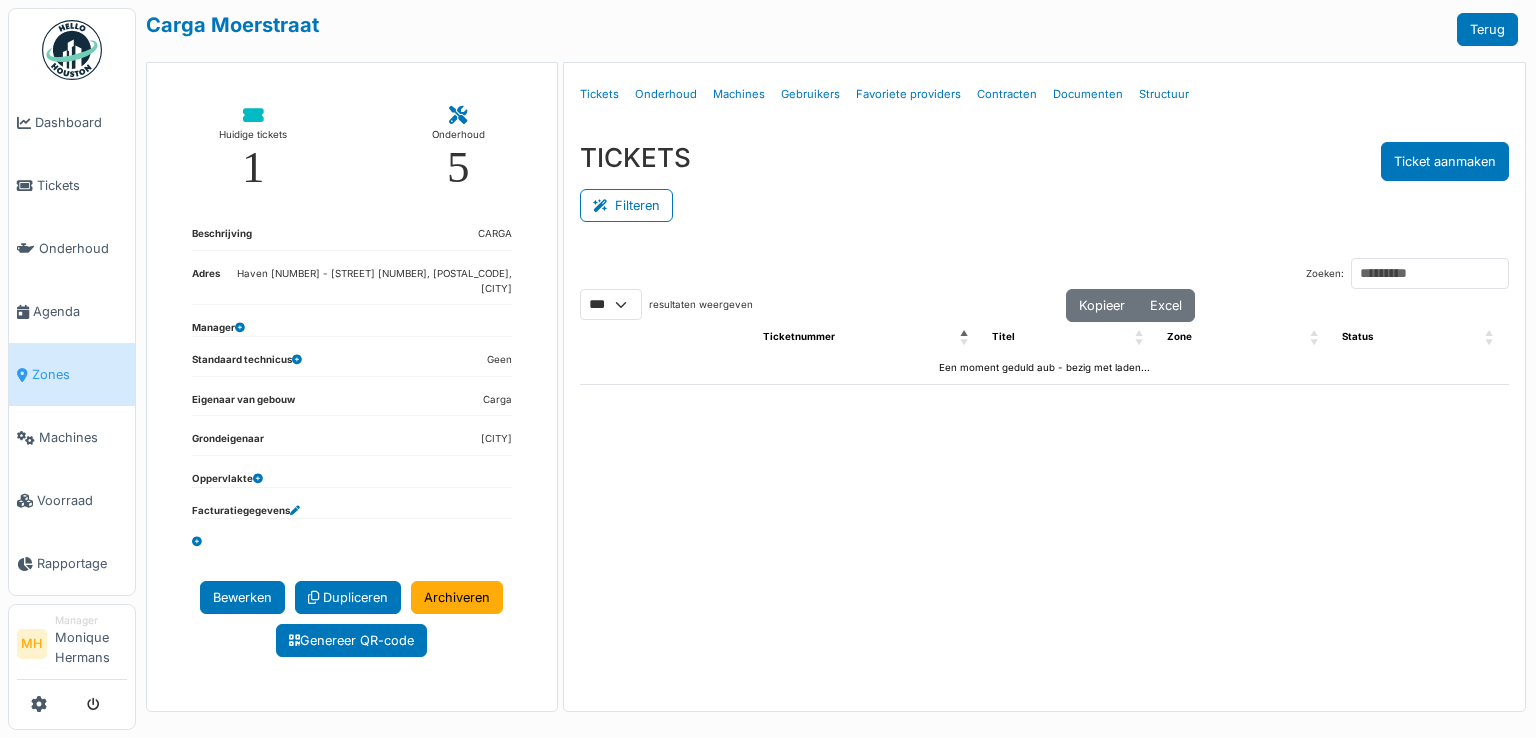 select on "***" 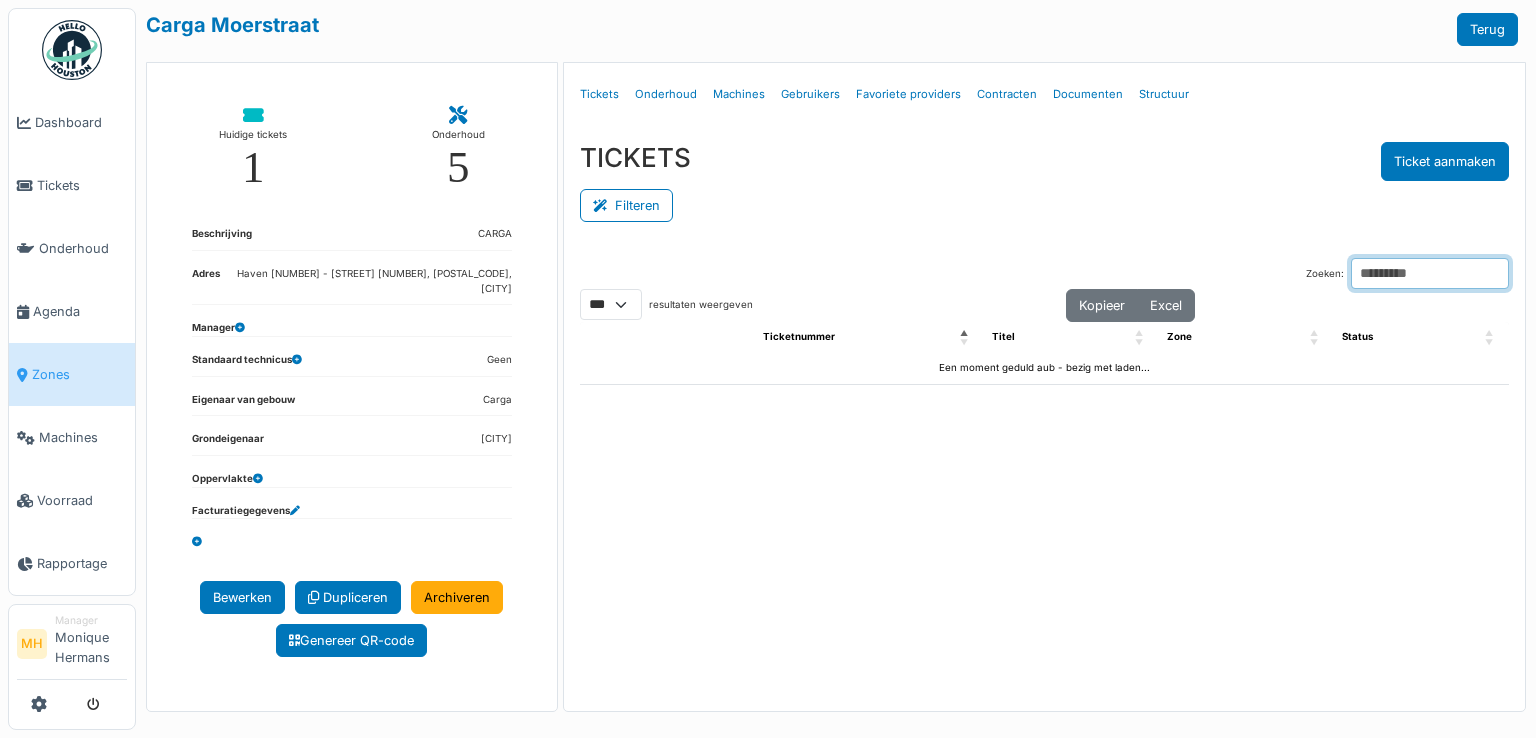 click on "Zoeken:" at bounding box center [1430, 273] 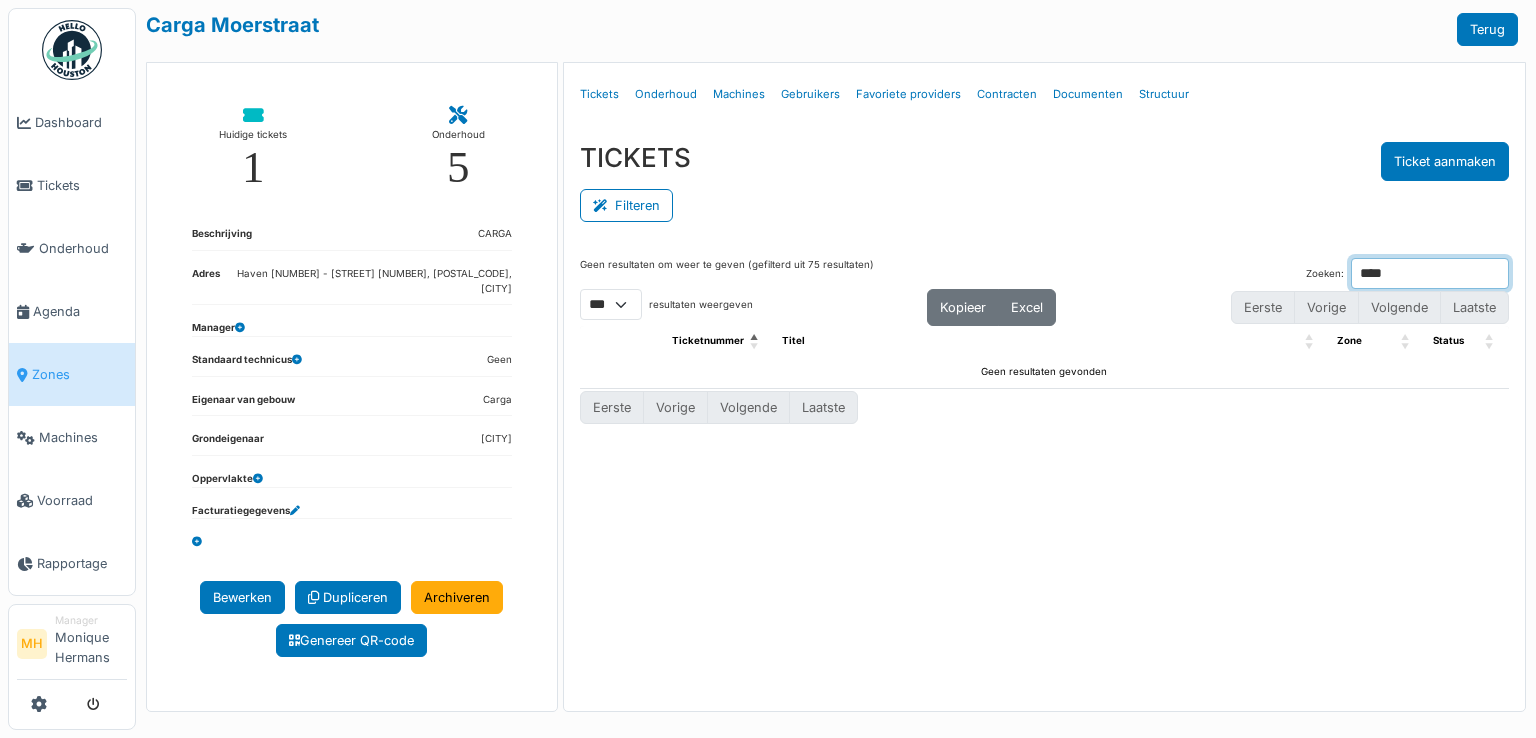 click on "****" at bounding box center (1430, 273) 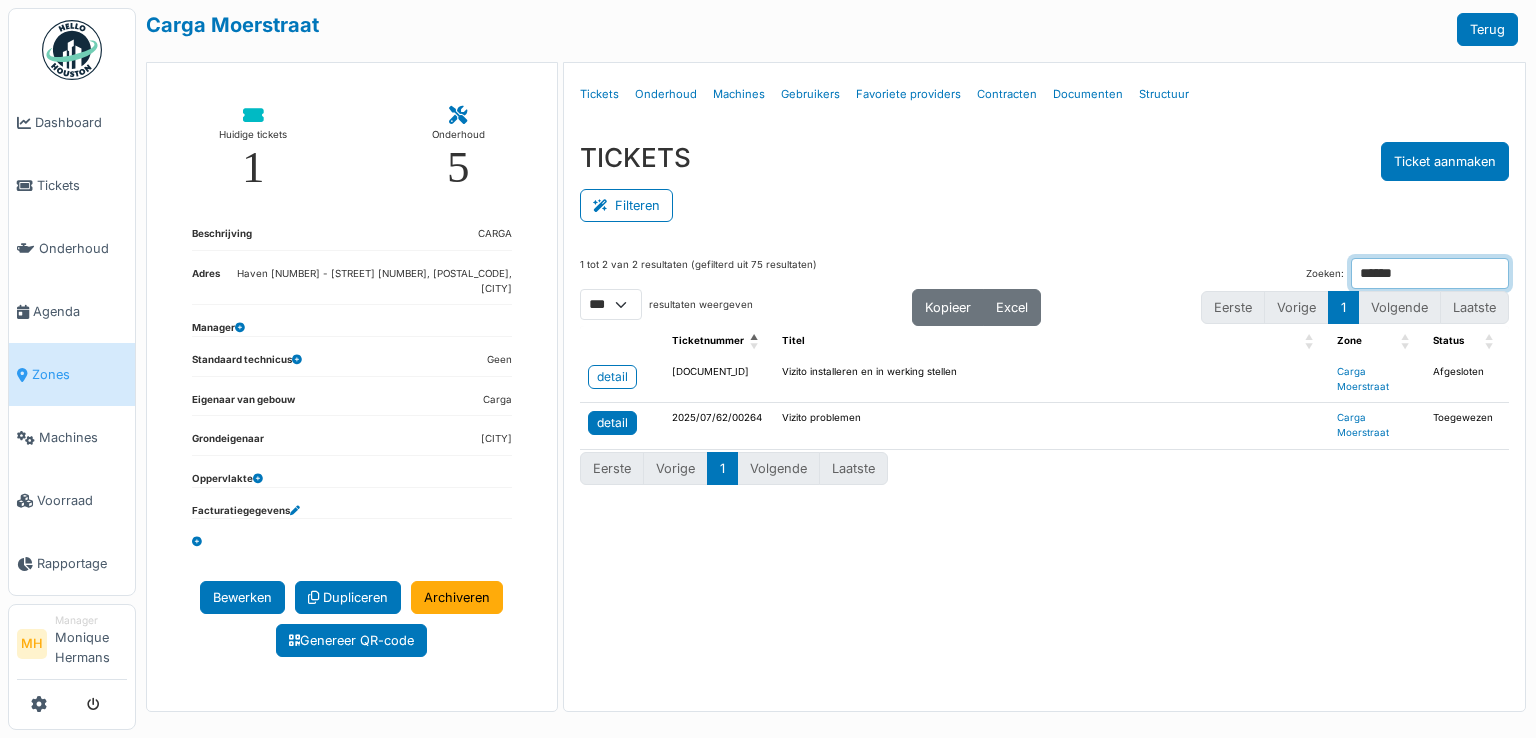 type on "******" 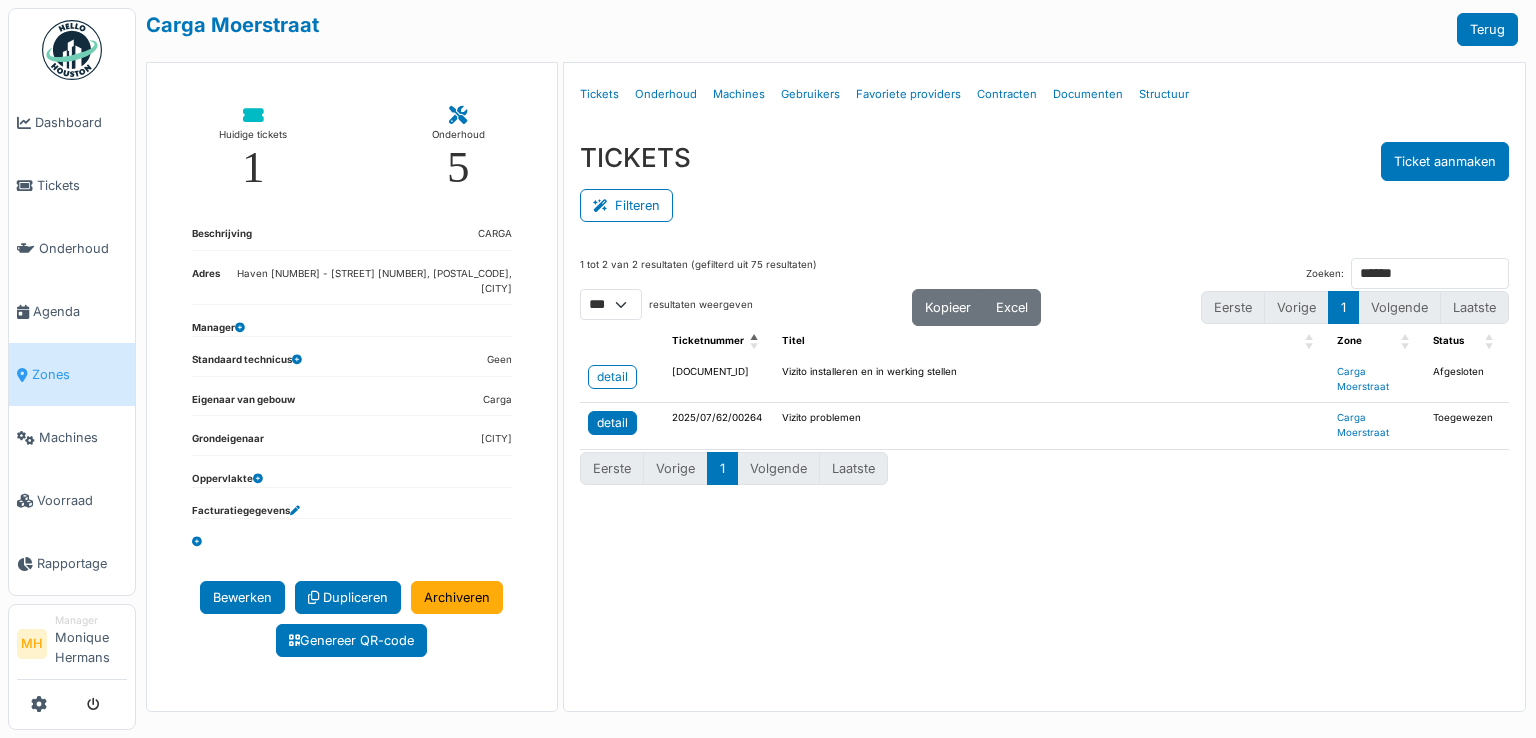 click on "detail" at bounding box center [612, 423] 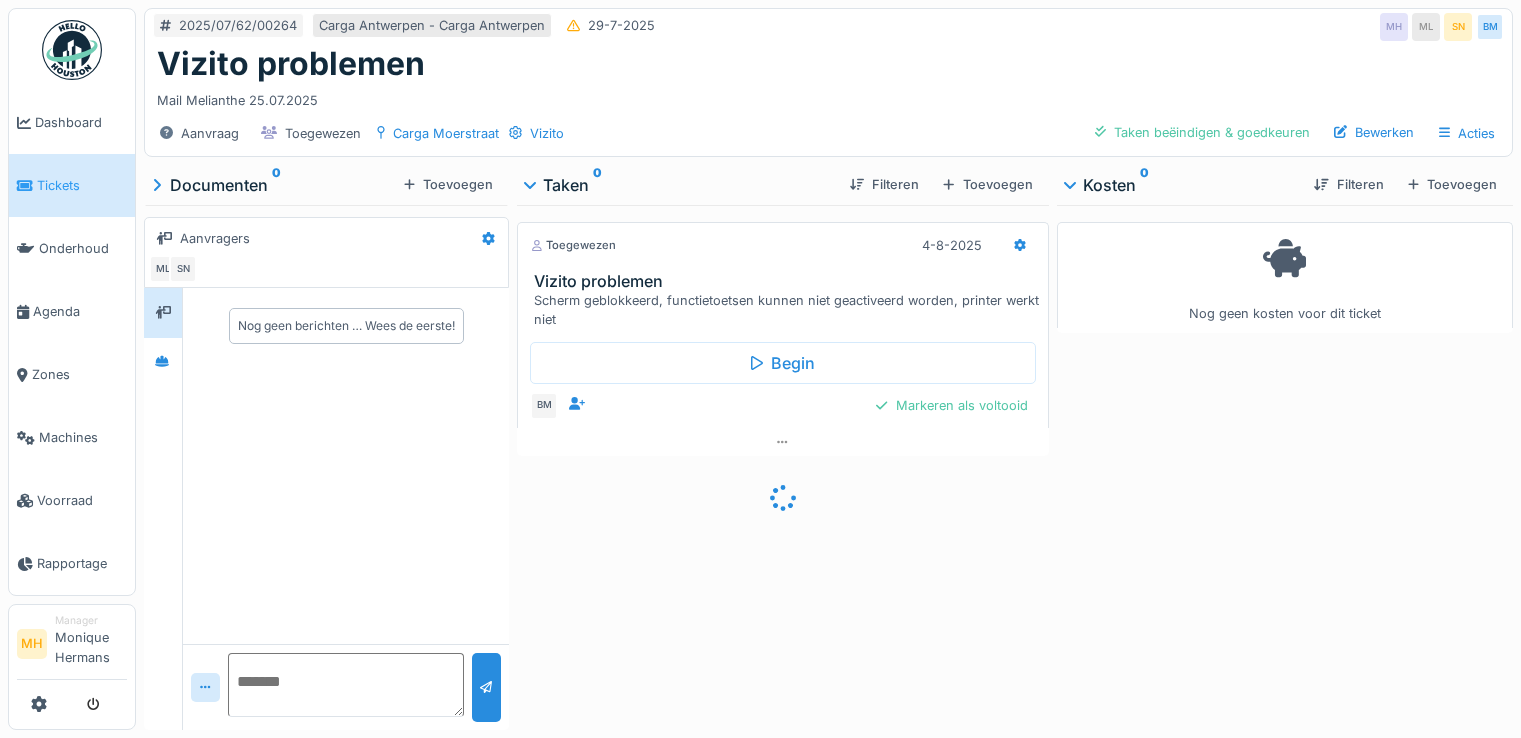 scroll, scrollTop: 0, scrollLeft: 0, axis: both 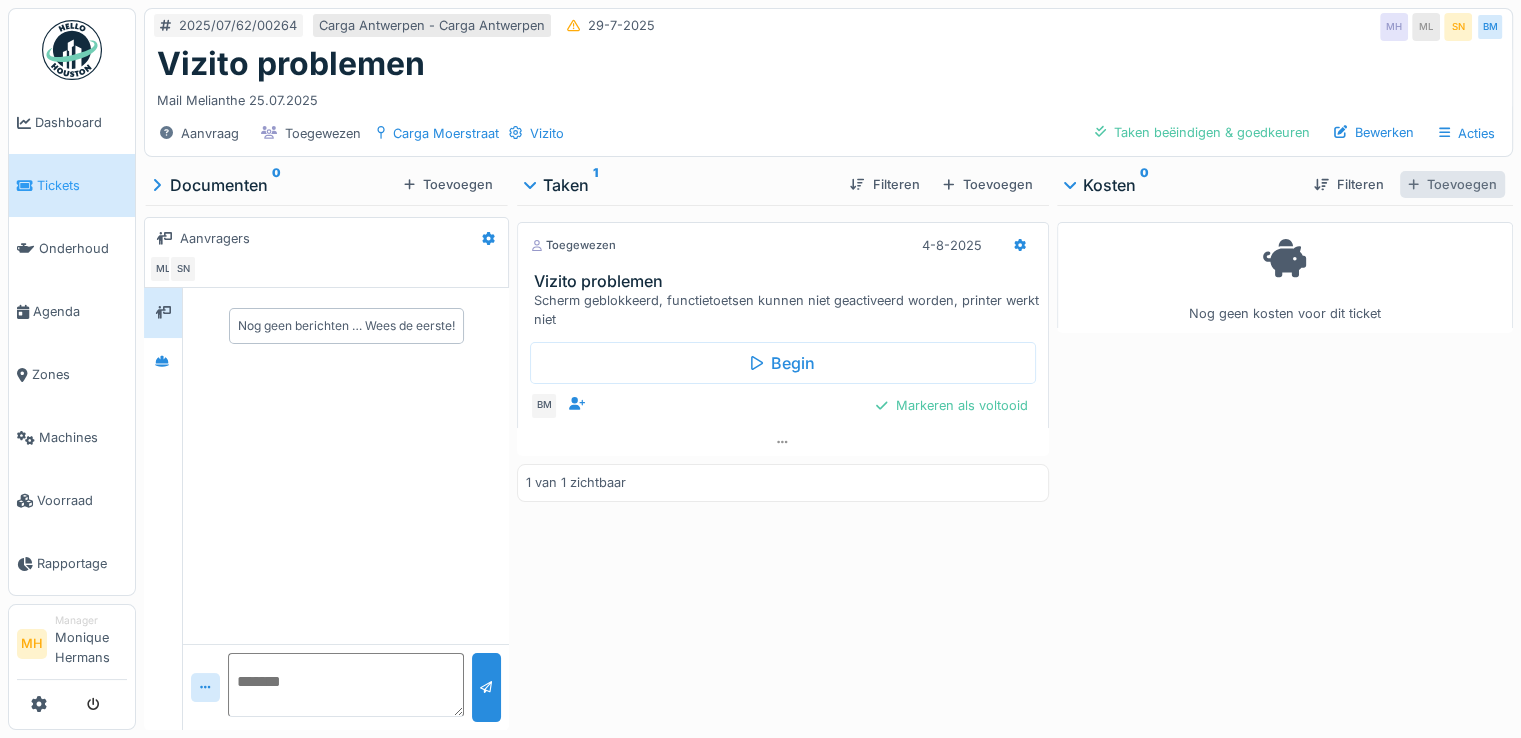 click on "Toevoegen" at bounding box center [1452, 184] 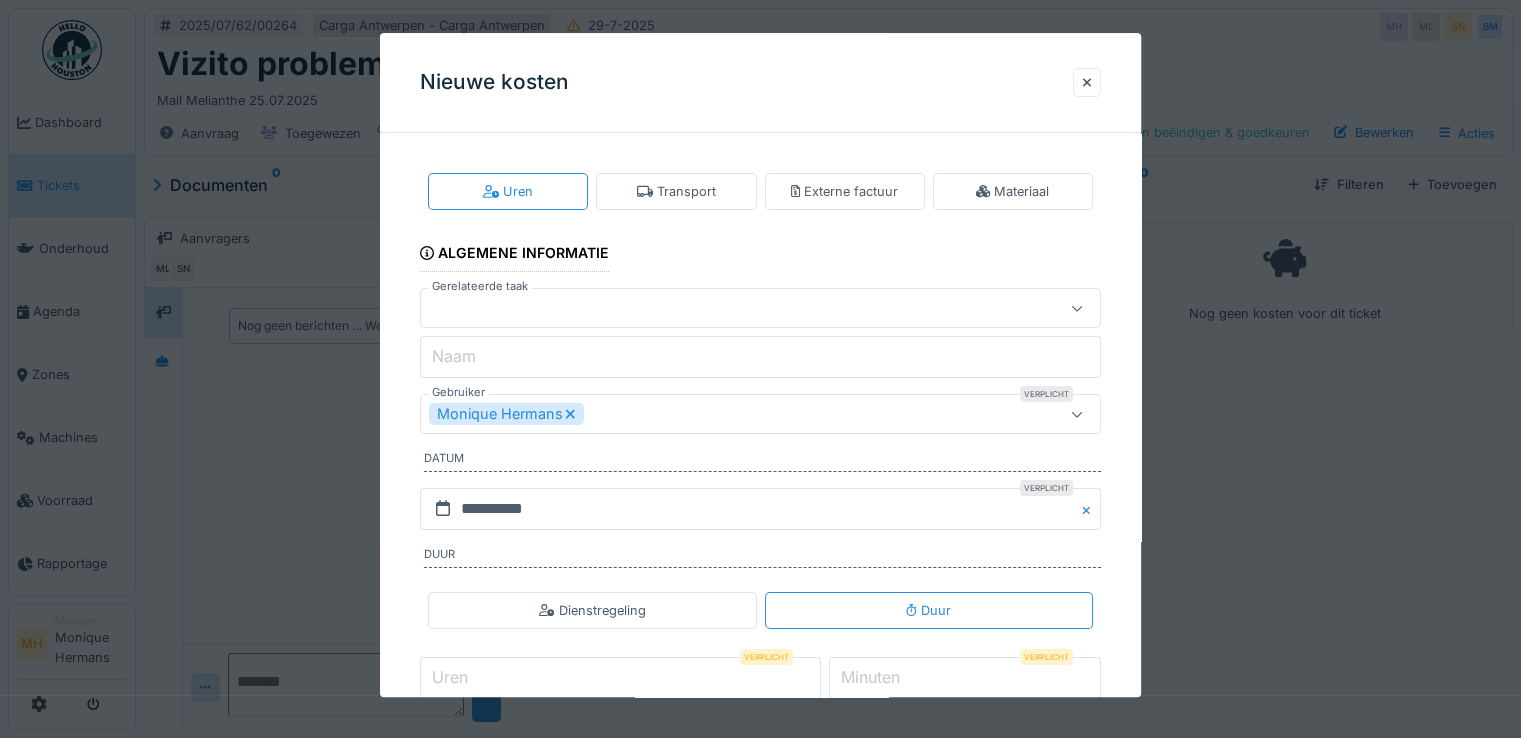 click on "Gerelateerde taak" at bounding box center [480, 287] 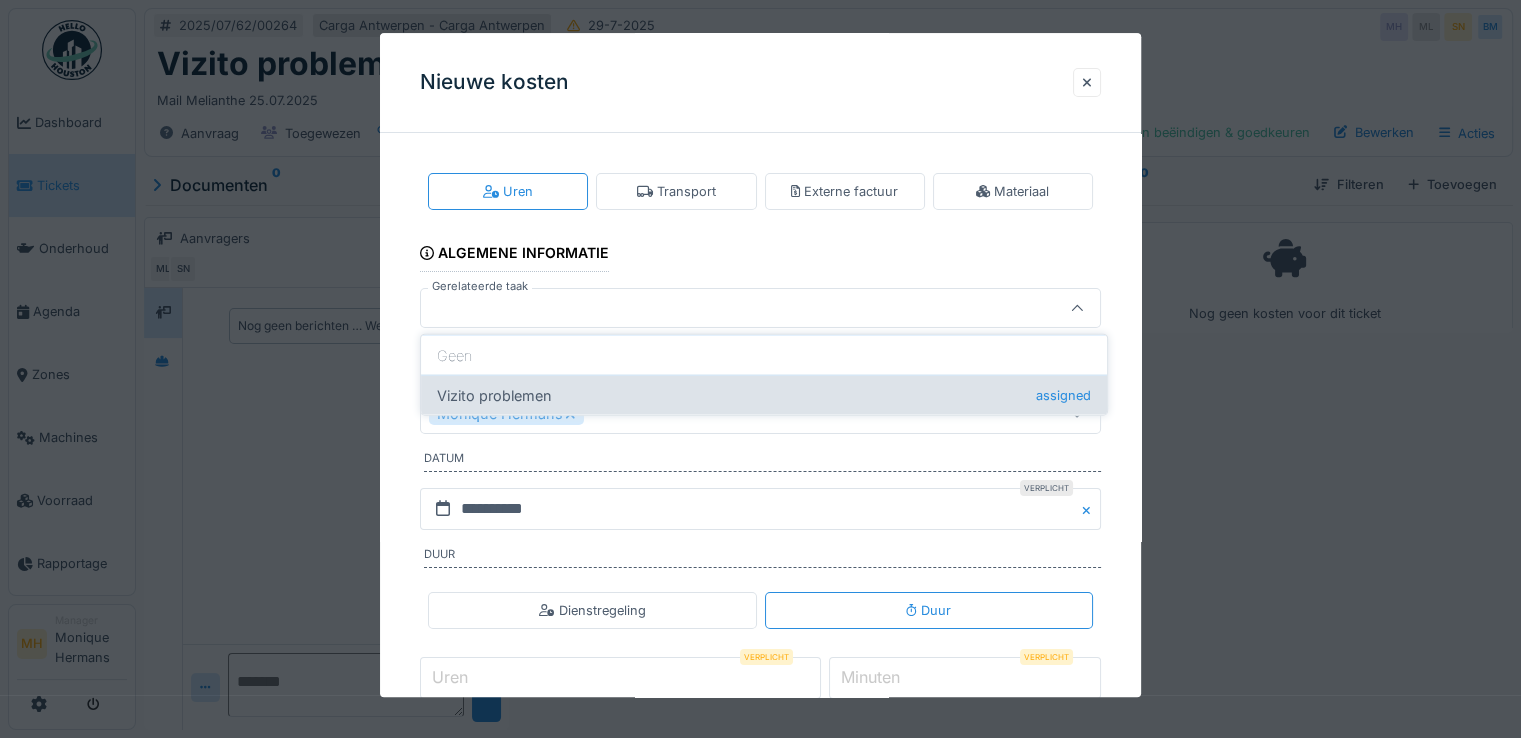 click on "Vizito problemen assigned" at bounding box center [764, 395] 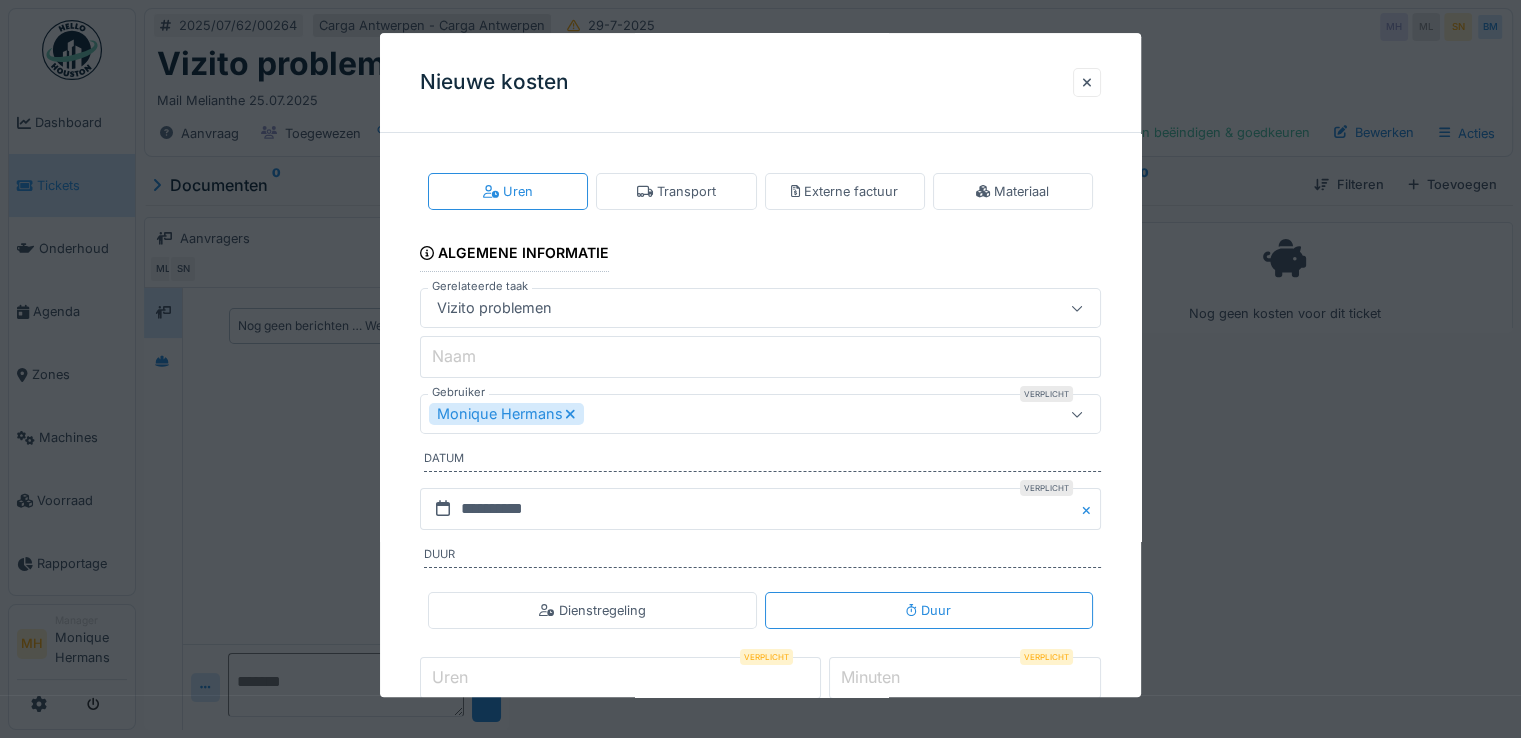 type on "******" 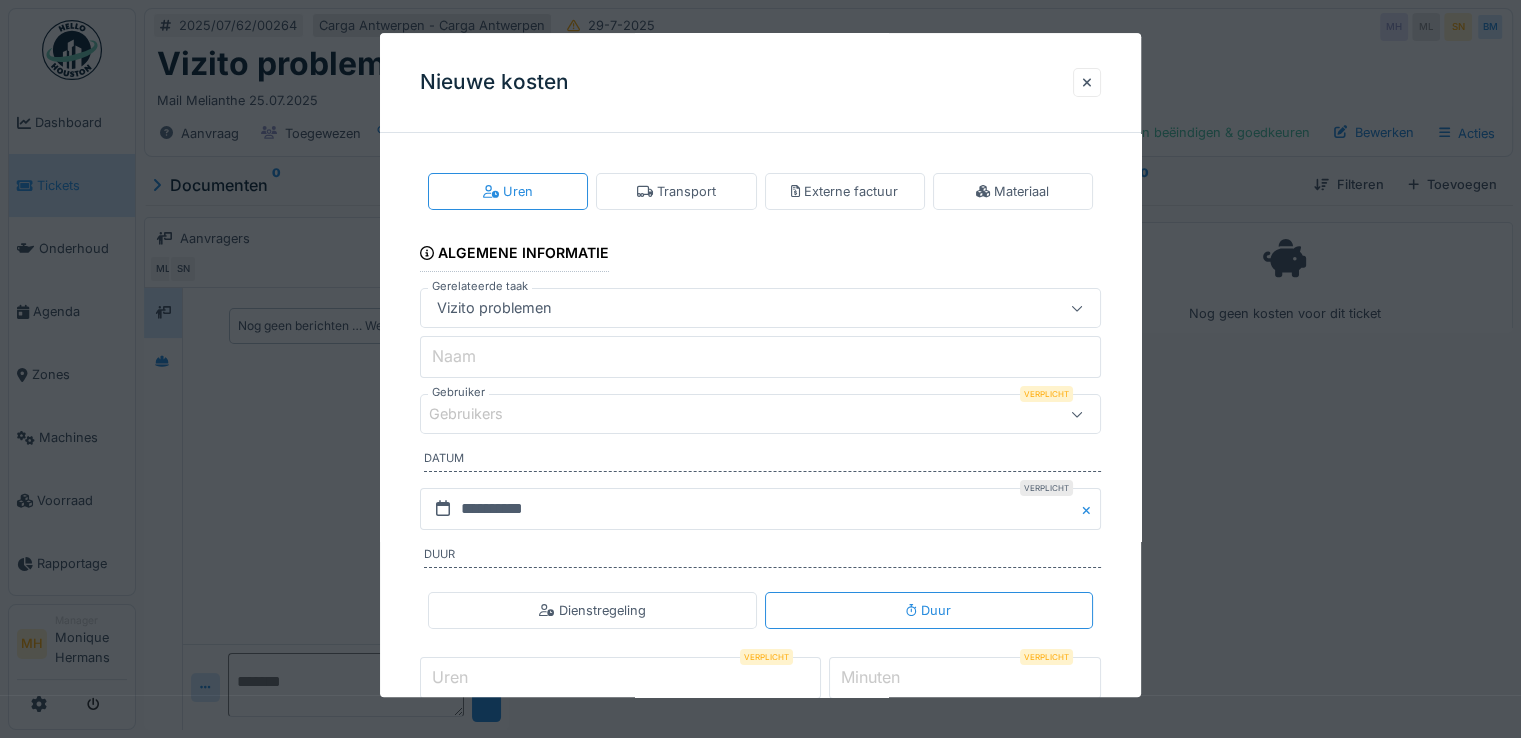 click on "Gebruikers" at bounding box center [719, 415] 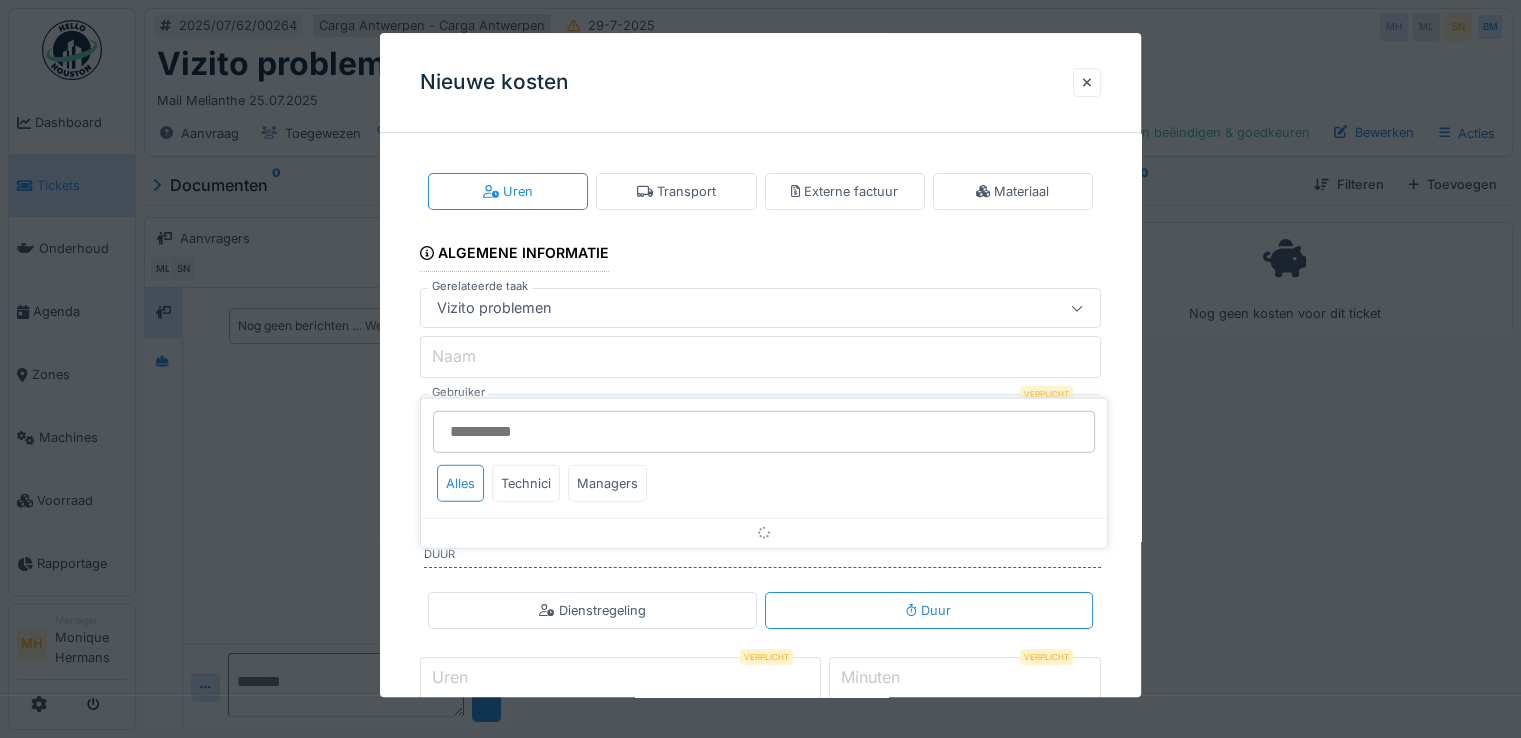 scroll, scrollTop: 48, scrollLeft: 0, axis: vertical 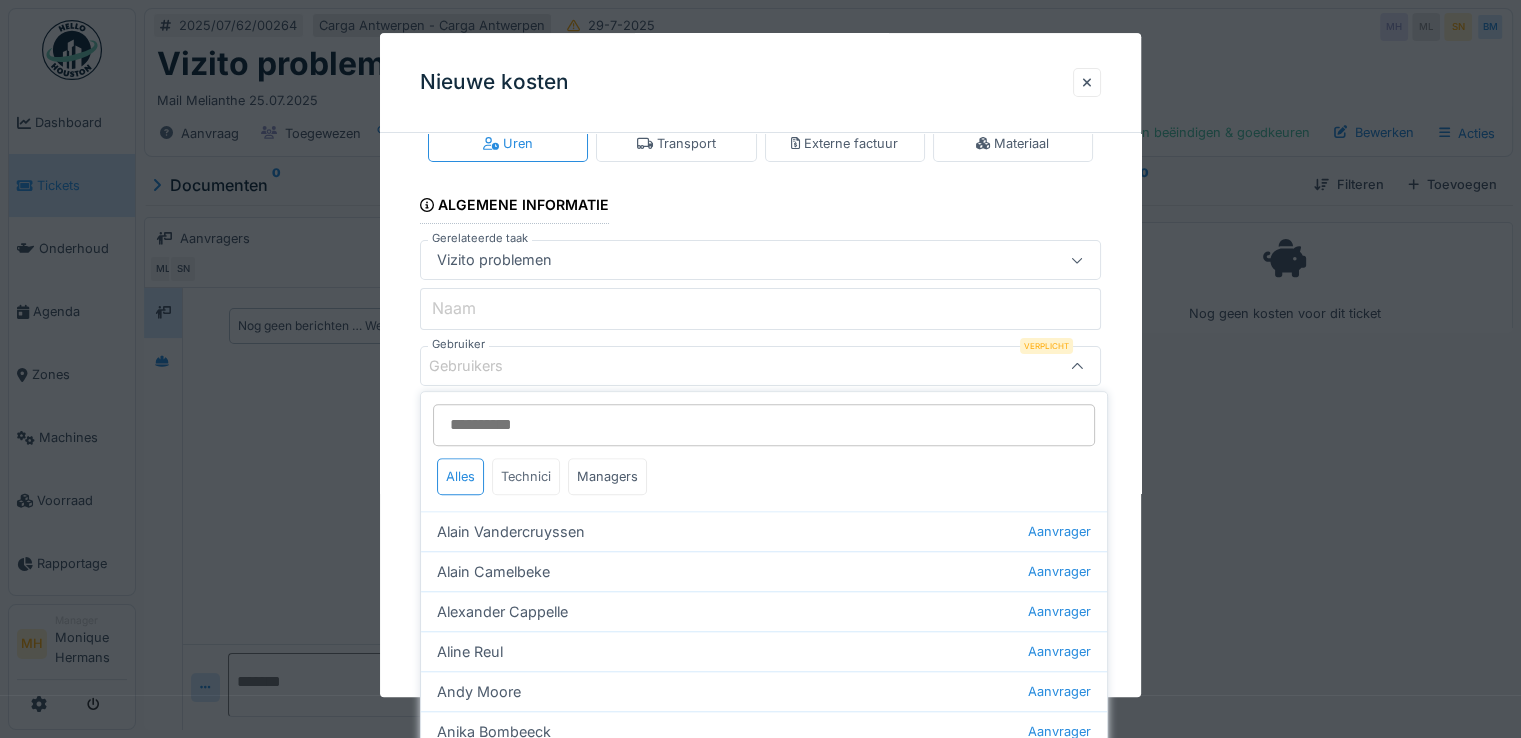 click on "Technici" at bounding box center [526, 476] 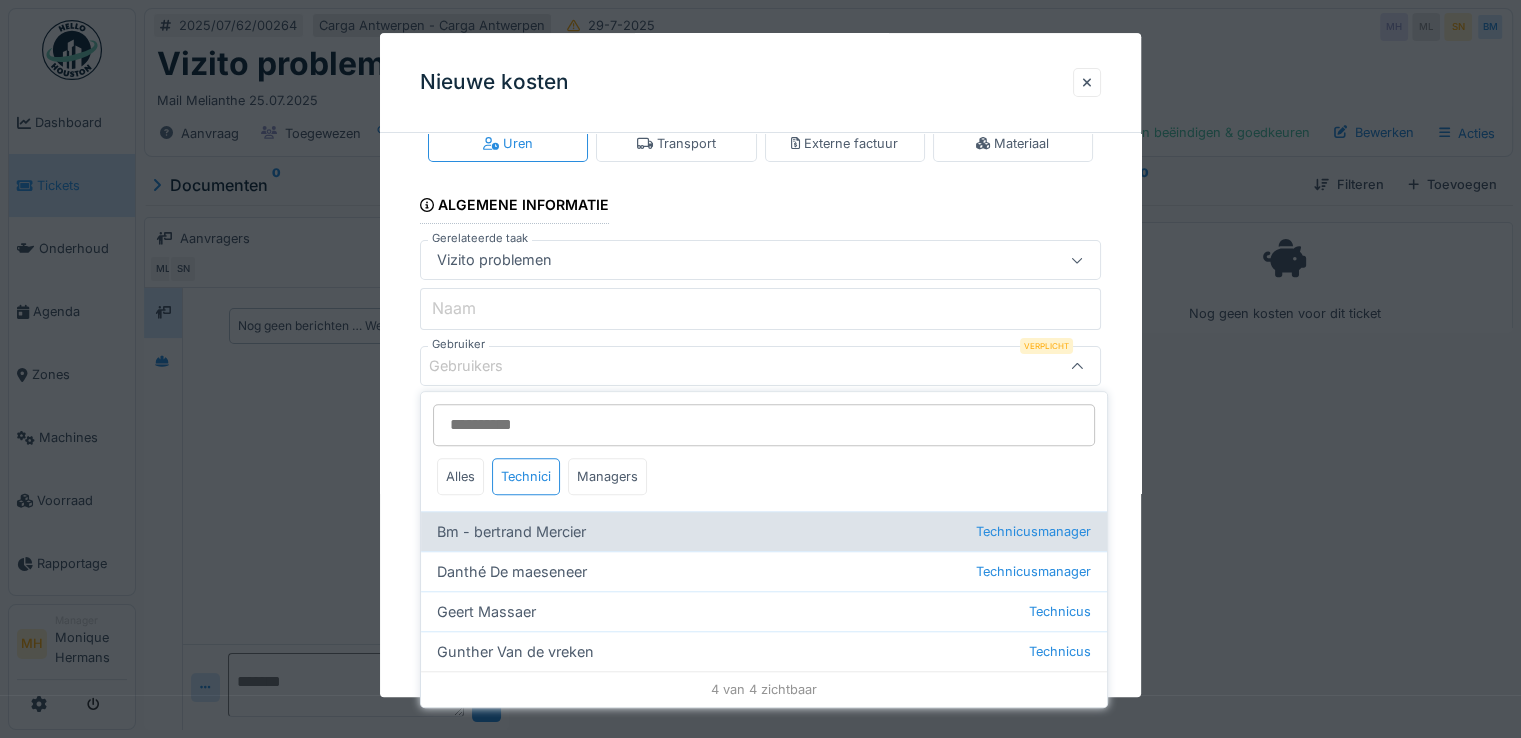 drag, startPoint x: 535, startPoint y: 529, endPoint x: 561, endPoint y: 522, distance: 26.925823 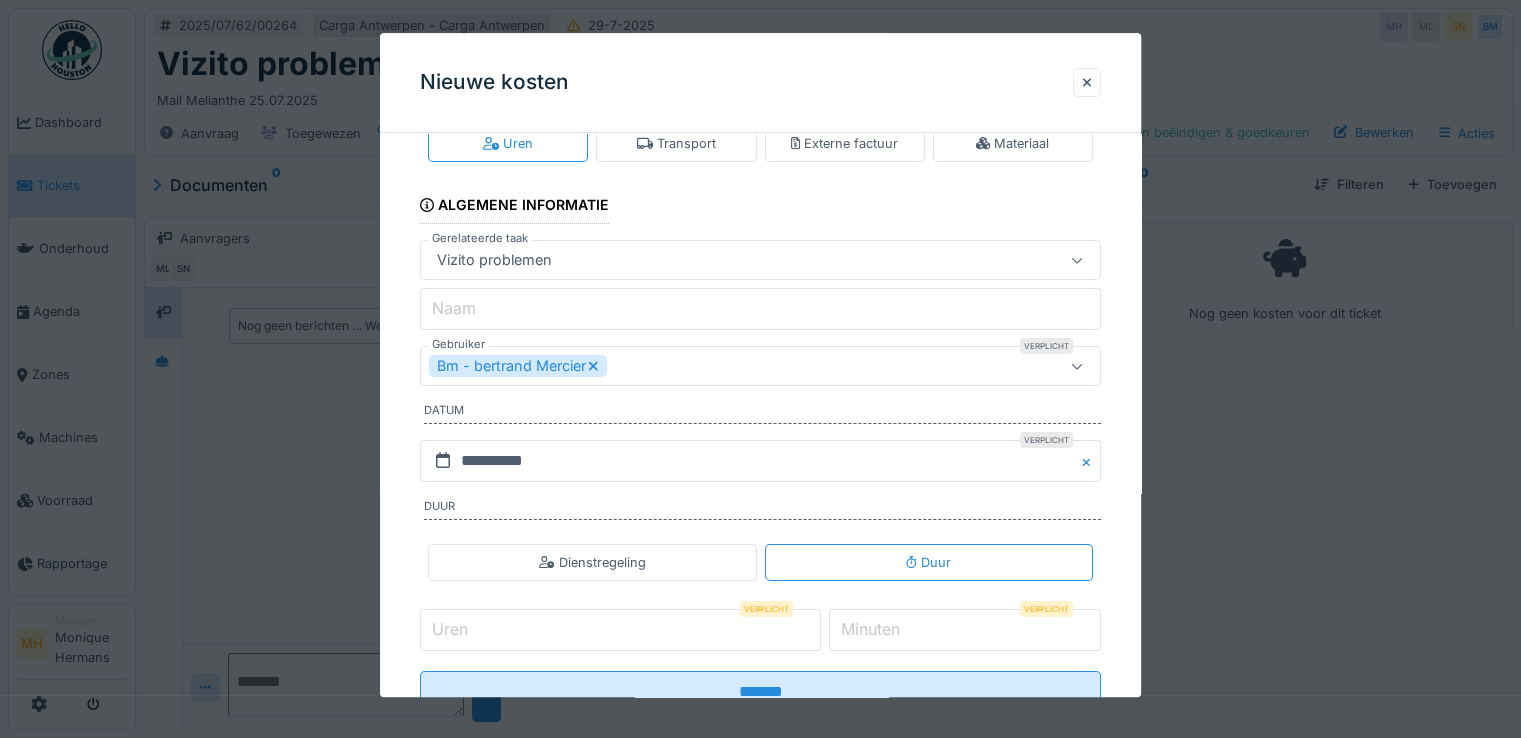 click on "**********" at bounding box center [760, 435] 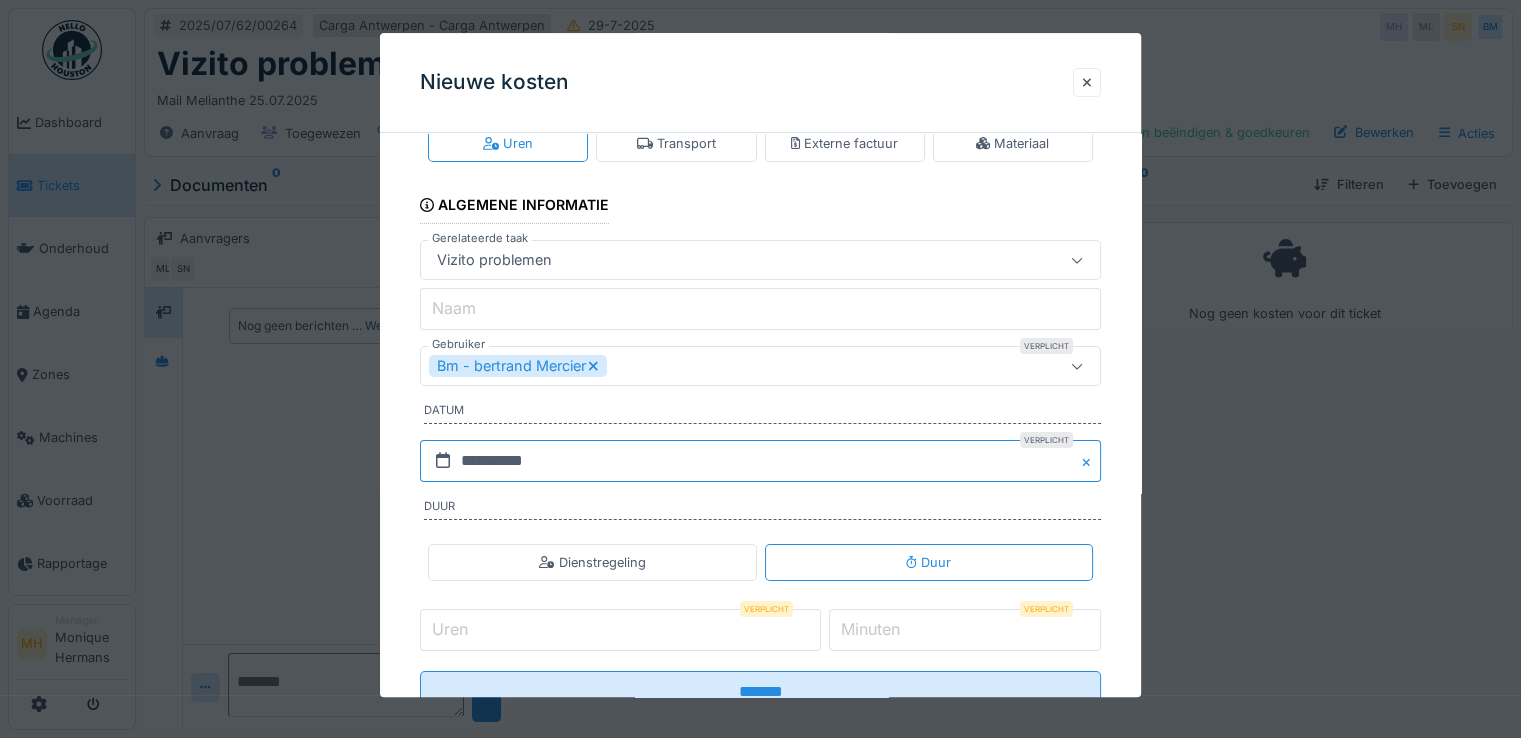 click on "**********" at bounding box center (760, 461) 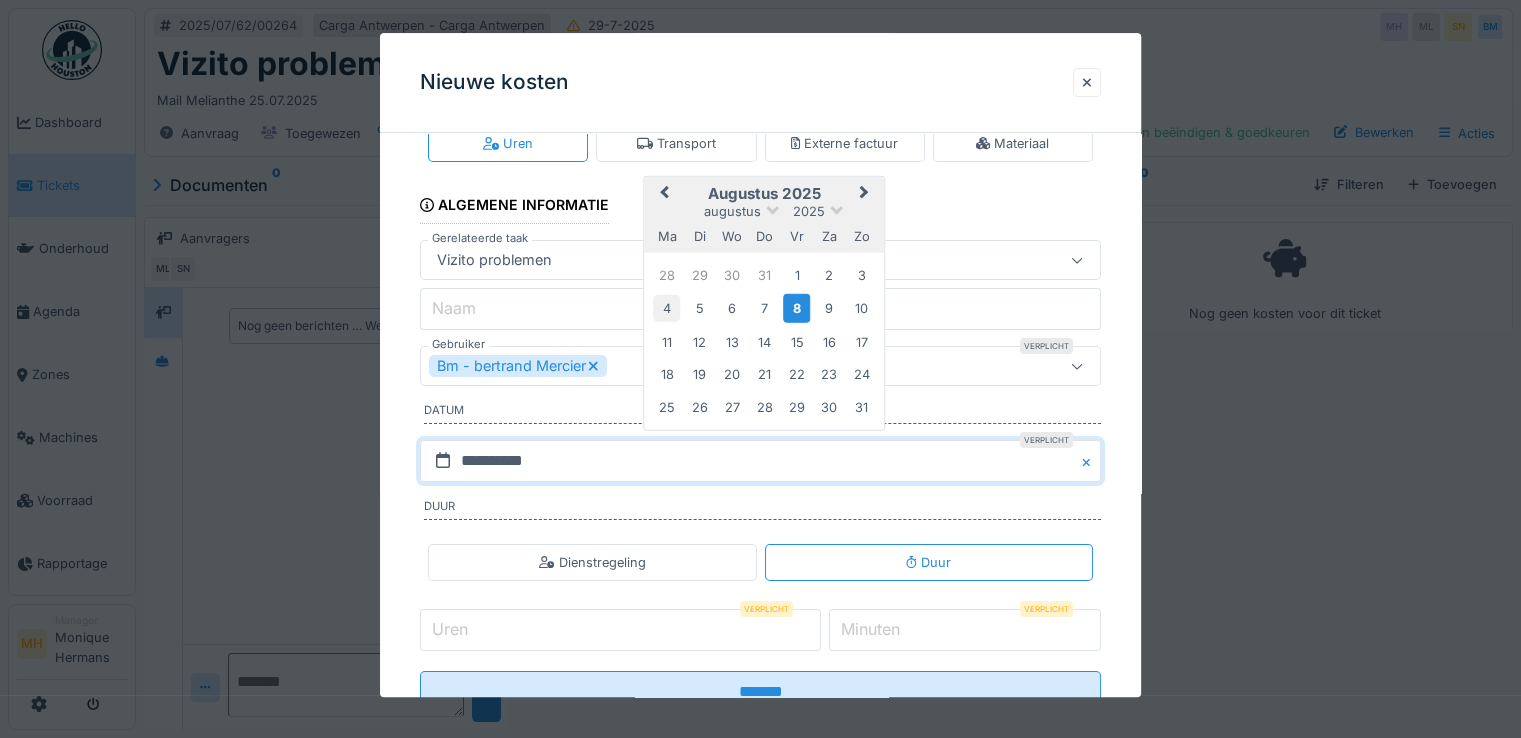 click on "4" at bounding box center (666, 308) 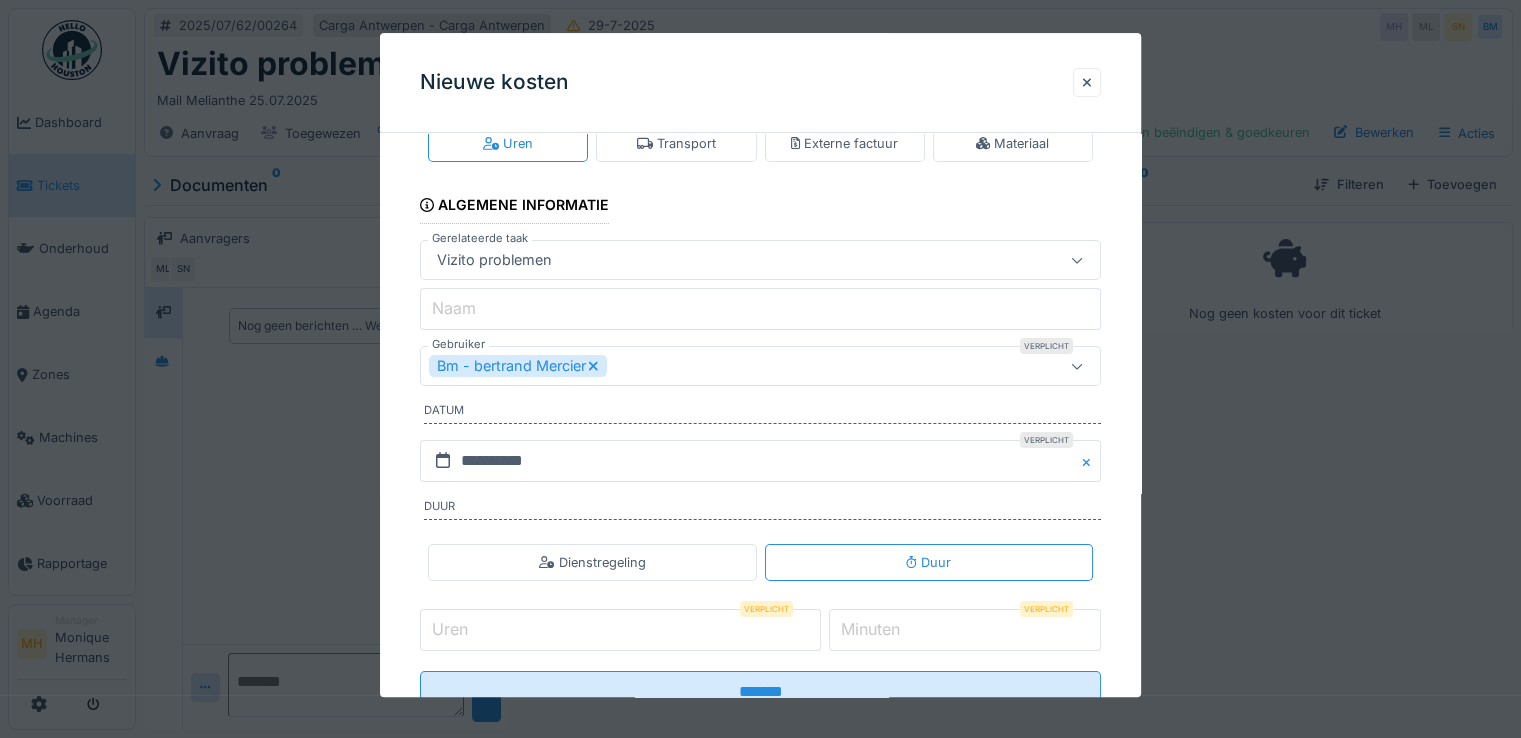 click on "Uren" at bounding box center [620, 630] 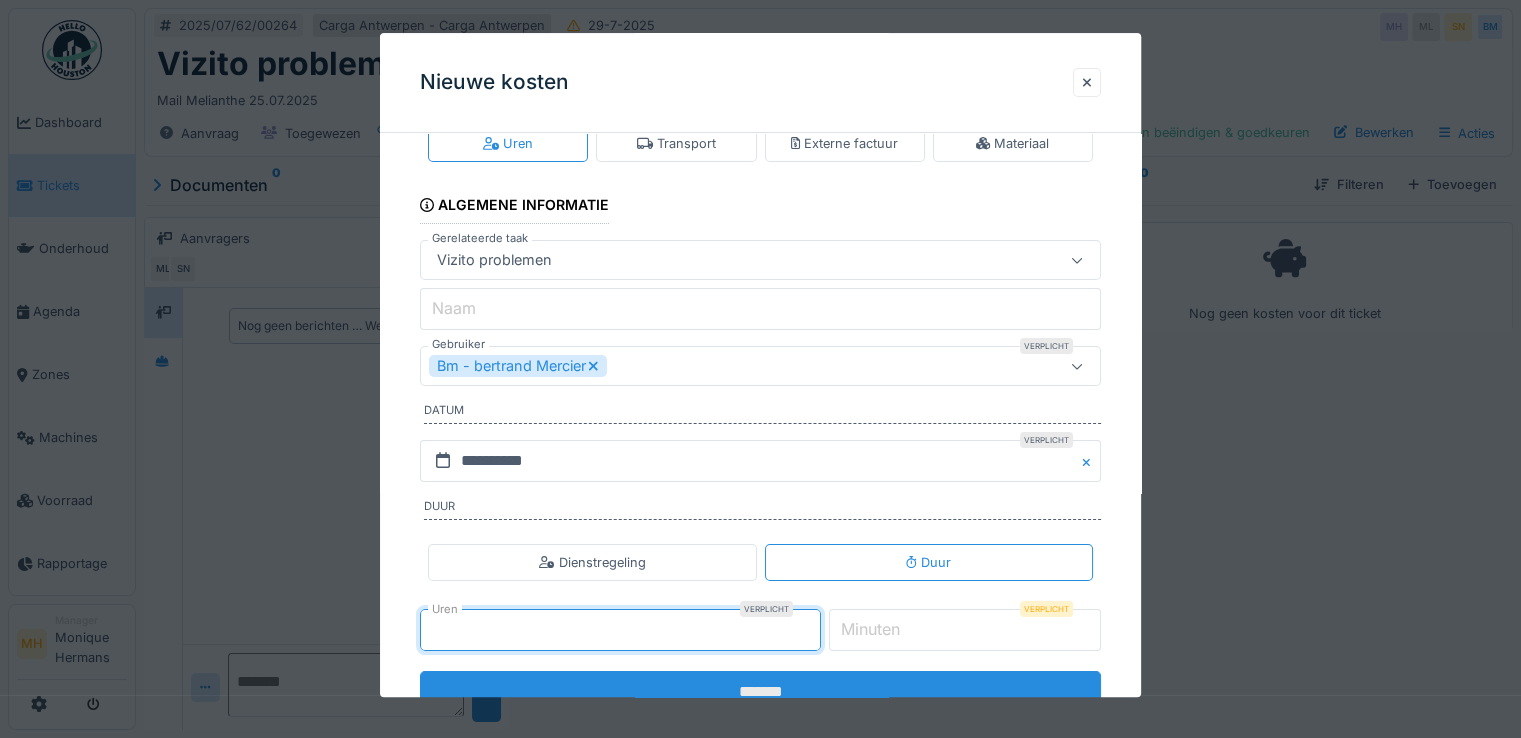 type on "*" 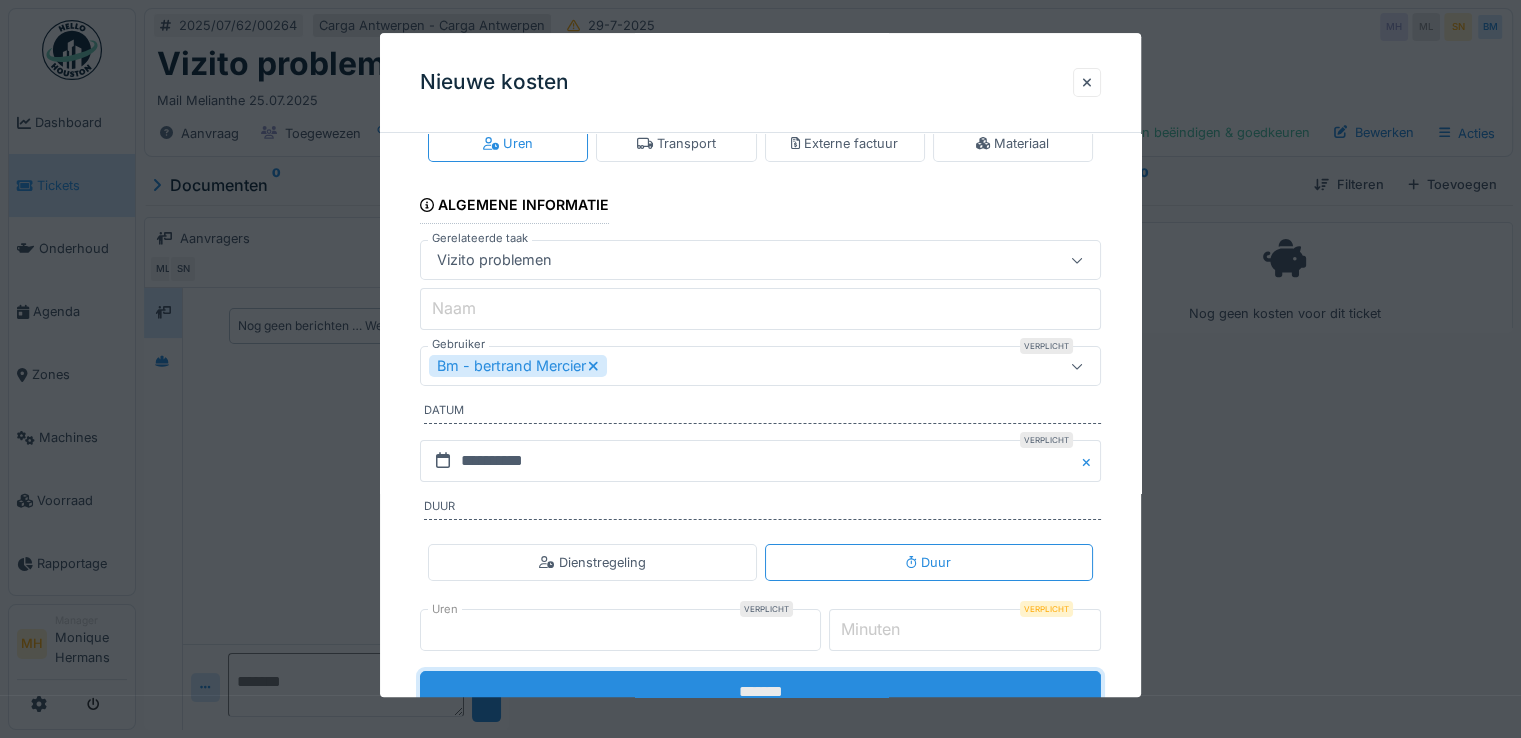 click on "*******" at bounding box center (760, 692) 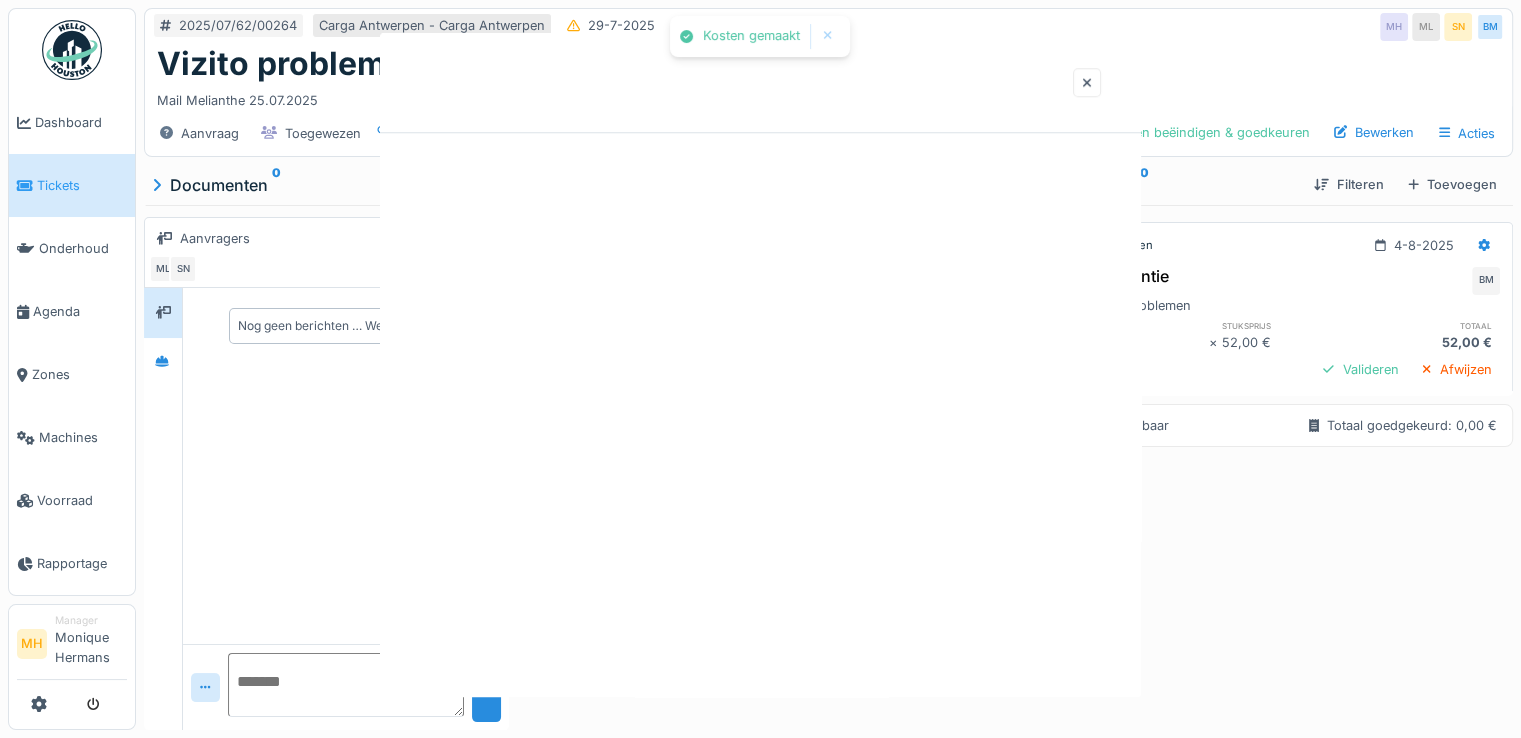 scroll, scrollTop: 0, scrollLeft: 0, axis: both 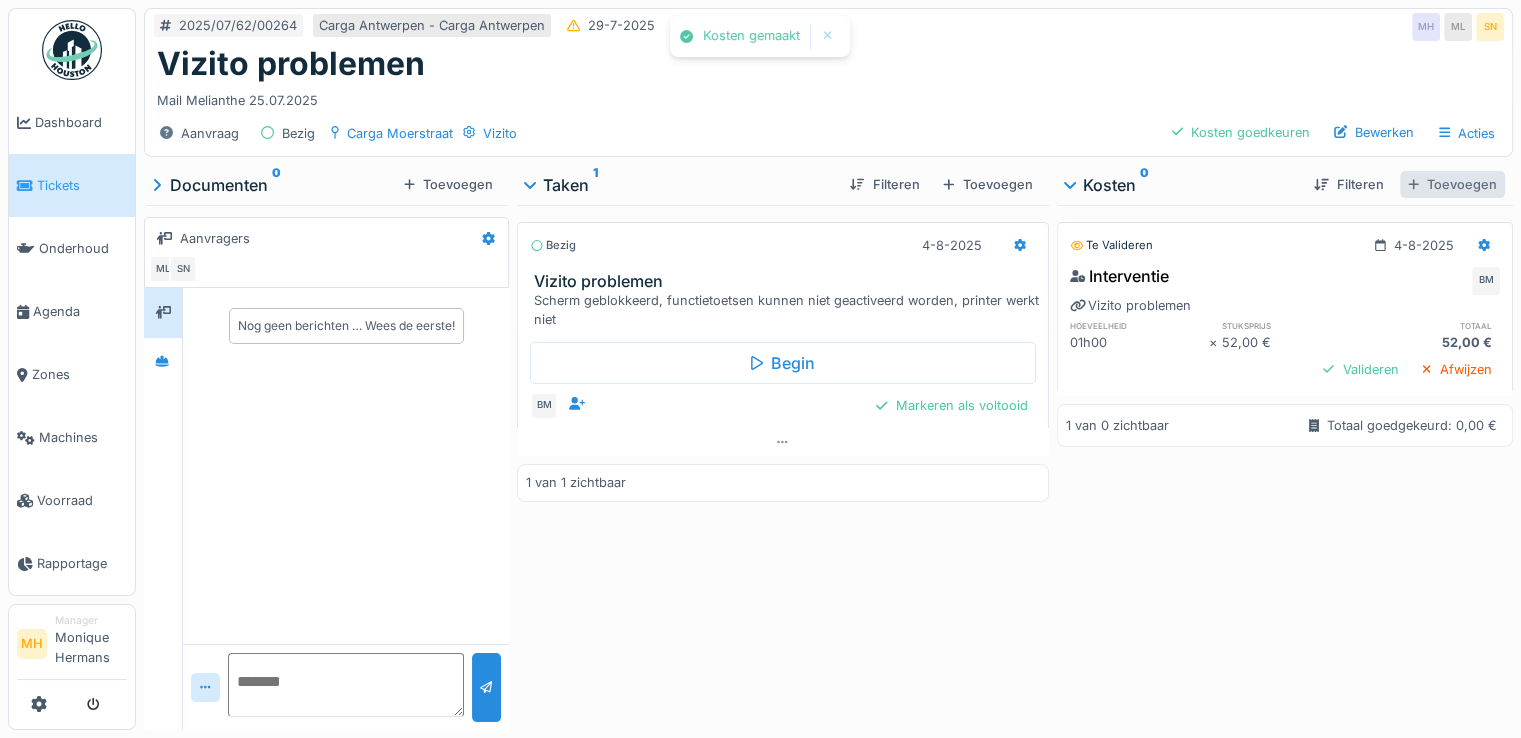 click on "Toevoegen" at bounding box center (1452, 184) 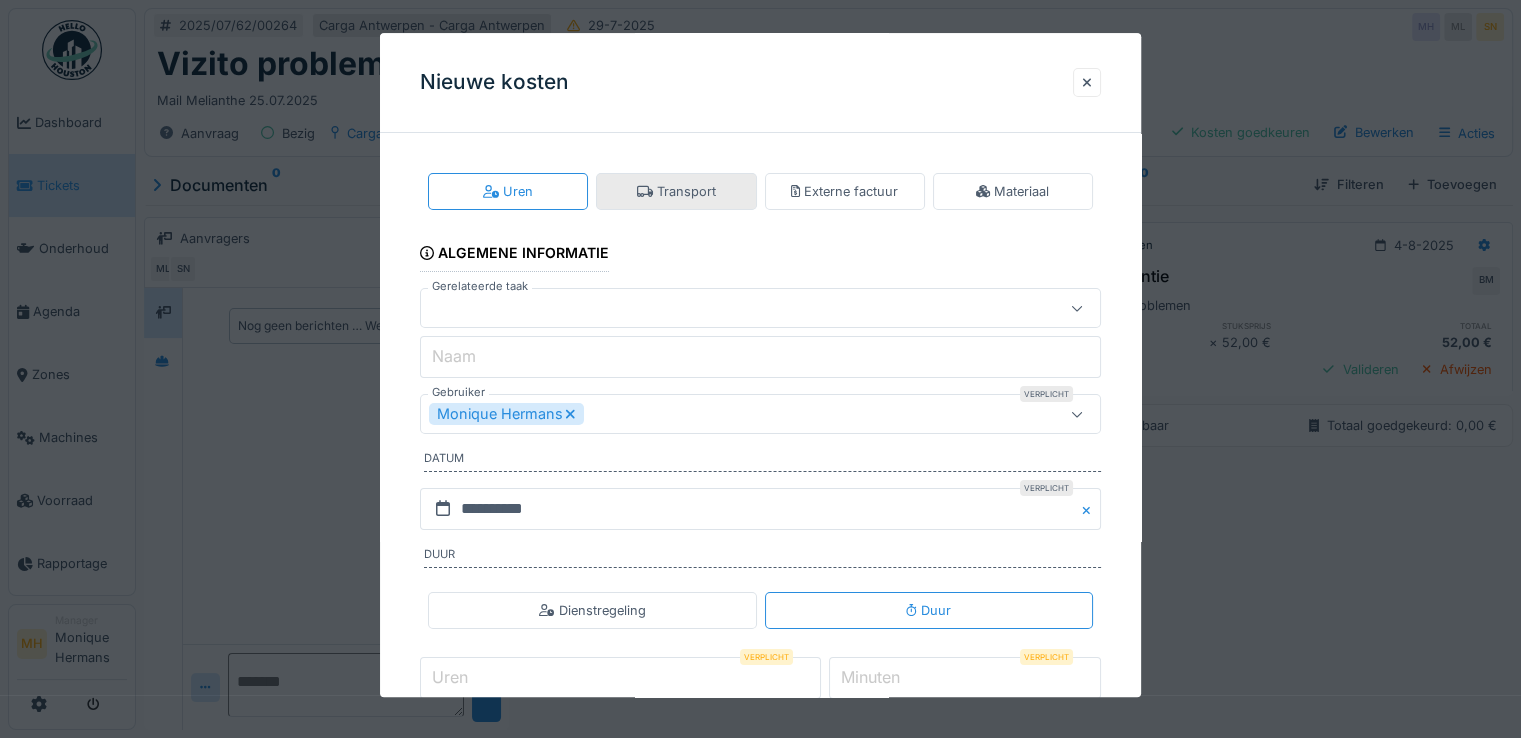 click on "Transport" at bounding box center (676, 191) 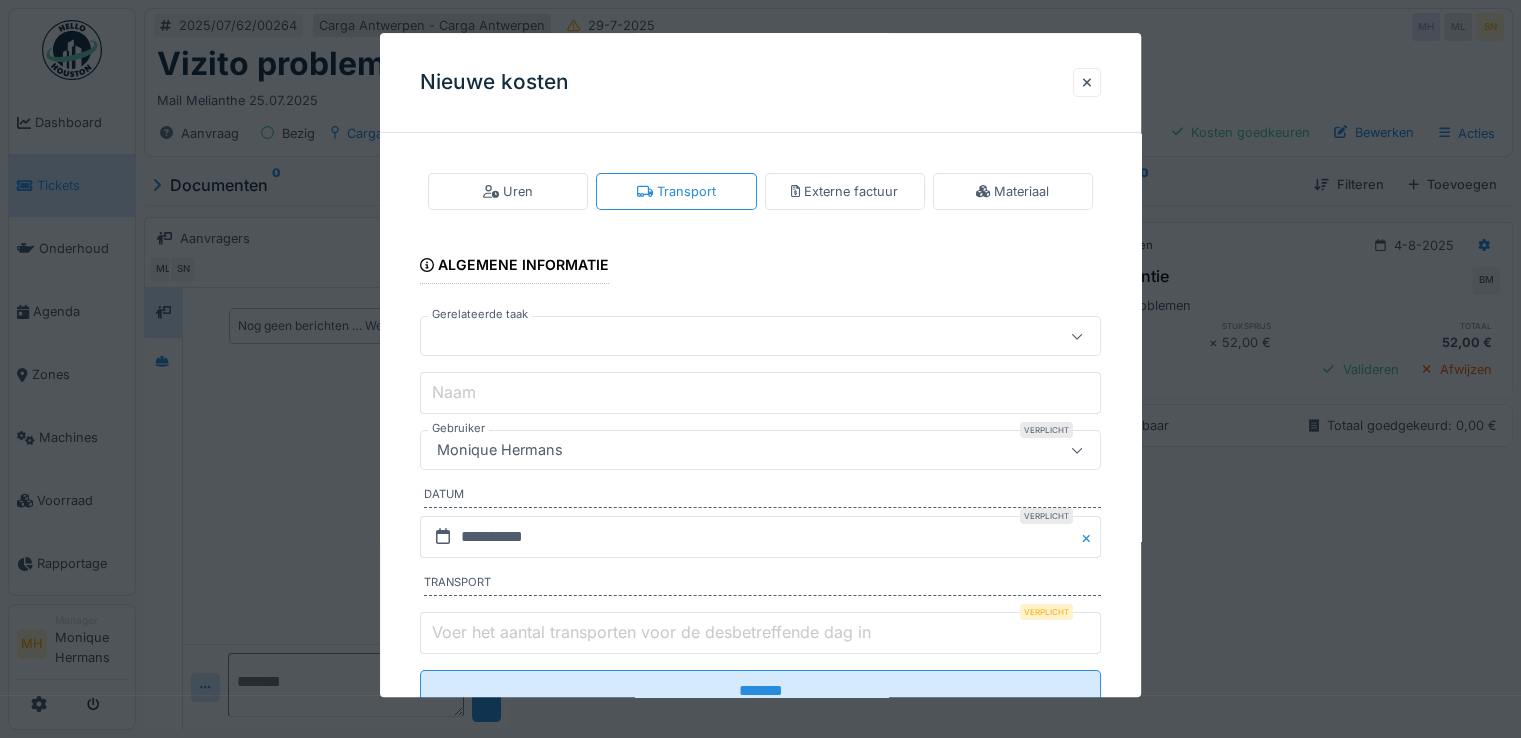 click at bounding box center [719, 337] 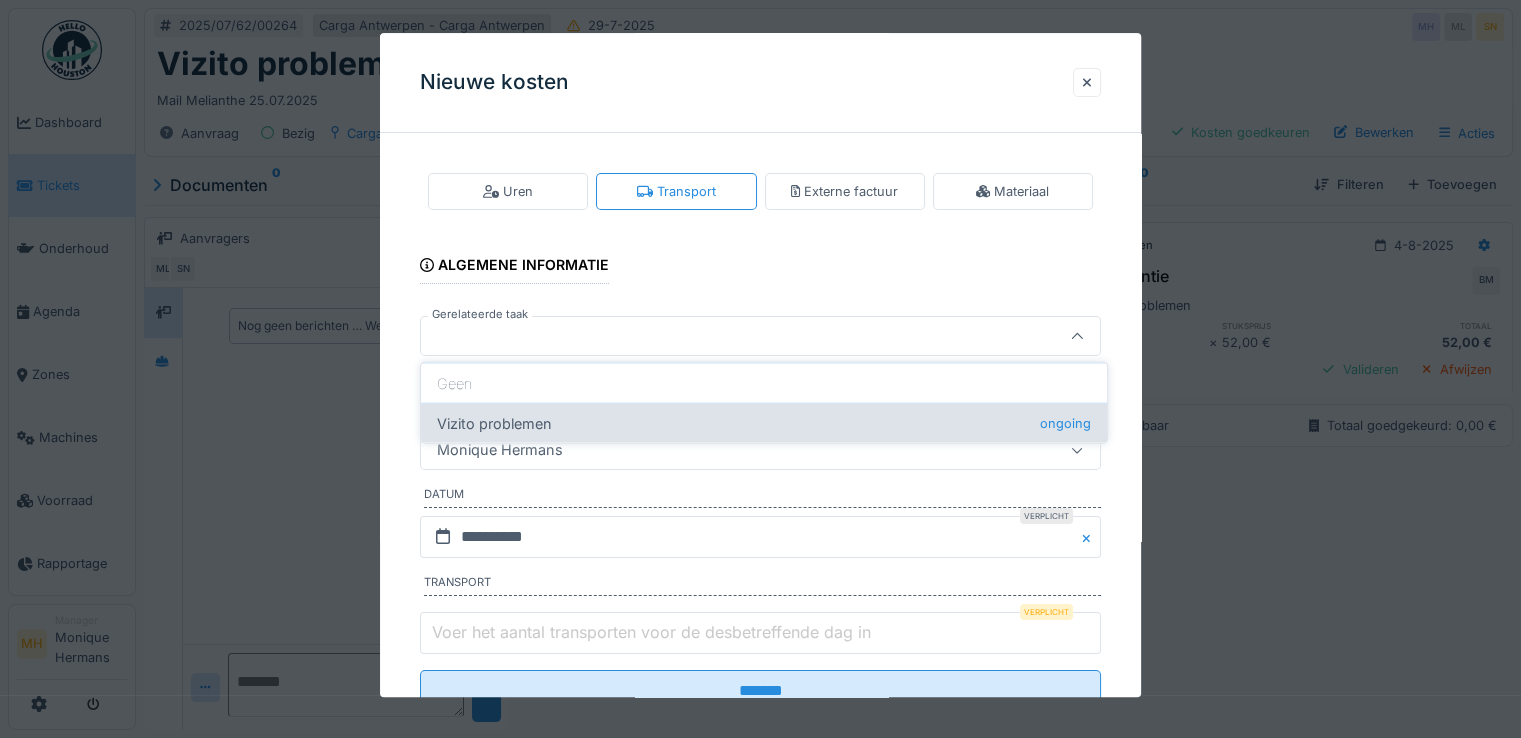 click on "Vizito problemen ongoing" at bounding box center [764, 423] 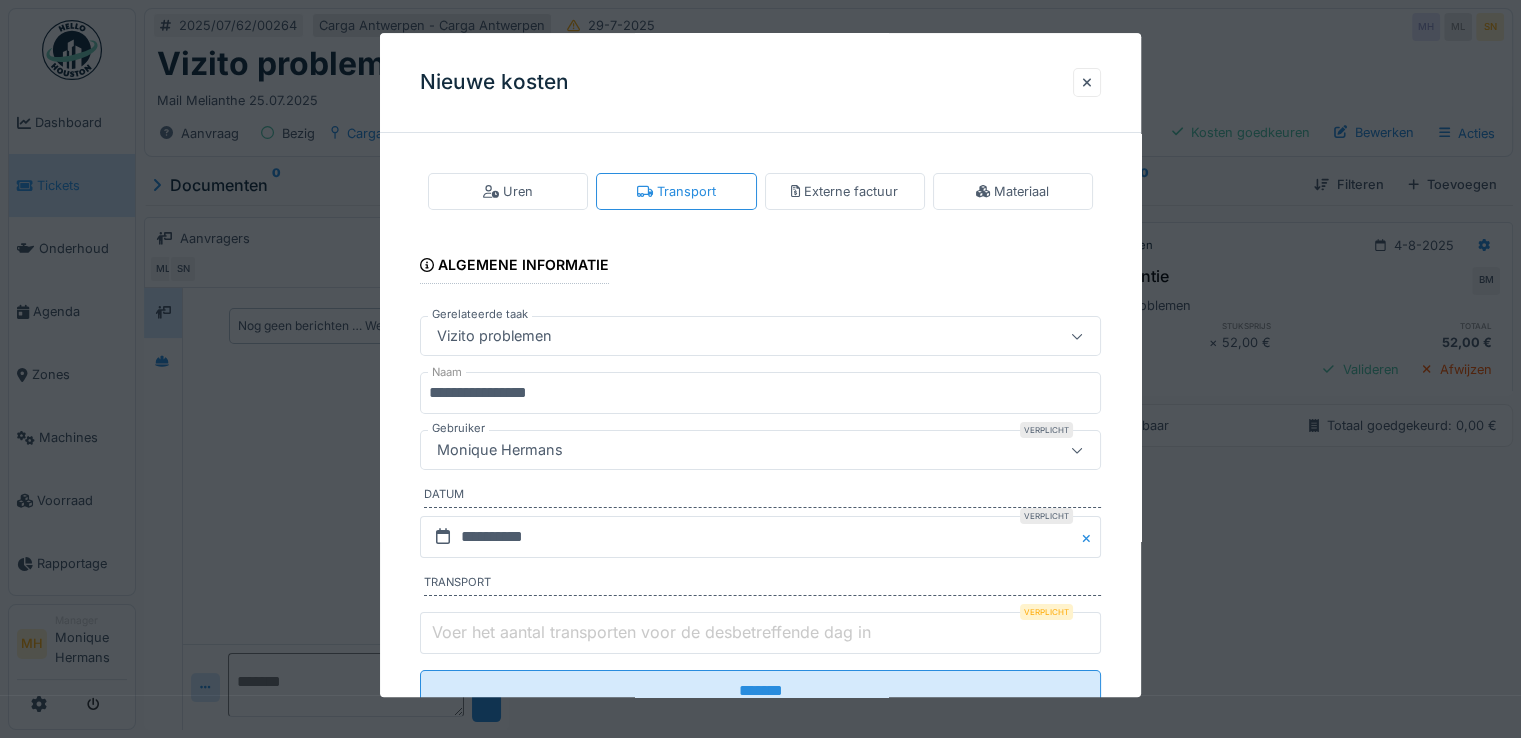 click on "Monique Hermans" at bounding box center [719, 451] 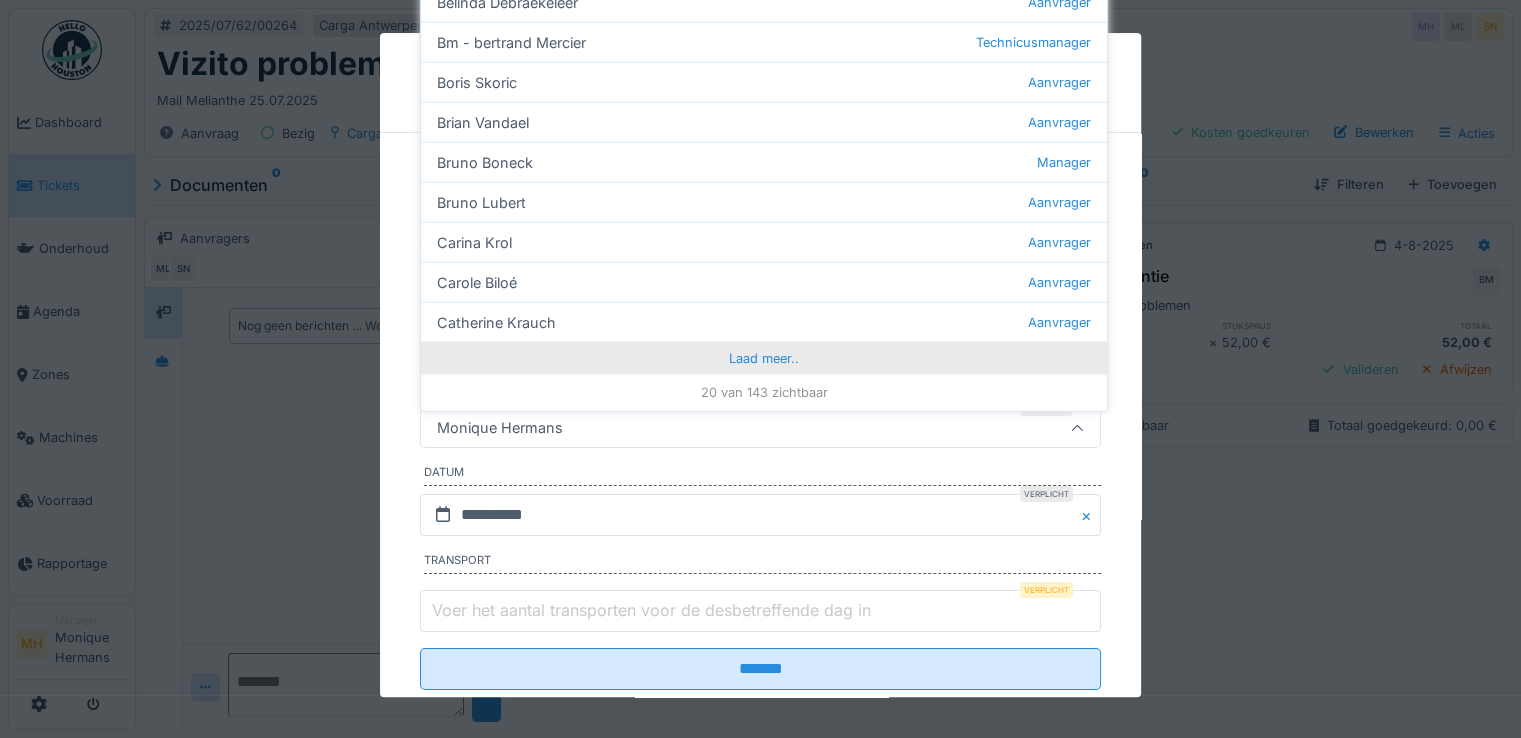 scroll, scrollTop: 0, scrollLeft: 0, axis: both 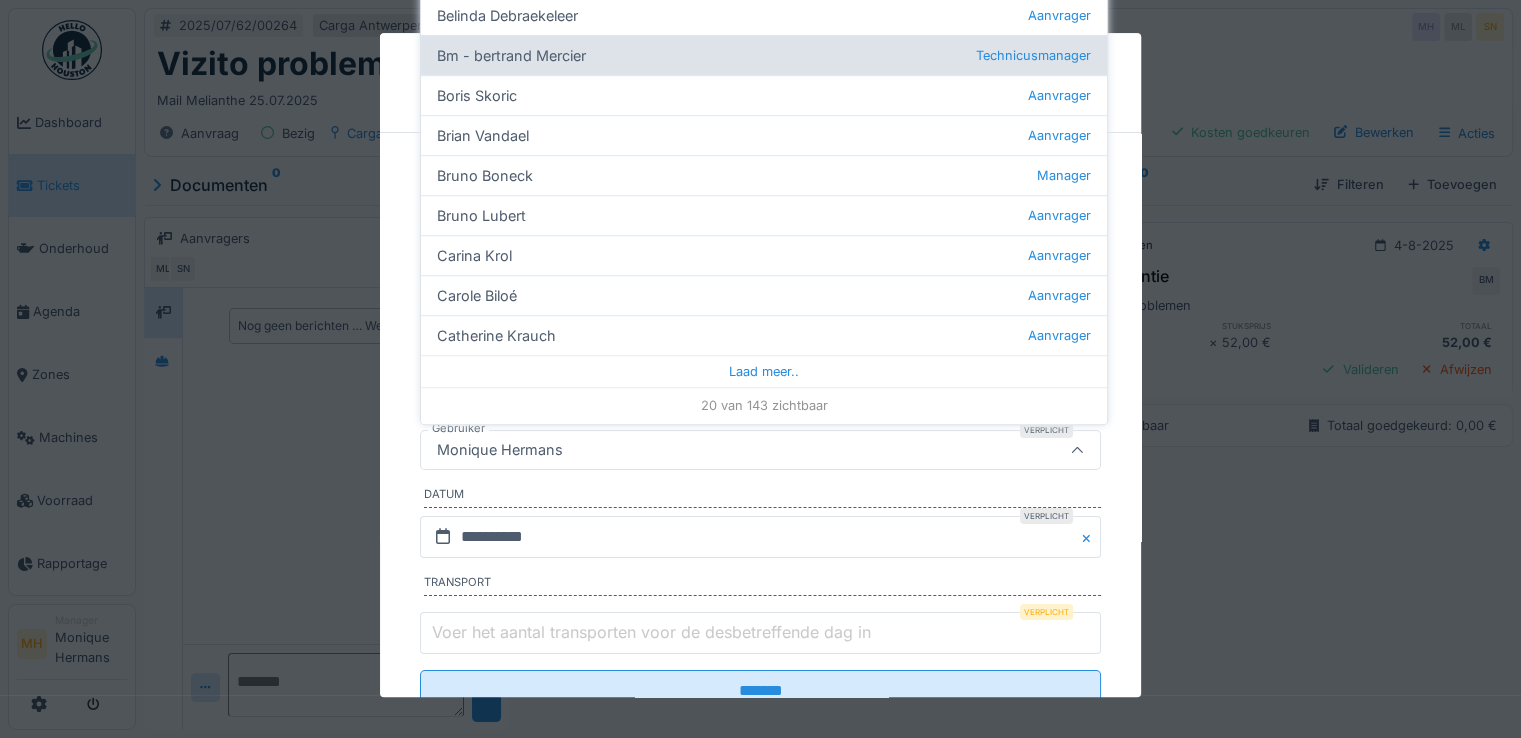 click on "[FIRST] [LAST] Technicusmanager" at bounding box center (764, 55) 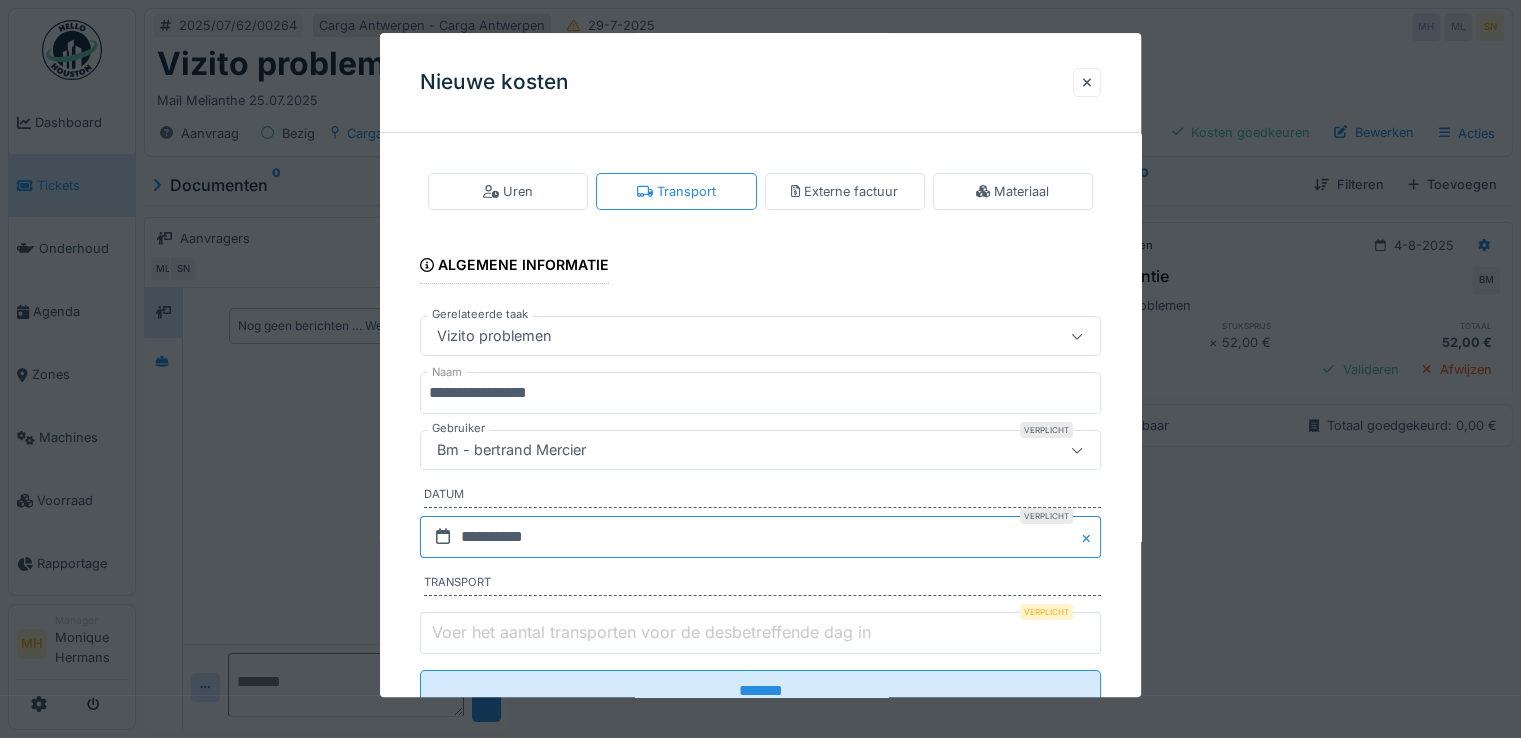 click on "**********" at bounding box center [760, 537] 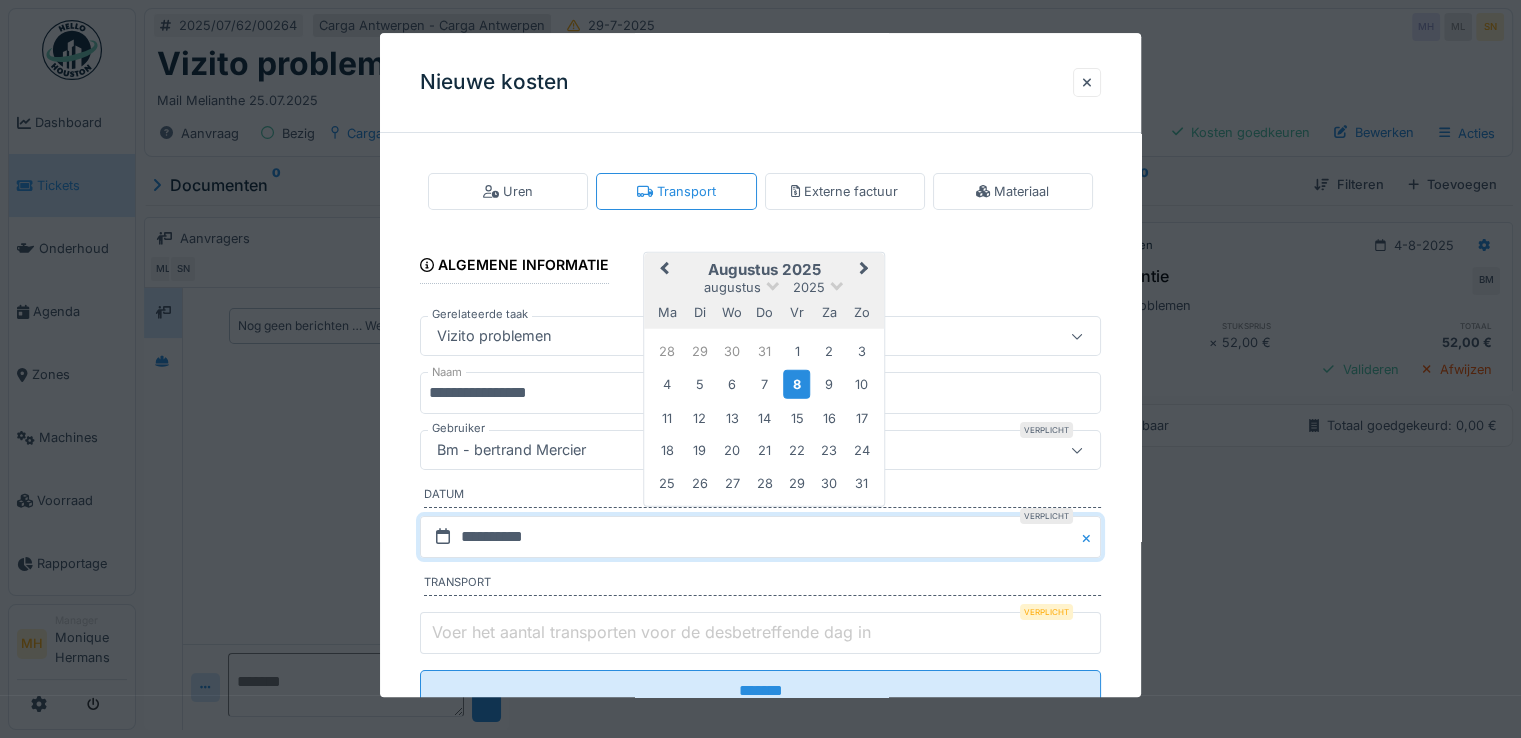 drag, startPoint x: 676, startPoint y: 381, endPoint x: 624, endPoint y: 431, distance: 72.138756 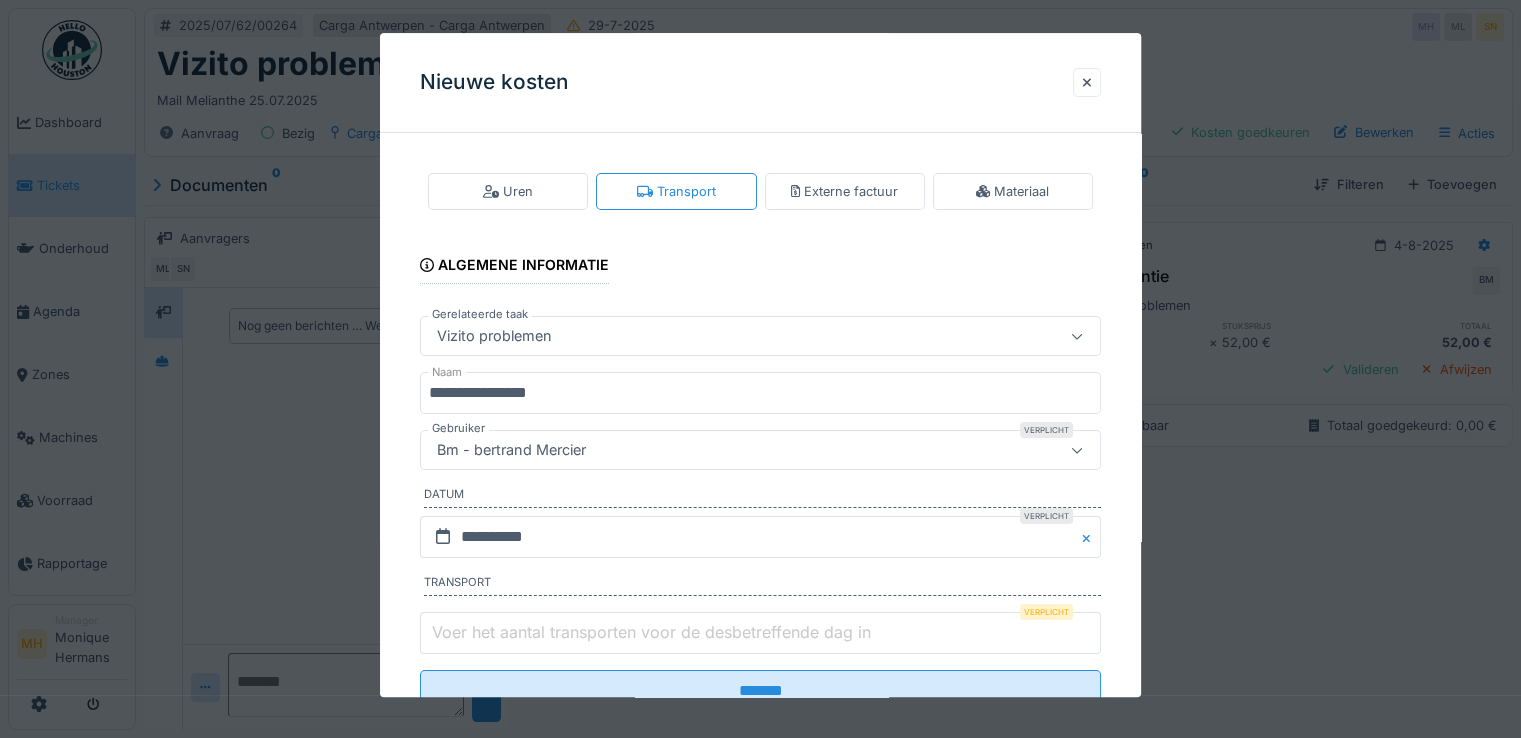 click on "Voer het aantal transporten voor de desbetreffende dag in" at bounding box center (651, 632) 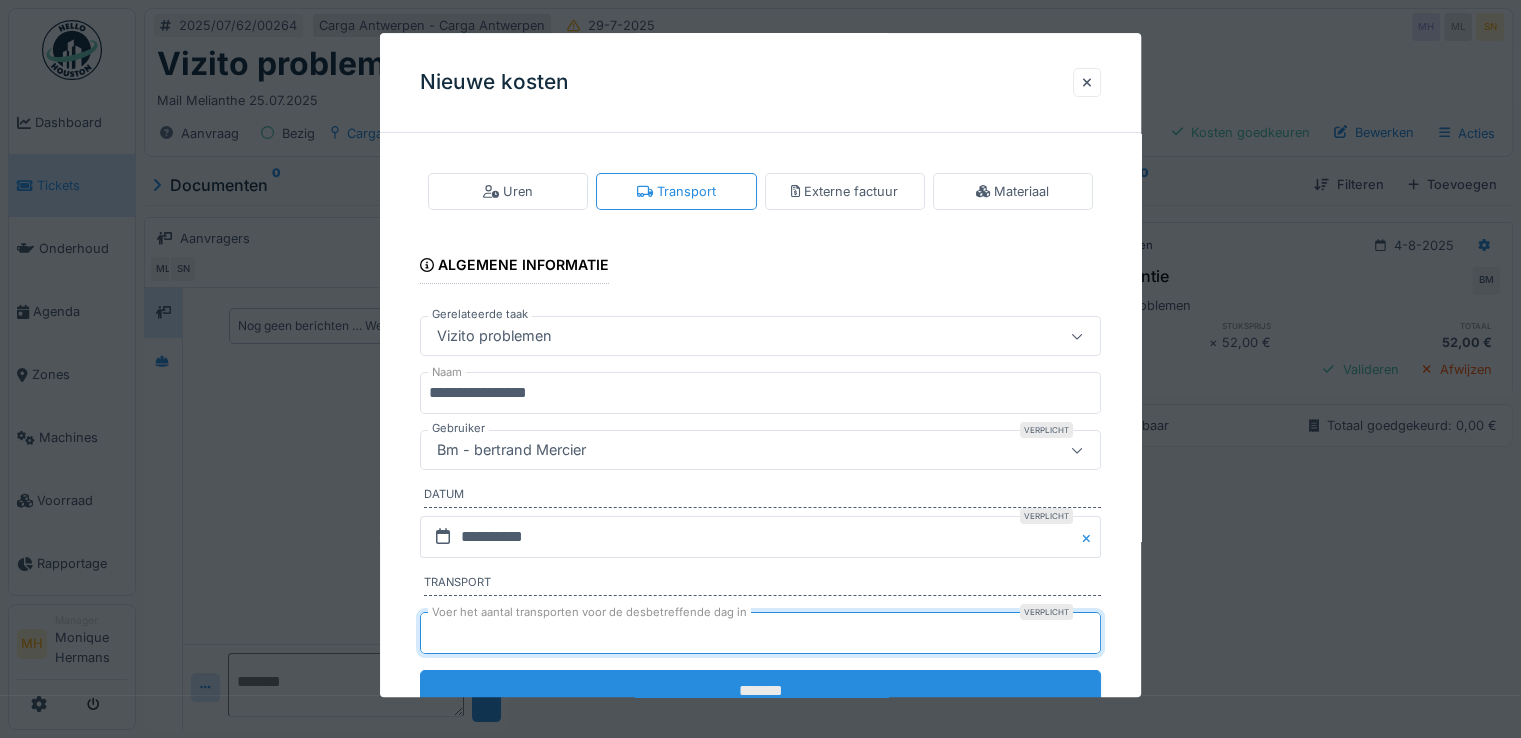 type on "*" 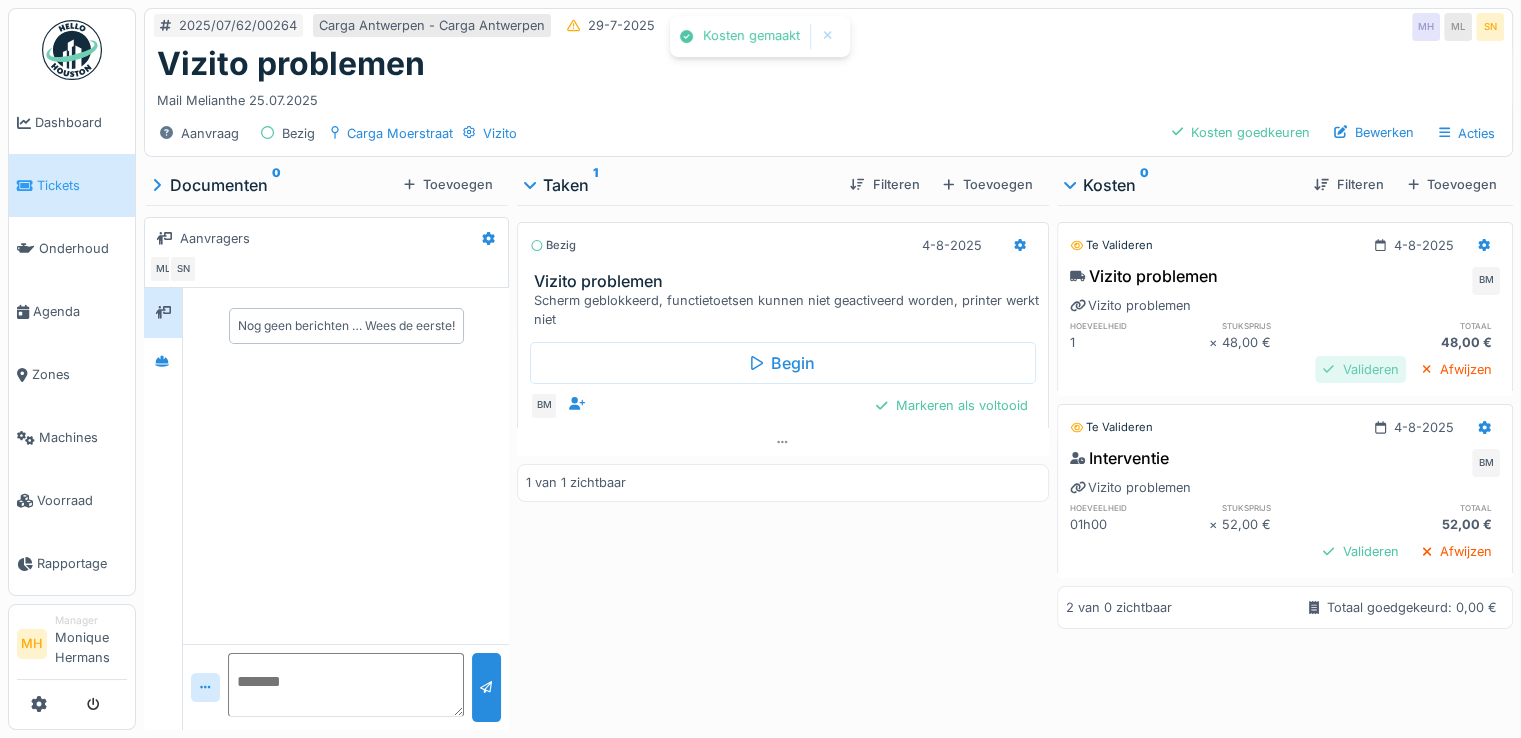 click on "Valideren" at bounding box center [1360, 369] 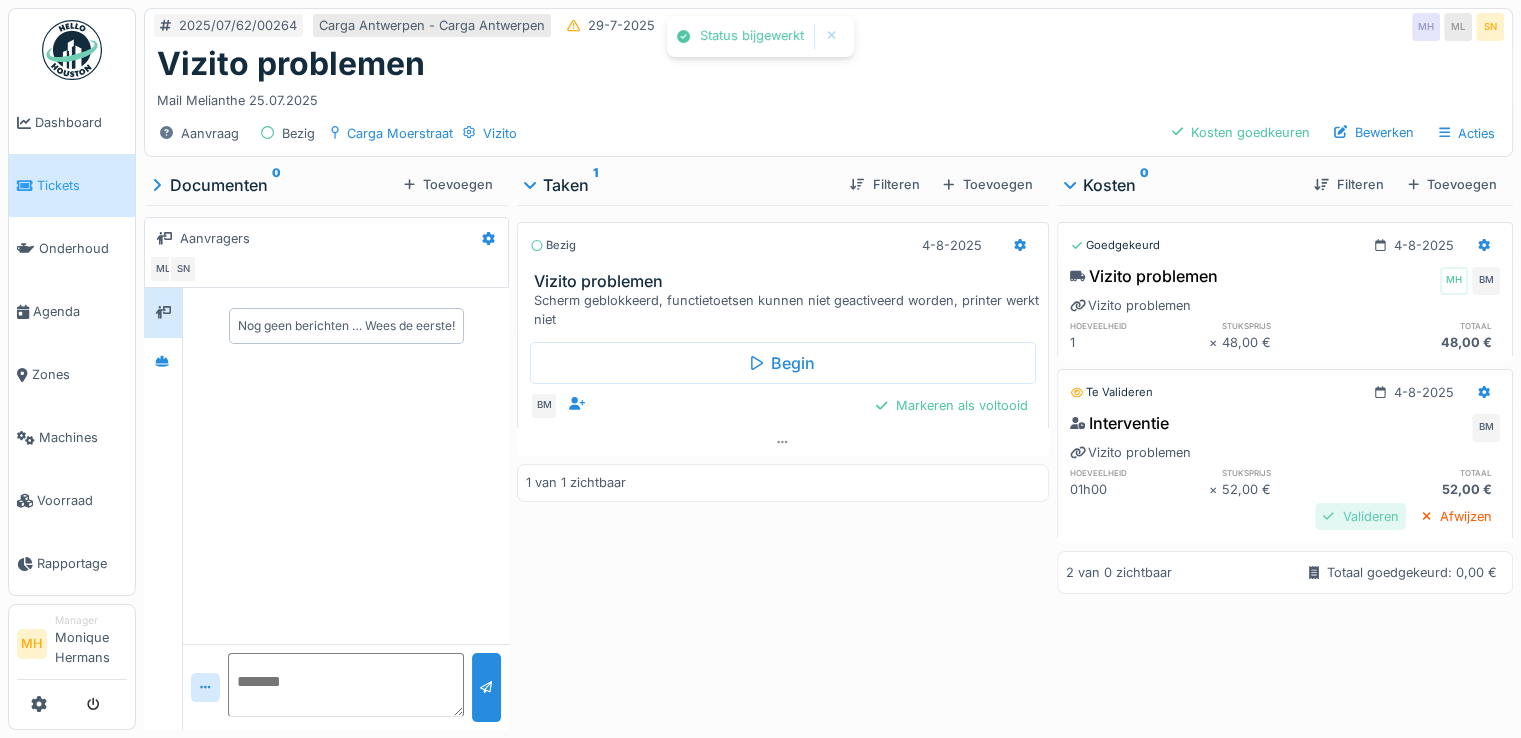 click on "Valideren" at bounding box center [1360, 516] 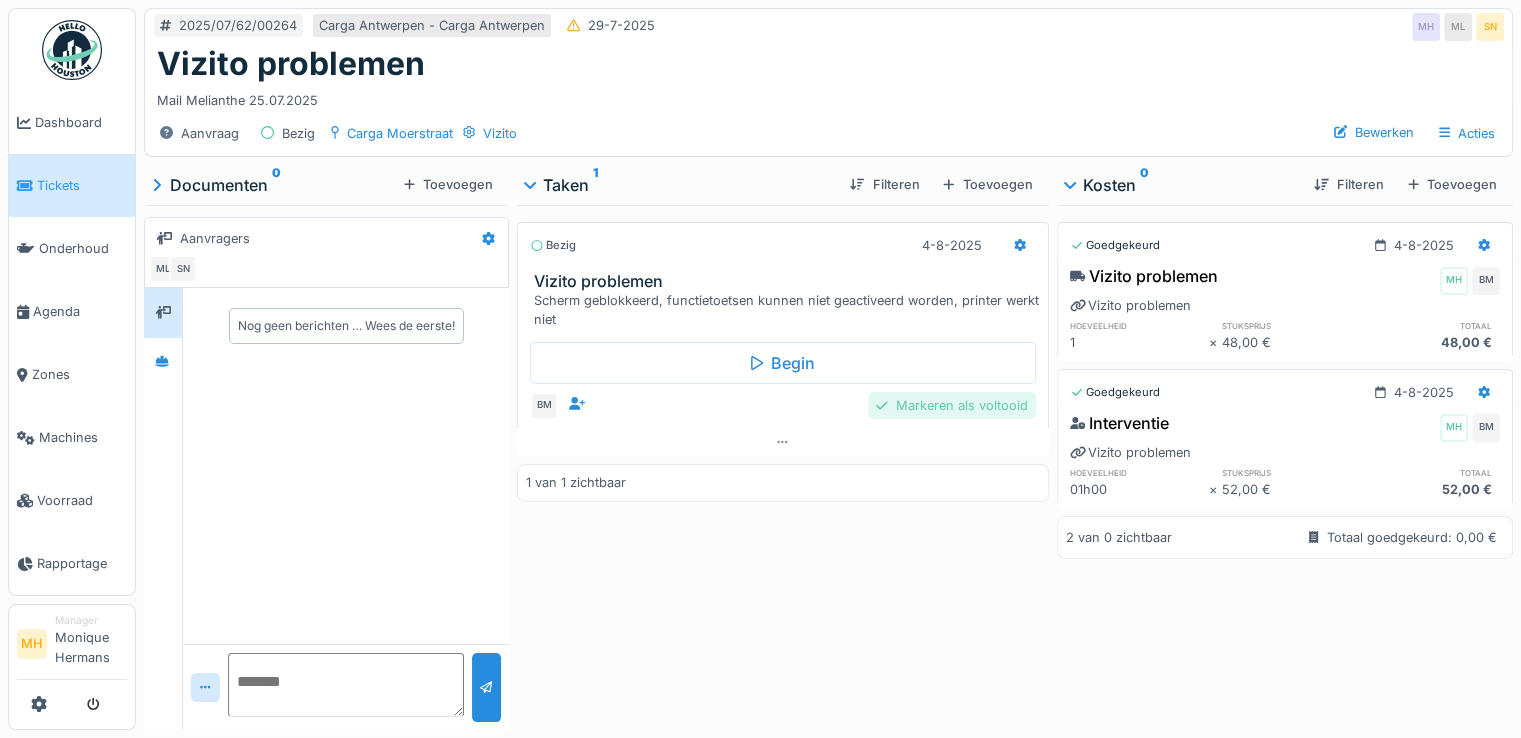 click on "Markeren als voltooid" at bounding box center (951, 405) 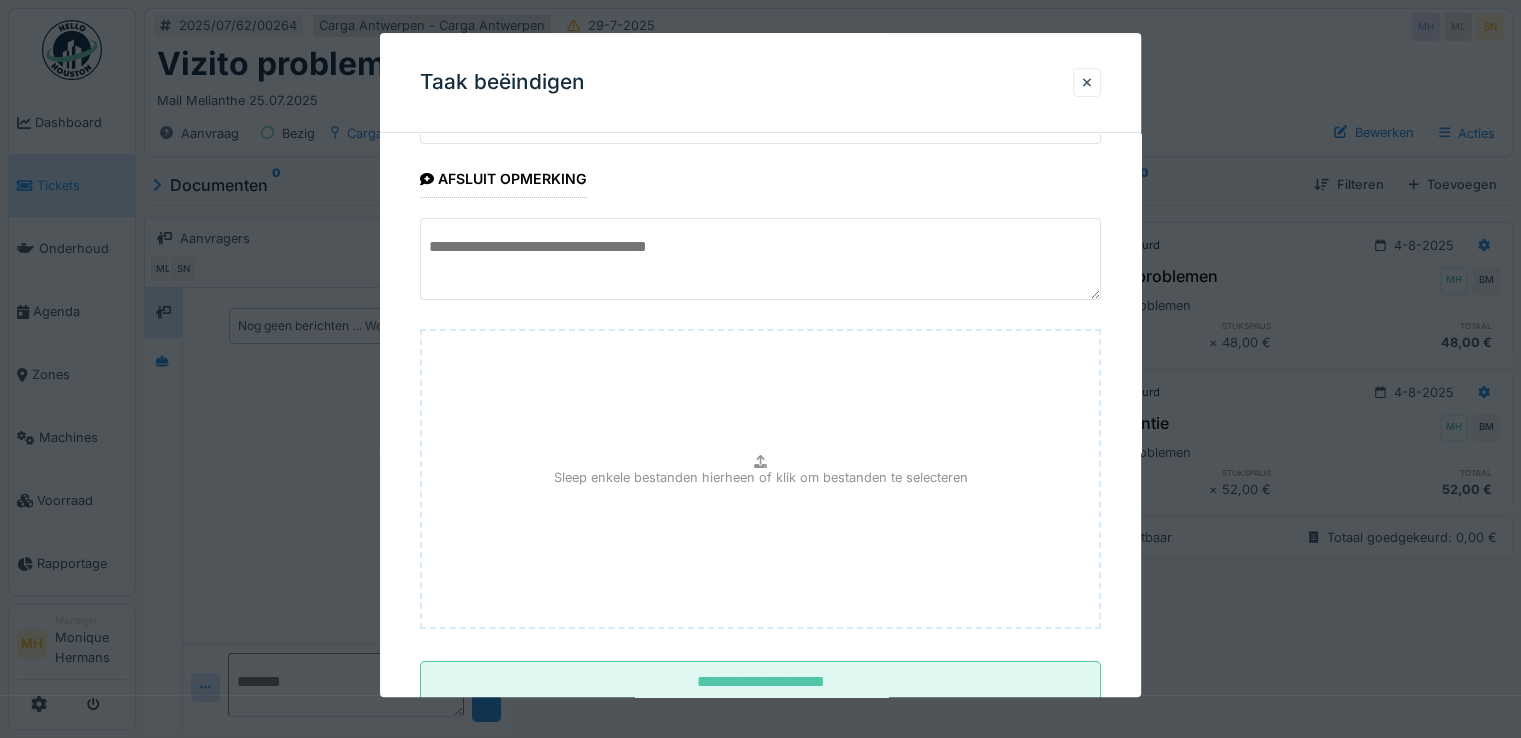 scroll, scrollTop: 0, scrollLeft: 0, axis: both 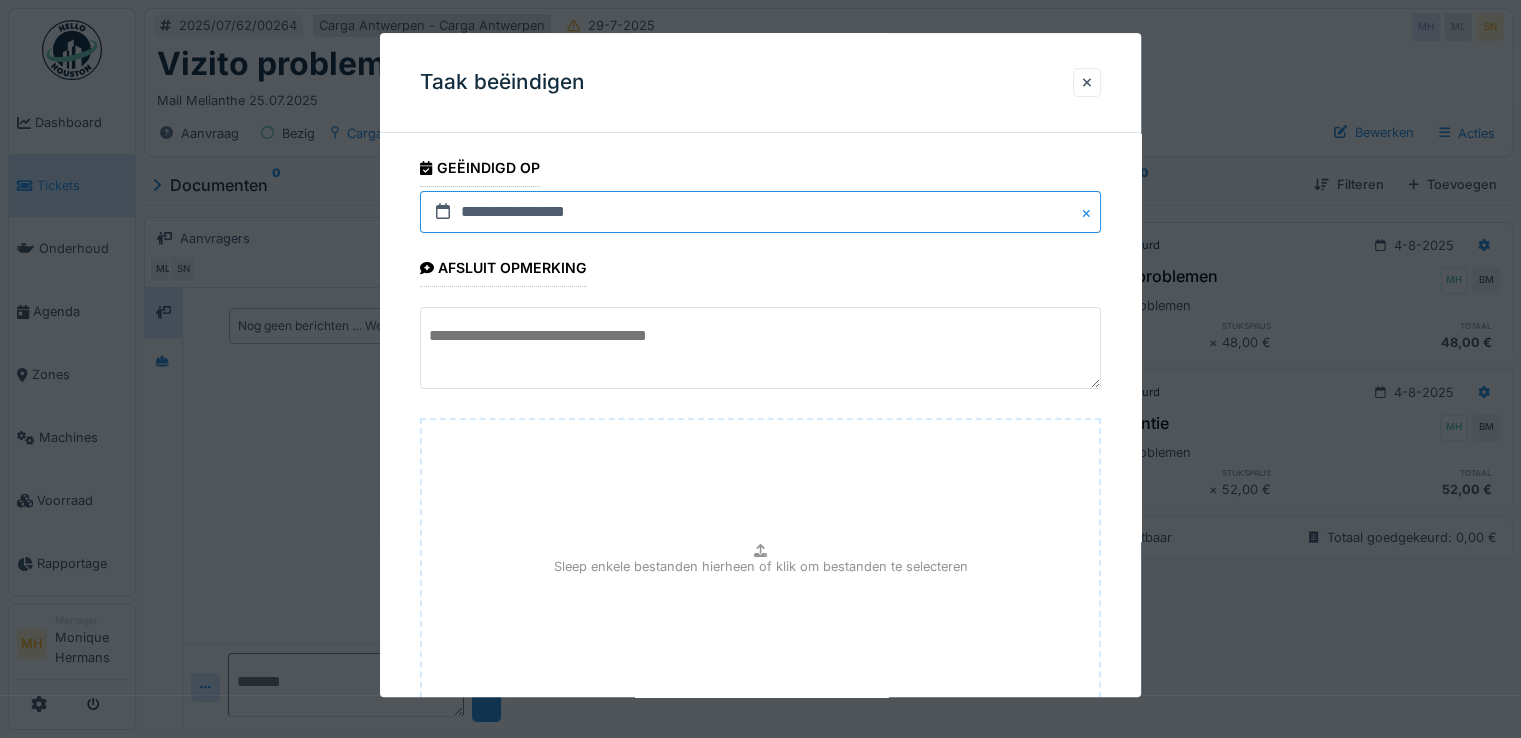 click on "**********" at bounding box center [760, 212] 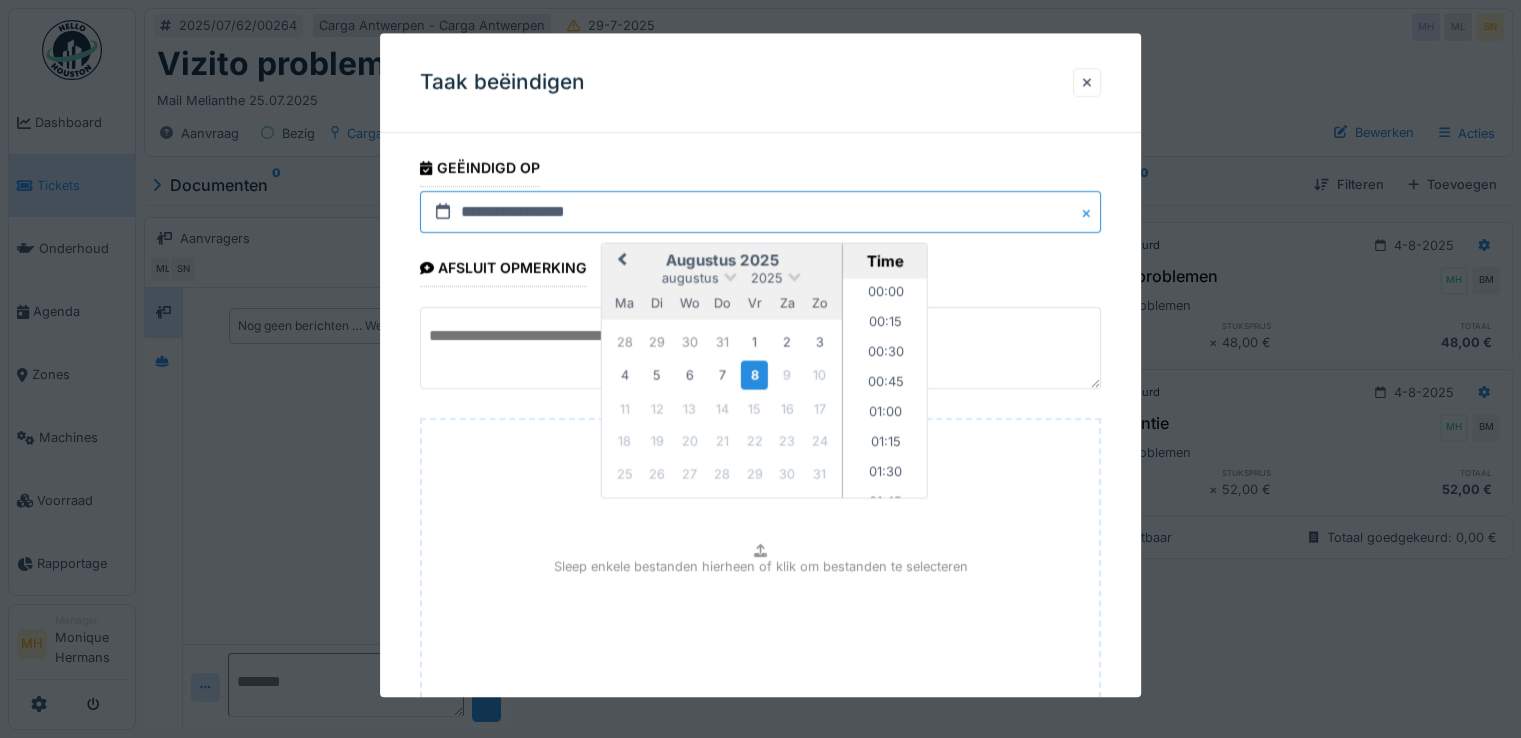 scroll, scrollTop: 985, scrollLeft: 0, axis: vertical 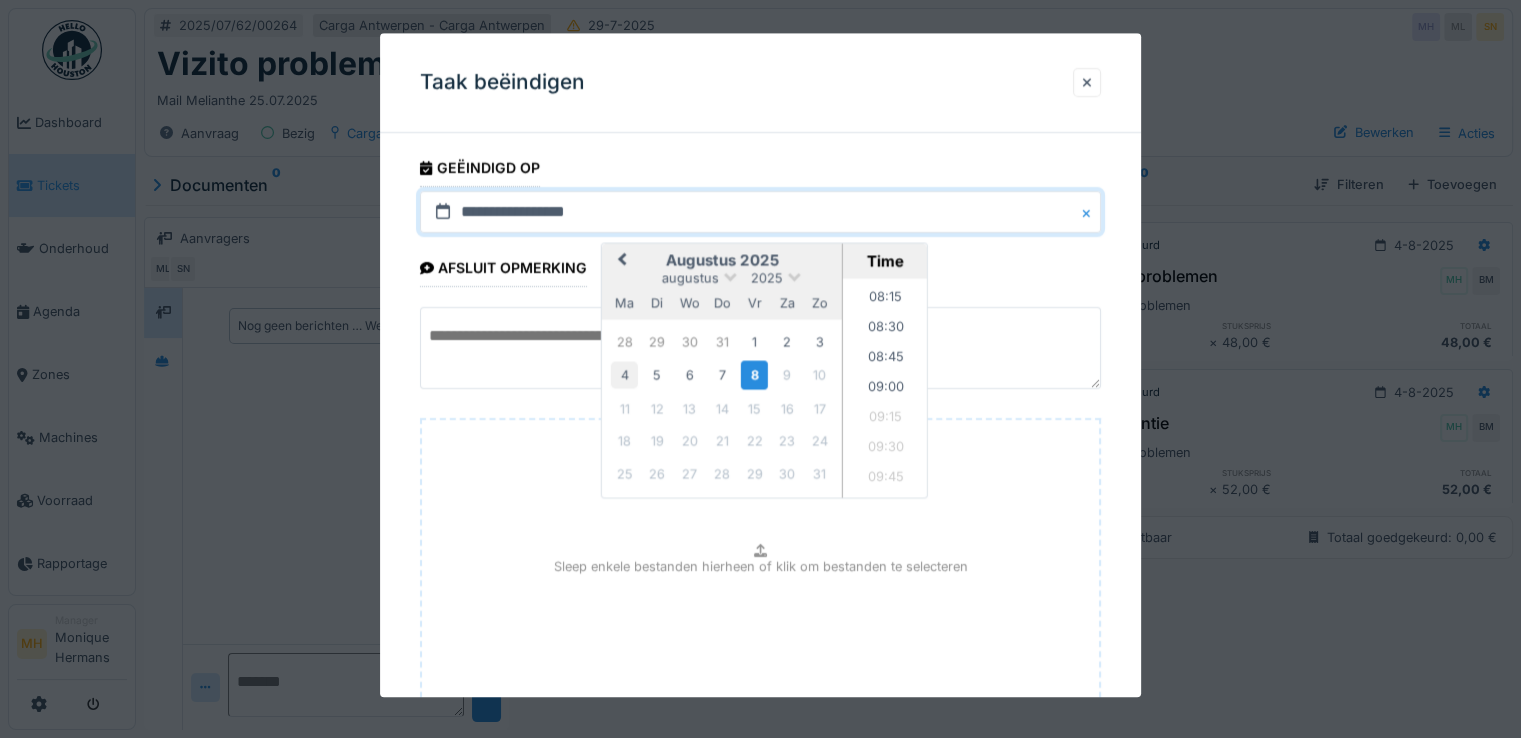 click on "4" at bounding box center [624, 375] 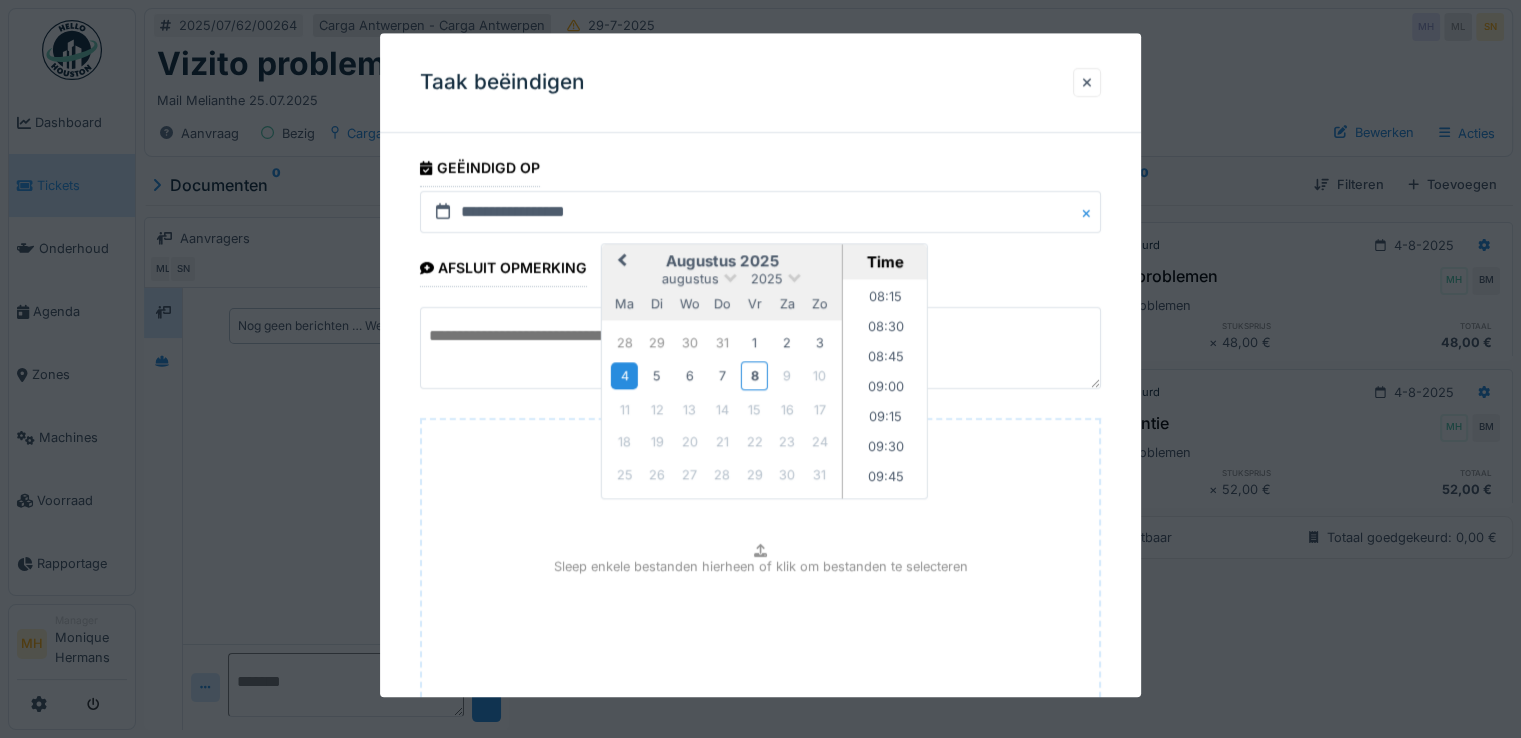 scroll, scrollTop: 149, scrollLeft: 0, axis: vertical 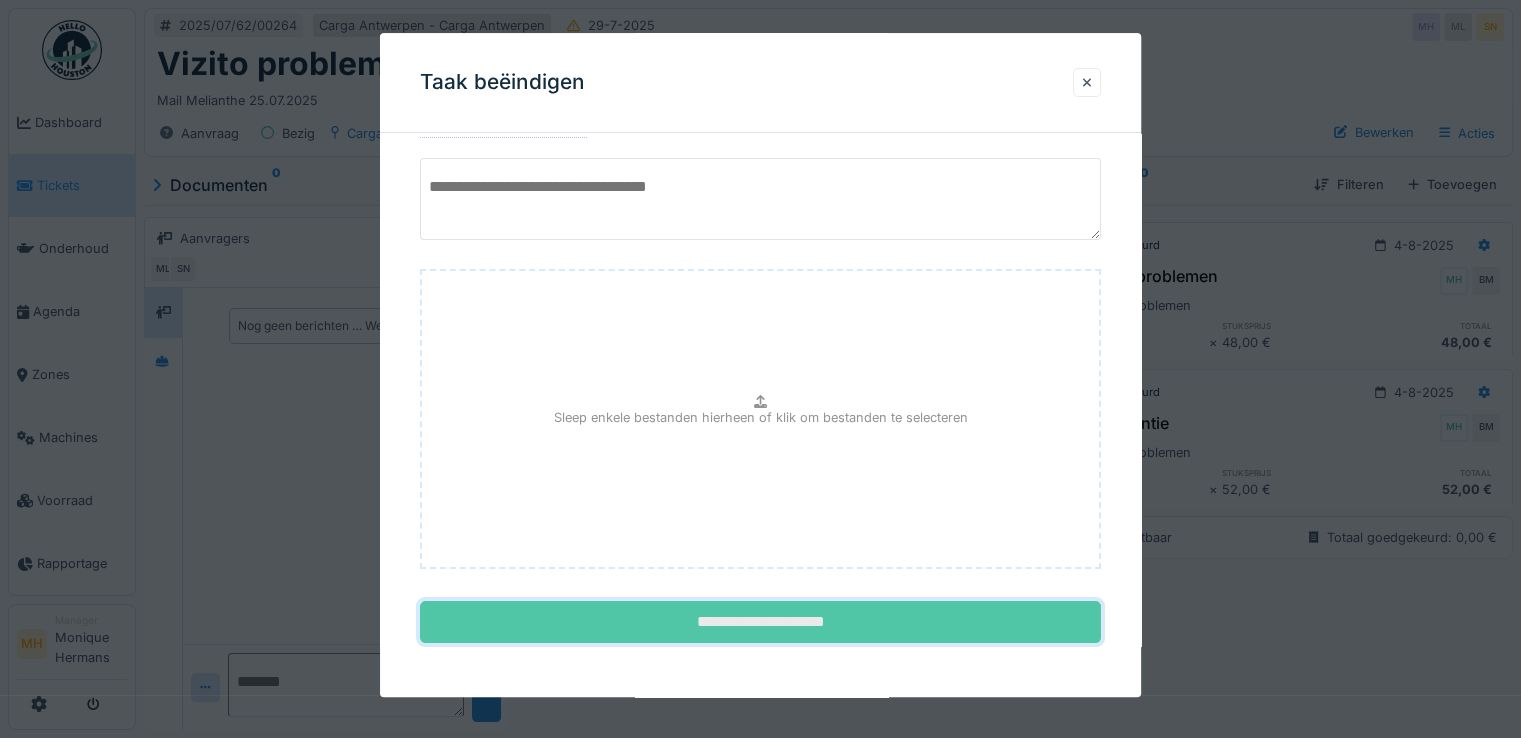 click on "**********" at bounding box center [760, 623] 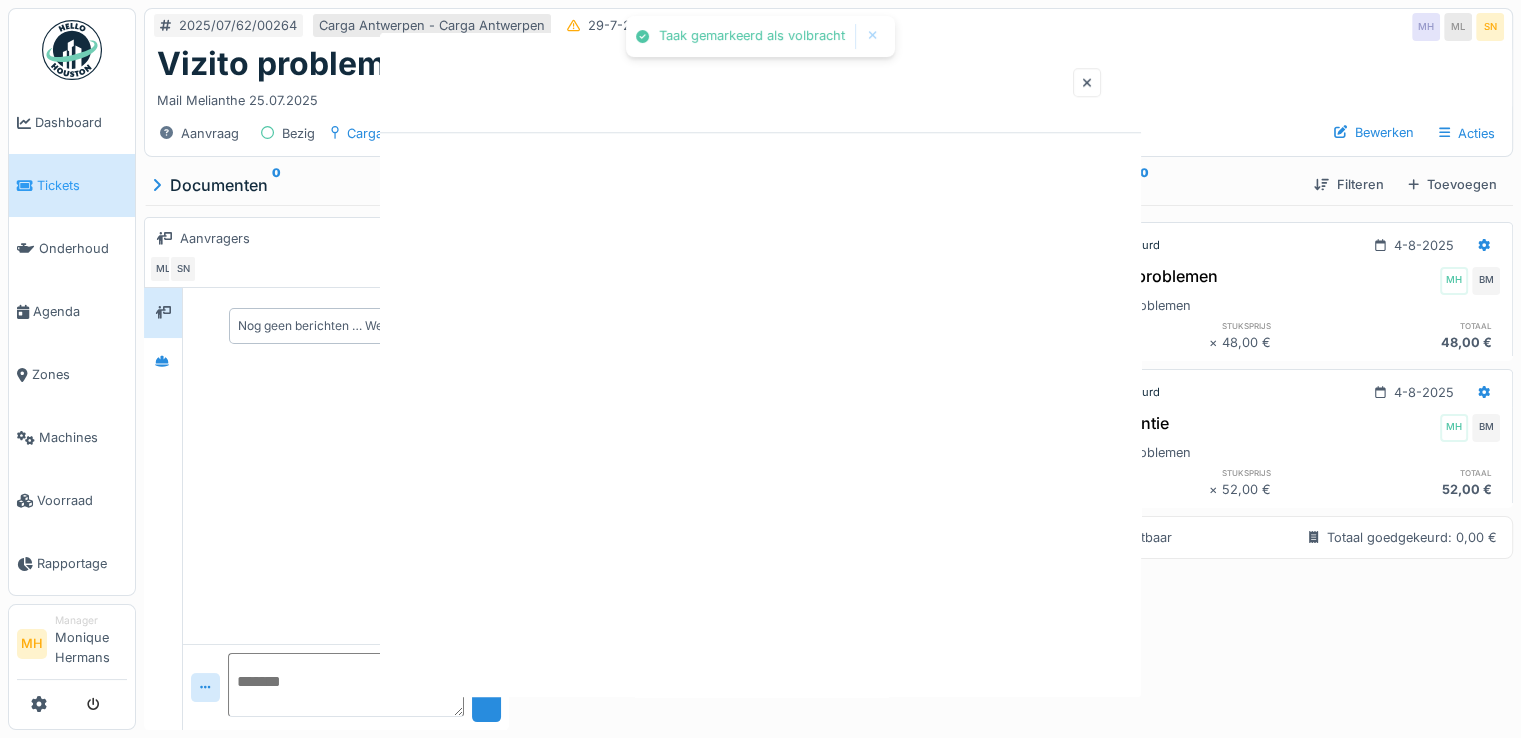 scroll, scrollTop: 0, scrollLeft: 0, axis: both 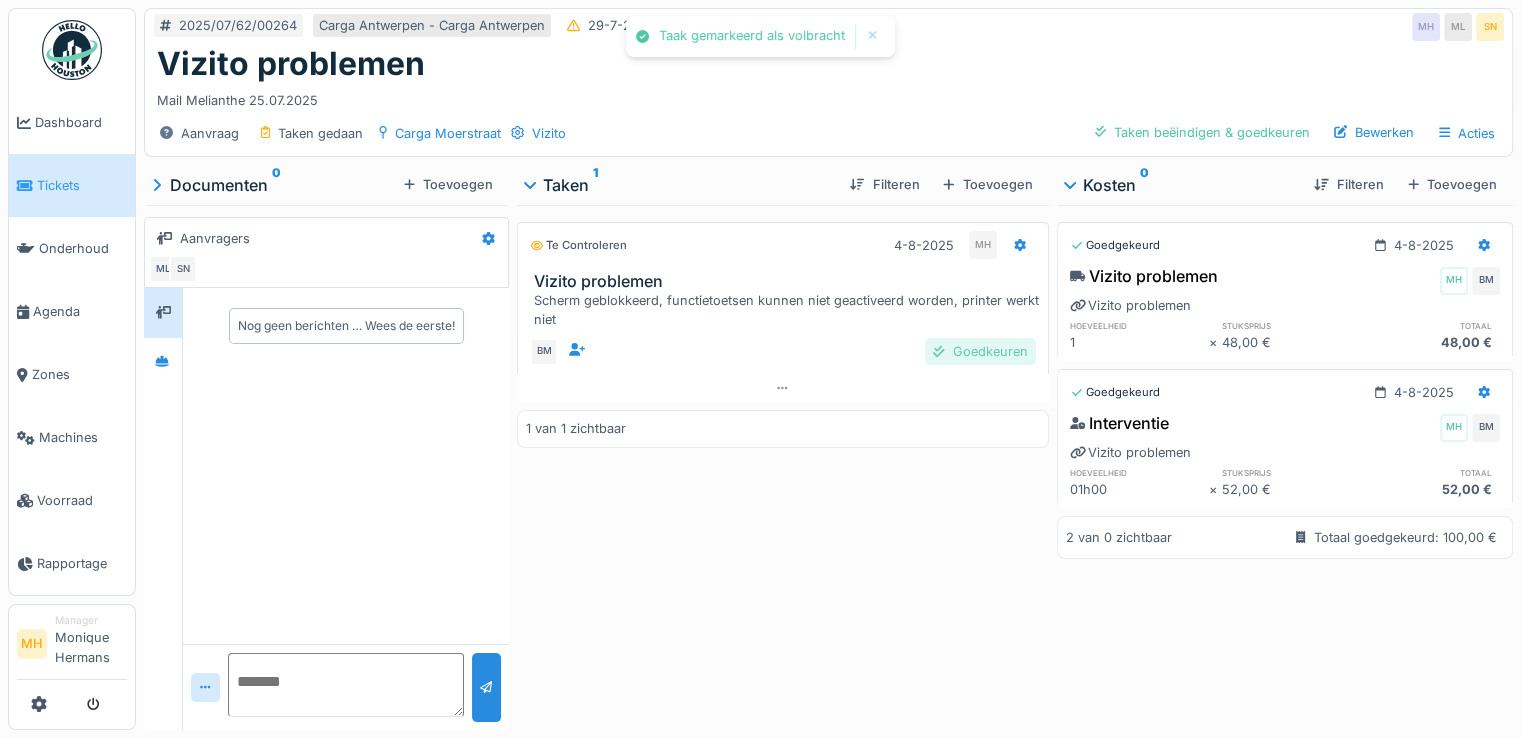click on "Goedkeuren" at bounding box center [980, 351] 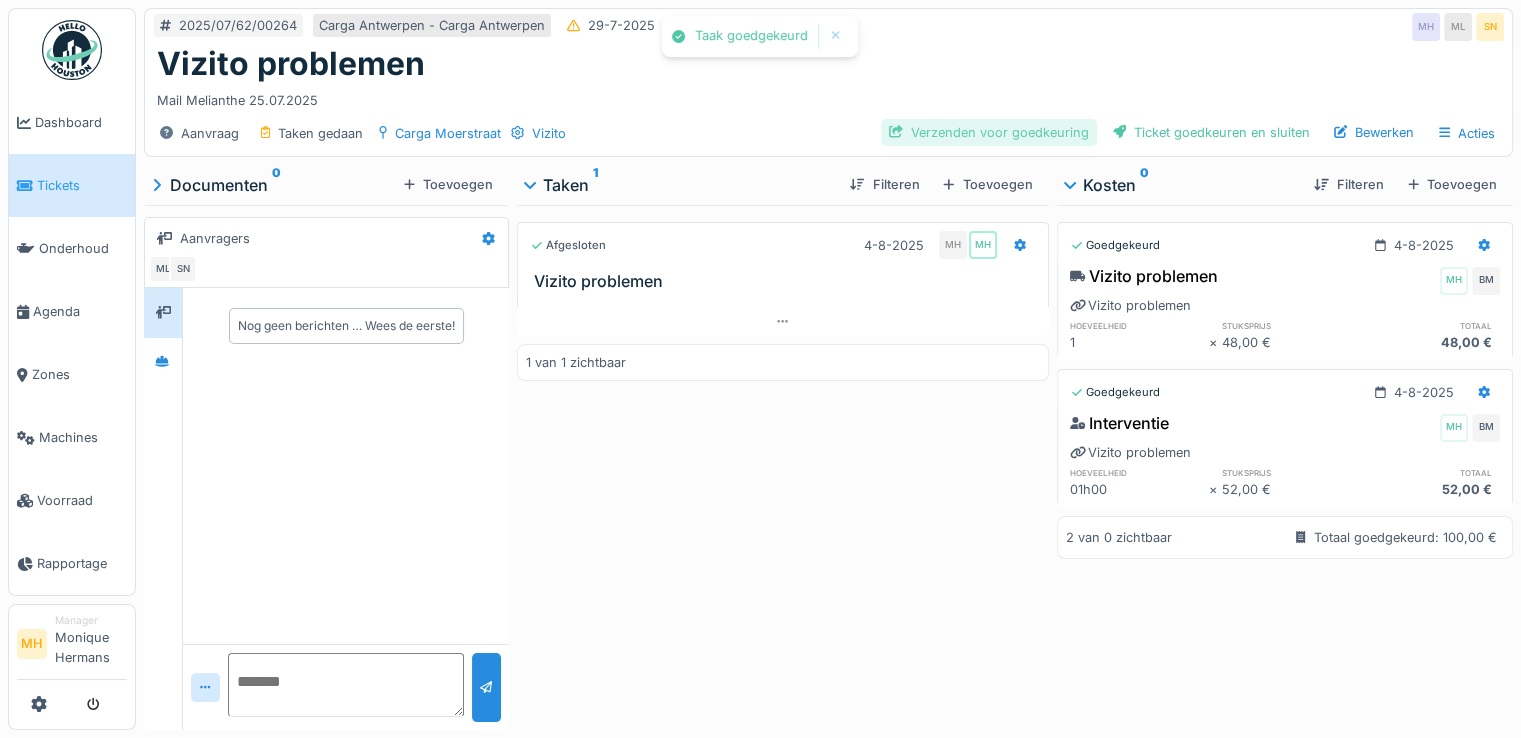 click on "Verzenden voor goedkeuring" at bounding box center (989, 132) 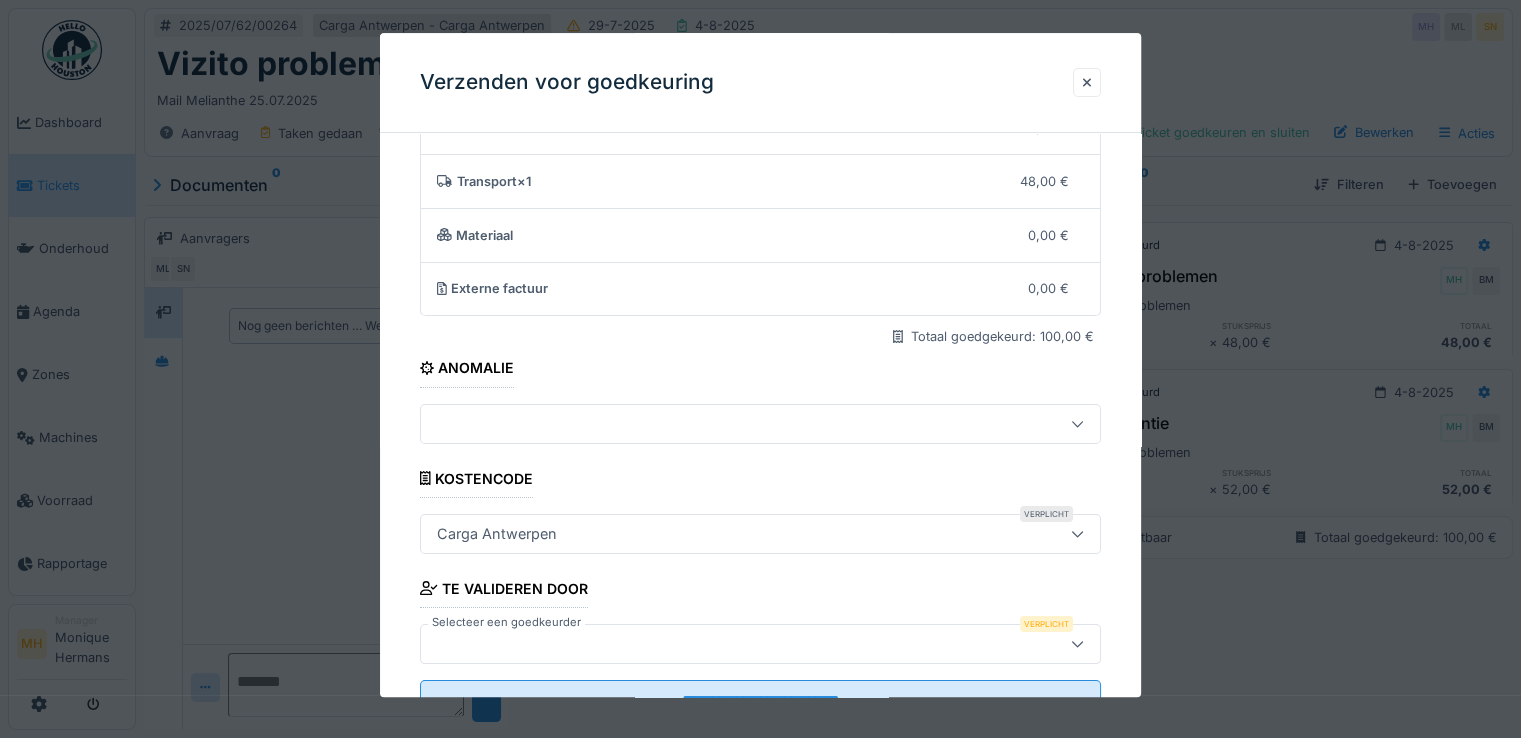 scroll, scrollTop: 173, scrollLeft: 0, axis: vertical 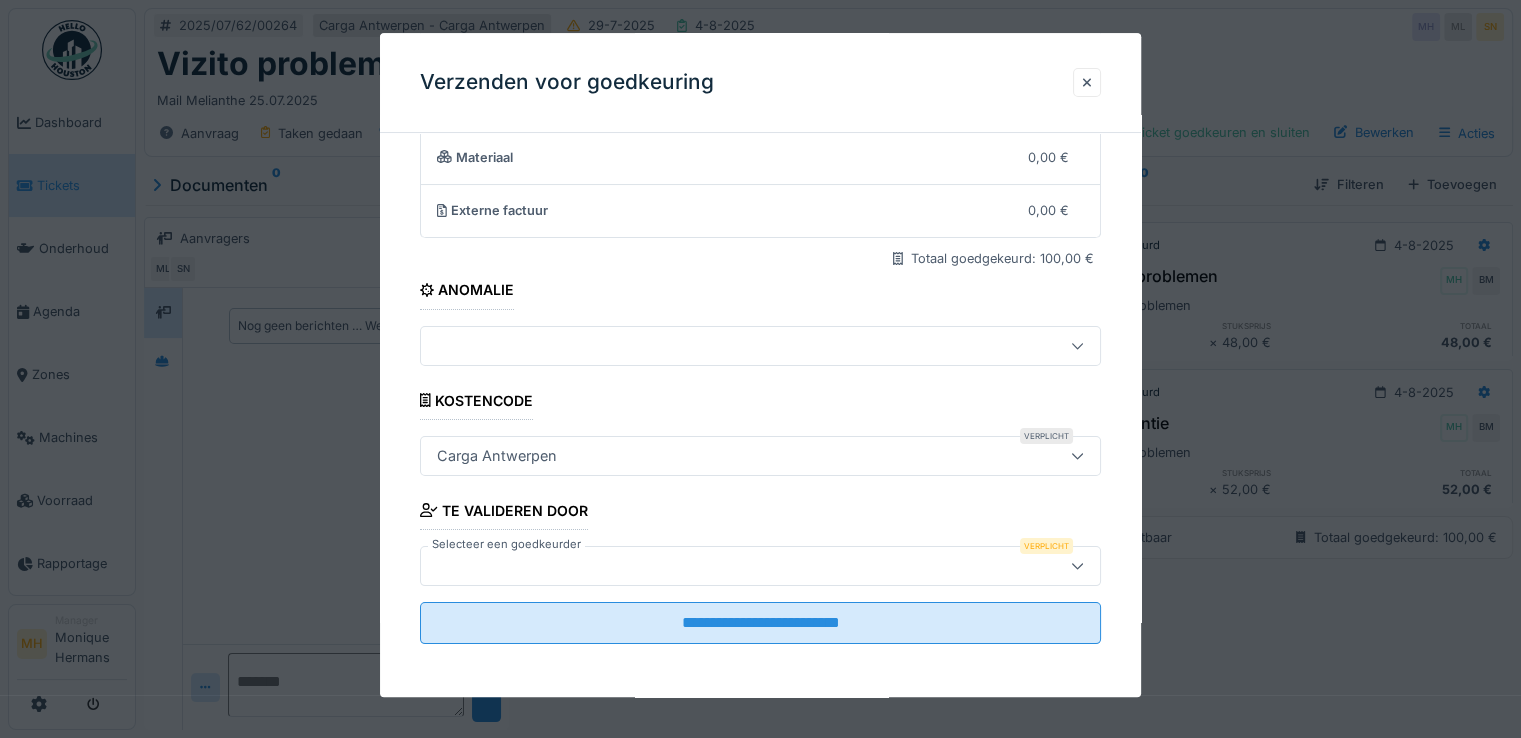 click at bounding box center (719, 566) 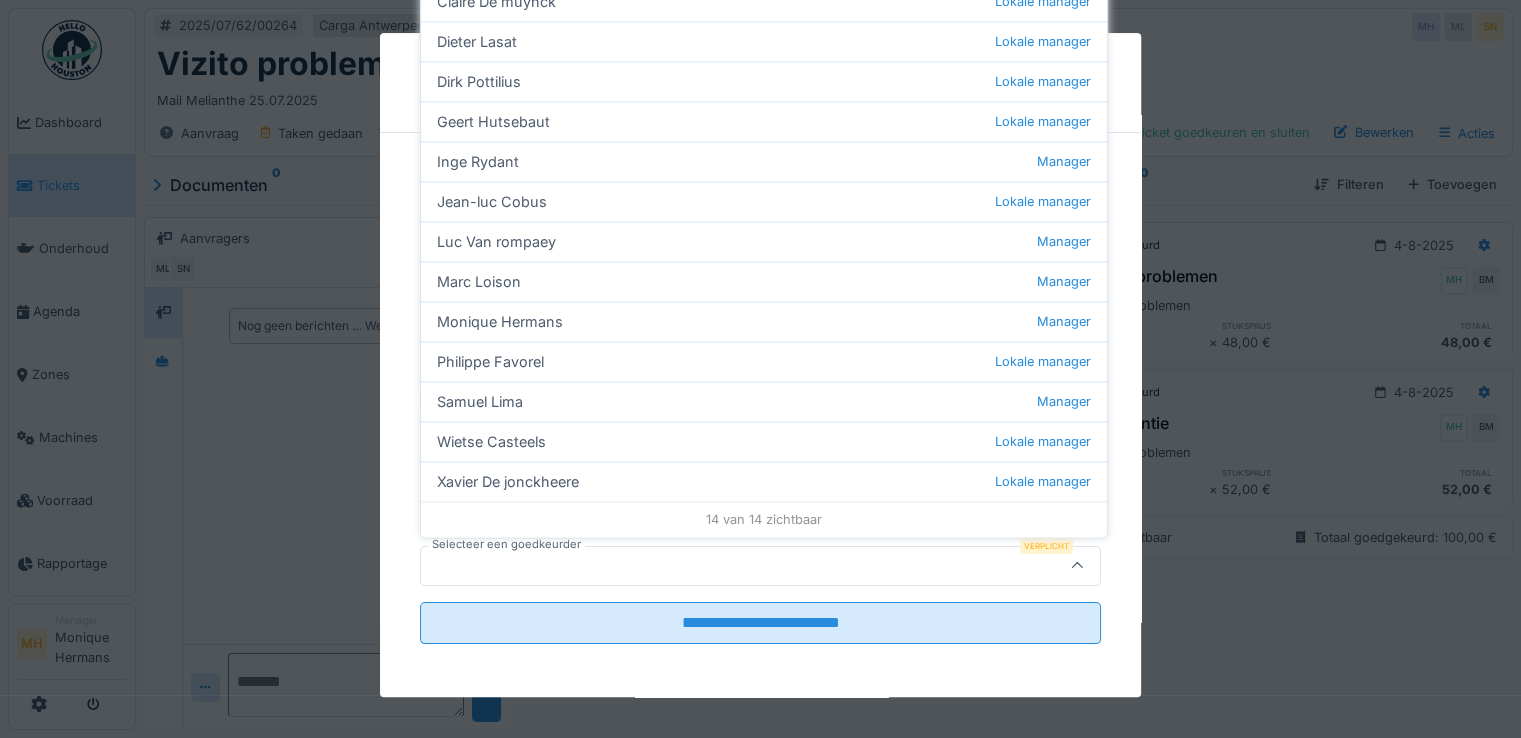 click at bounding box center (719, 566) 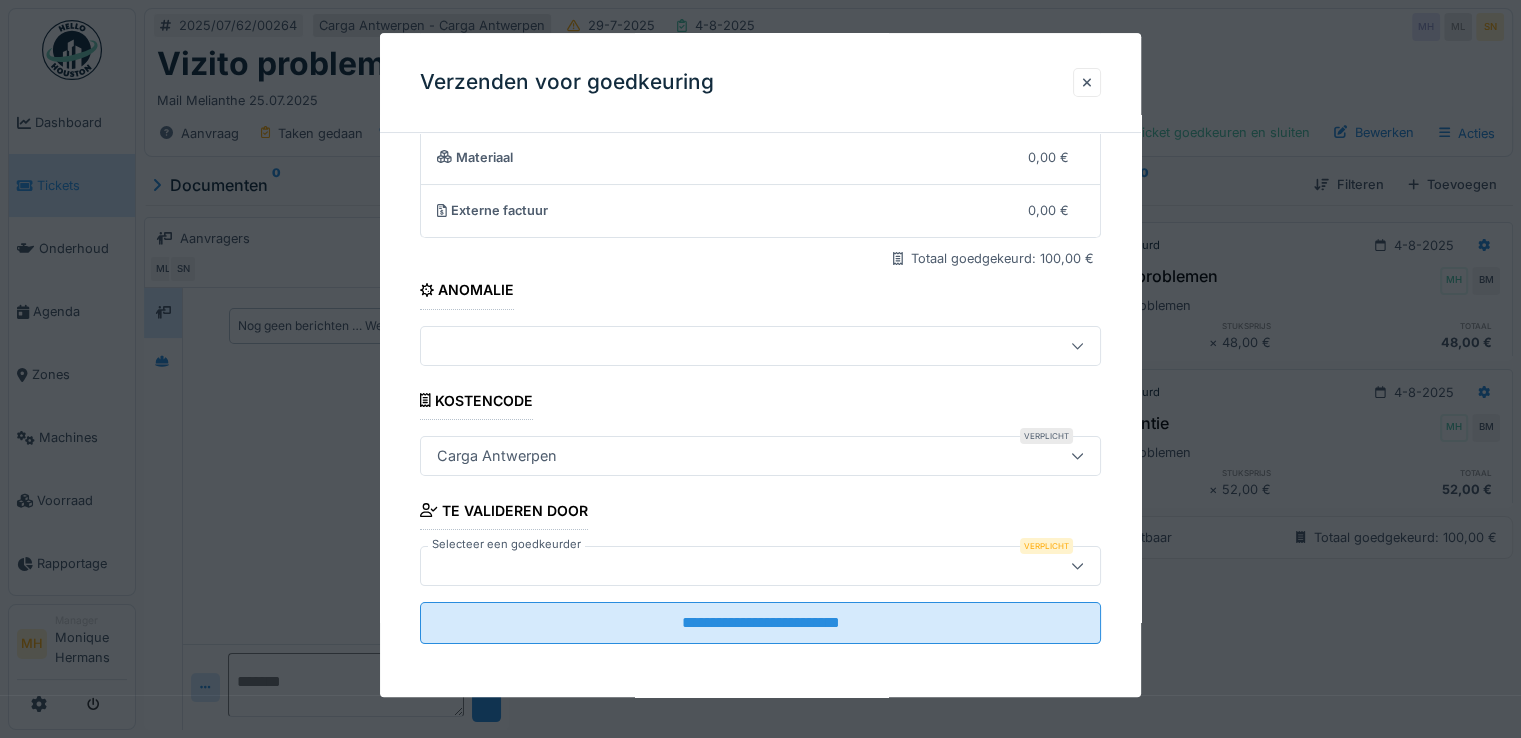 click at bounding box center (719, 566) 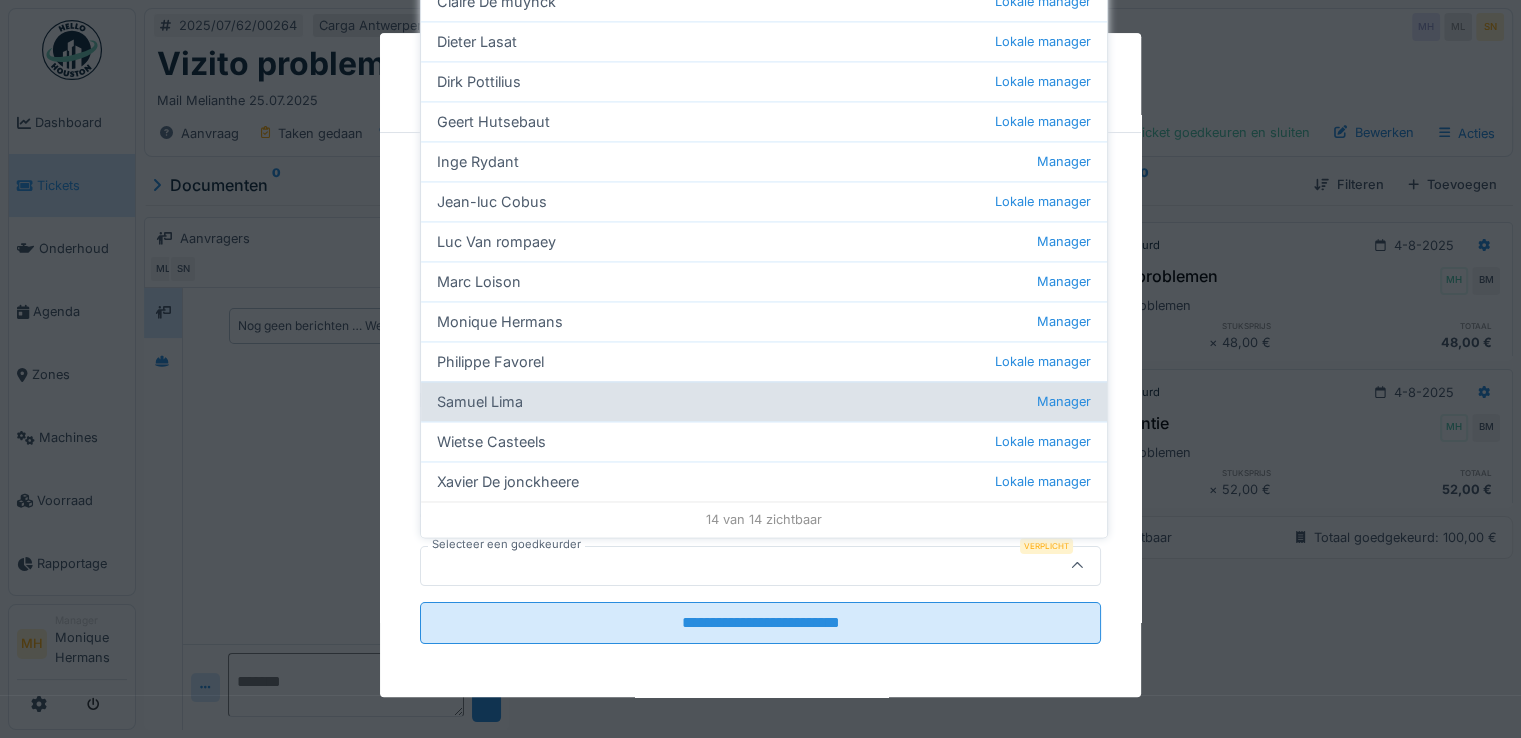 click on "Samuel Lima Manager" at bounding box center [764, 401] 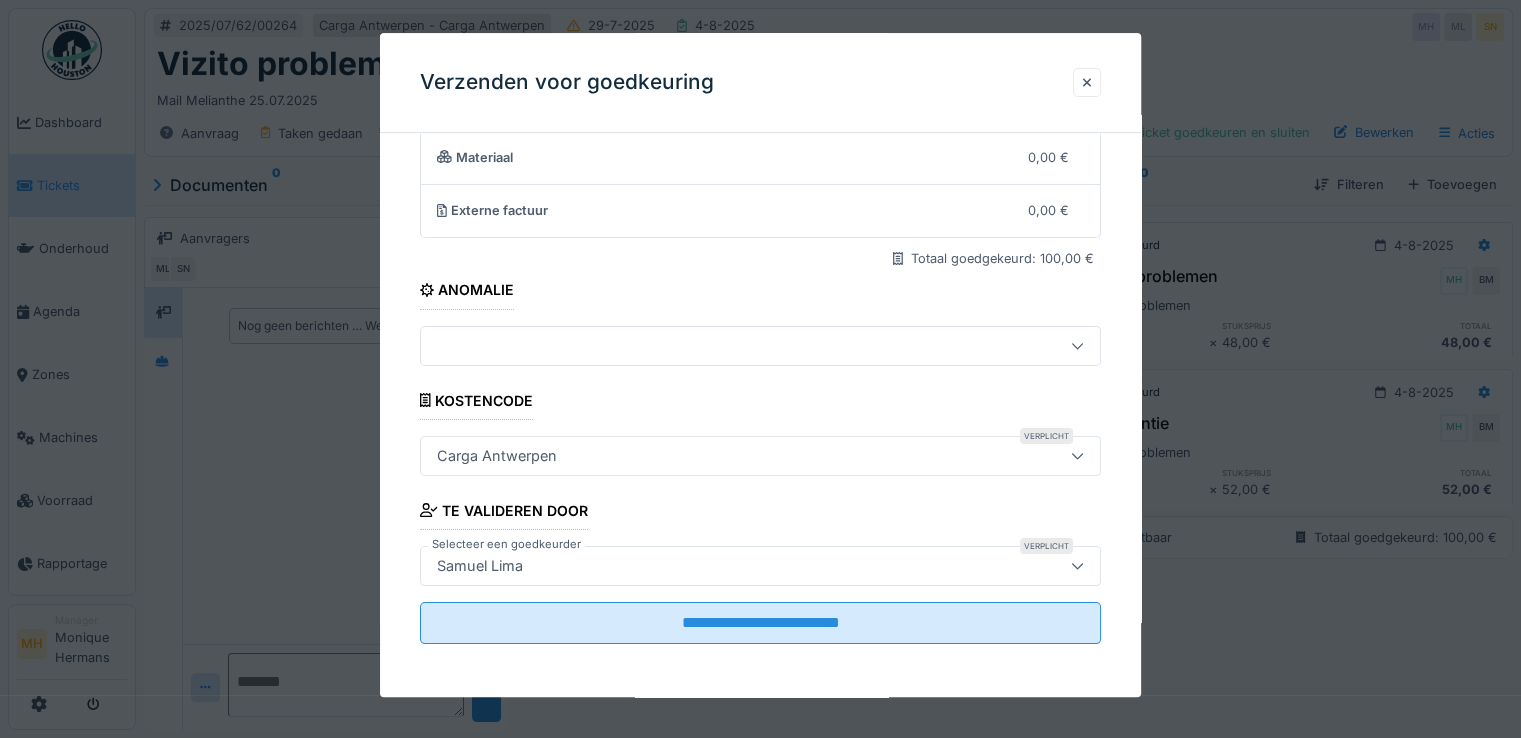 type on "****" 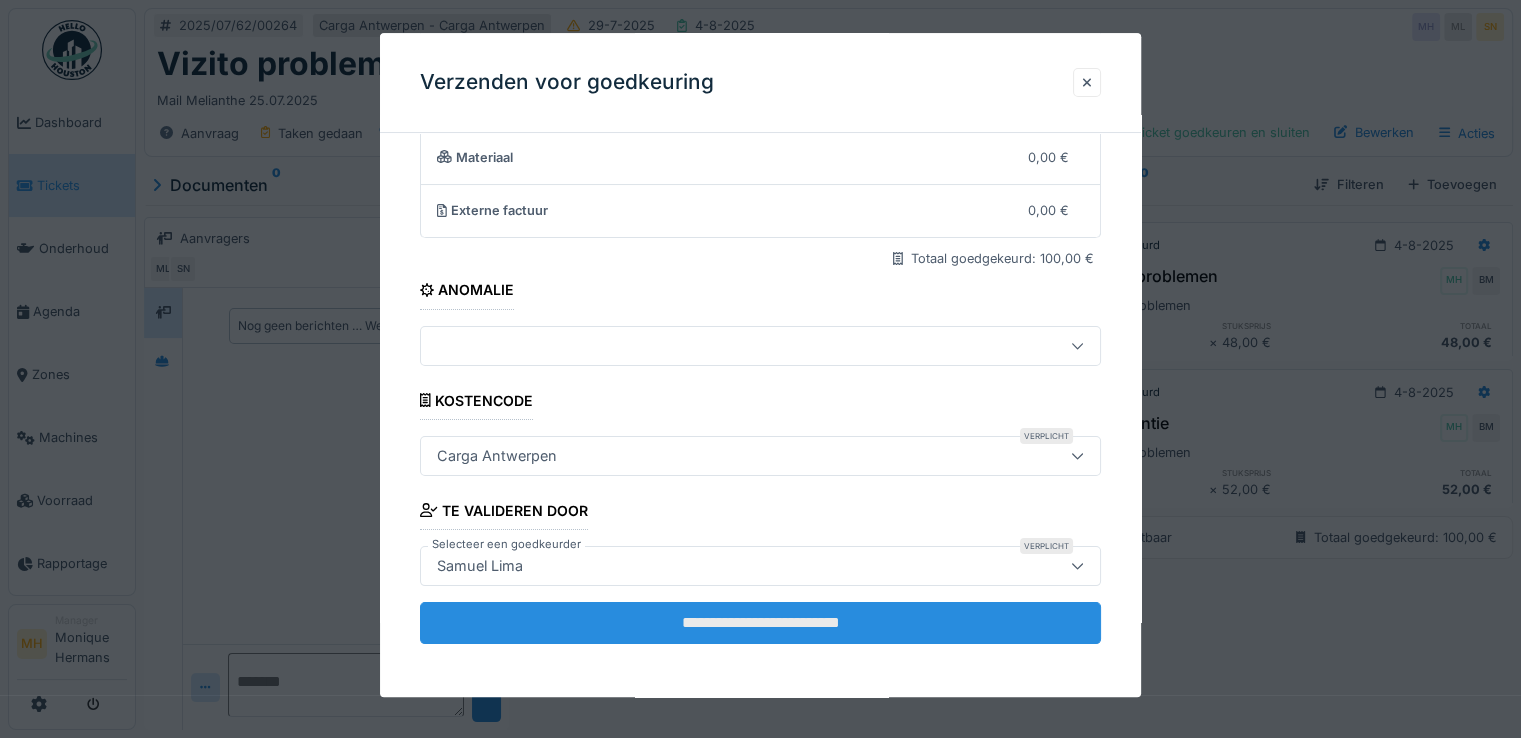 click on "**********" at bounding box center (760, 623) 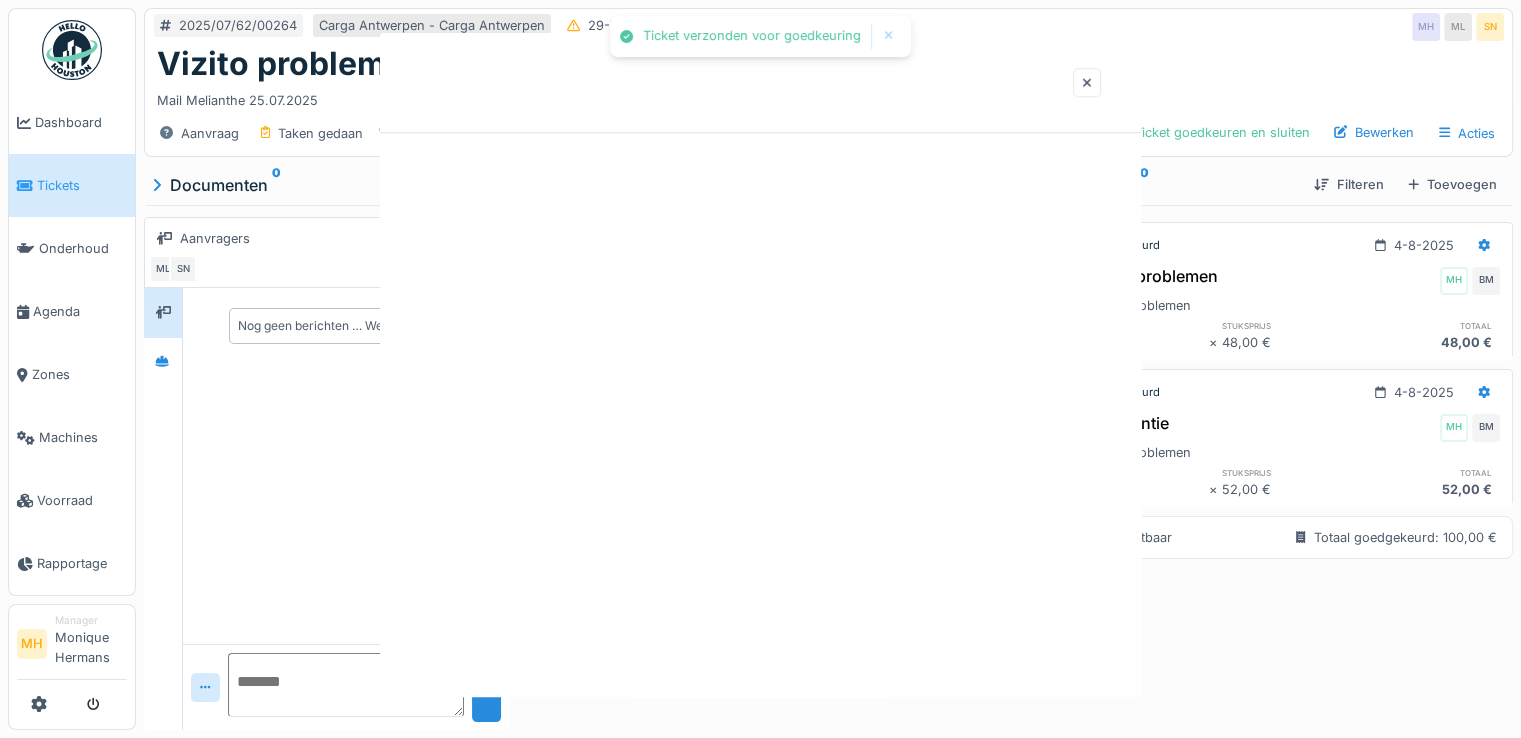 scroll, scrollTop: 0, scrollLeft: 0, axis: both 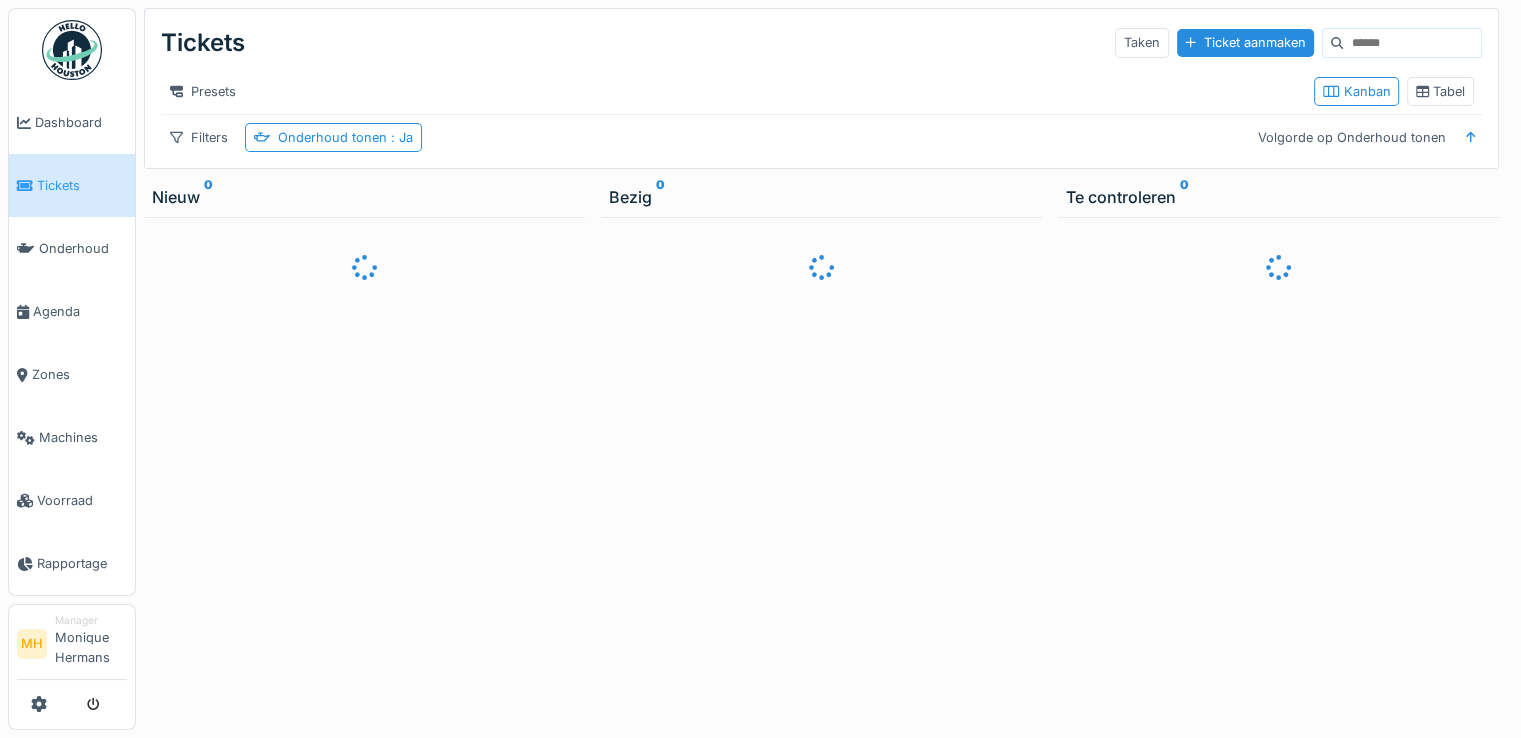 drag, startPoint x: 1330, startPoint y: 44, endPoint x: 1351, endPoint y: 51, distance: 22.135944 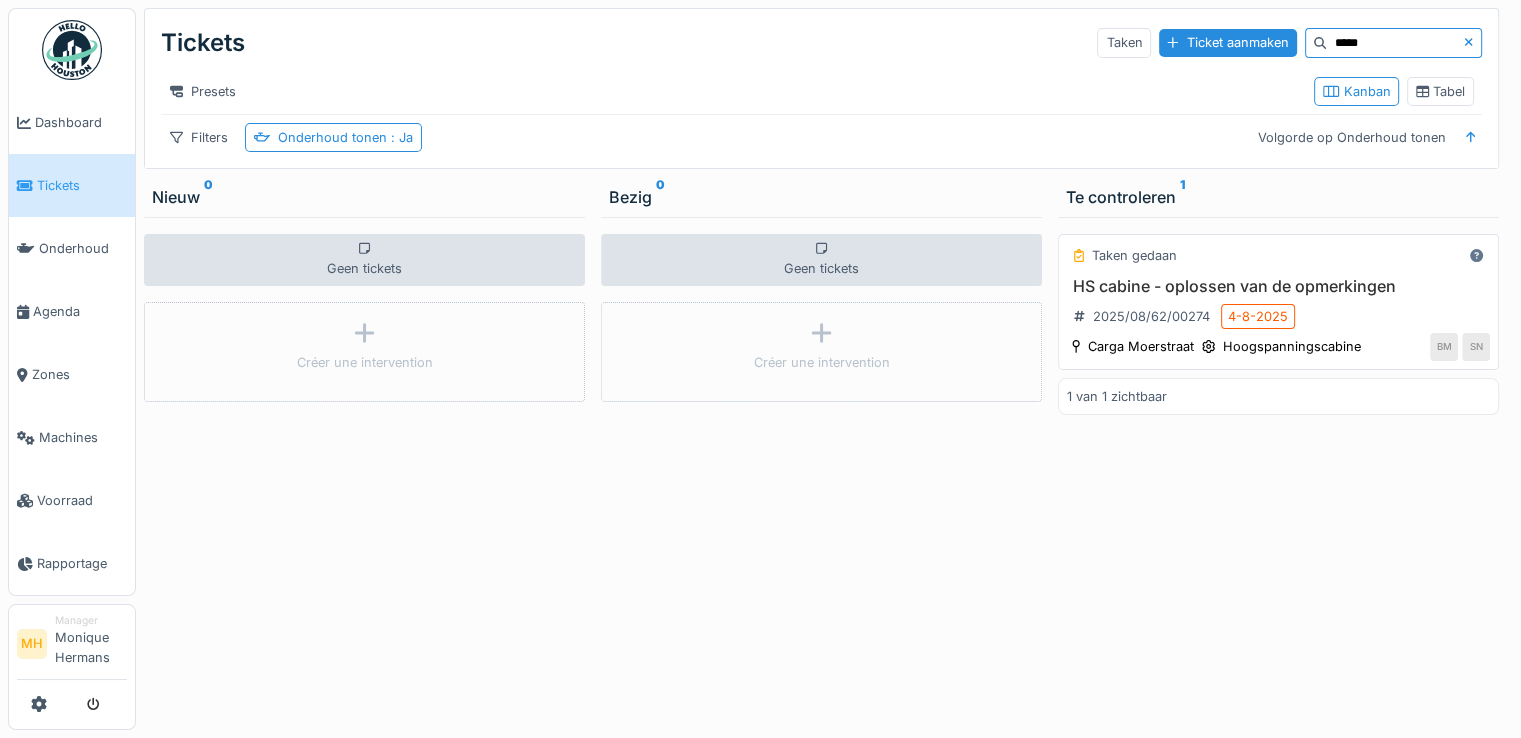 click on "HS cabine - oplossen van de opmerkingen" at bounding box center (1278, 286) 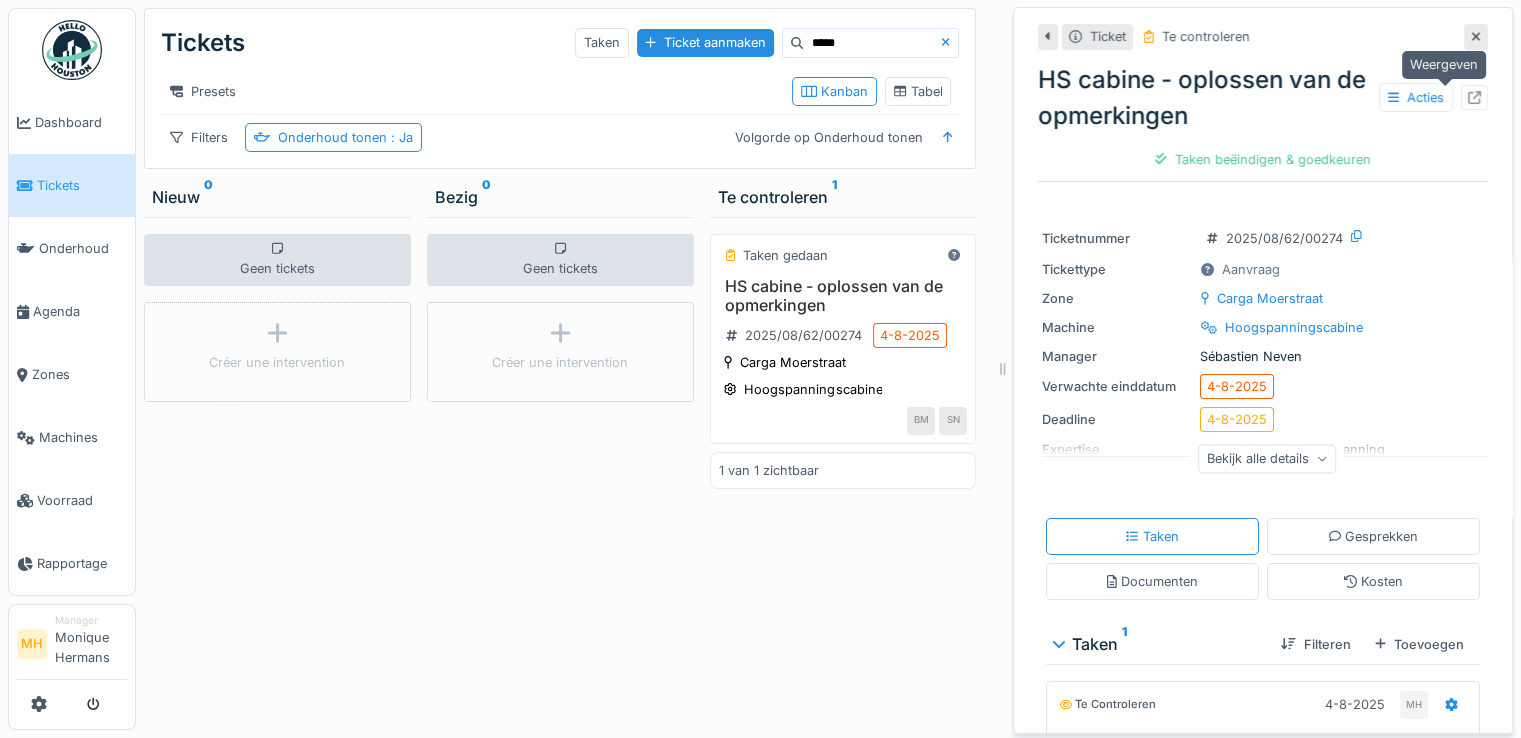 click 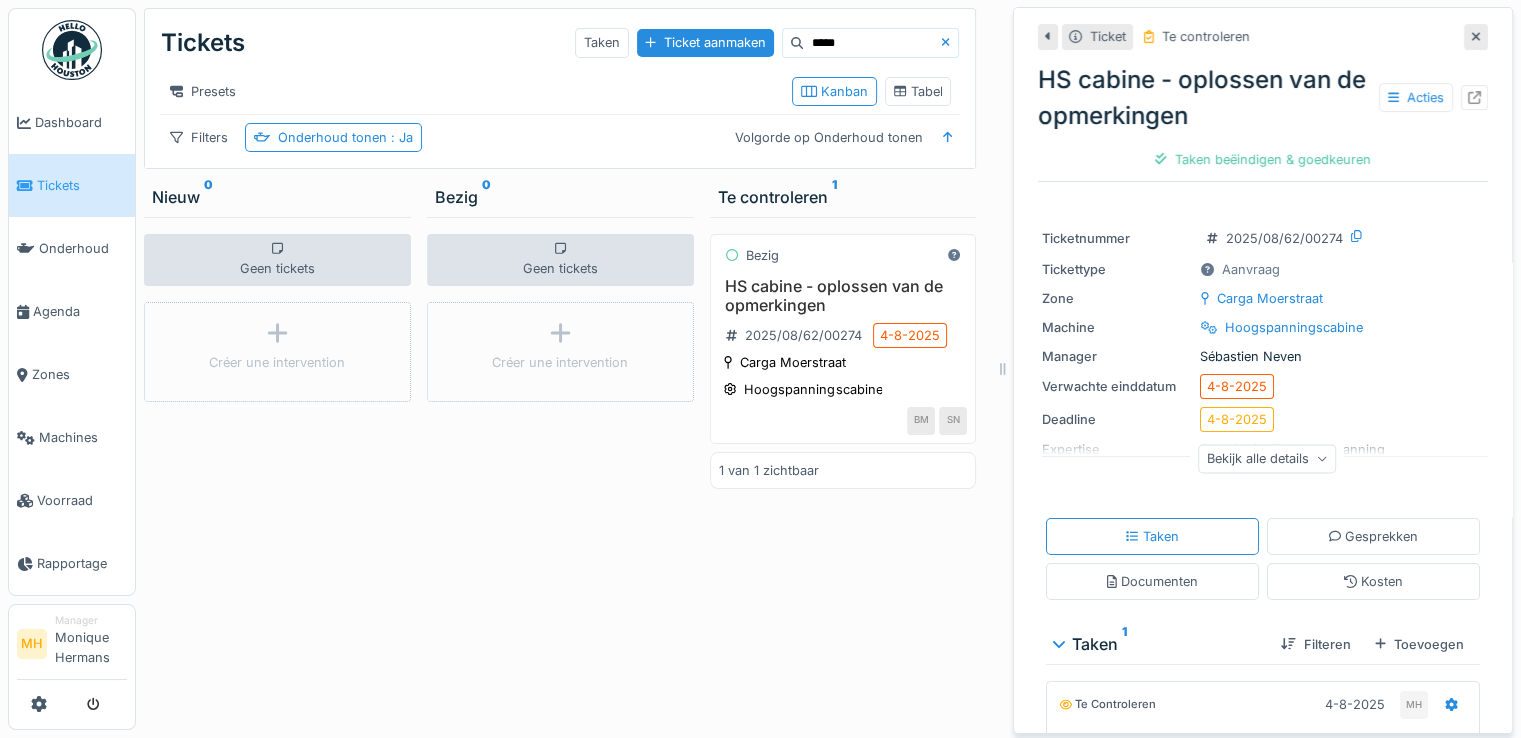 drag, startPoint x: 815, startPoint y: 41, endPoint x: 702, endPoint y: 72, distance: 117.17508 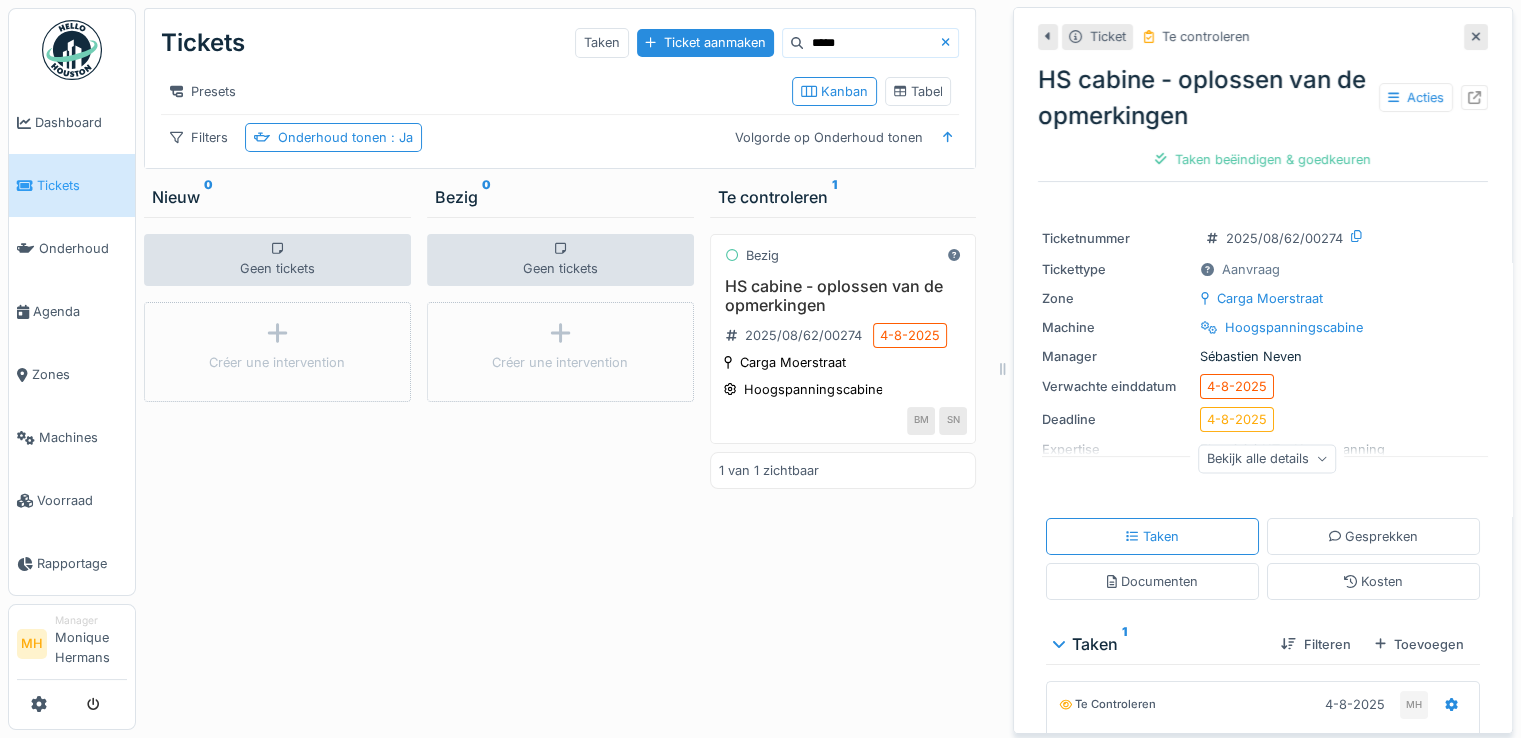 type on "*****" 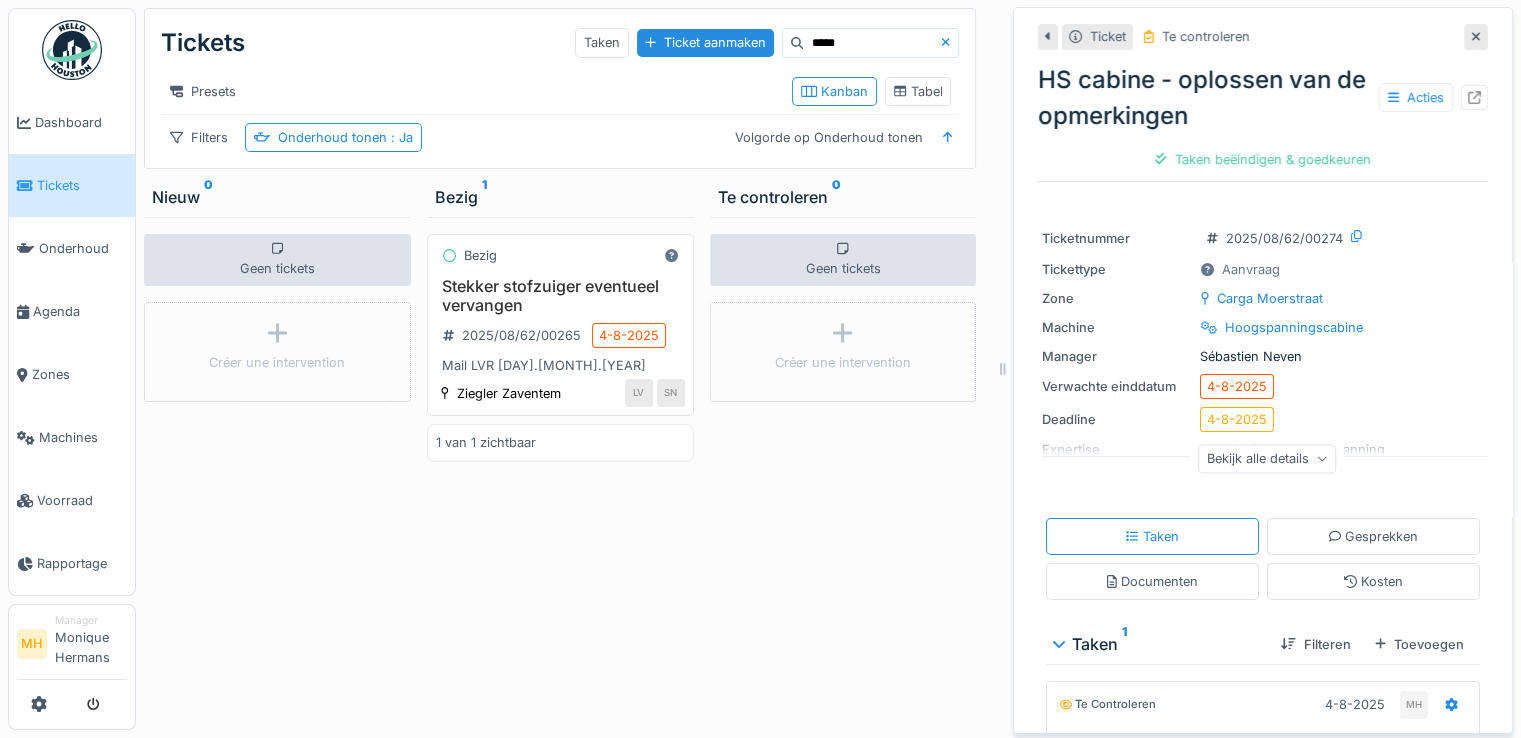 click on "Stekker stofzuiger eventueel vervangen" at bounding box center [560, 296] 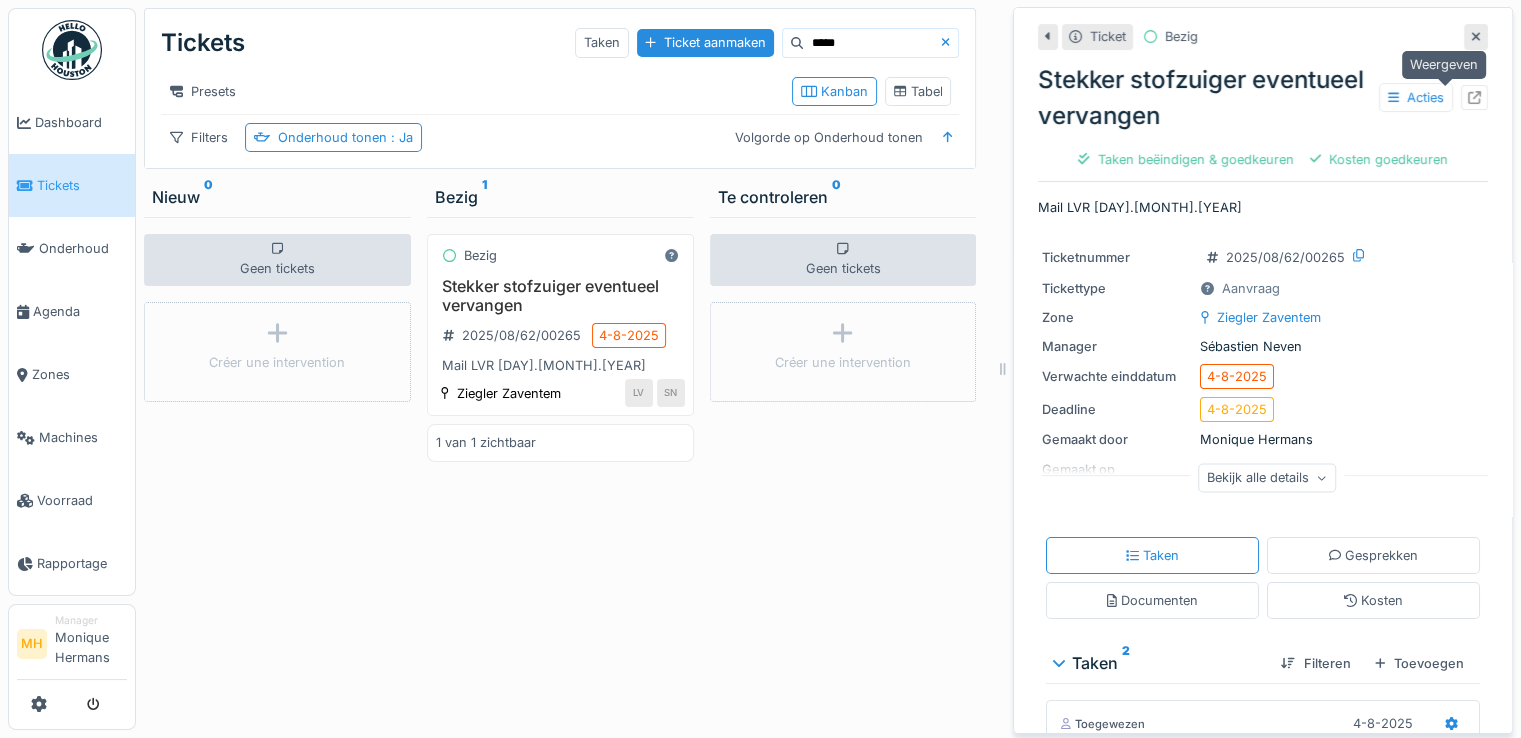 click 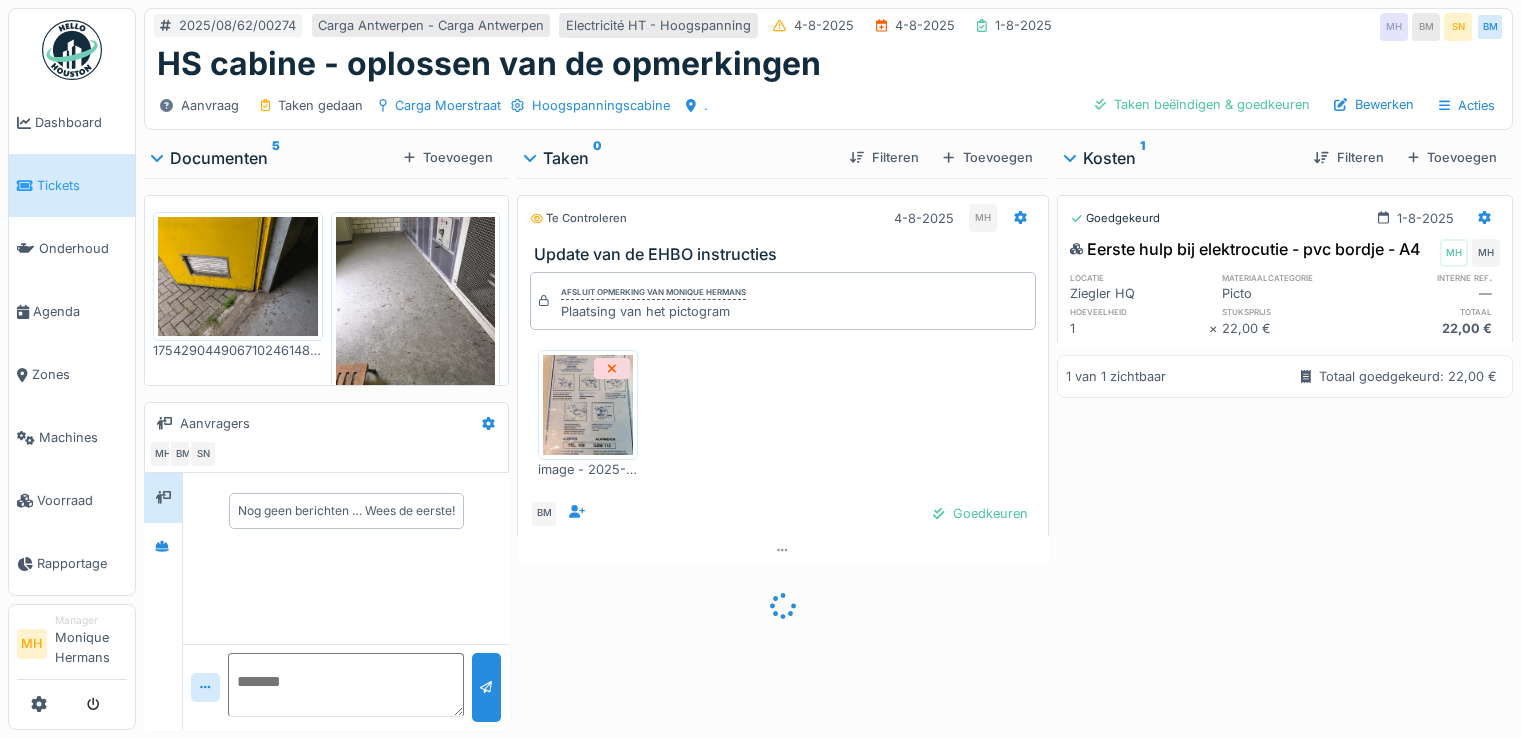 scroll, scrollTop: 0, scrollLeft: 0, axis: both 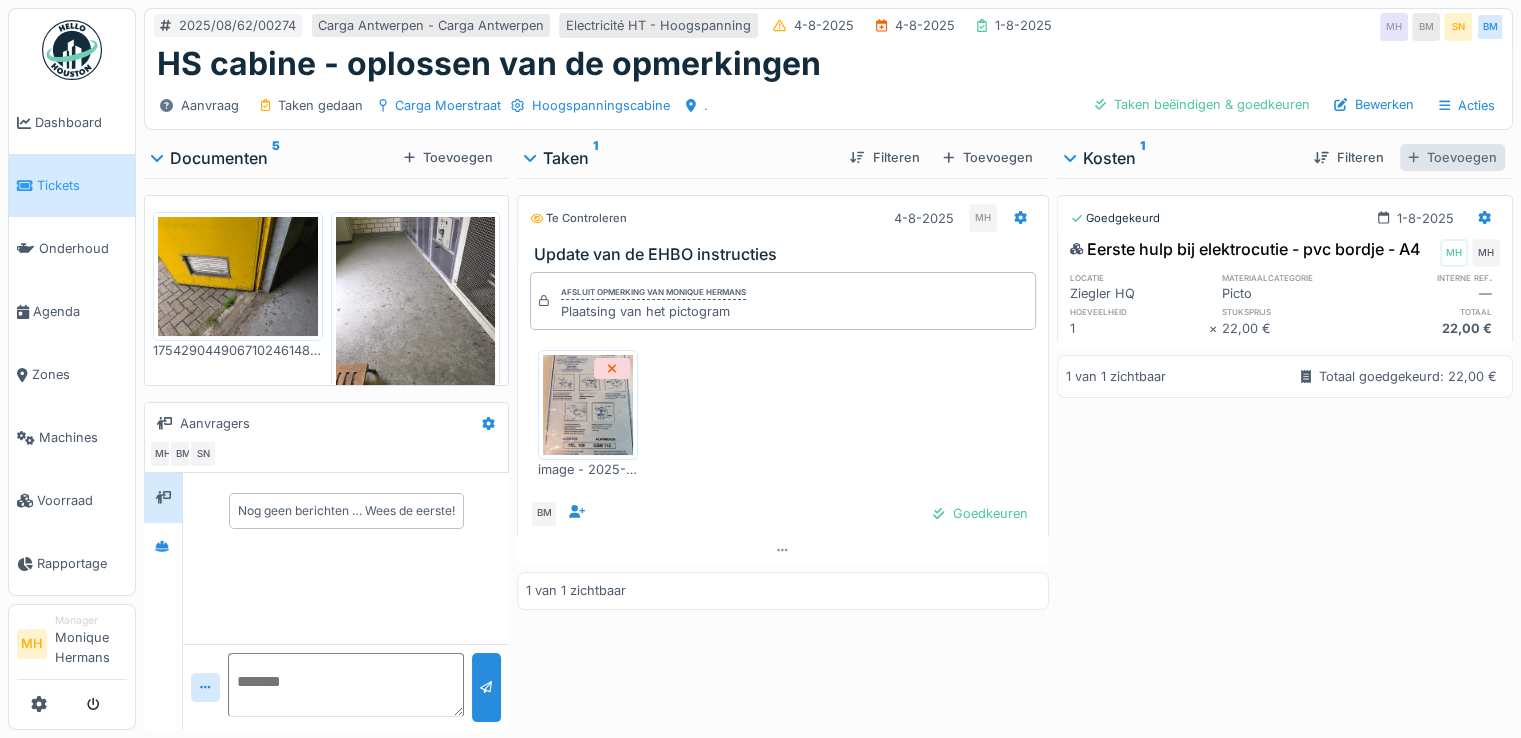 click on "Toevoegen" at bounding box center [1452, 157] 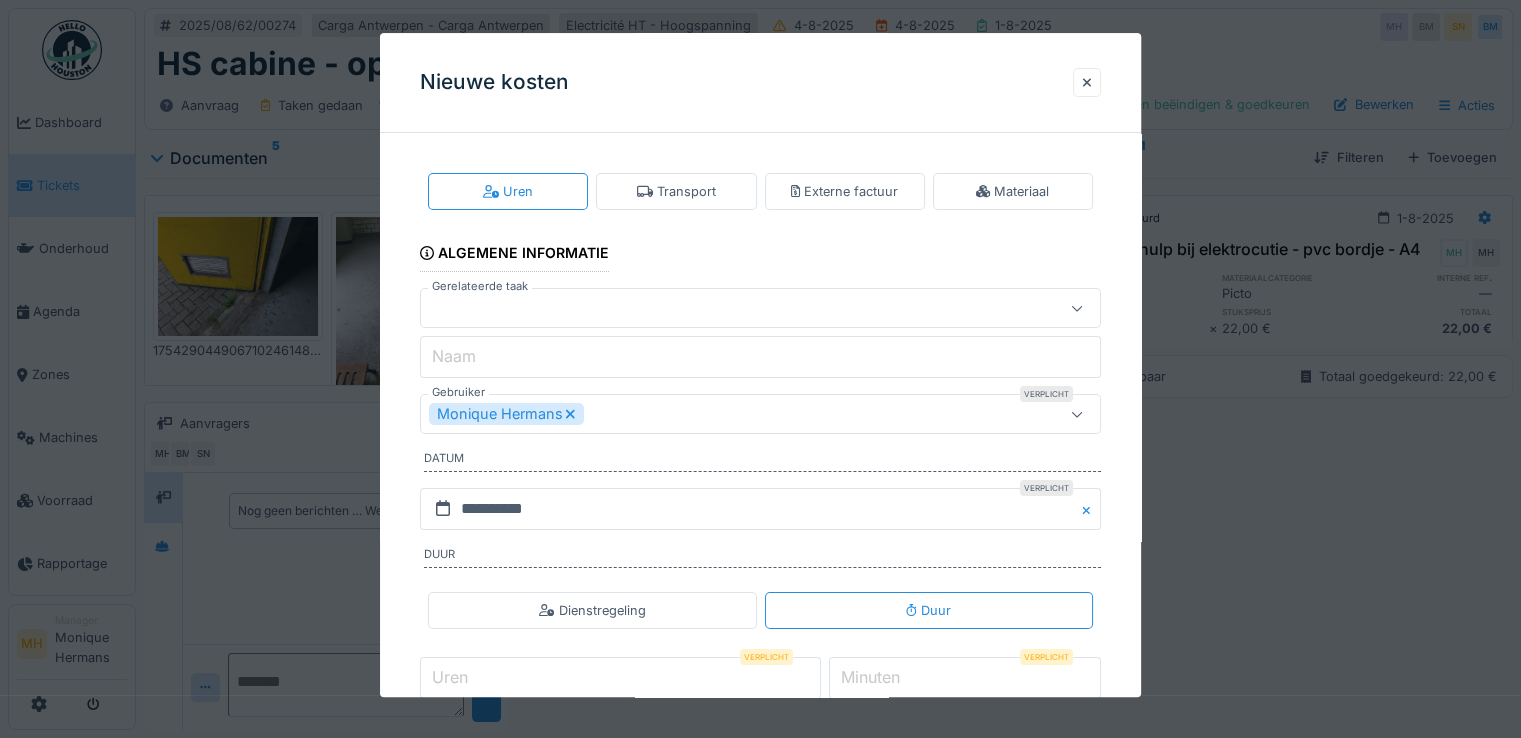 click at bounding box center [719, 309] 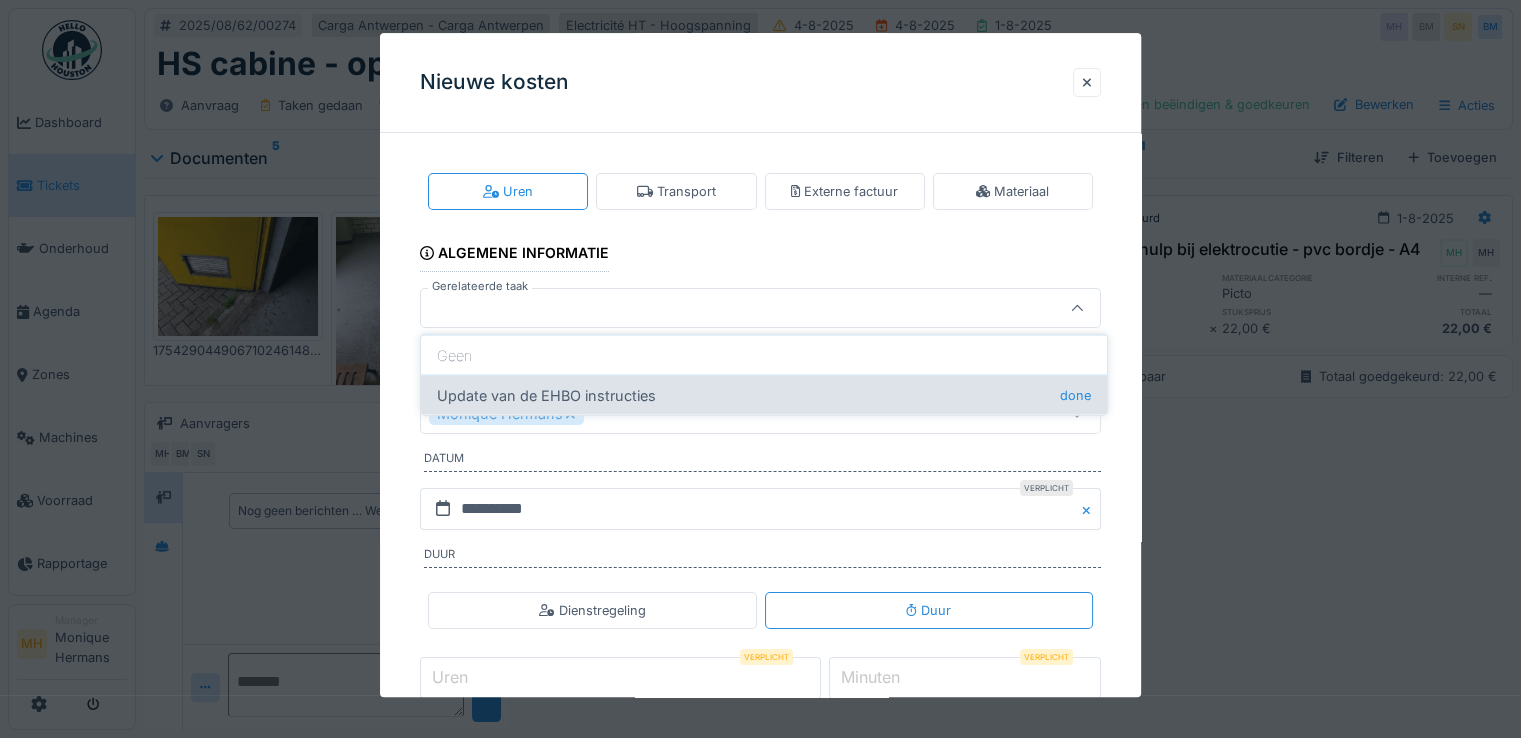 click on "Update van de EHBO instructies done" at bounding box center (764, 395) 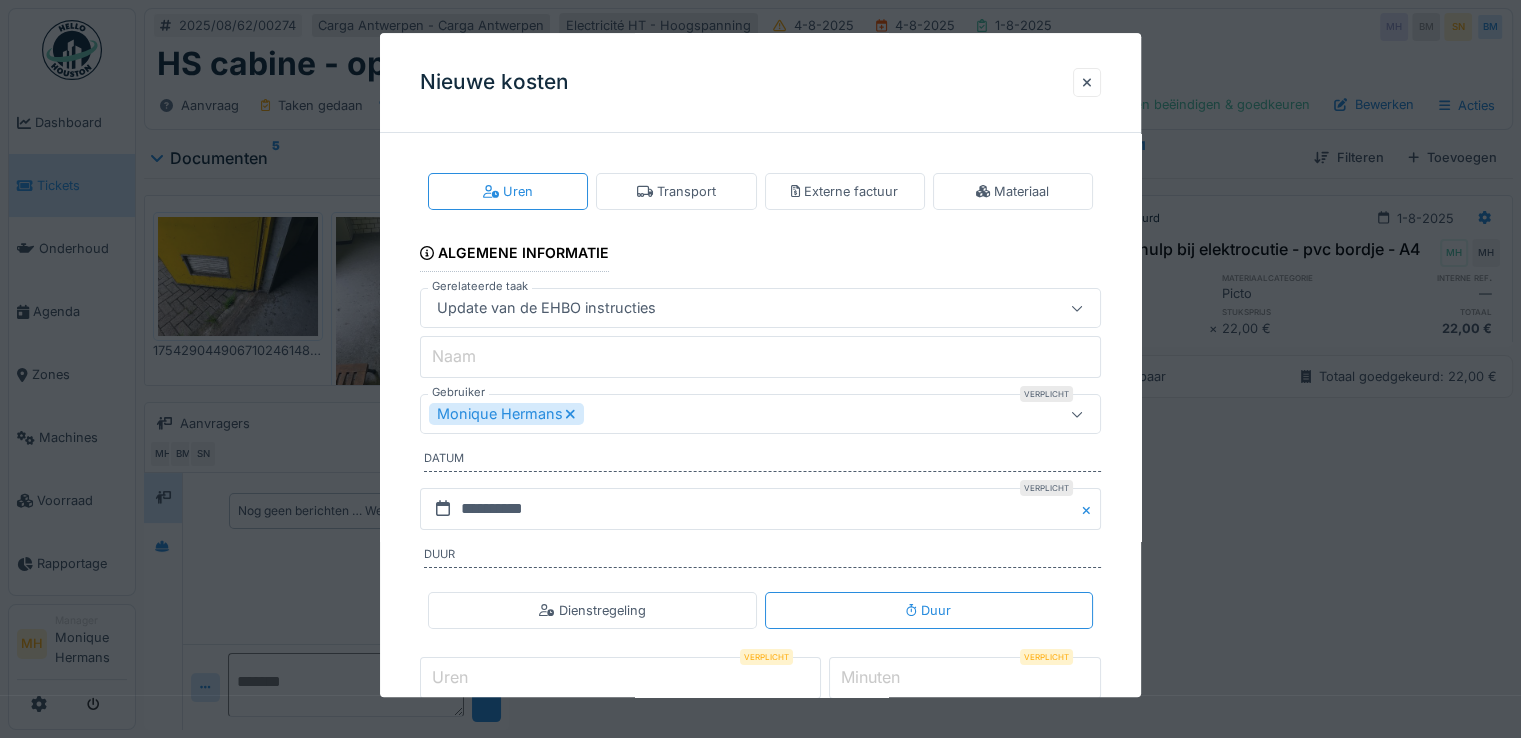 type on "******" 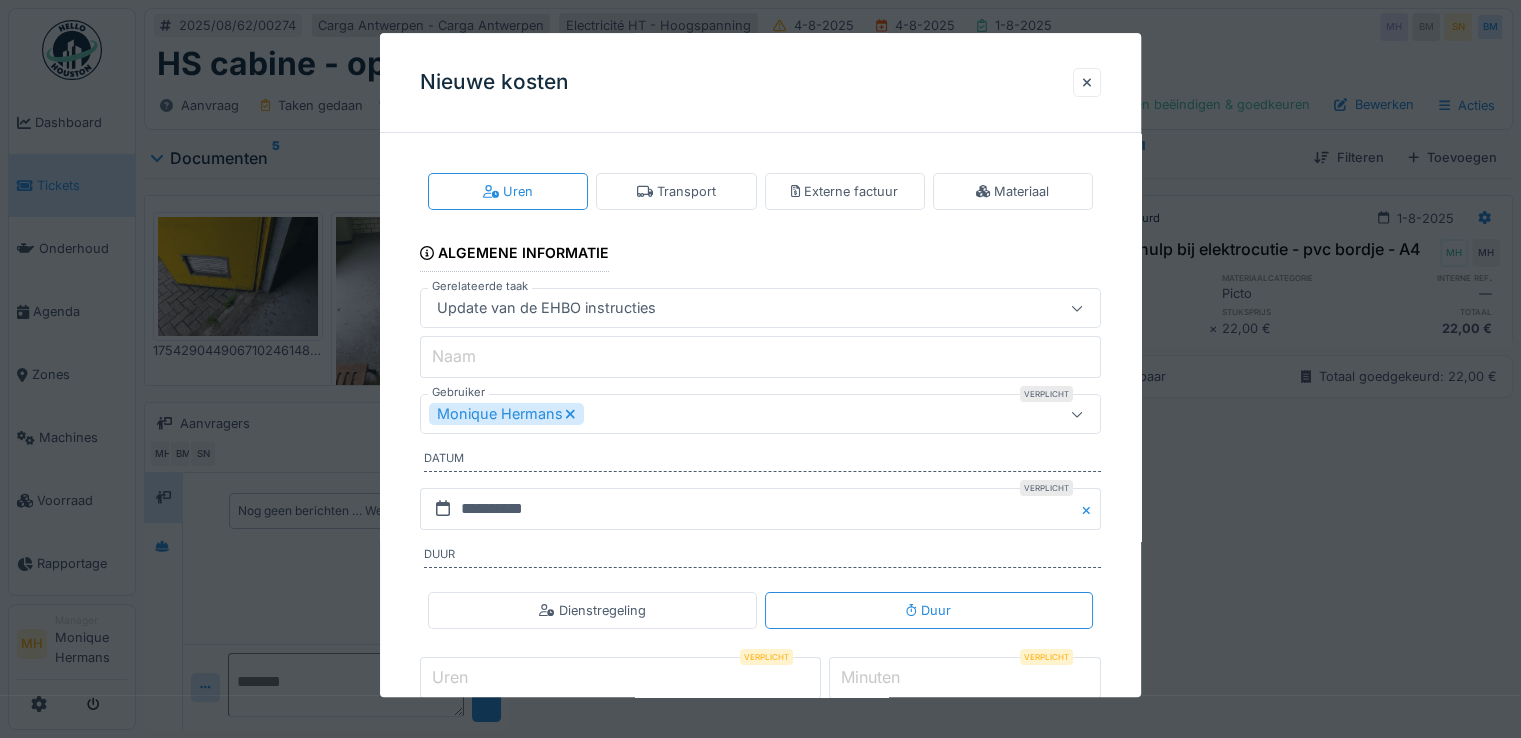 click on "Monique Hermans" at bounding box center (506, 415) 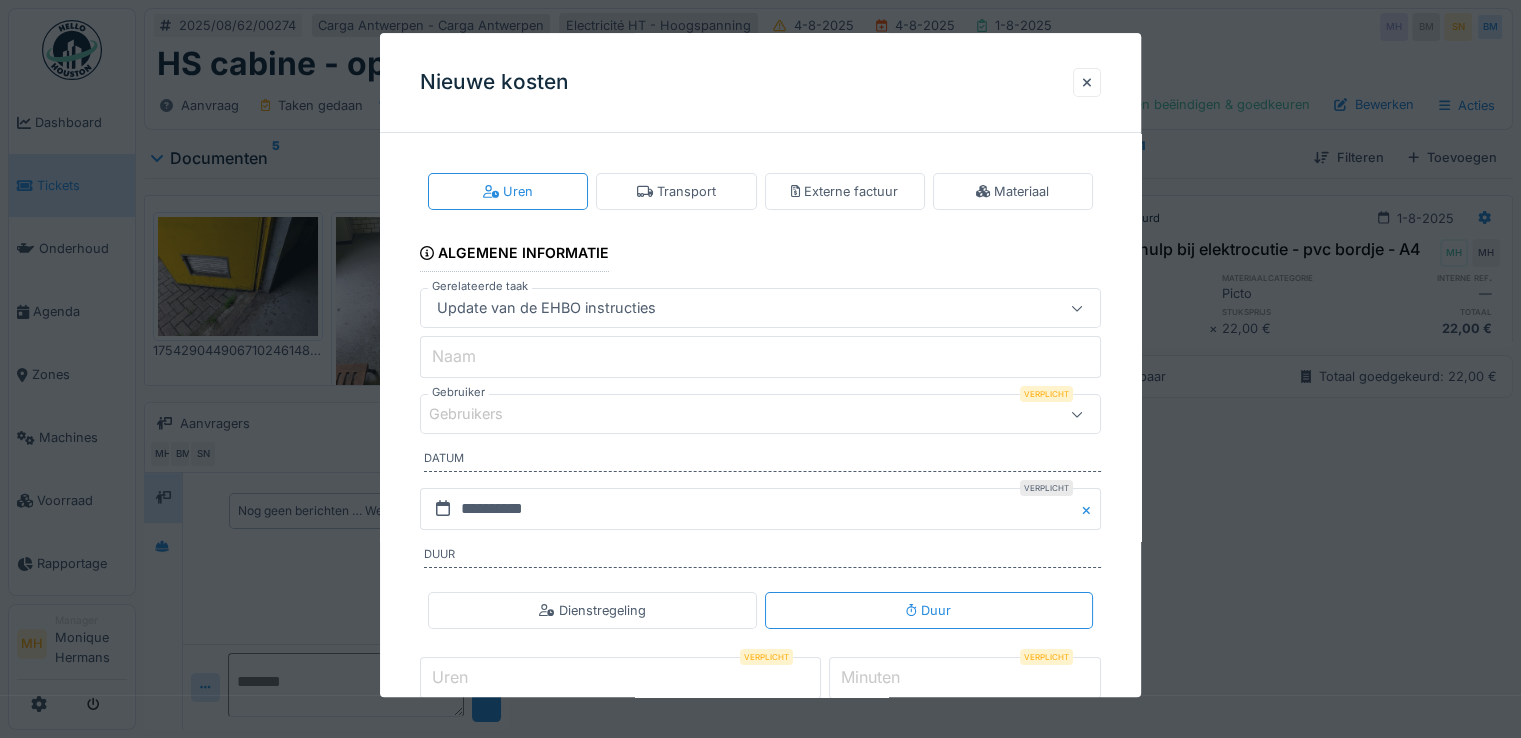 click on "Gebruikers" at bounding box center [719, 415] 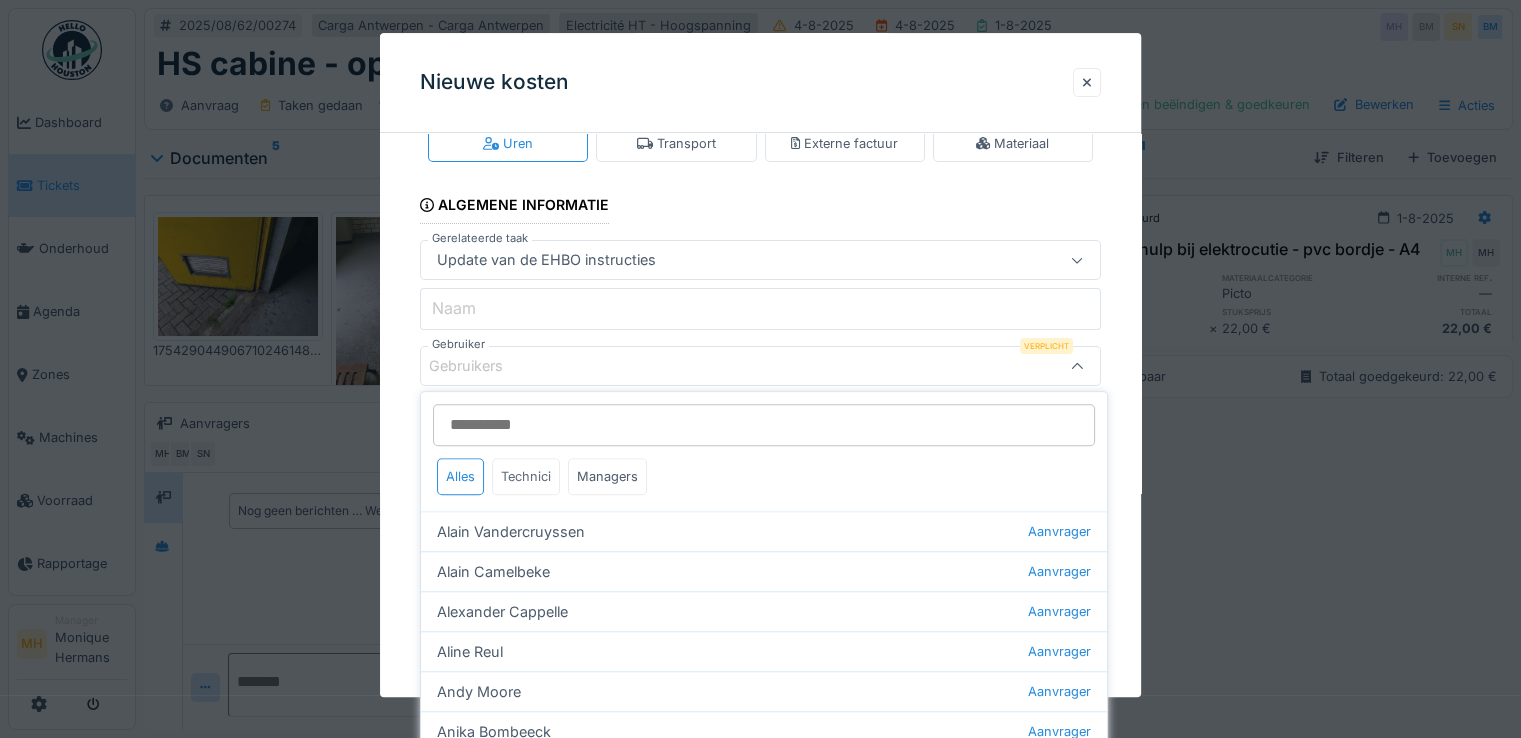 click on "Technici" at bounding box center [526, 476] 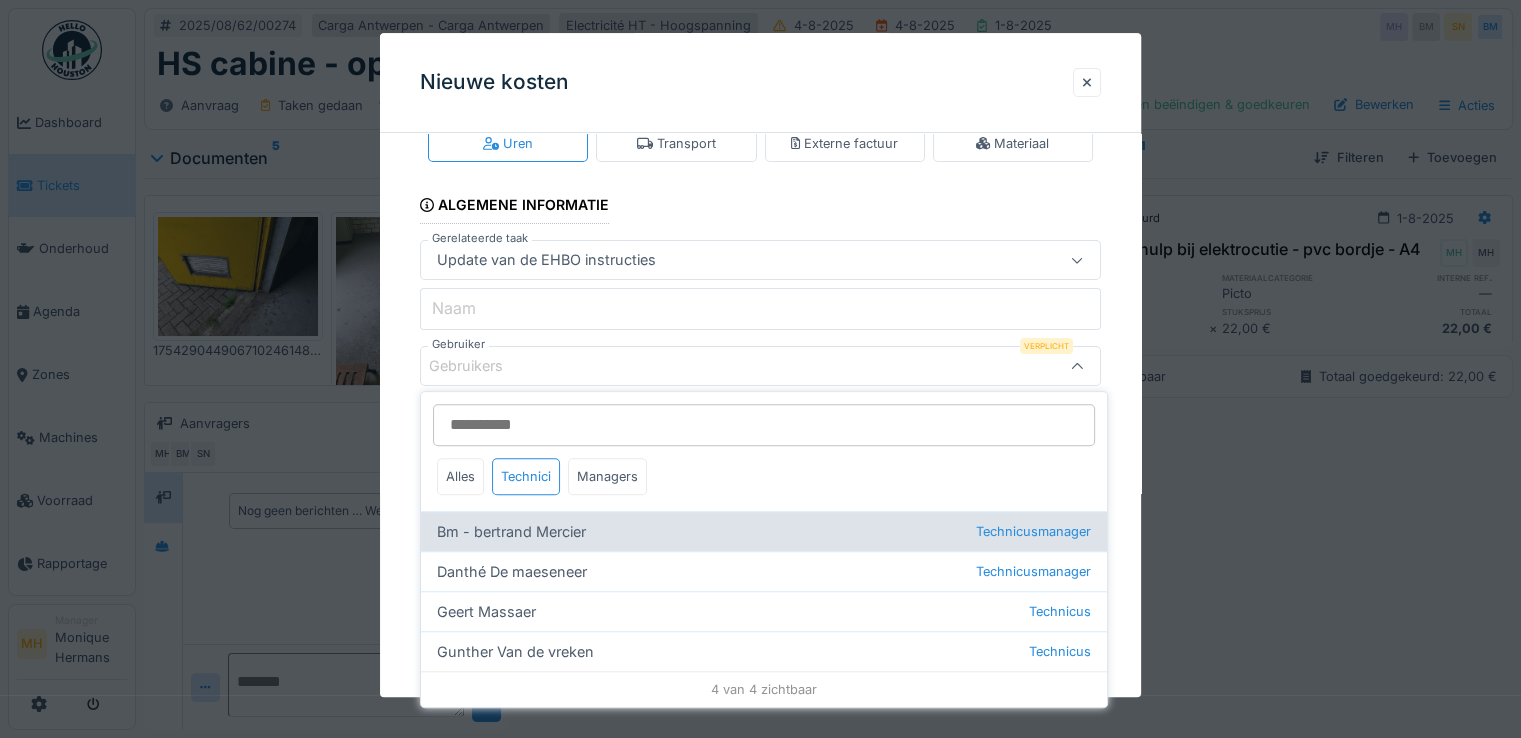 click on "[FIRST] [LAST] Technicusmanager" at bounding box center [764, 531] 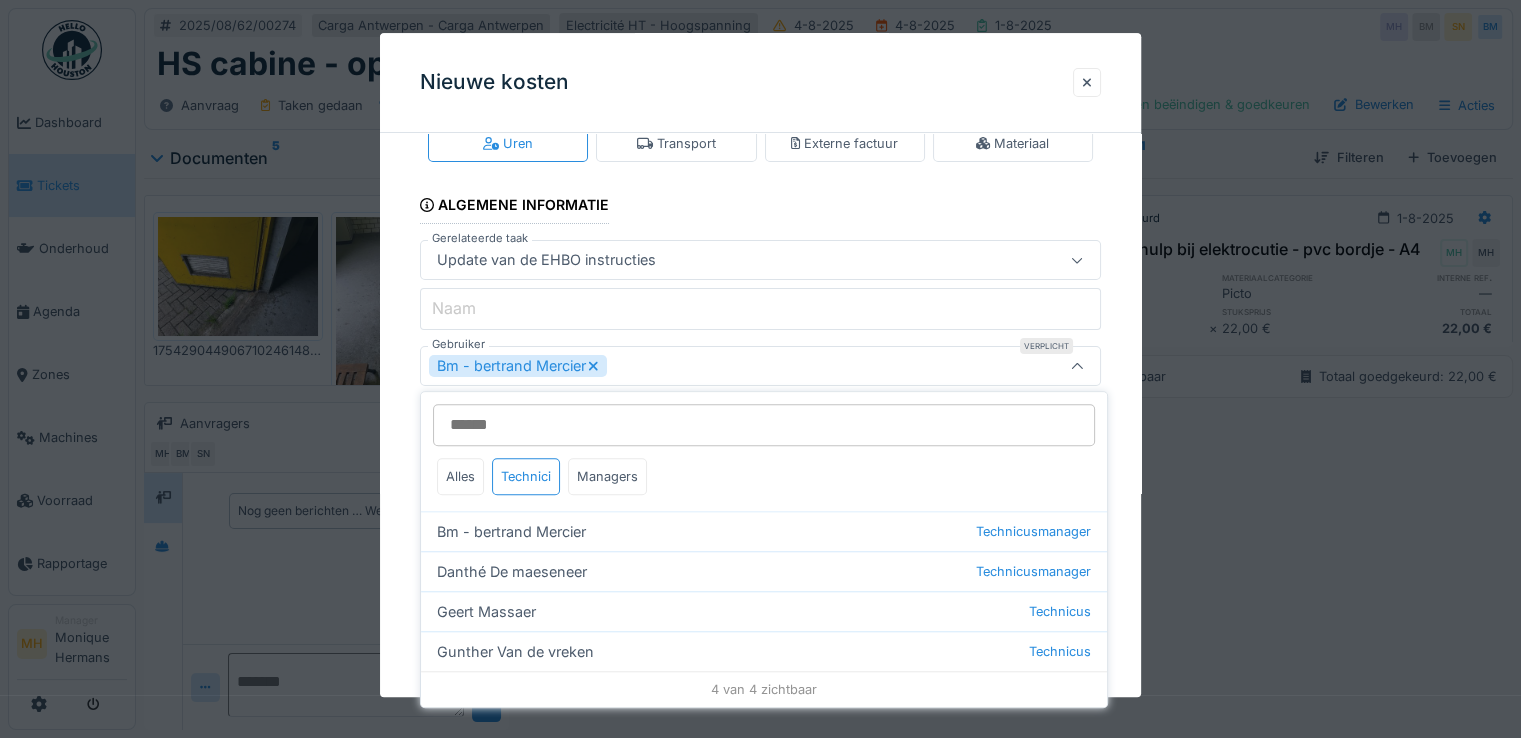 click on "**********" at bounding box center (760, 435) 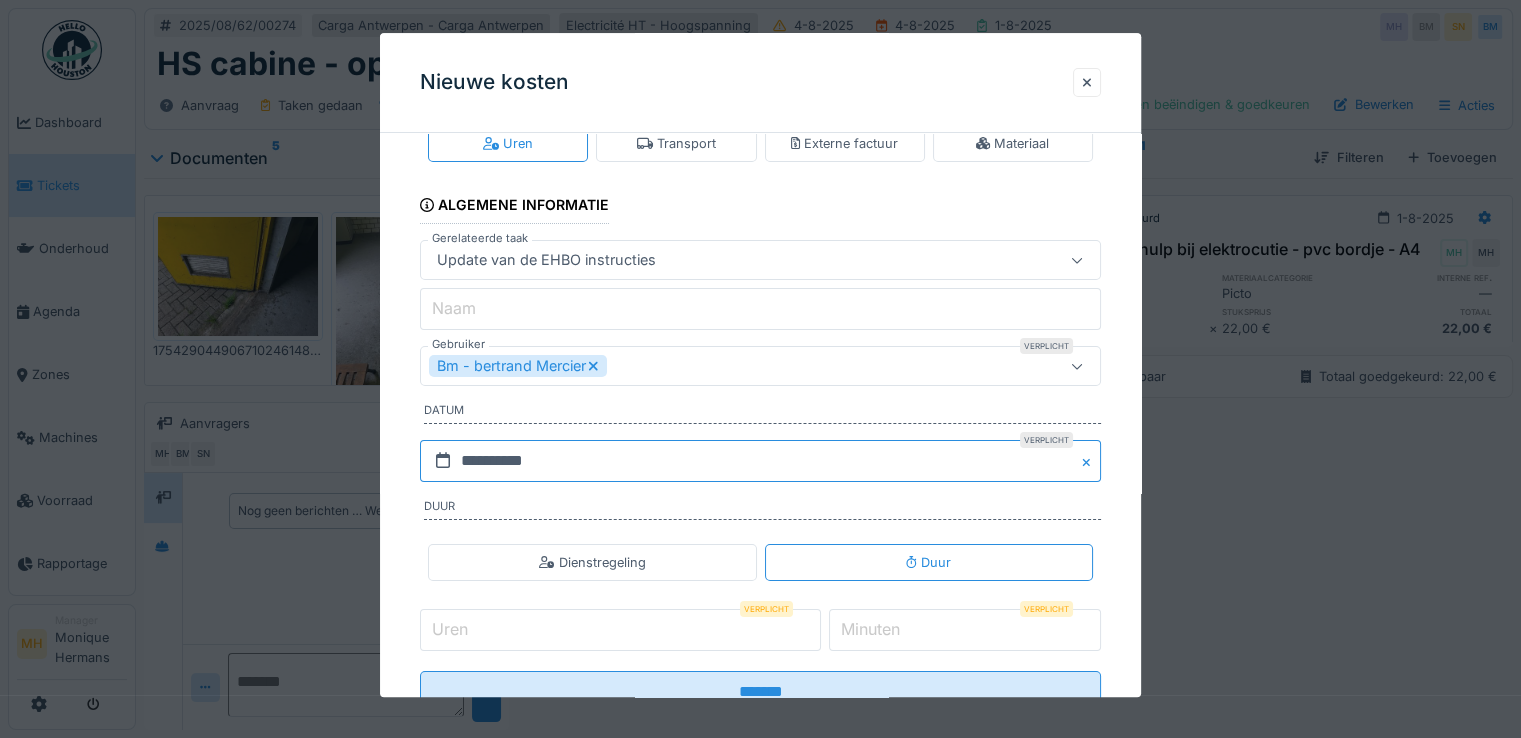 drag, startPoint x: 536, startPoint y: 457, endPoint x: 695, endPoint y: 443, distance: 159.61516 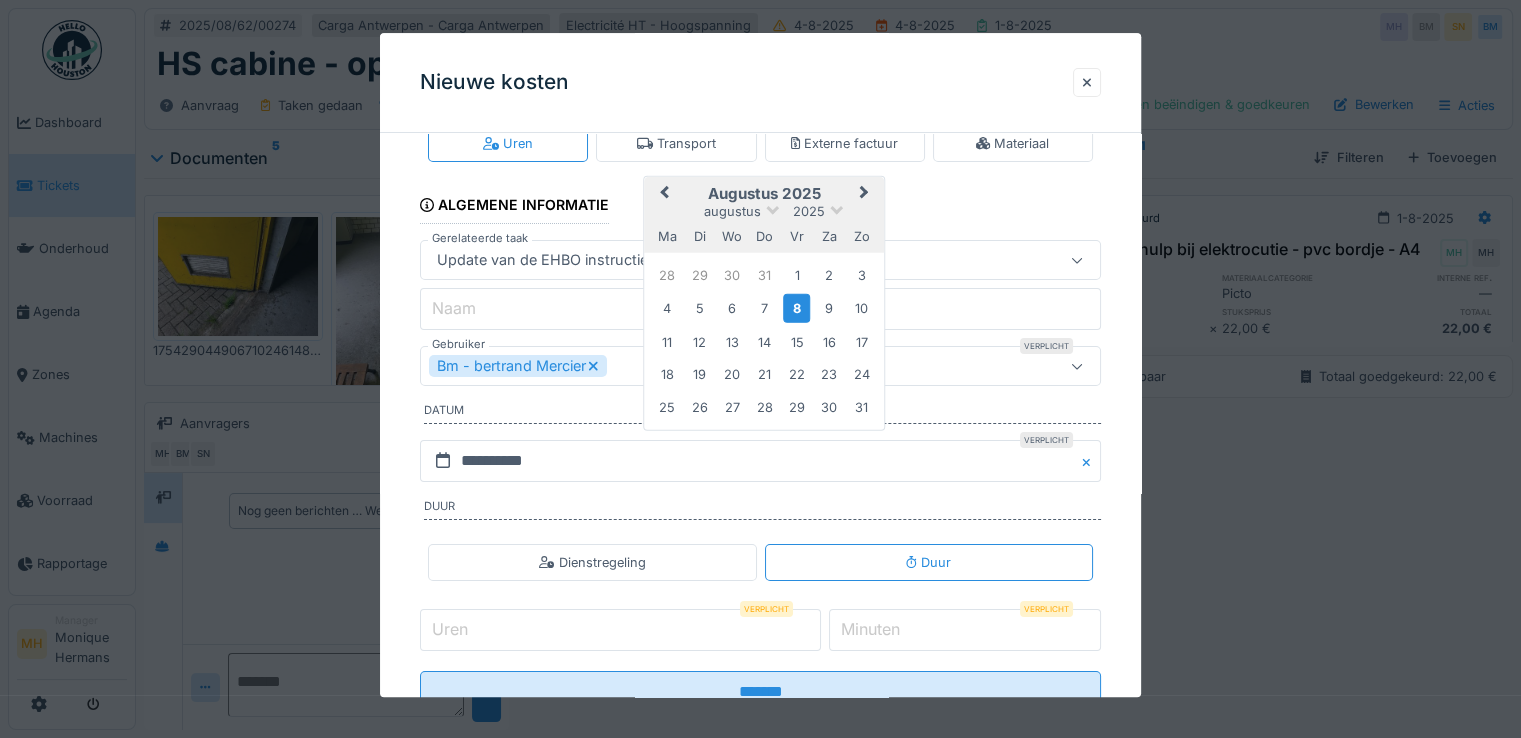 drag, startPoint x: 665, startPoint y: 314, endPoint x: 665, endPoint y: 327, distance: 13 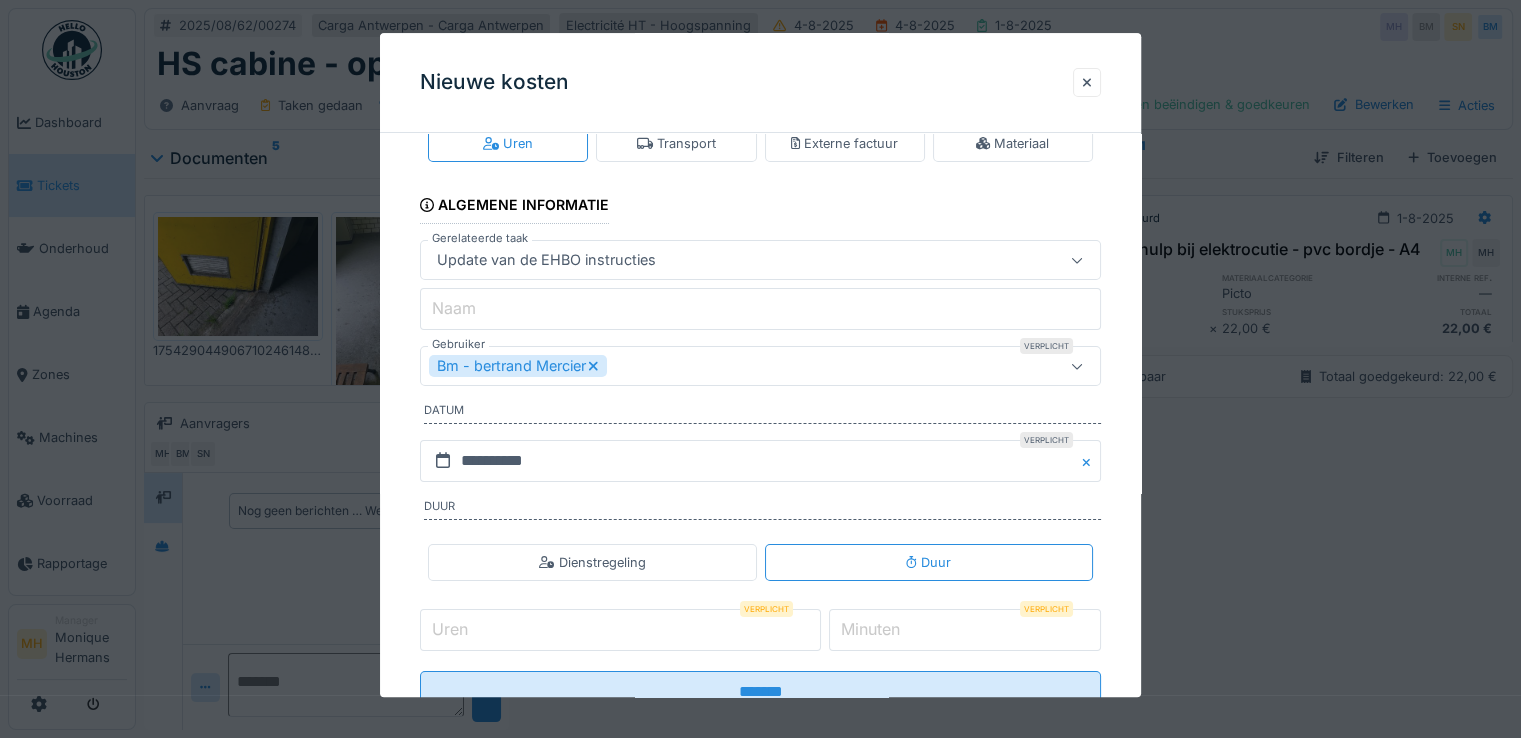 click on "Uren" at bounding box center (620, 630) 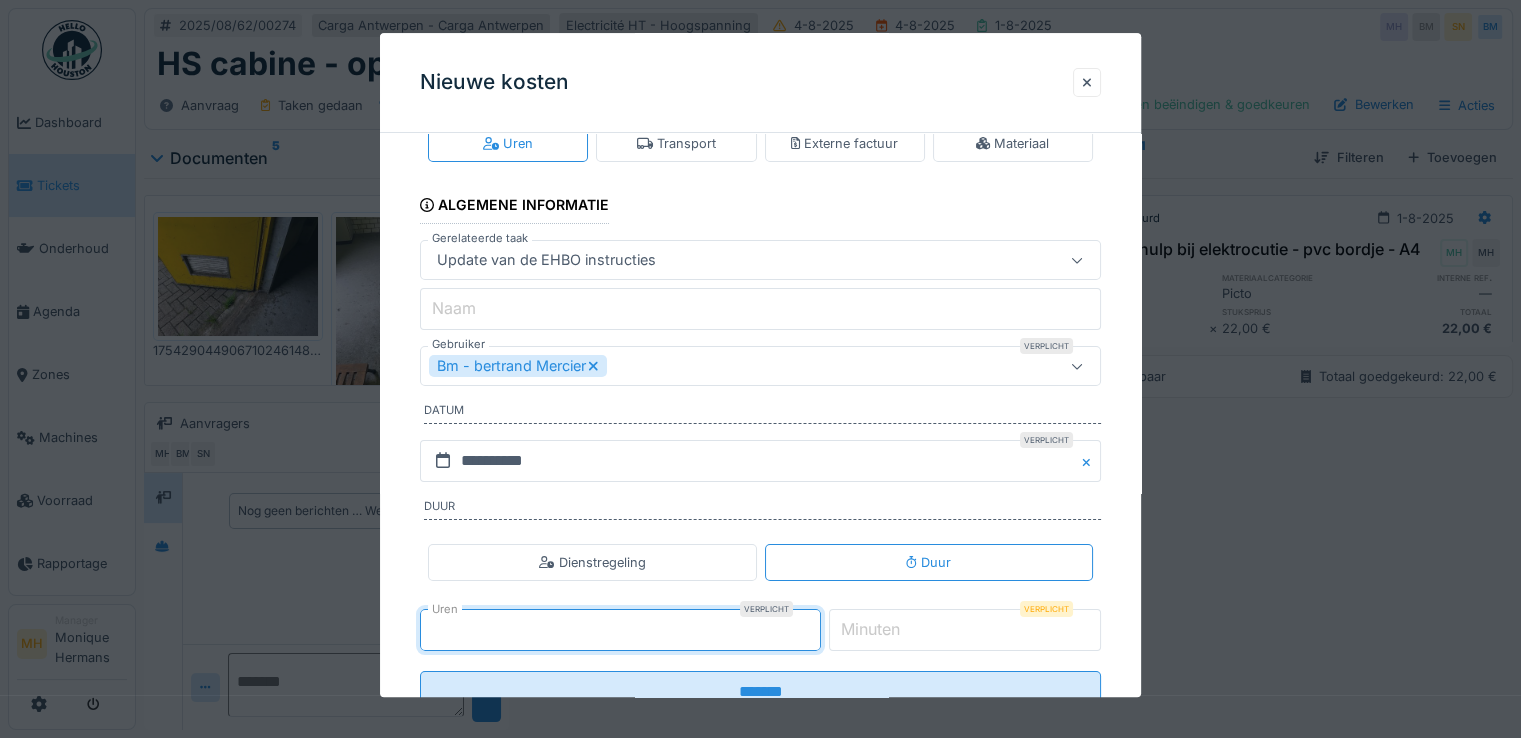 type on "*" 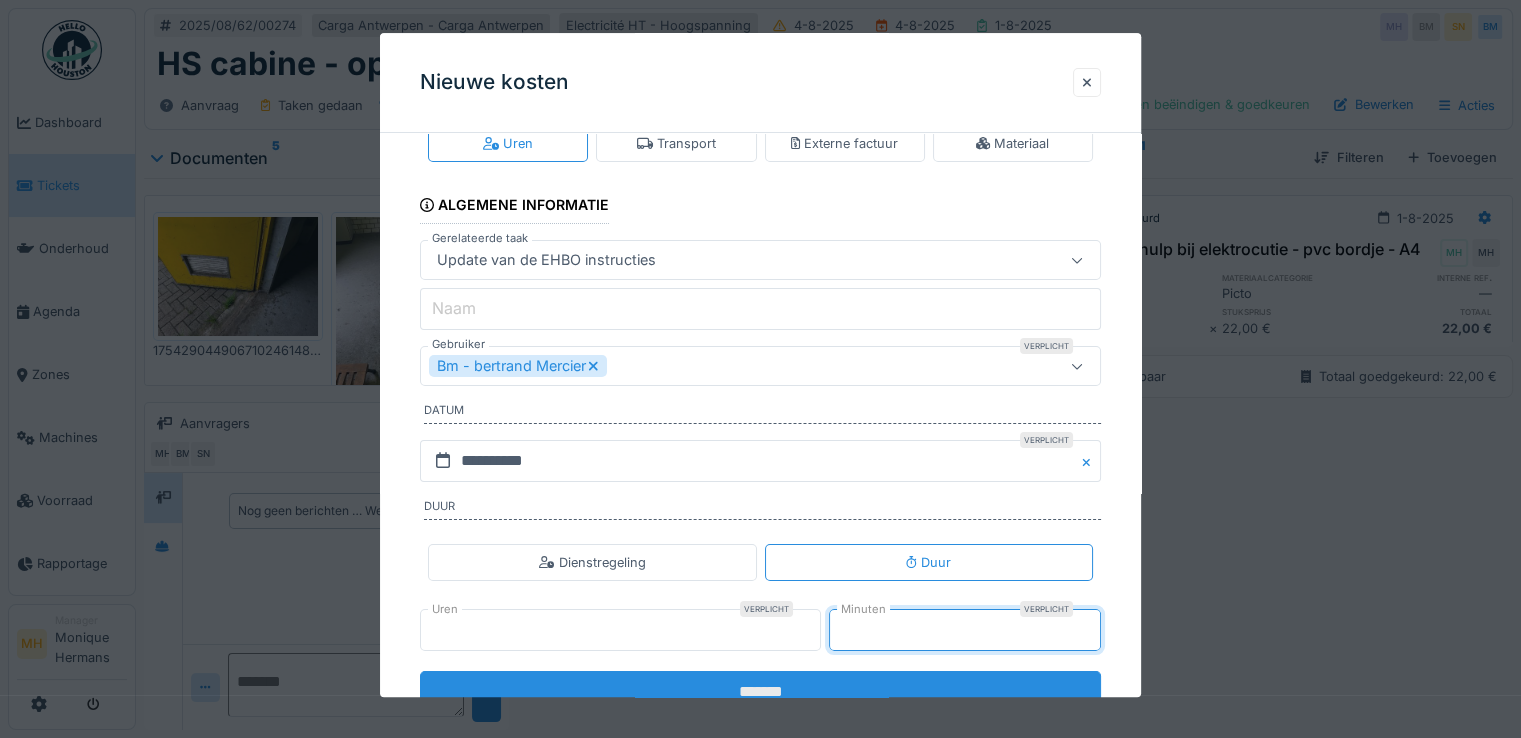 type on "**" 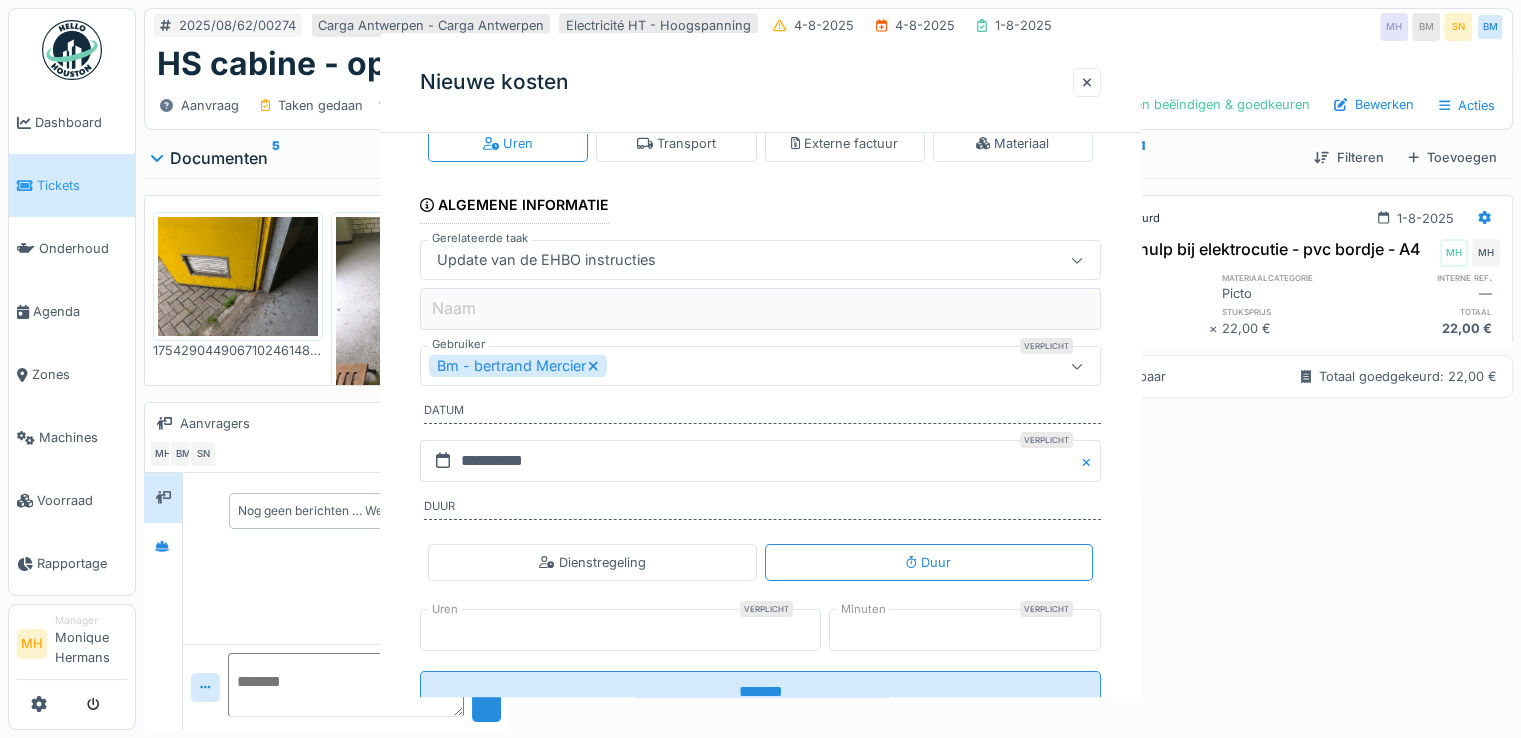 scroll, scrollTop: 0, scrollLeft: 0, axis: both 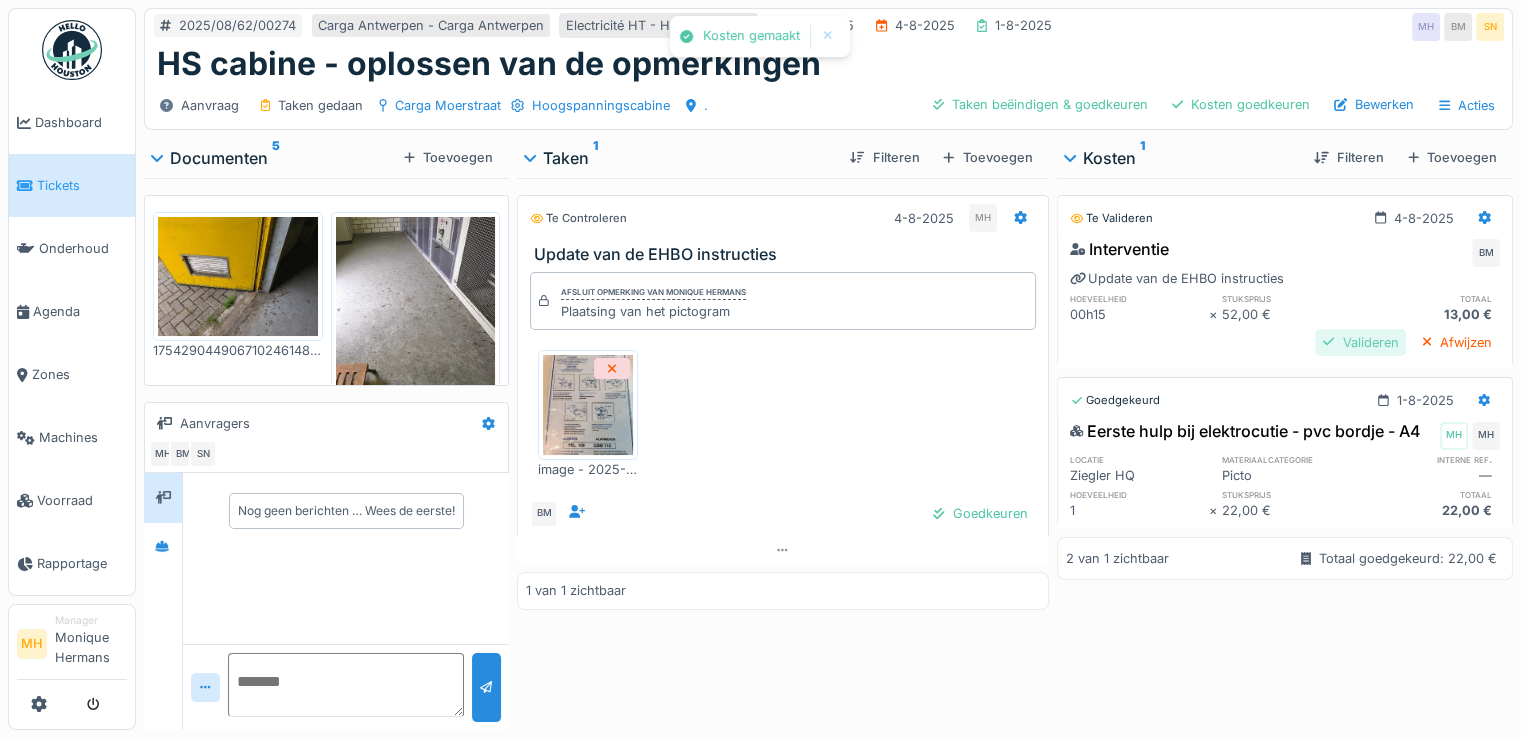 click on "Valideren" at bounding box center (1360, 342) 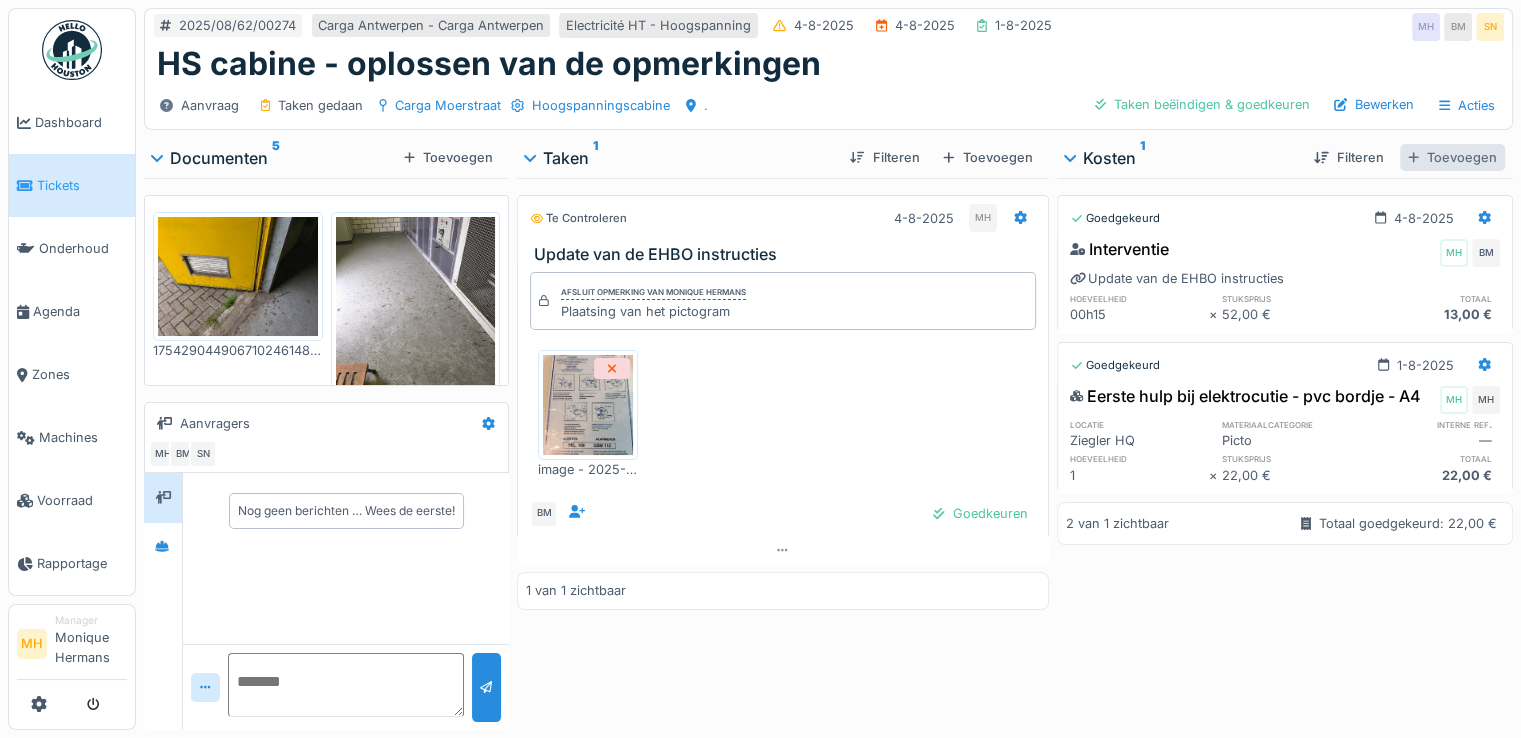 click on "Toevoegen" at bounding box center (1452, 157) 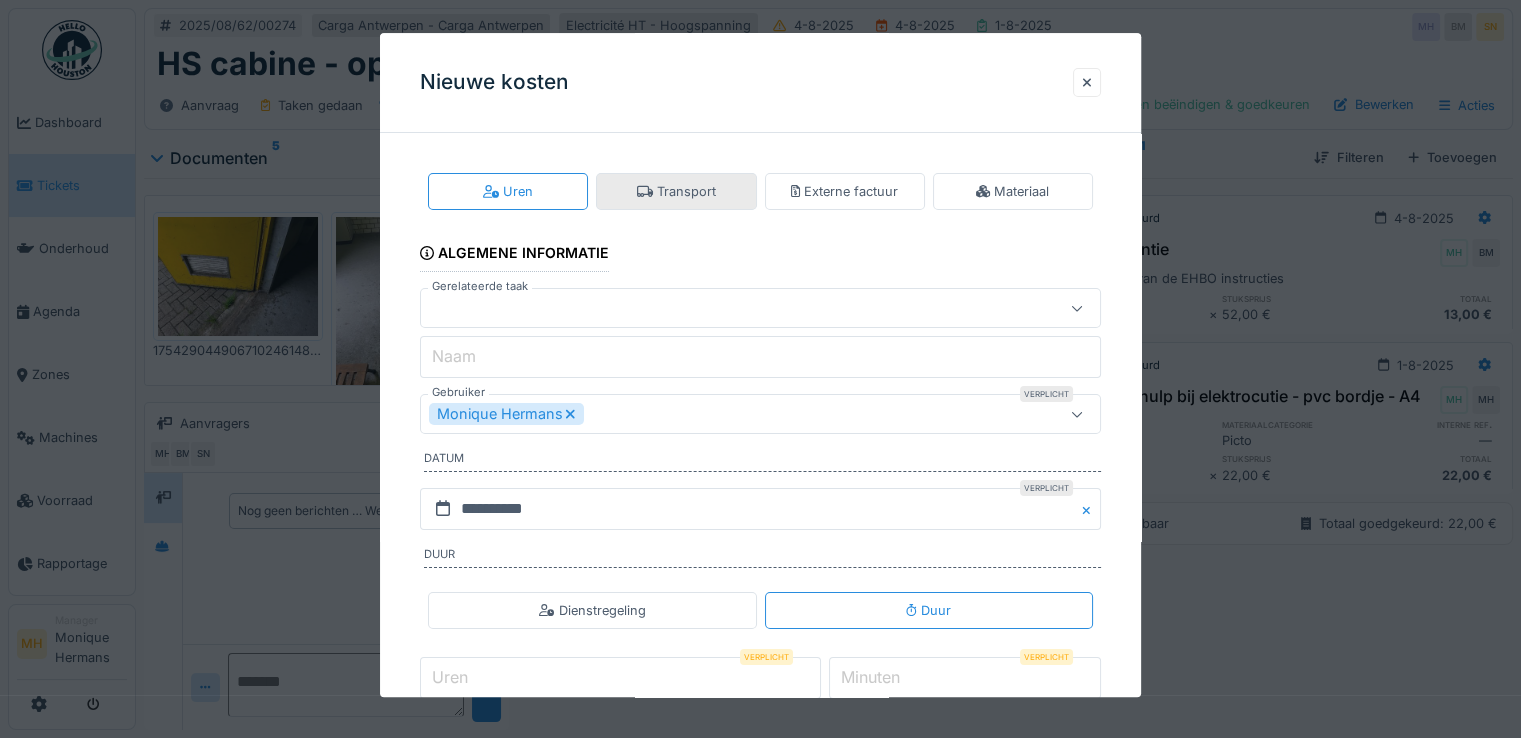 click on "Transport" at bounding box center [676, 191] 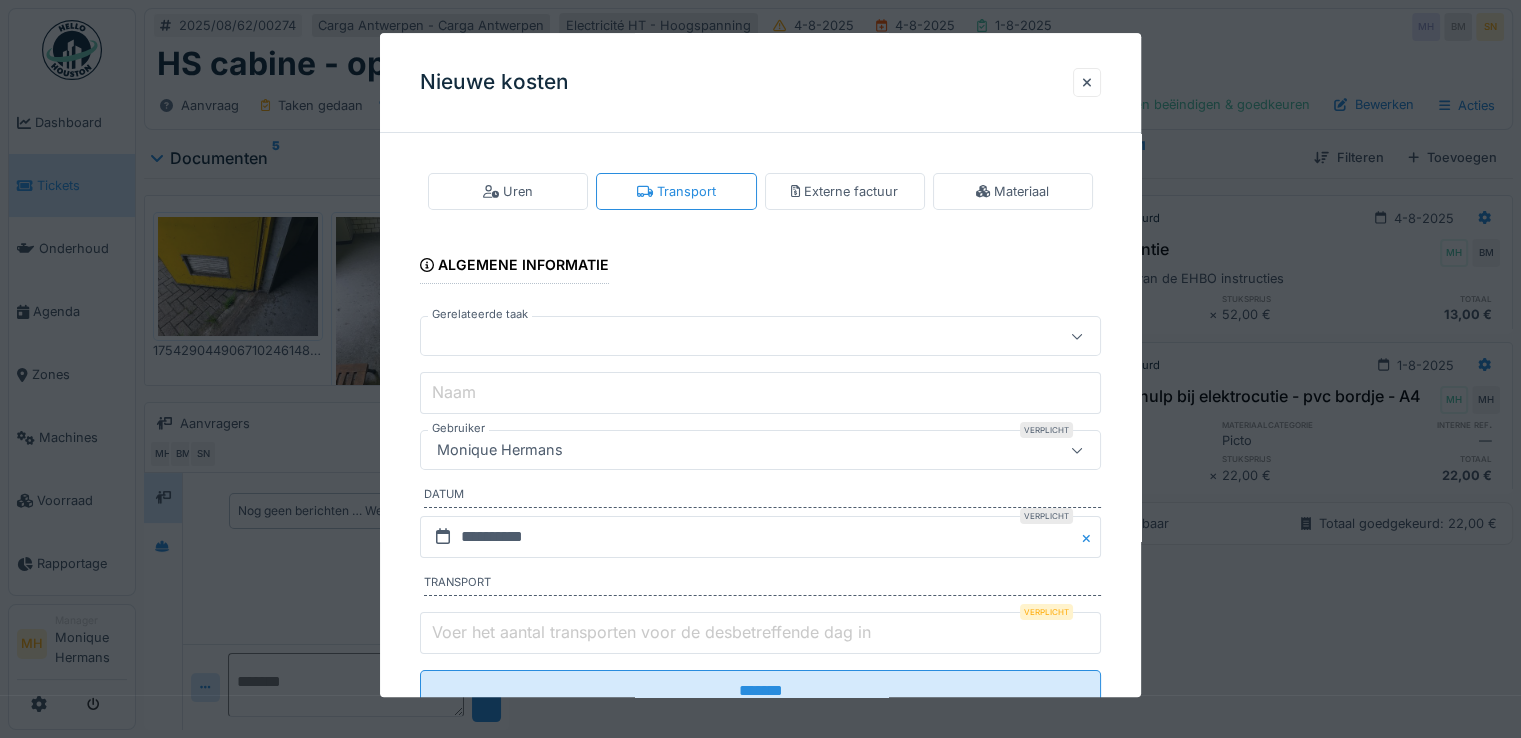 click at bounding box center (719, 337) 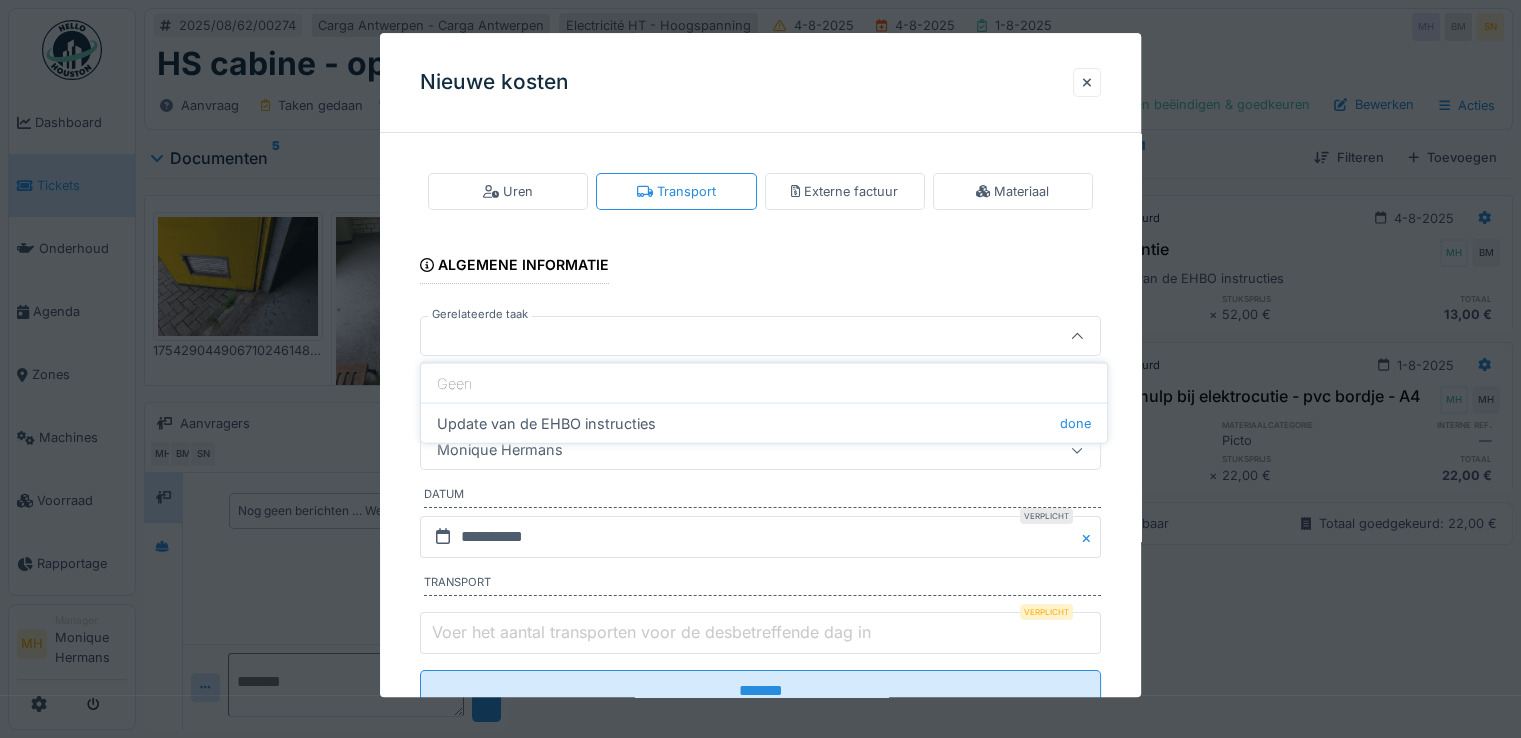 click at bounding box center (719, 337) 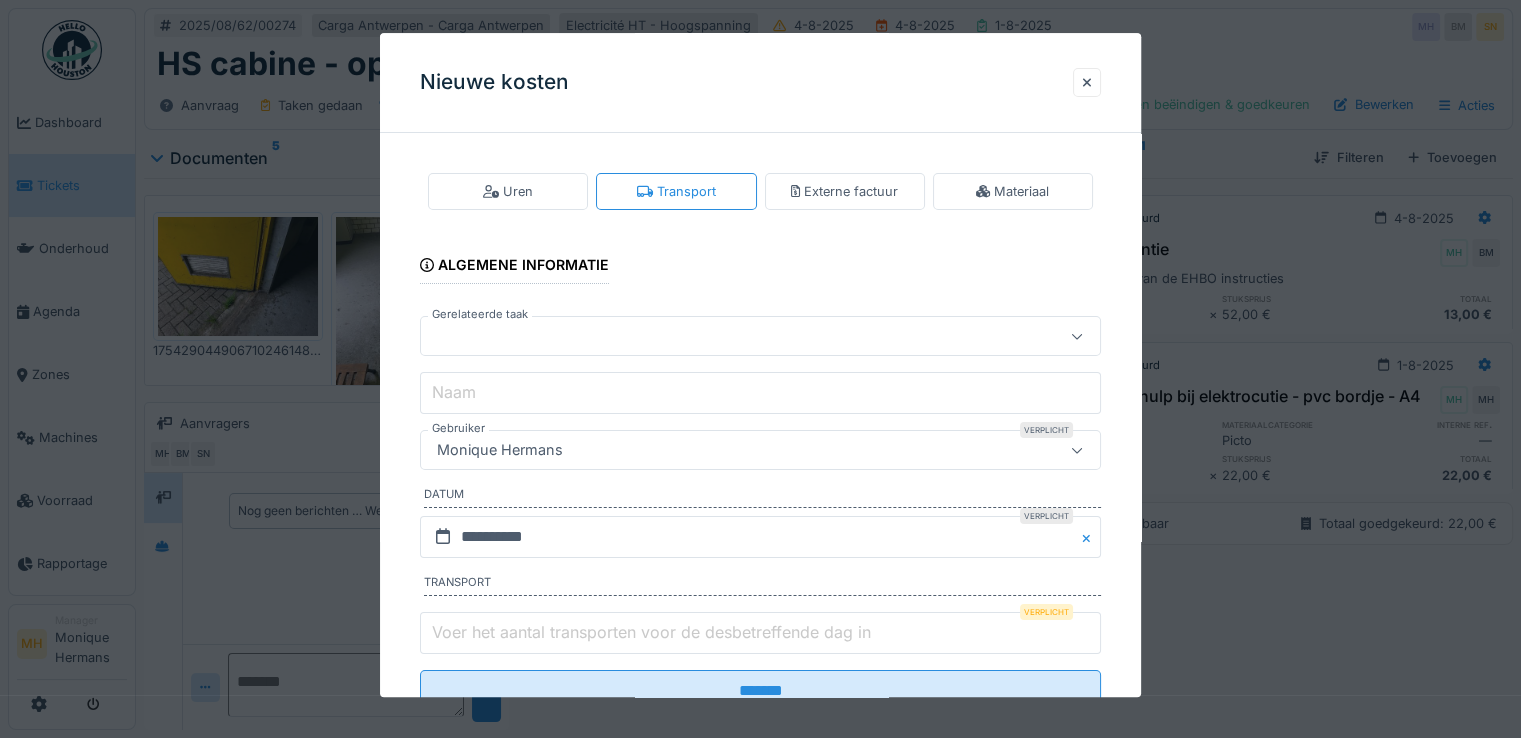 click on "Naam" at bounding box center [760, 394] 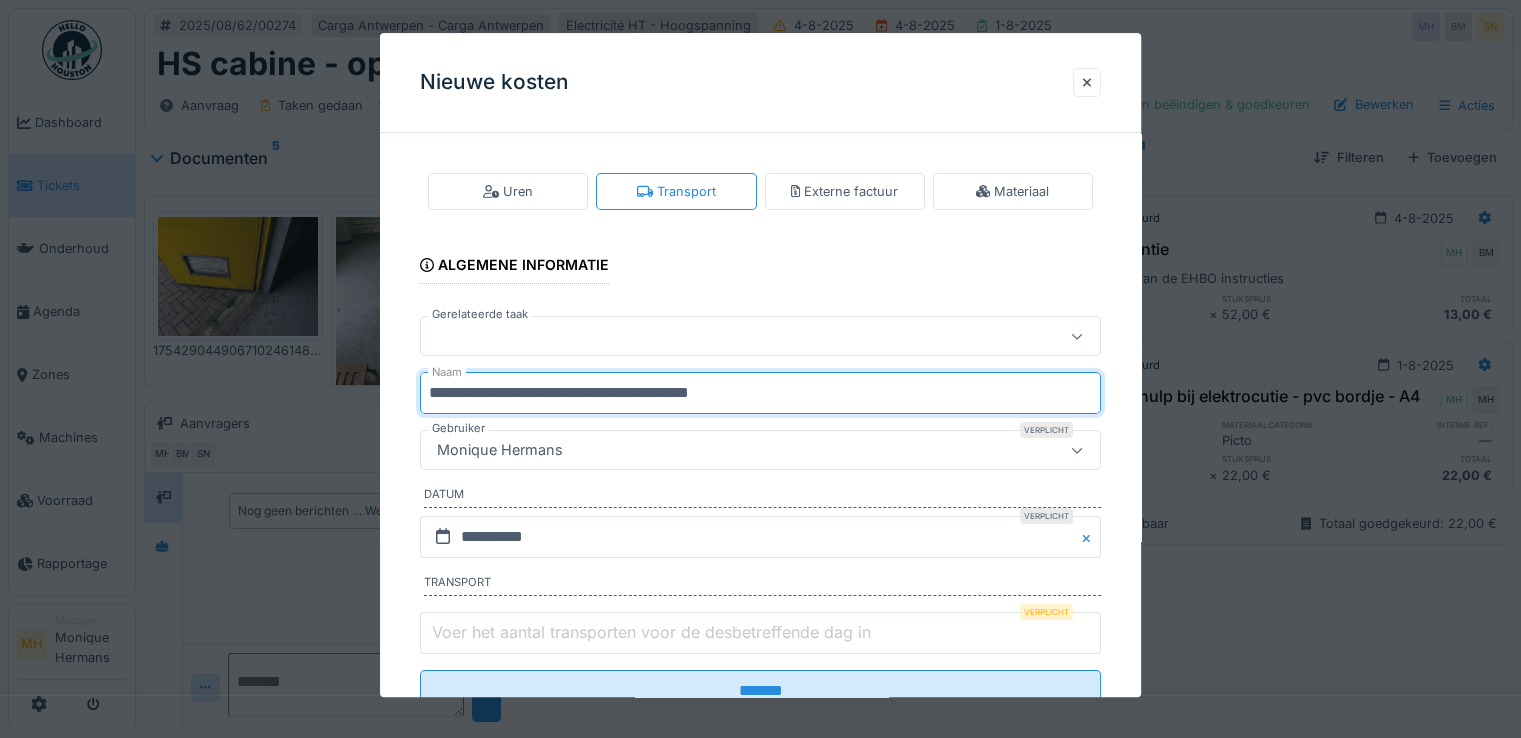 drag, startPoint x: 740, startPoint y: 393, endPoint x: 793, endPoint y: 396, distance: 53.08484 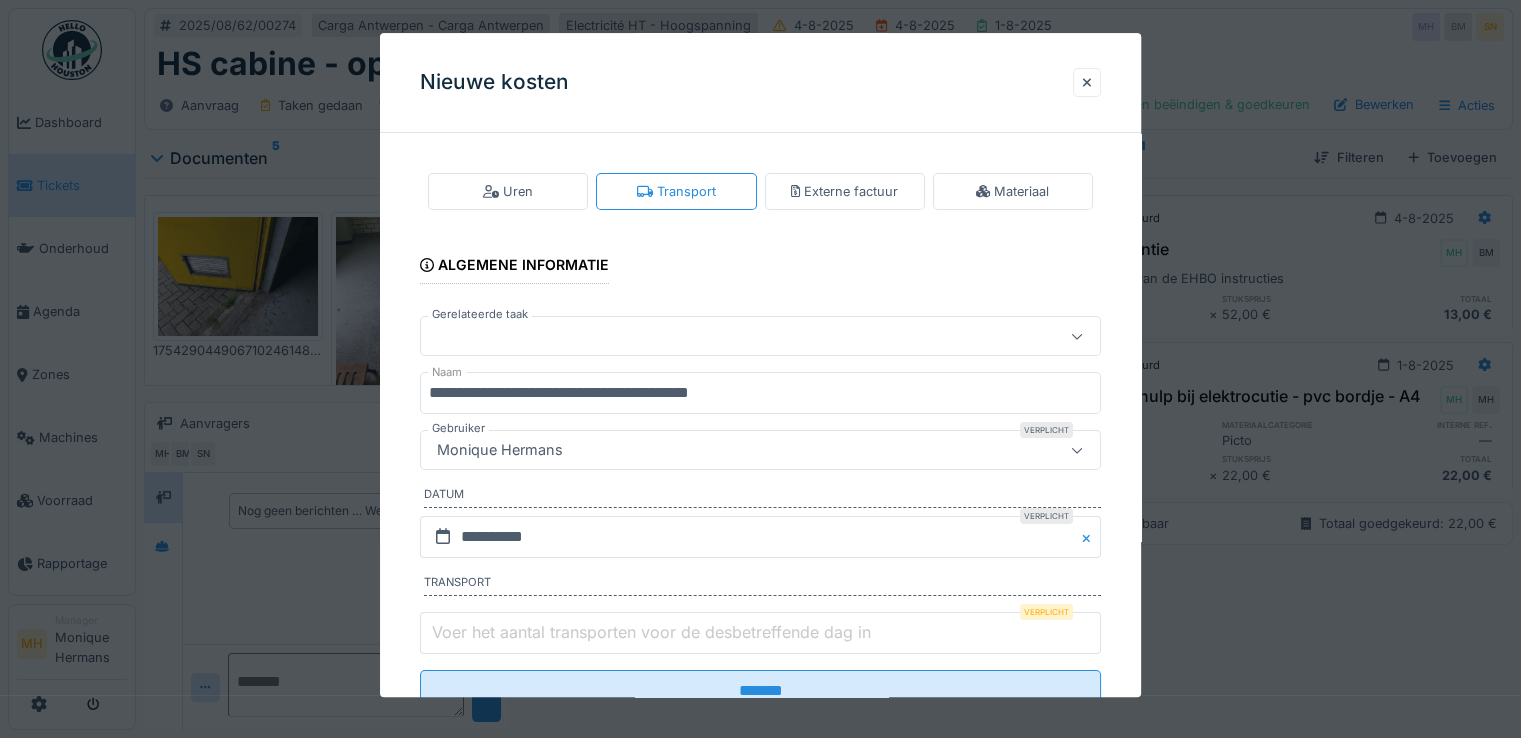 click on "Monique Hermans" at bounding box center (500, 451) 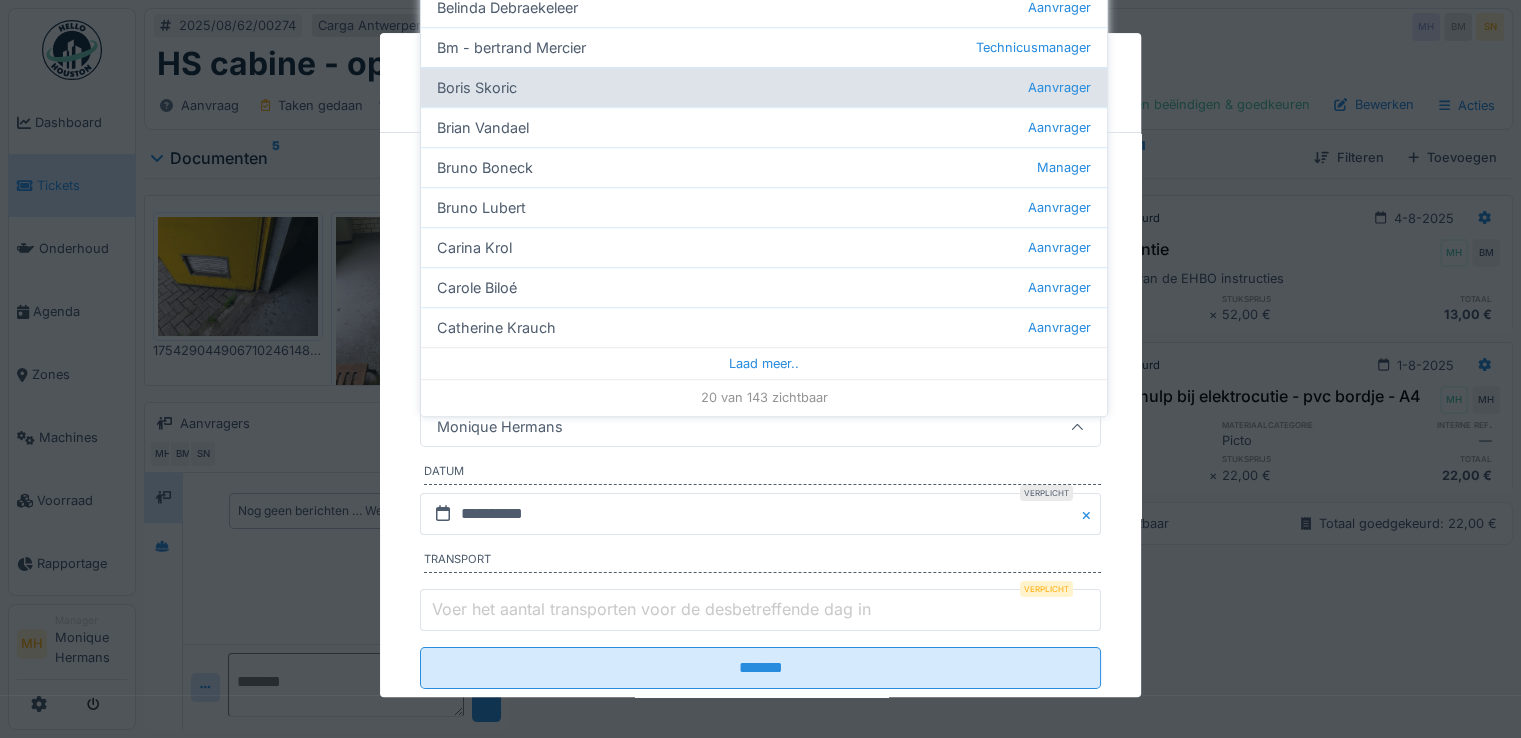scroll, scrollTop: 0, scrollLeft: 0, axis: both 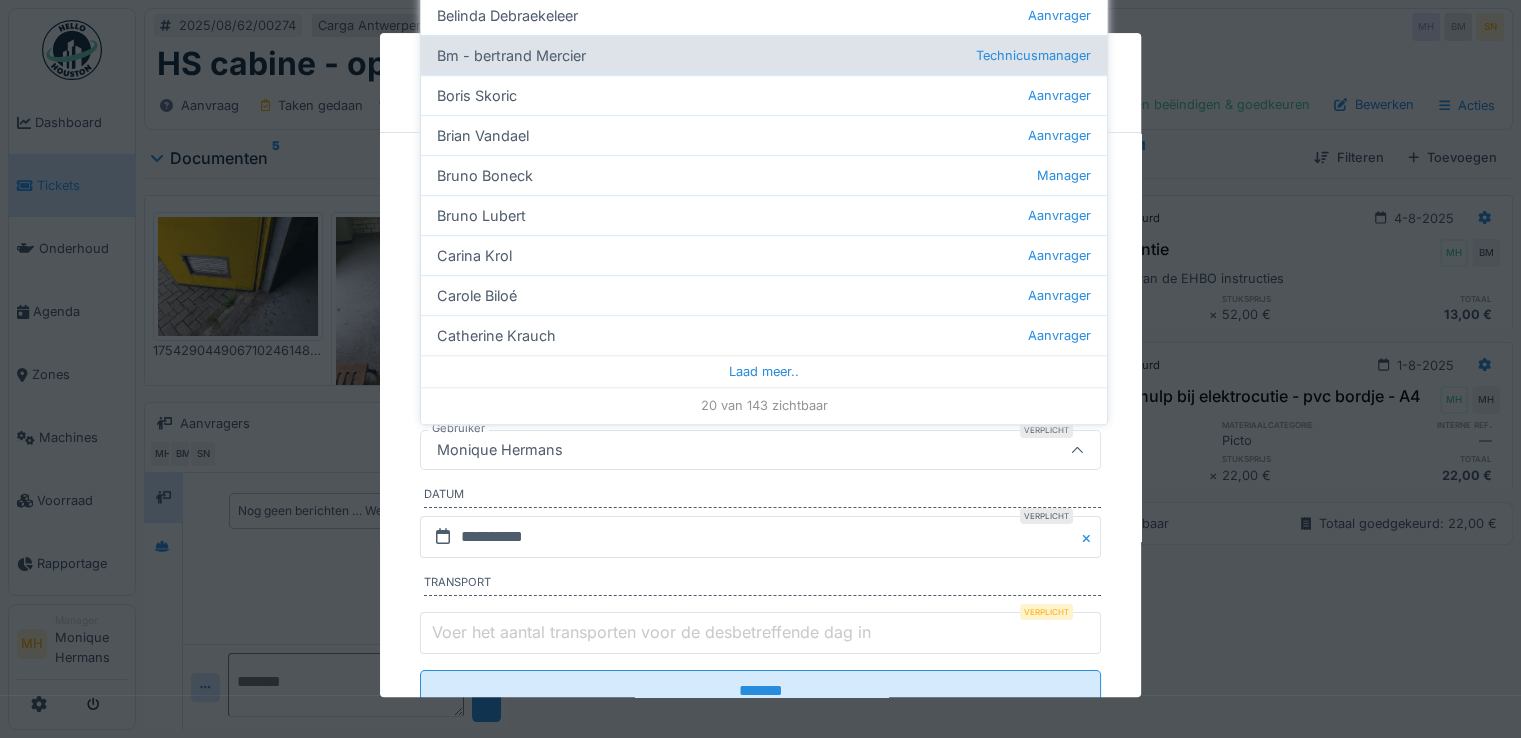 click on "[FIRST] [LAST] Technicusmanager" at bounding box center [764, 55] 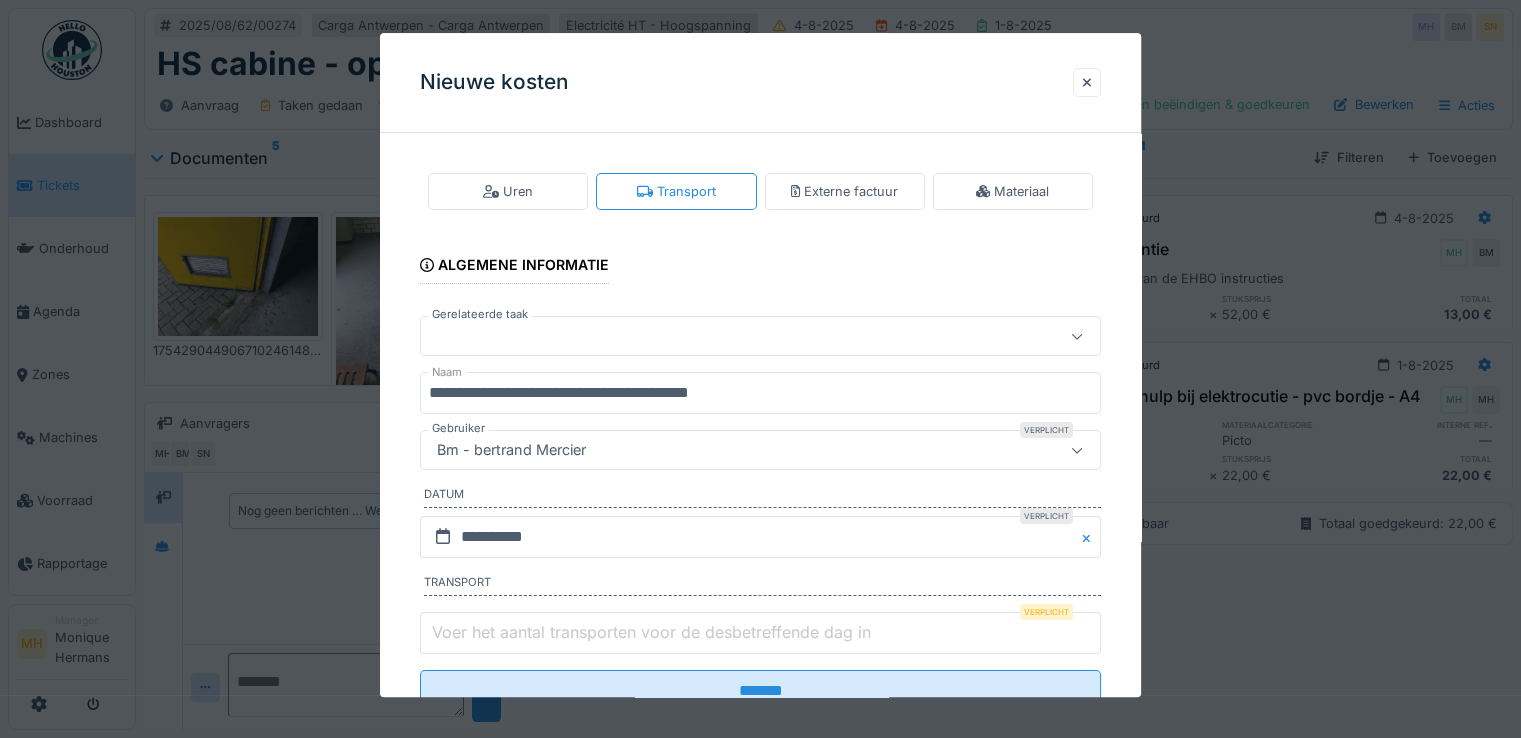 scroll, scrollTop: 68, scrollLeft: 0, axis: vertical 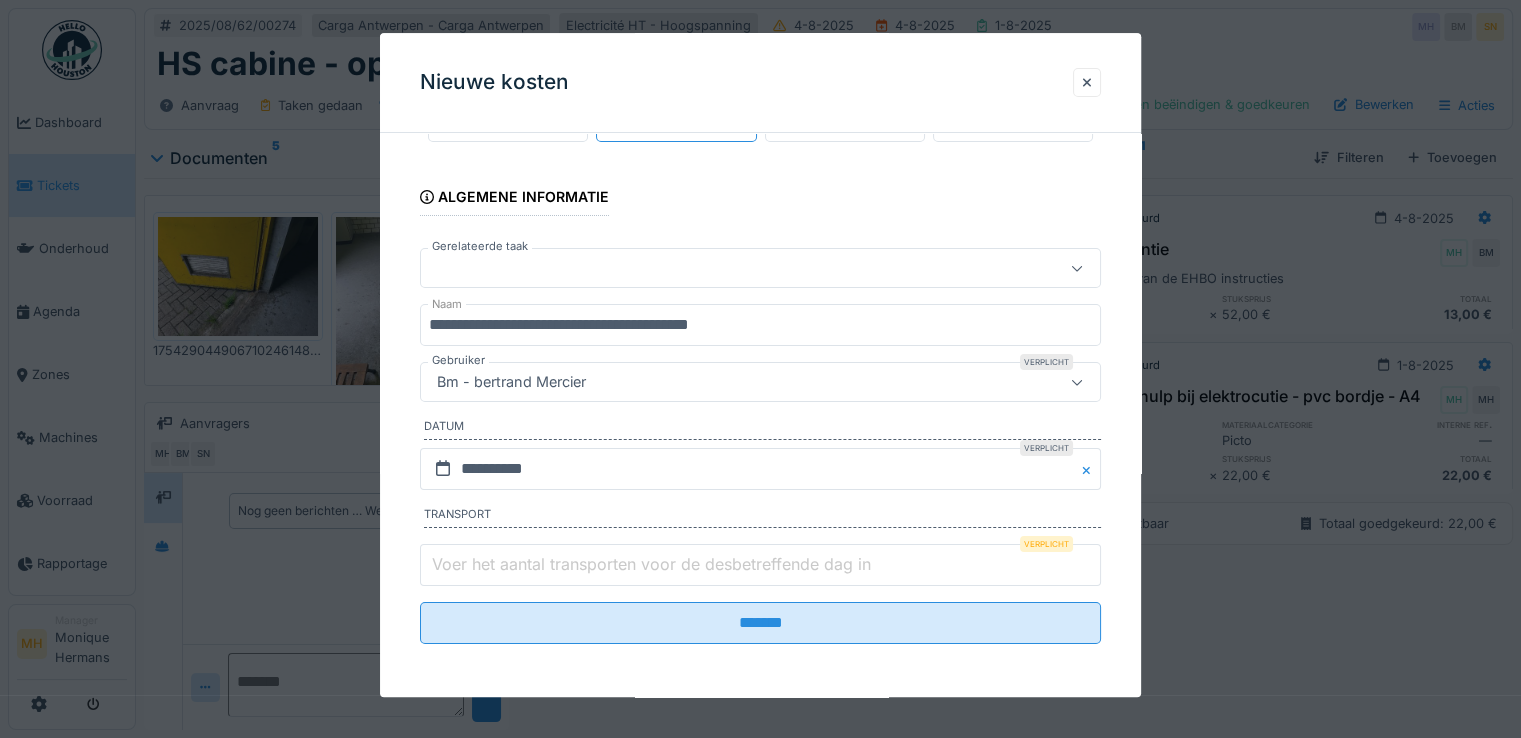 click on "Voer het aantal transporten voor de desbetreffende dag in" at bounding box center [651, 564] 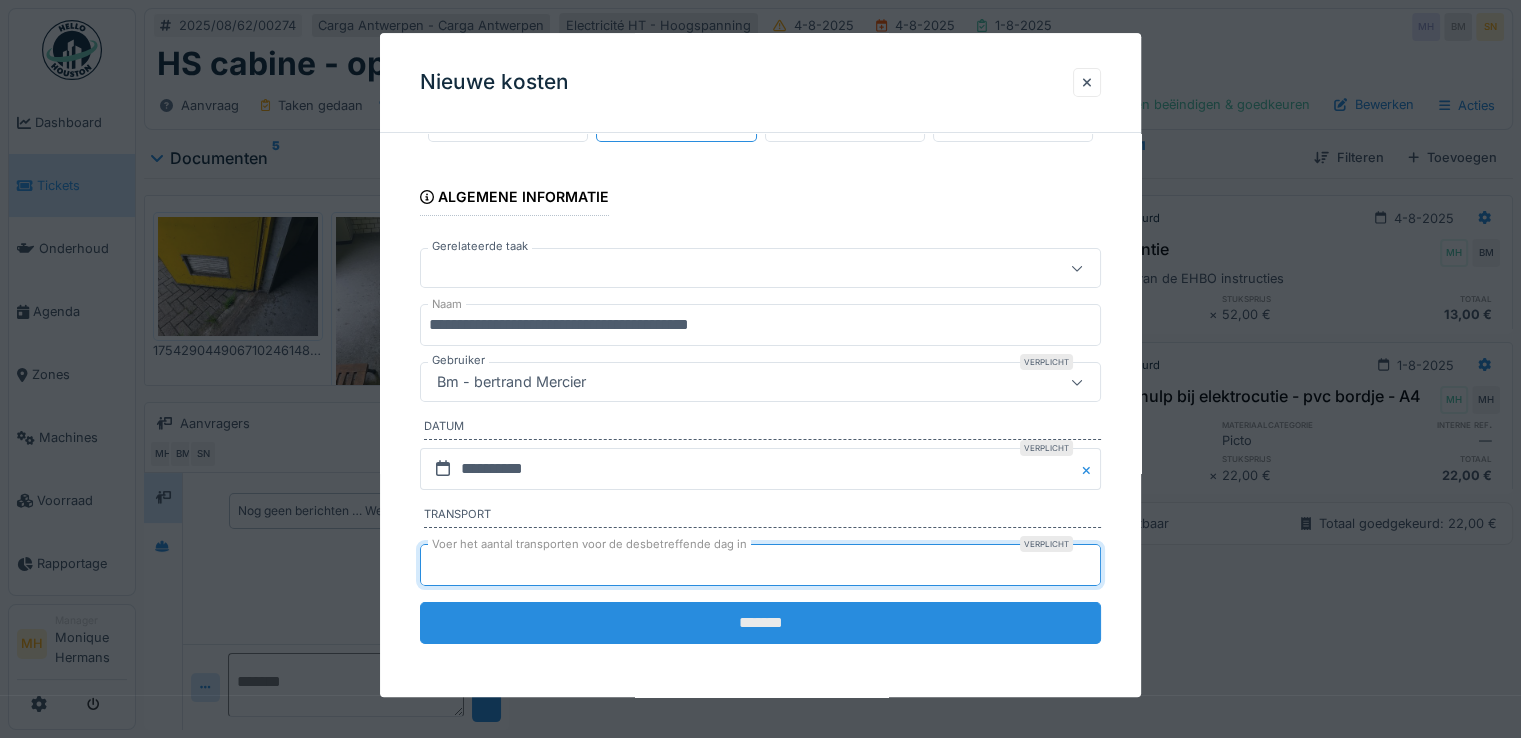 type on "*" 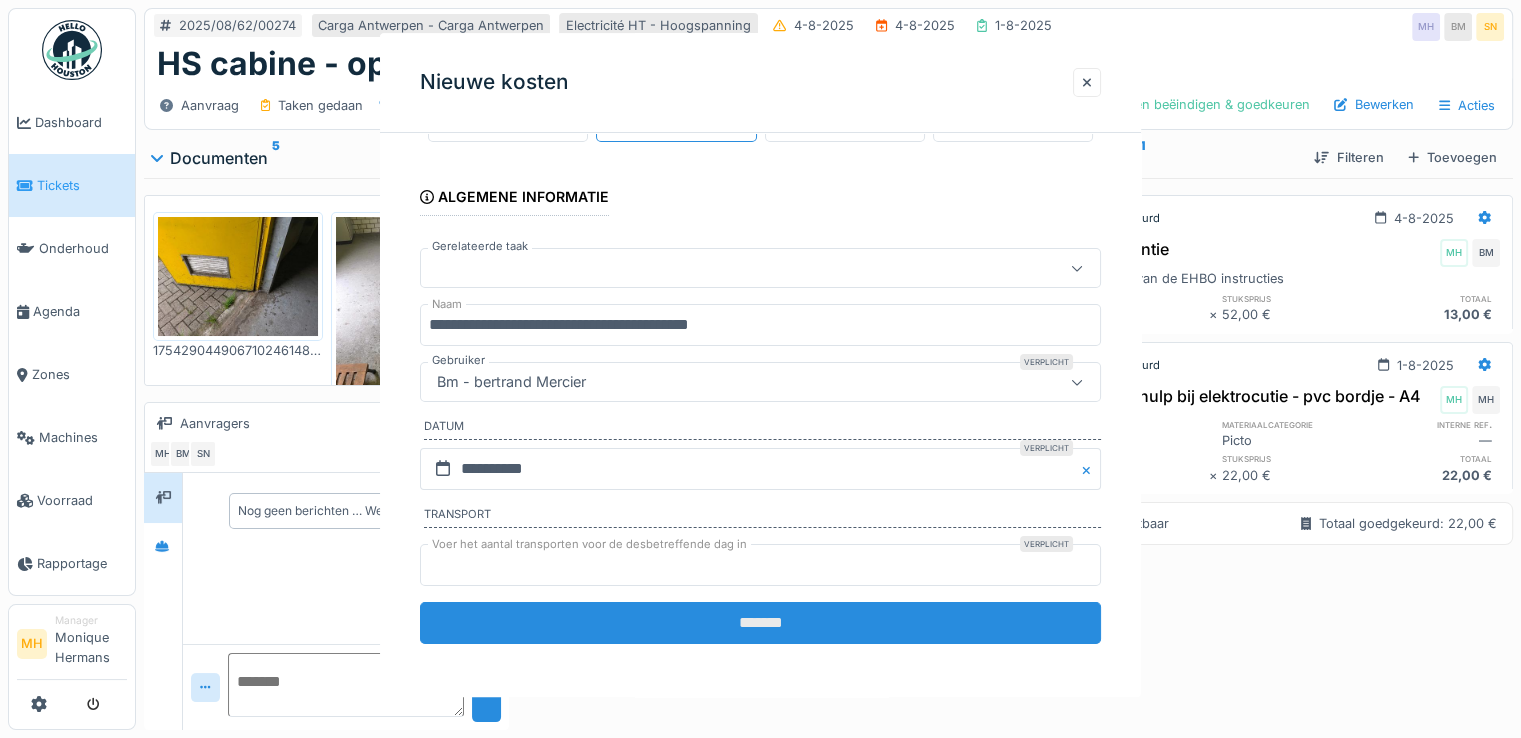 scroll, scrollTop: 0, scrollLeft: 0, axis: both 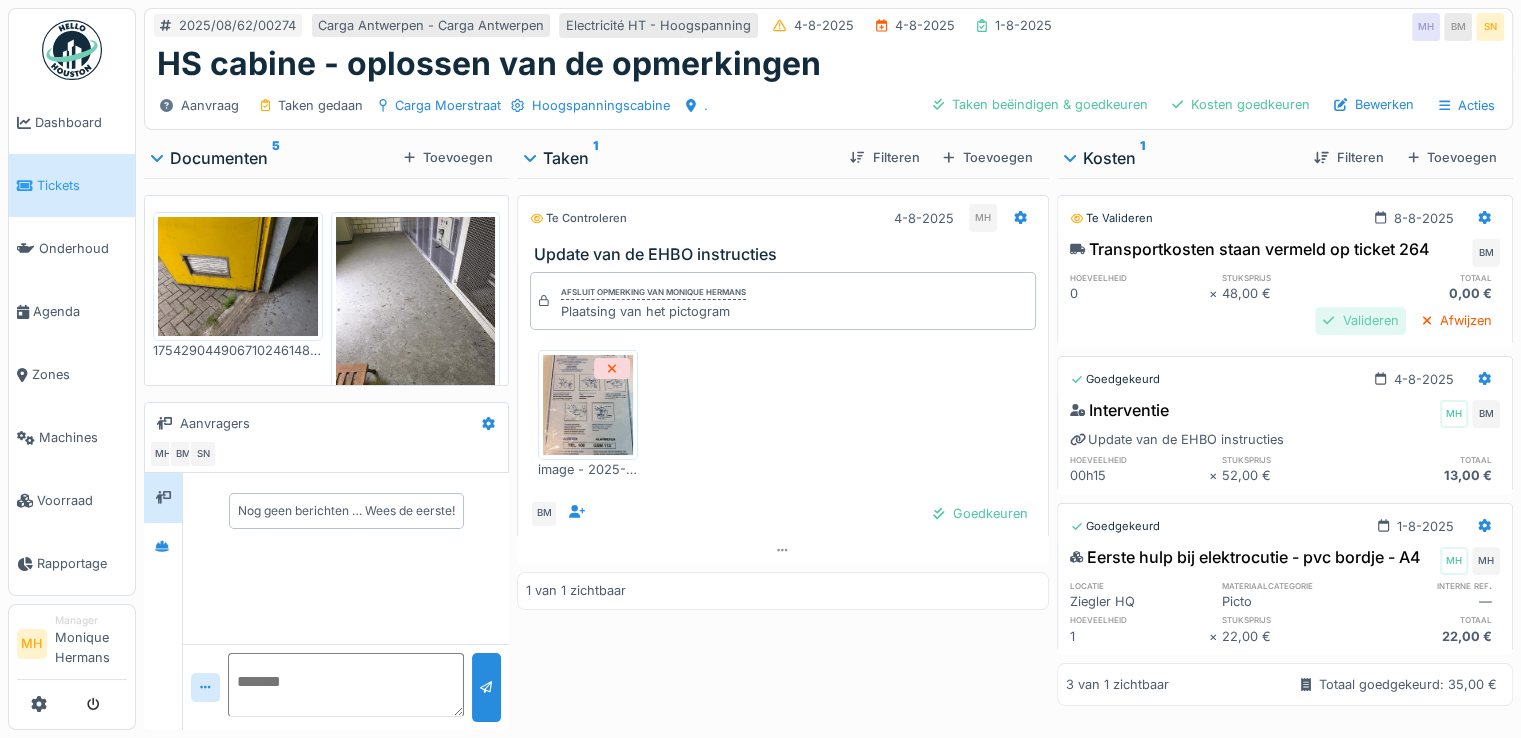 click on "Valideren" at bounding box center [1360, 320] 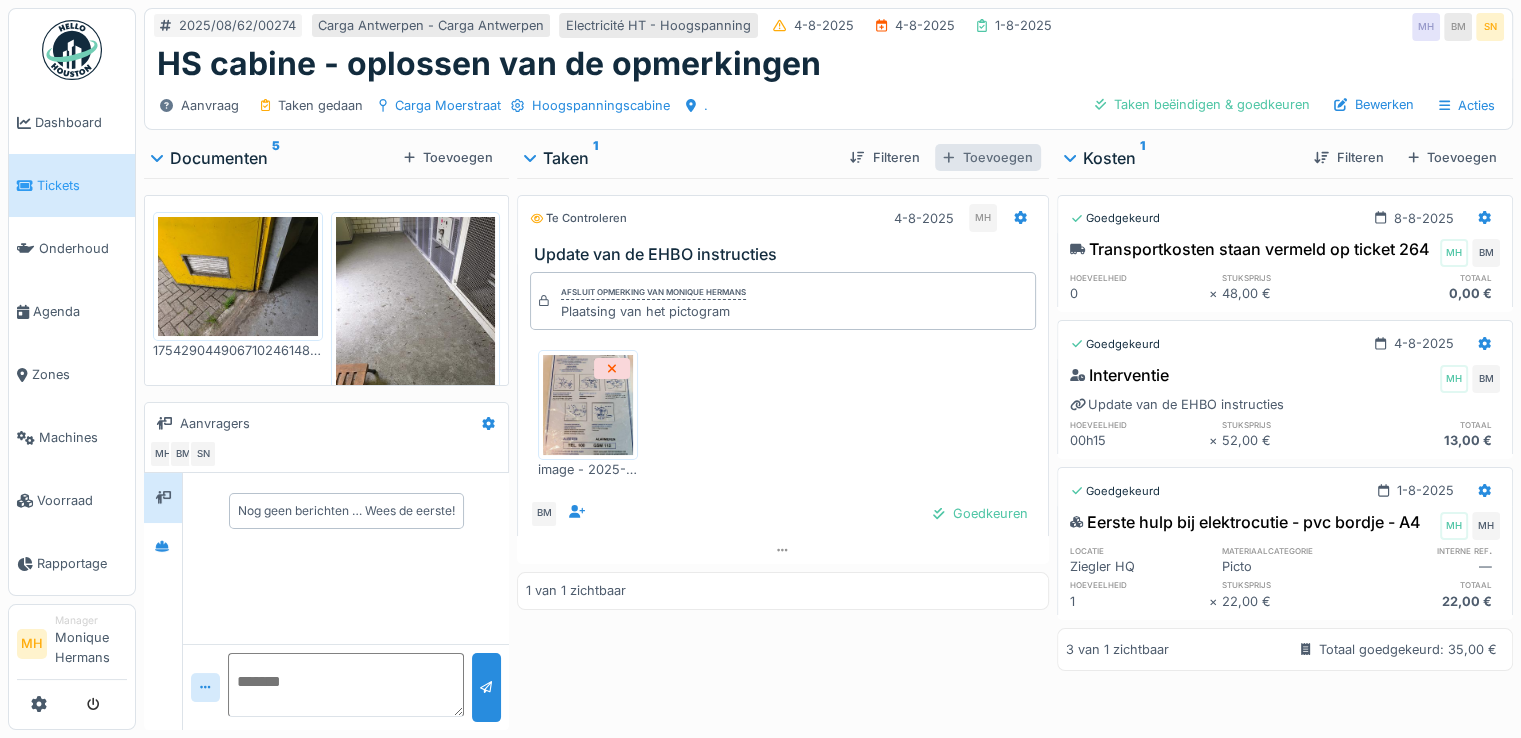 click on "Toevoegen" at bounding box center (987, 157) 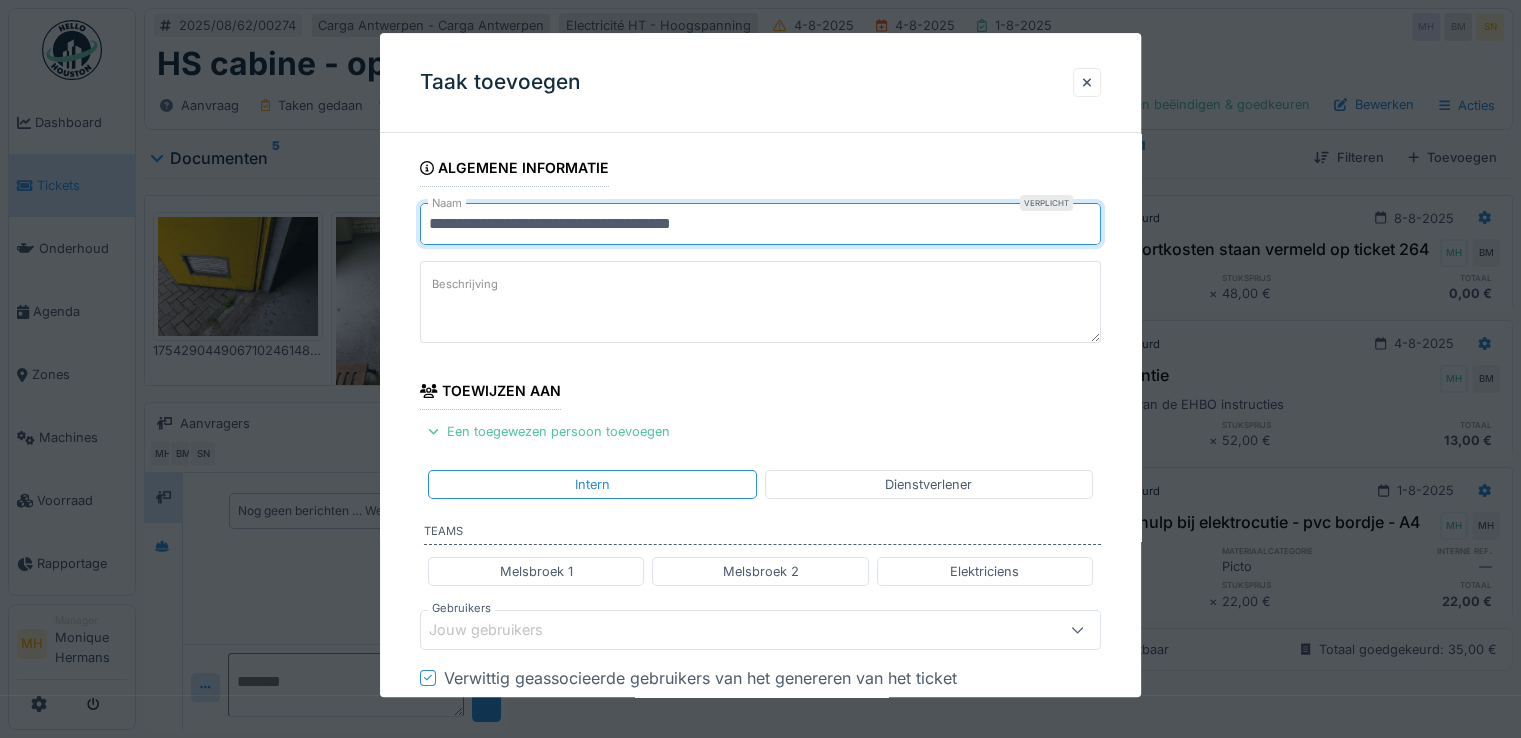 click on "**********" at bounding box center [760, 224] 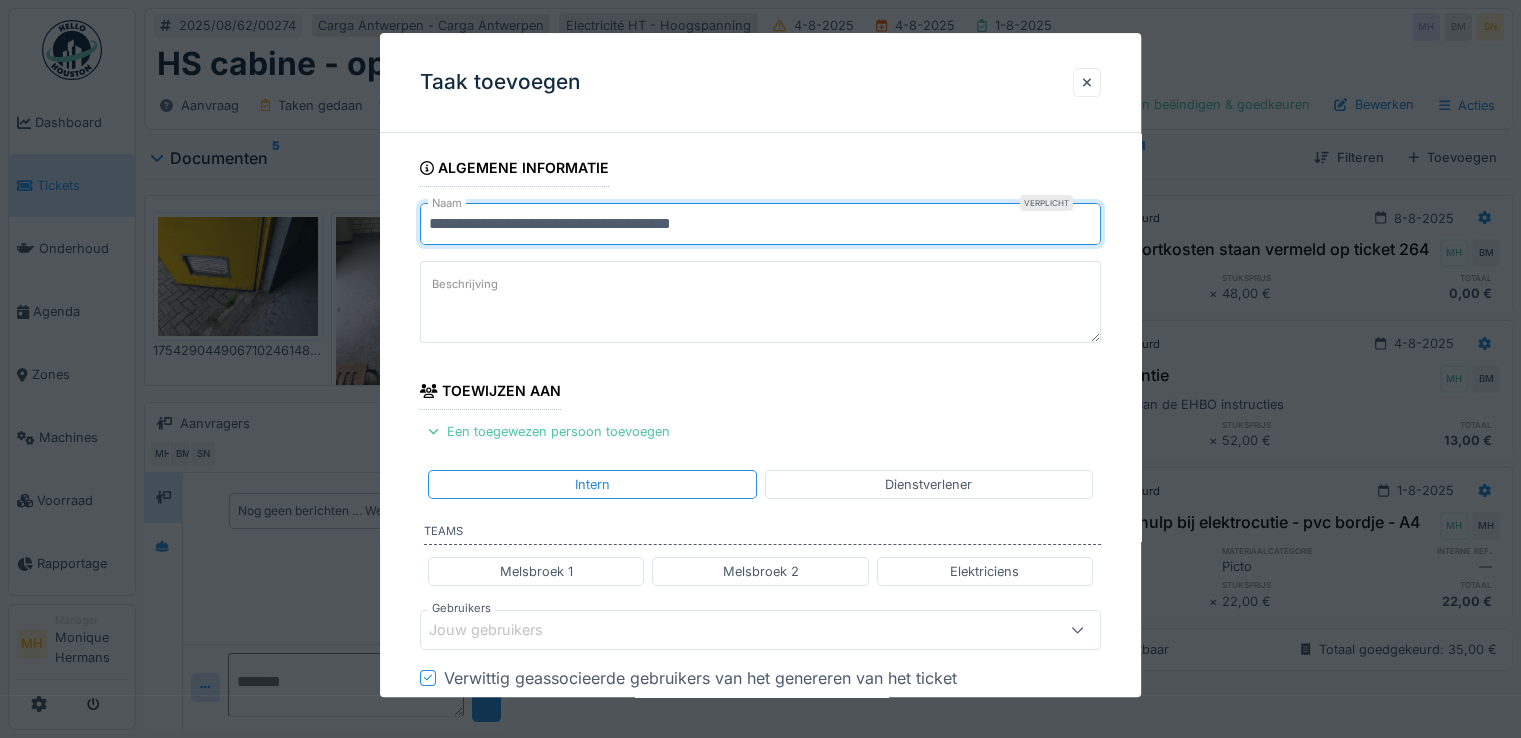 drag, startPoint x: 524, startPoint y: 221, endPoint x: 758, endPoint y: 224, distance: 234.01923 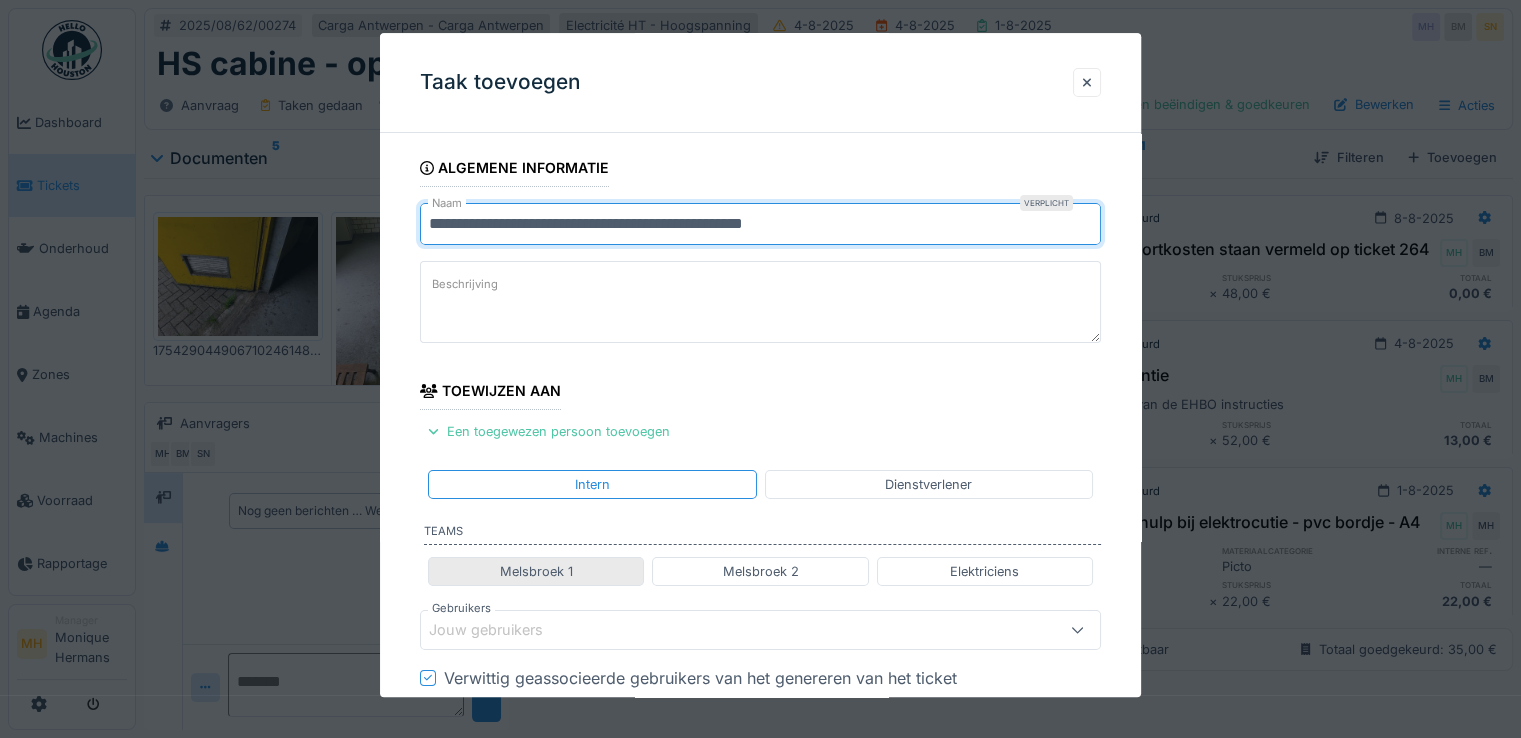 type on "**********" 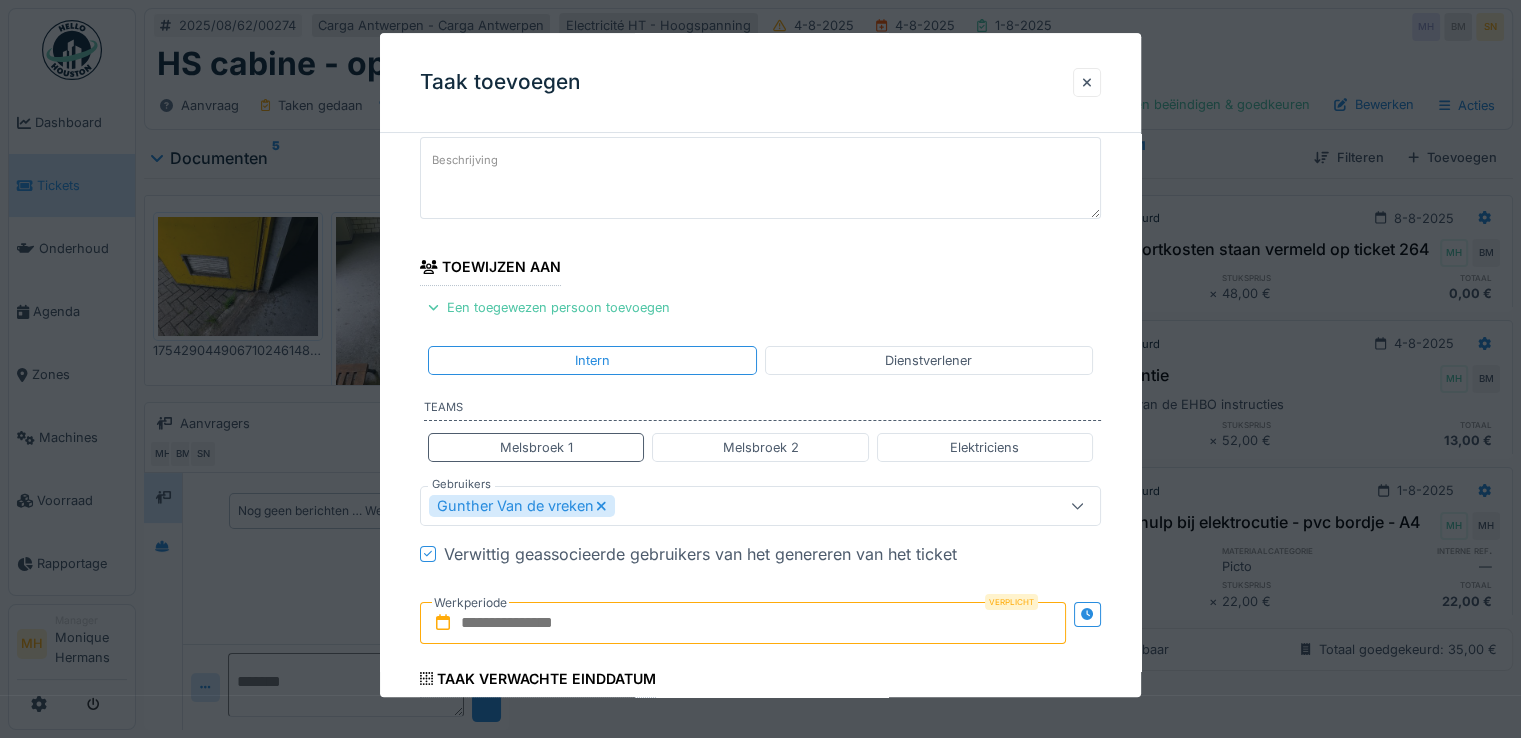 scroll, scrollTop: 200, scrollLeft: 0, axis: vertical 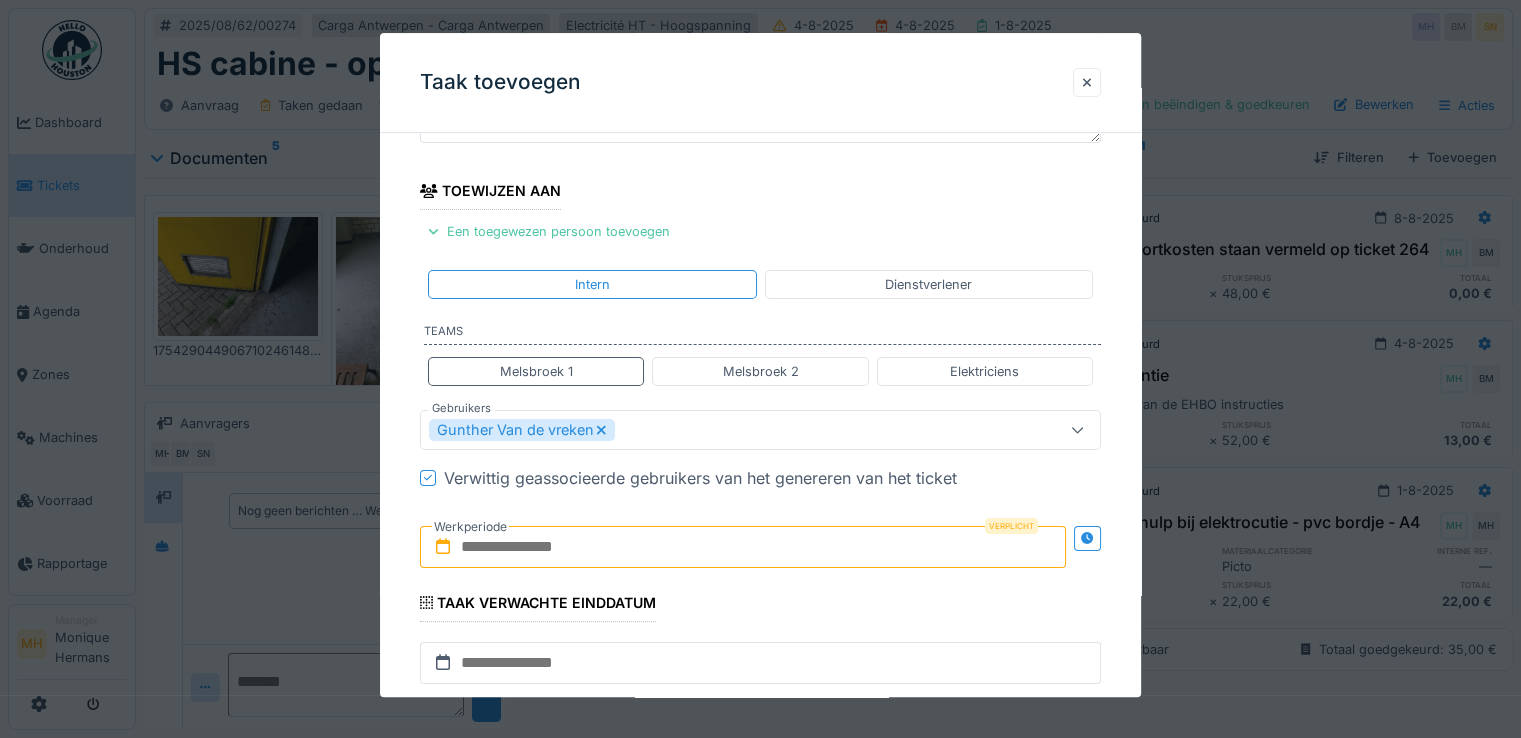 click at bounding box center [743, 547] 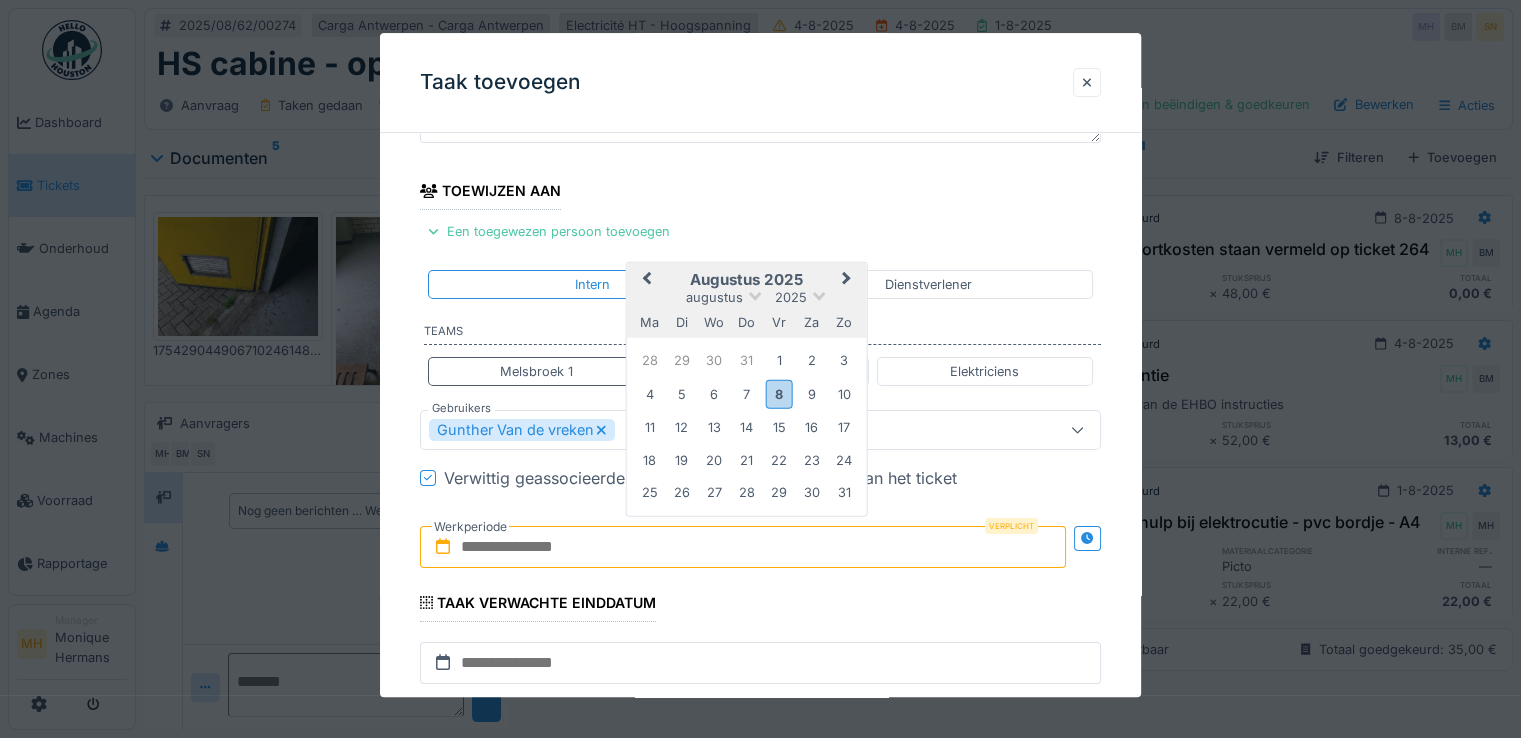 click on "augustus 2025" at bounding box center [747, 297] 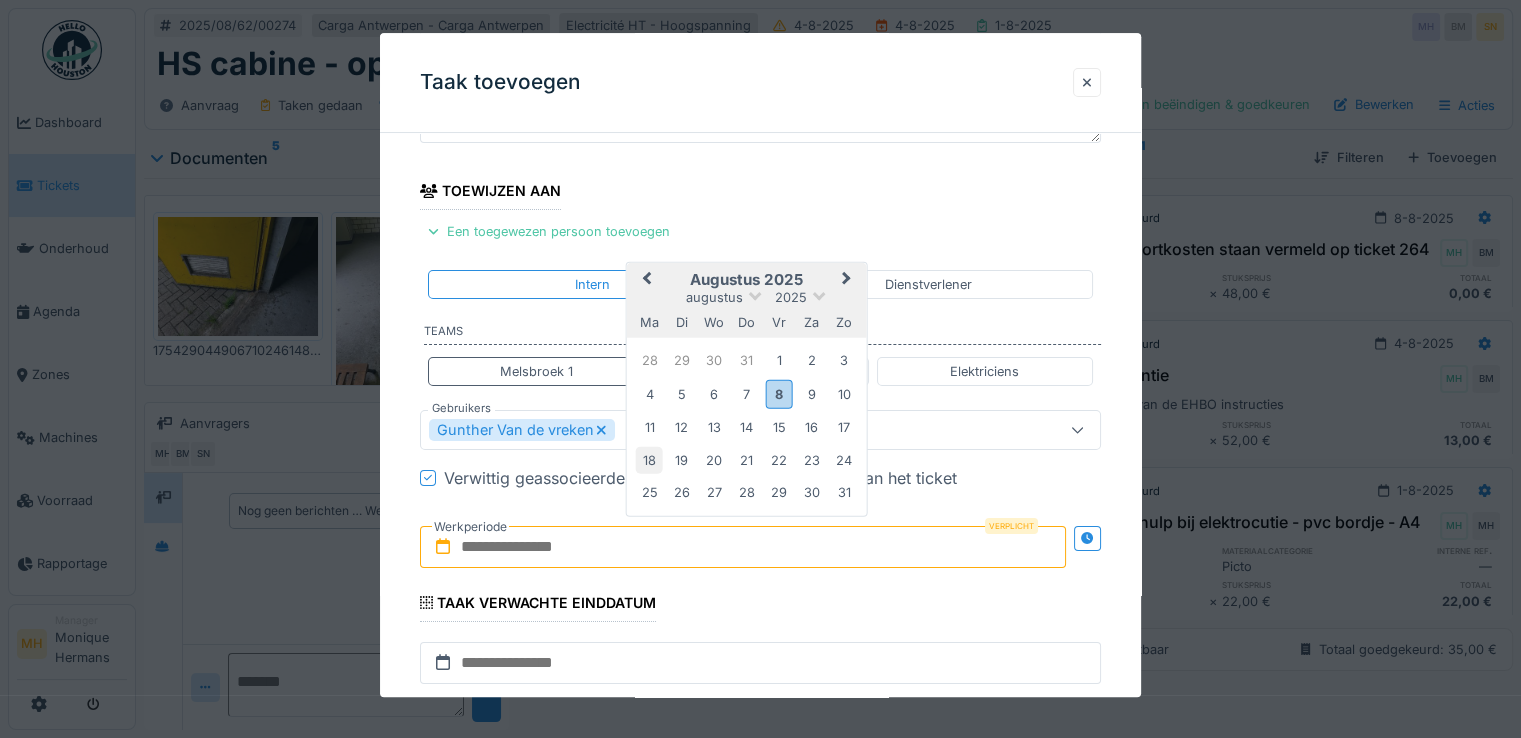 click on "18" at bounding box center [649, 460] 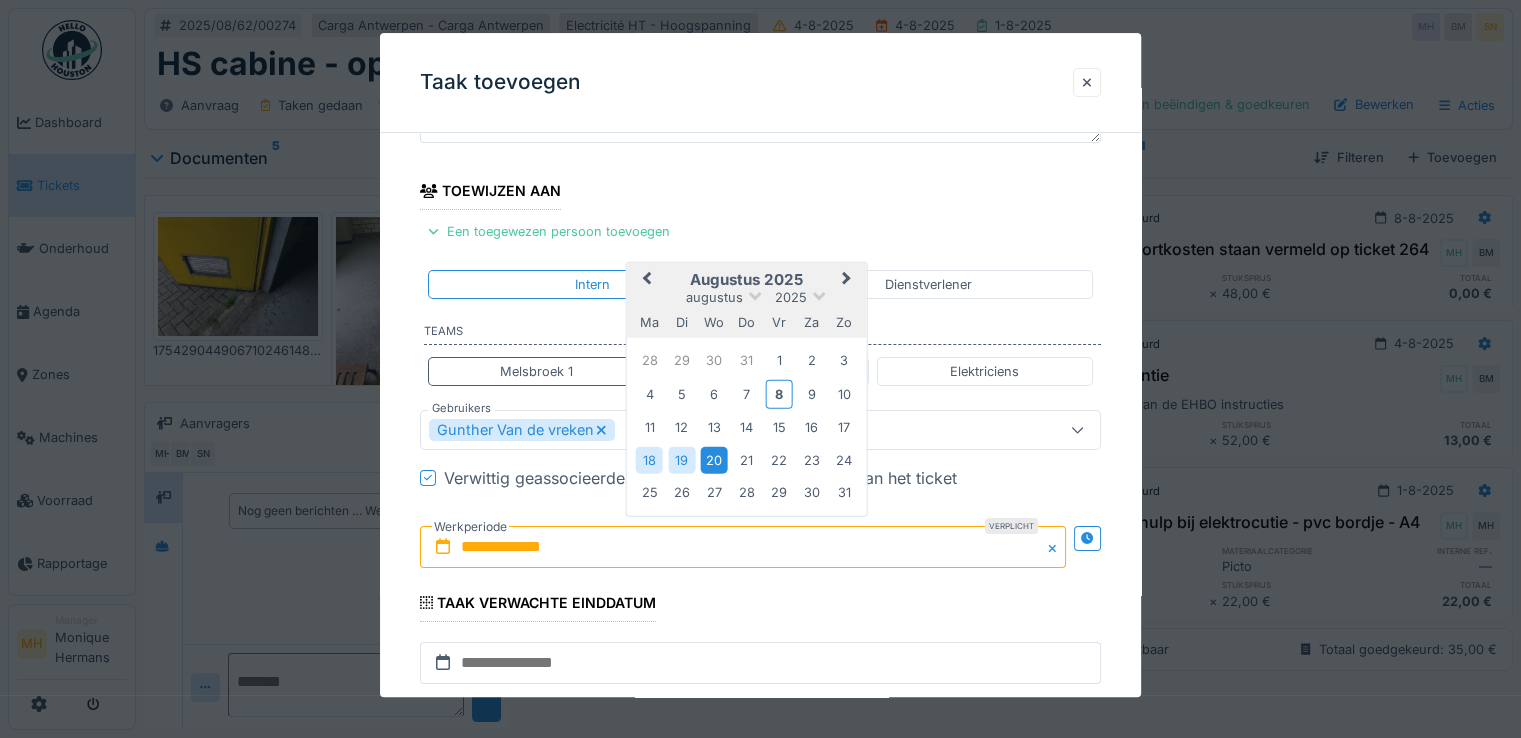 click on "20" at bounding box center [714, 460] 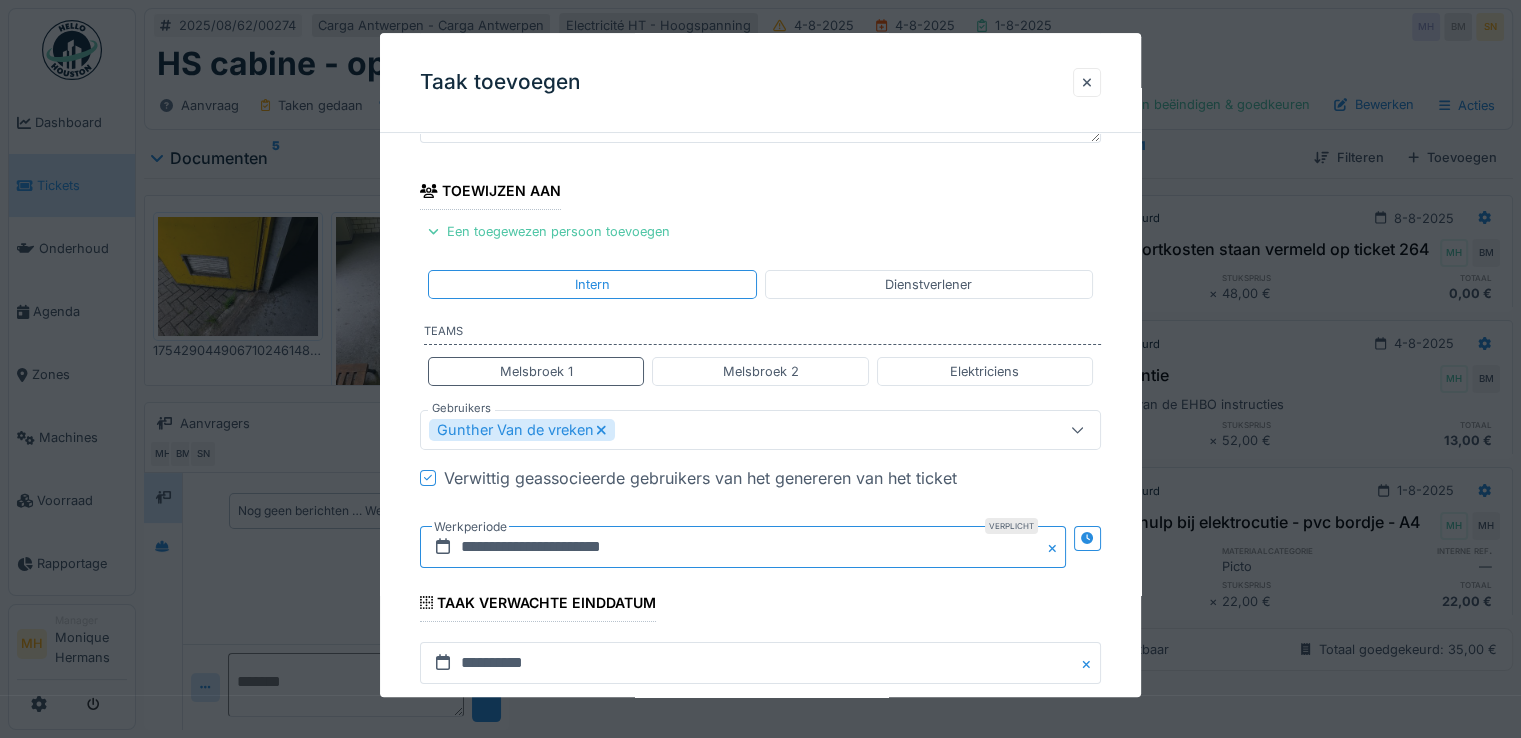 click on "**********" at bounding box center [743, 547] 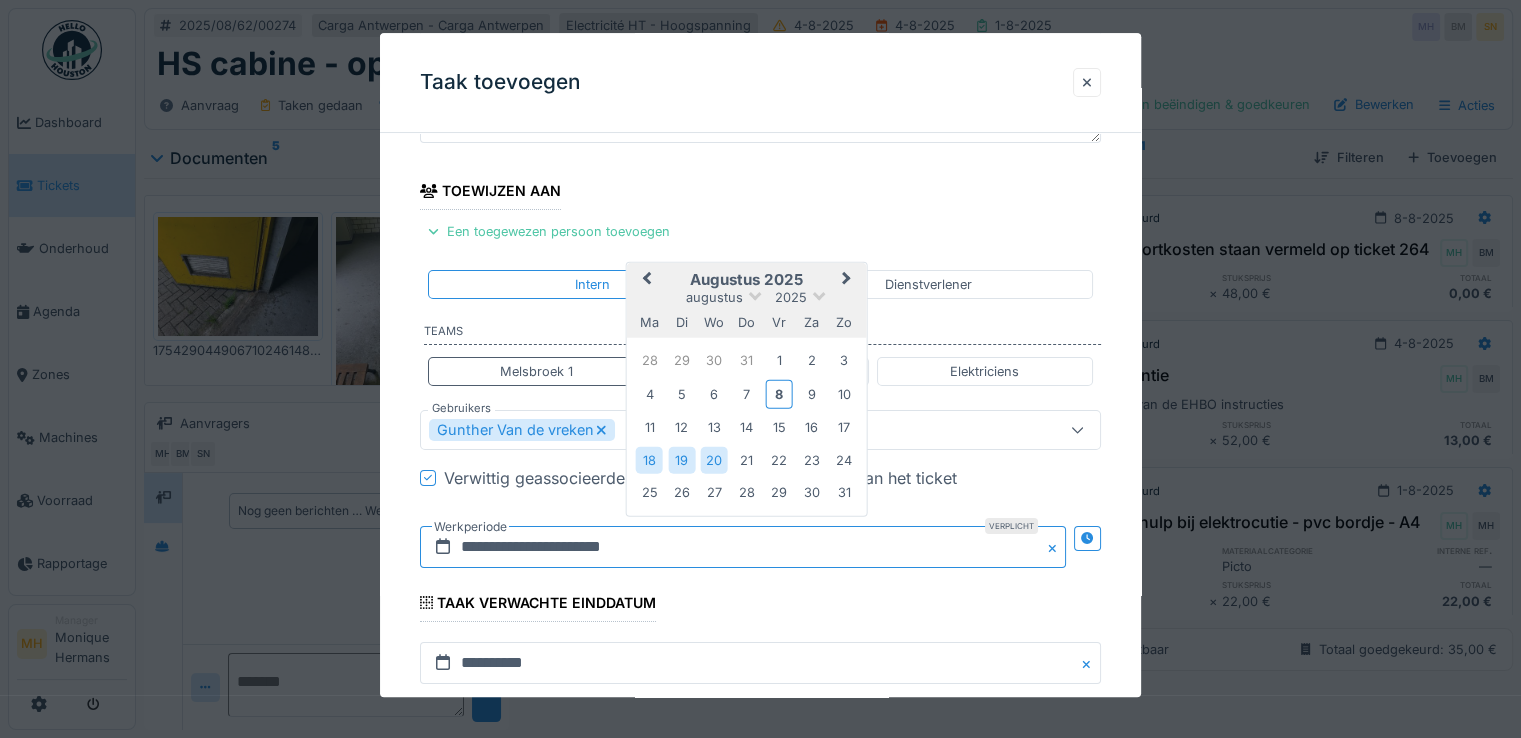 click on "**********" at bounding box center [743, 547] 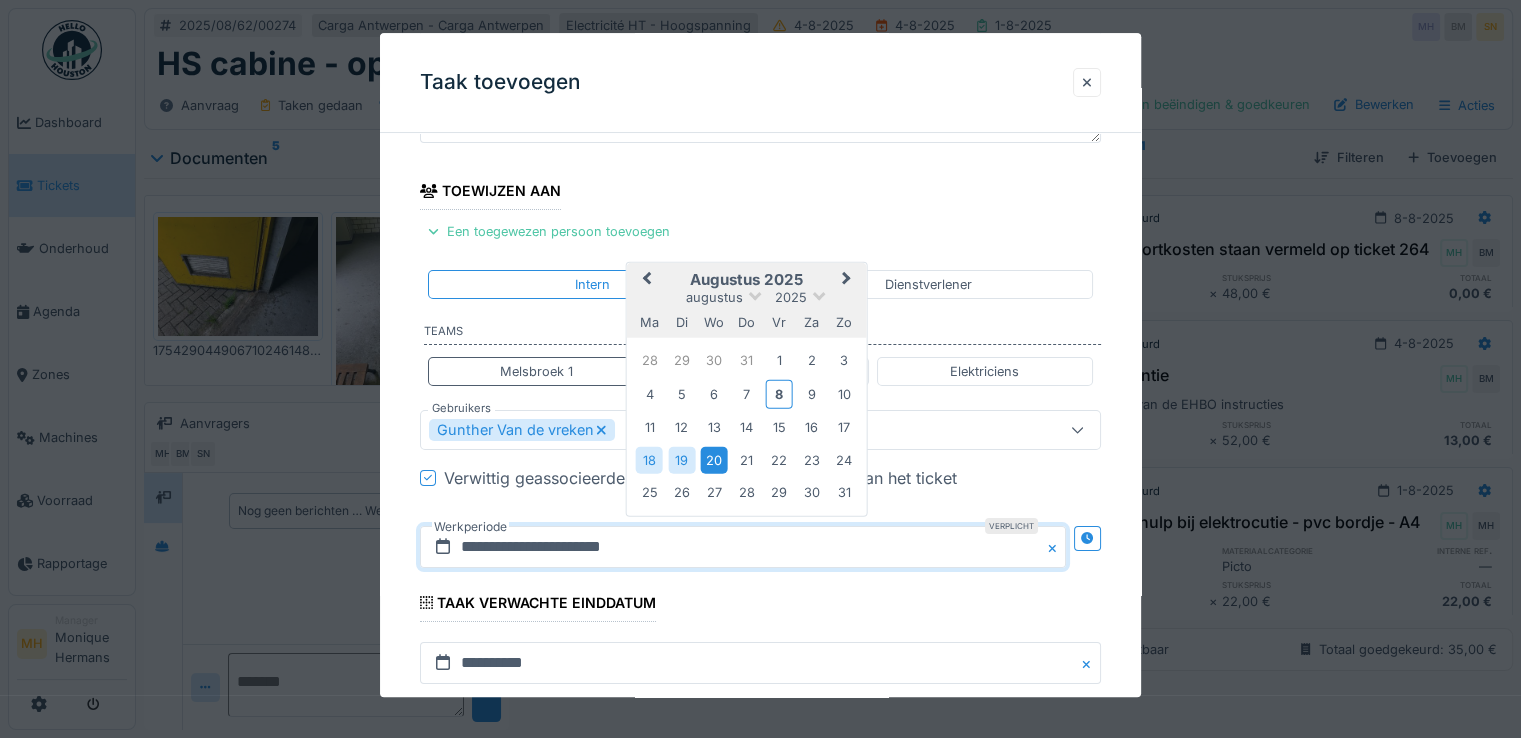 click on "20" at bounding box center (714, 460) 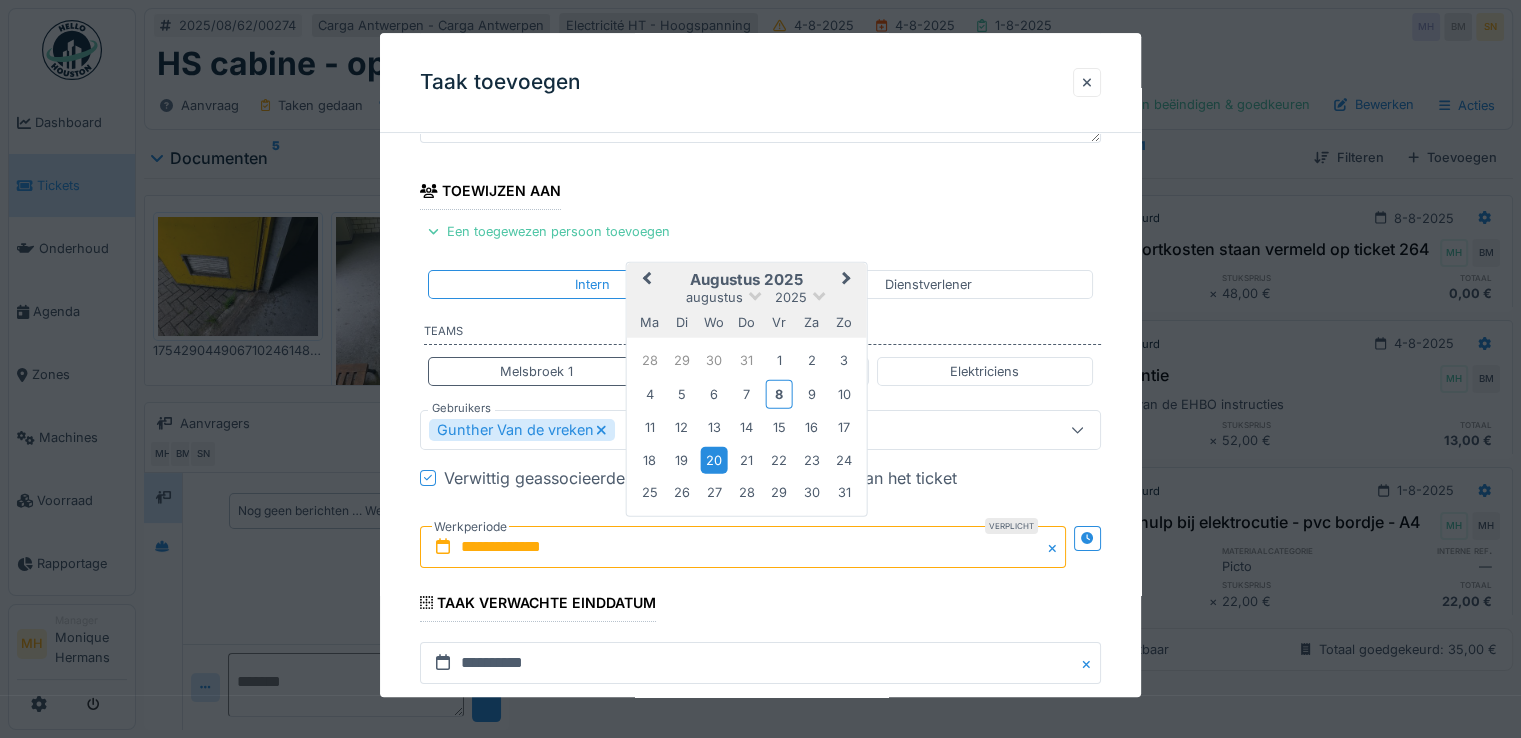 click on "20" at bounding box center (714, 460) 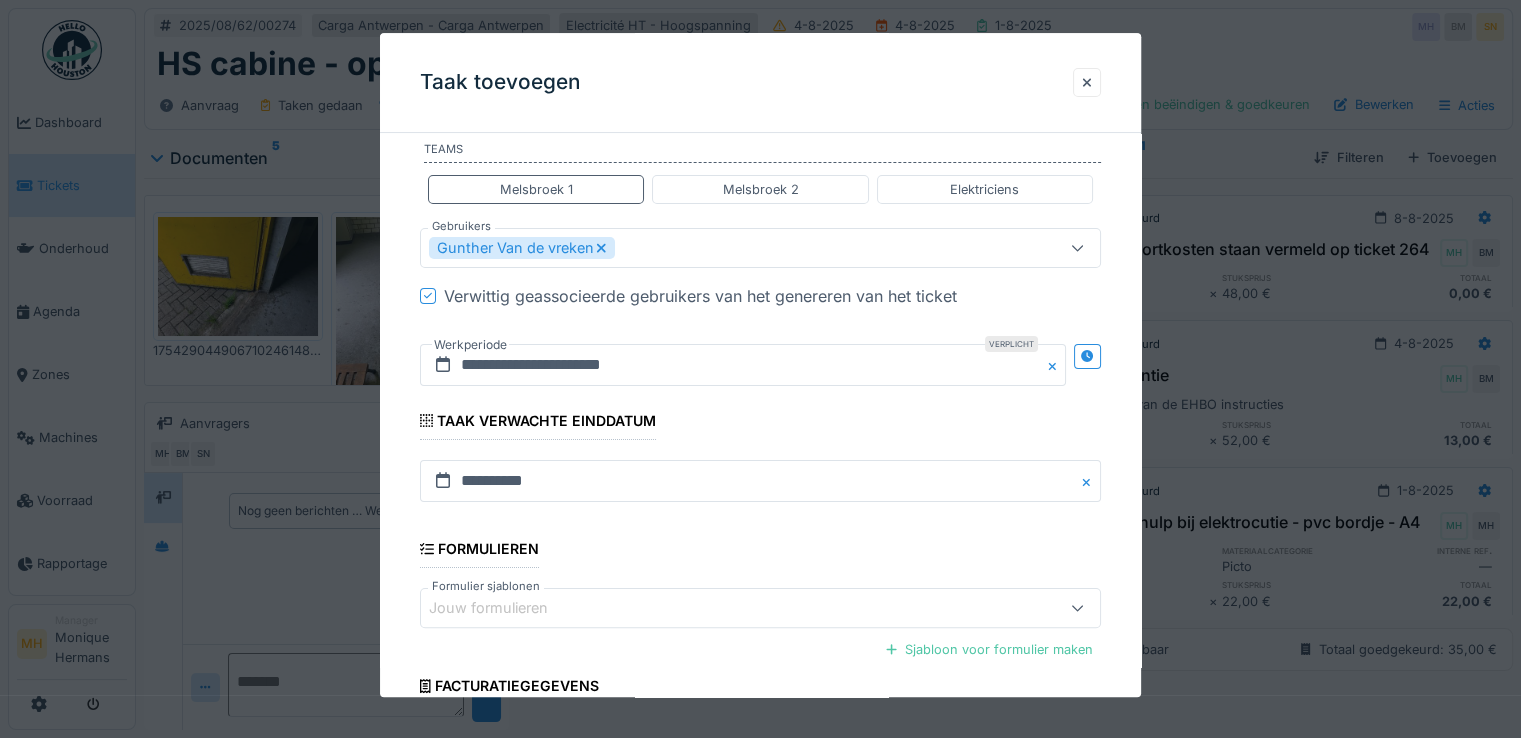 scroll, scrollTop: 560, scrollLeft: 0, axis: vertical 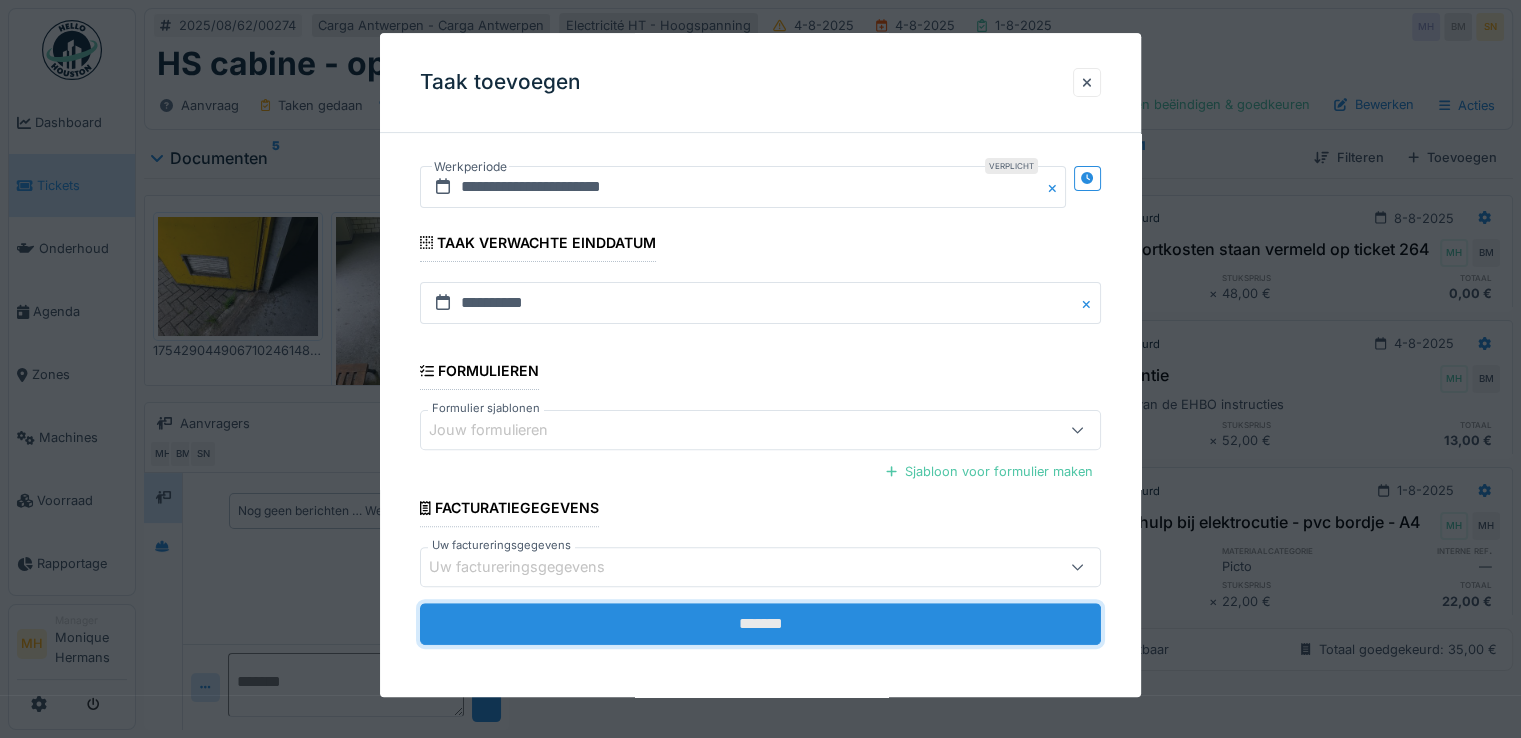 click on "*******" at bounding box center (760, 624) 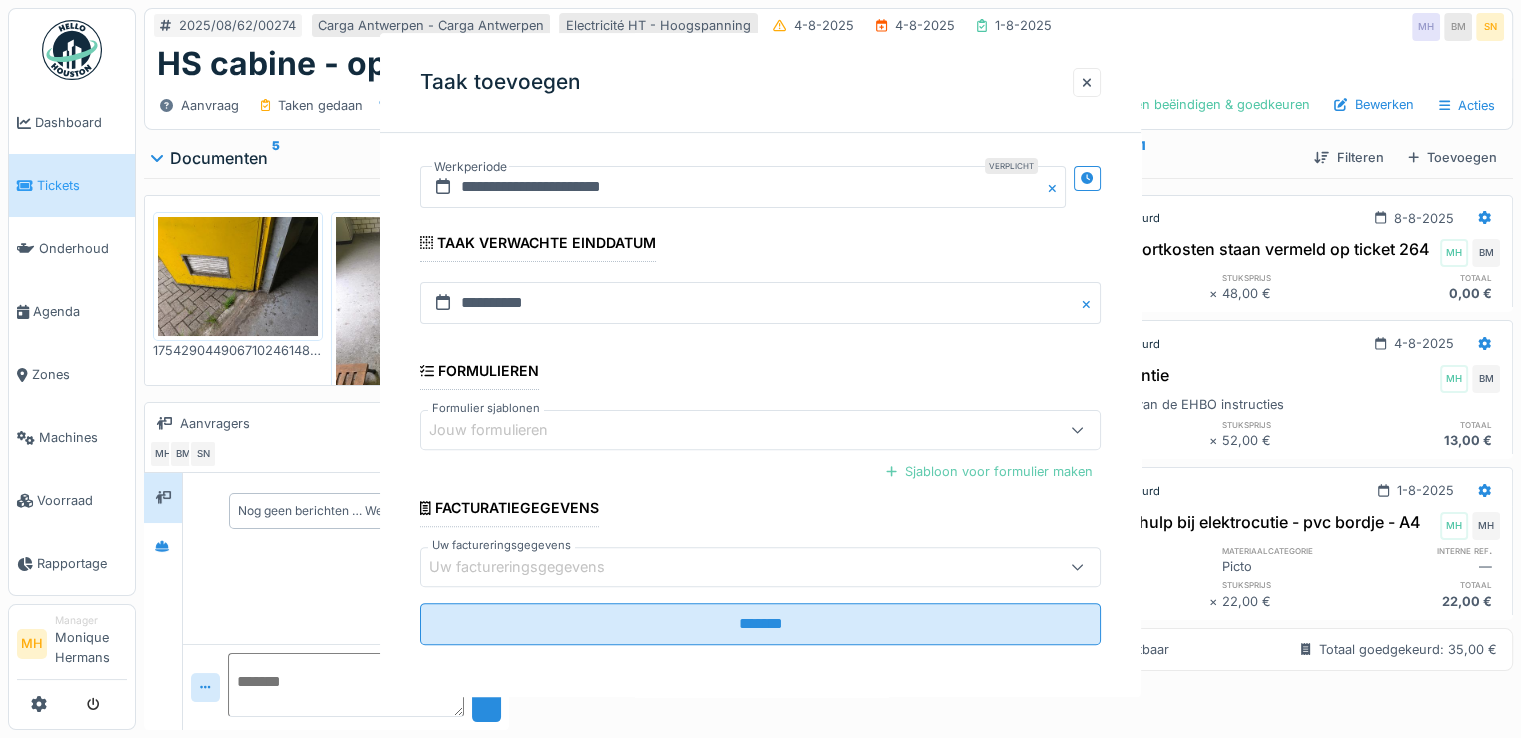 scroll, scrollTop: 0, scrollLeft: 0, axis: both 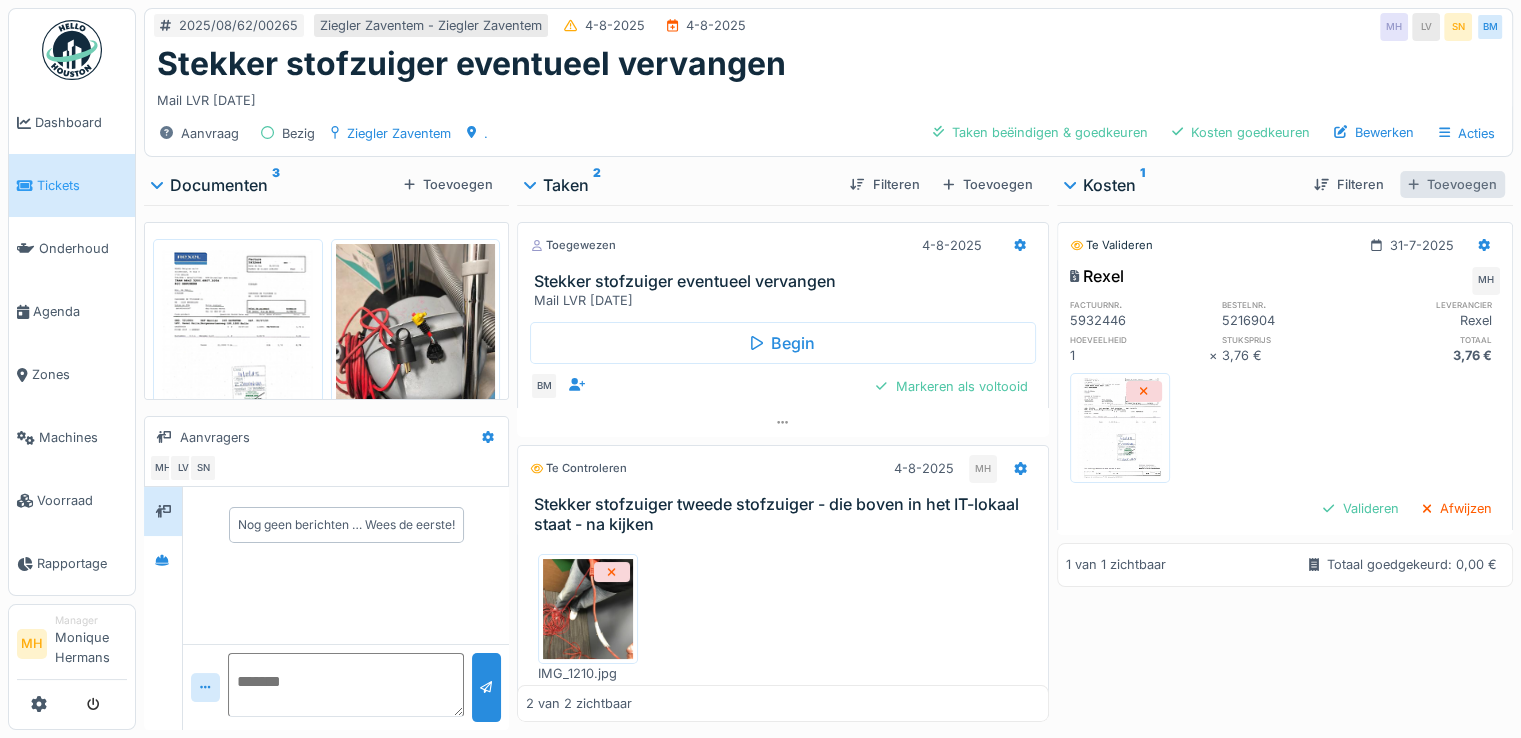 click on "Toevoegen" at bounding box center (1452, 184) 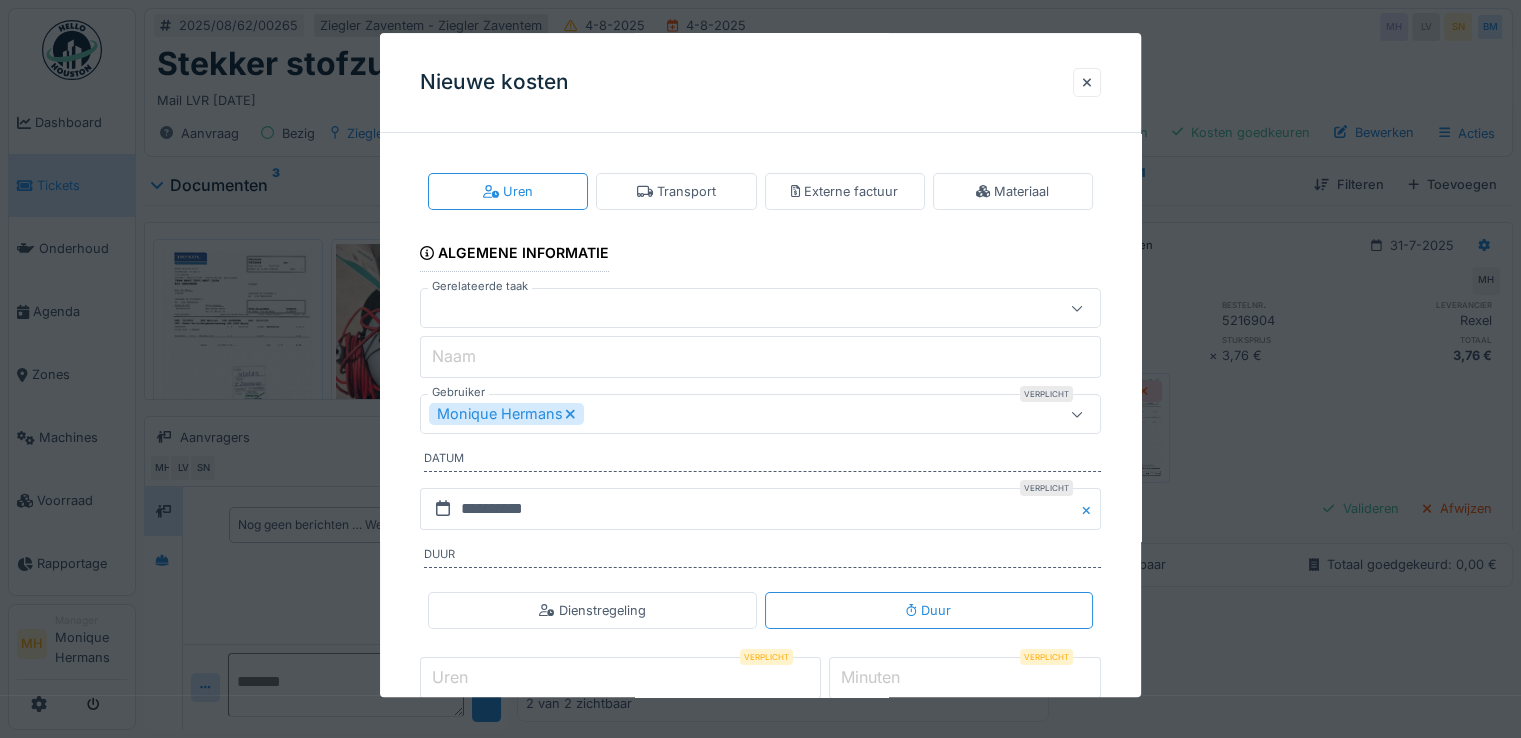 click at bounding box center (760, 309) 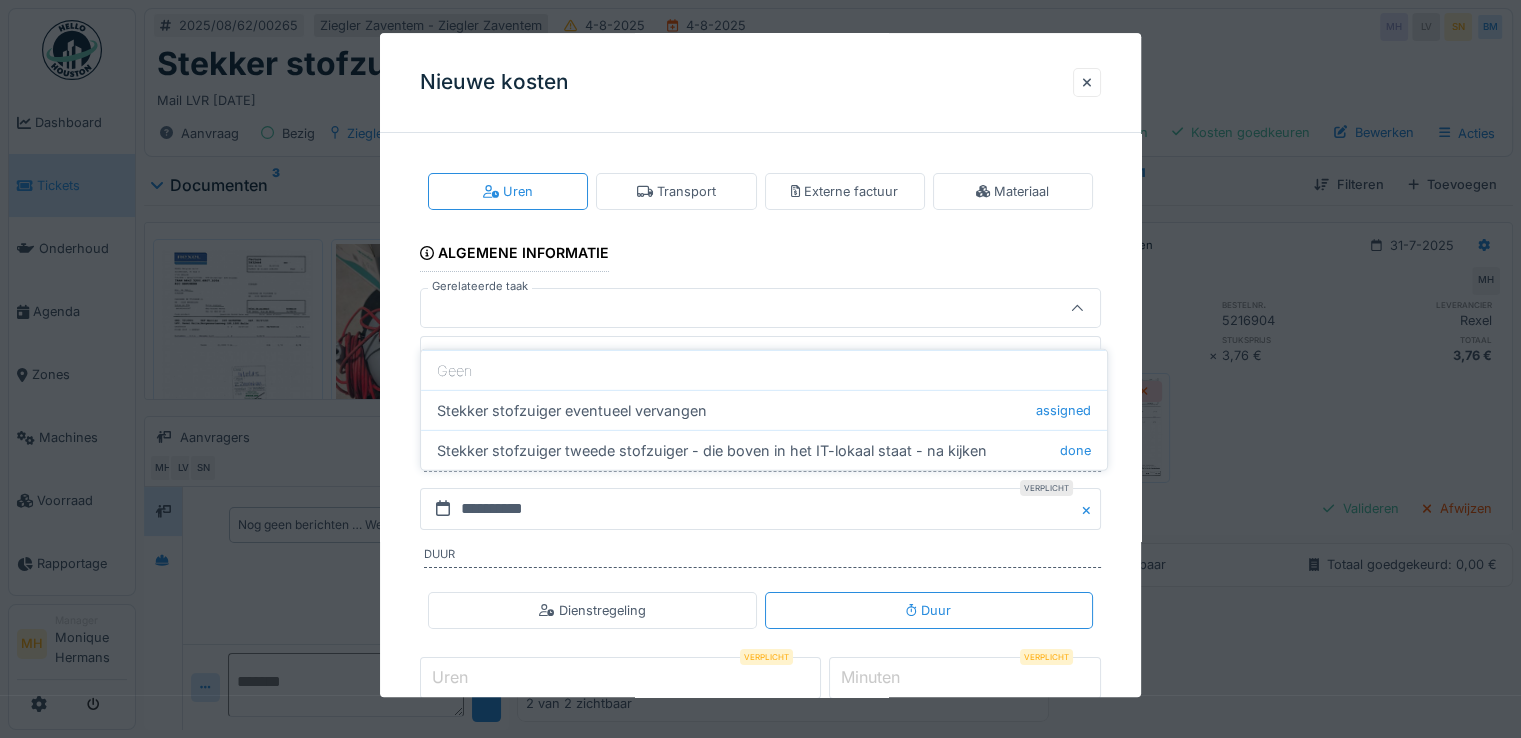 click on "Stekker stofzuiger eventueel vervangen  assigned" at bounding box center (764, 410) 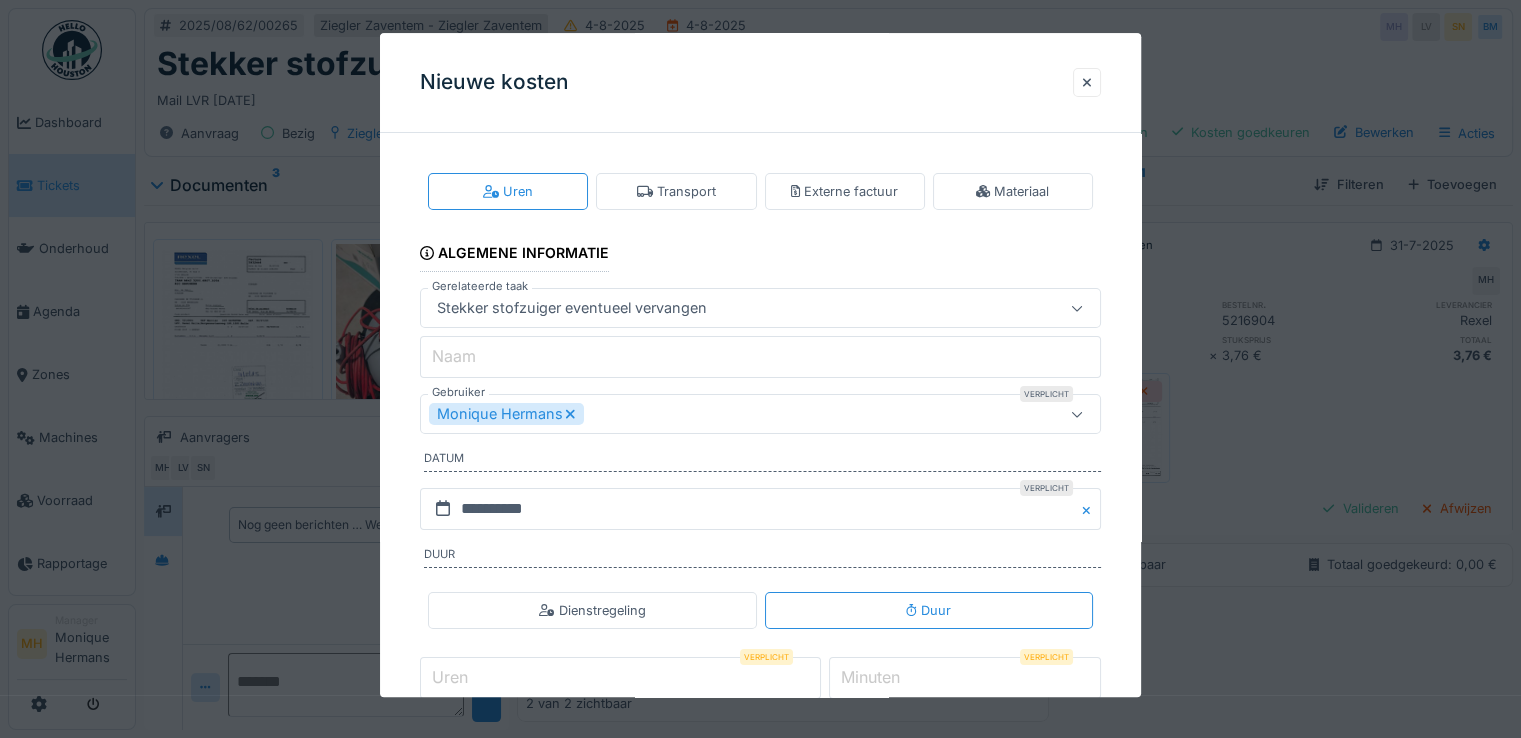 click on "Monique Hermans" at bounding box center (506, 415) 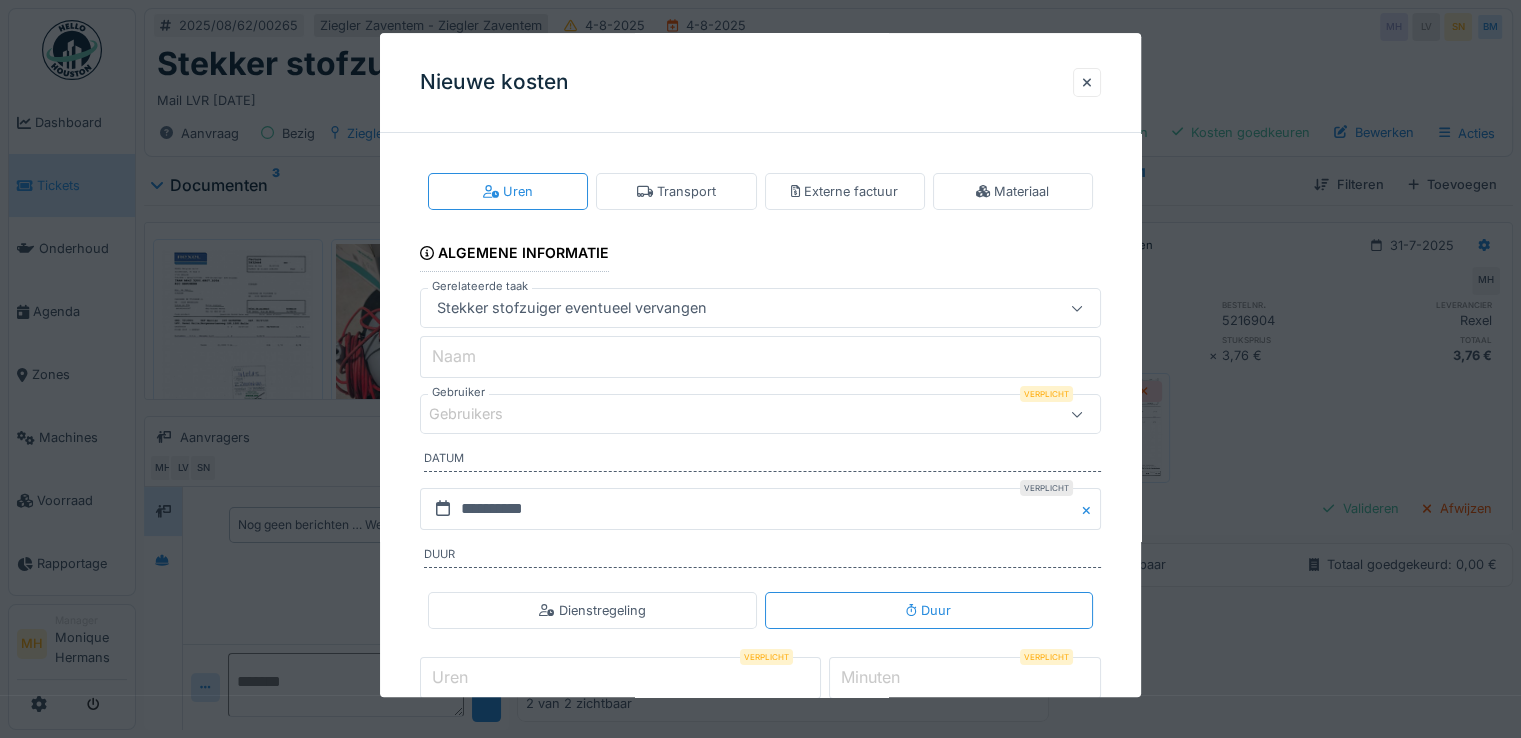 click on "Gebruikers" at bounding box center (480, 415) 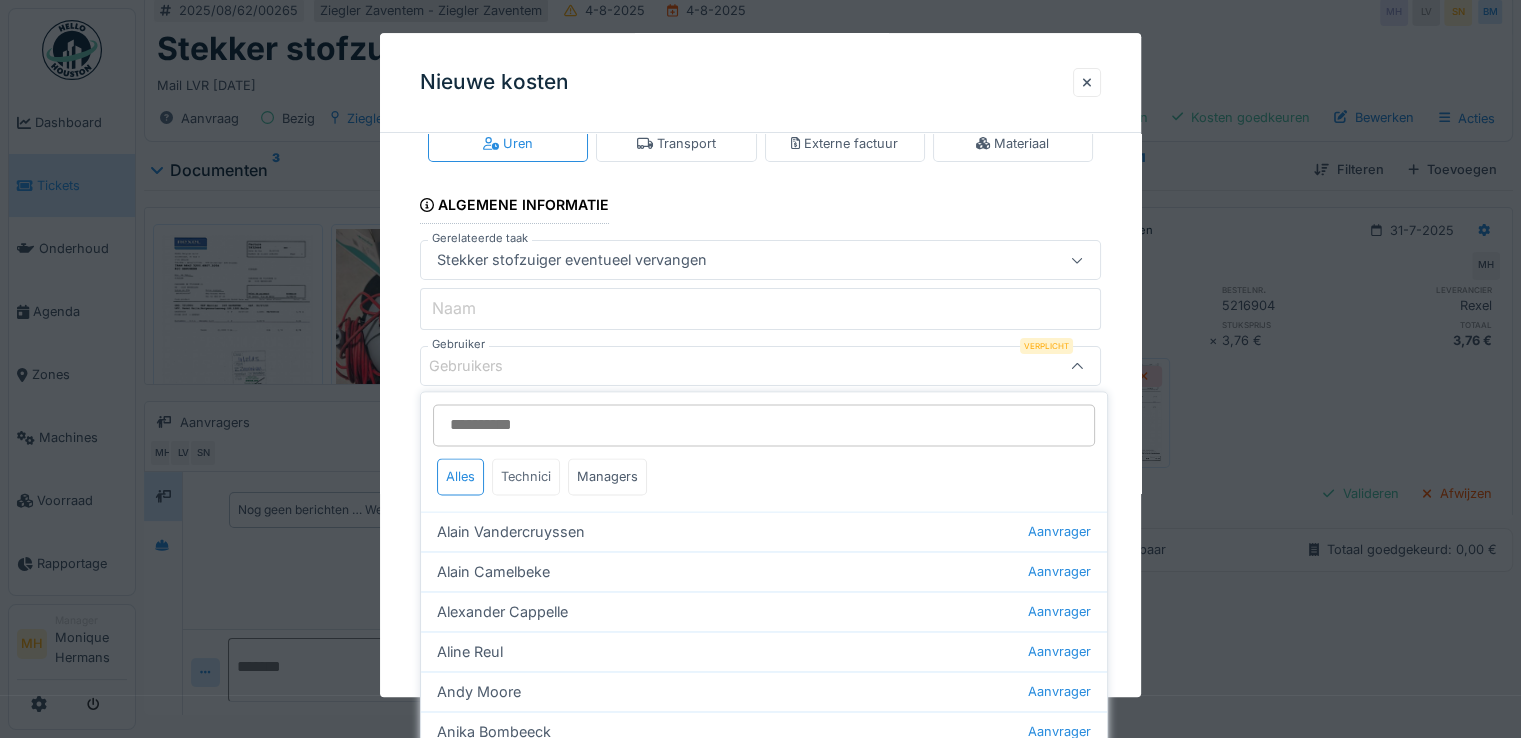 click on "Technici" at bounding box center (526, 476) 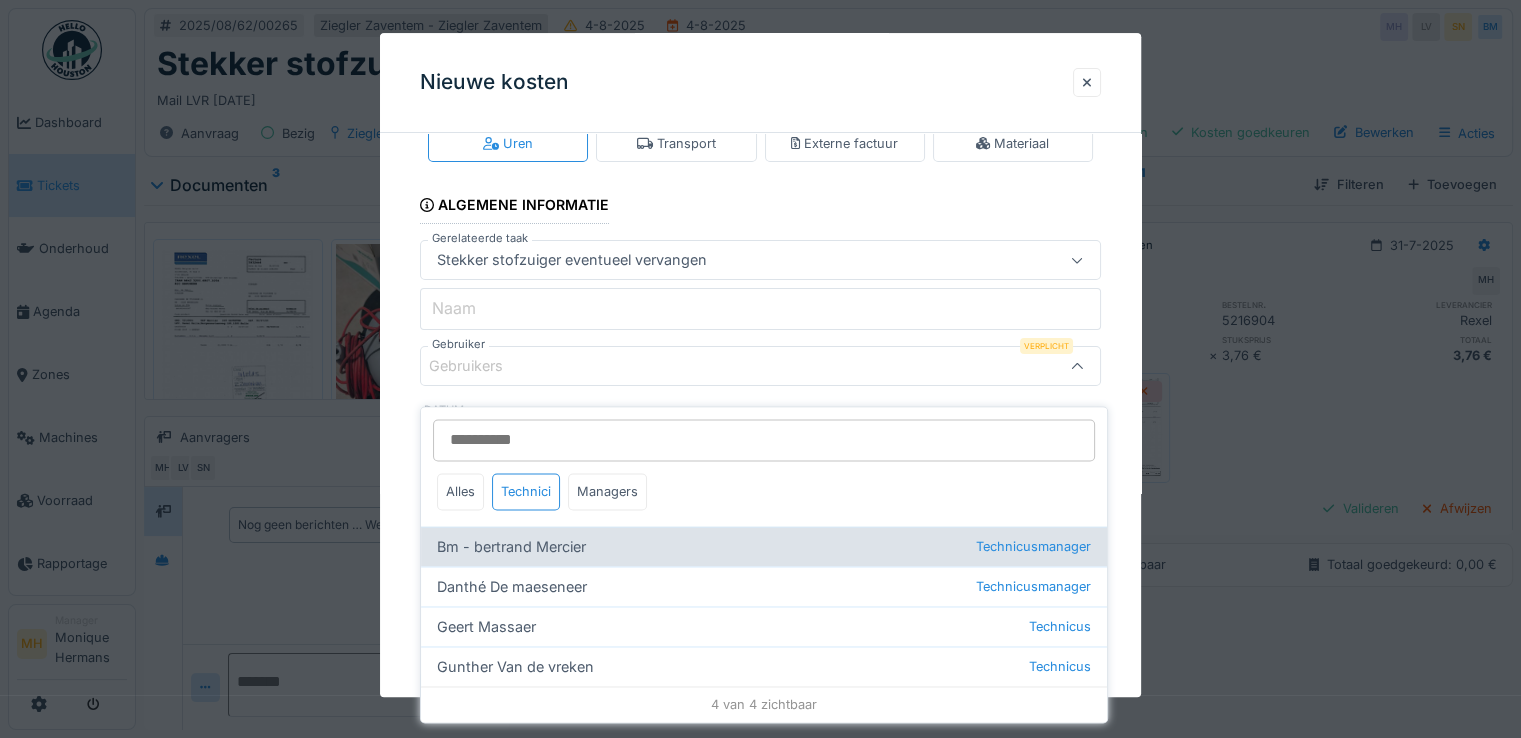 click on "Bm - [FIRST] [LAST] Technicusmanager" at bounding box center [764, 547] 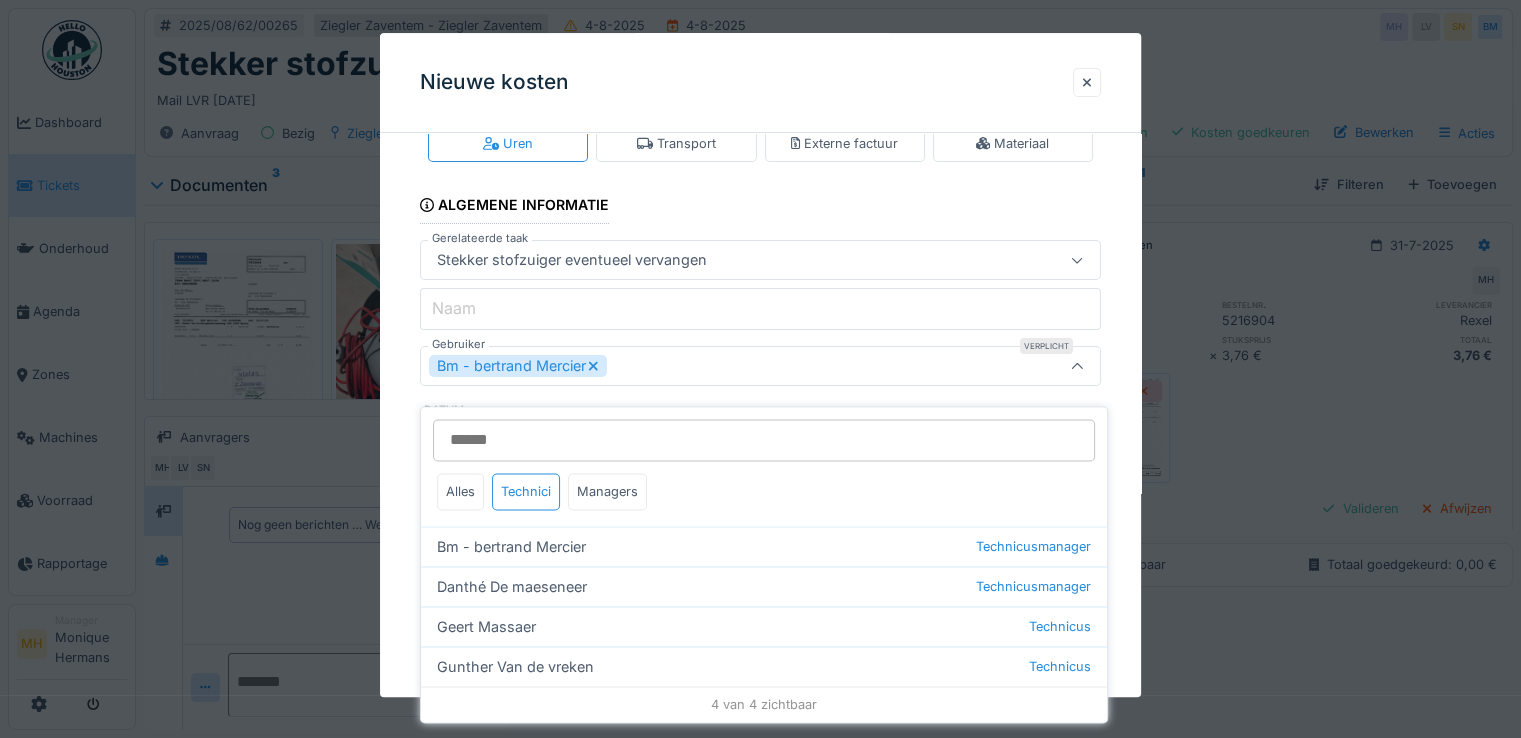 click on "**********" at bounding box center [760, 435] 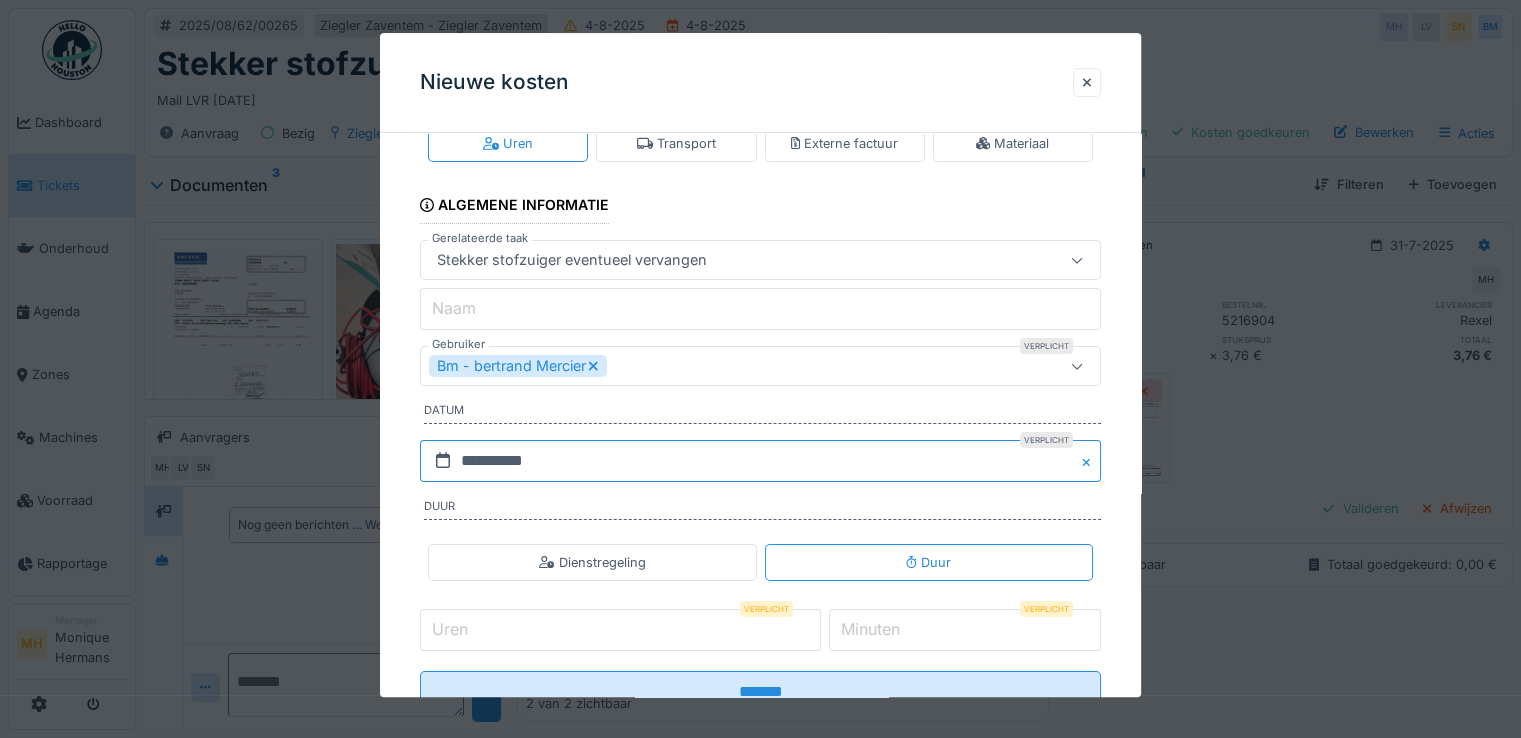 click on "**********" at bounding box center (760, 461) 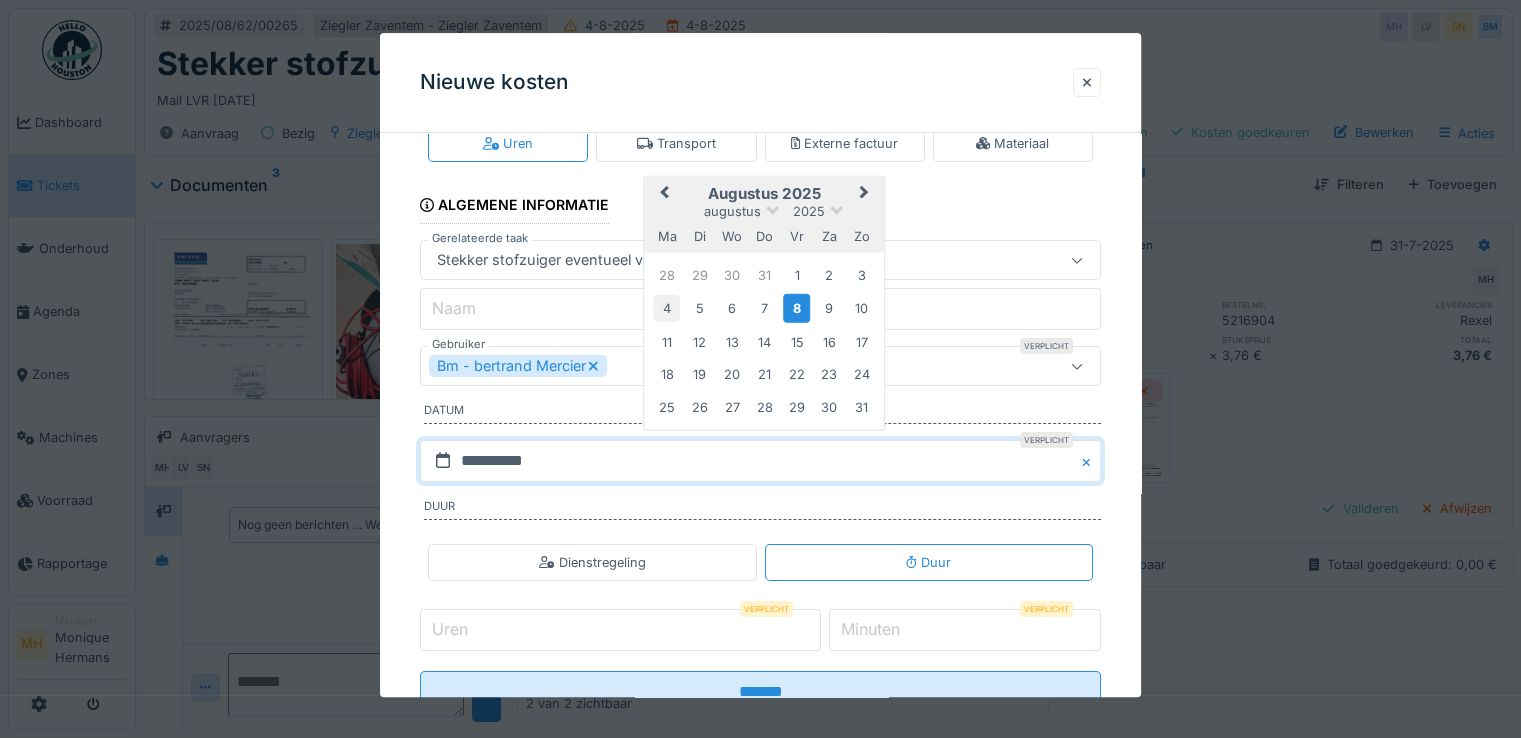 click on "4" at bounding box center (666, 308) 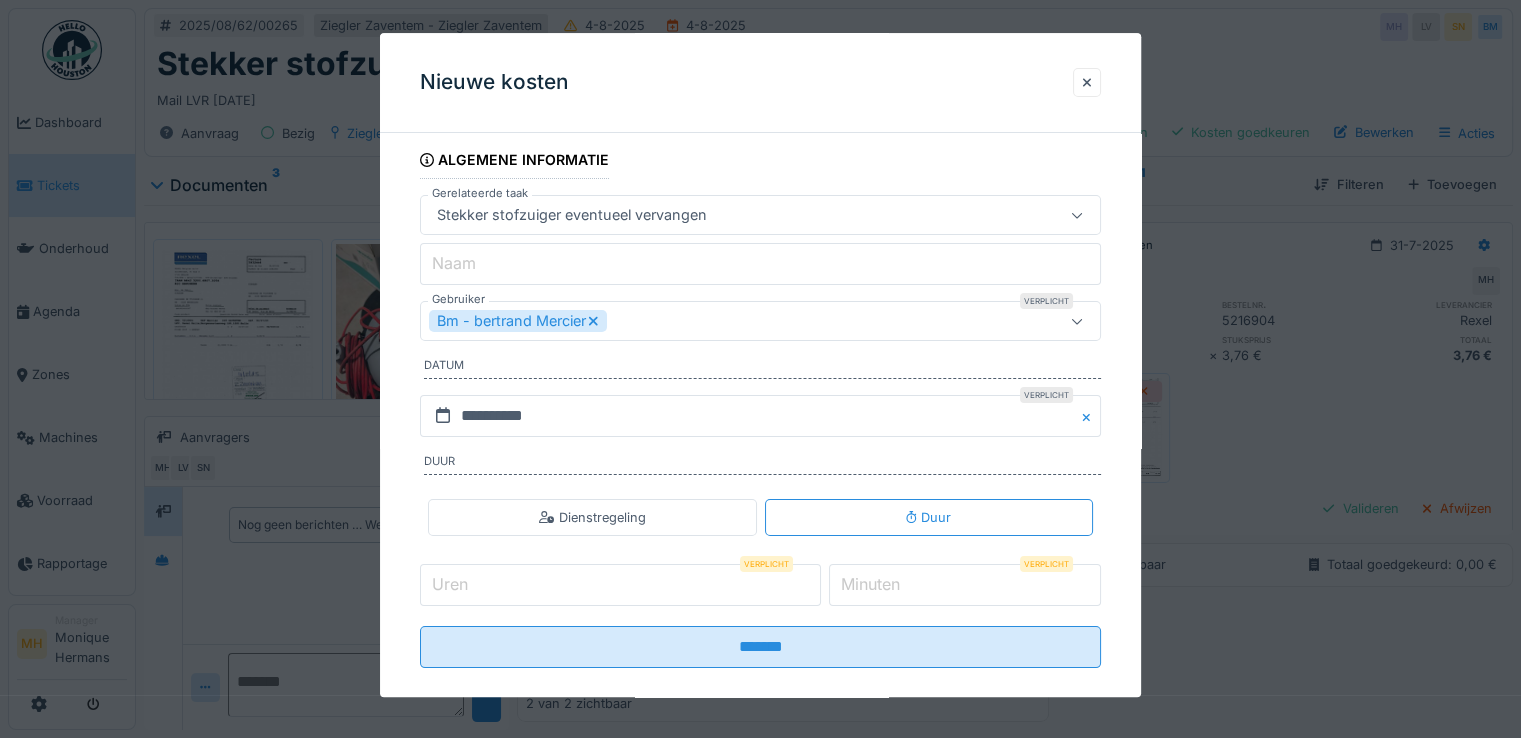 scroll, scrollTop: 116, scrollLeft: 0, axis: vertical 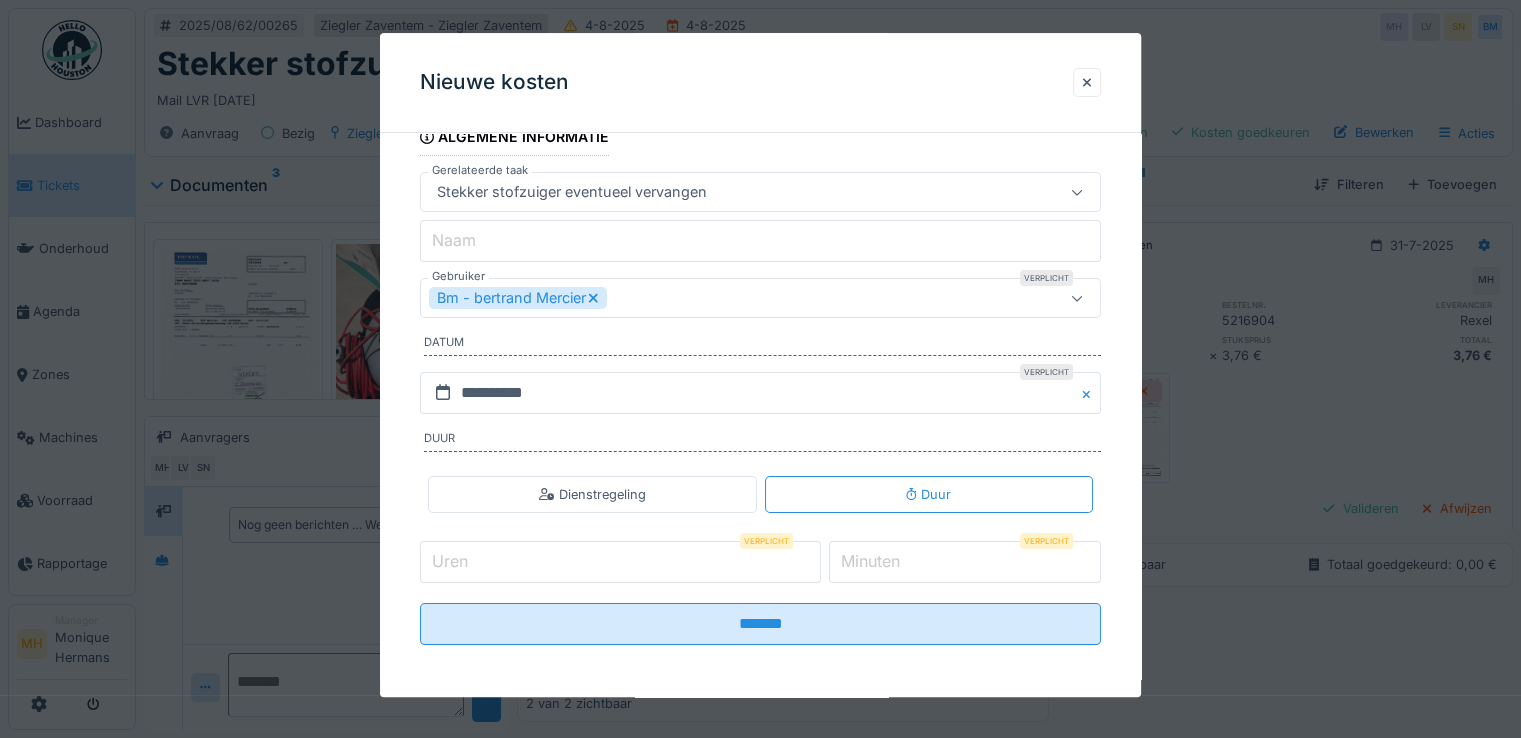 drag, startPoint x: 580, startPoint y: 562, endPoint x: 629, endPoint y: 536, distance: 55.470715 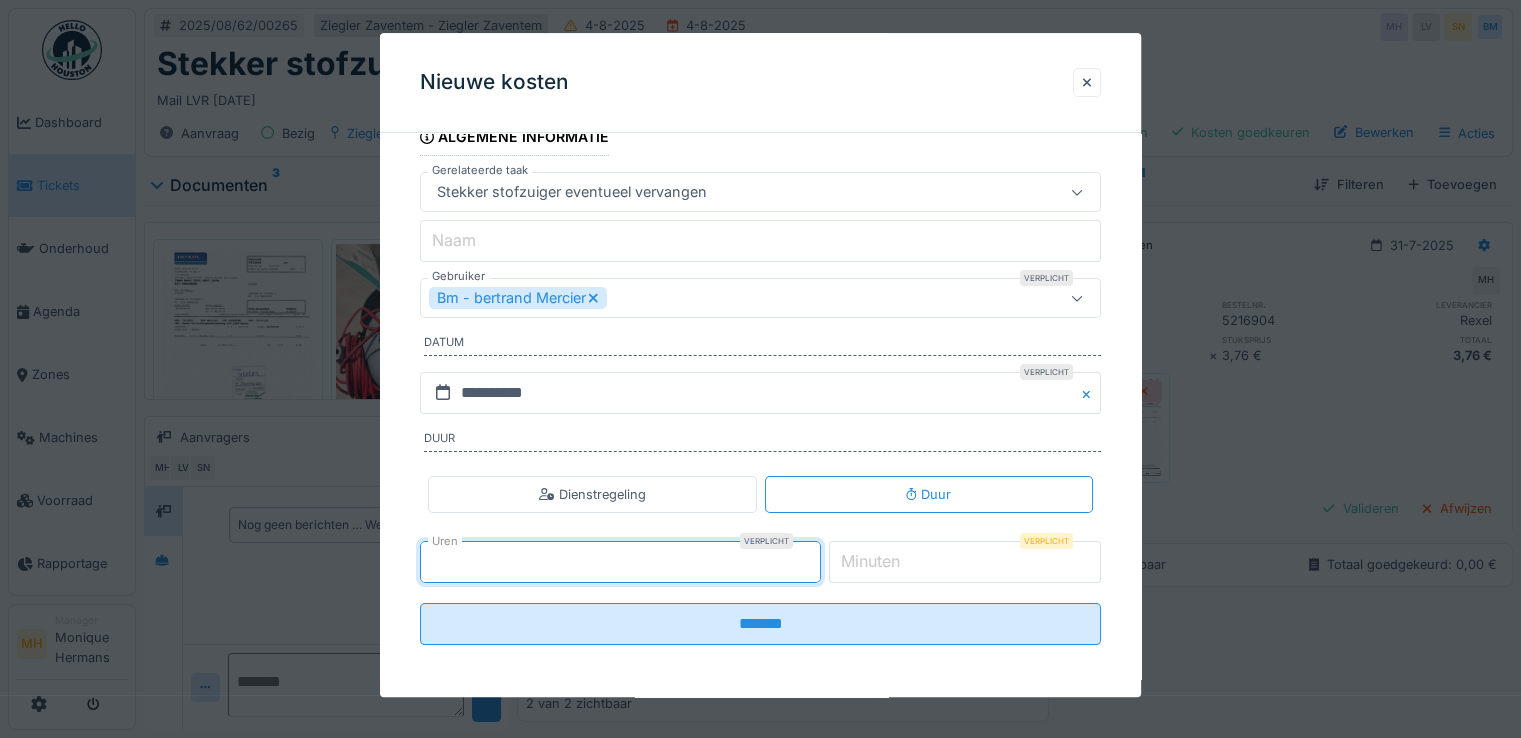type on "*" 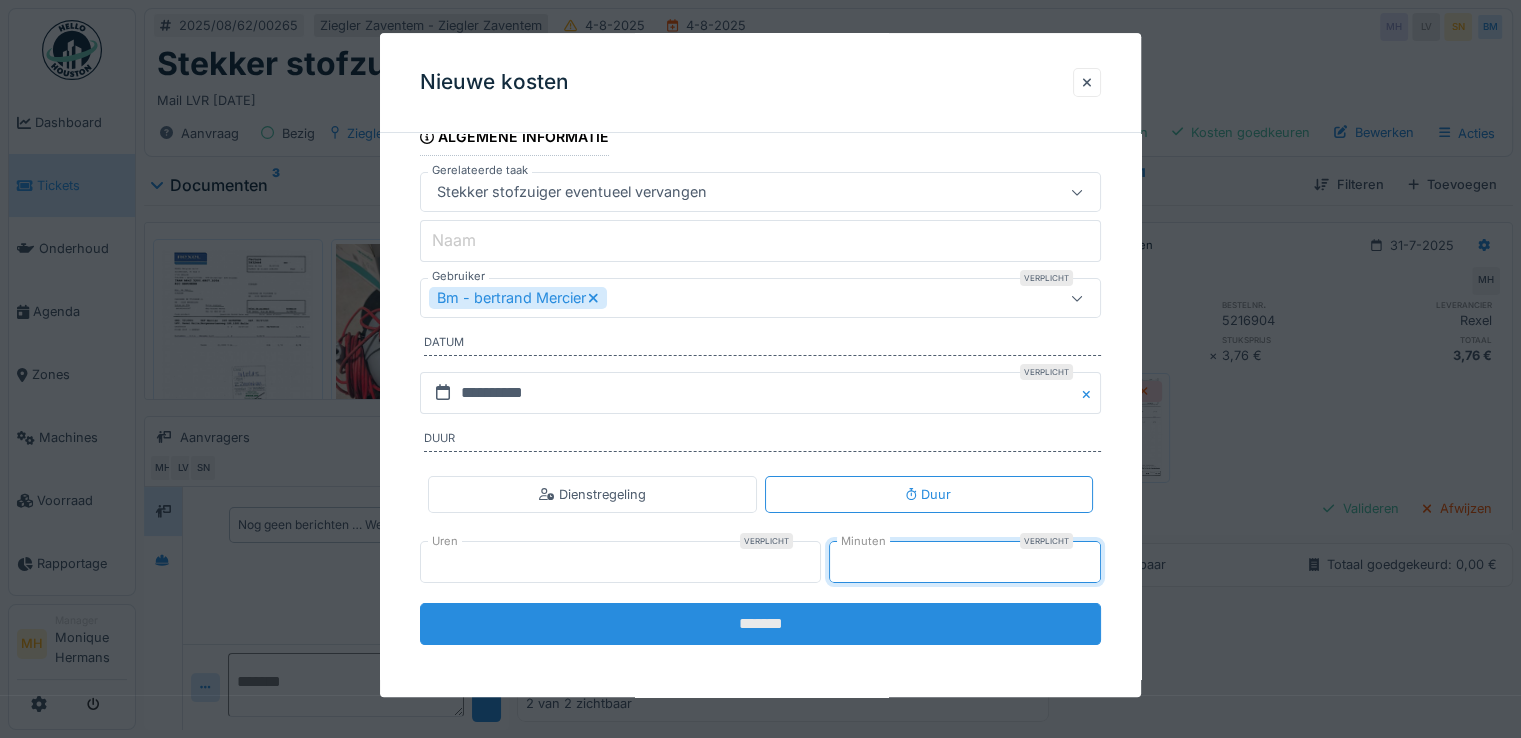 type on "**" 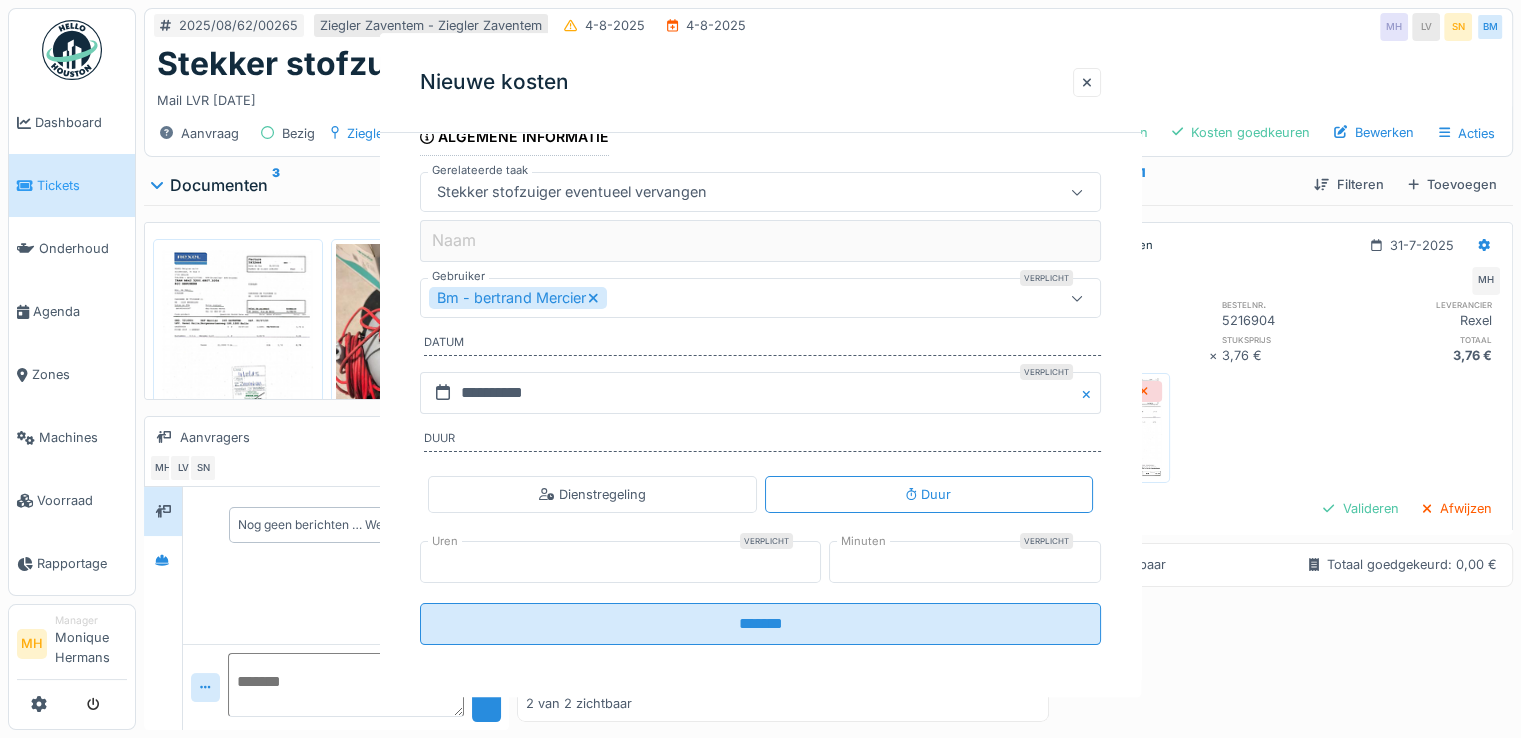 scroll, scrollTop: 0, scrollLeft: 0, axis: both 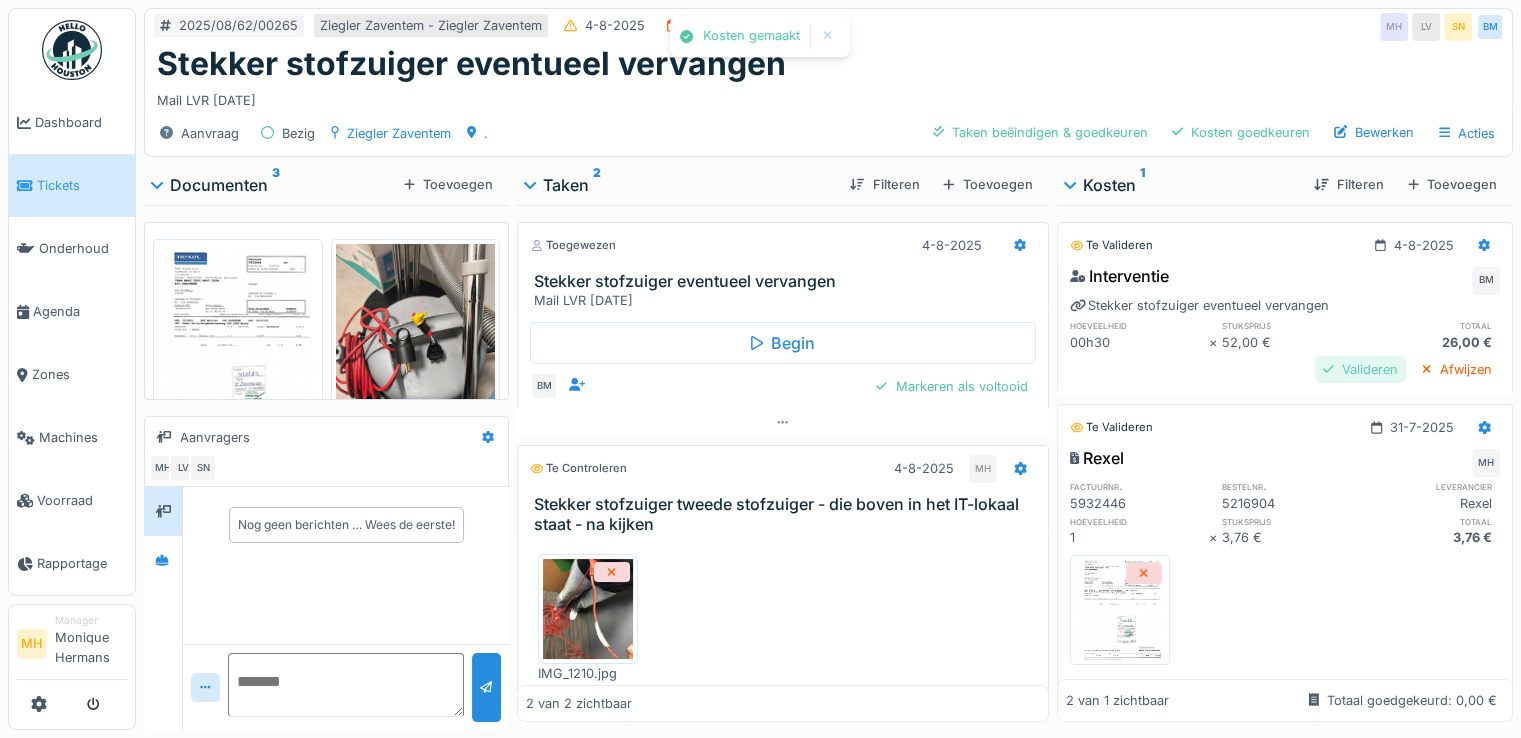 click on "Valideren" at bounding box center (1360, 369) 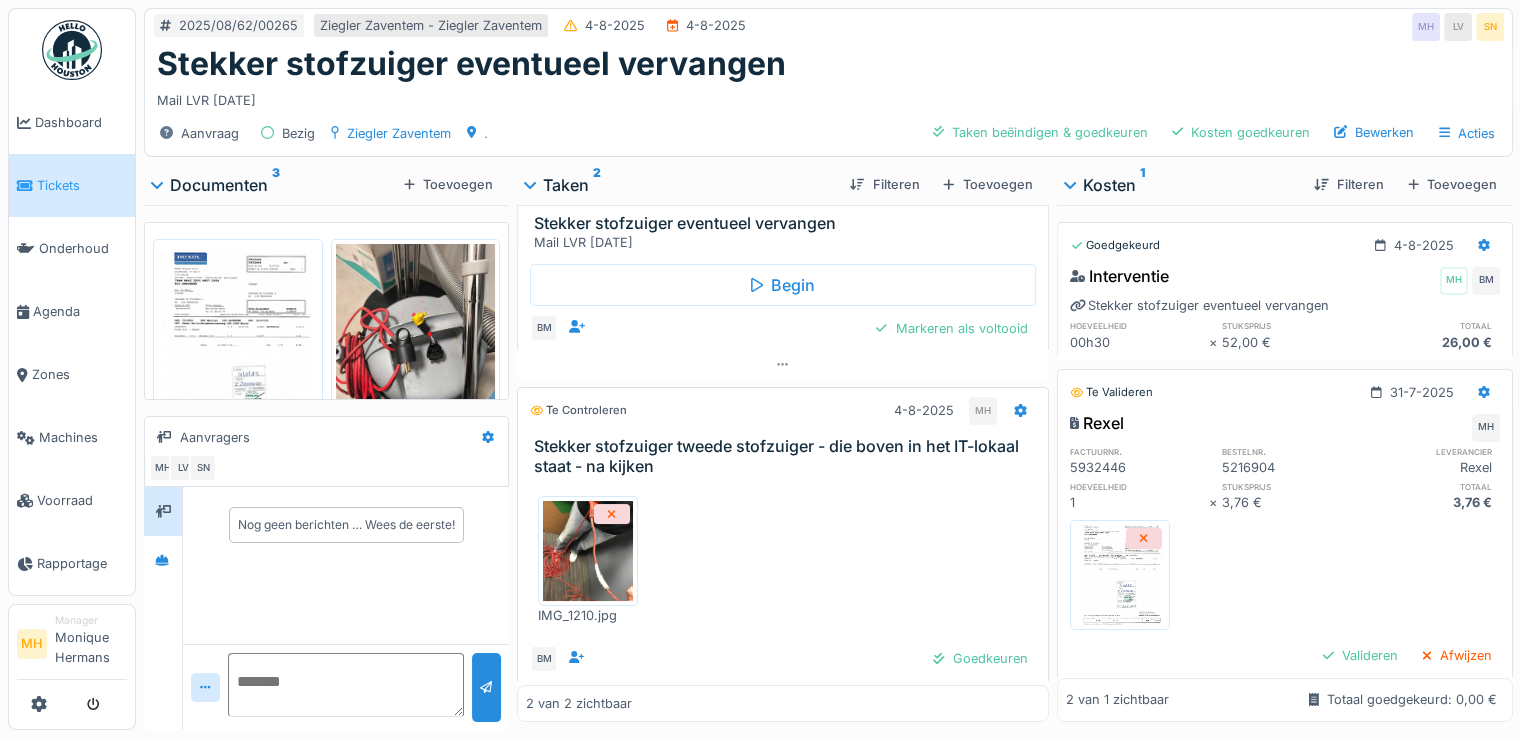 scroll, scrollTop: 89, scrollLeft: 0, axis: vertical 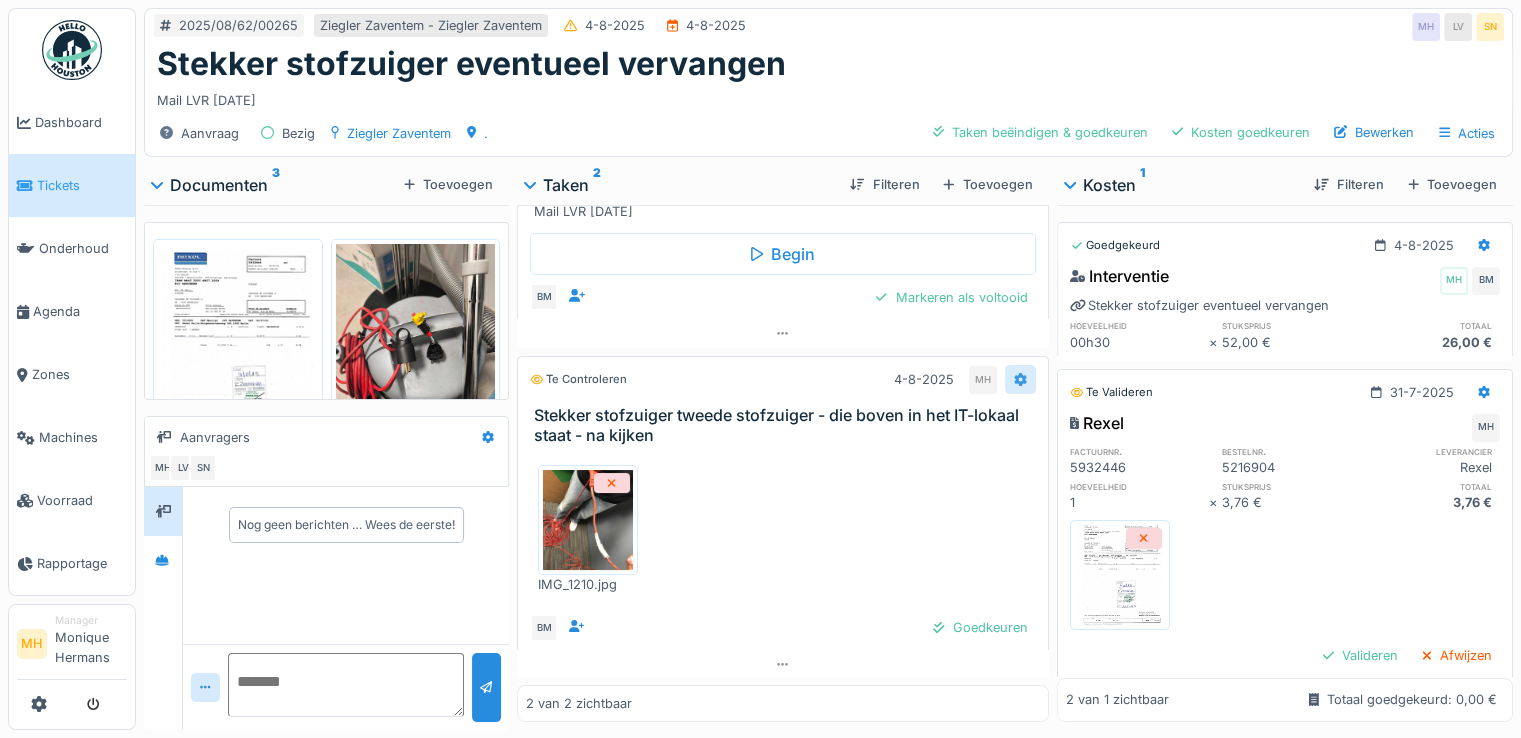 click 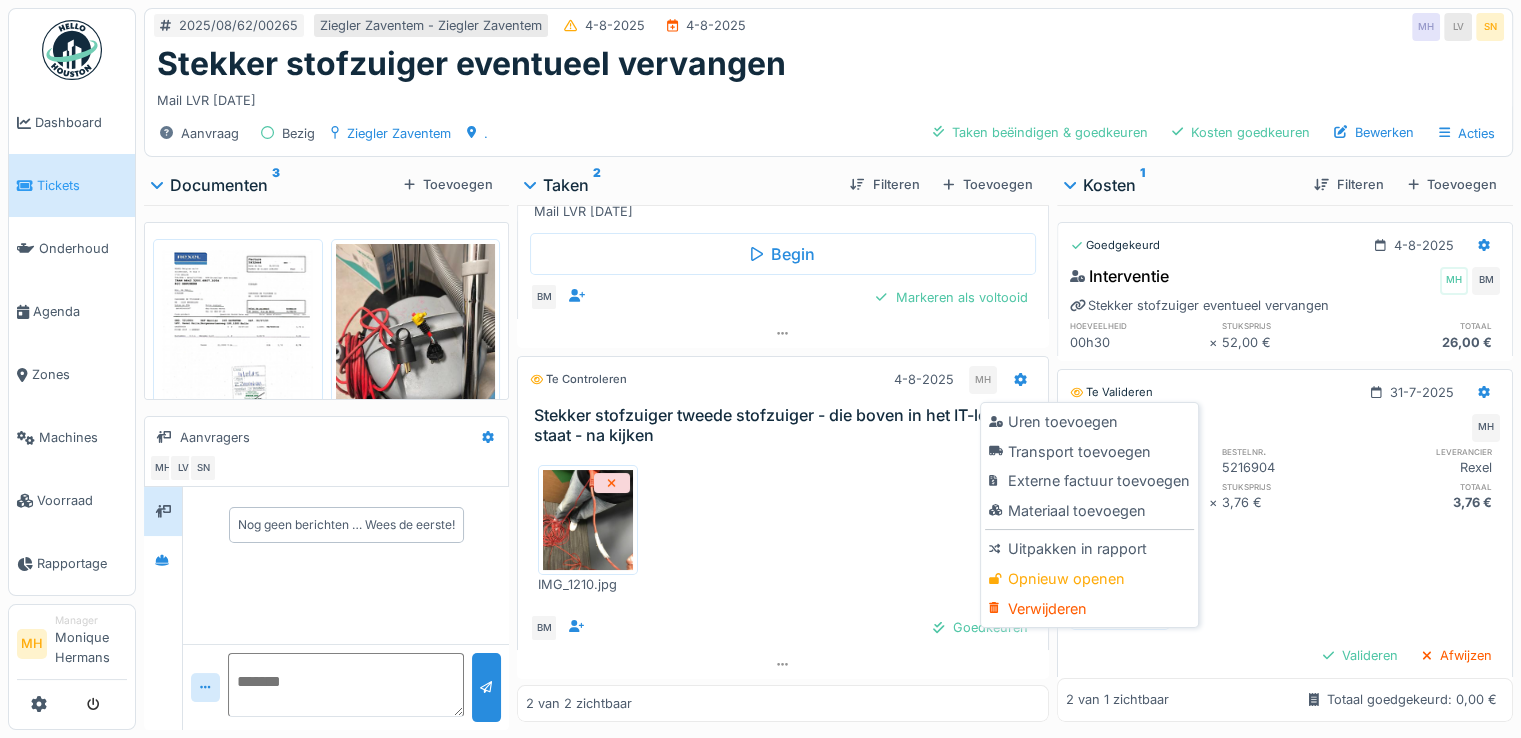 click on "Opnieuw openen" at bounding box center [1089, 579] 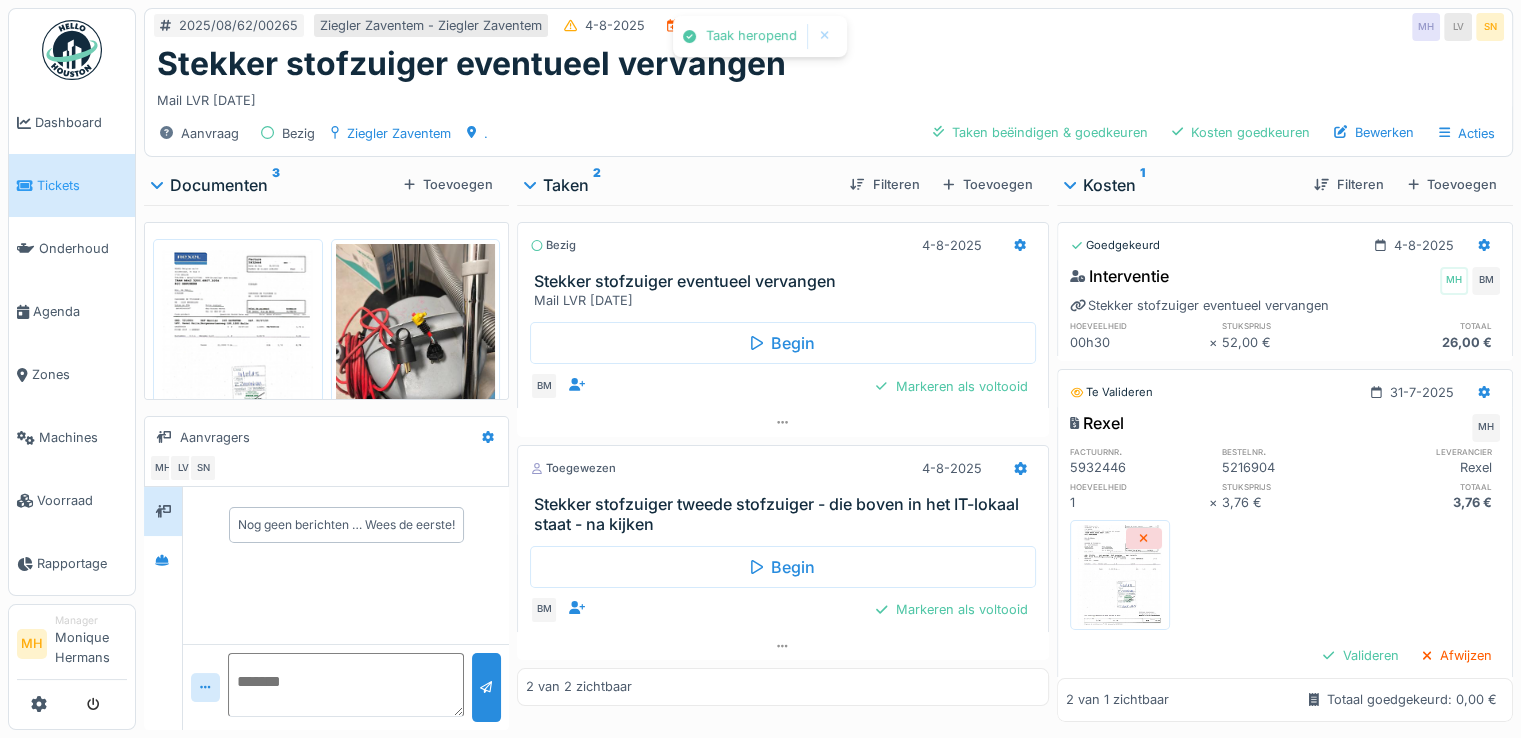 scroll, scrollTop: 0, scrollLeft: 0, axis: both 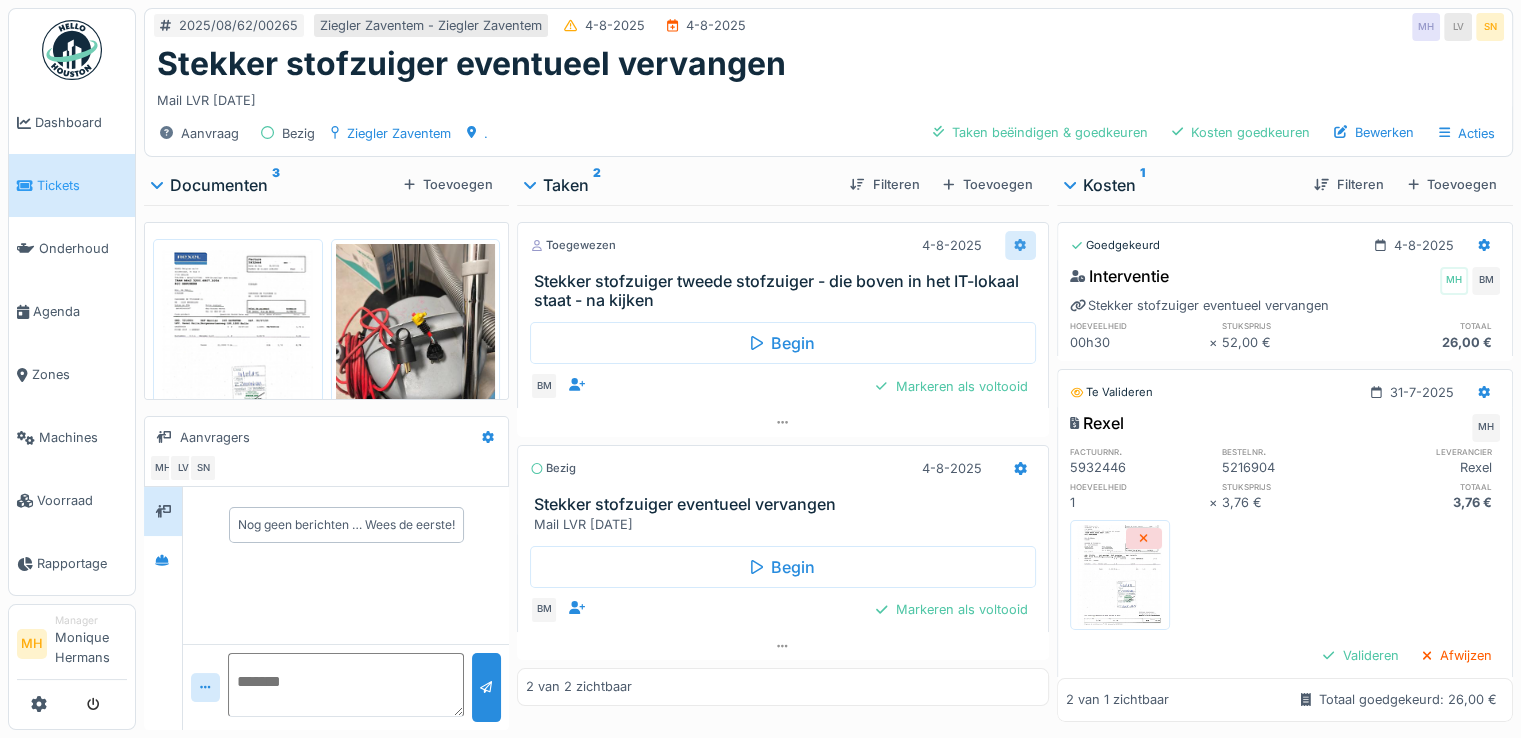 click 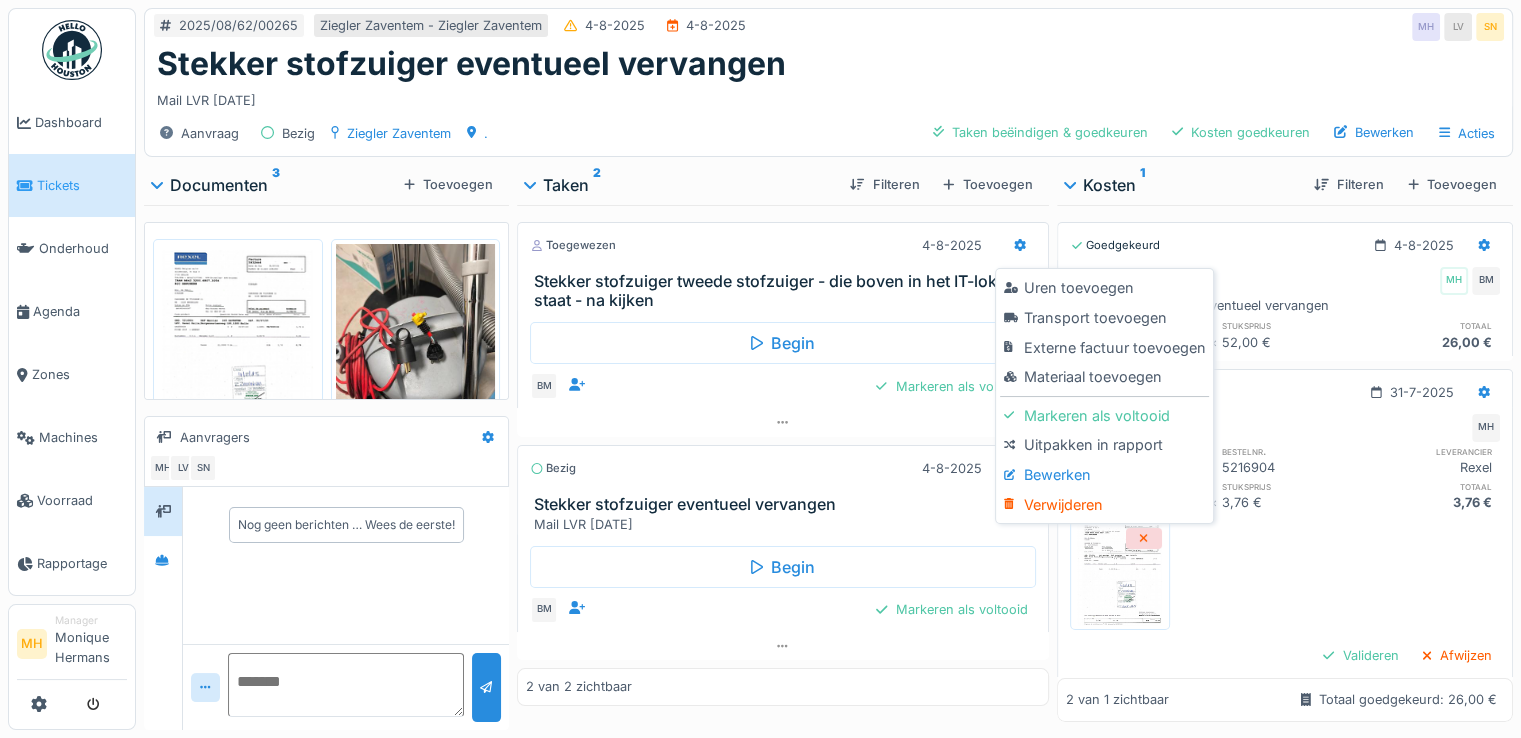 click on "Bewerken" at bounding box center (1104, 475) 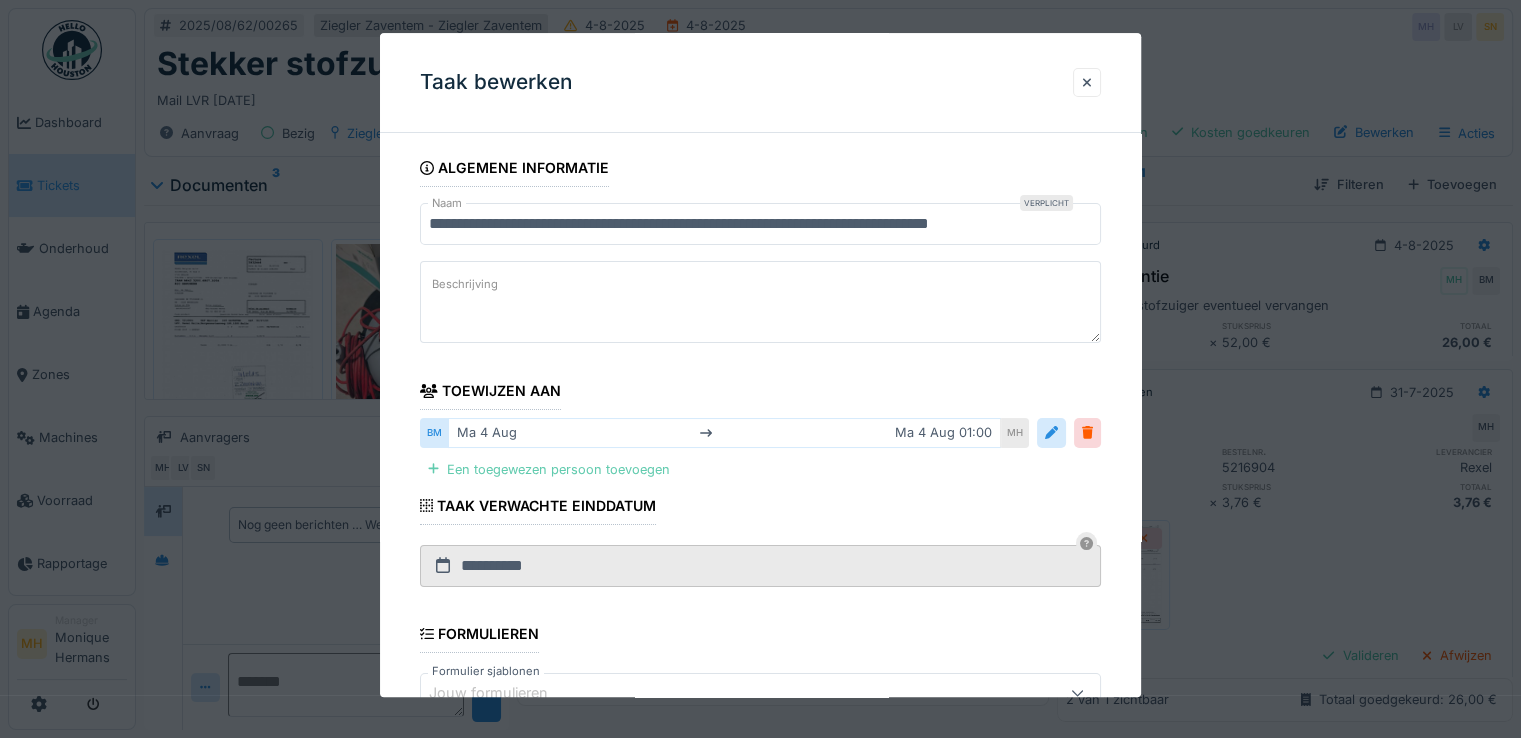 click on "Een toegewezen persoon toevoegen" at bounding box center [549, 469] 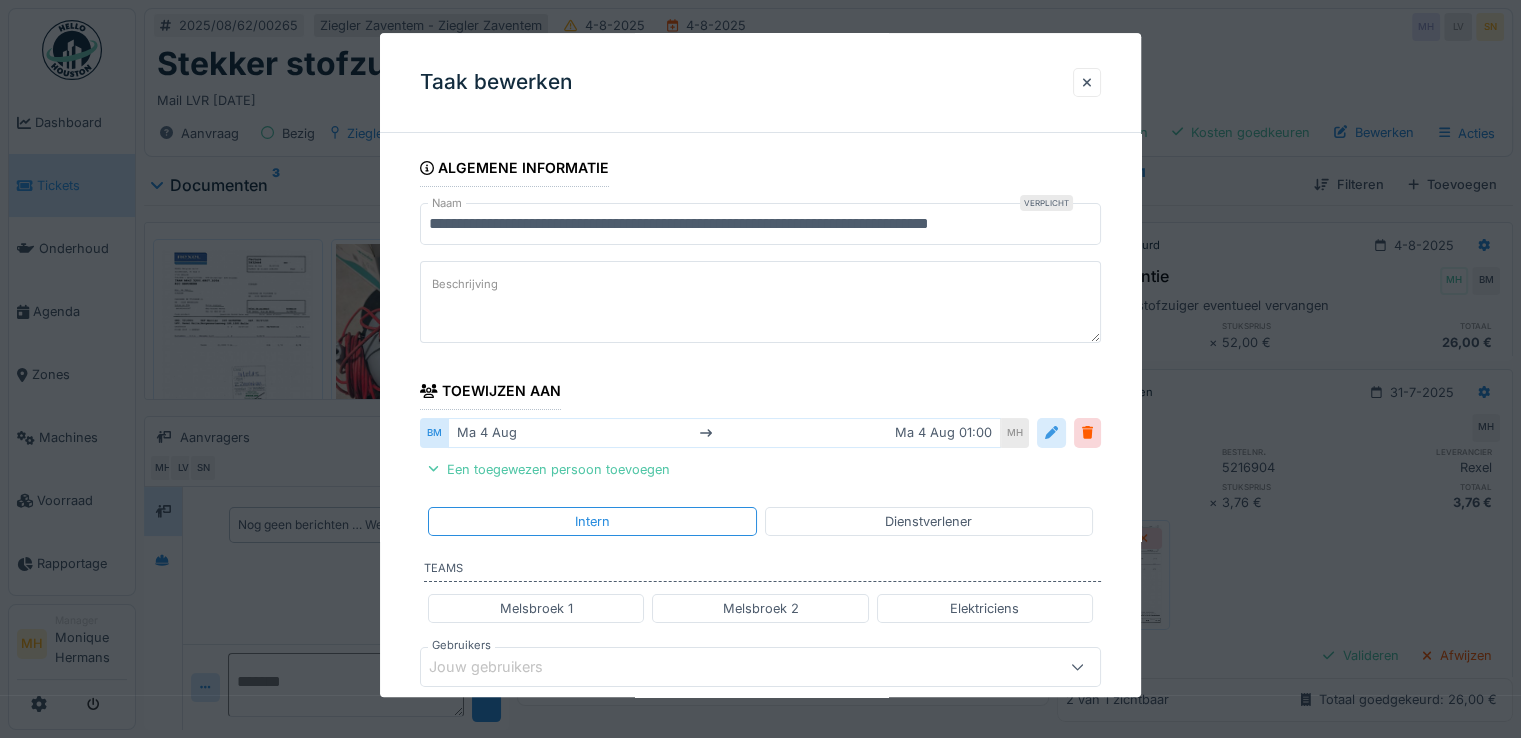 click at bounding box center [1051, 433] 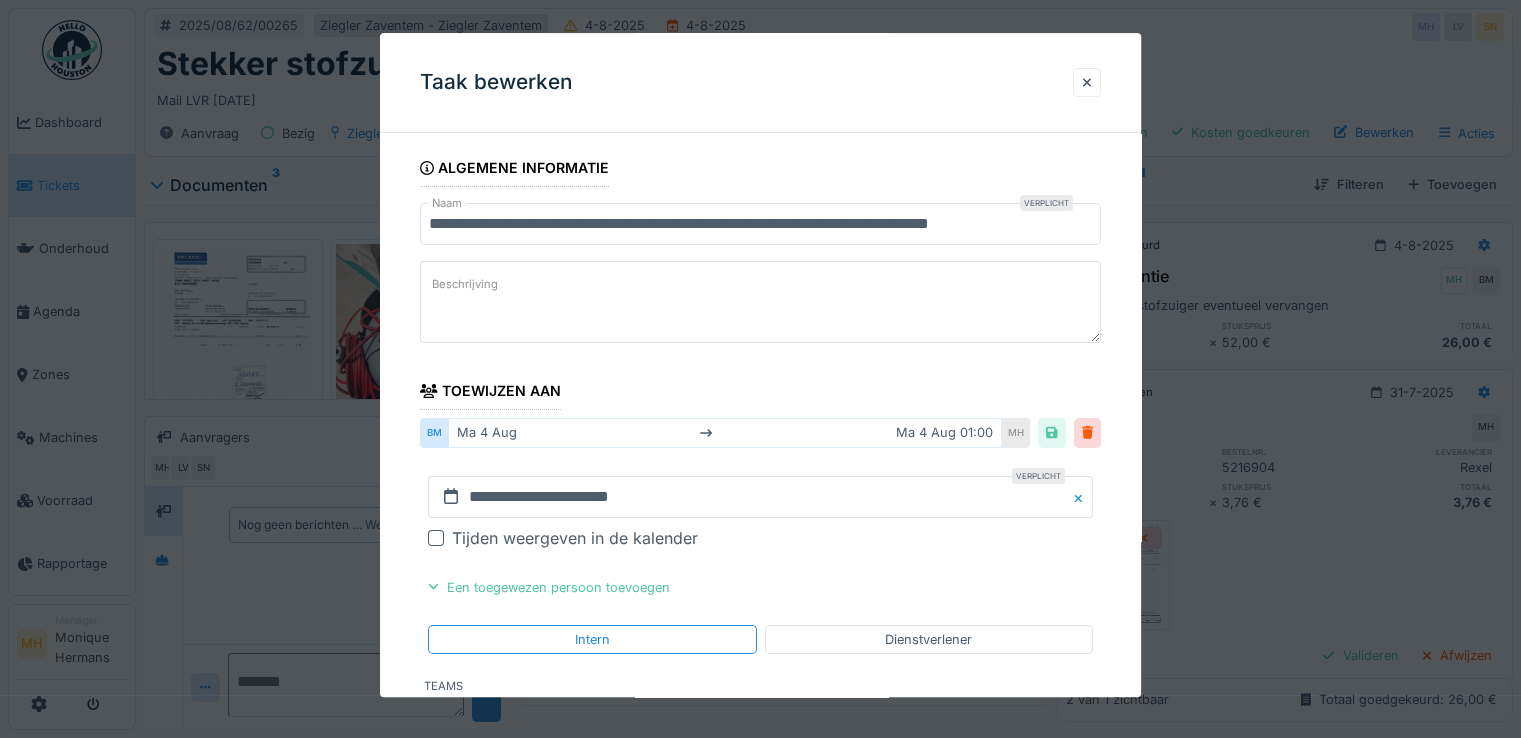 click on "ma 4 aug   ma 4 aug   01:00" at bounding box center (725, 433) 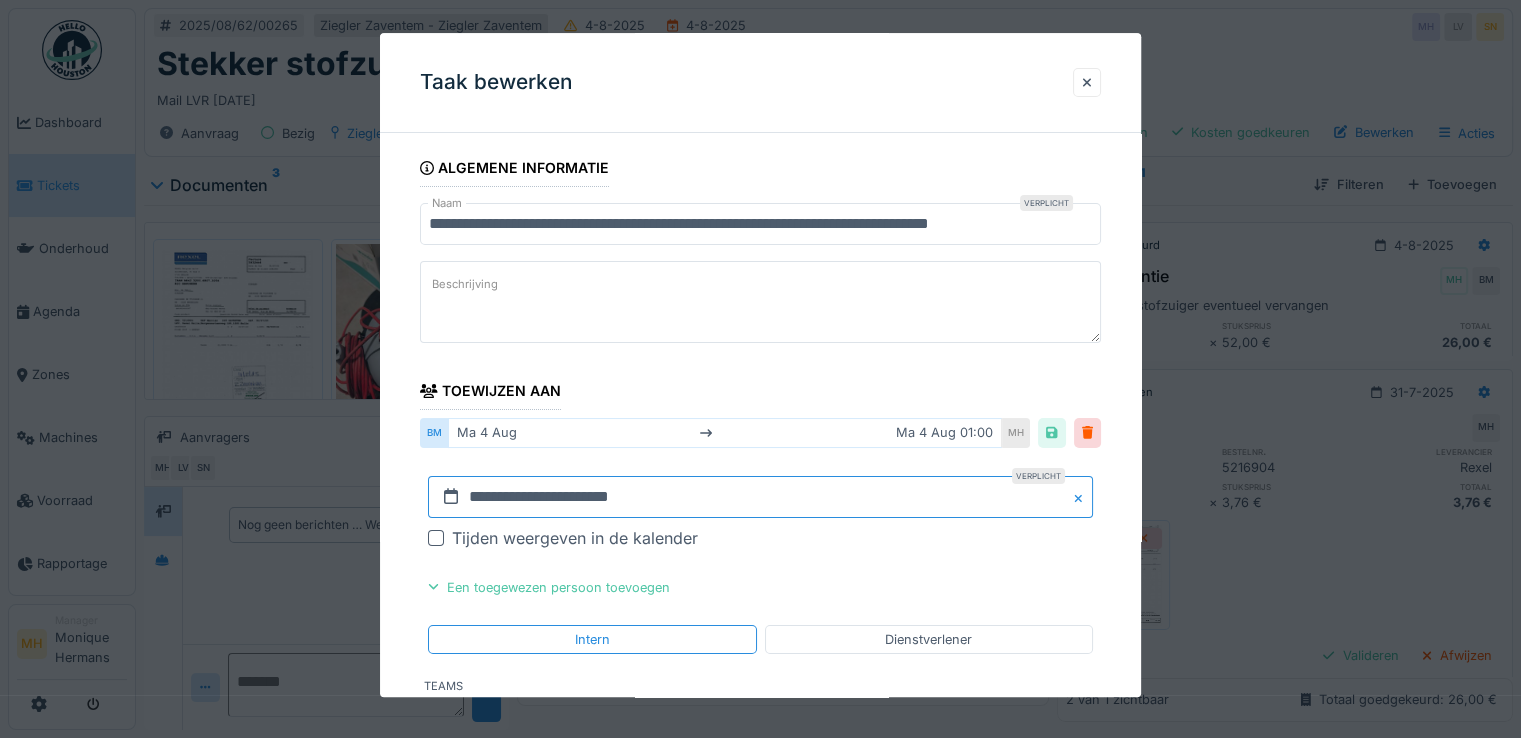 click on "**********" at bounding box center (760, 497) 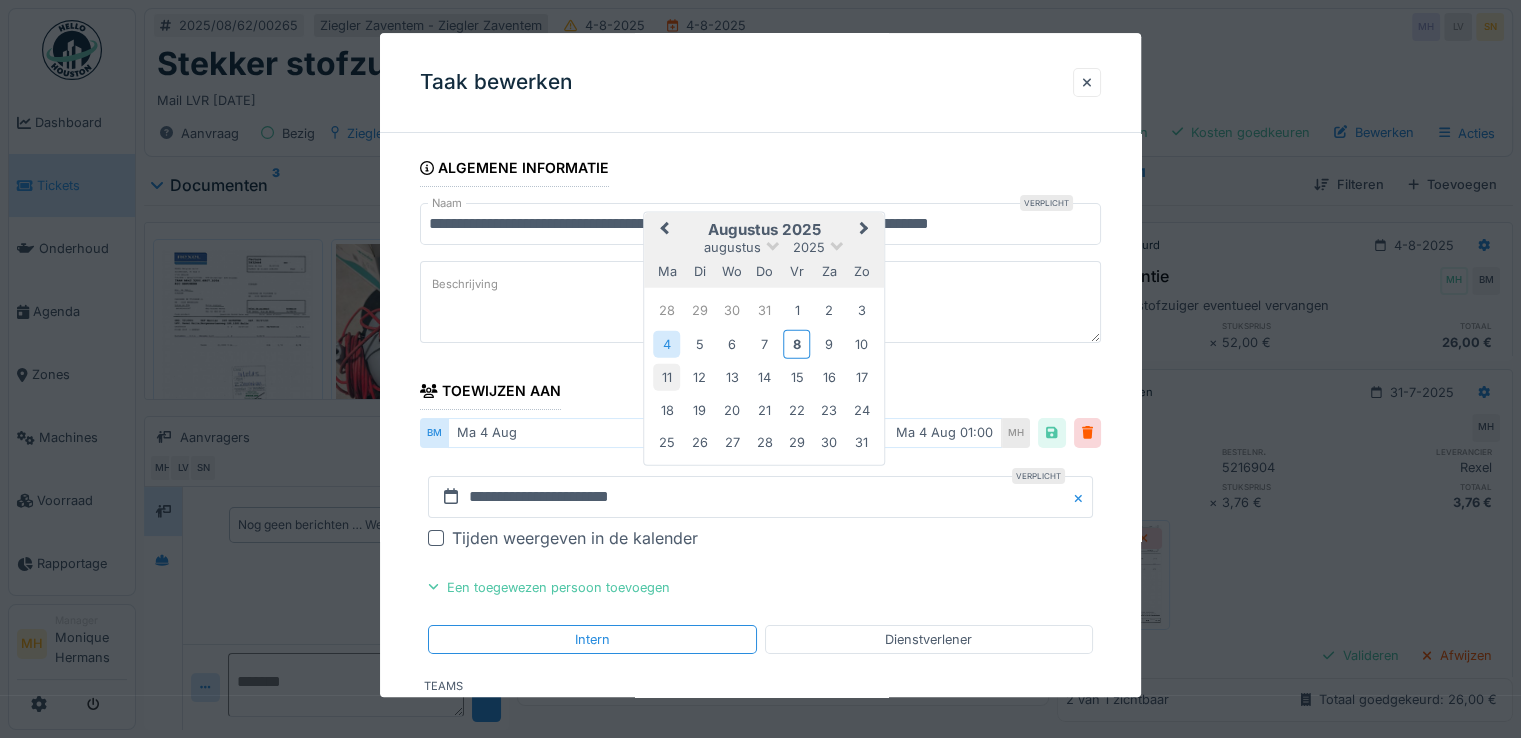 click on "11" at bounding box center (666, 377) 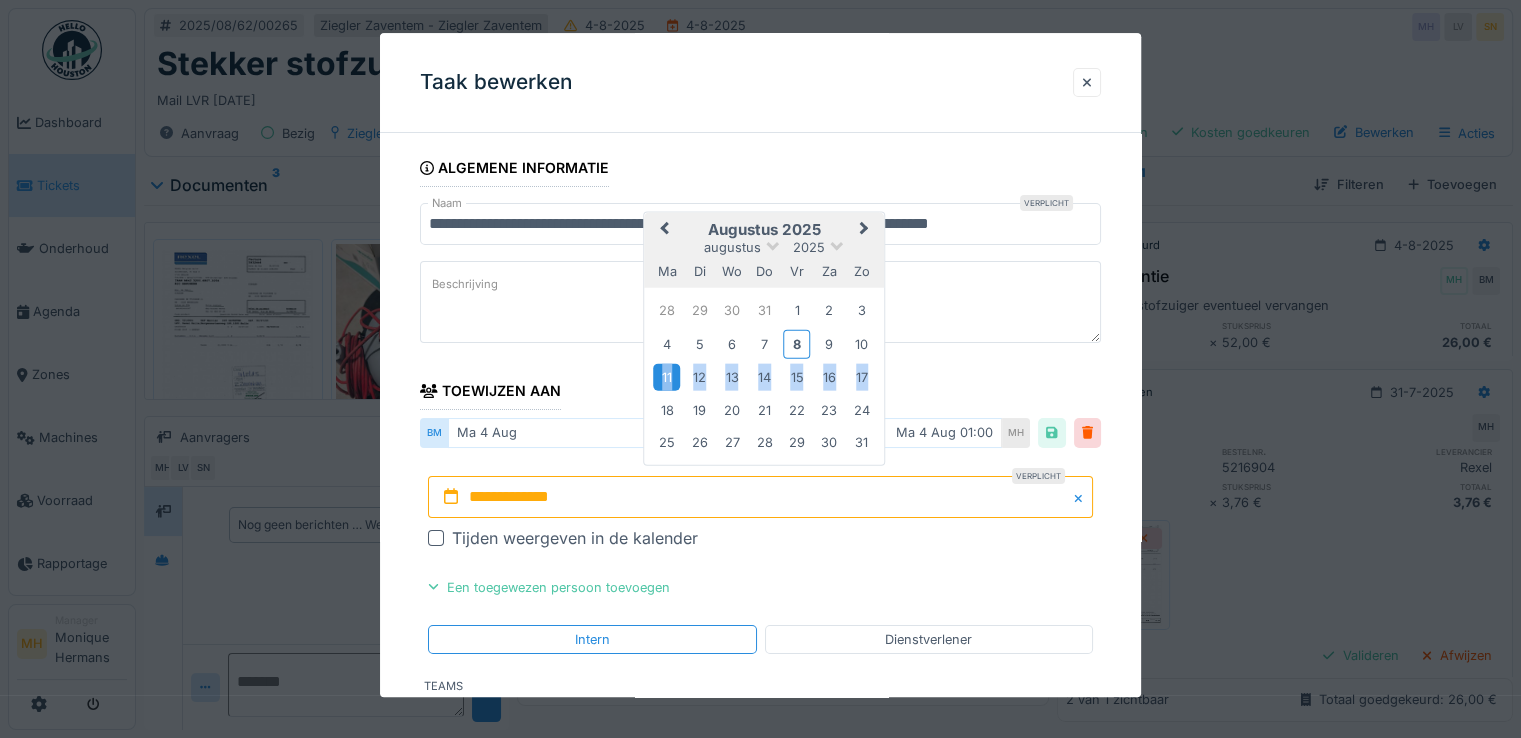 click on "11" at bounding box center (666, 377) 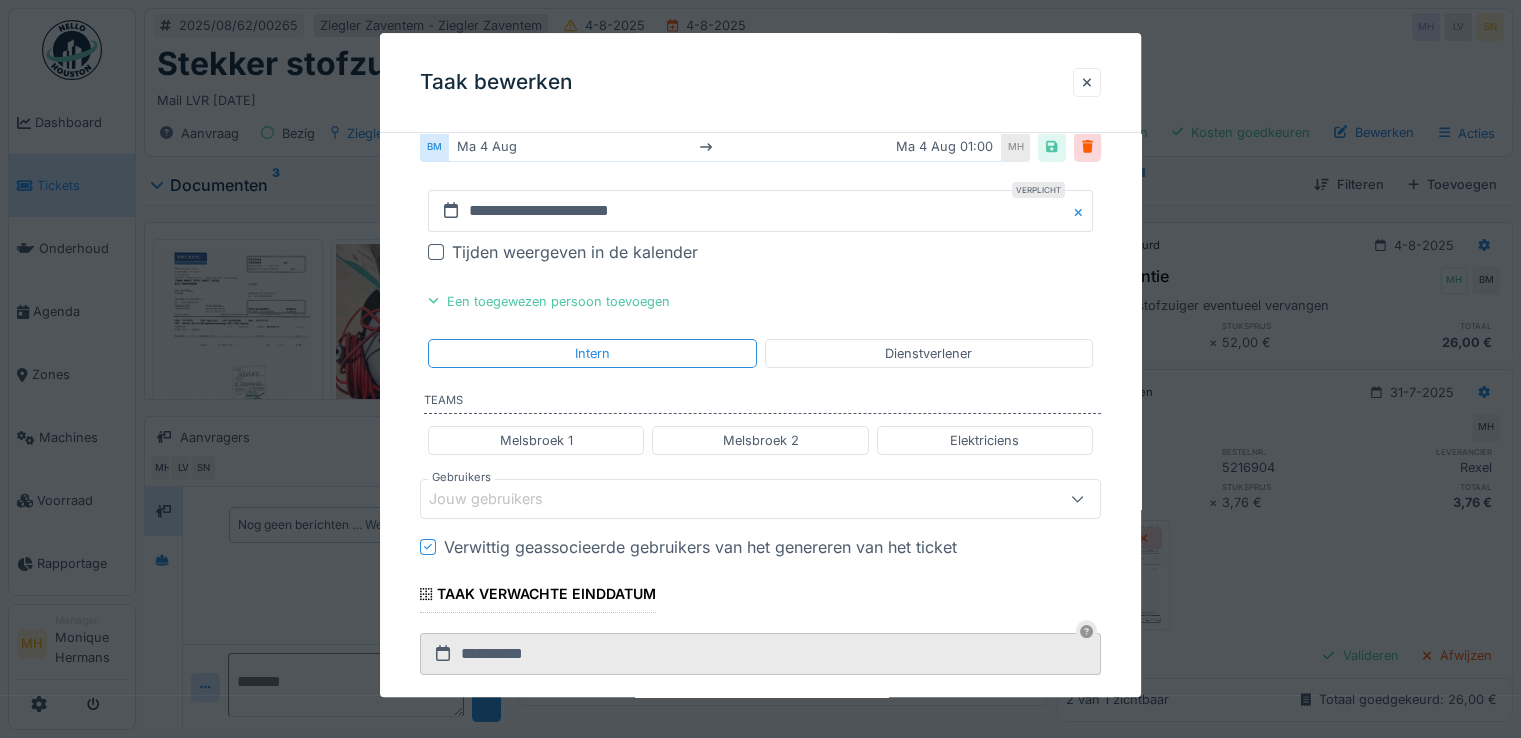 scroll, scrollTop: 600, scrollLeft: 0, axis: vertical 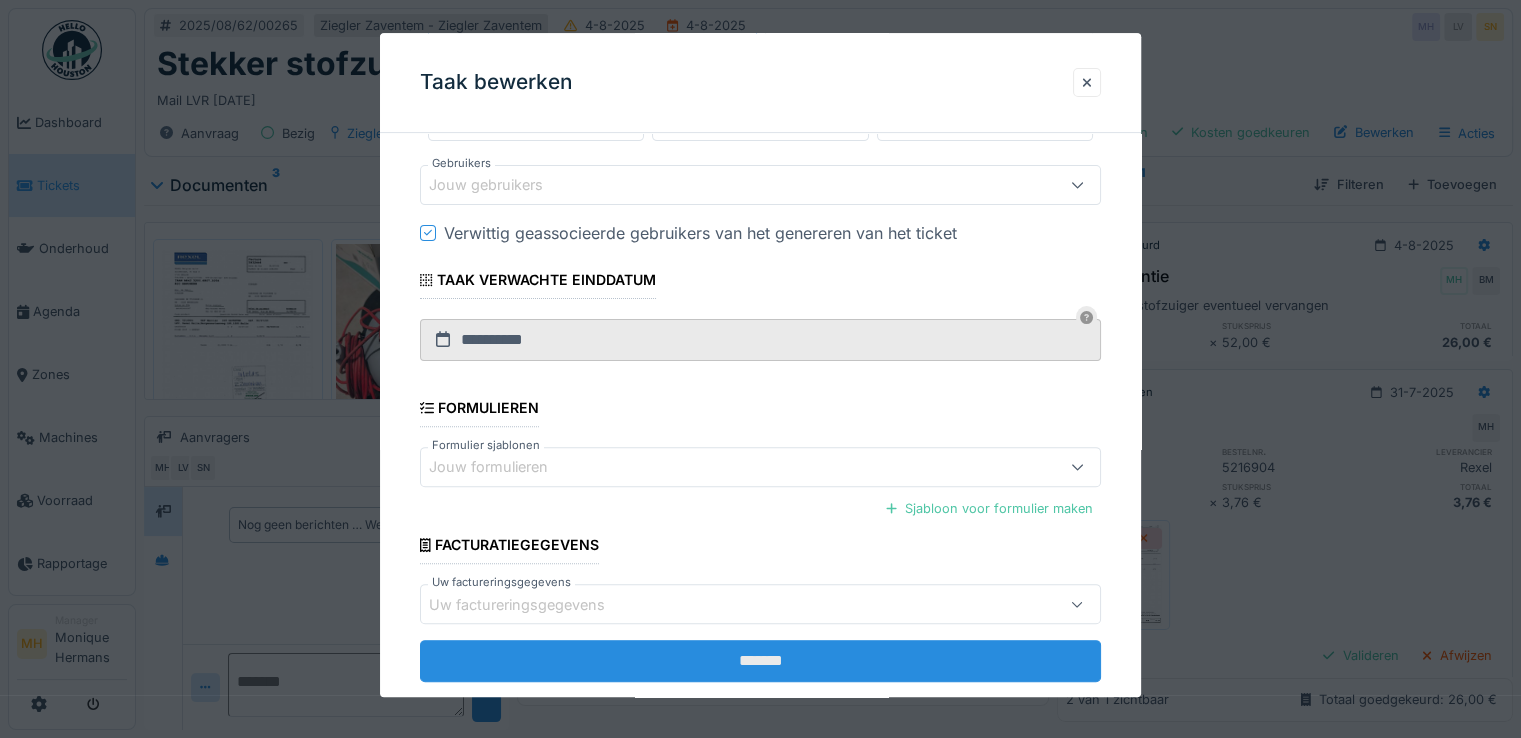 click on "*******" at bounding box center [760, 662] 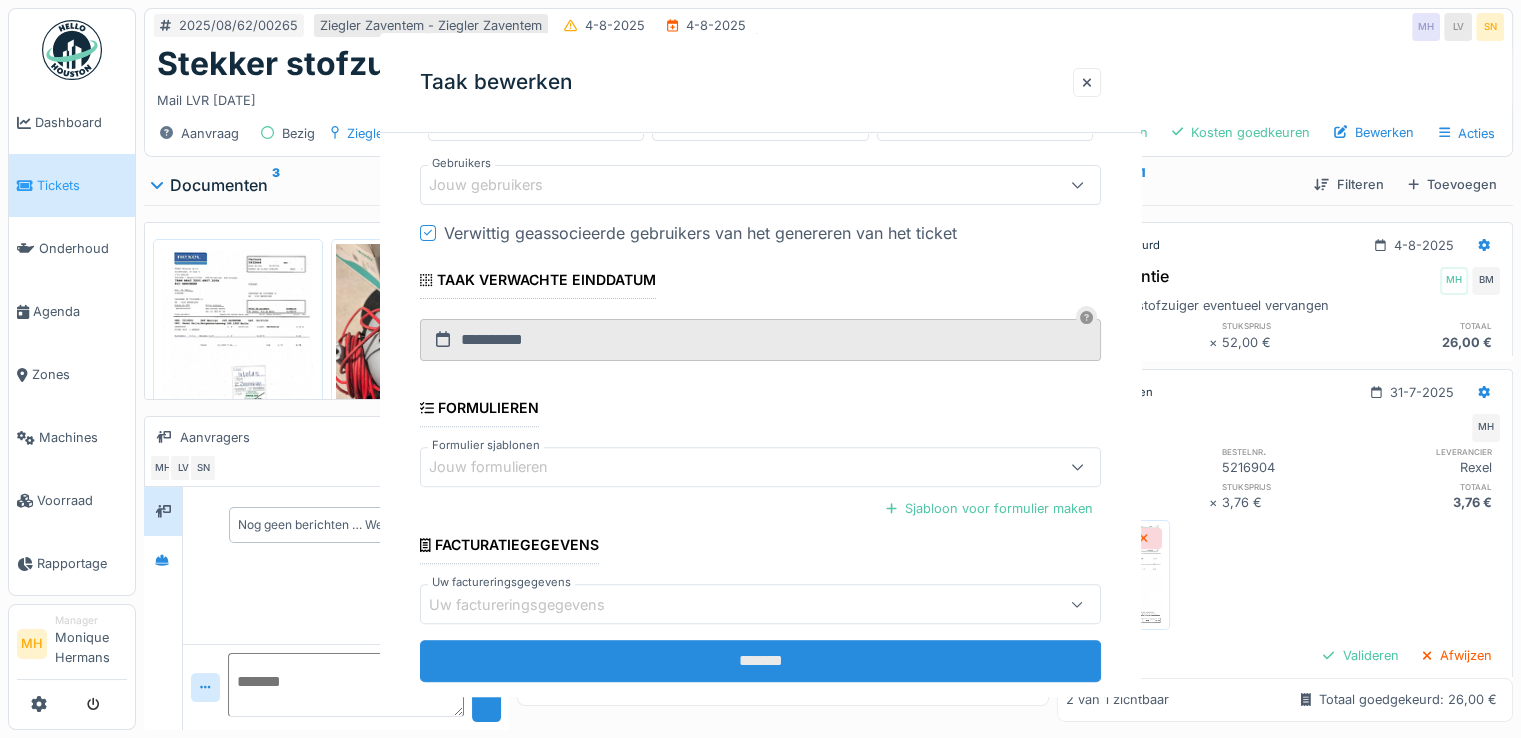 scroll, scrollTop: 0, scrollLeft: 0, axis: both 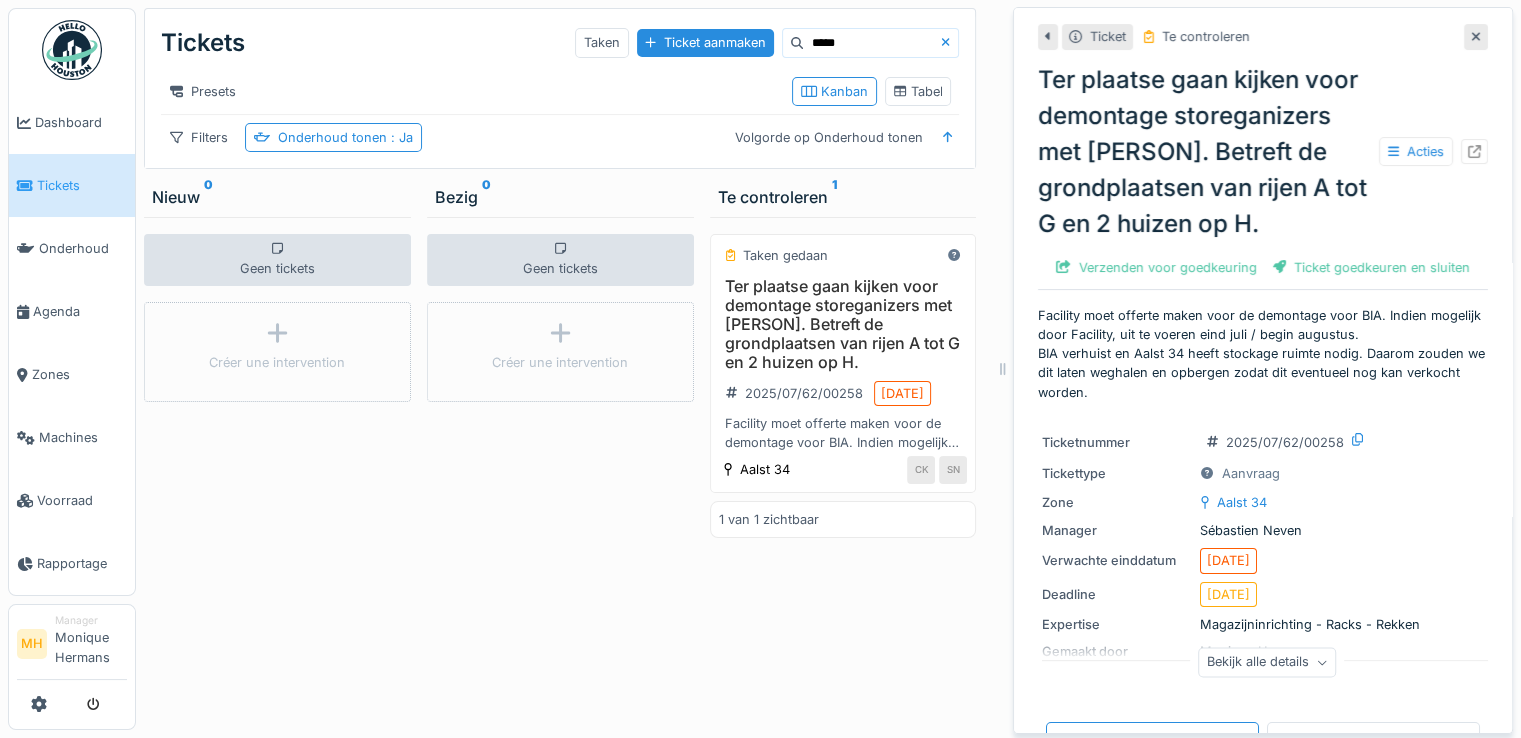 drag, startPoint x: 812, startPoint y: 49, endPoint x: 708, endPoint y: 63, distance: 104.93808 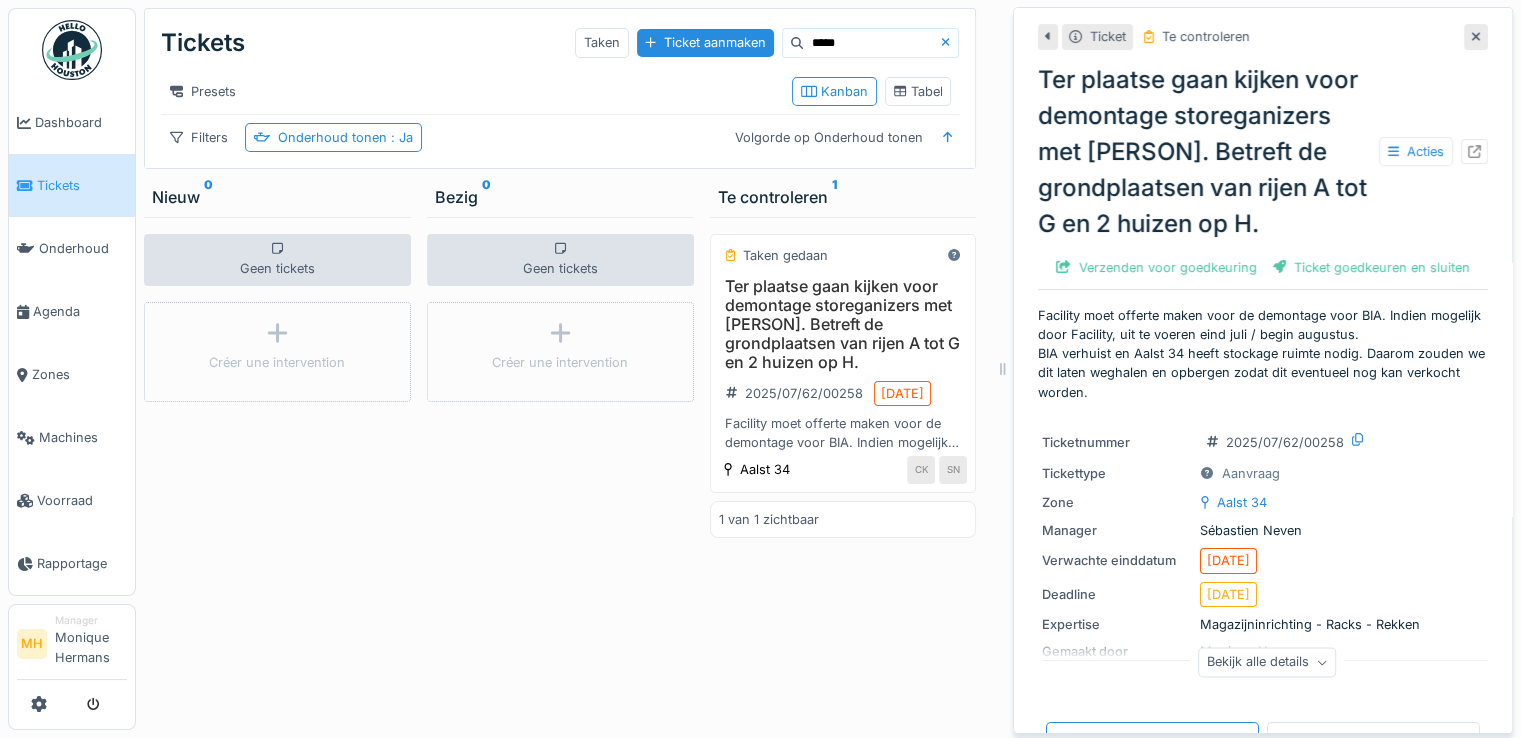 type on "*****" 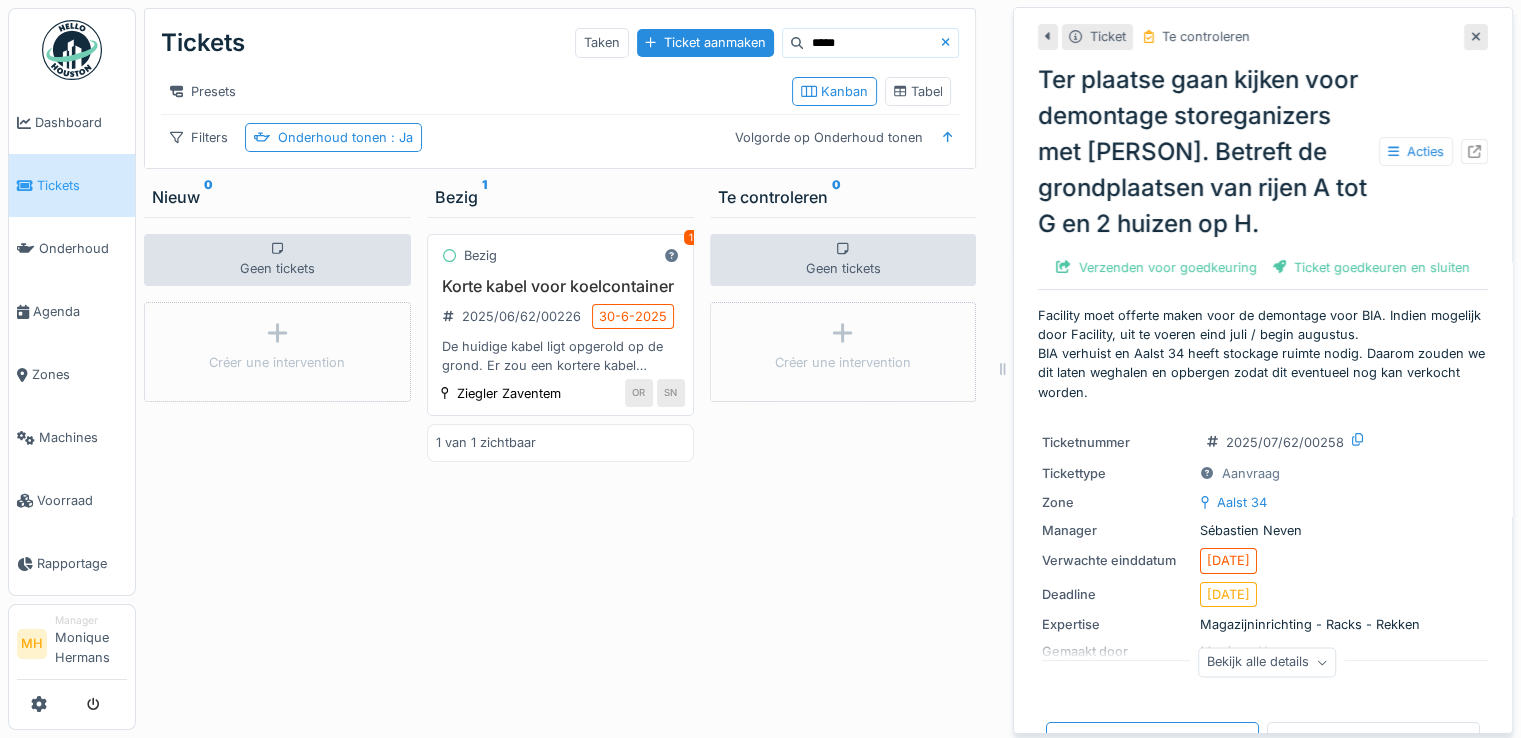 click on "Korte kabel voor koelcontainer" at bounding box center [560, 286] 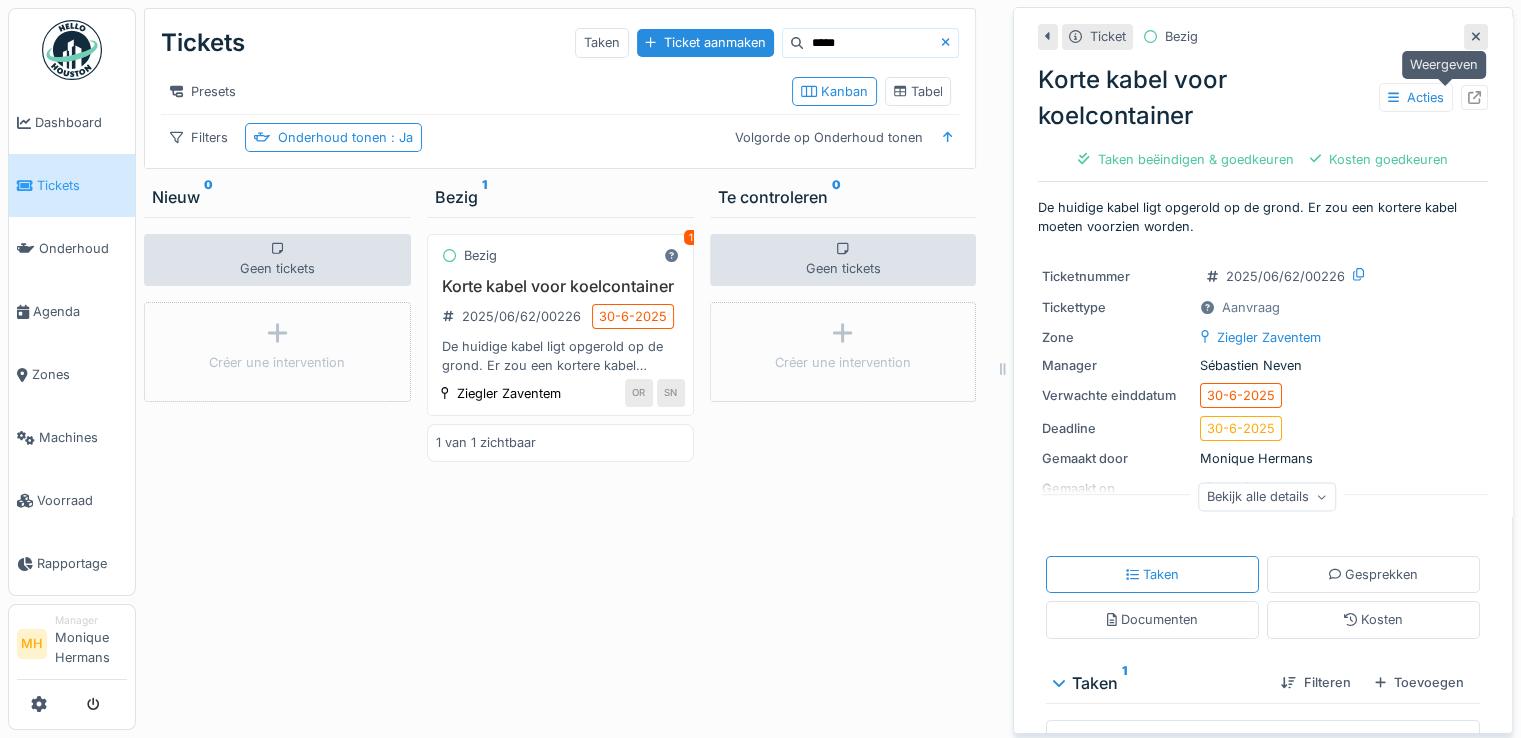 click at bounding box center (1474, 97) 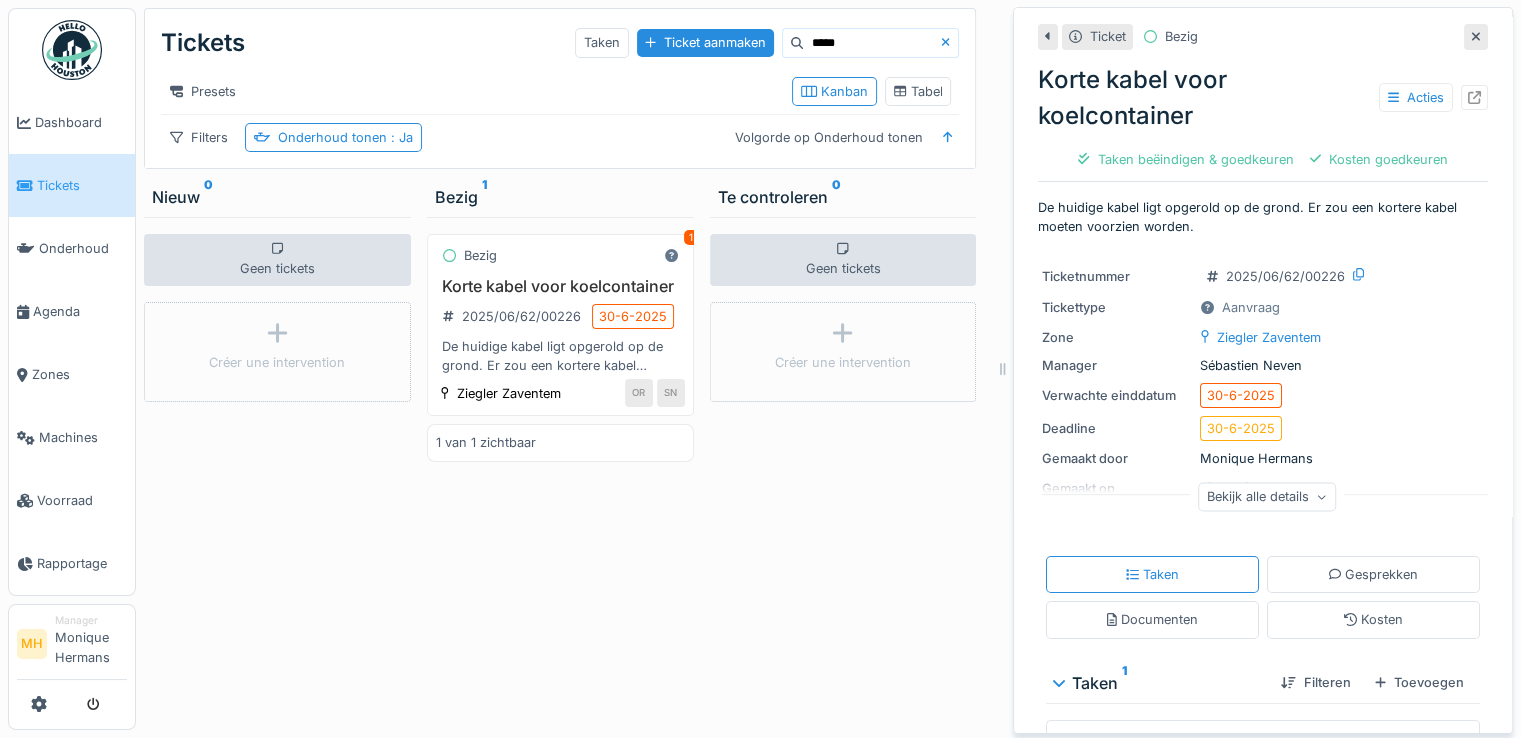 click 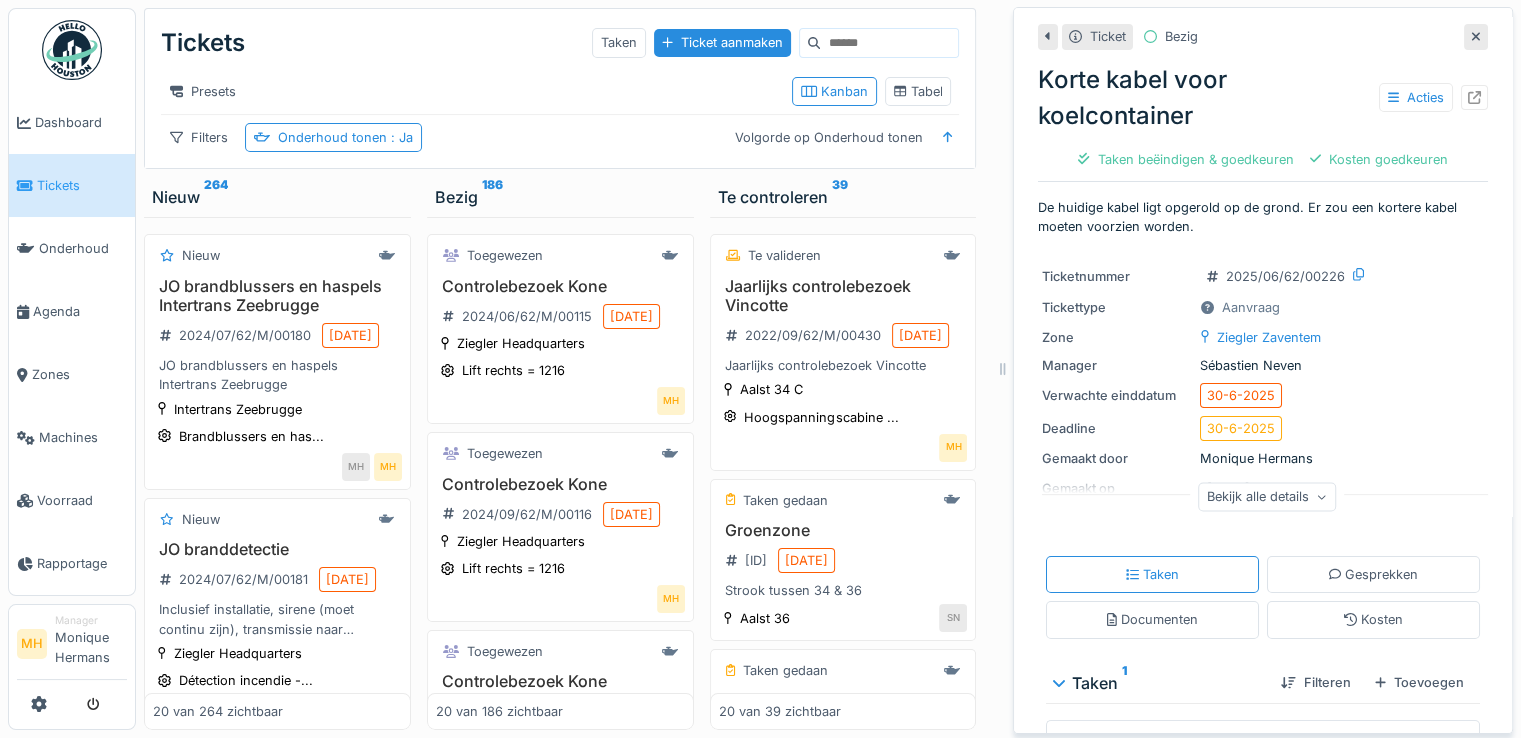 click at bounding box center [889, 43] 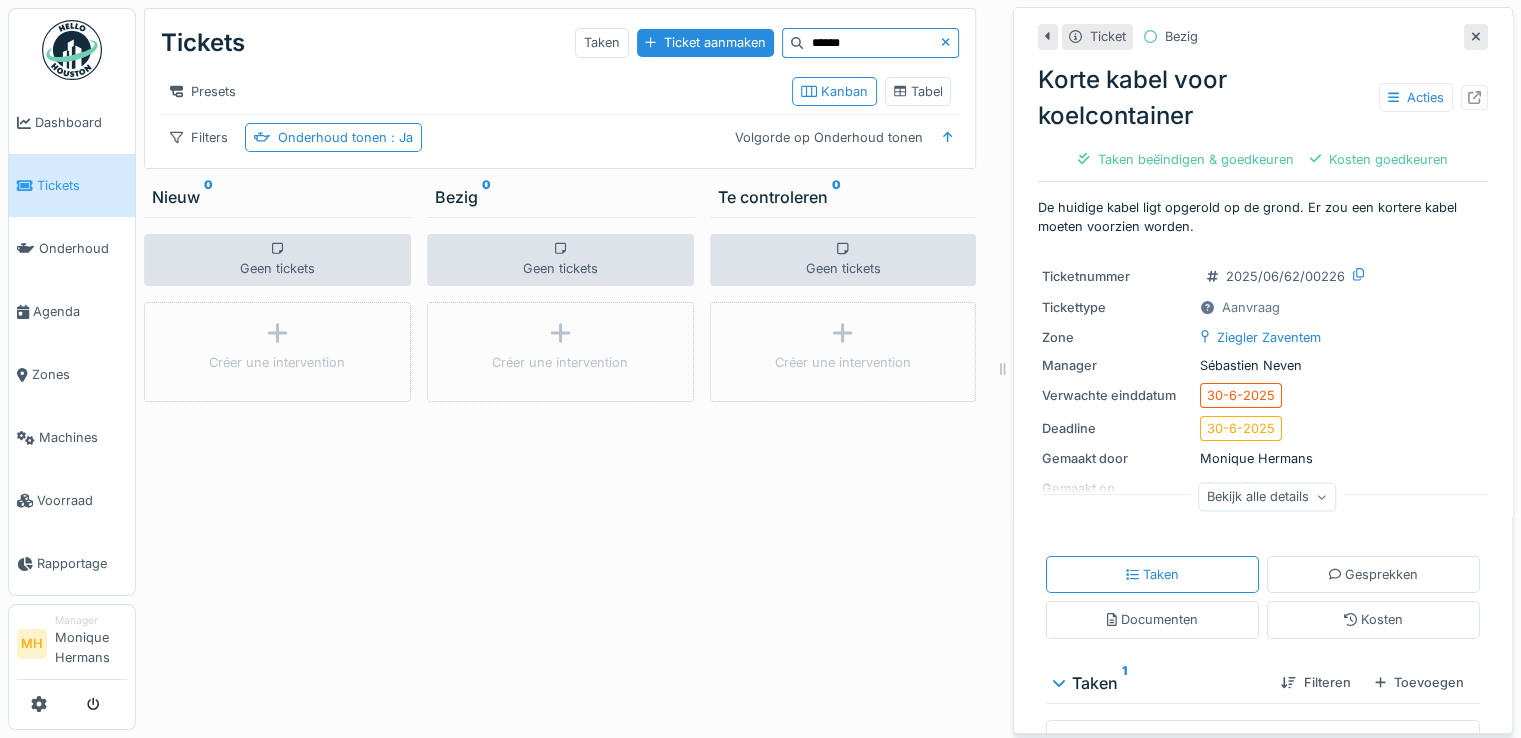 click on "******" at bounding box center (872, 43) 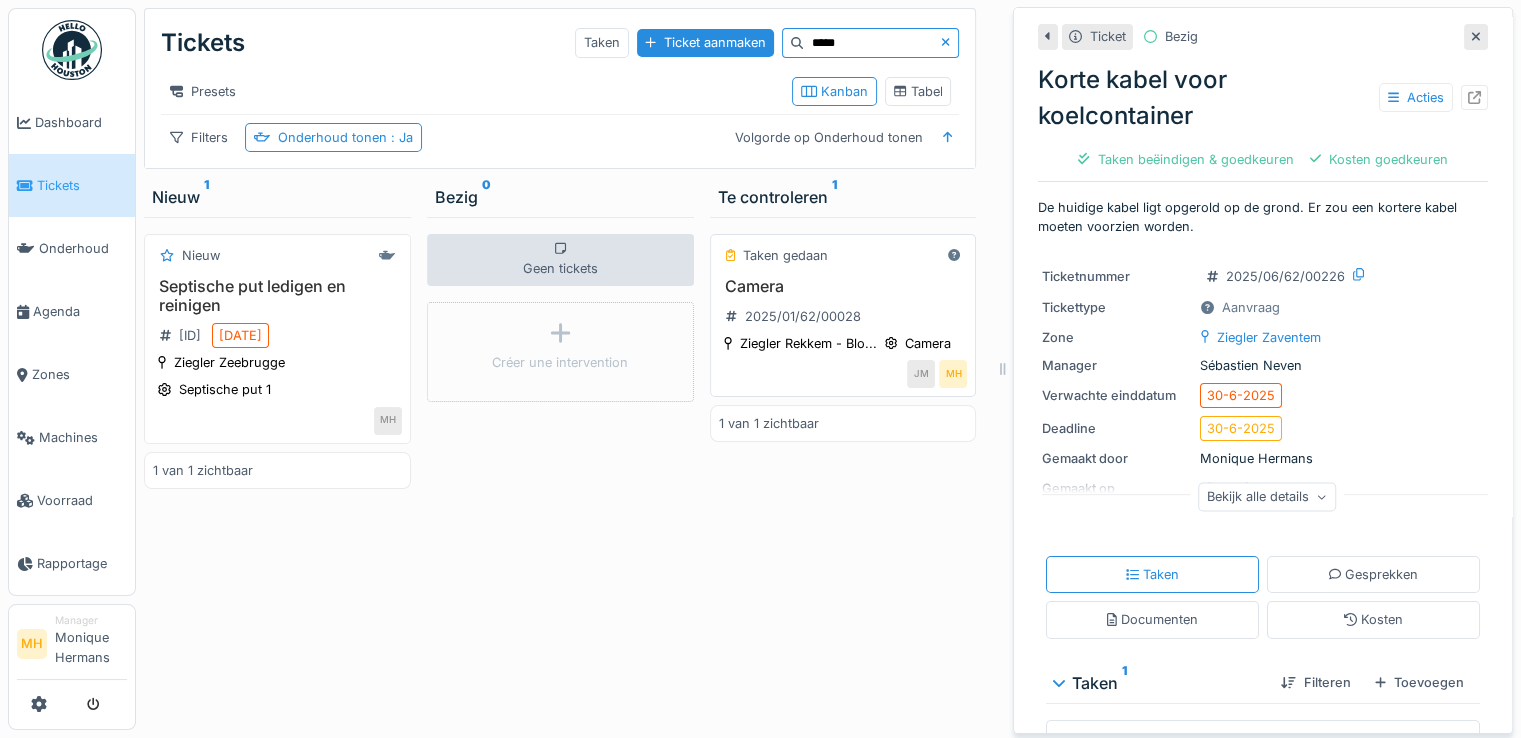 click on "Camera" at bounding box center [843, 286] 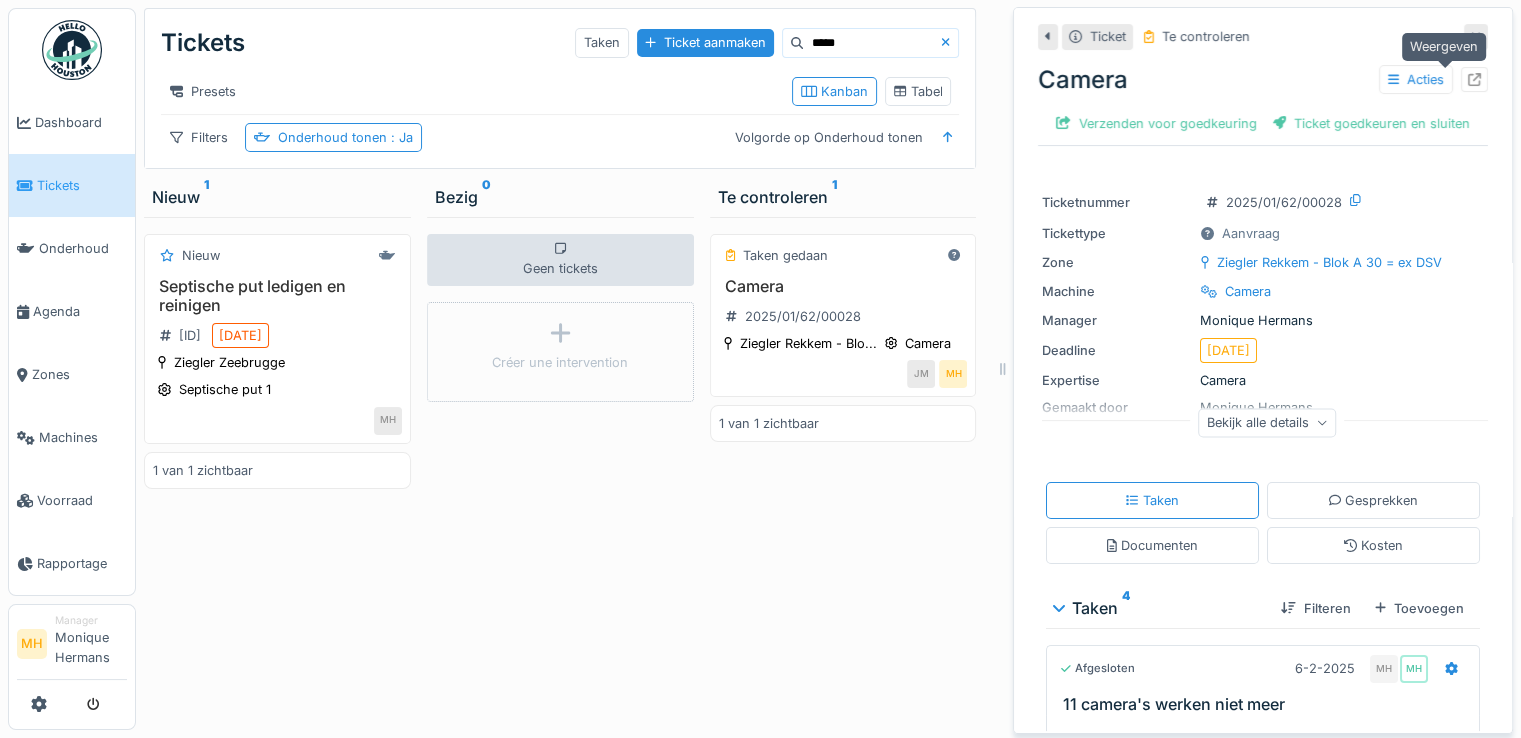 click 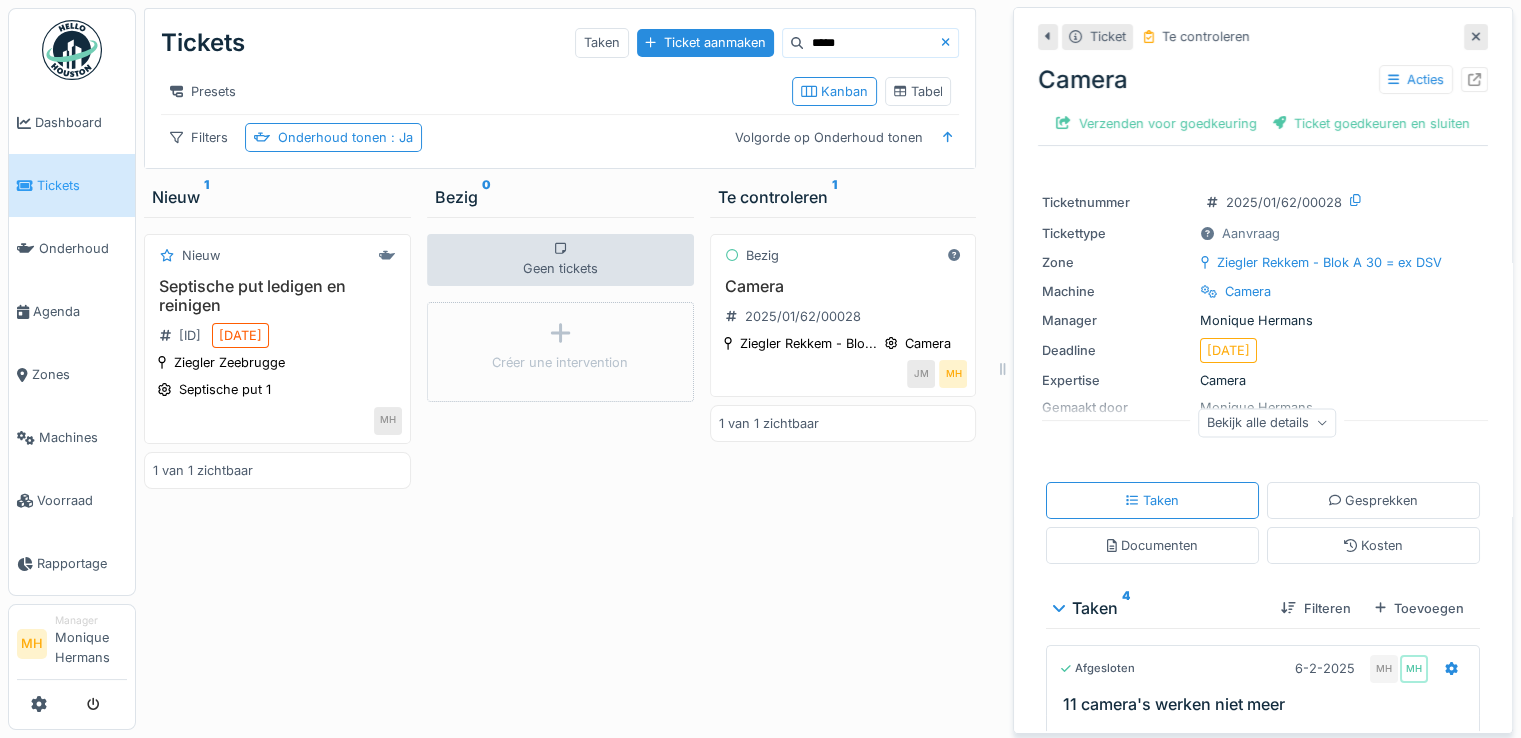 drag, startPoint x: 839, startPoint y: 41, endPoint x: 726, endPoint y: 57, distance: 114.12712 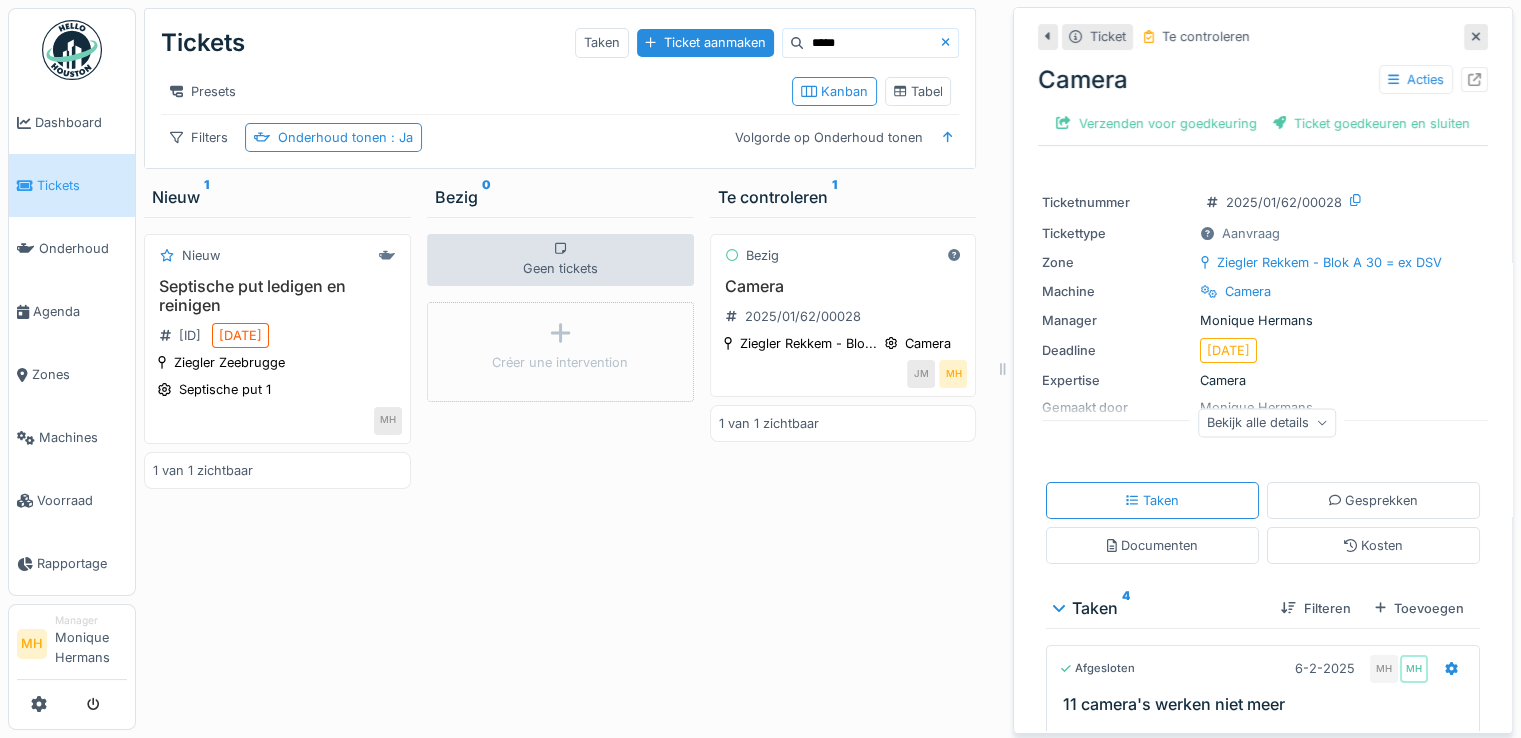 type on "*****" 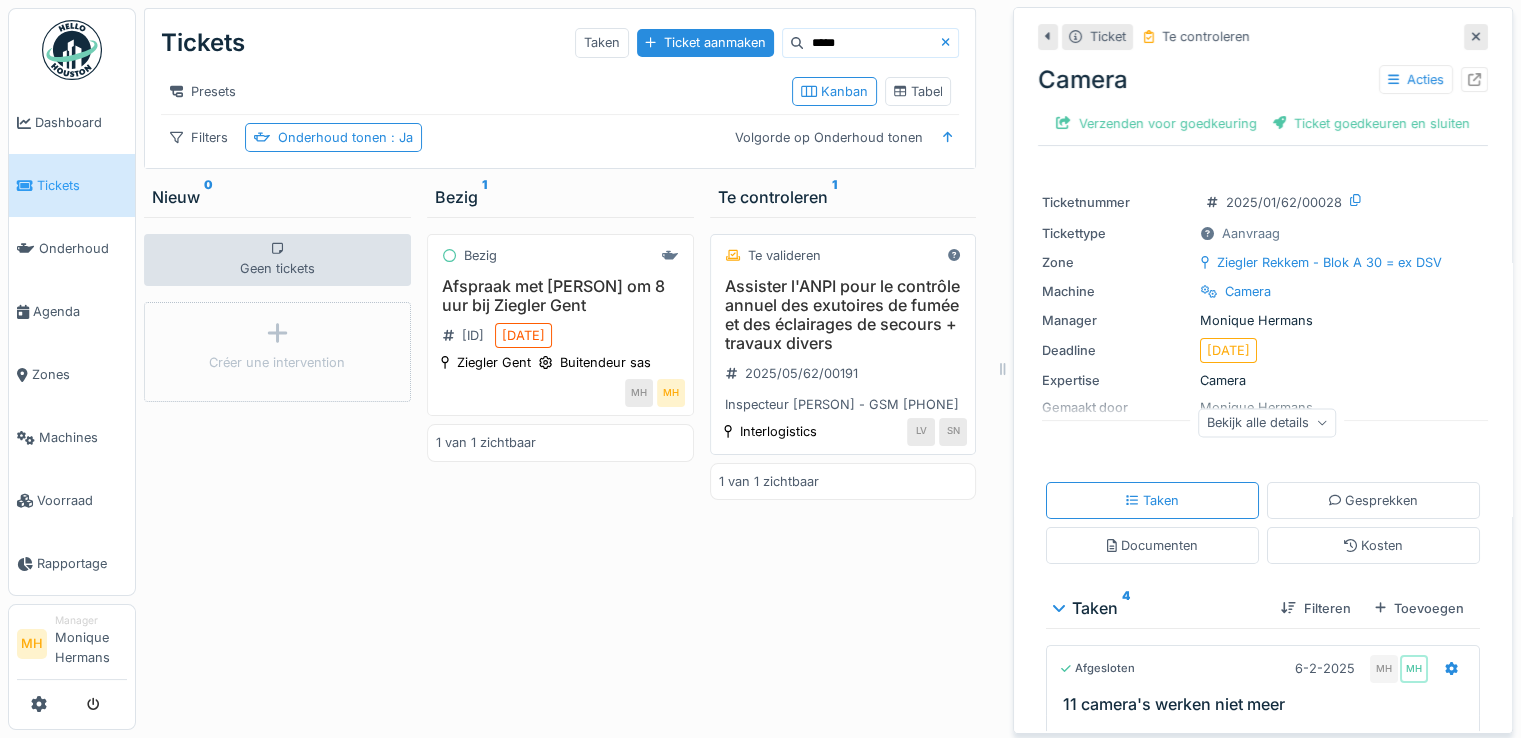 click on "Assister l'ANPI pour le contrôle annuel des exutoires de fumée et des éclairages de secours + travaux divers" at bounding box center (843, 315) 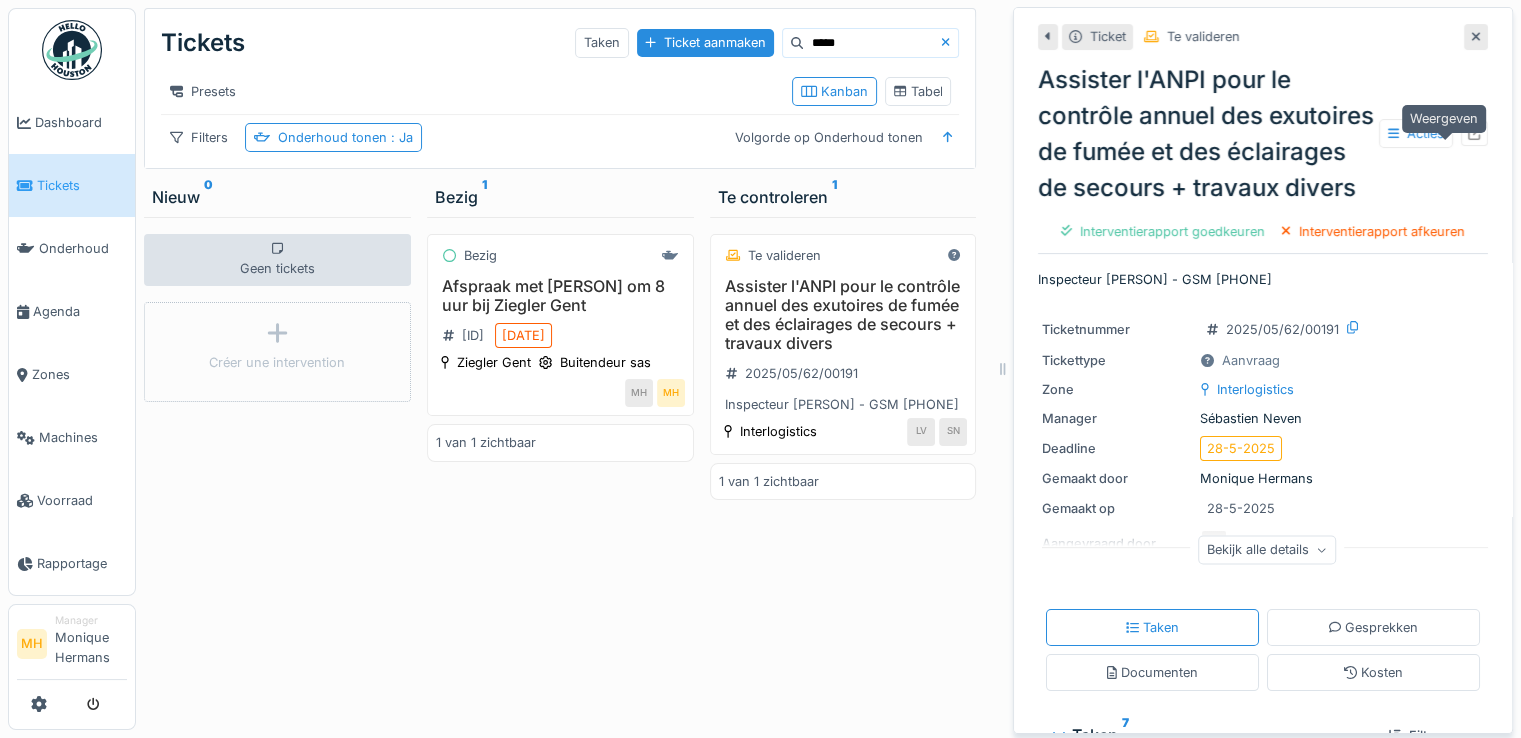 click 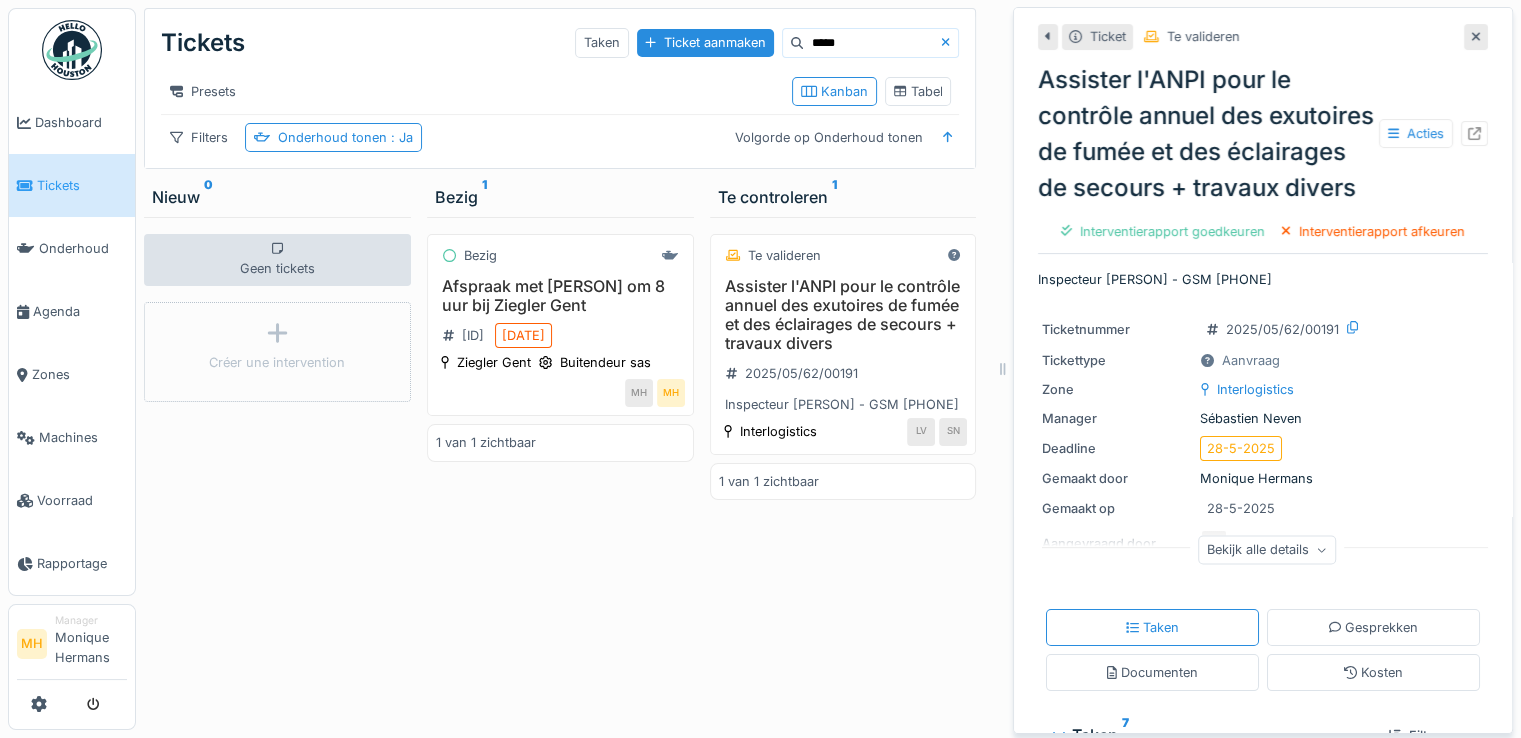 click on "Tickets" at bounding box center [82, 185] 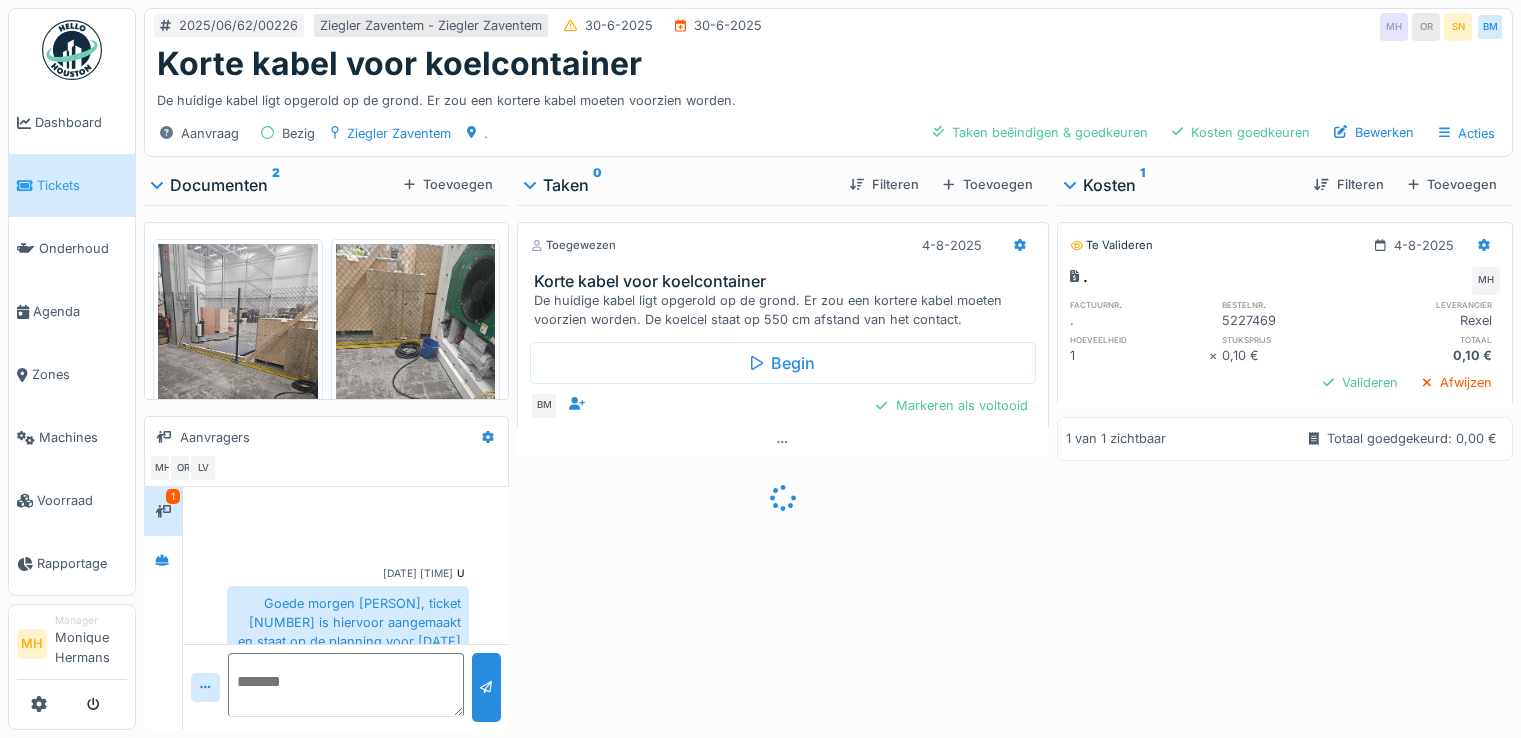 scroll, scrollTop: 0, scrollLeft: 0, axis: both 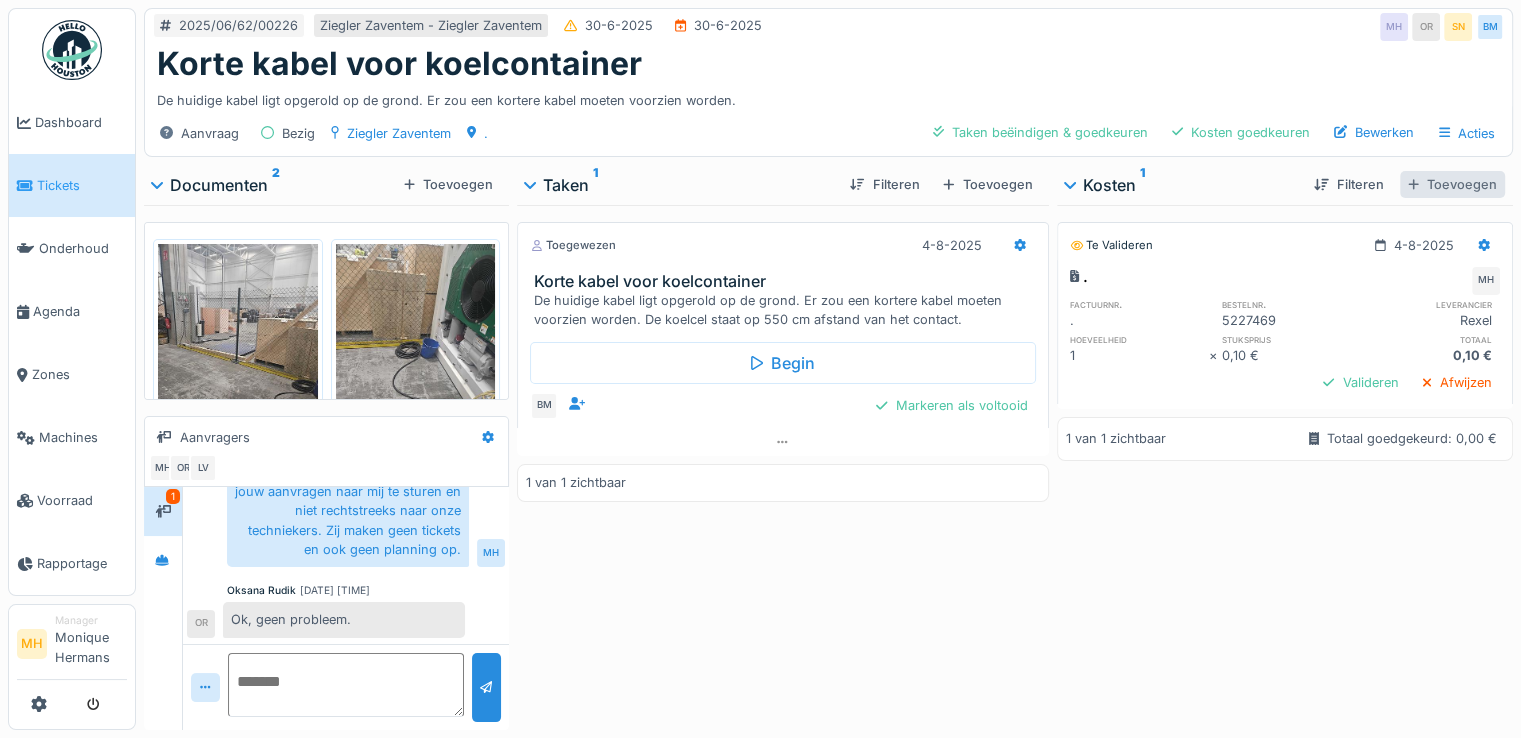 drag, startPoint x: 1424, startPoint y: 181, endPoint x: 1417, endPoint y: 190, distance: 11.401754 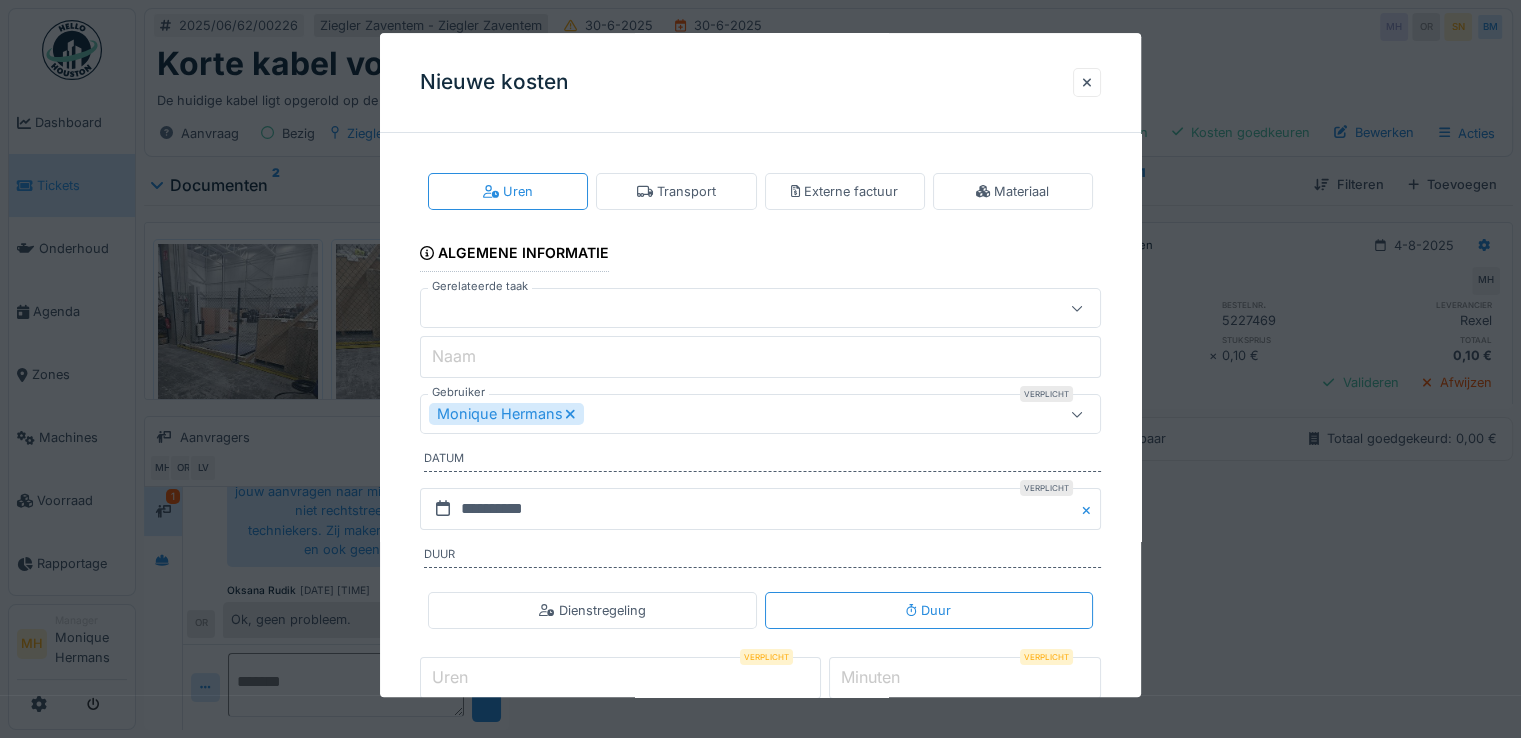 click on "Naam" at bounding box center [760, 358] 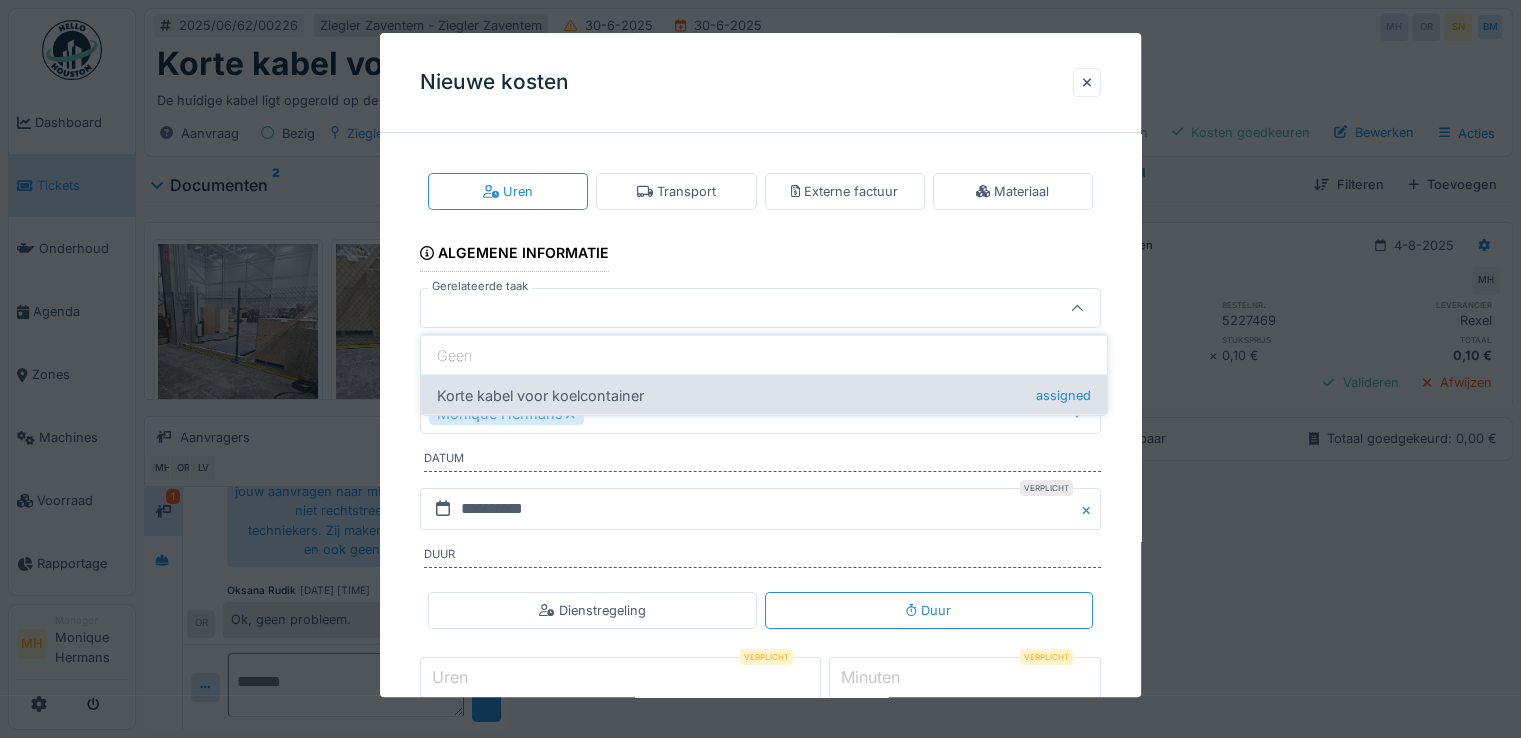 click on "Korte kabel voor koelcontainer assigned" at bounding box center [764, 395] 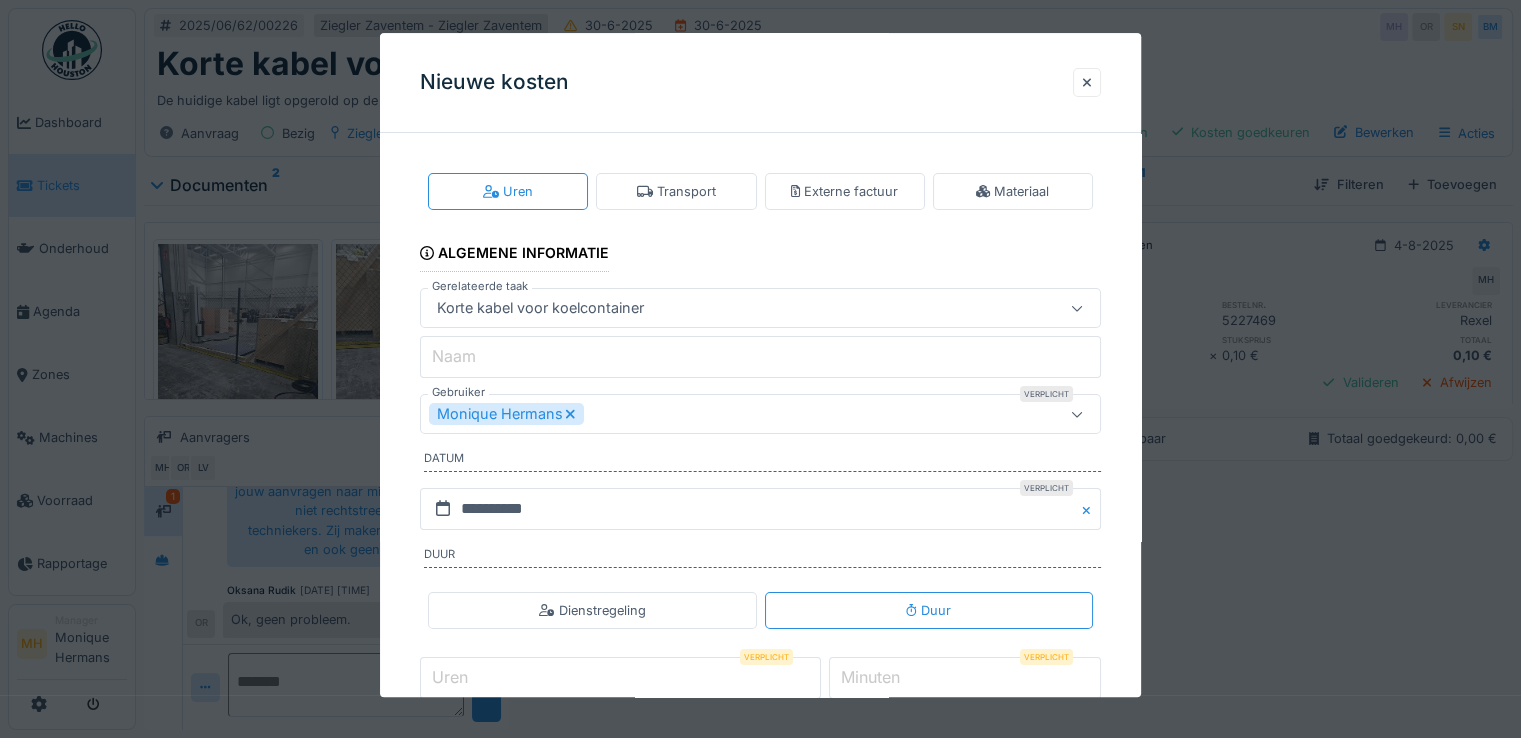 click 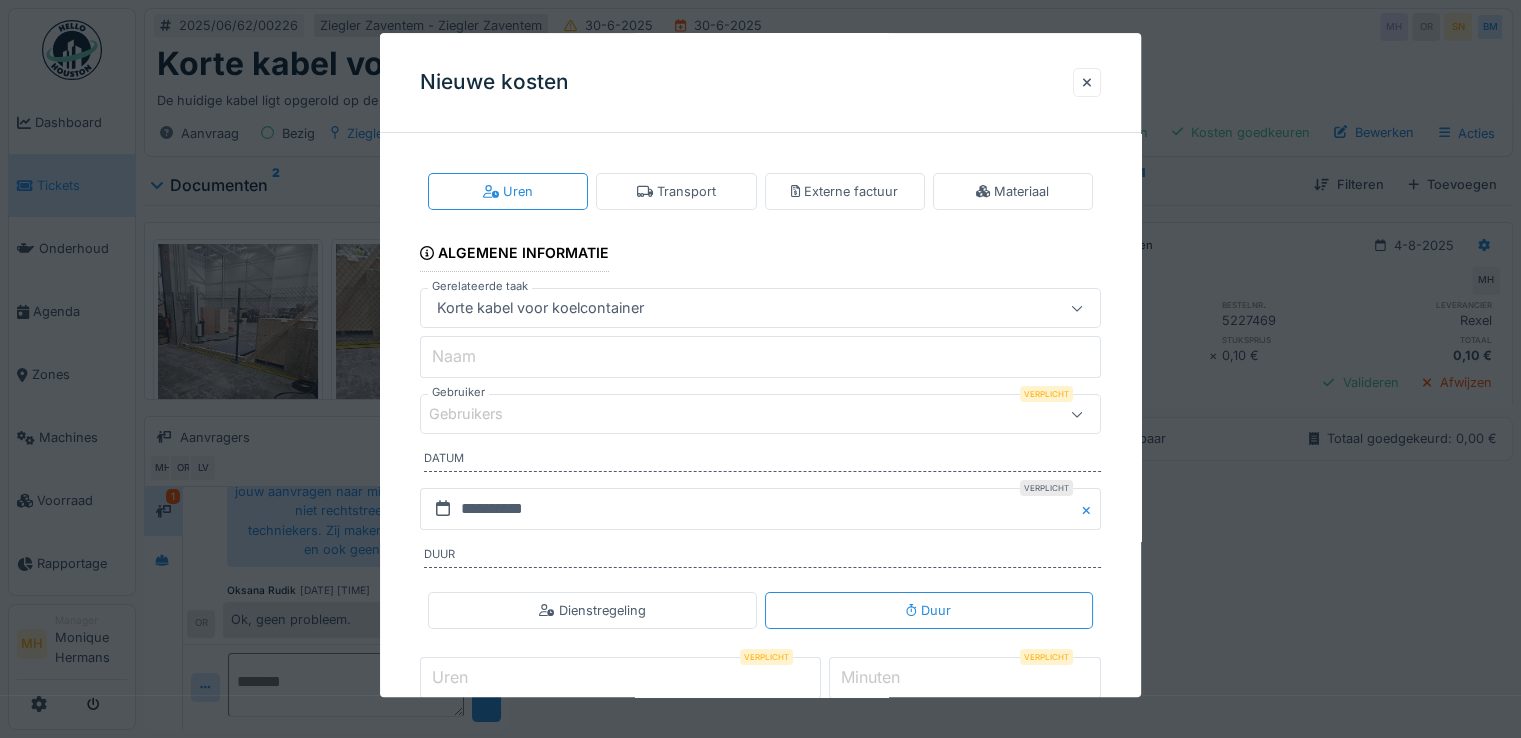 click on "Gebruikers" at bounding box center (480, 415) 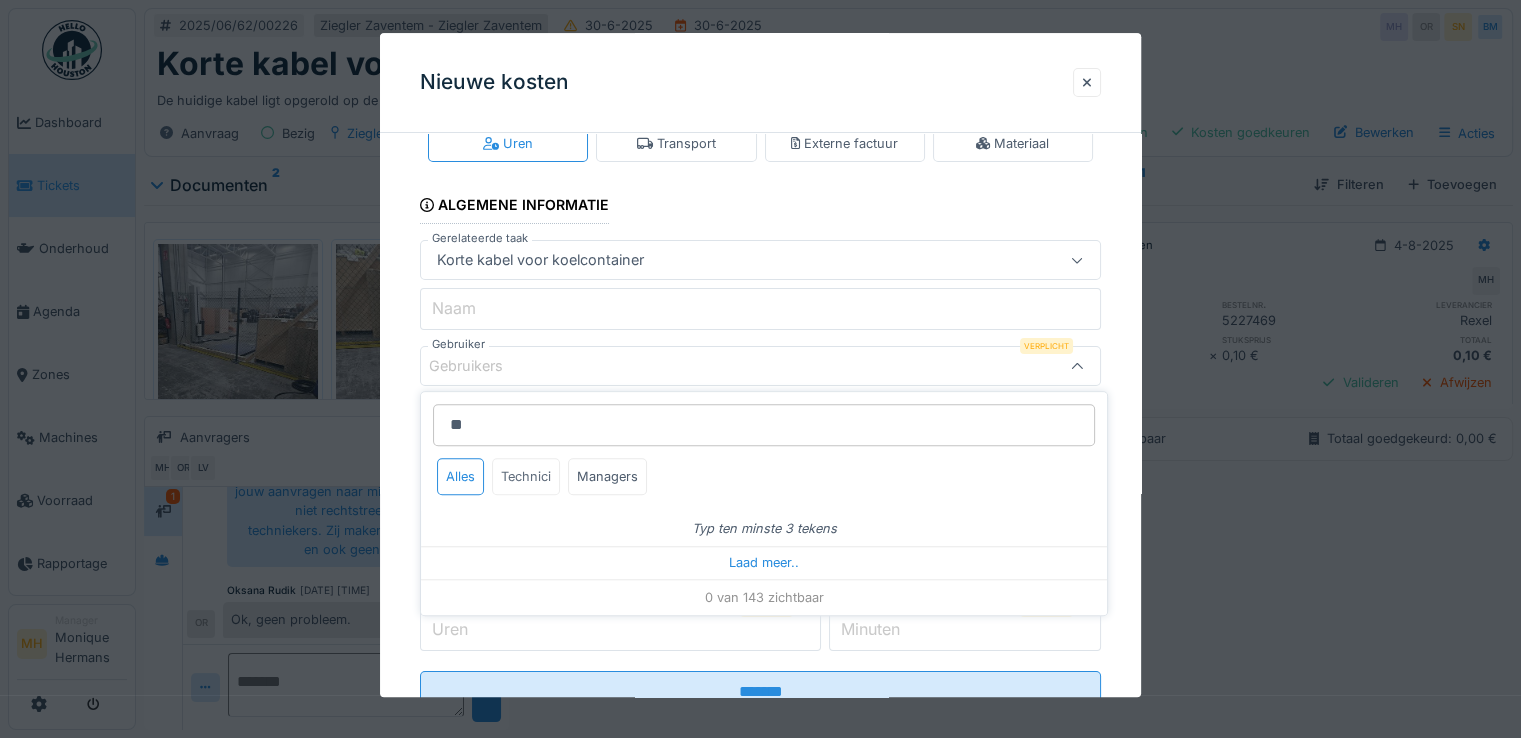 type on "**" 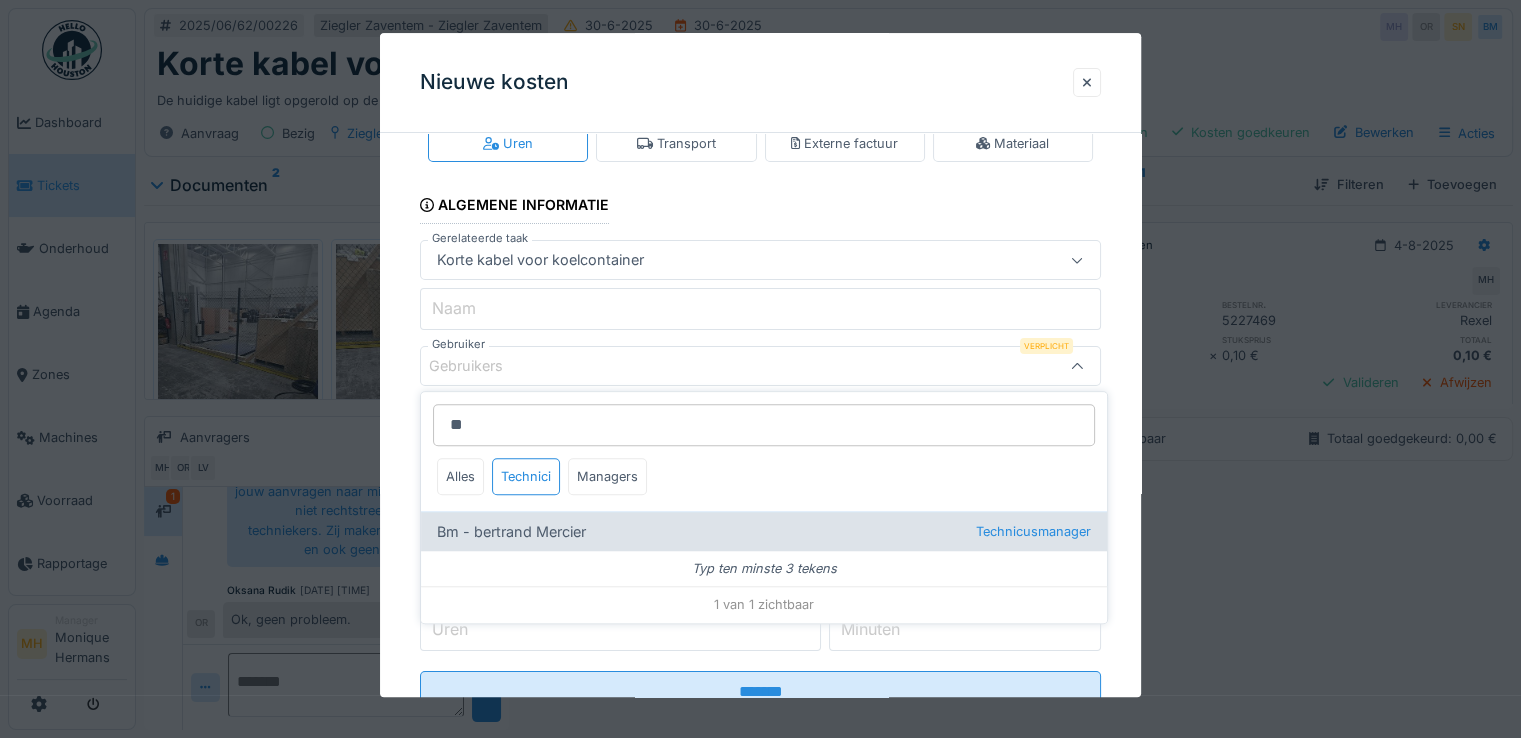 click on "Bm - [PERSON] Technicusmanager" at bounding box center [764, 531] 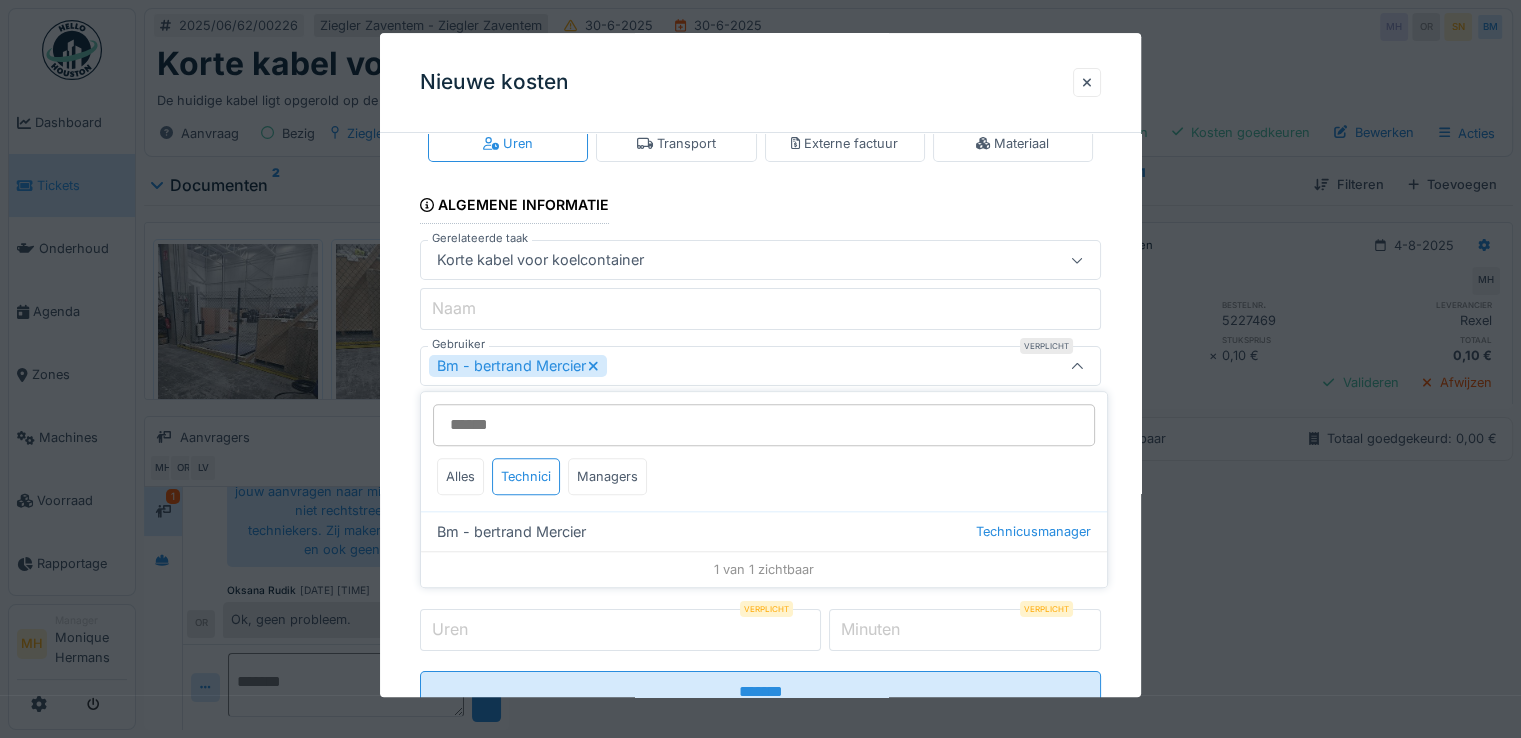 click on "**********" at bounding box center (760, 435) 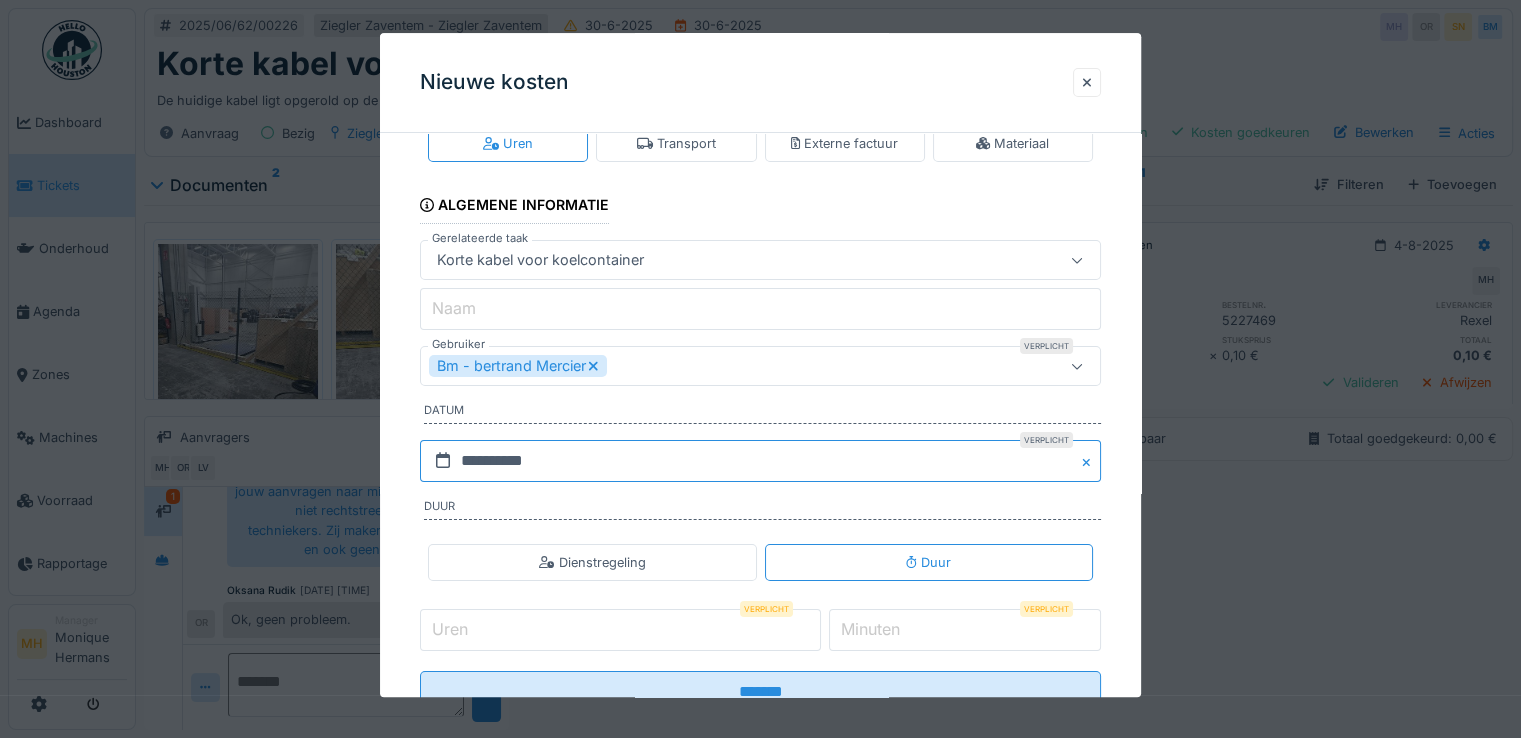 click on "**********" at bounding box center [760, 461] 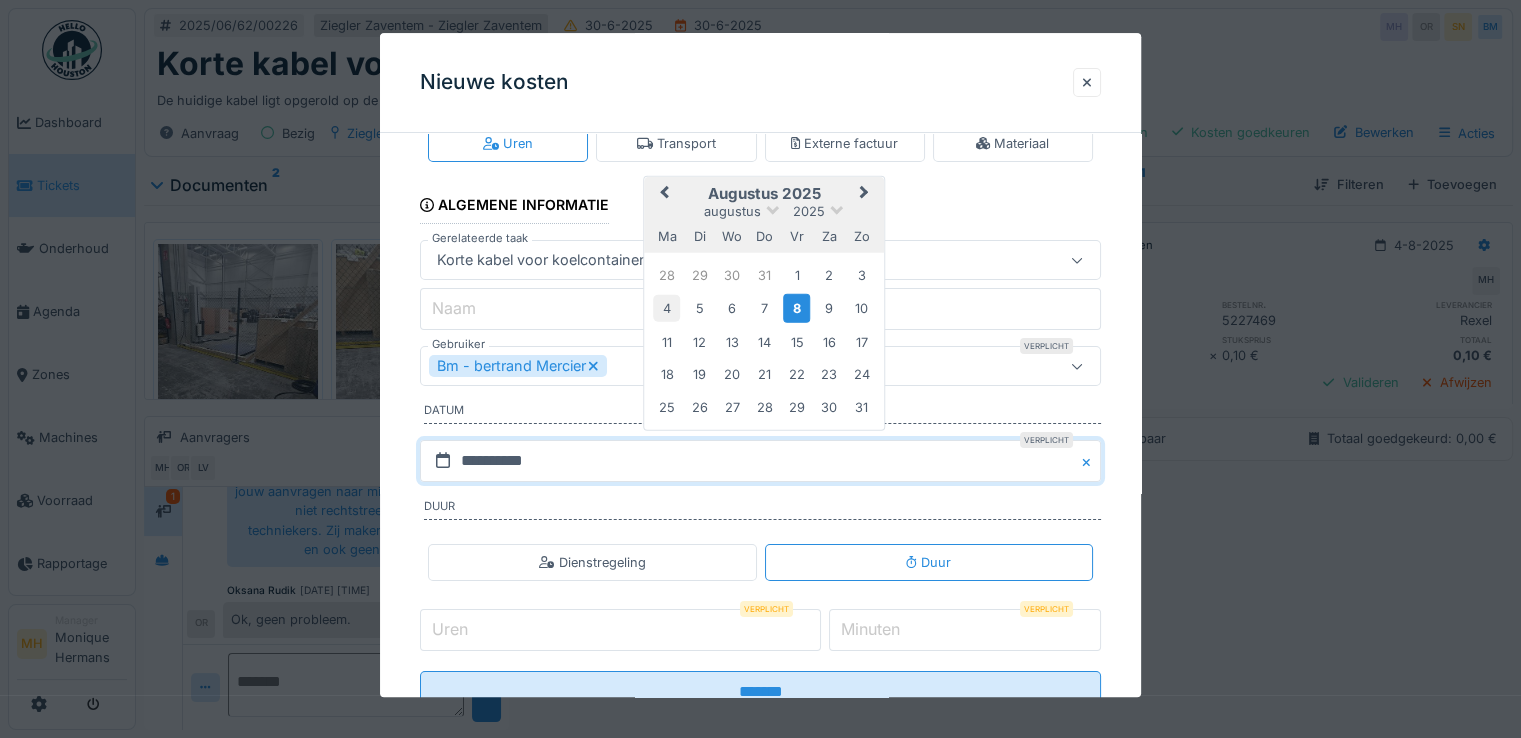 click on "4" at bounding box center [666, 308] 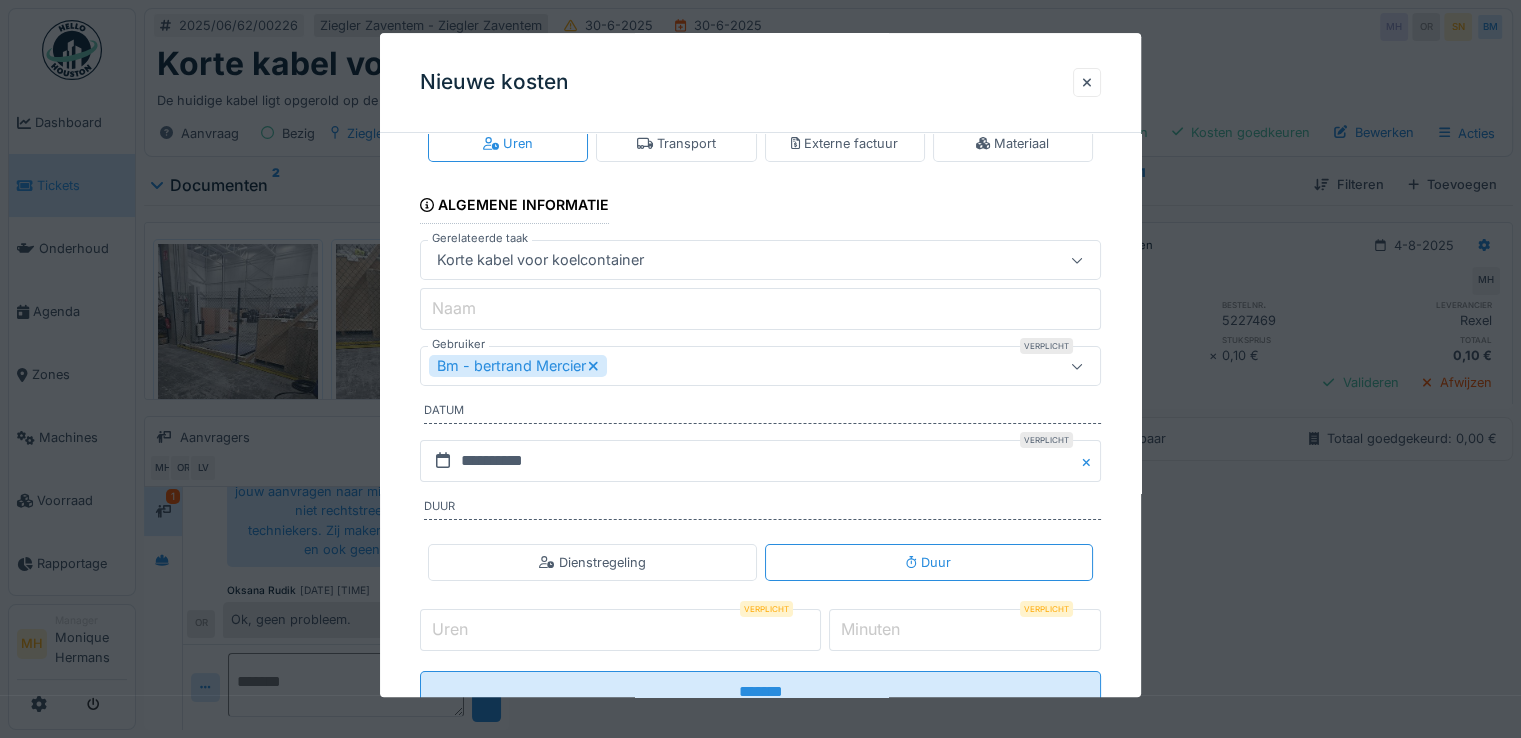 click on "Uren" at bounding box center [620, 630] 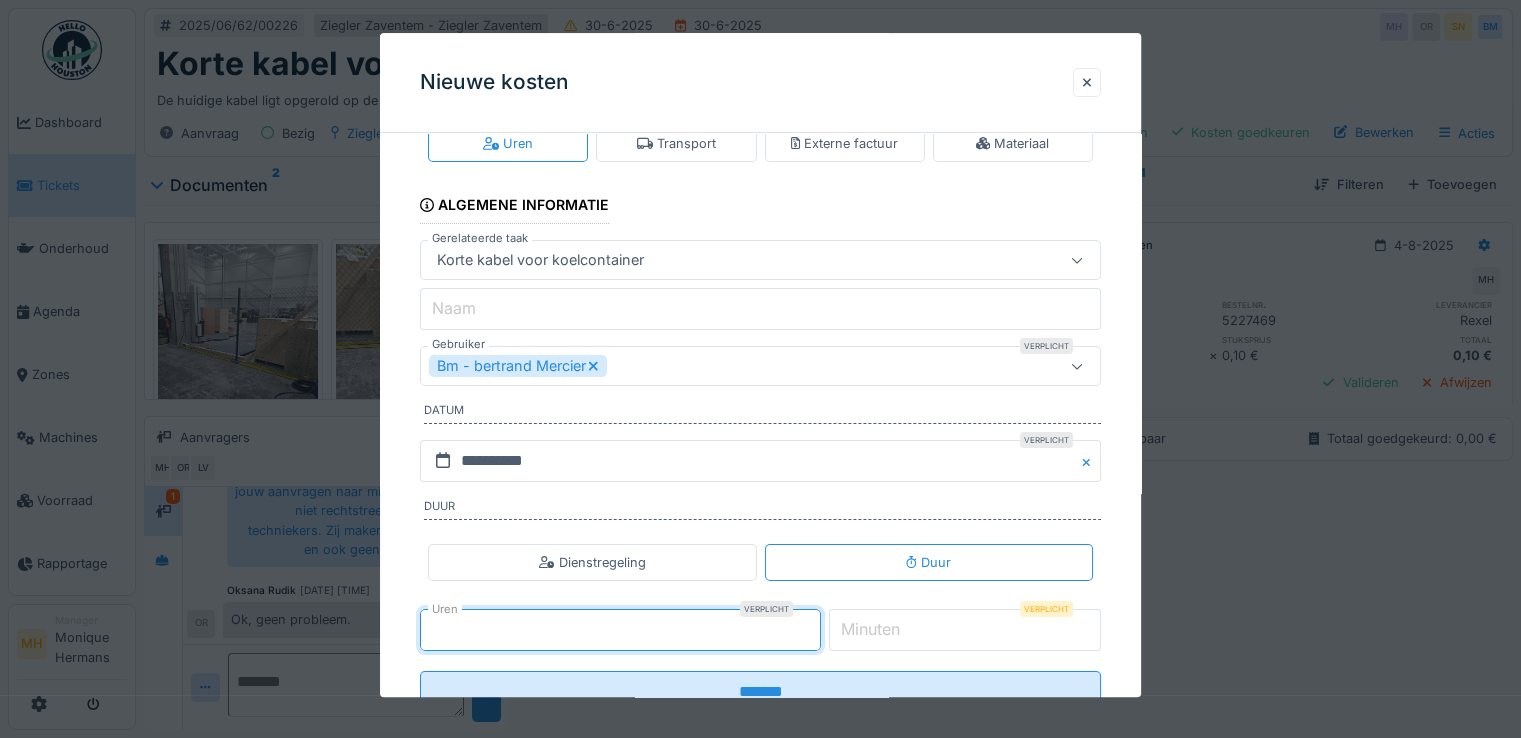 type on "*" 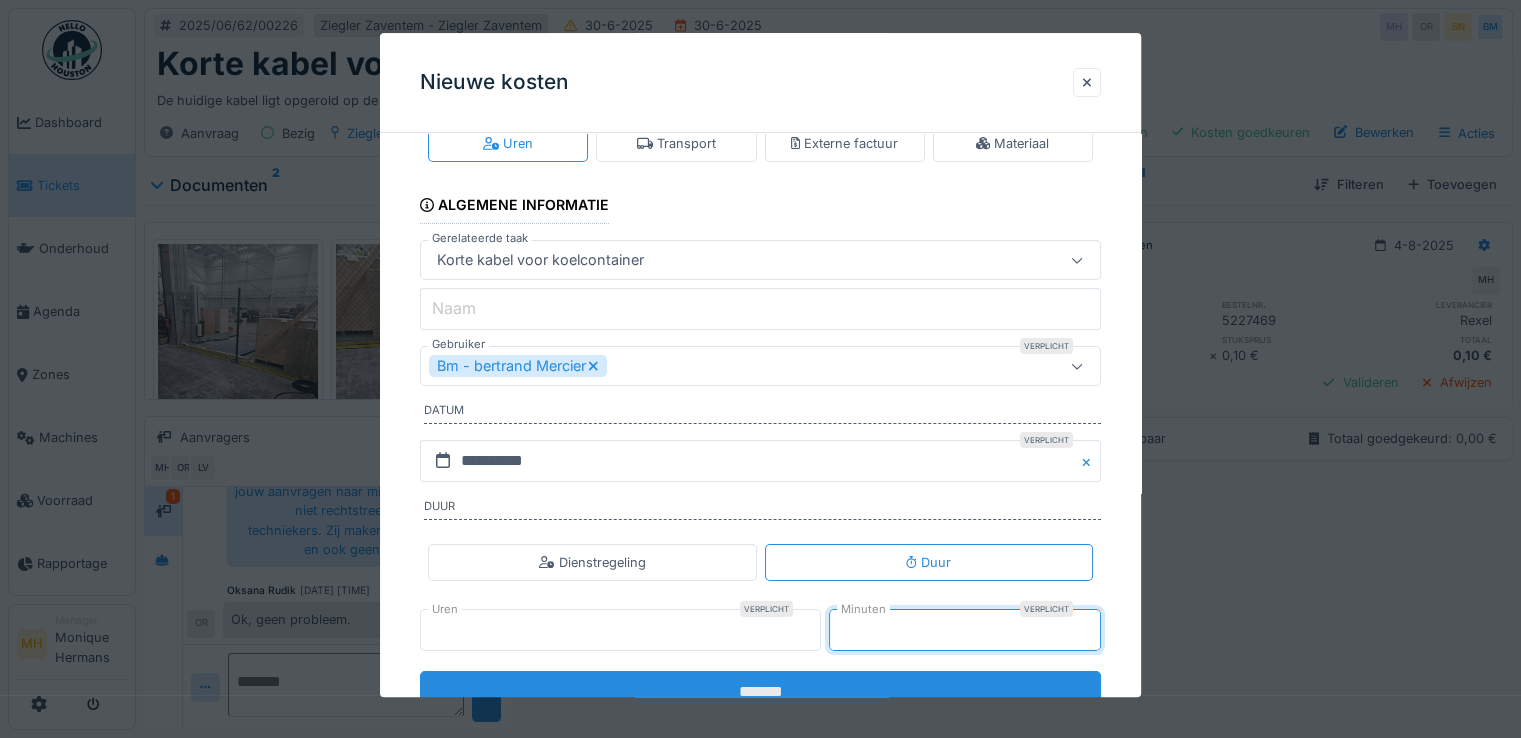 type on "**" 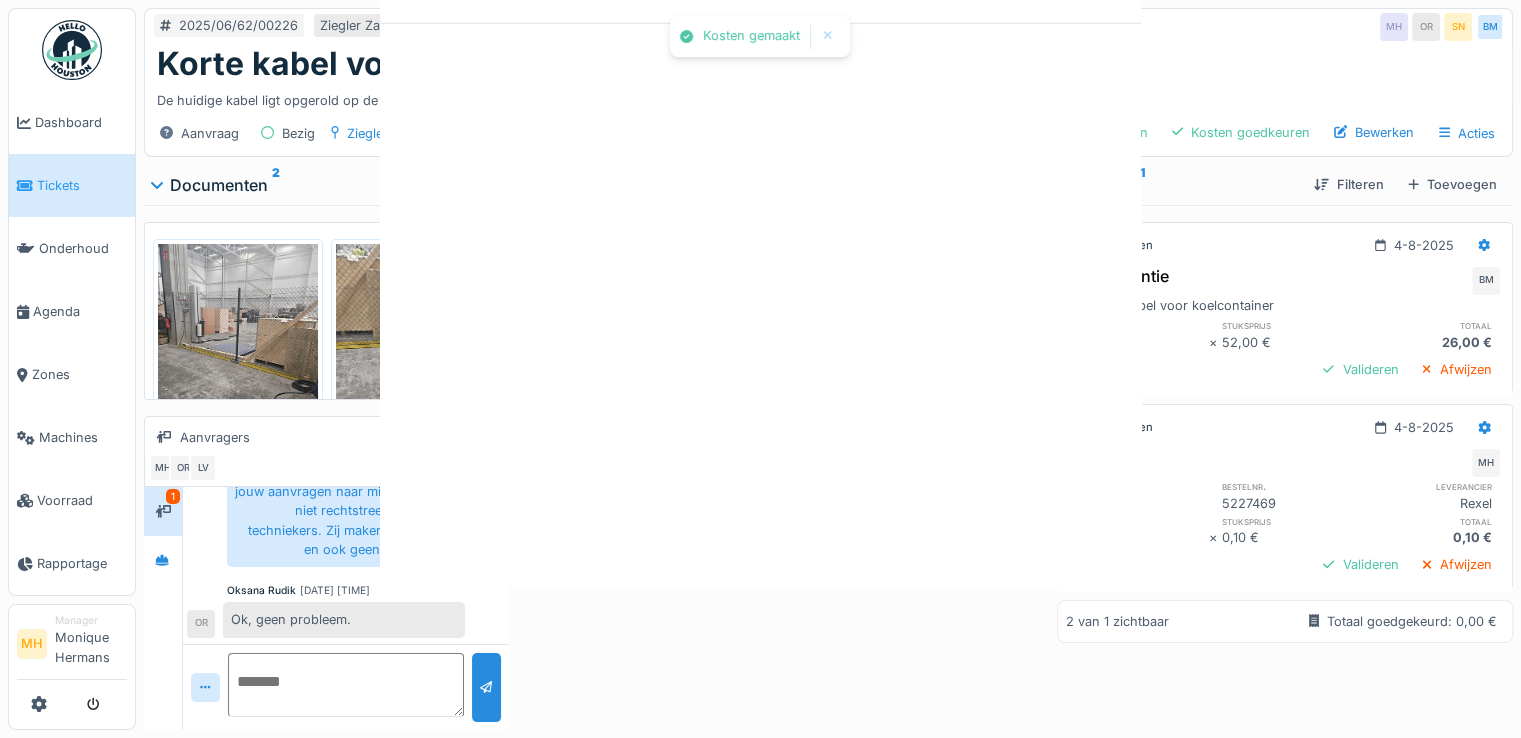 scroll, scrollTop: 0, scrollLeft: 0, axis: both 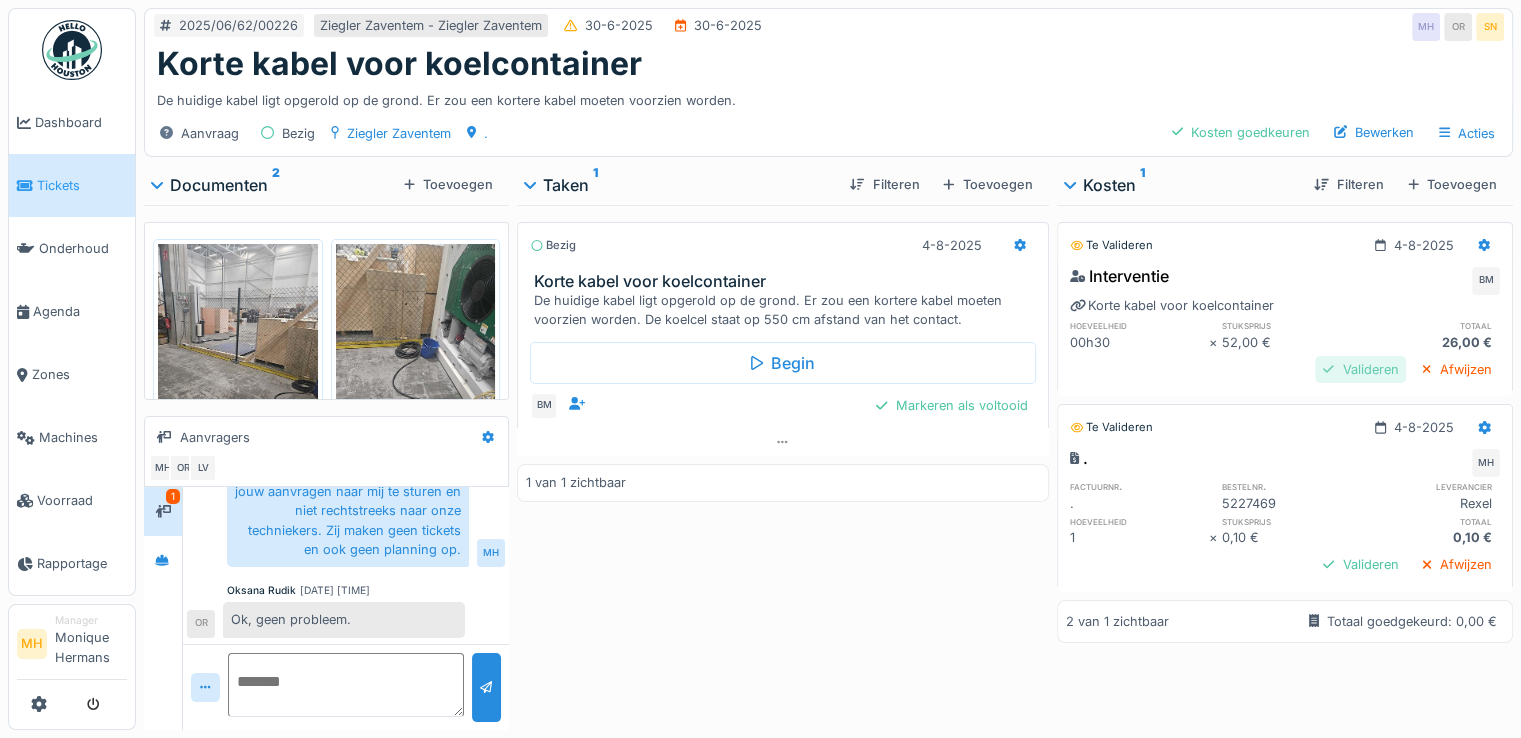 click on "Valideren" at bounding box center [1360, 369] 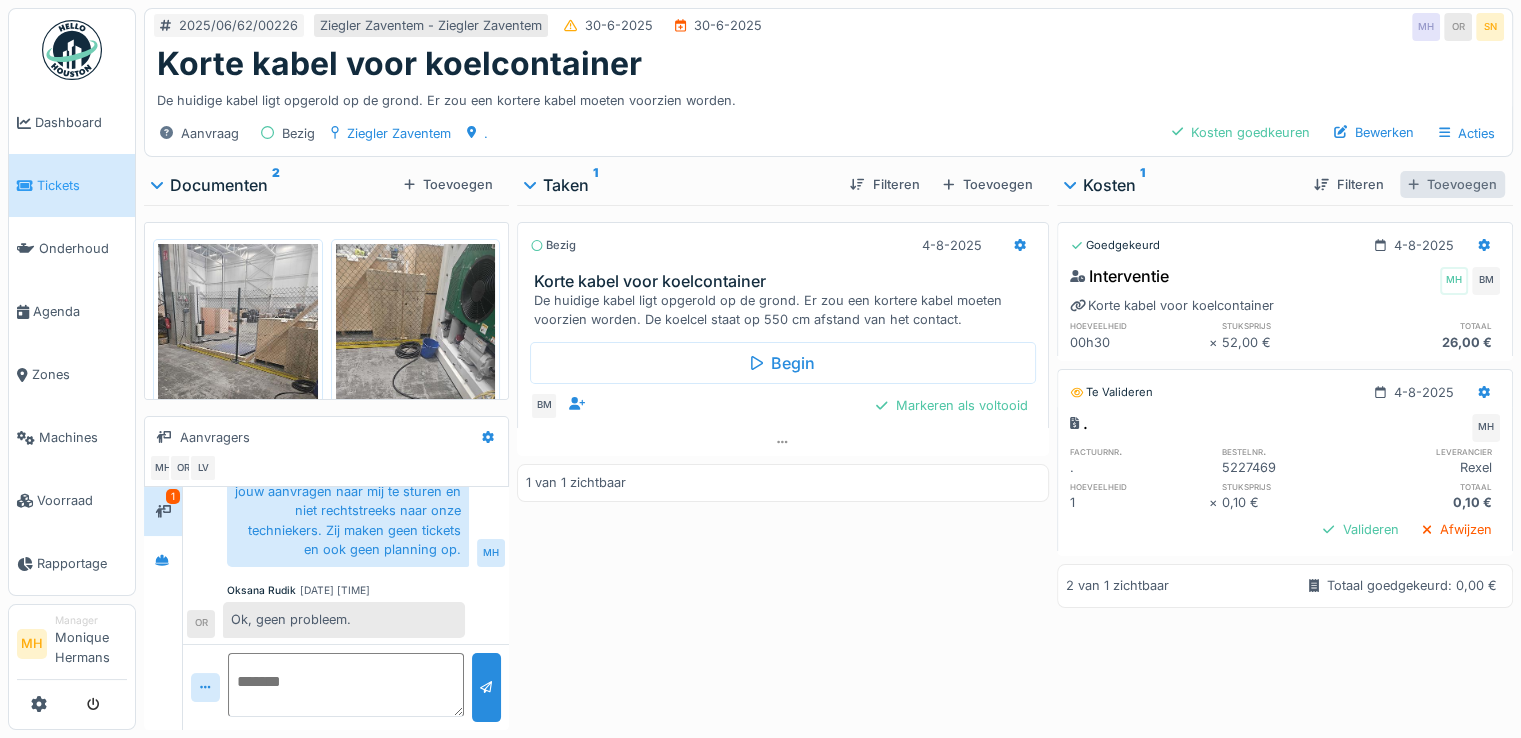 click on "Toevoegen" at bounding box center (1452, 184) 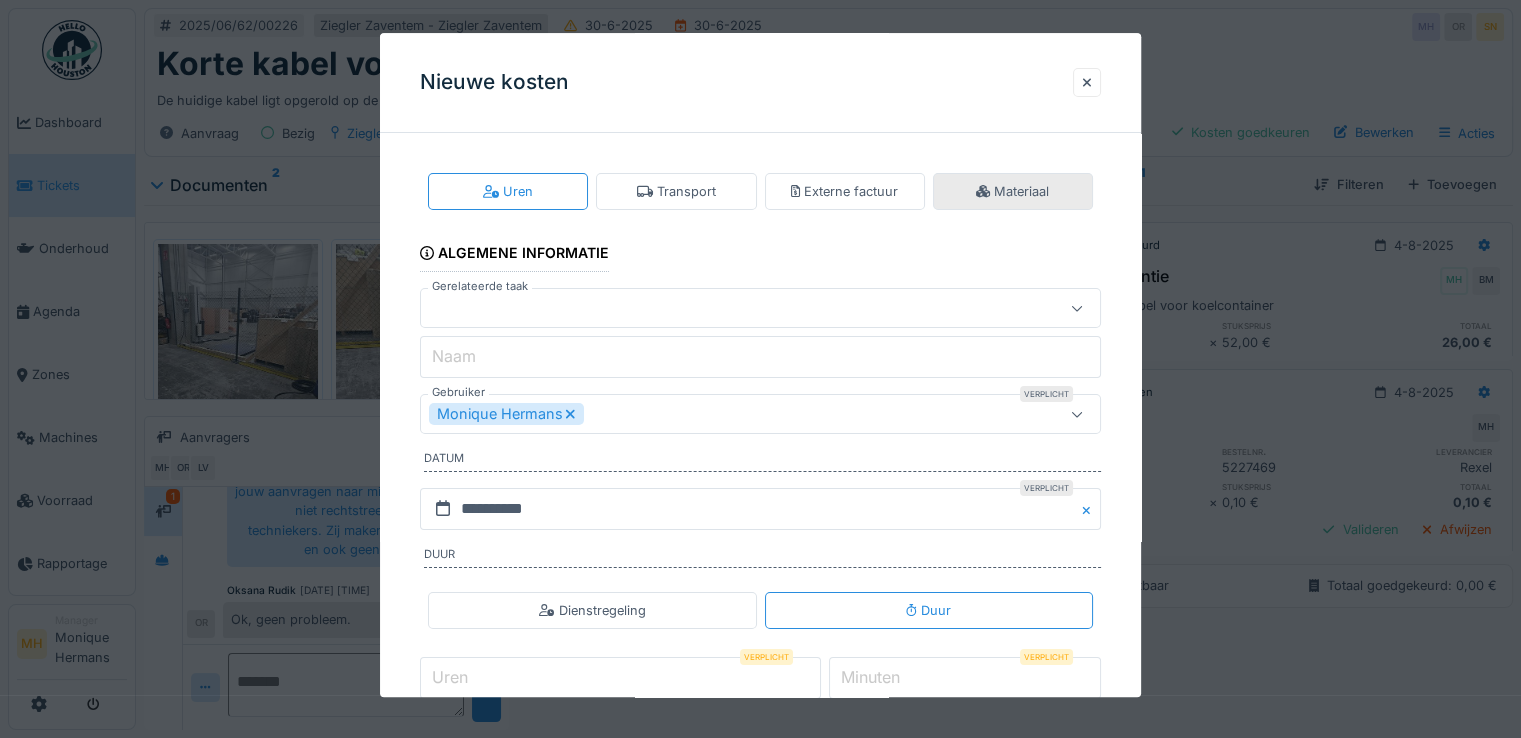 click on "Materiaal" at bounding box center [1012, 191] 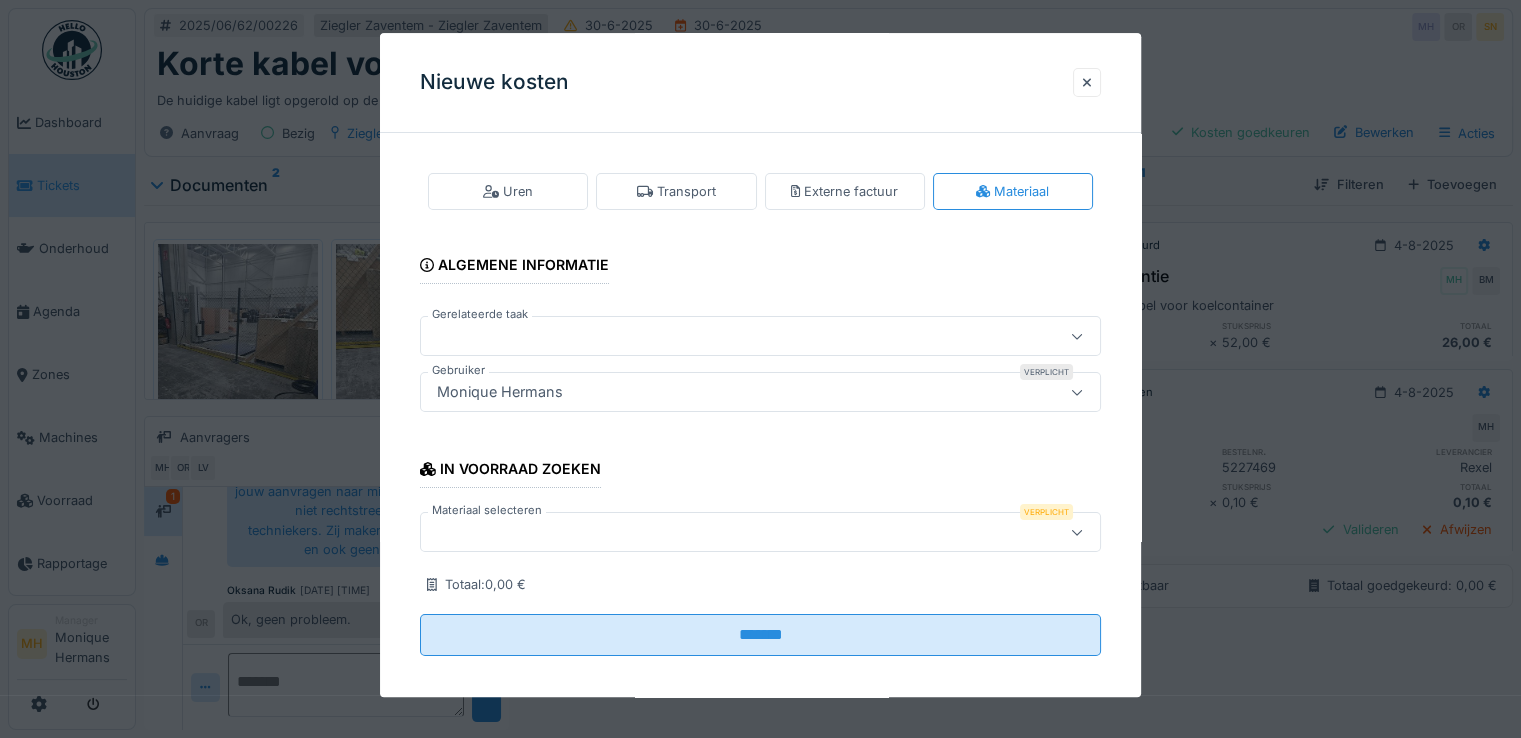 click at bounding box center (719, 533) 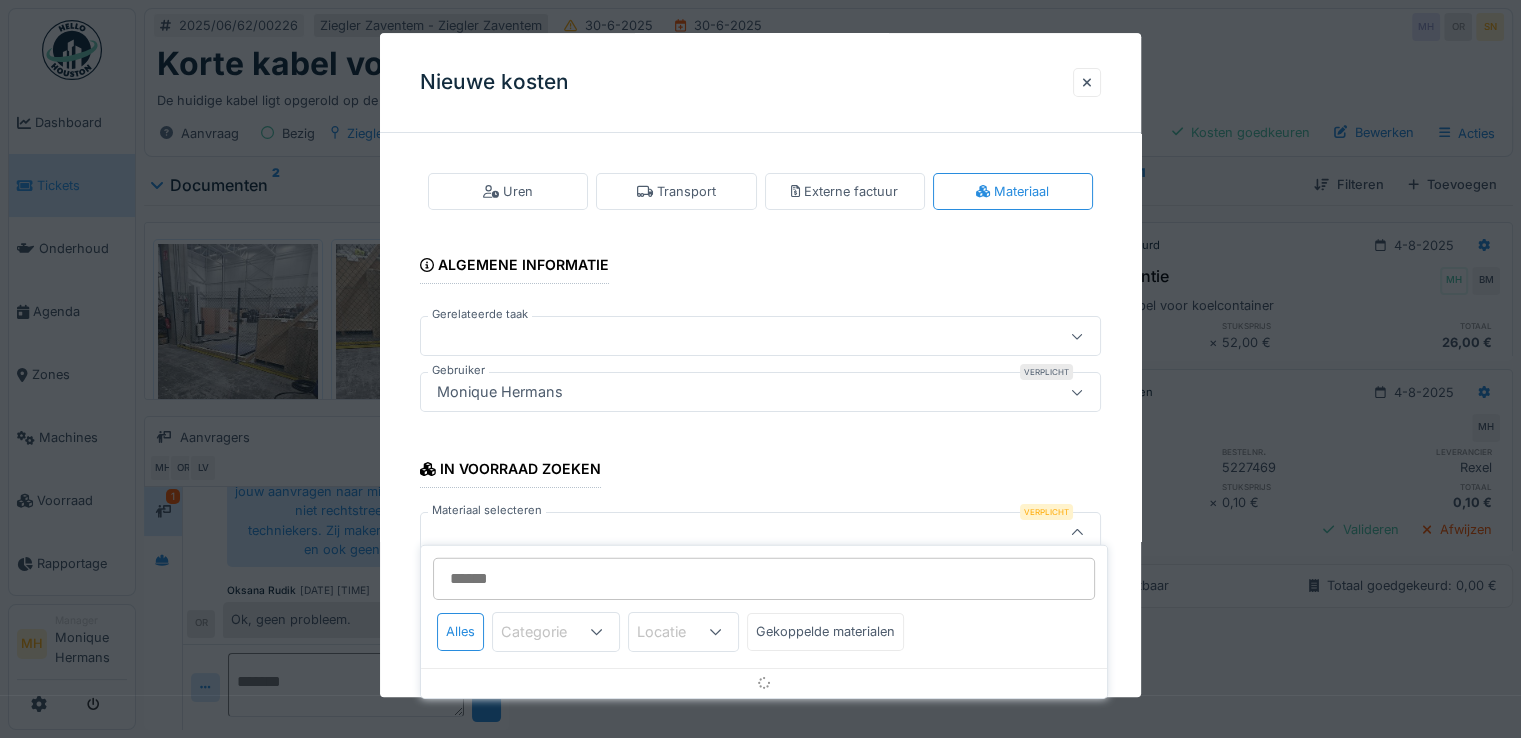scroll, scrollTop: 12, scrollLeft: 0, axis: vertical 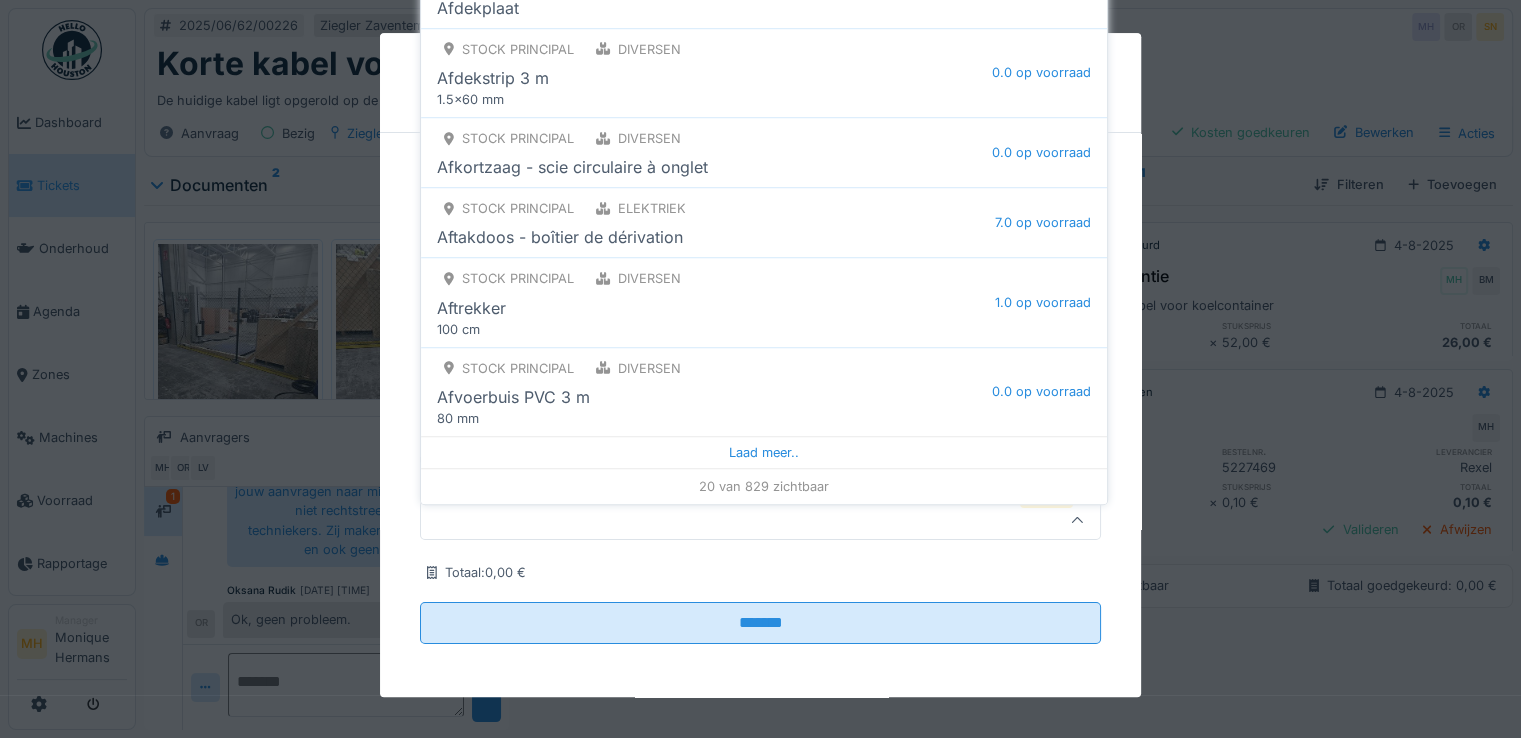 click at bounding box center [719, 521] 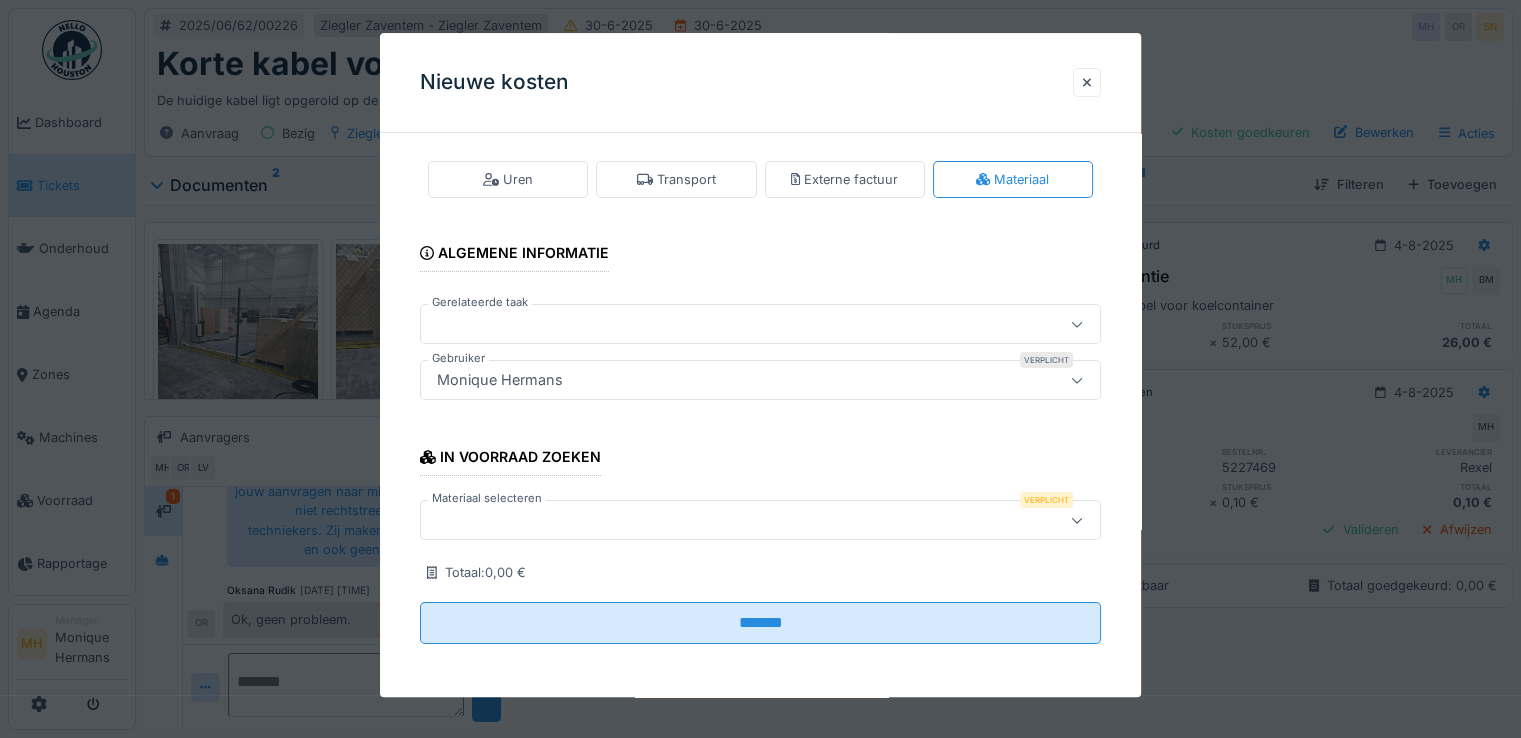 click at bounding box center (719, 521) 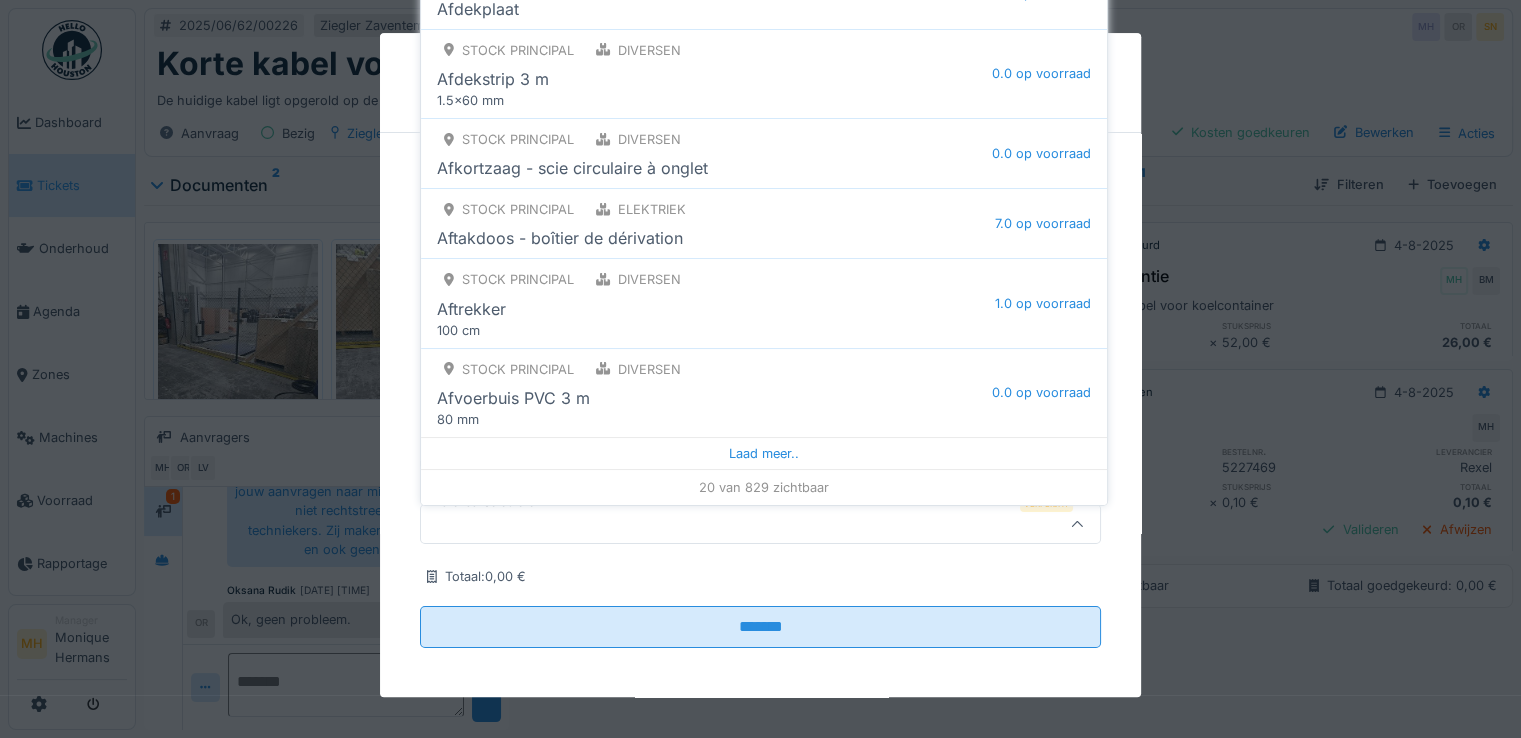 scroll, scrollTop: 0, scrollLeft: 0, axis: both 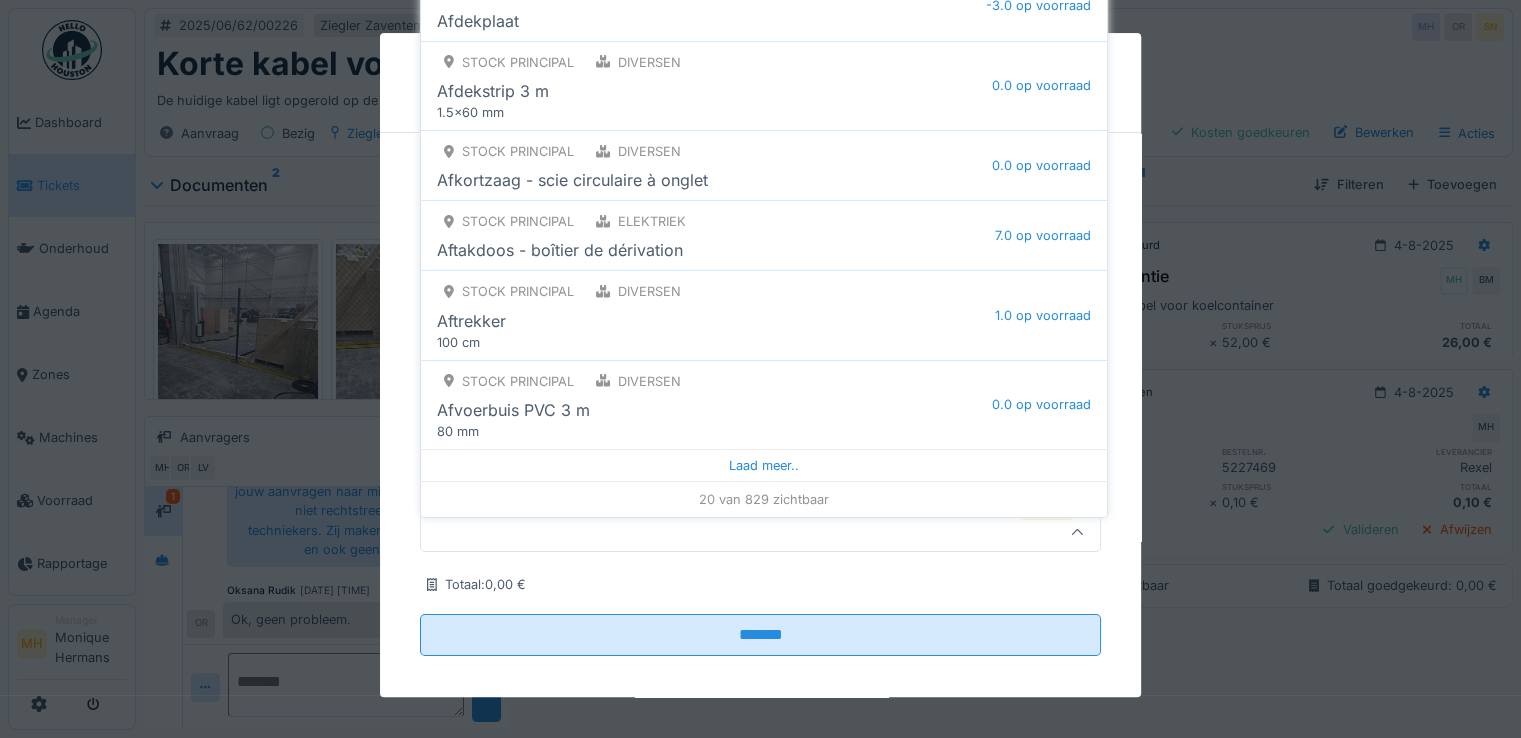 click at bounding box center [760, 533] 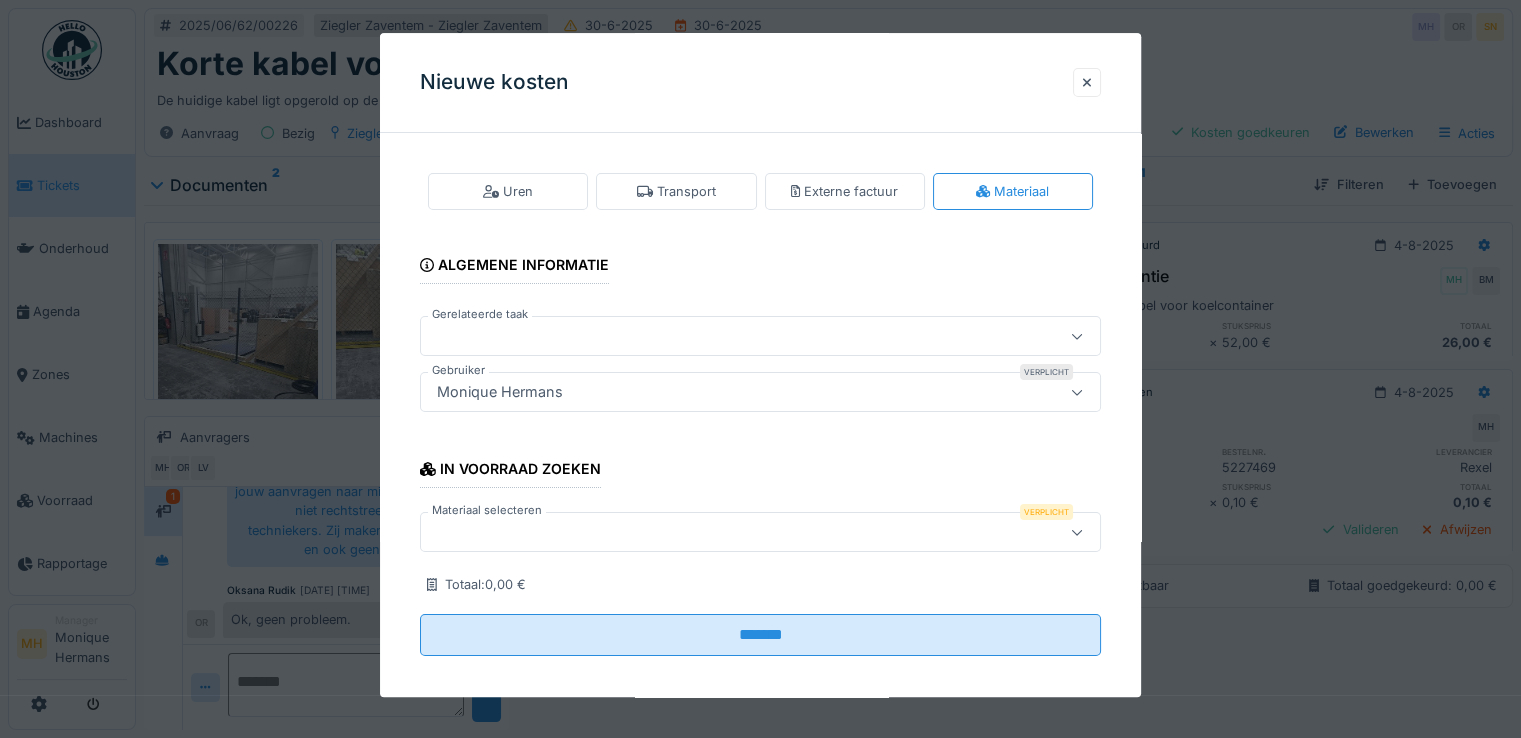 click 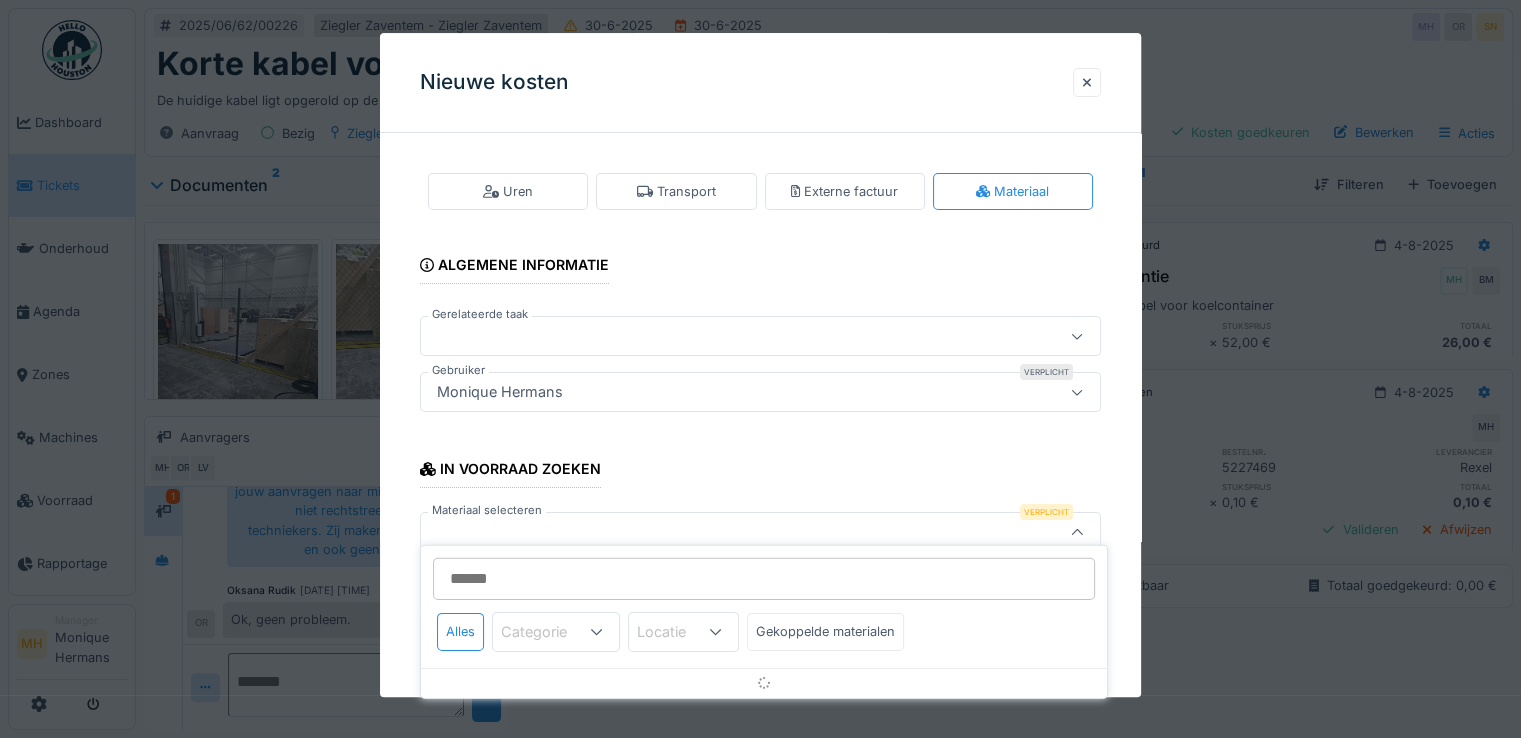 scroll, scrollTop: 12, scrollLeft: 0, axis: vertical 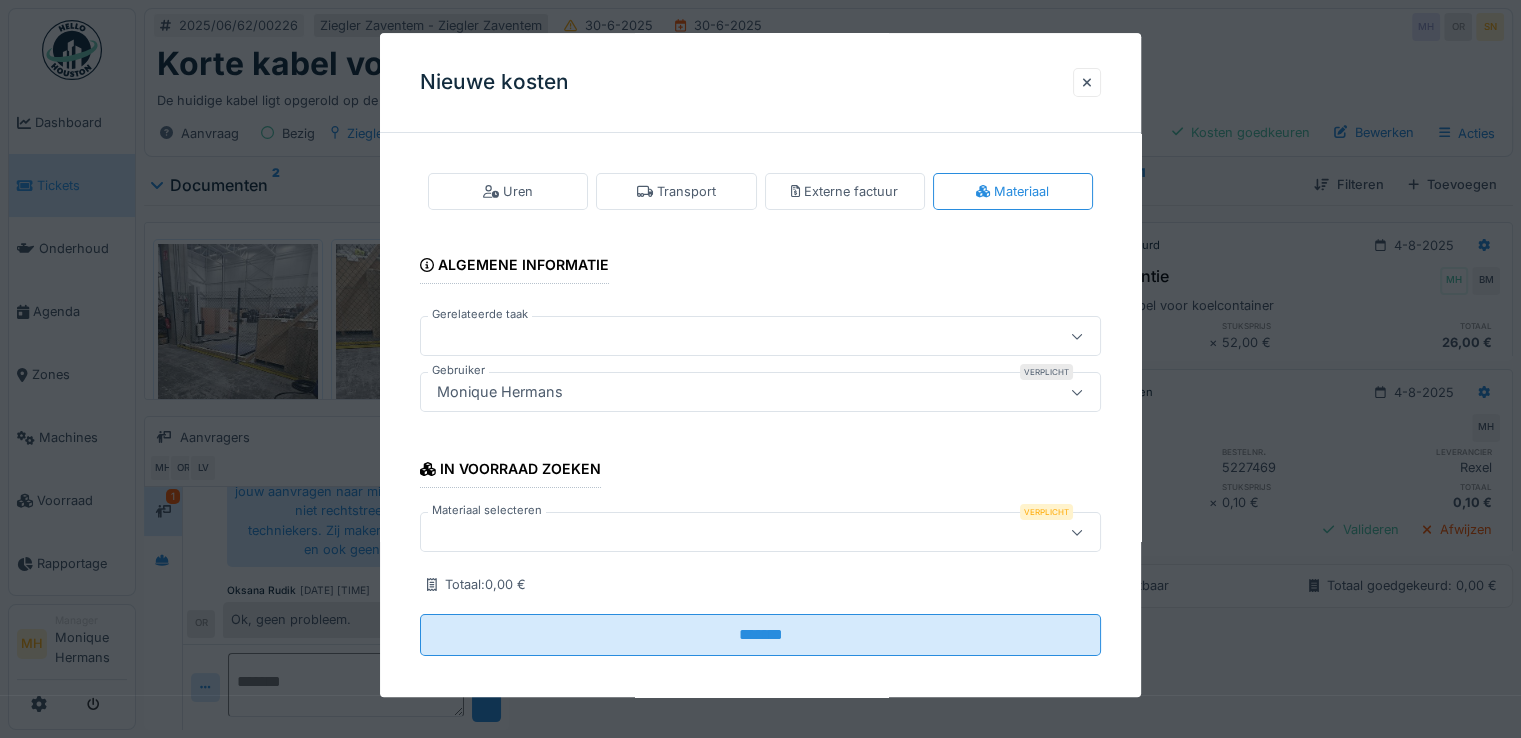 drag, startPoint x: 1067, startPoint y: 566, endPoint x: 875, endPoint y: 590, distance: 193.49419 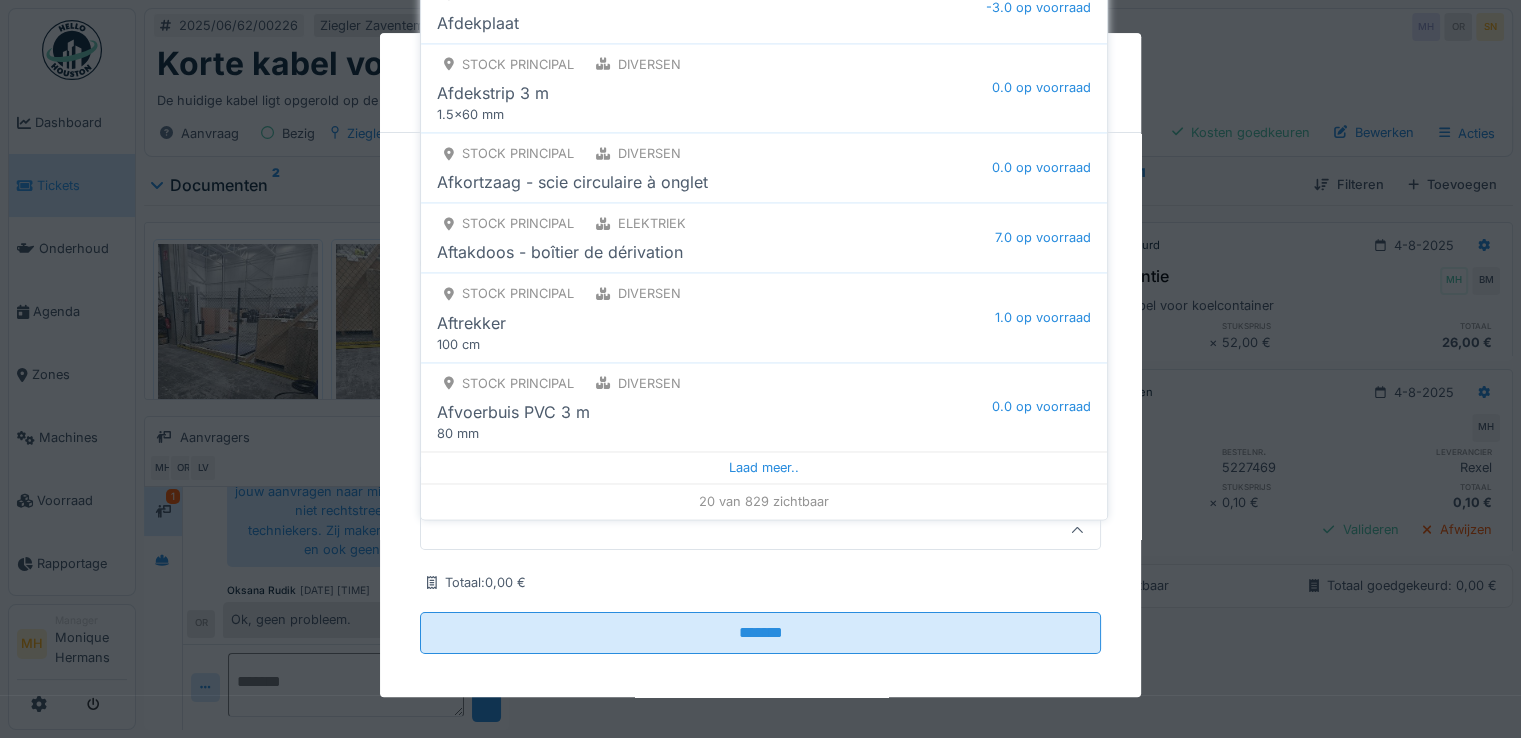 scroll, scrollTop: 0, scrollLeft: 0, axis: both 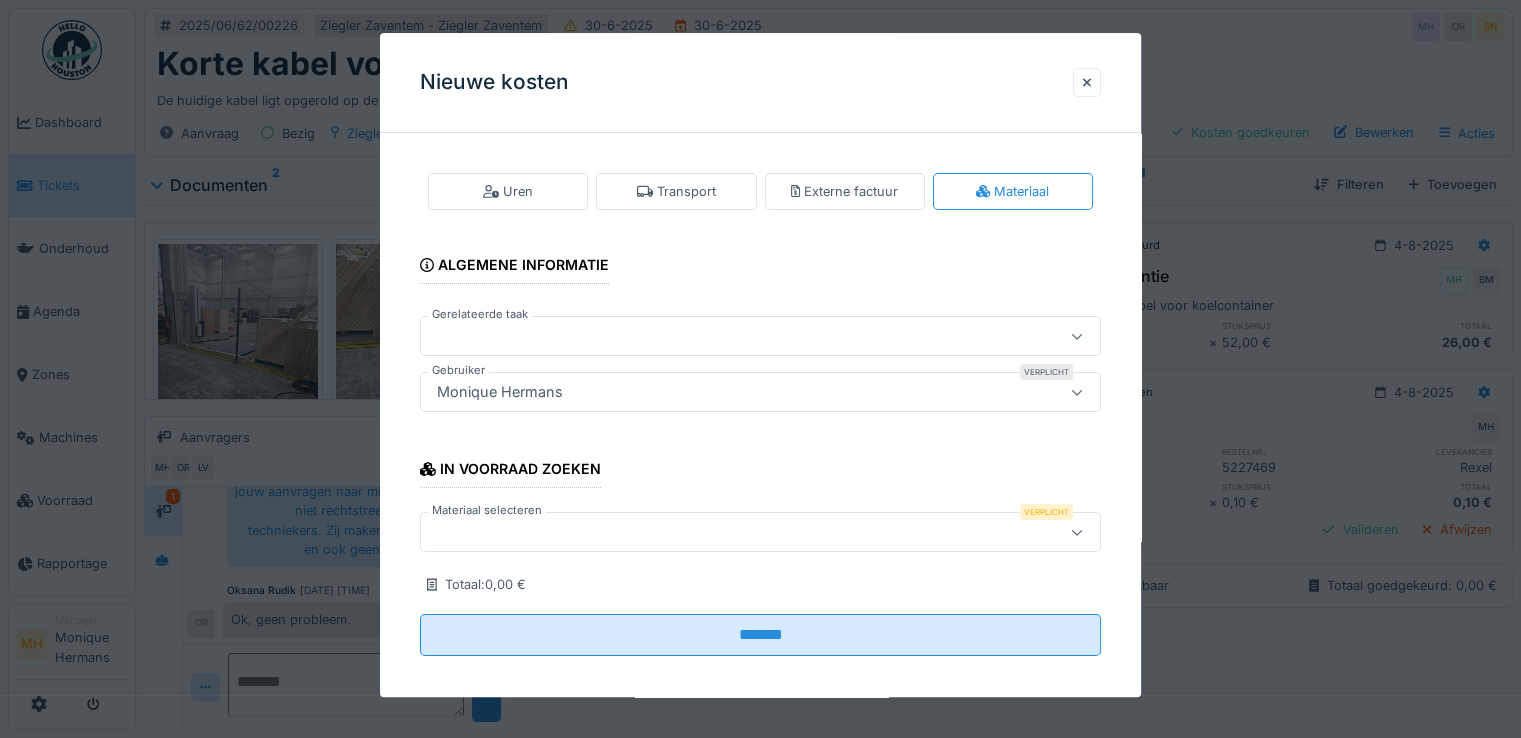click on "Uren   Transport   Externe factuur   Materiaal Algemene informatie Gerelateerde taak Gebruiker Verplicht [PERSON]   **** In voorraad zoeken Materiaal selecteren Verplicht Totaal :  0,00 € *******" at bounding box center [760, 430] 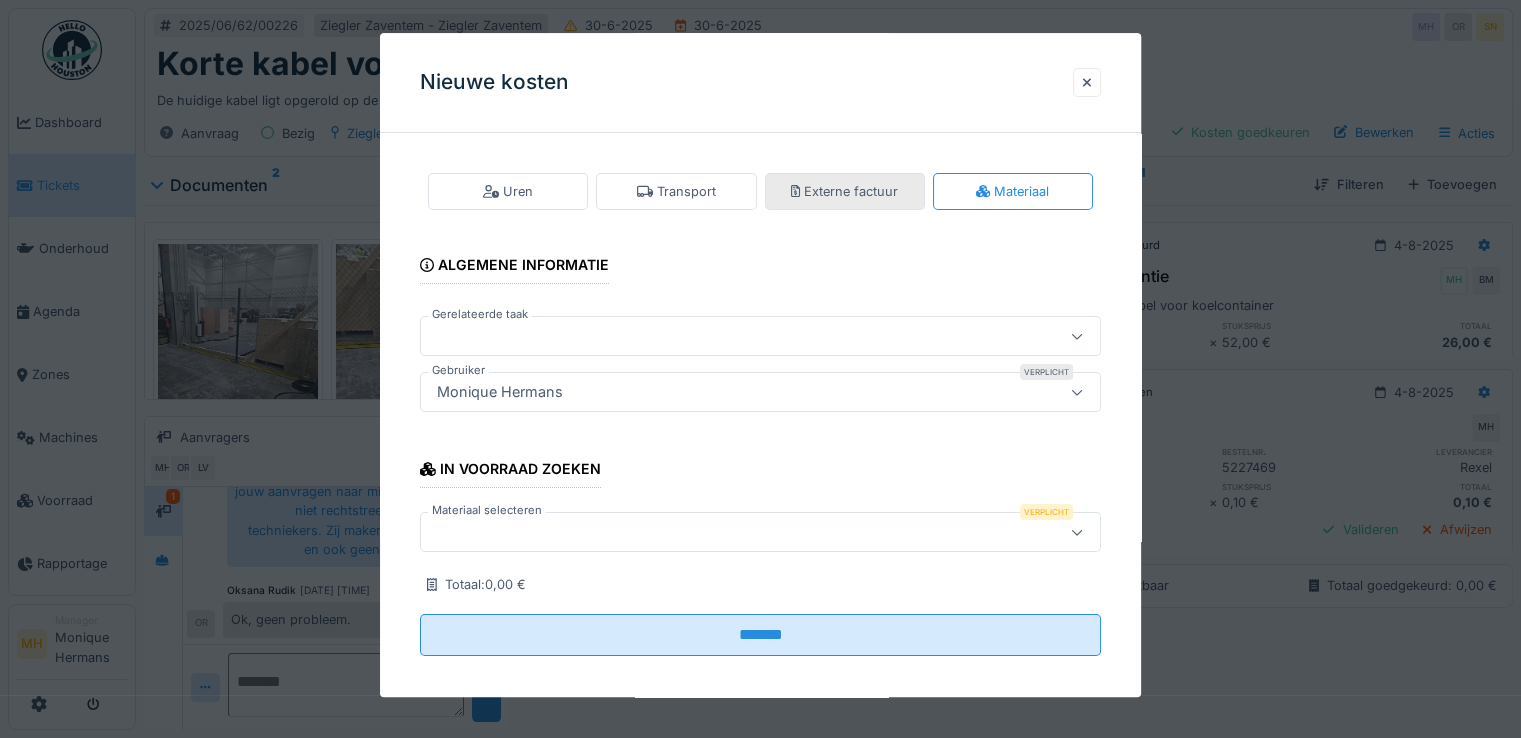 click on "Externe factuur" at bounding box center (845, 191) 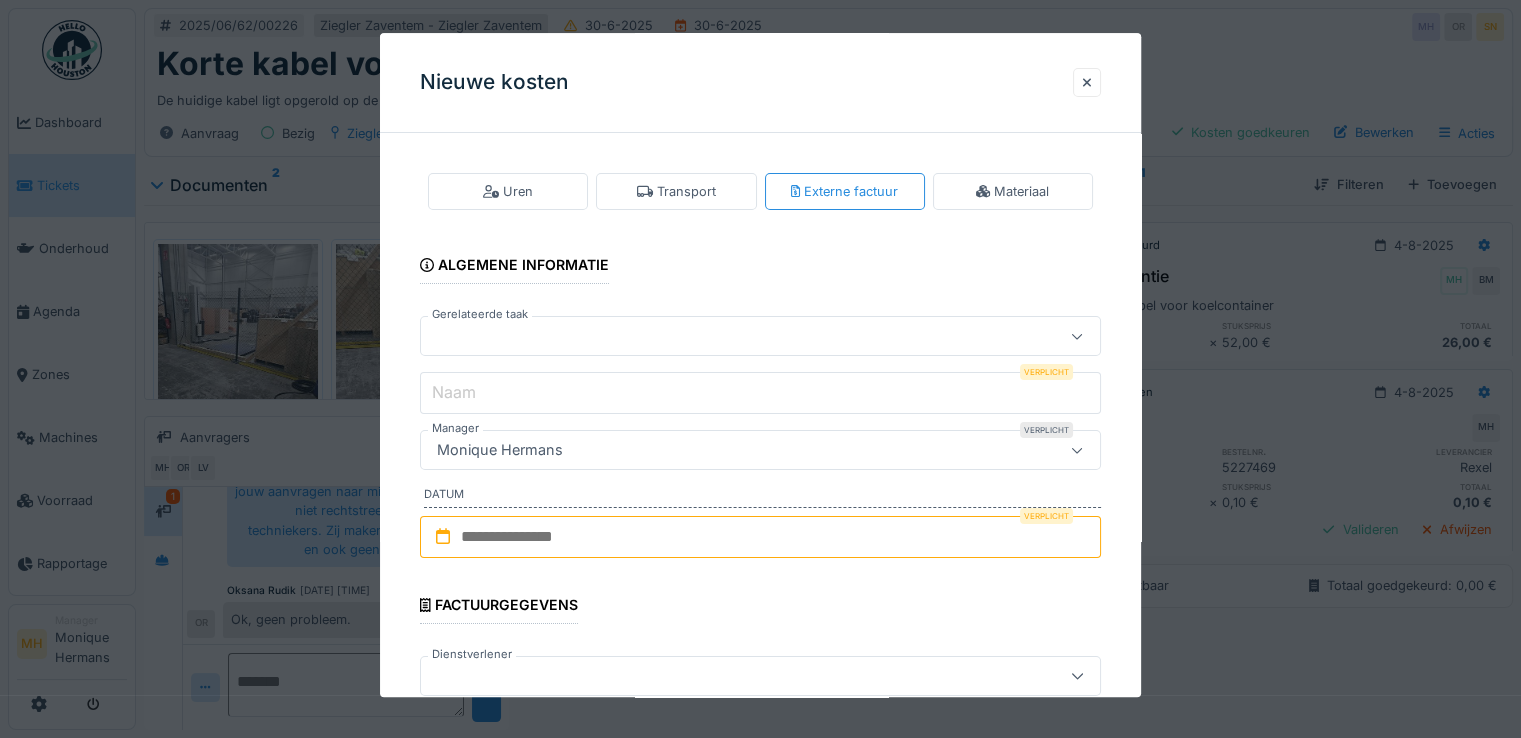 click on "Materiaal" at bounding box center (1013, 191) 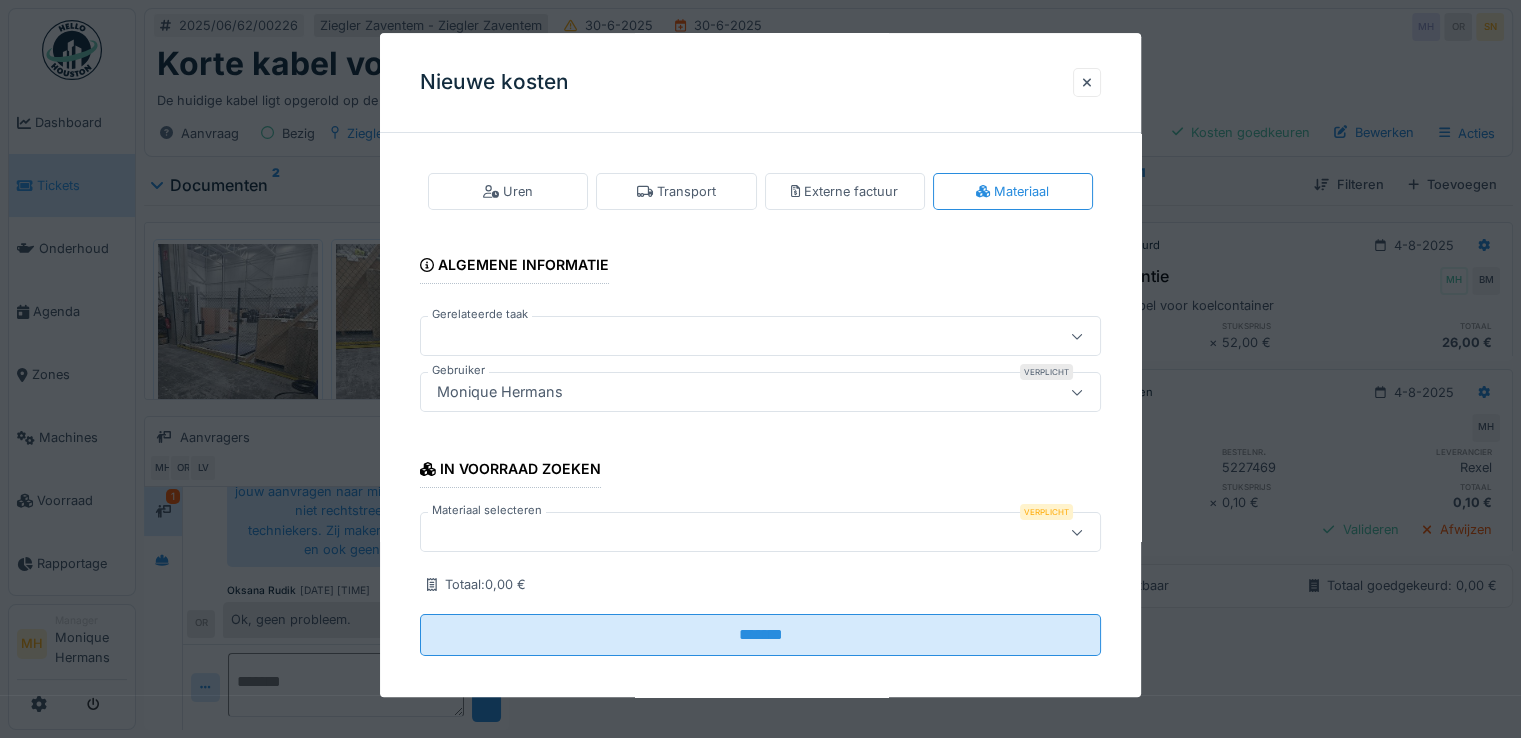 click 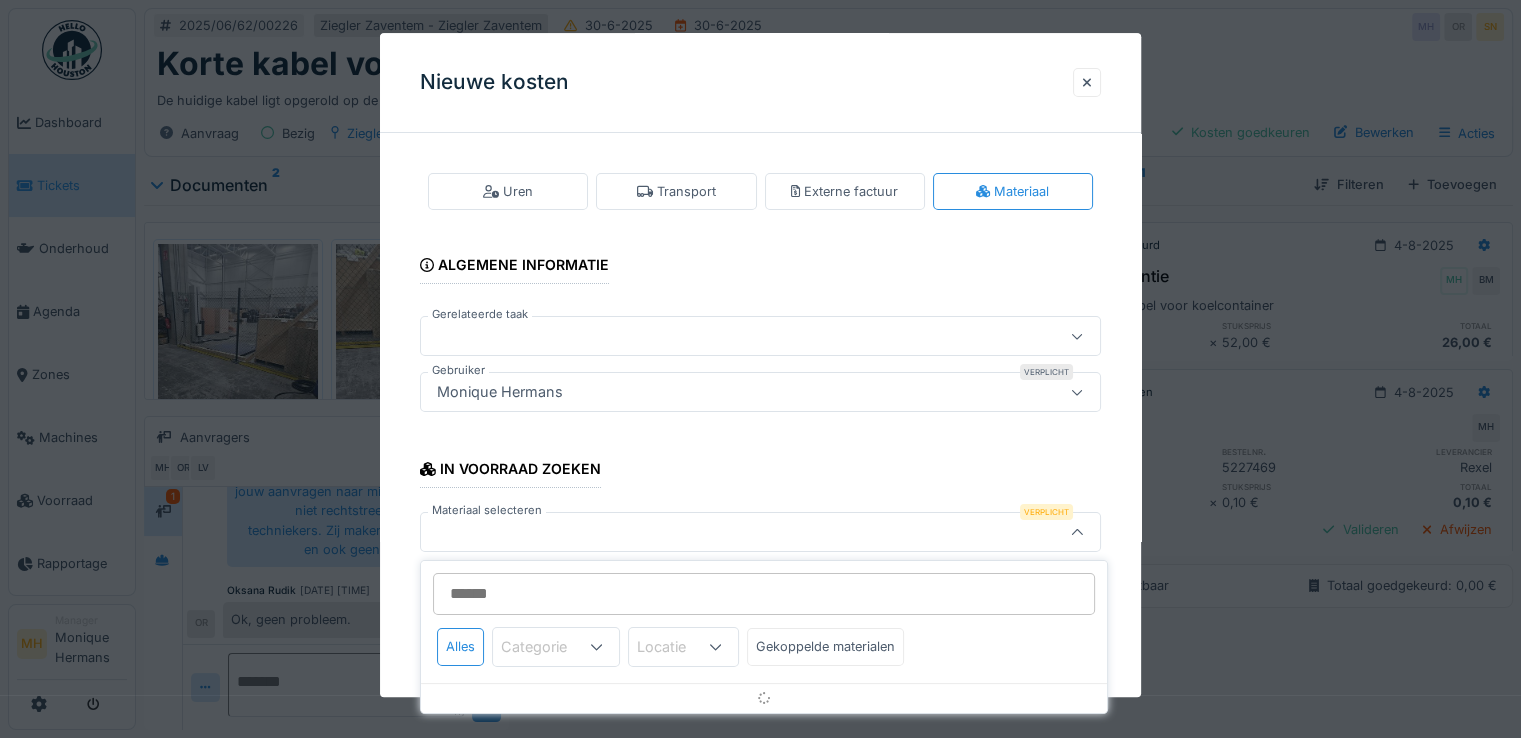 scroll, scrollTop: 12, scrollLeft: 0, axis: vertical 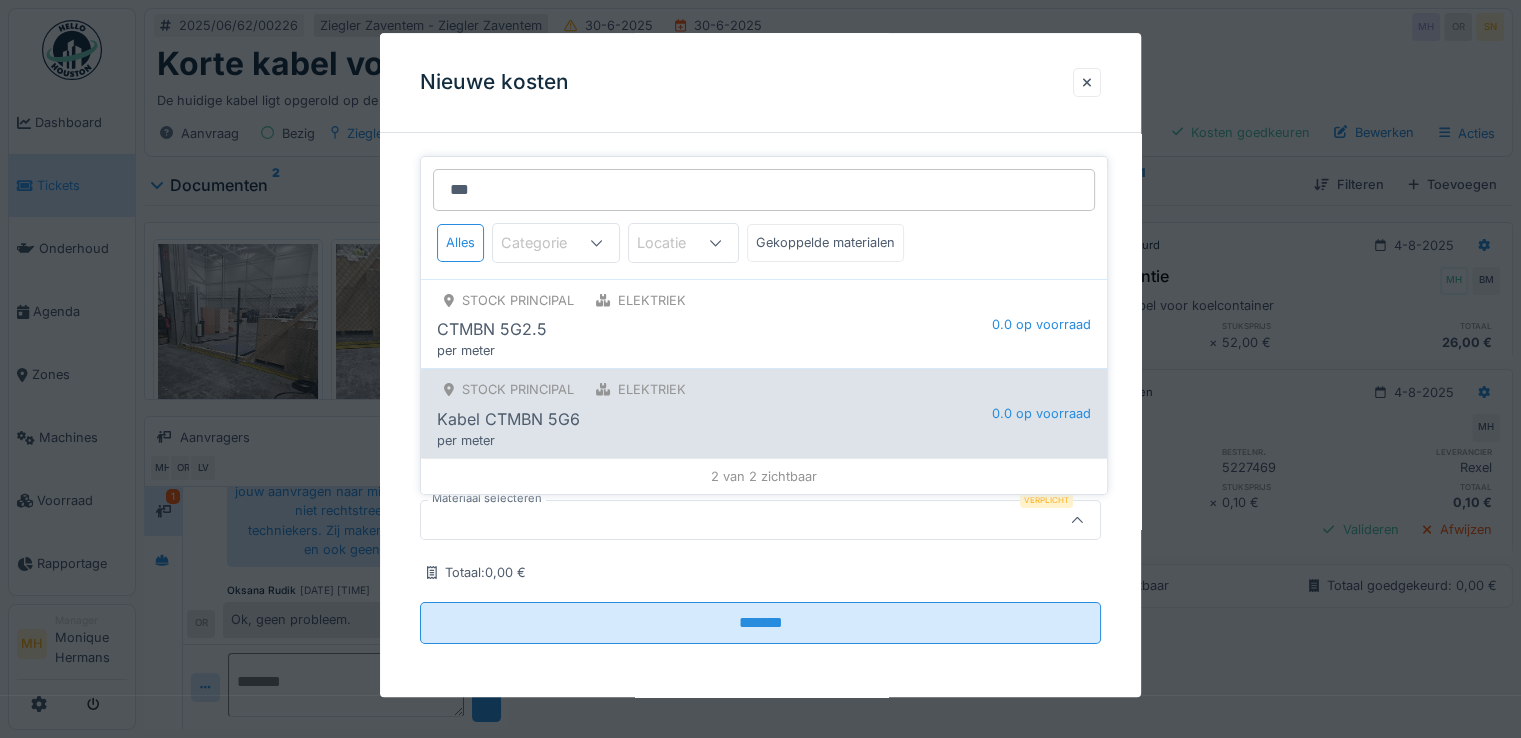 type on "***" 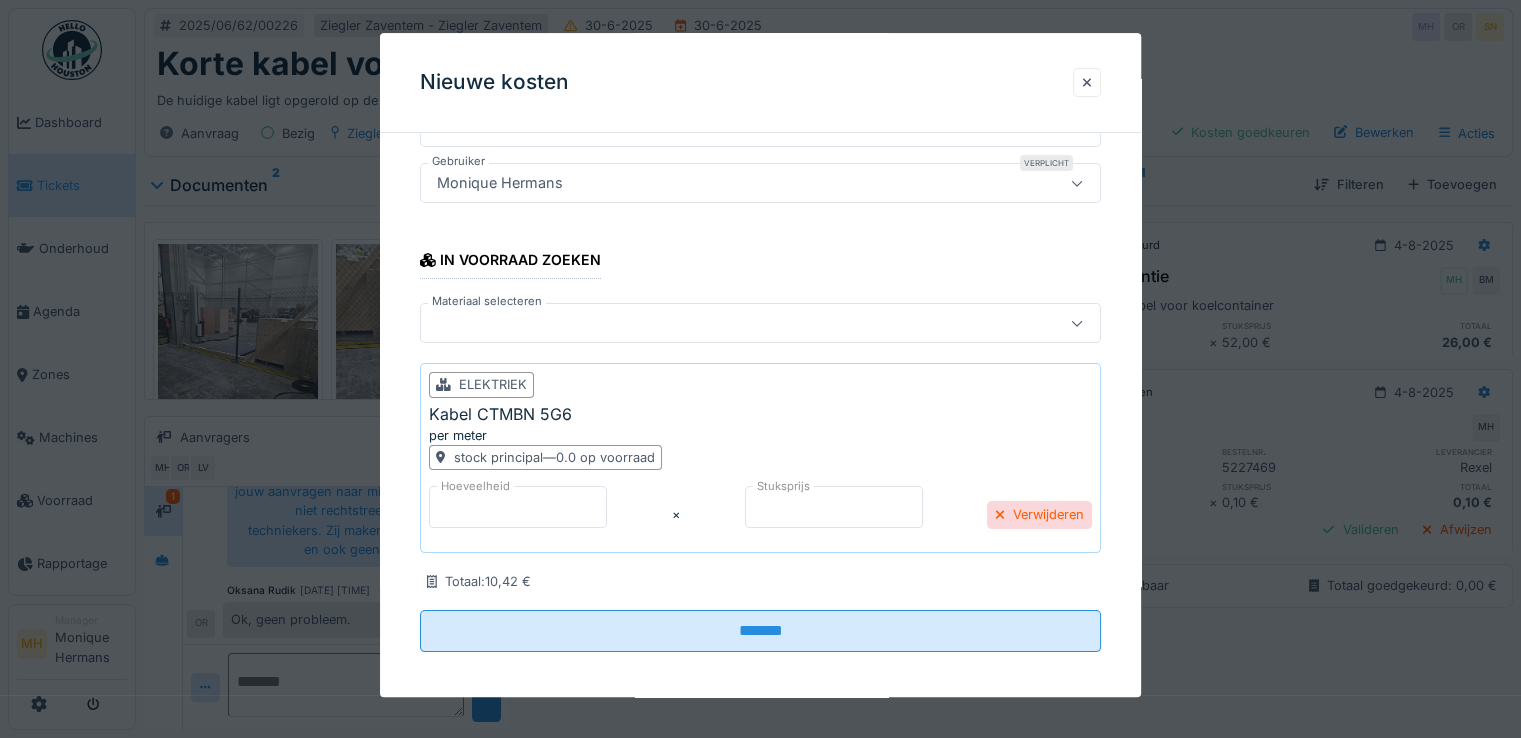 scroll, scrollTop: 216, scrollLeft: 0, axis: vertical 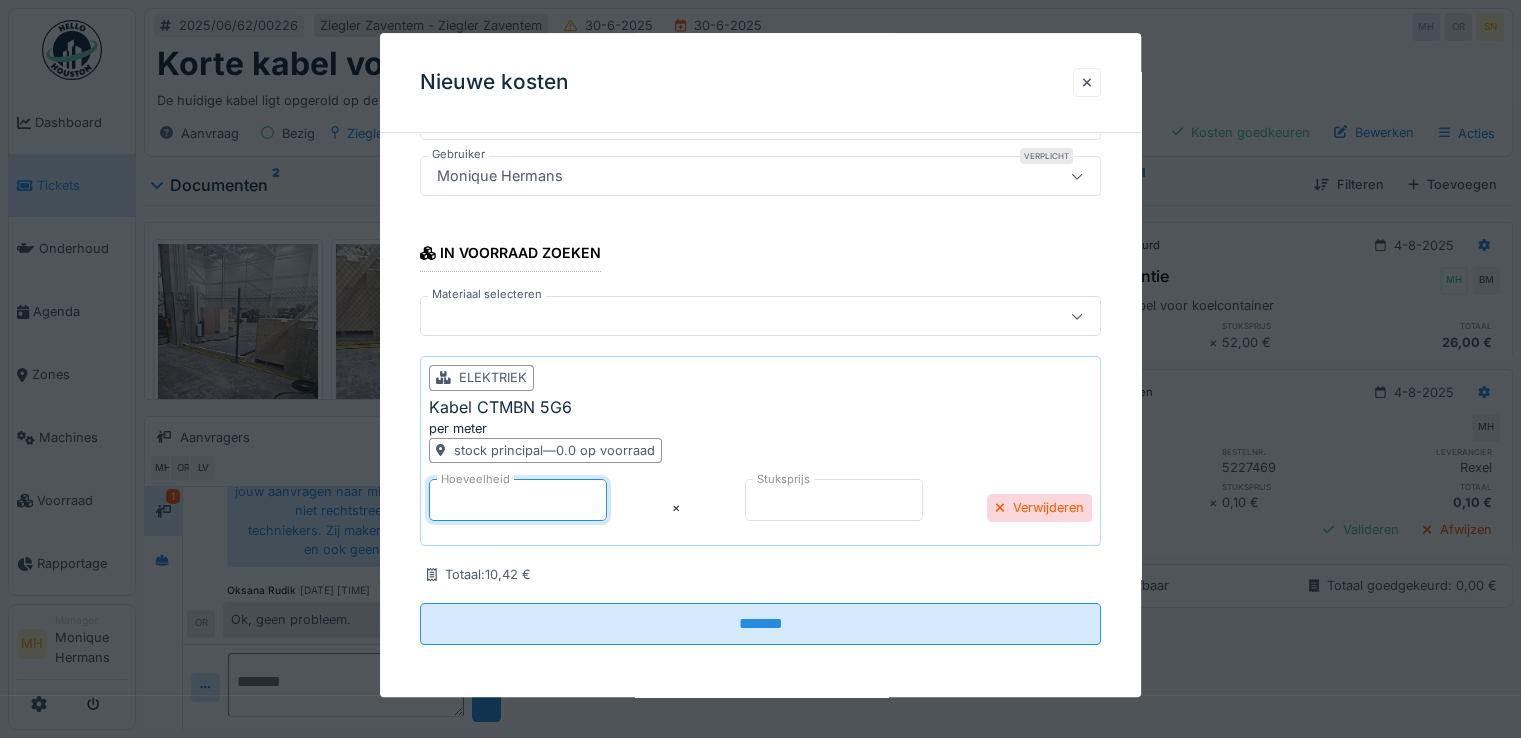 drag, startPoint x: 474, startPoint y: 498, endPoint x: 444, endPoint y: 505, distance: 30.805843 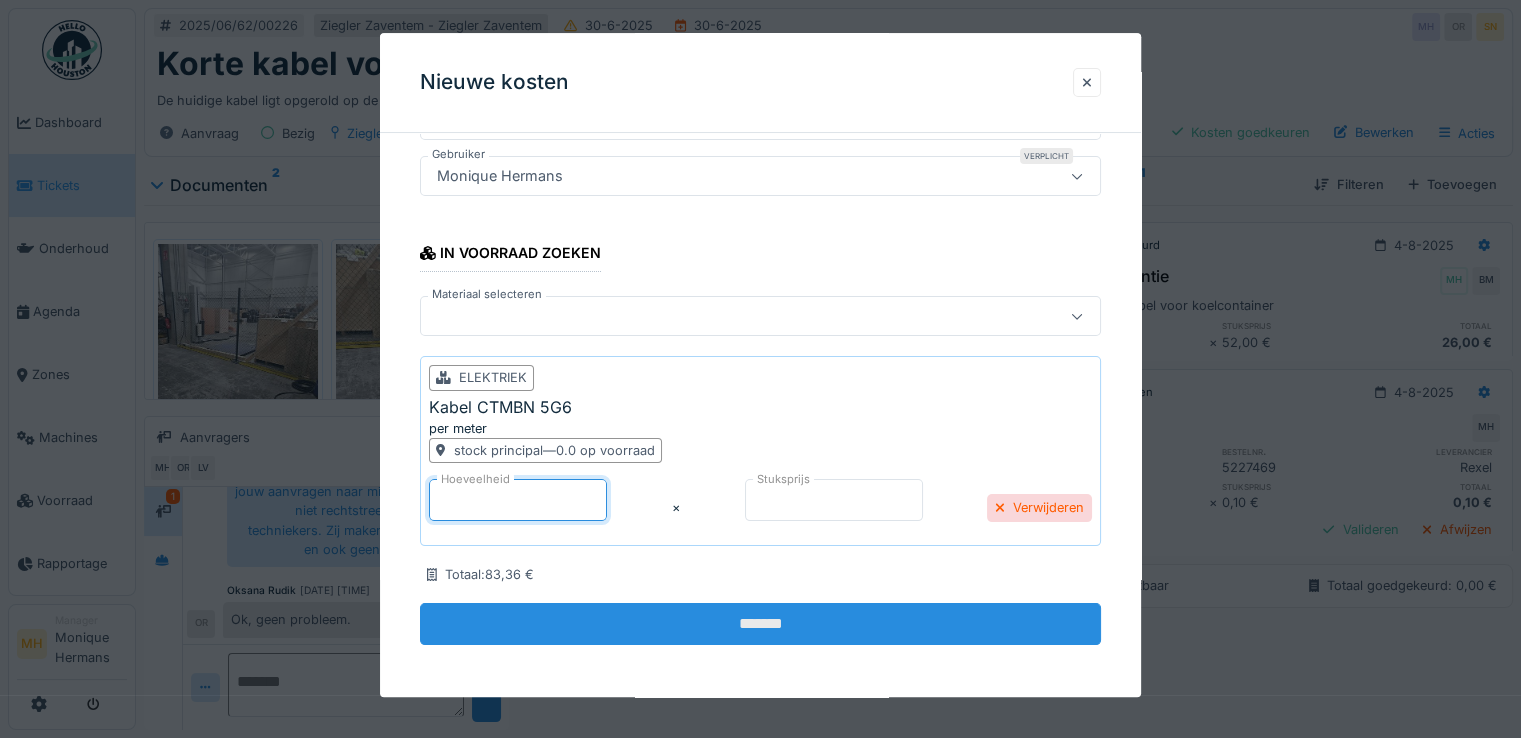 type on "*" 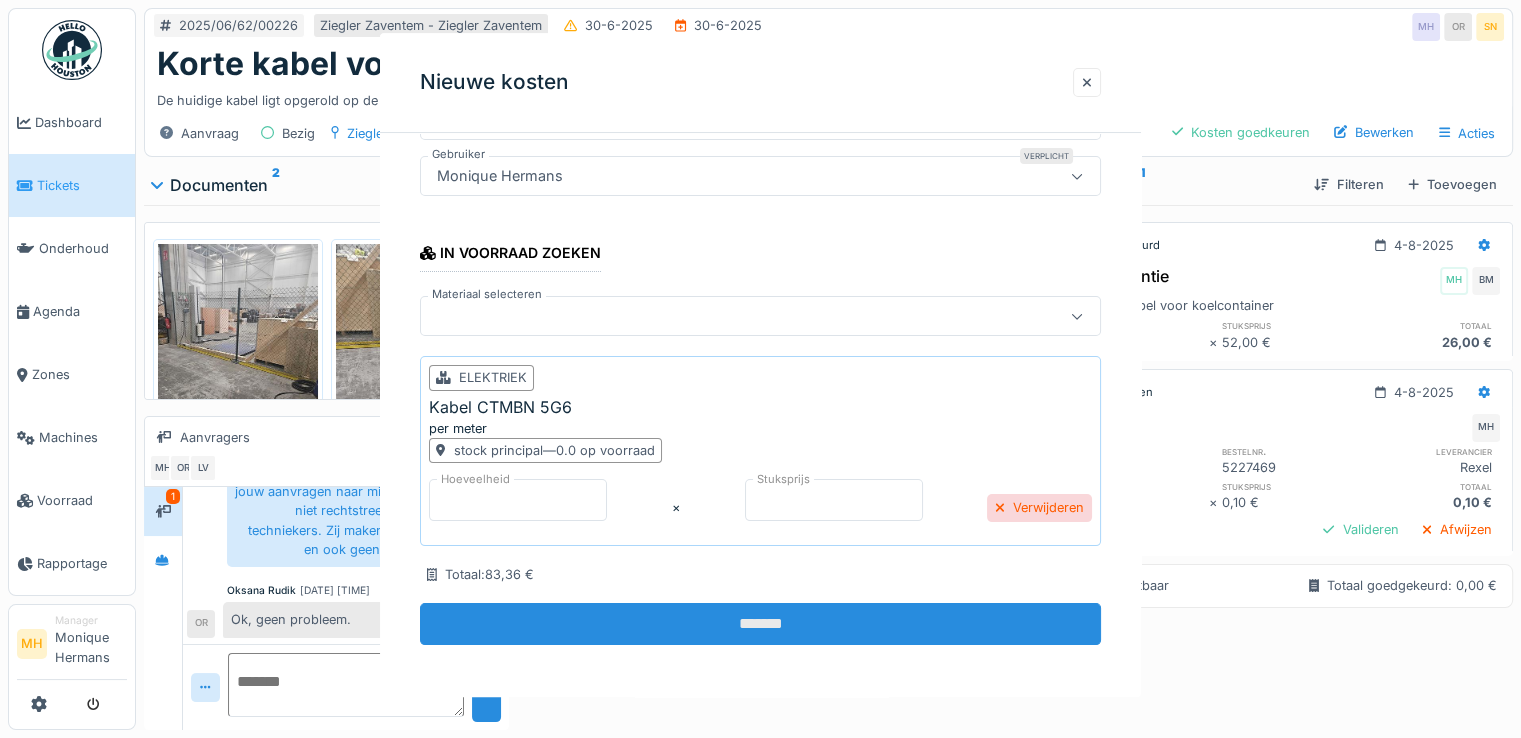 scroll, scrollTop: 0, scrollLeft: 0, axis: both 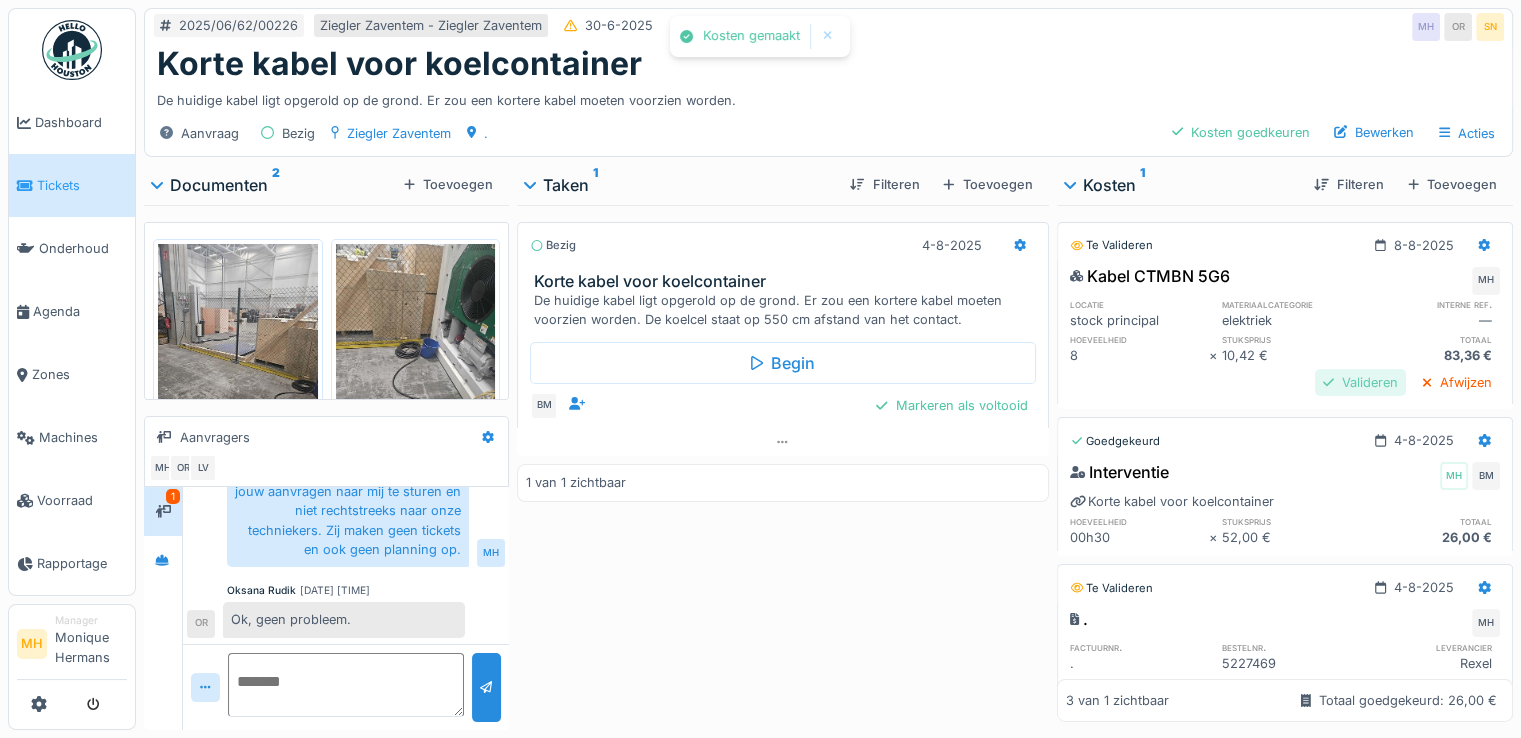 click on "Valideren" at bounding box center (1360, 382) 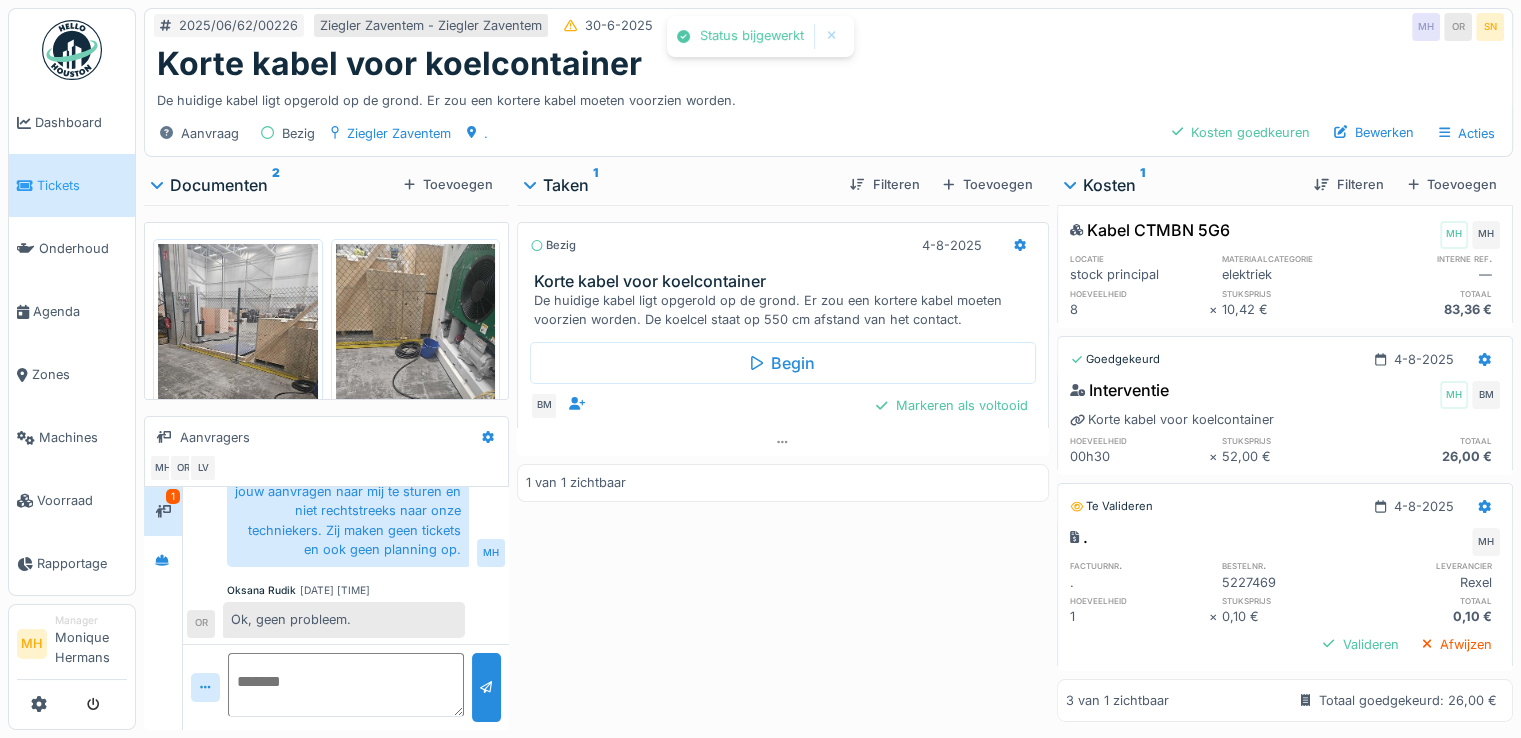 scroll, scrollTop: 72, scrollLeft: 0, axis: vertical 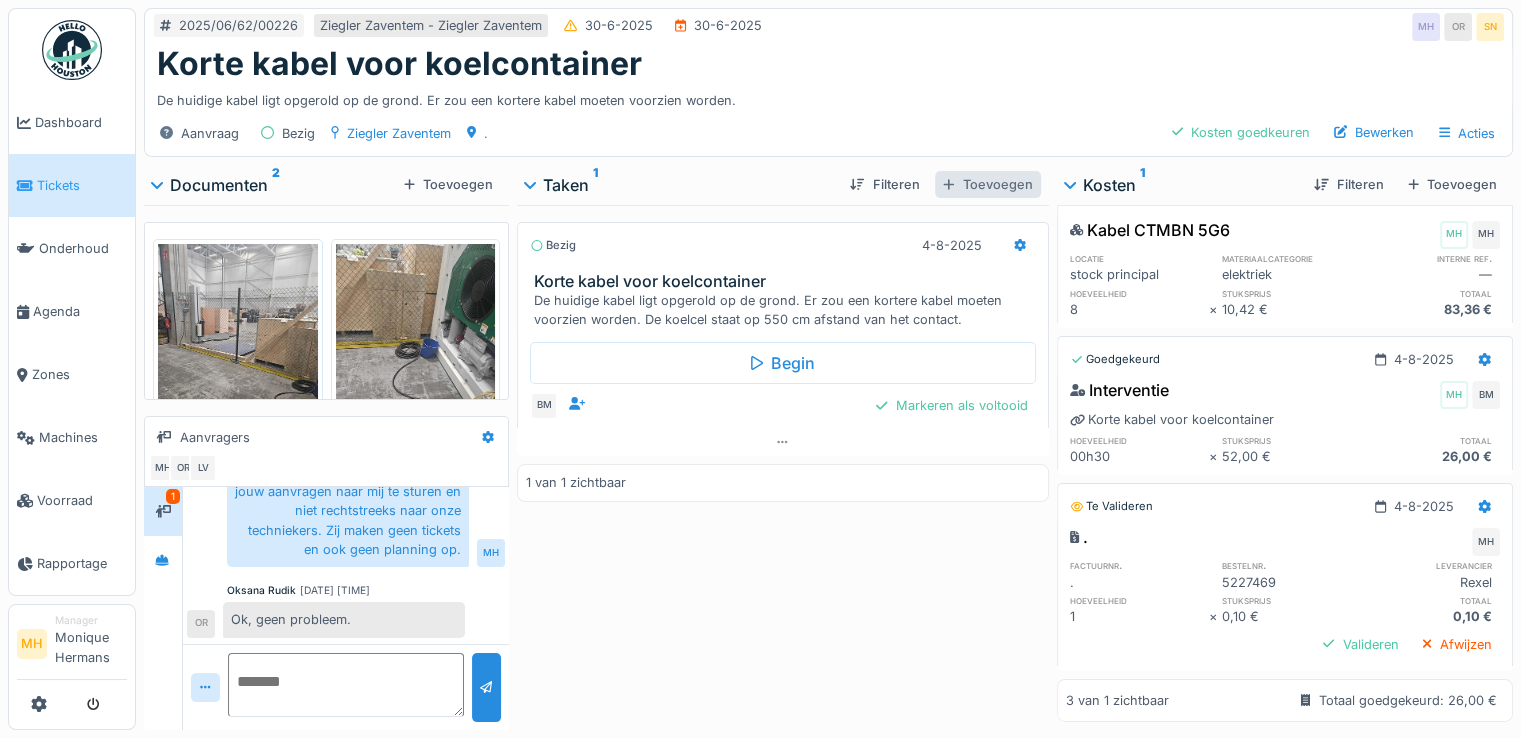 click on "Toevoegen" at bounding box center (987, 184) 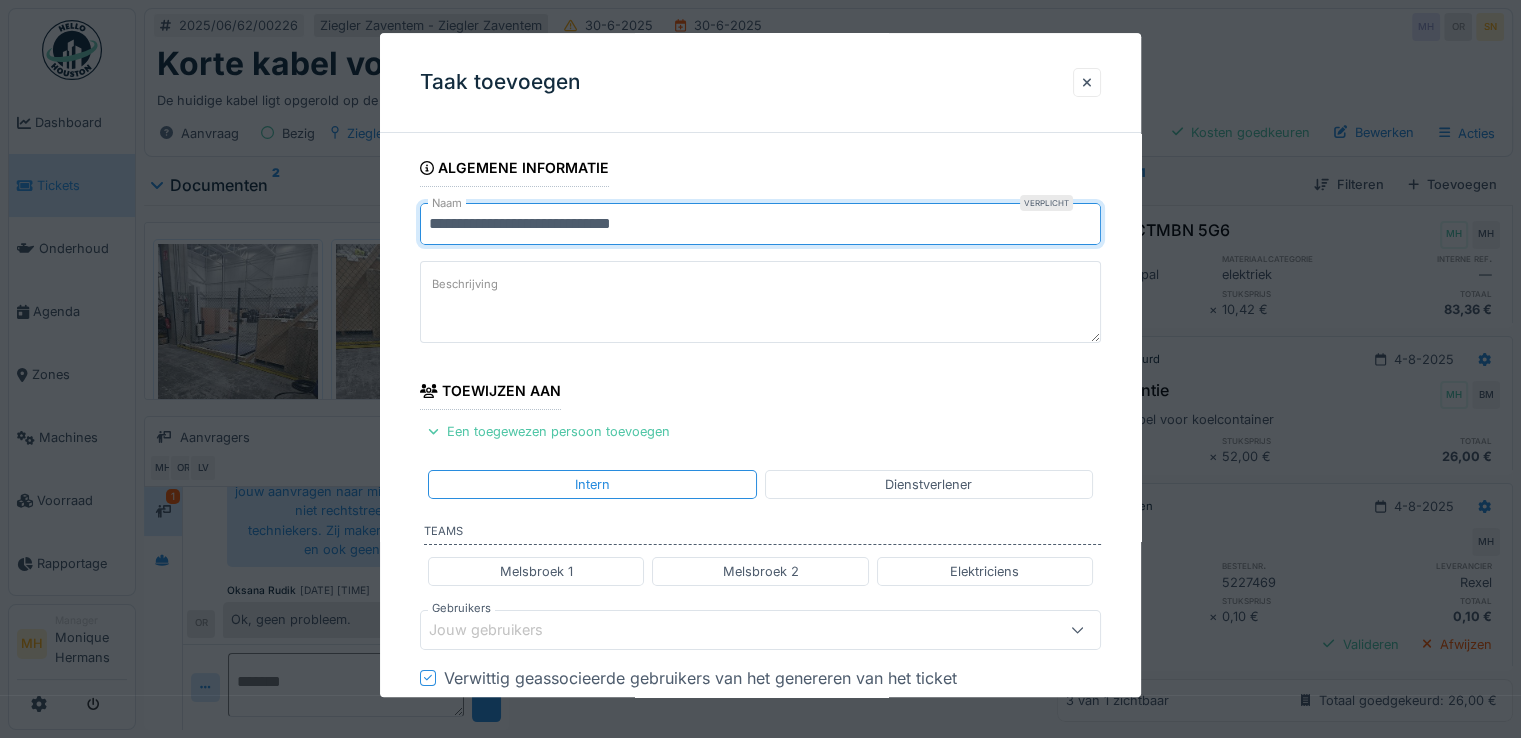 drag, startPoint x: 704, startPoint y: 214, endPoint x: 400, endPoint y: 248, distance: 305.89542 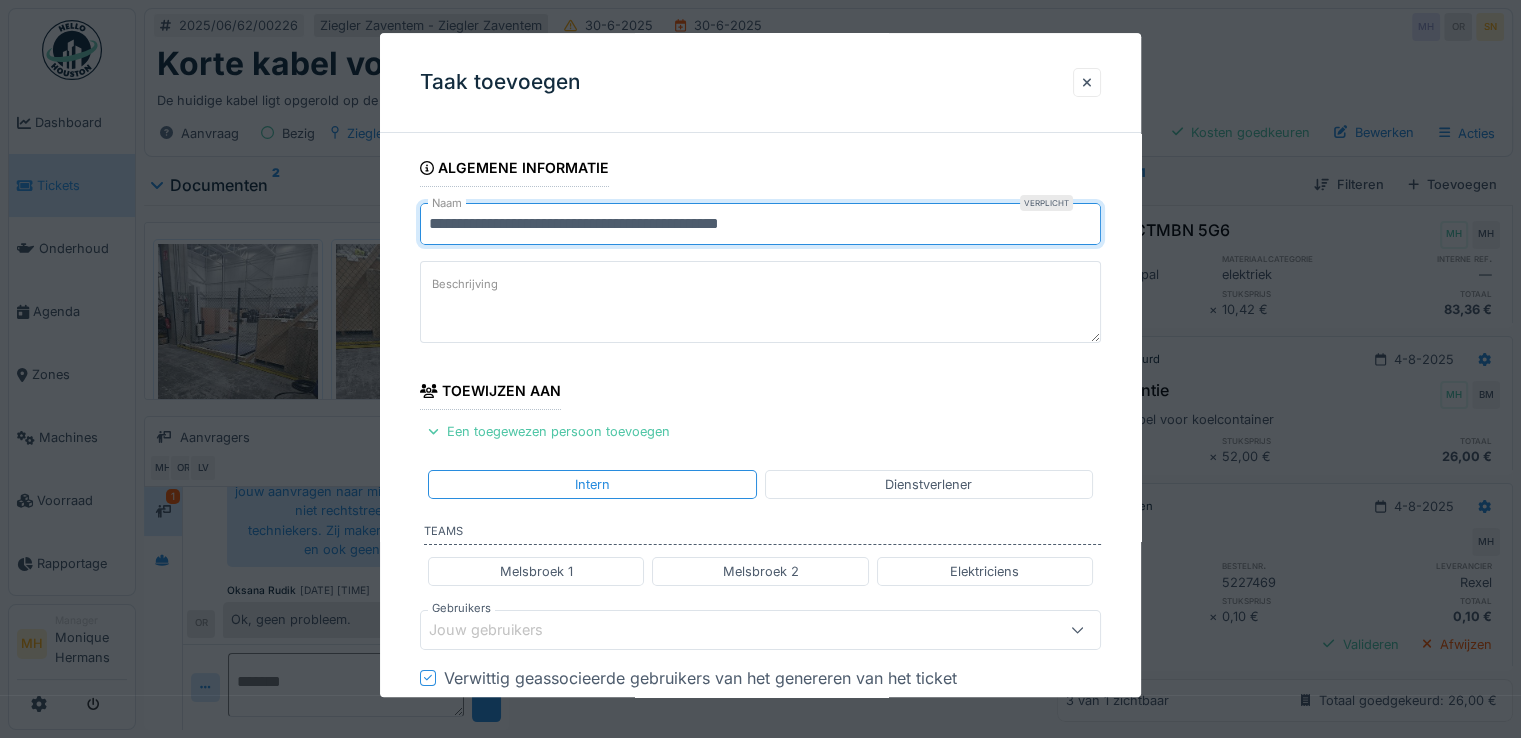 scroll, scrollTop: 482, scrollLeft: 0, axis: vertical 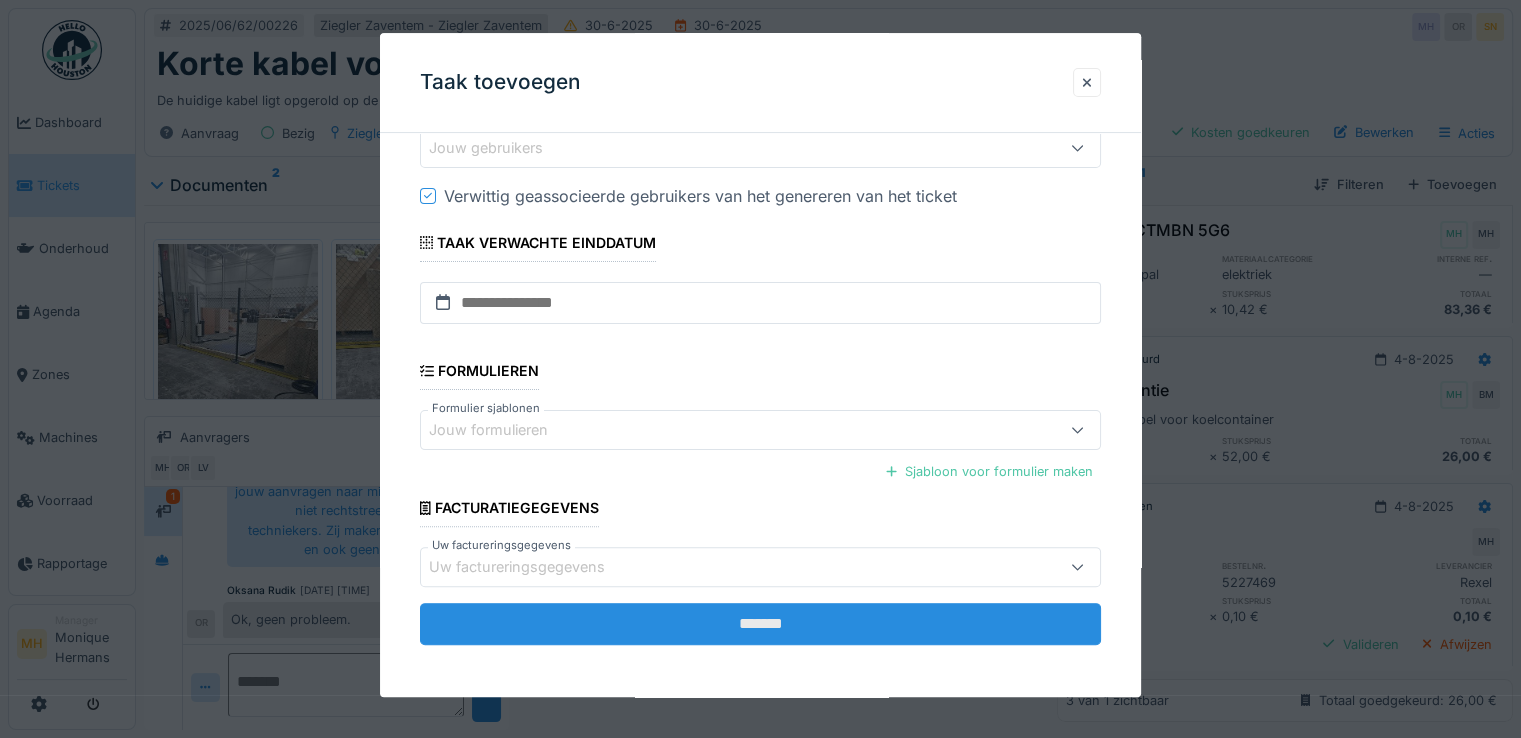 type on "**********" 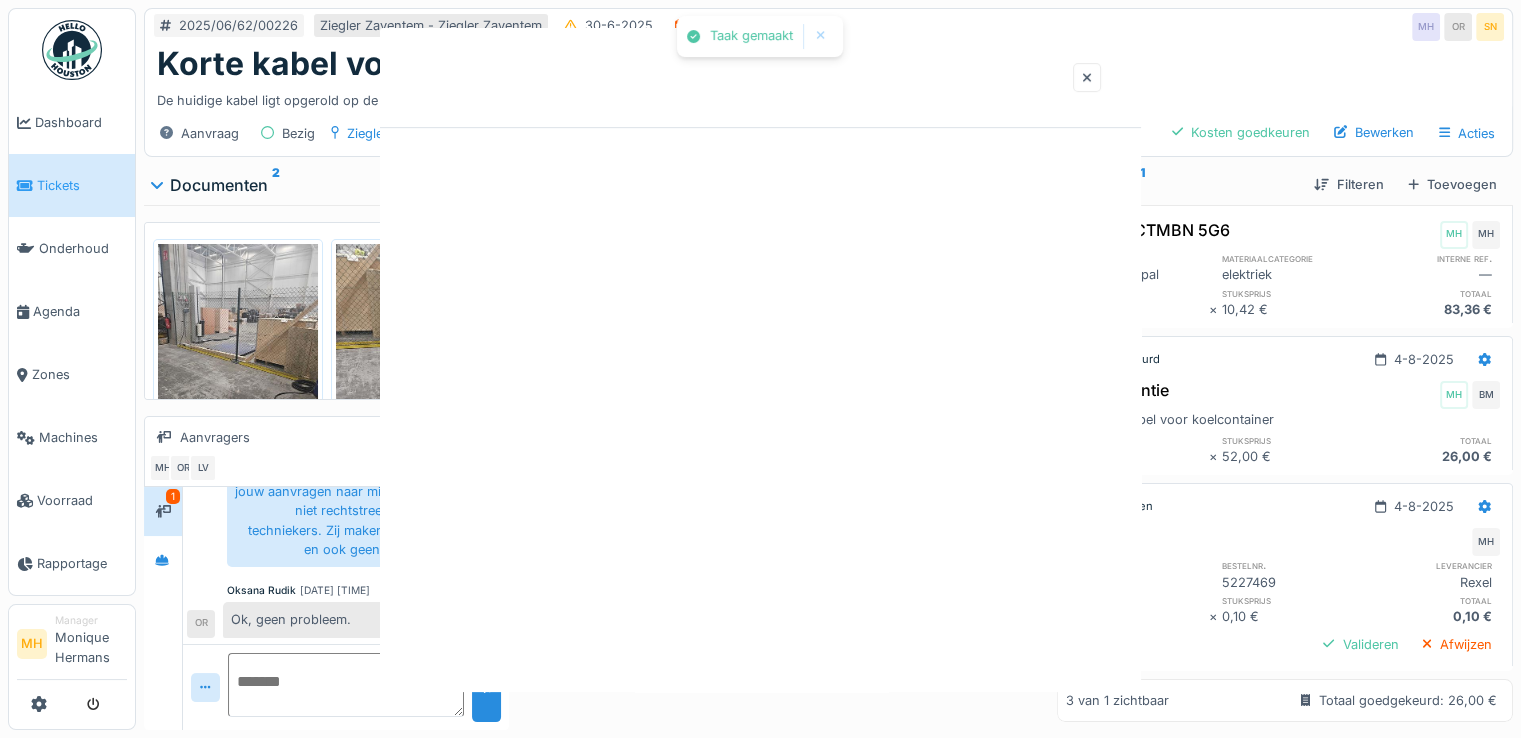 scroll, scrollTop: 0, scrollLeft: 0, axis: both 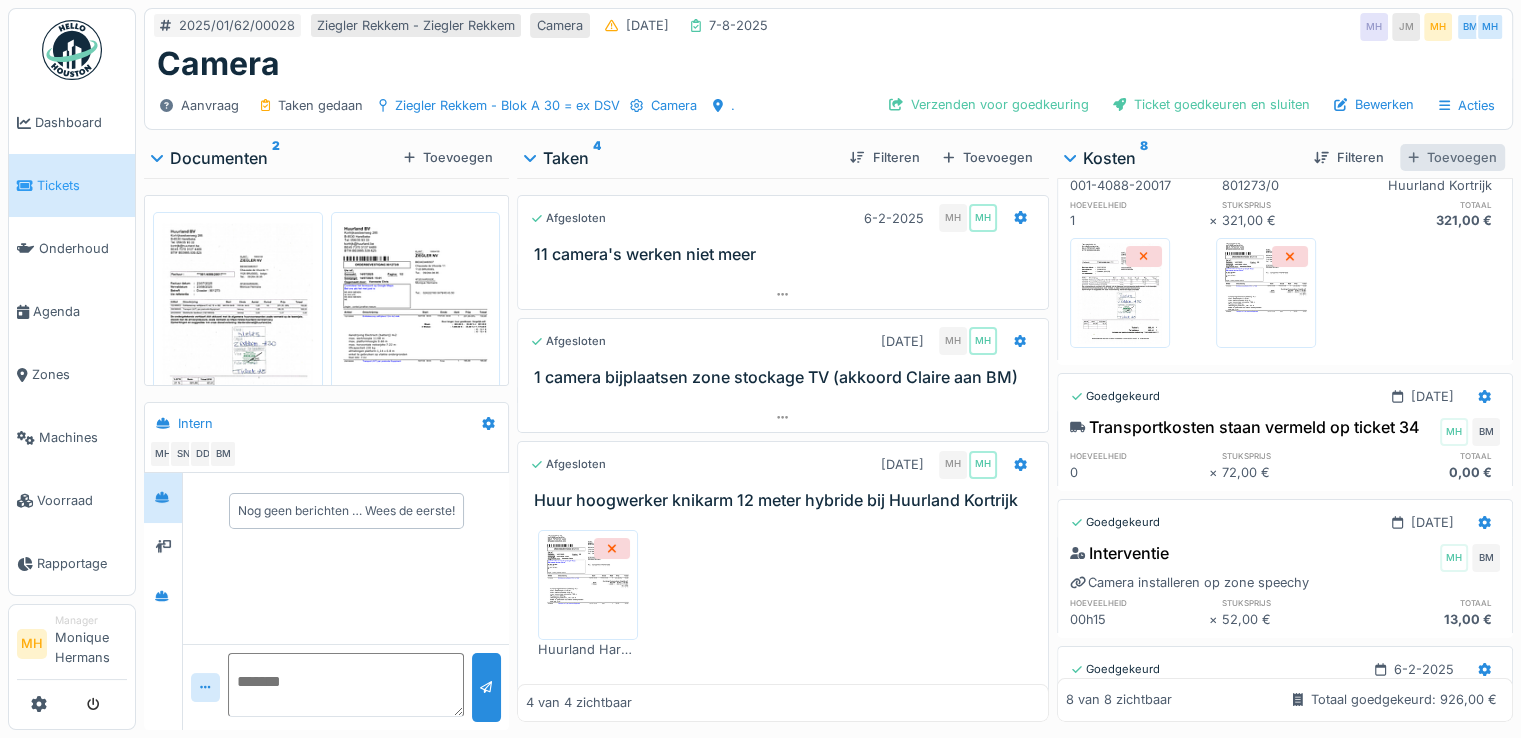 click on "Toevoegen" at bounding box center [1452, 157] 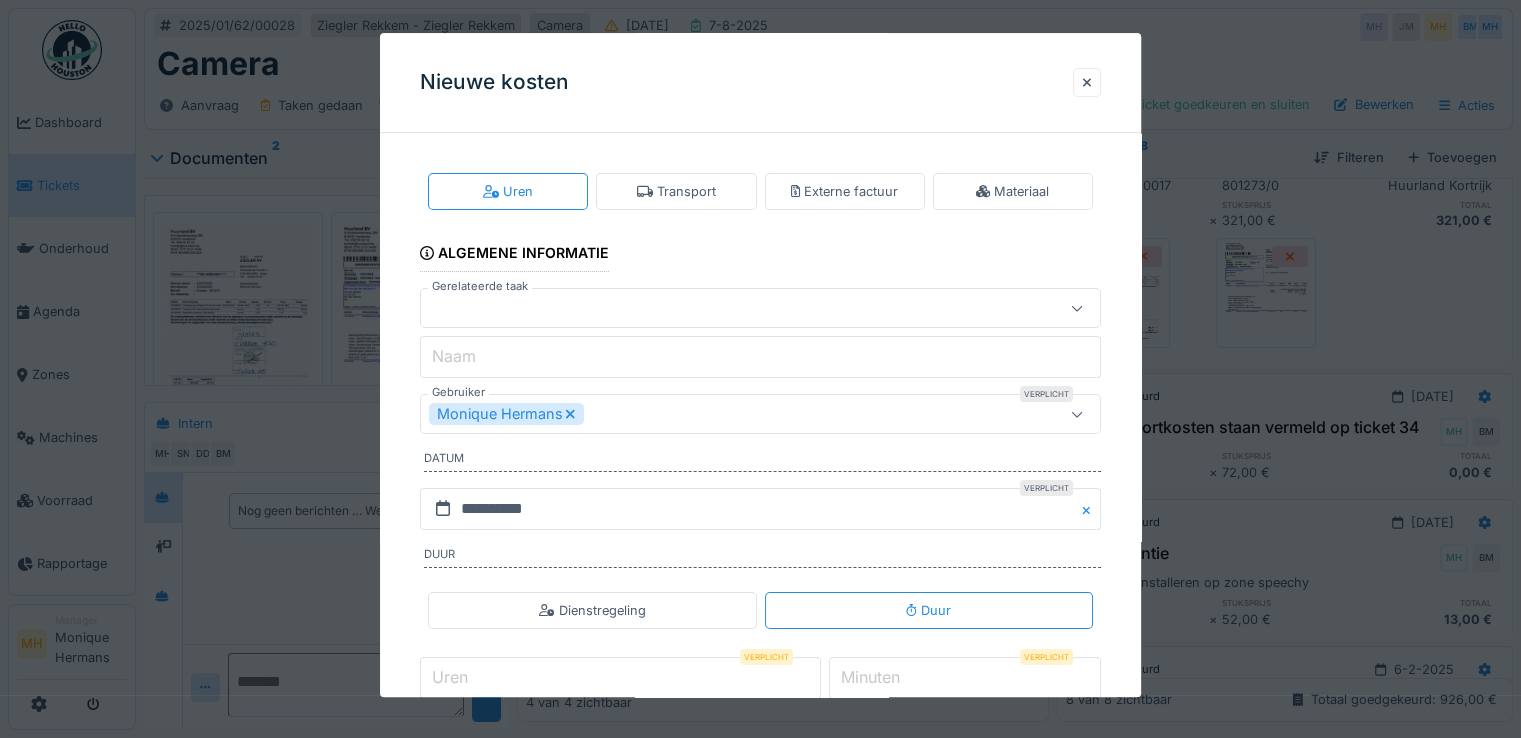 drag, startPoint x: 481, startPoint y: 300, endPoint x: 492, endPoint y: 304, distance: 11.7046995 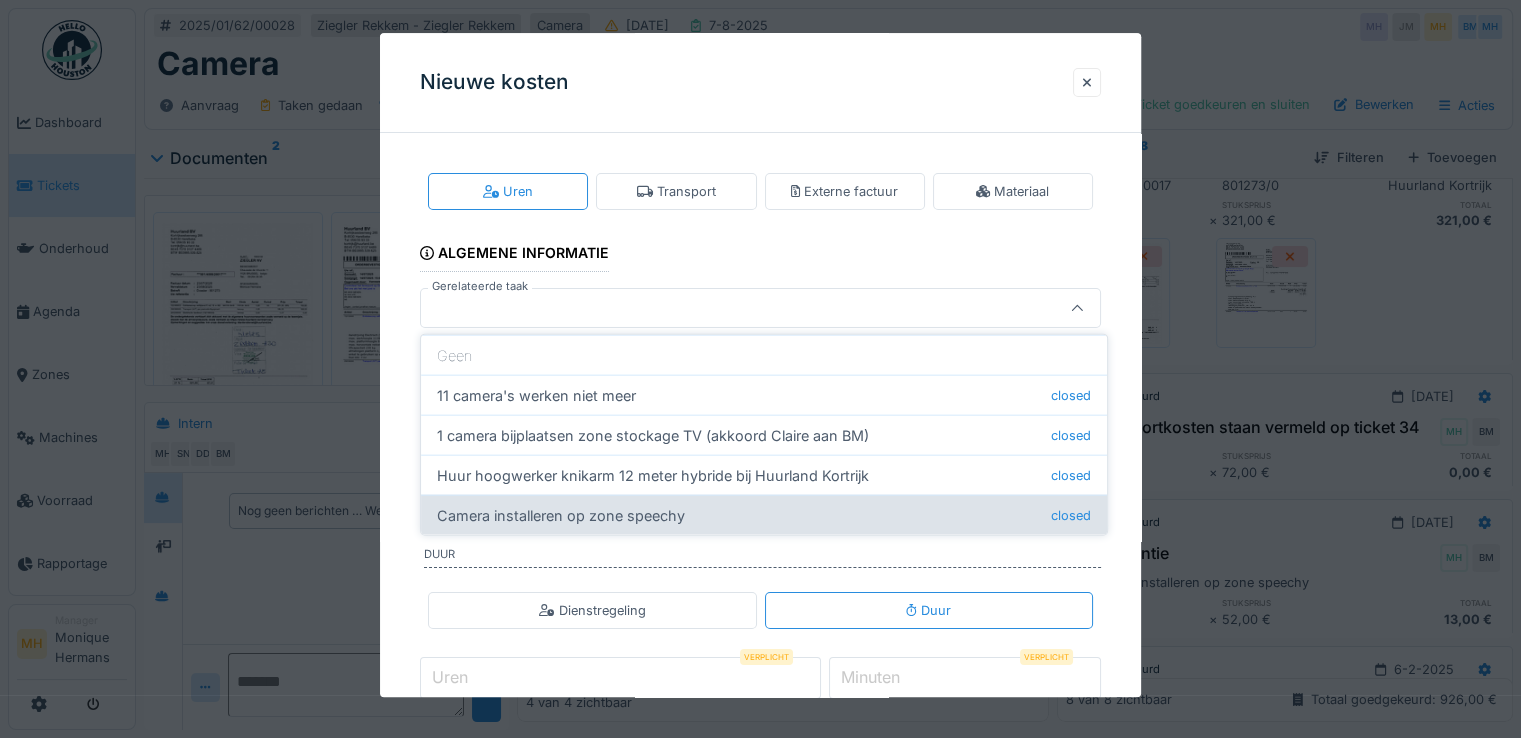click on "Camera installeren op zone speechy closed" at bounding box center (764, 515) 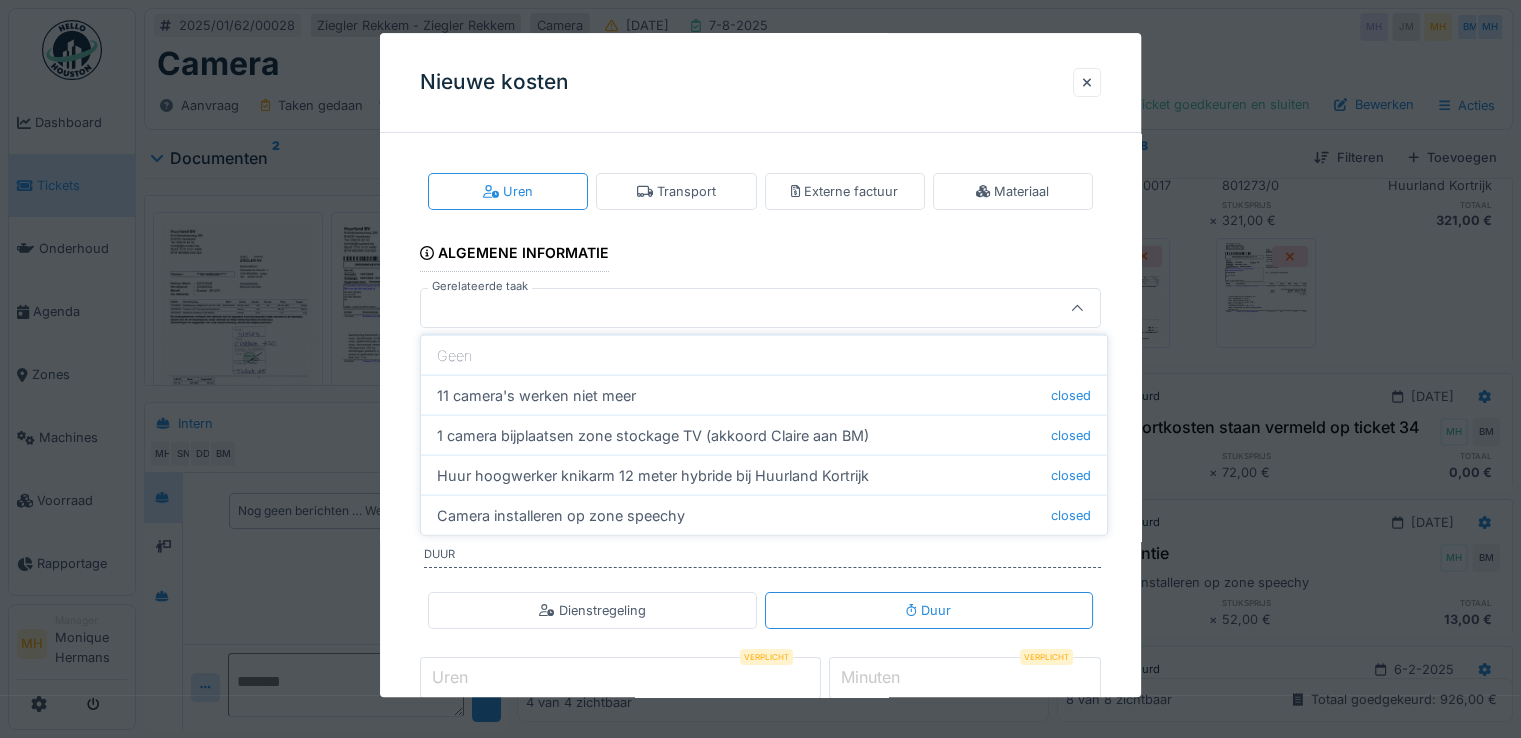 type on "******" 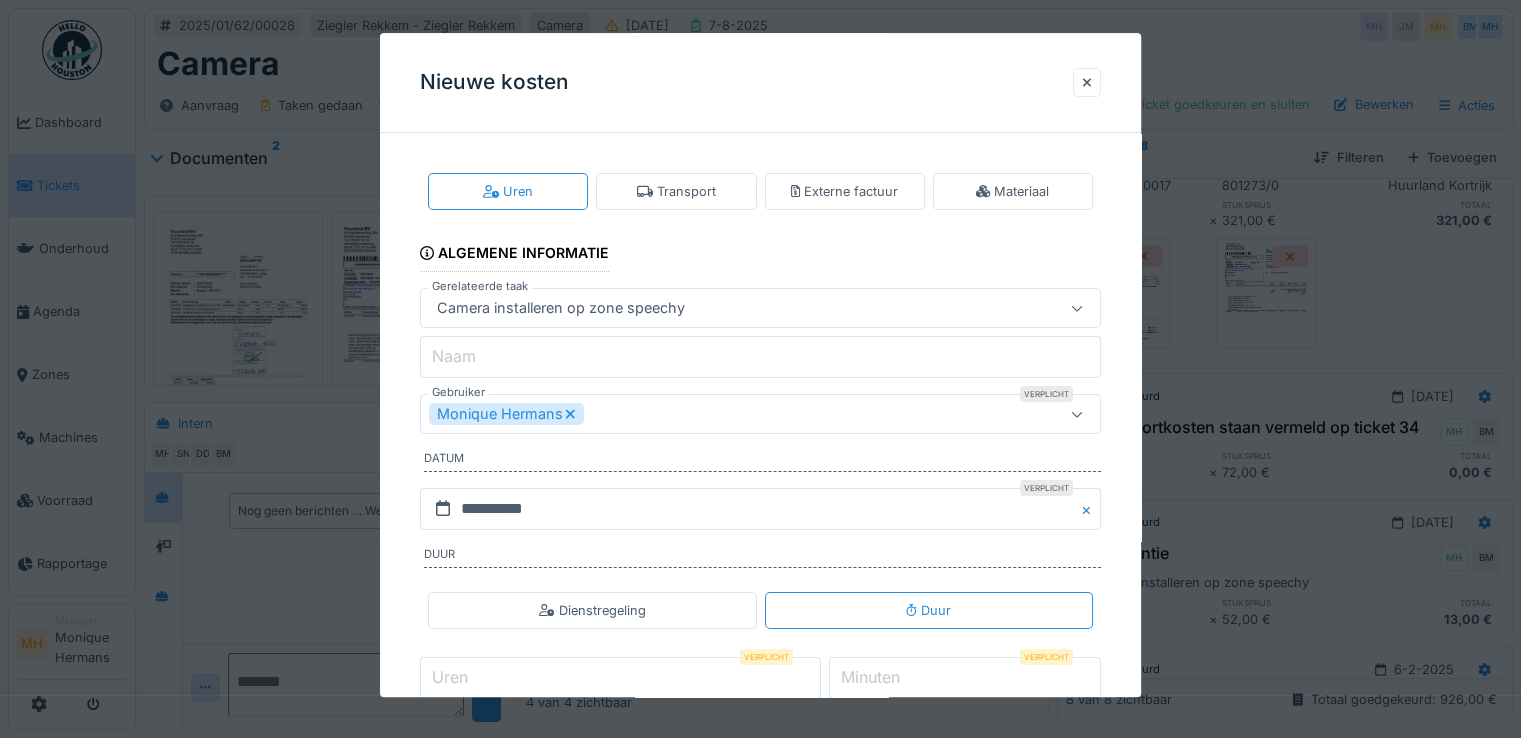 click on "Monique Hermans" at bounding box center [506, 415] 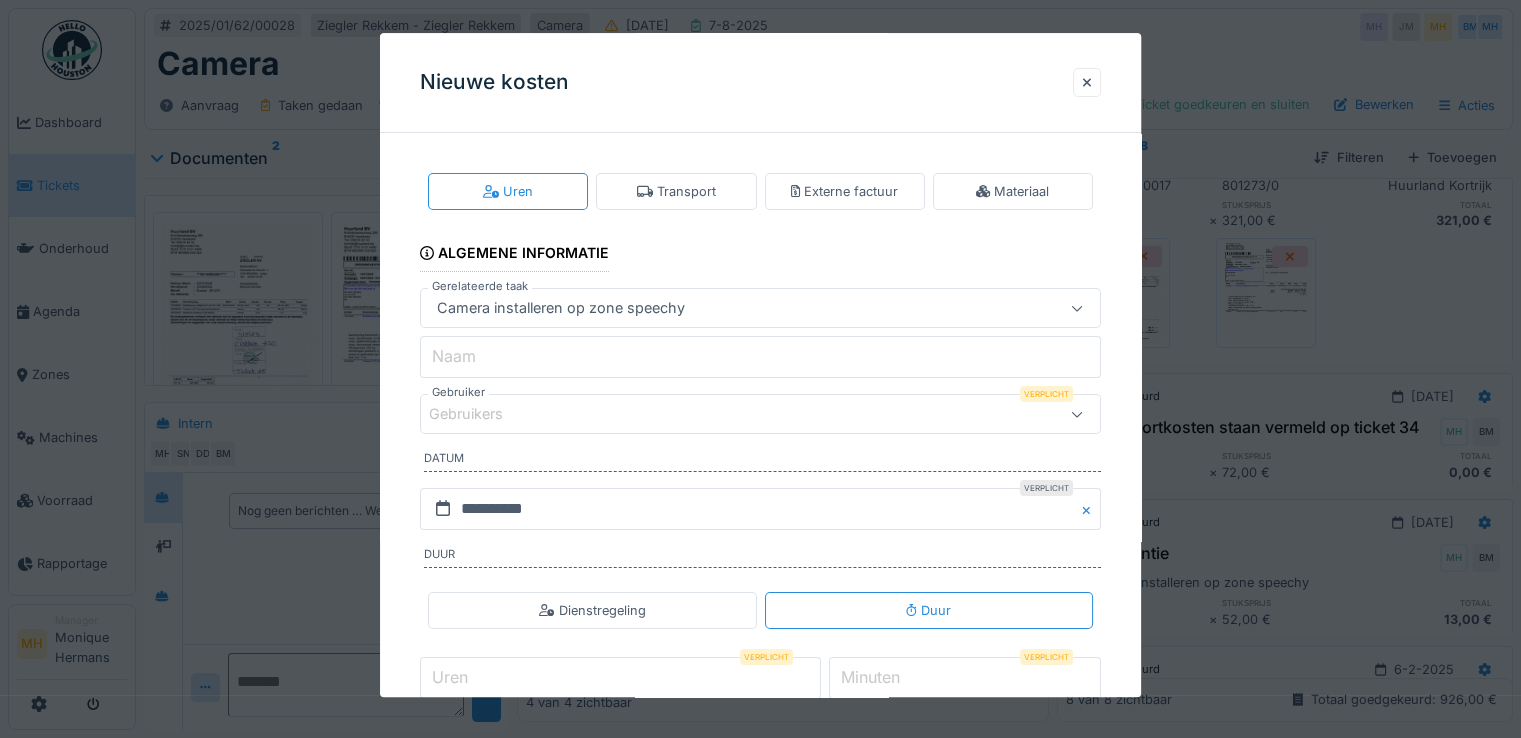 click on "Gebruikers" at bounding box center (719, 415) 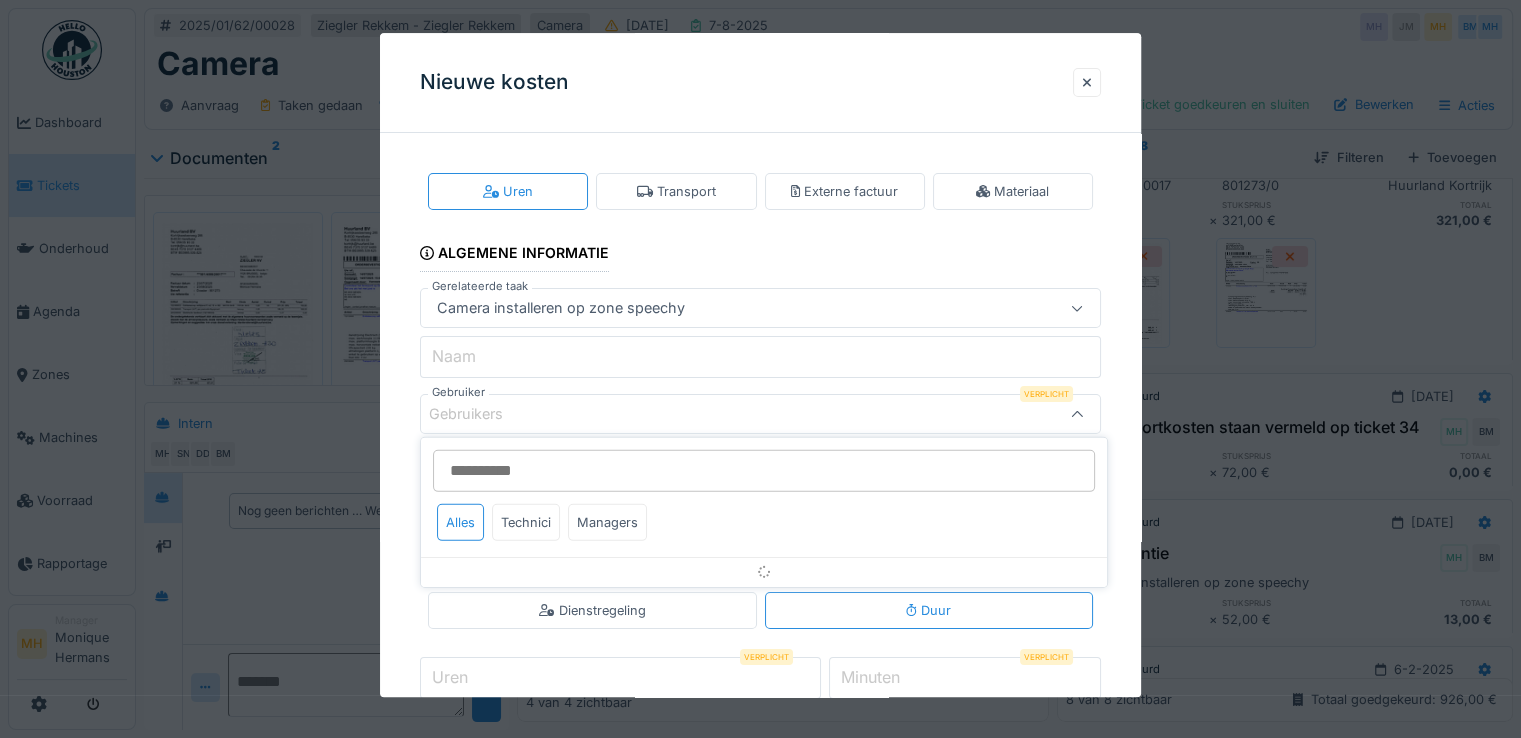 scroll, scrollTop: 48, scrollLeft: 0, axis: vertical 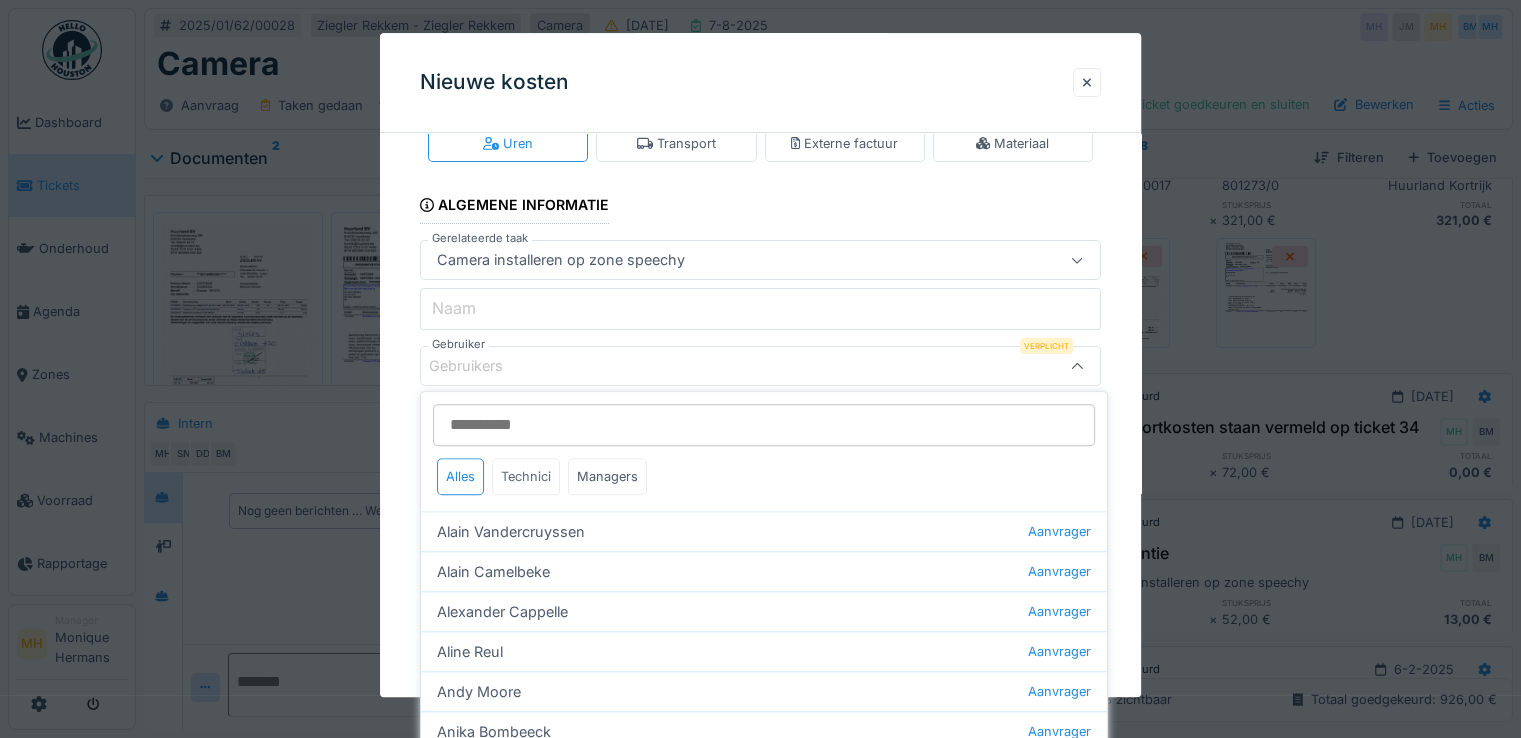 click on "Technici" at bounding box center [526, 476] 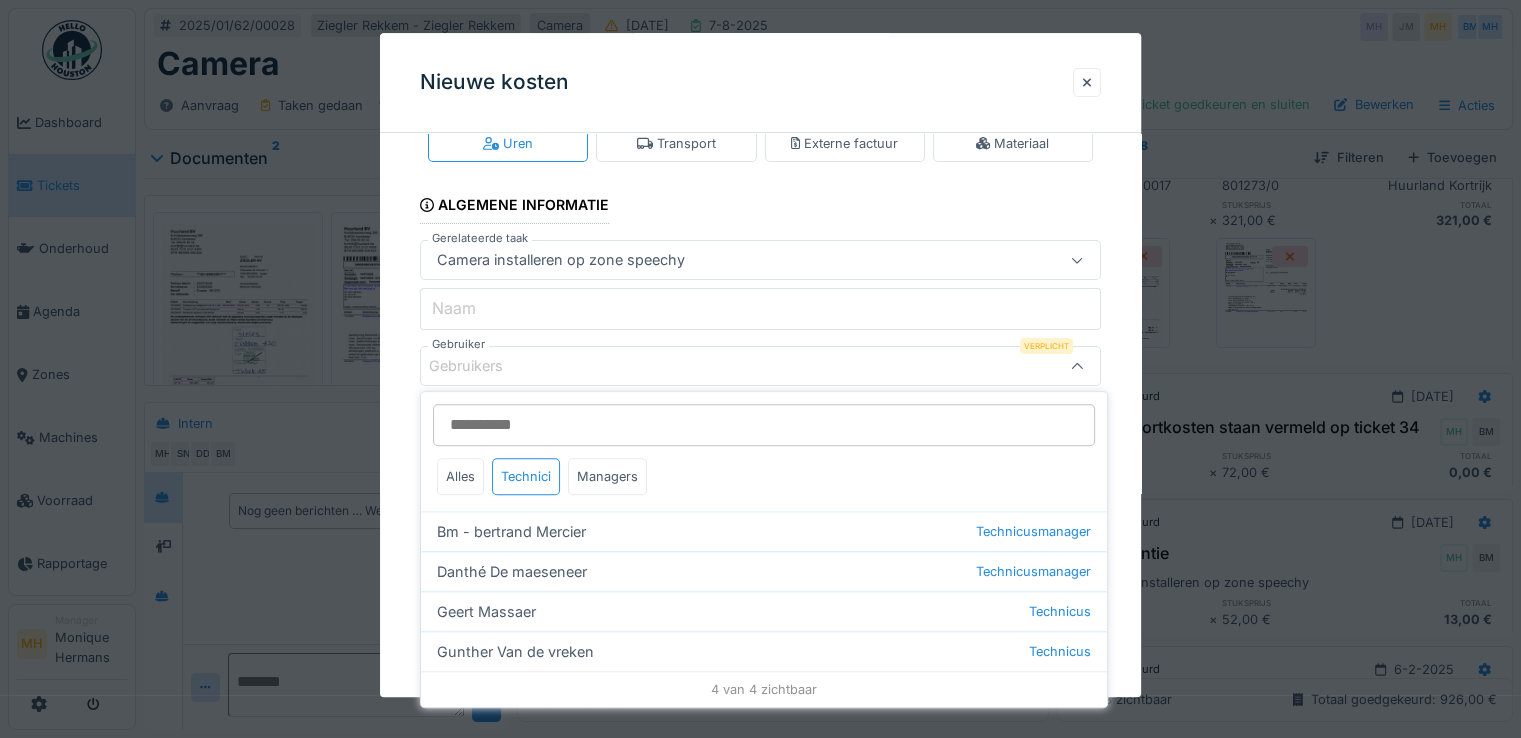 drag, startPoint x: 527, startPoint y: 527, endPoint x: 668, endPoint y: 469, distance: 152.4631 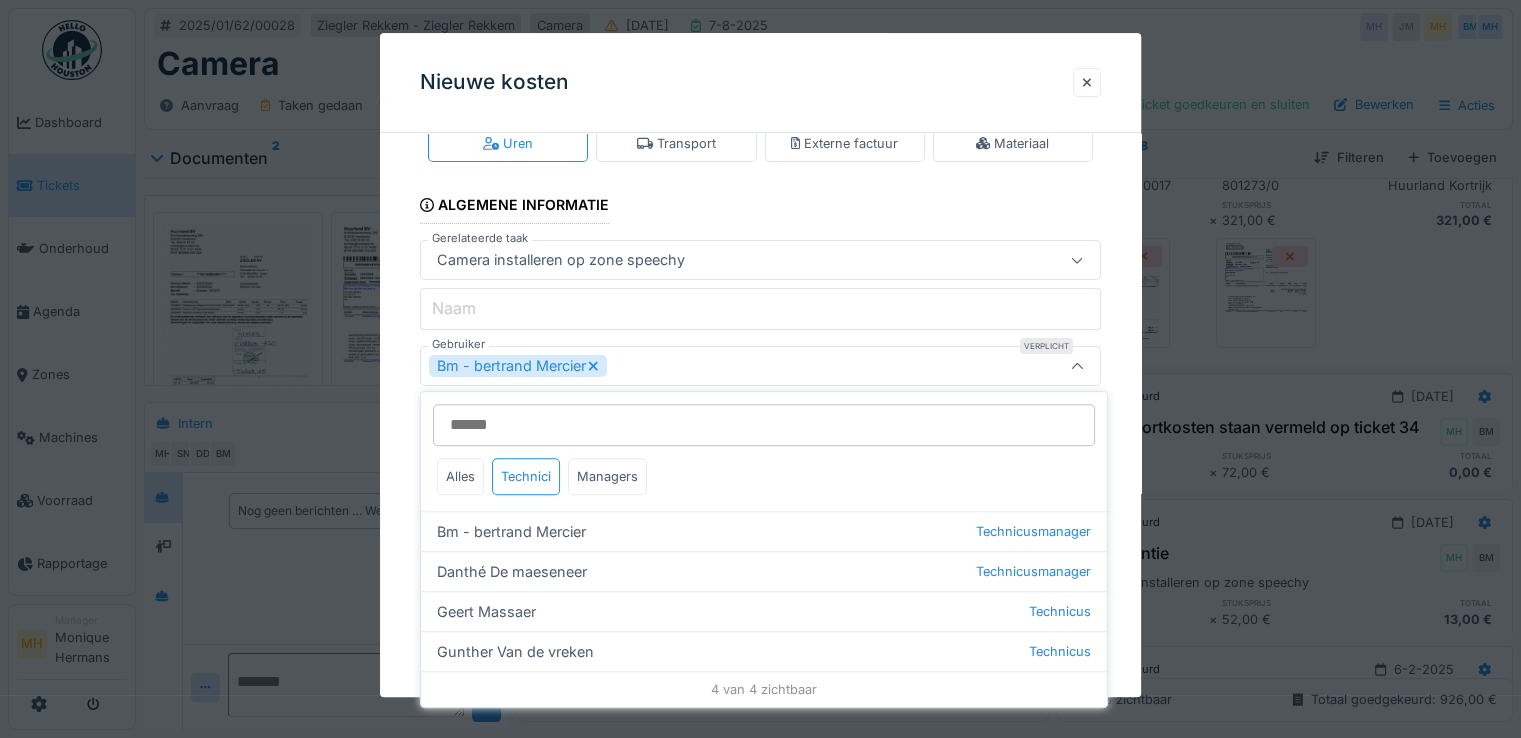 click on "**********" at bounding box center [760, 435] 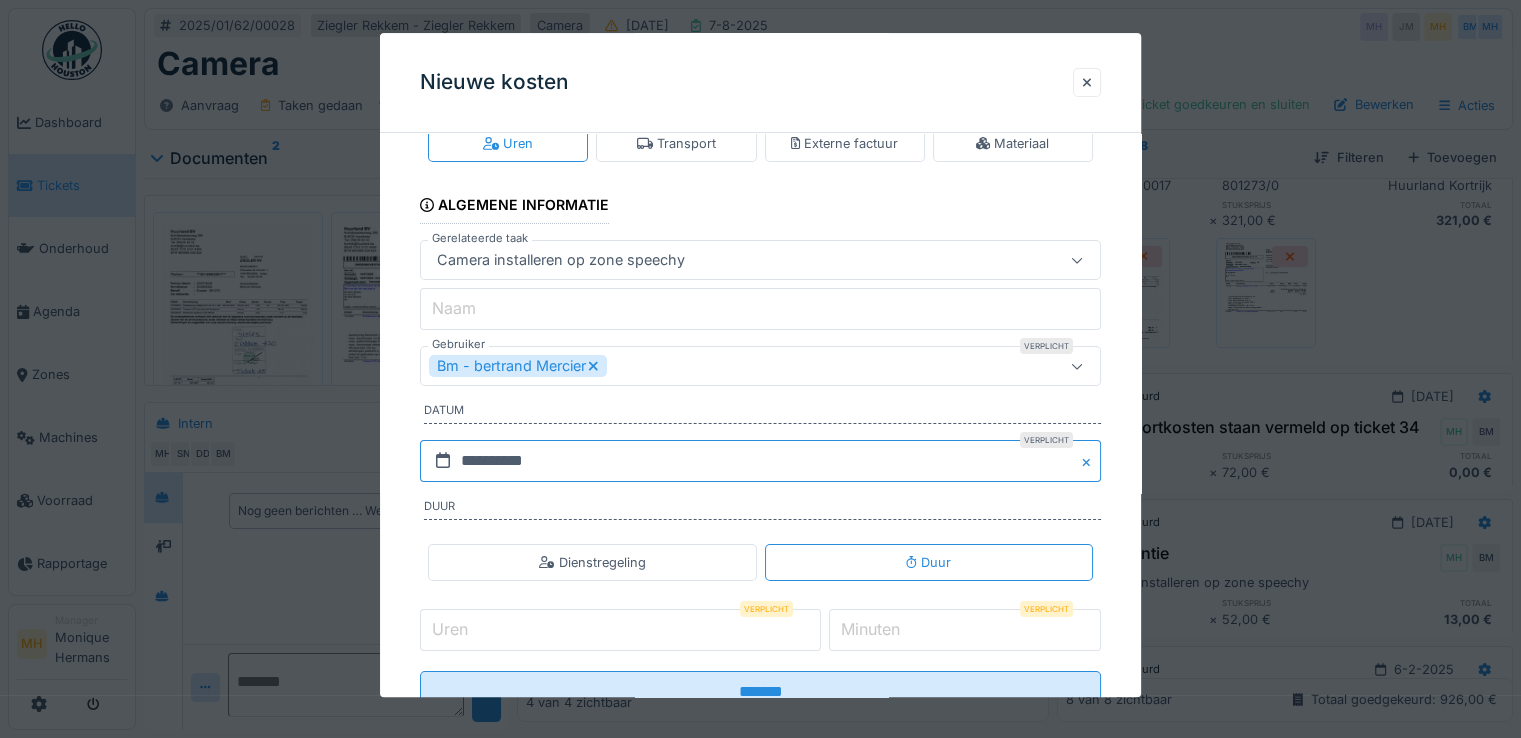 click on "**********" at bounding box center (760, 461) 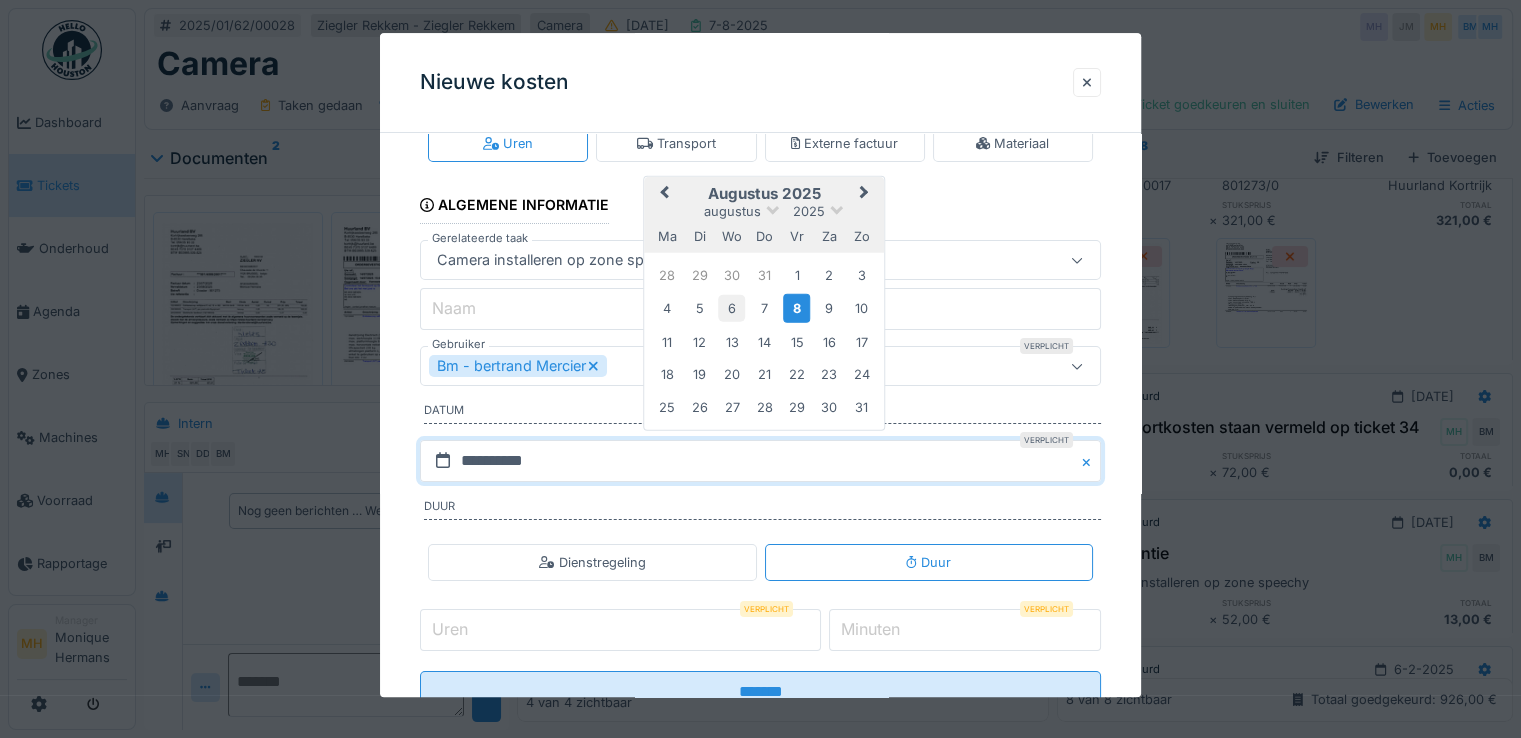 click on "6" at bounding box center (731, 308) 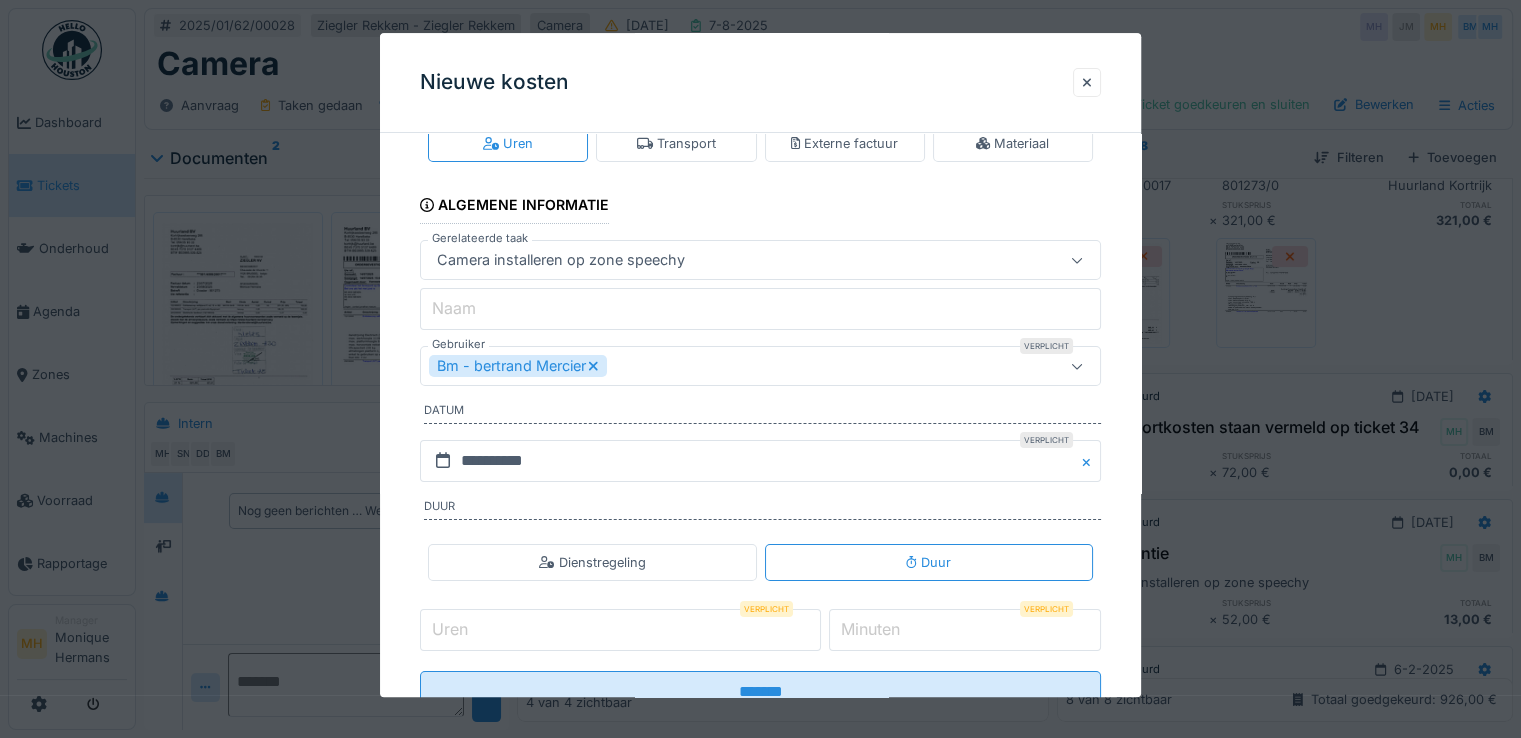 click on "Uren" at bounding box center [620, 630] 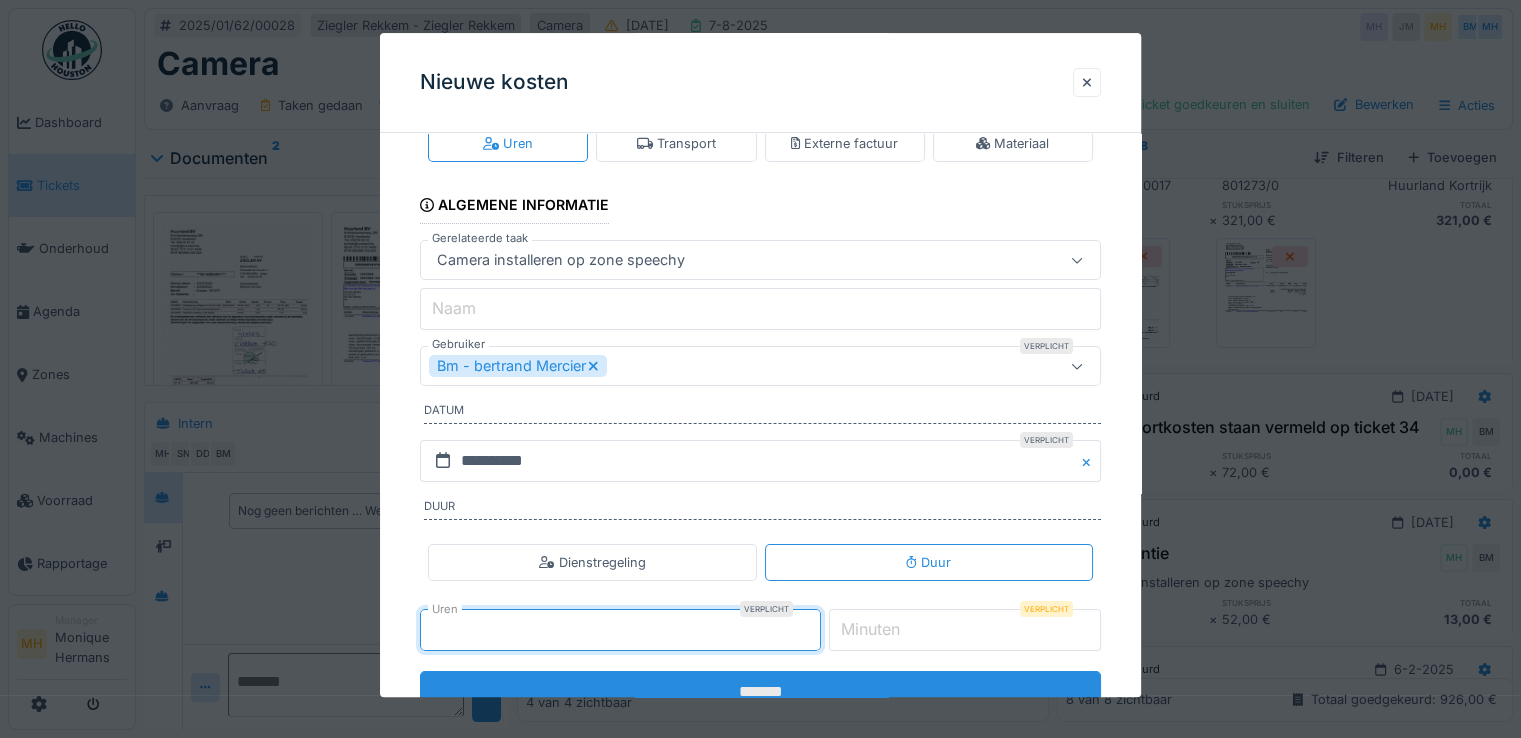 type on "*" 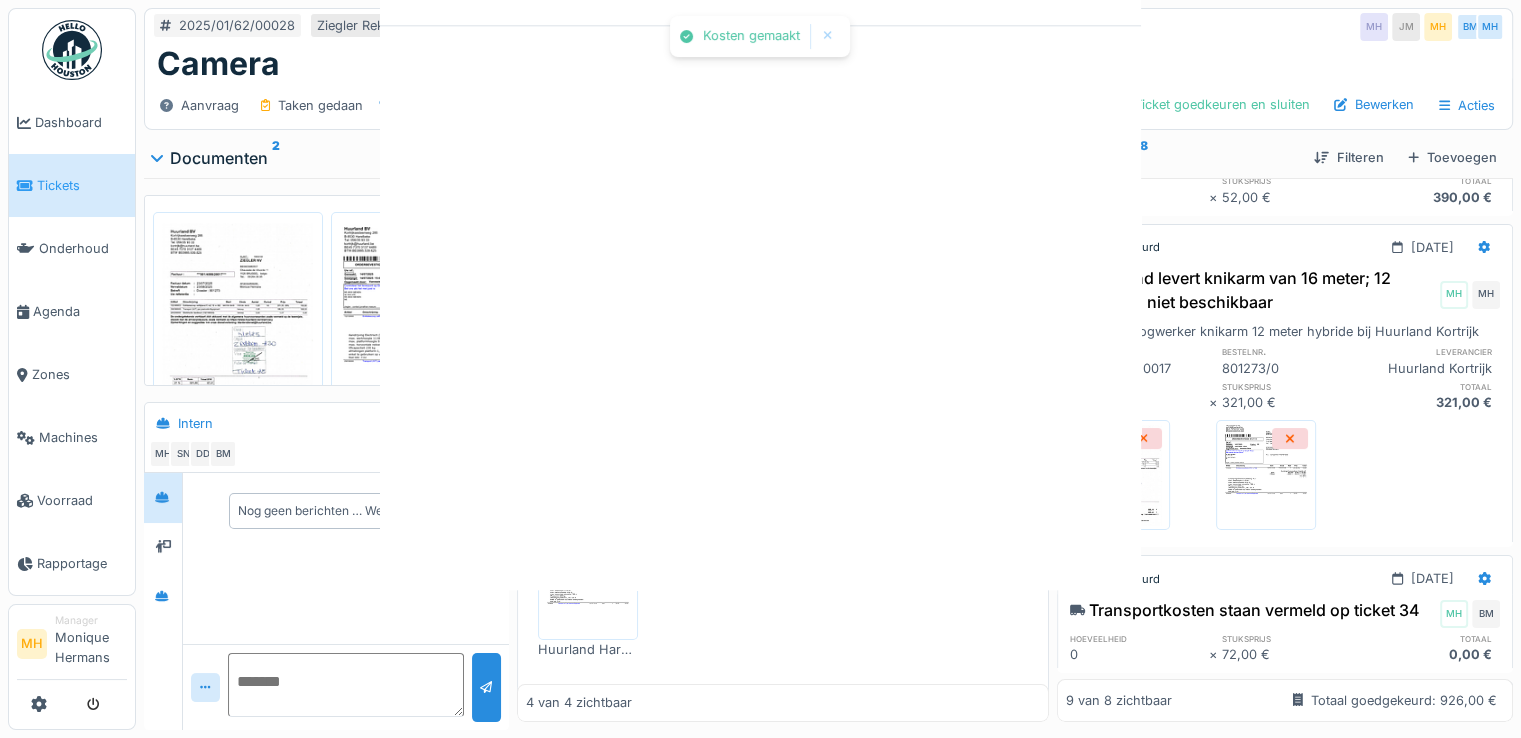 scroll, scrollTop: 0, scrollLeft: 0, axis: both 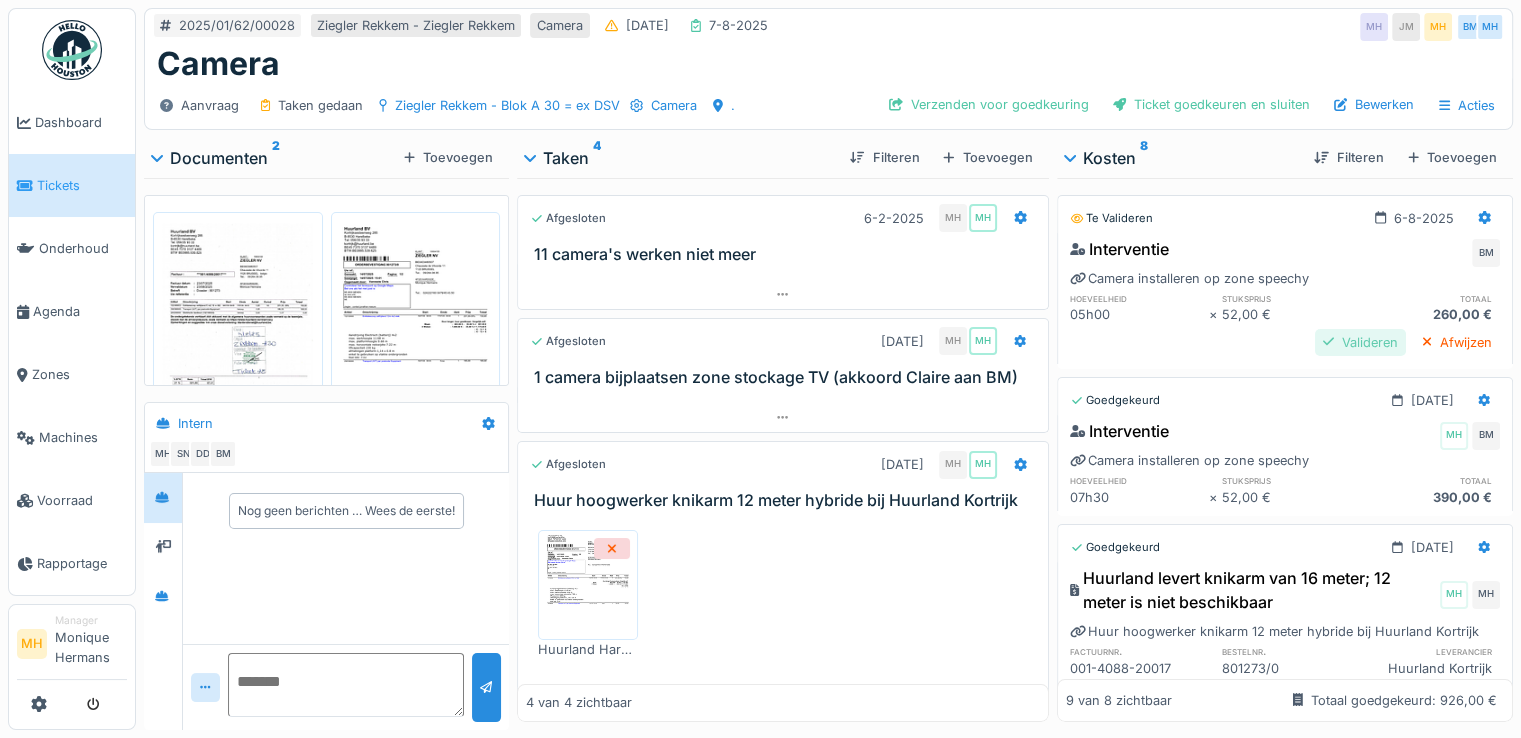 click on "Valideren" at bounding box center [1360, 342] 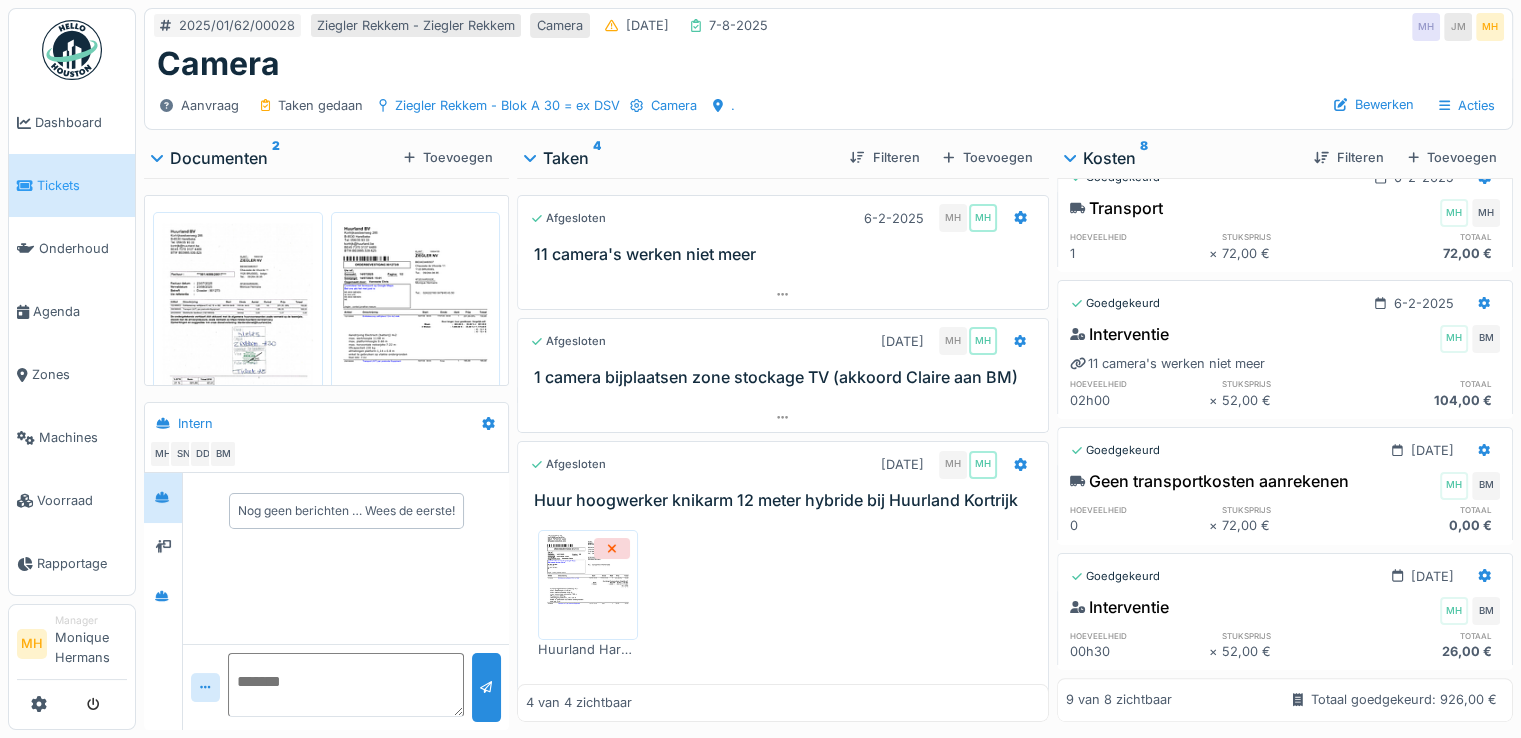 scroll, scrollTop: 1001, scrollLeft: 0, axis: vertical 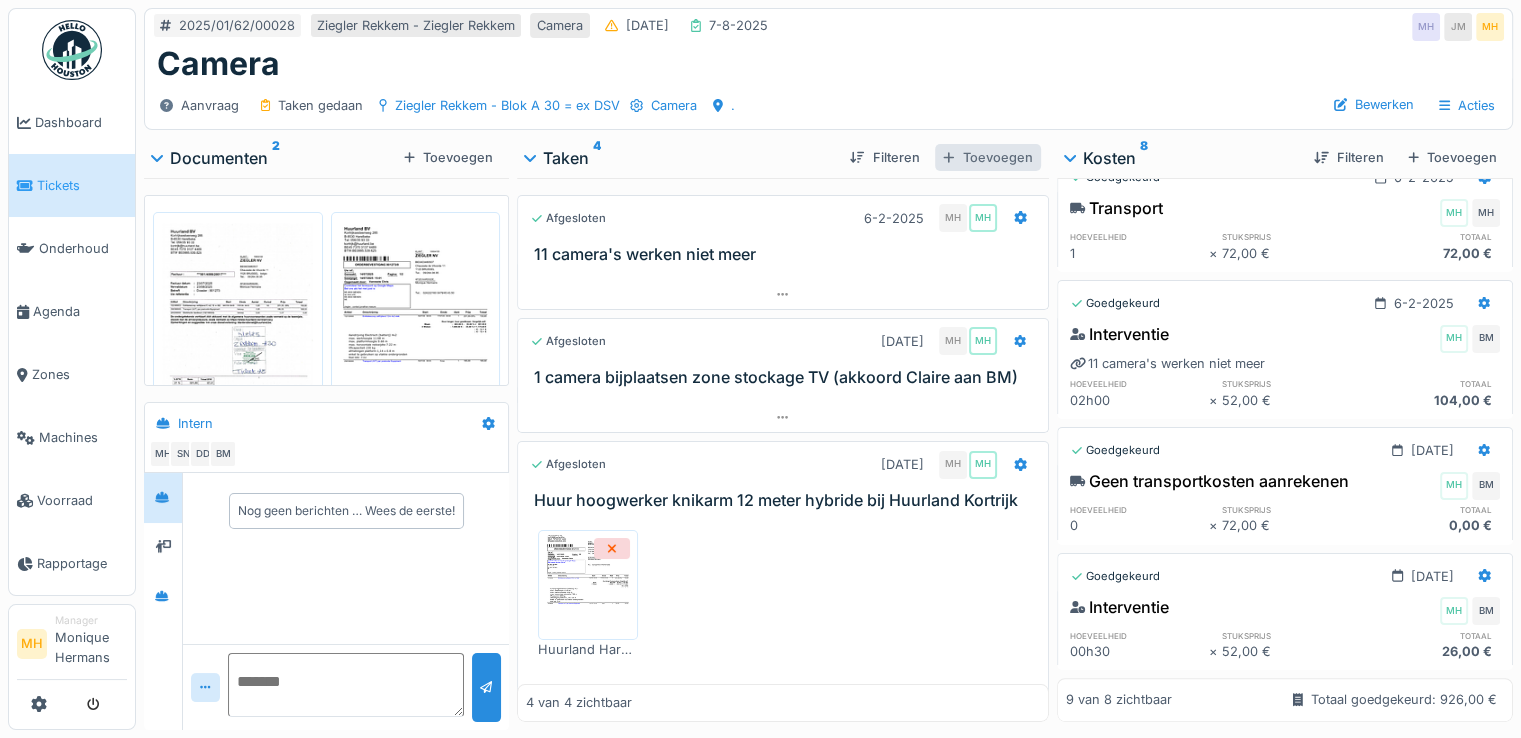 click on "Toevoegen" at bounding box center [987, 157] 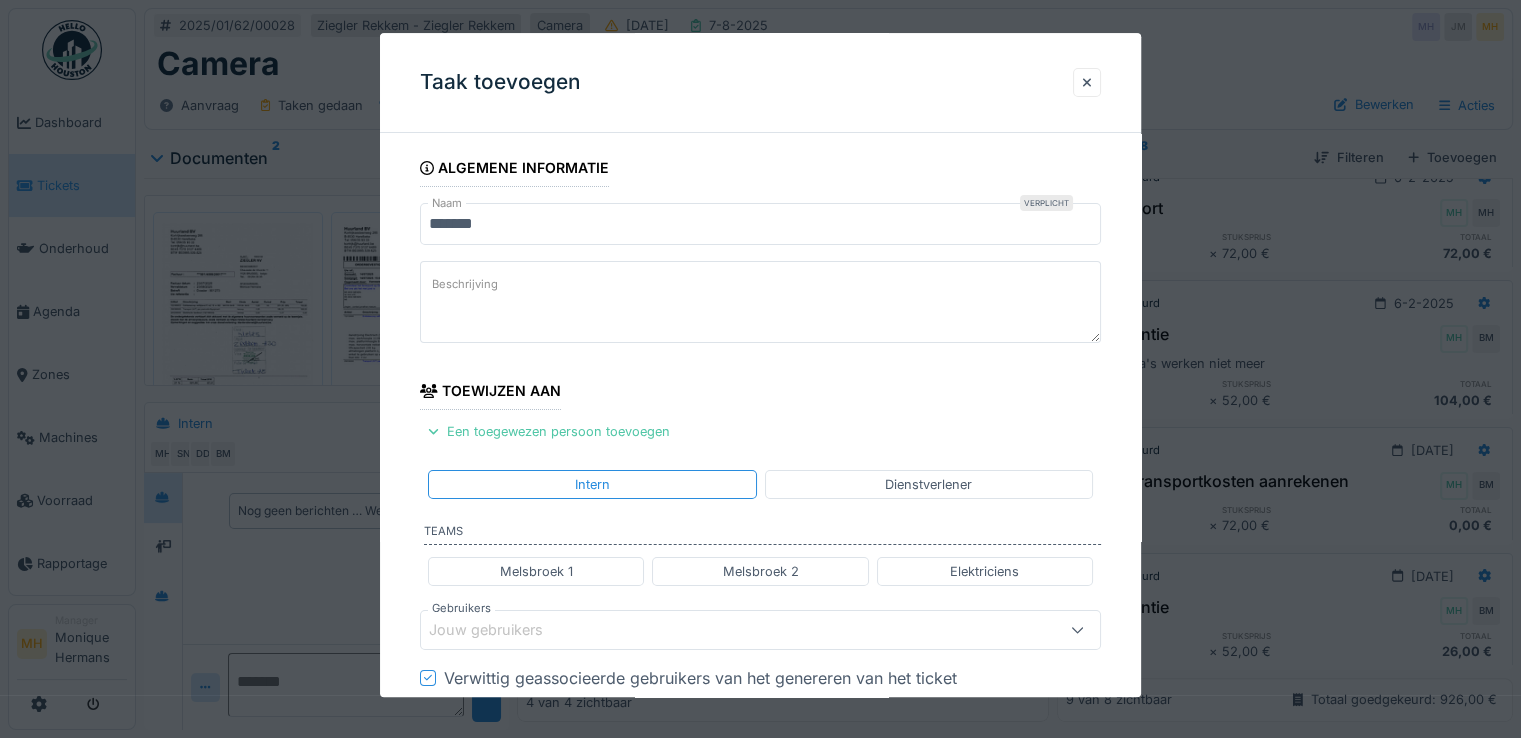 click on "******" at bounding box center (760, 224) 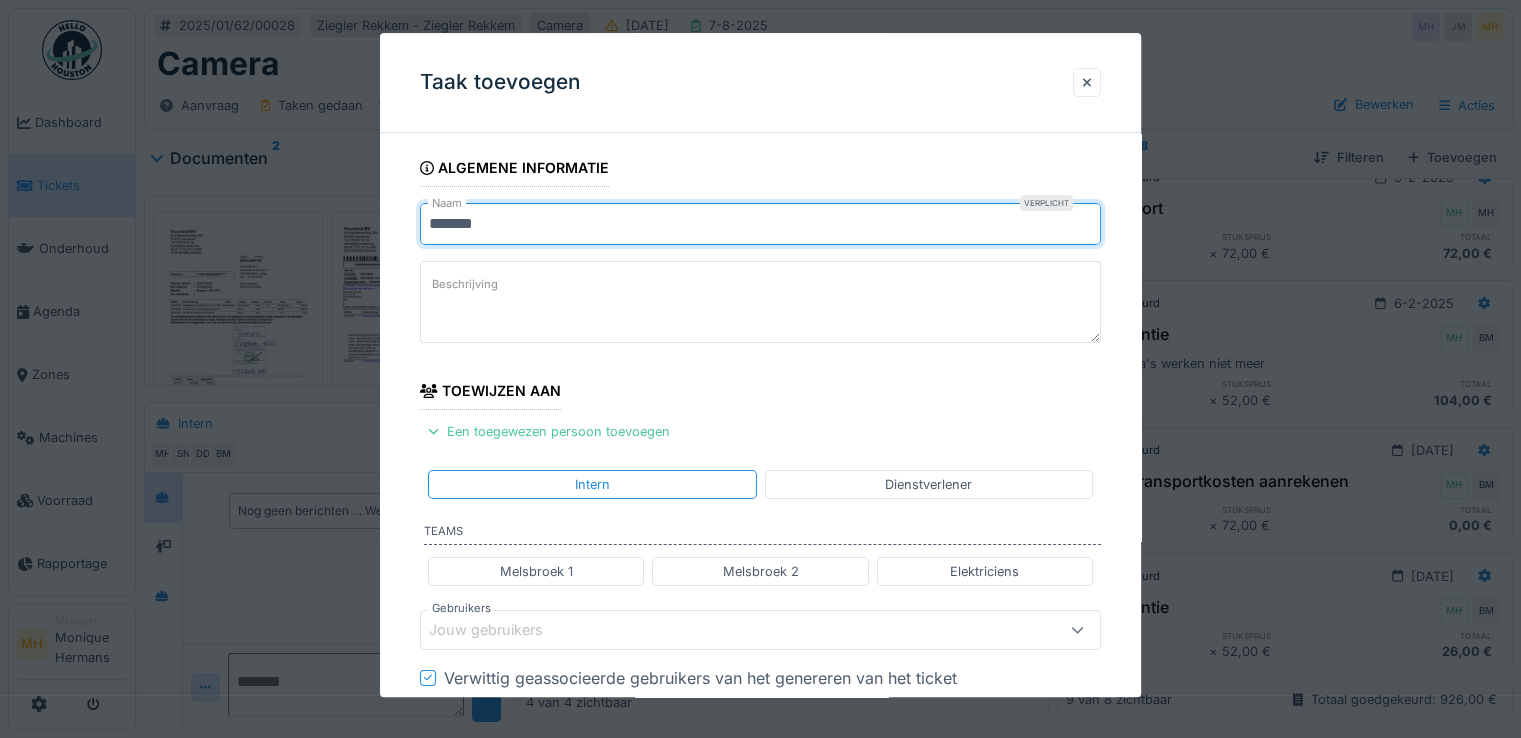 click on "******" at bounding box center [760, 224] 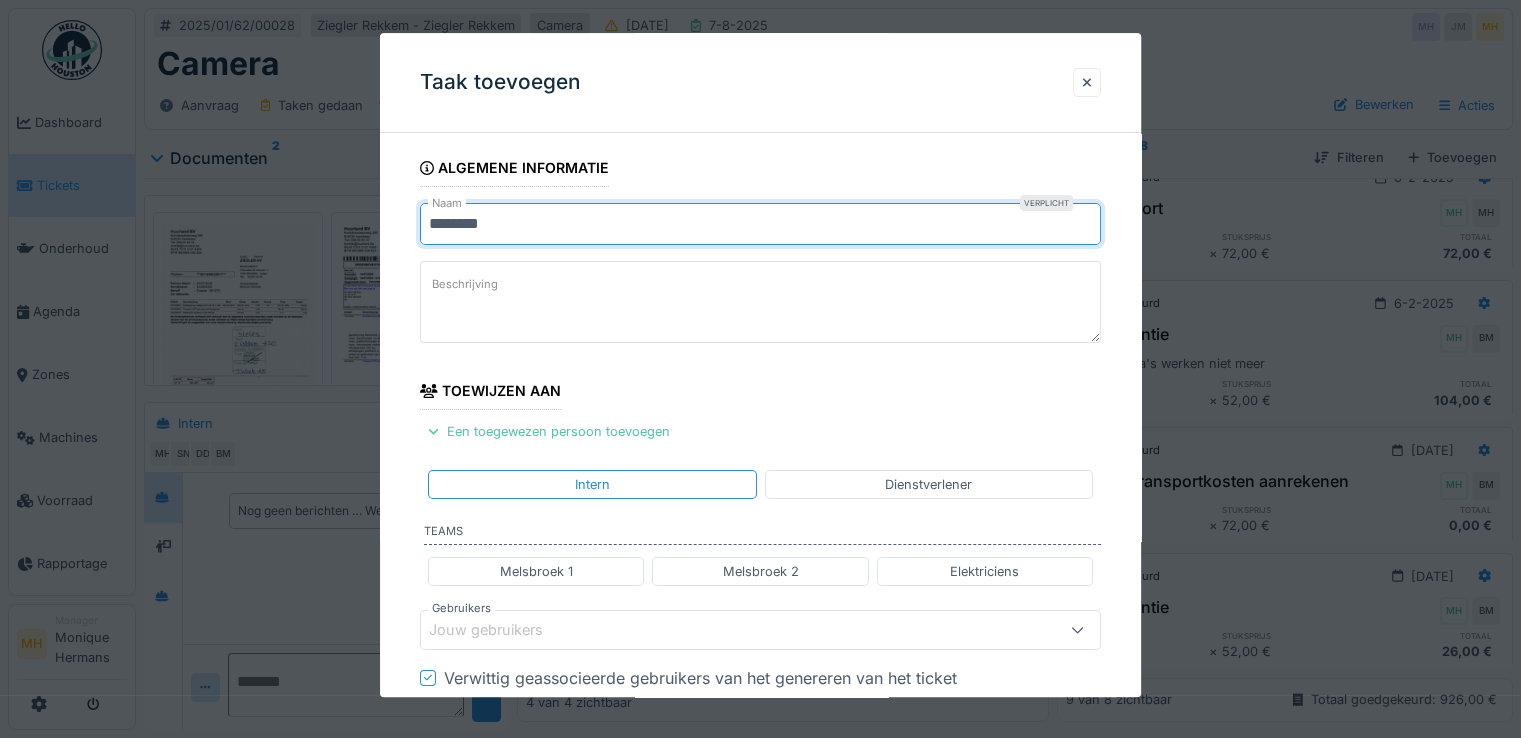 type on "********" 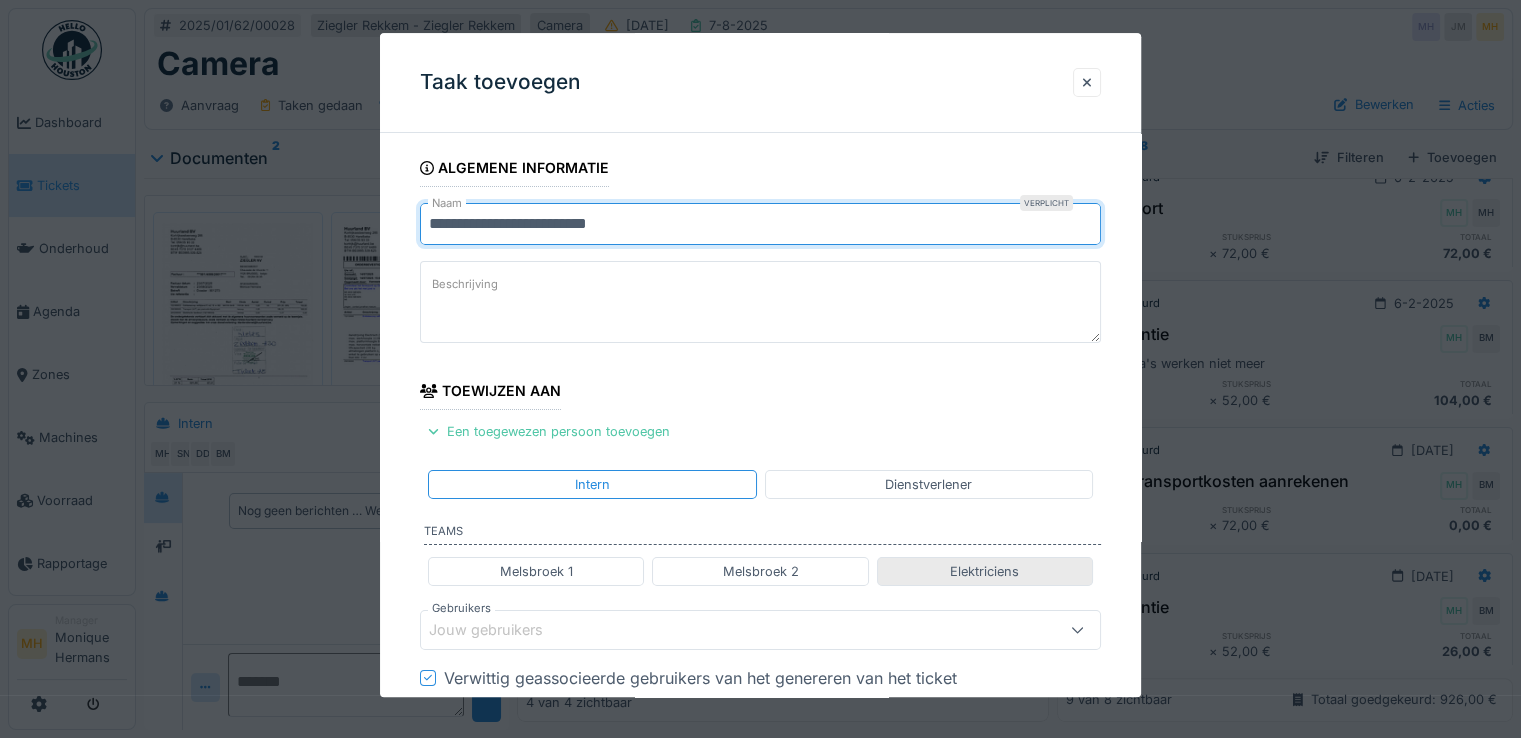type on "**********" 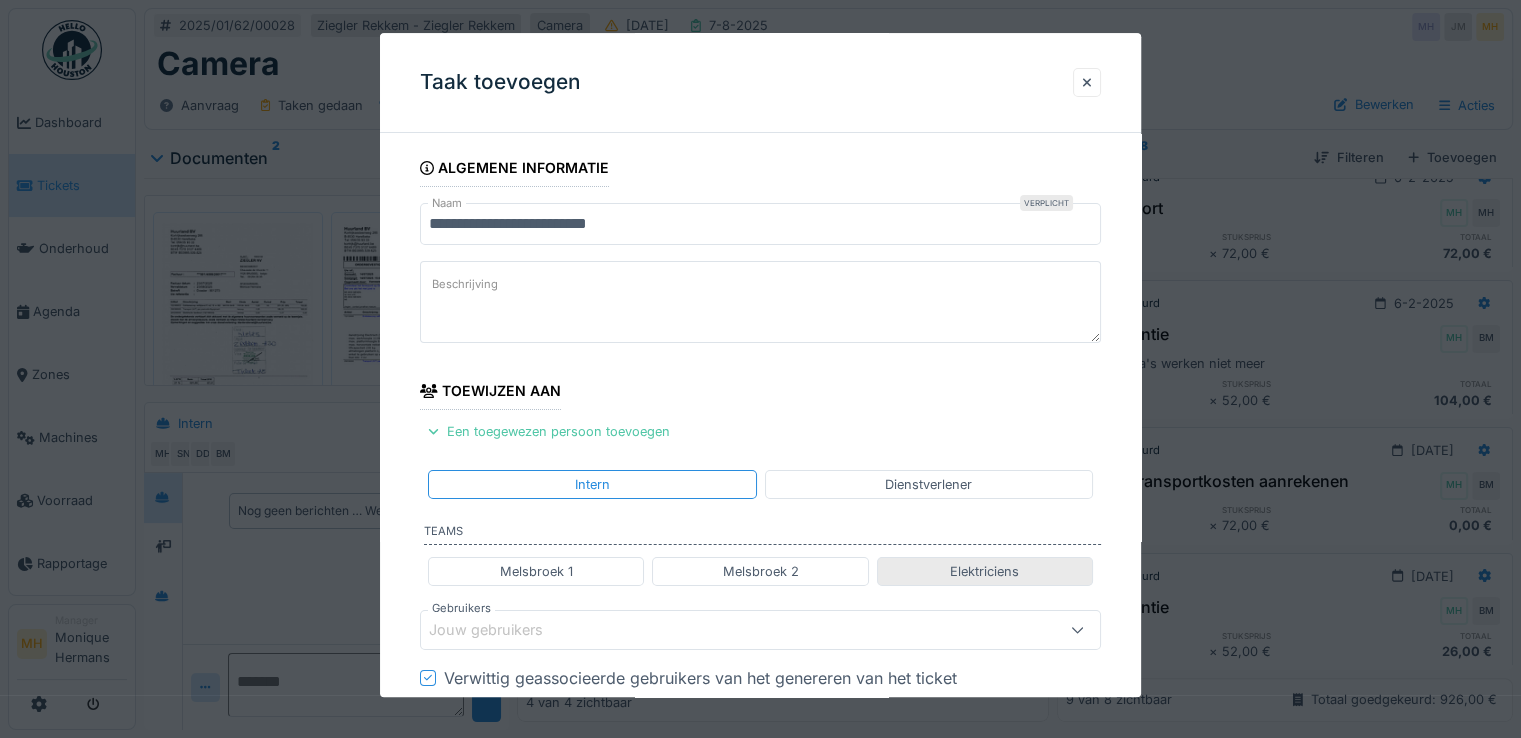 click on "Elektriciens" at bounding box center (985, 571) 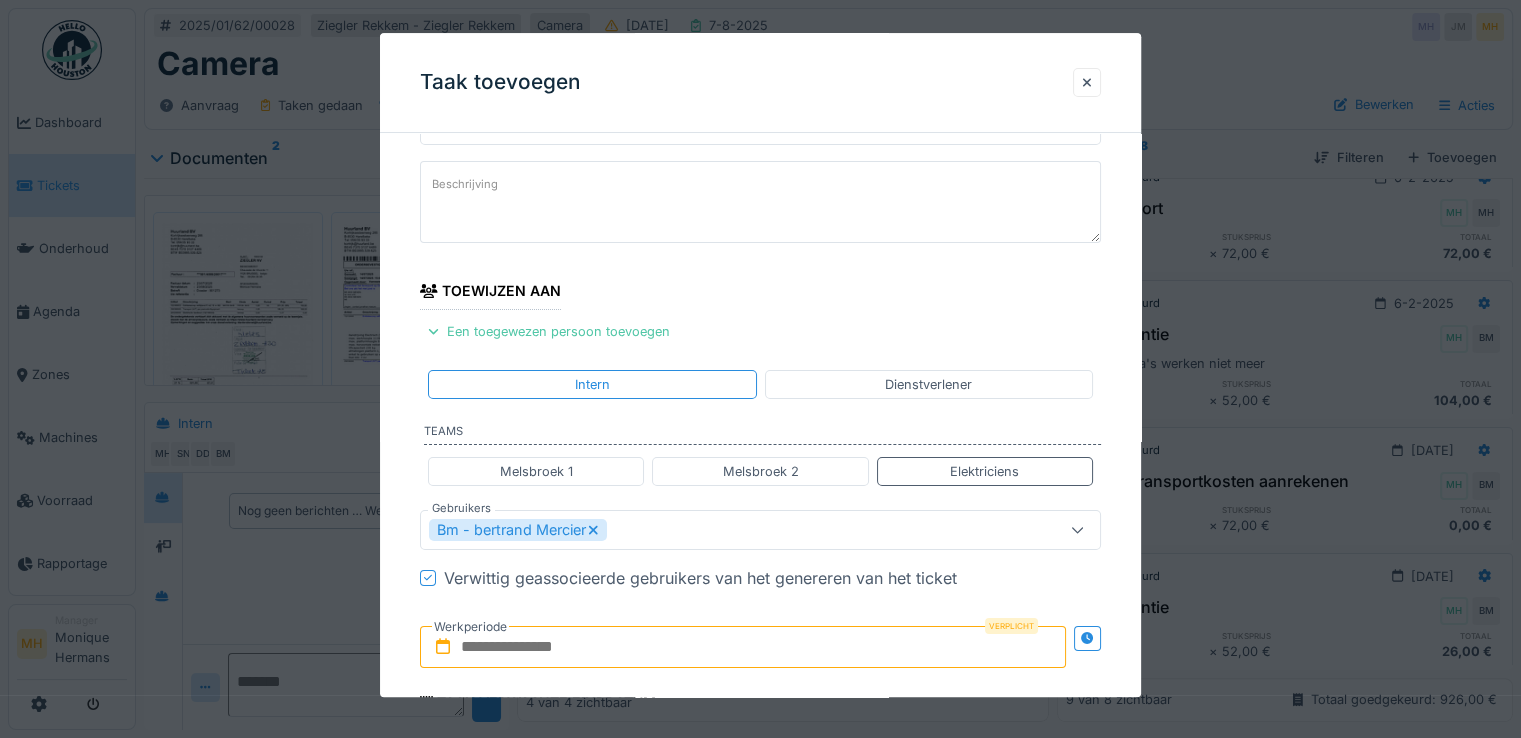 scroll, scrollTop: 300, scrollLeft: 0, axis: vertical 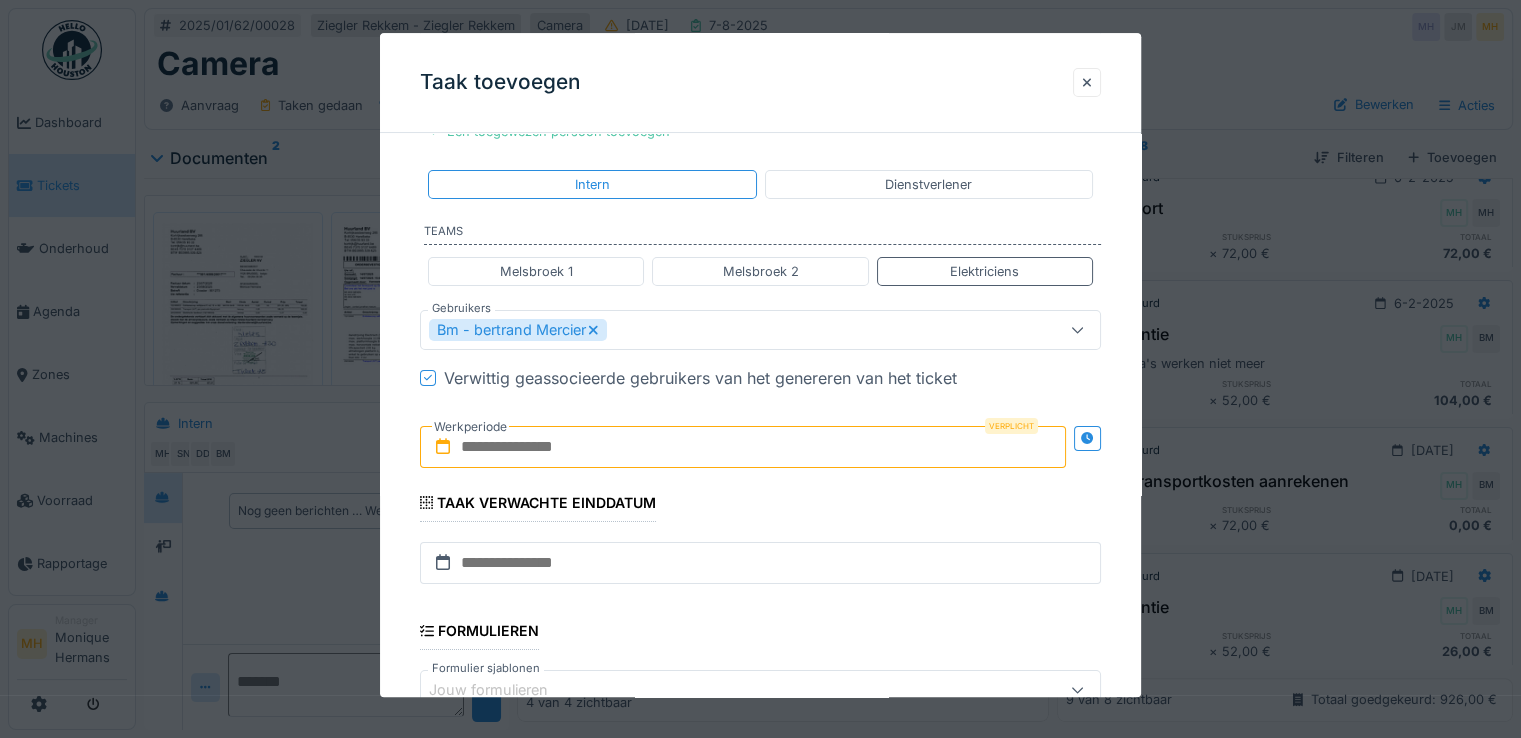 click at bounding box center [743, 447] 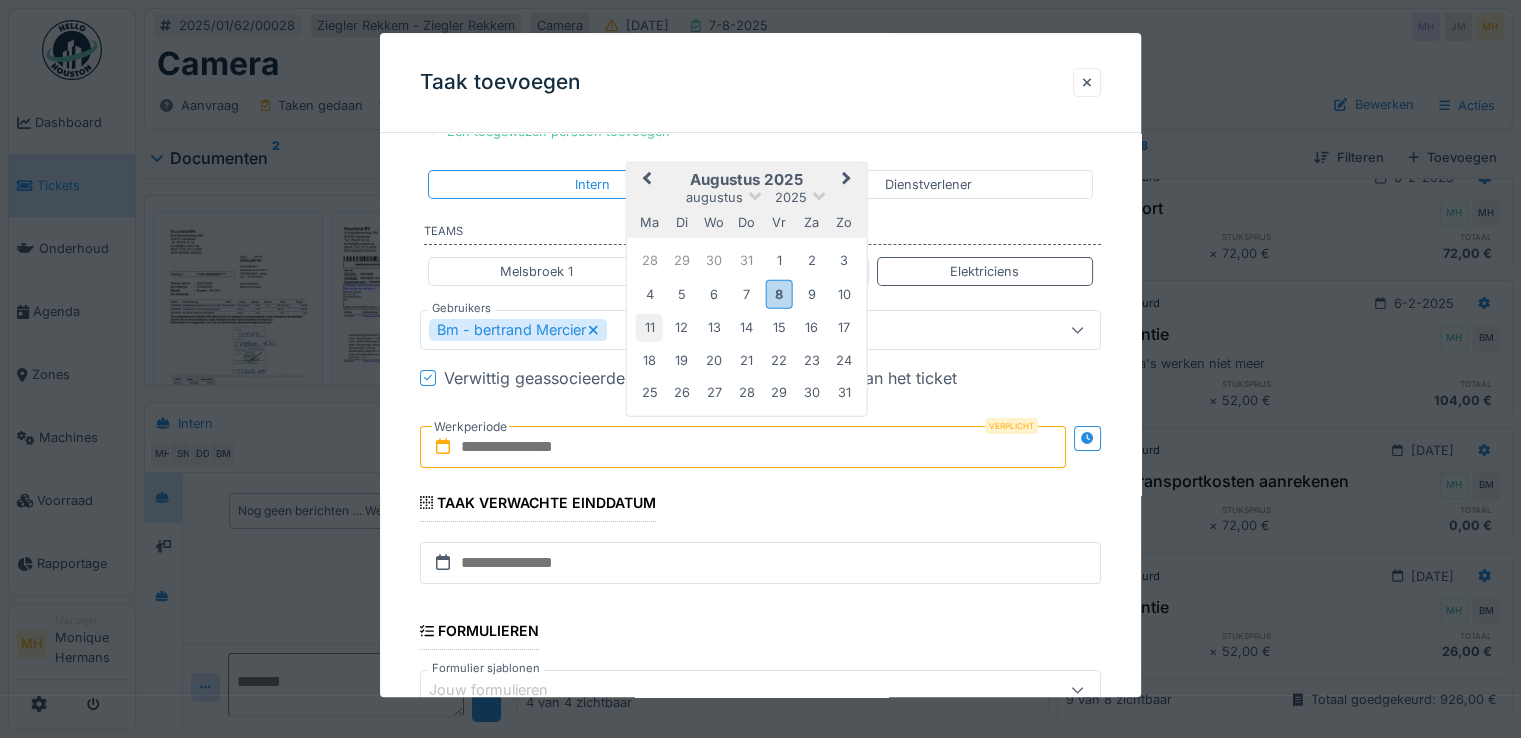 click on "11" at bounding box center (649, 327) 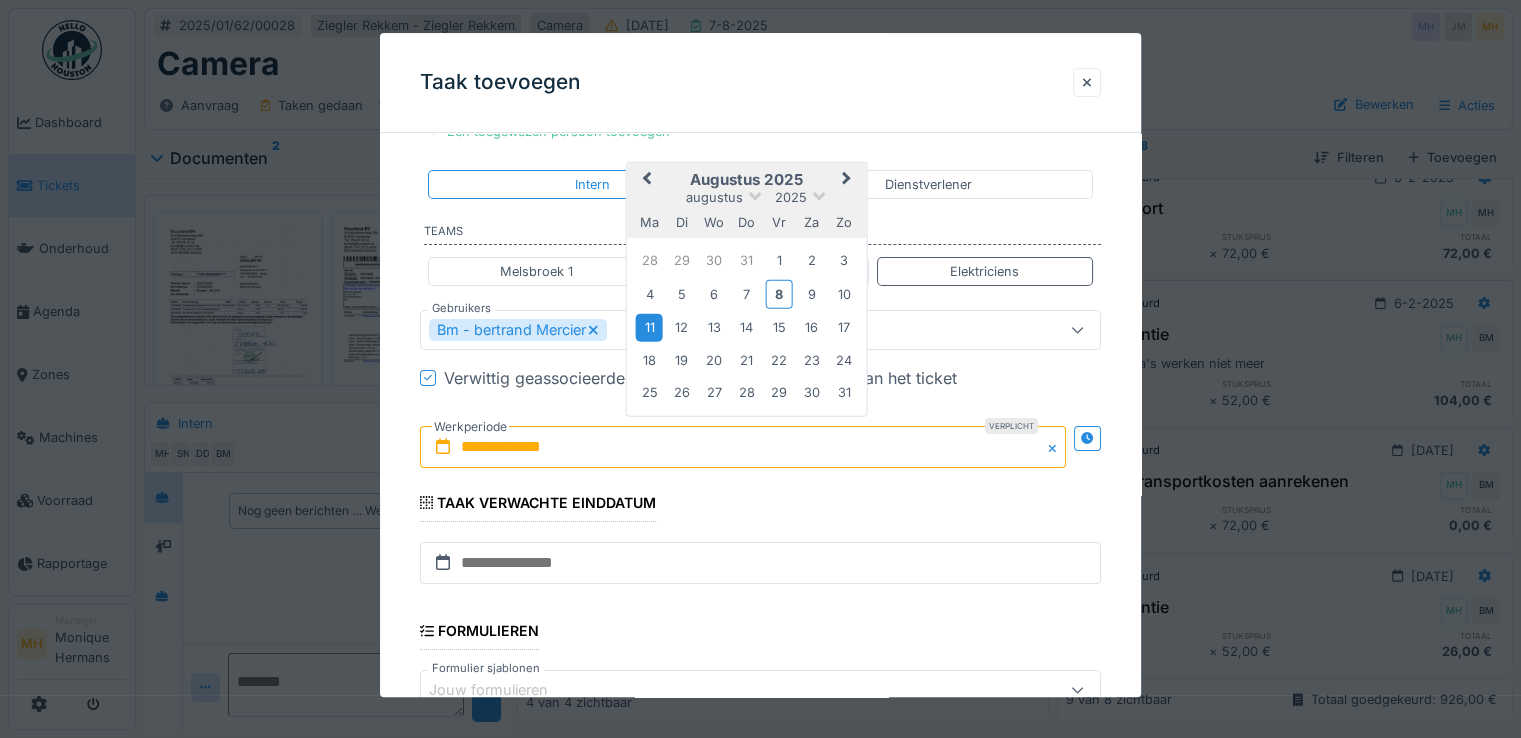 click on "11" at bounding box center (649, 327) 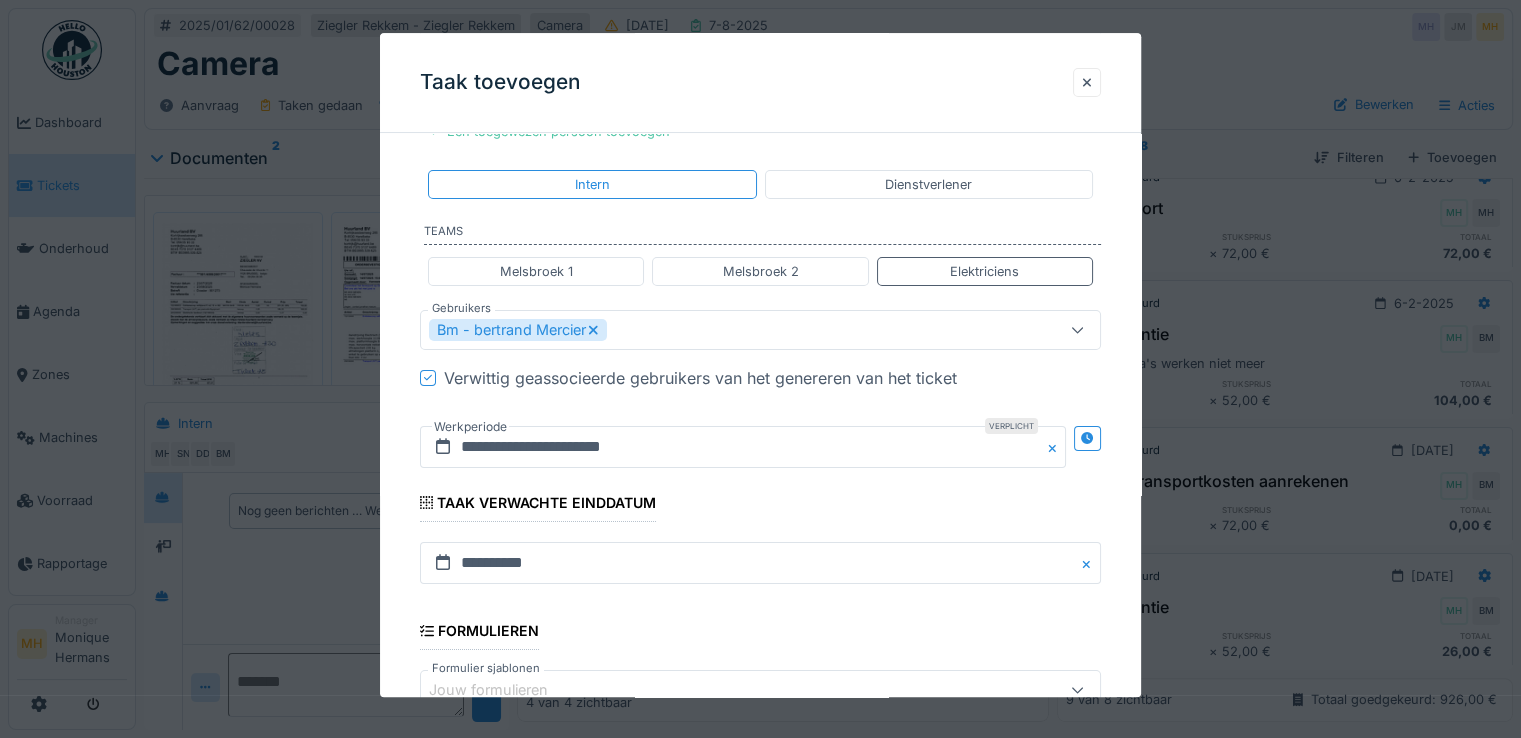 scroll, scrollTop: 560, scrollLeft: 0, axis: vertical 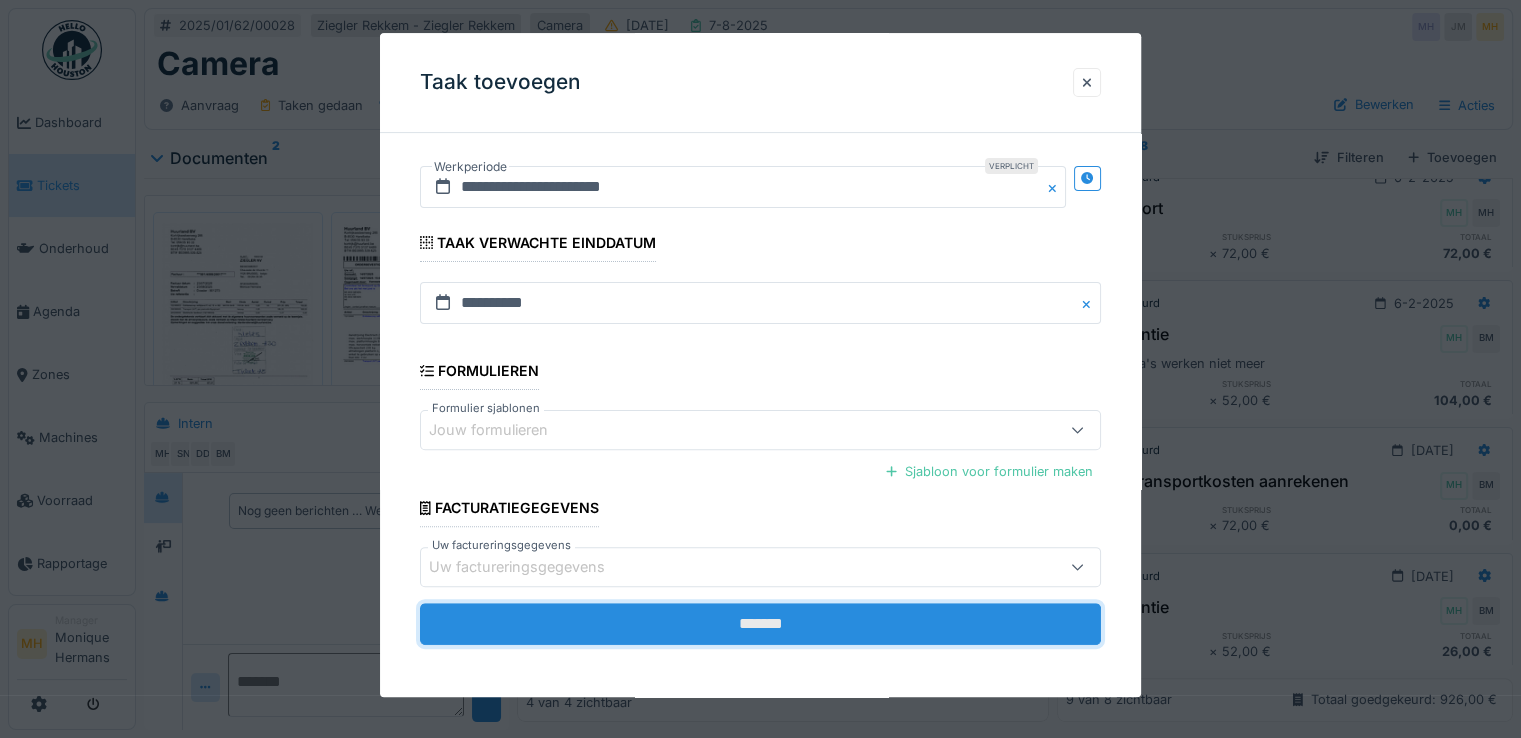 click on "*******" at bounding box center (760, 624) 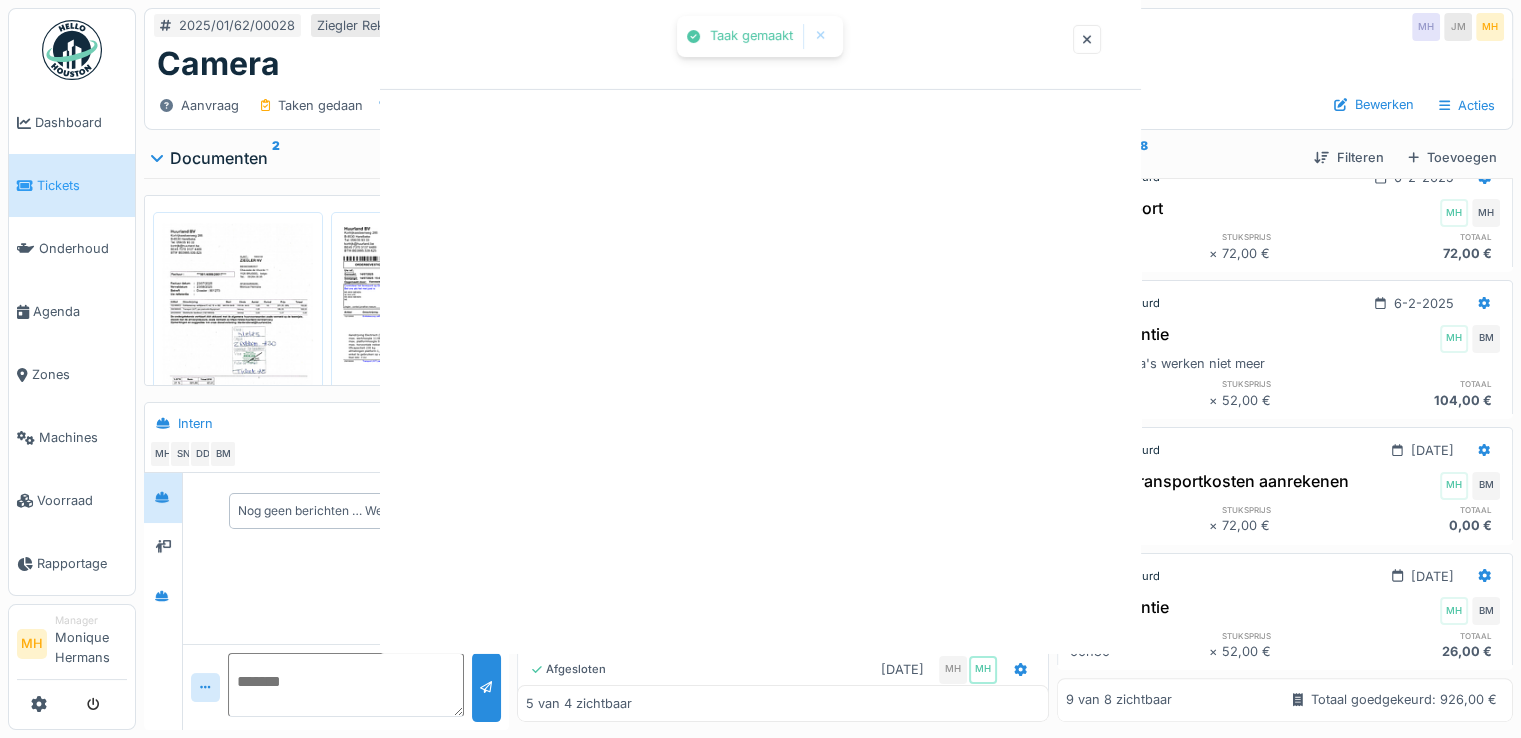 scroll, scrollTop: 0, scrollLeft: 0, axis: both 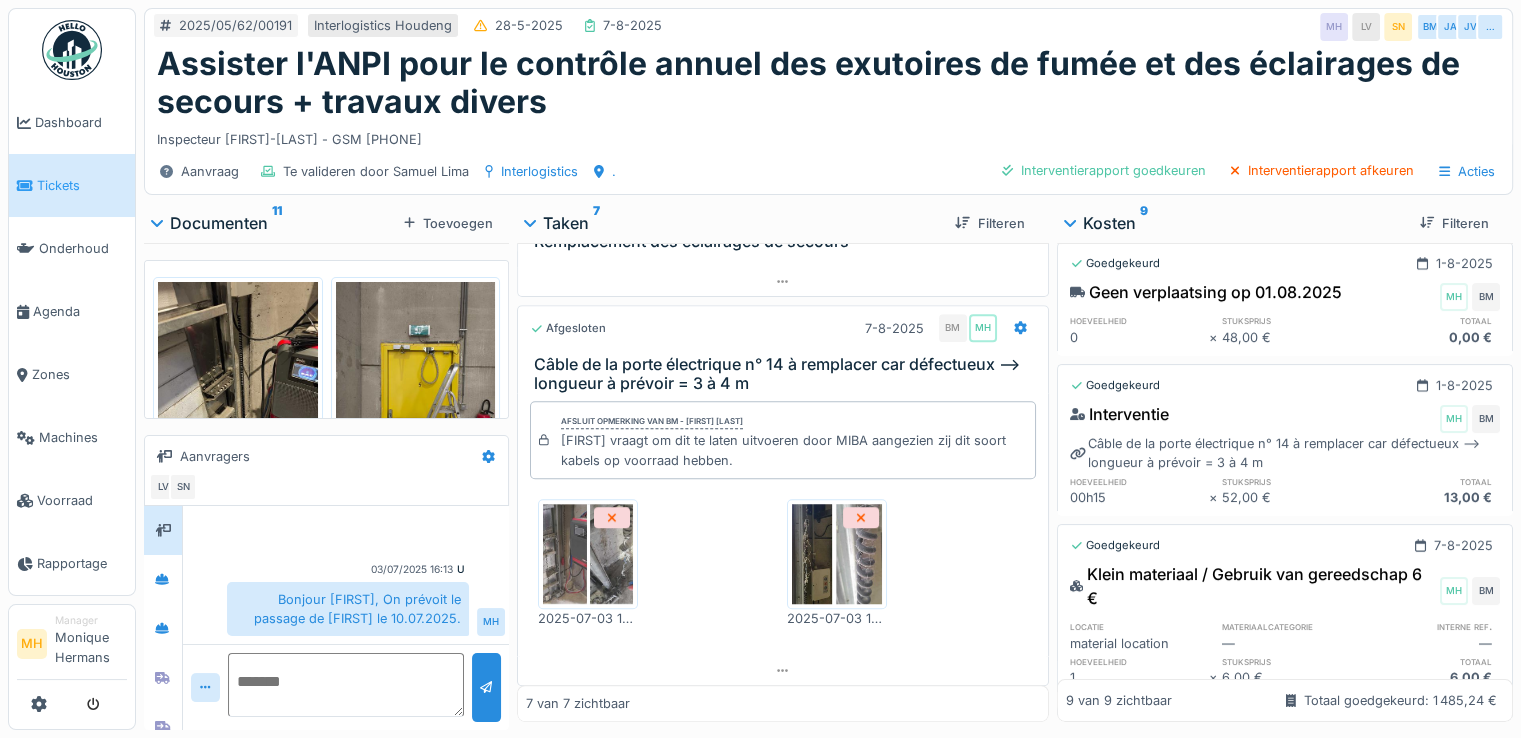click on "Tickets" at bounding box center (82, 185) 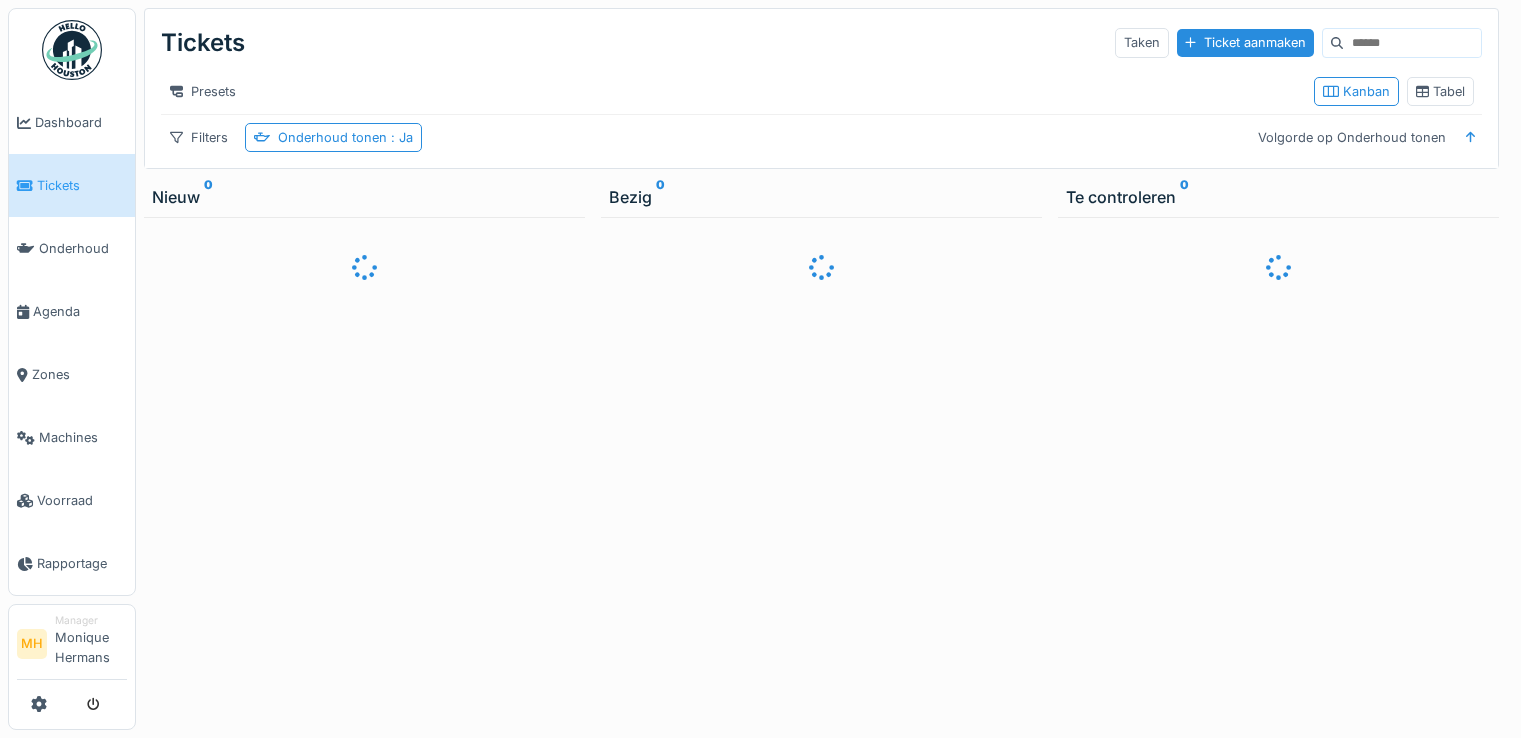 scroll, scrollTop: 0, scrollLeft: 0, axis: both 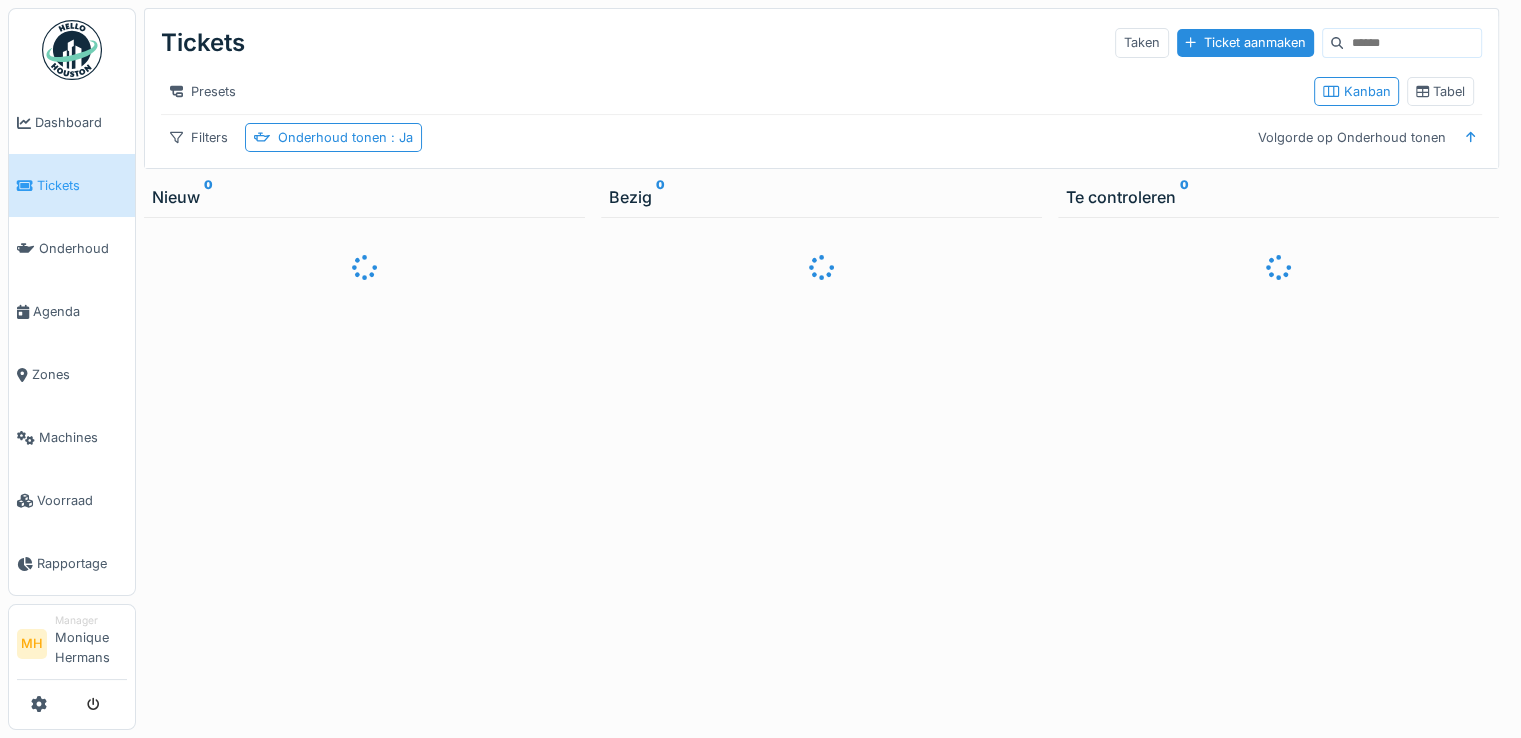 drag, startPoint x: 1315, startPoint y: 46, endPoint x: 1314, endPoint y: 67, distance: 21.023796 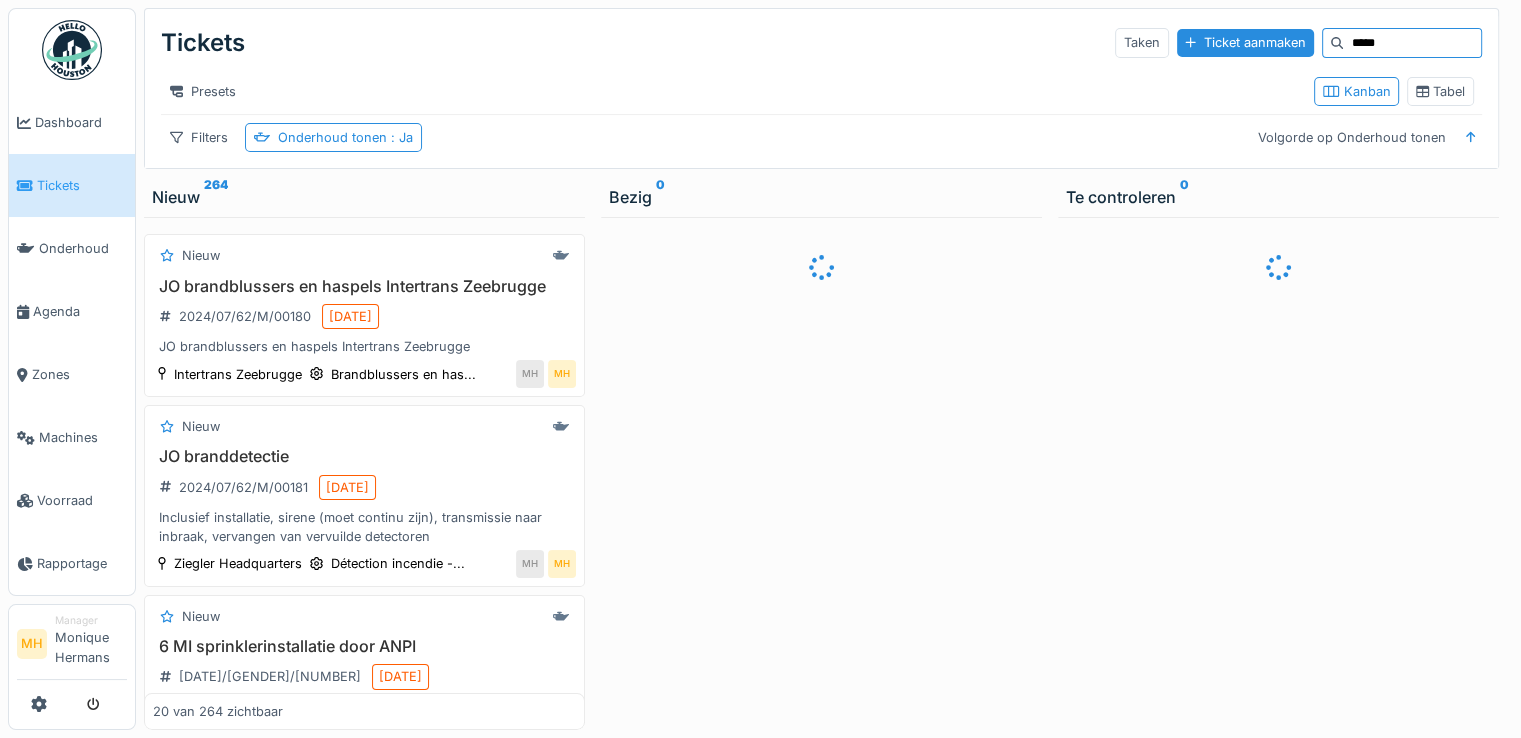 type on "*****" 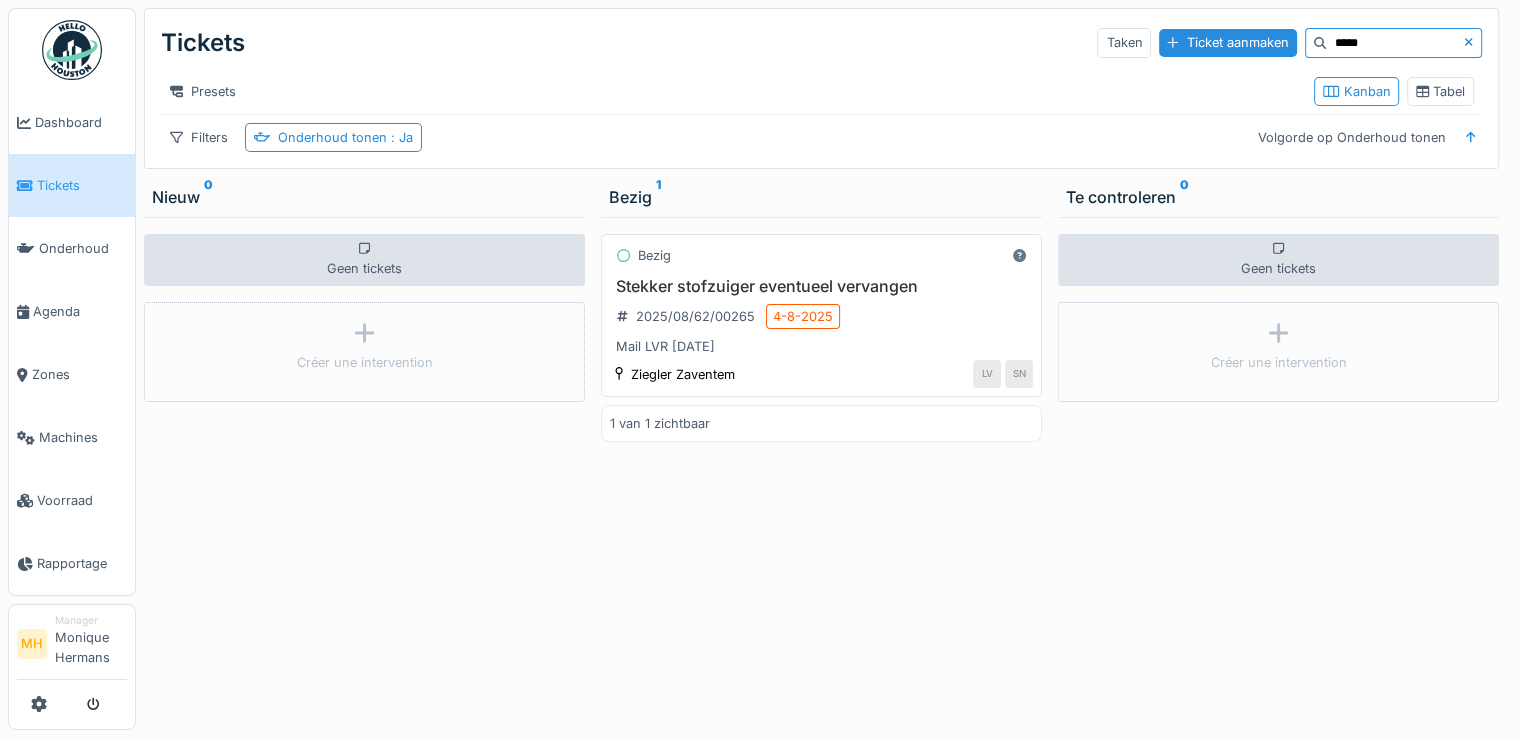 click on "Stekker stofzuiger eventueel vervangen" at bounding box center (821, 286) 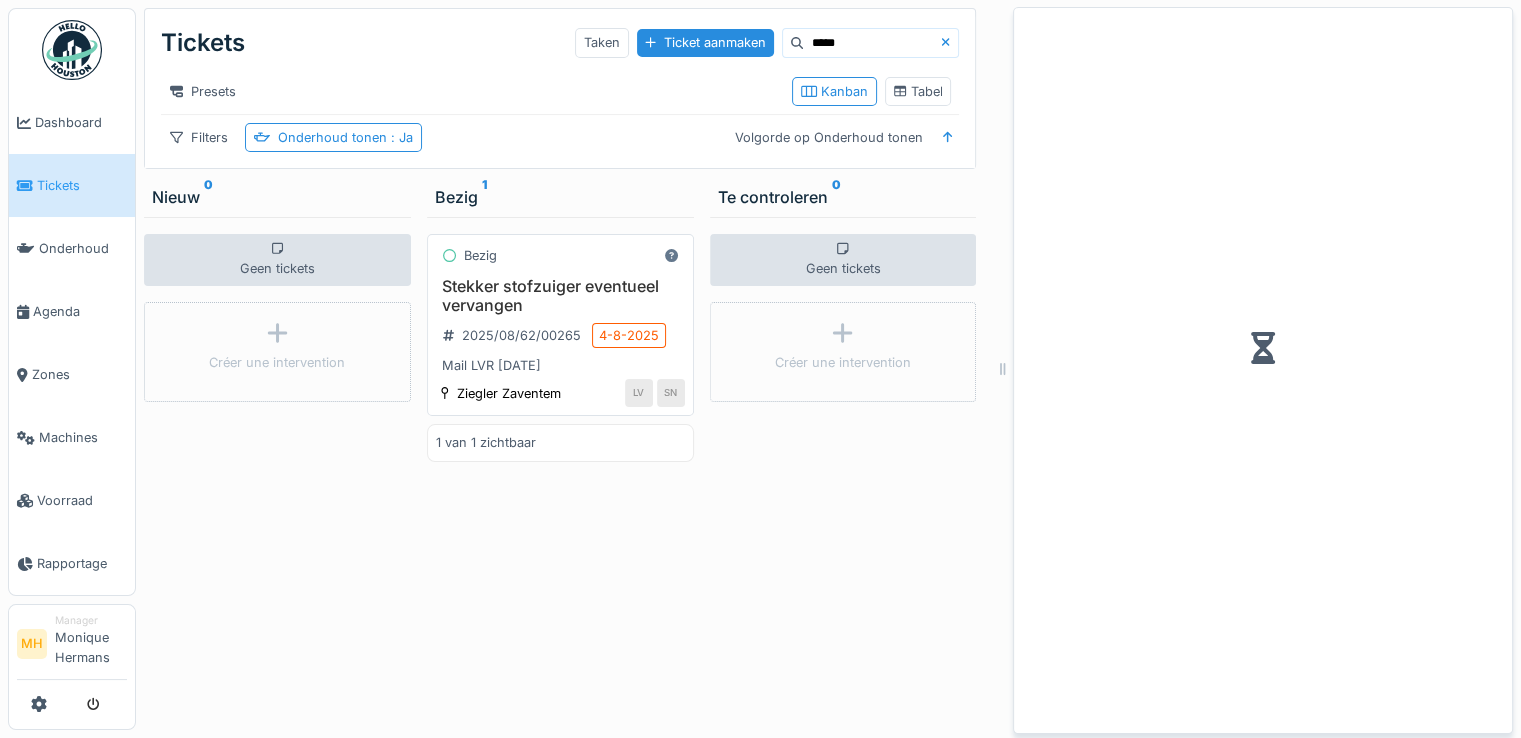 click on "Geen tickets Créer une intervention" at bounding box center [843, 473] 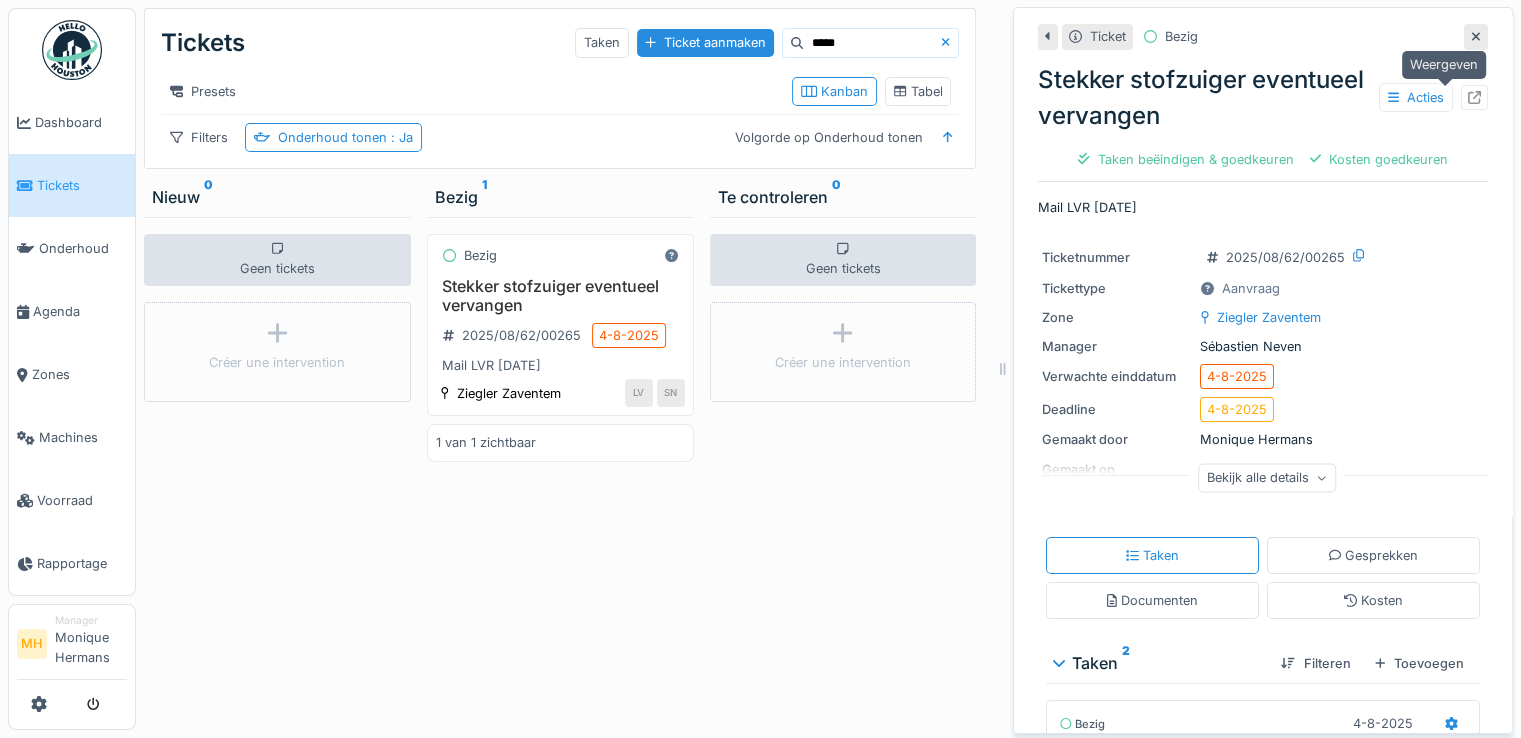 click at bounding box center [1474, 97] 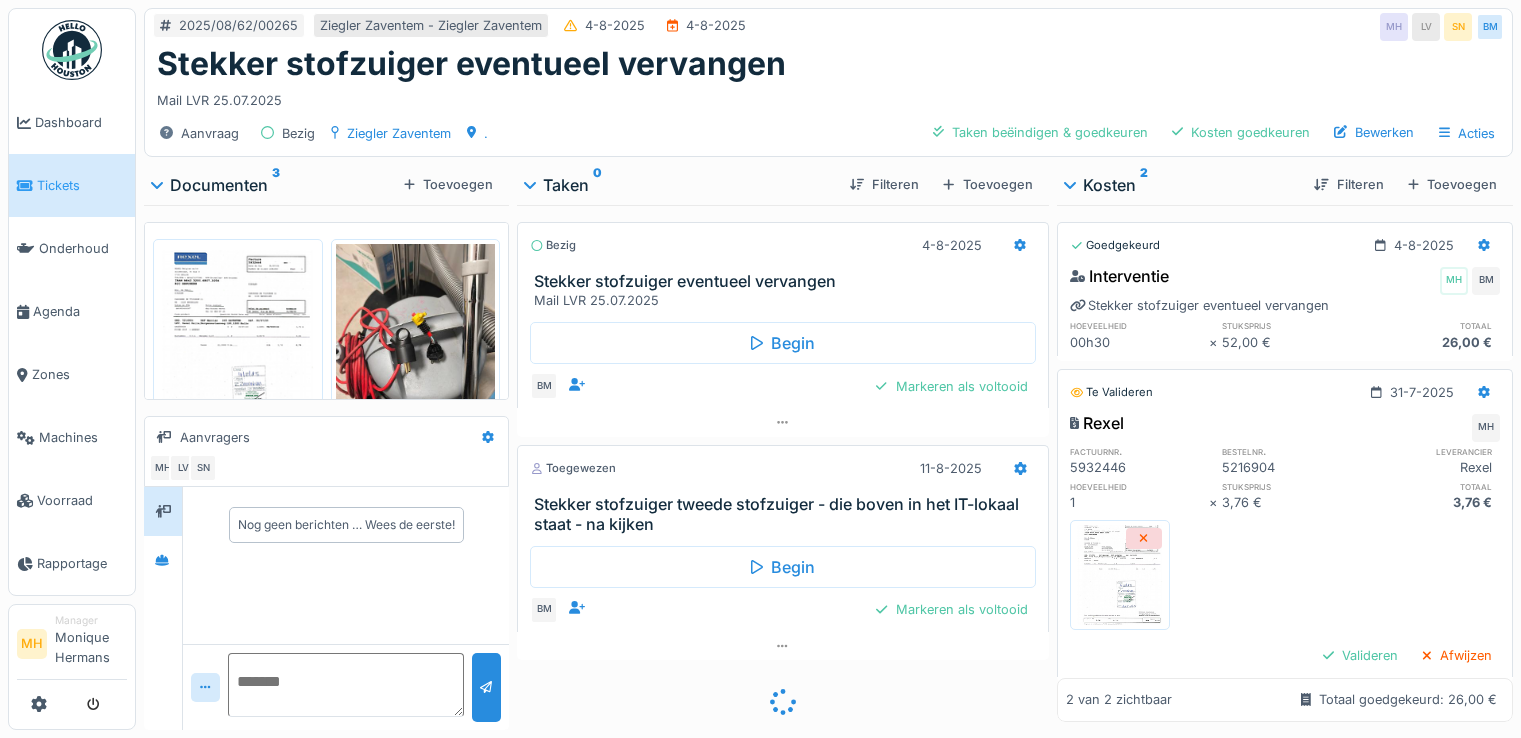 scroll, scrollTop: 0, scrollLeft: 0, axis: both 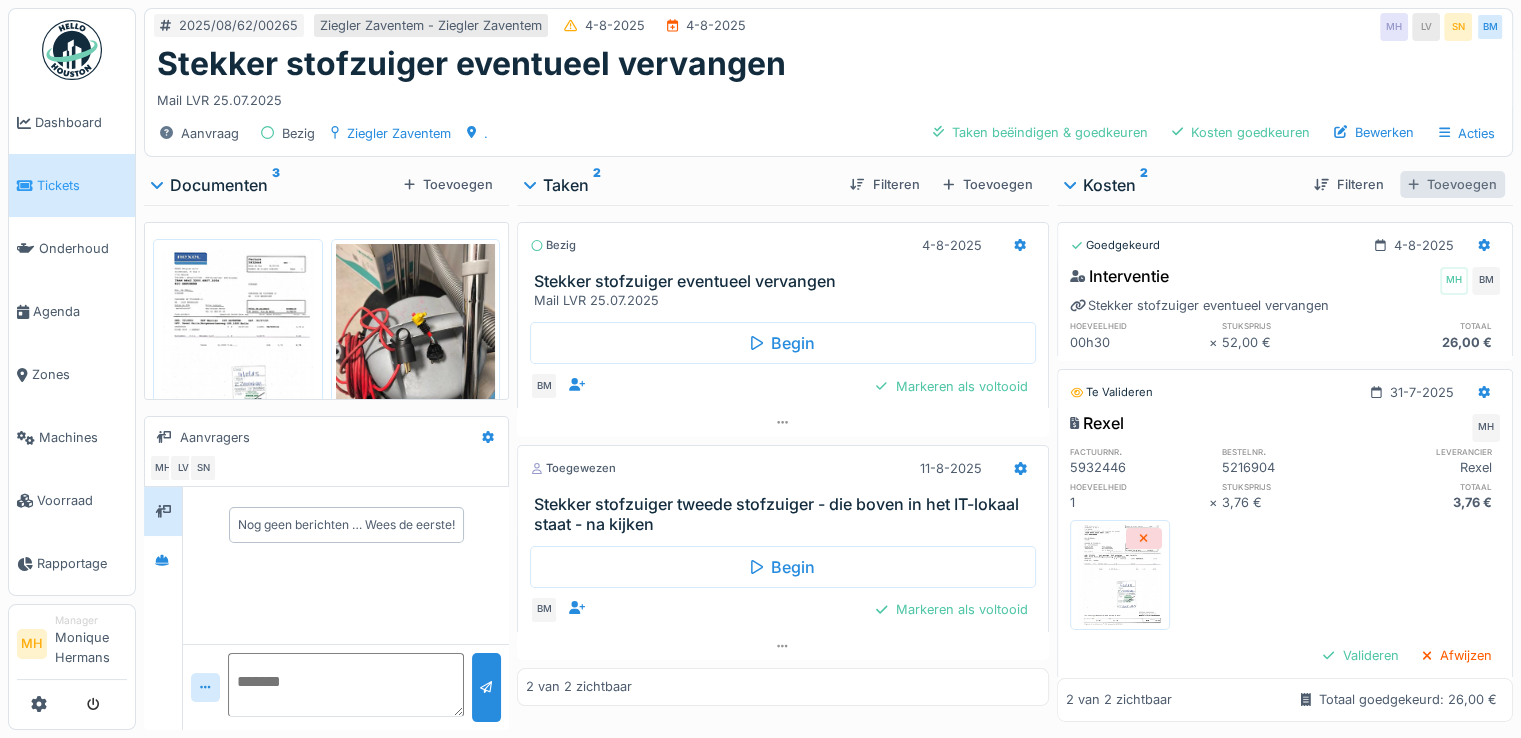 click on "Toevoegen" at bounding box center (1452, 184) 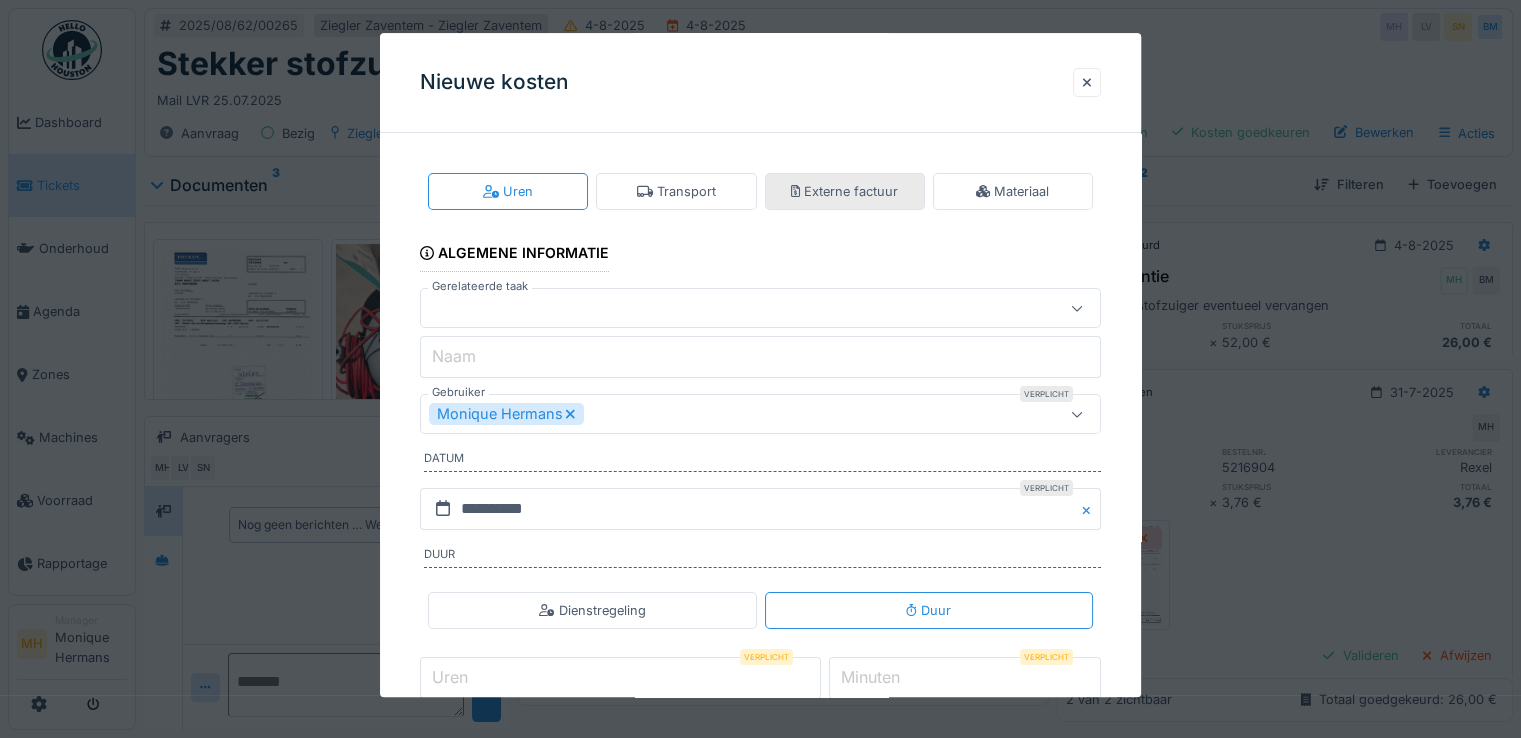 click on "Externe factuur" at bounding box center [845, 191] 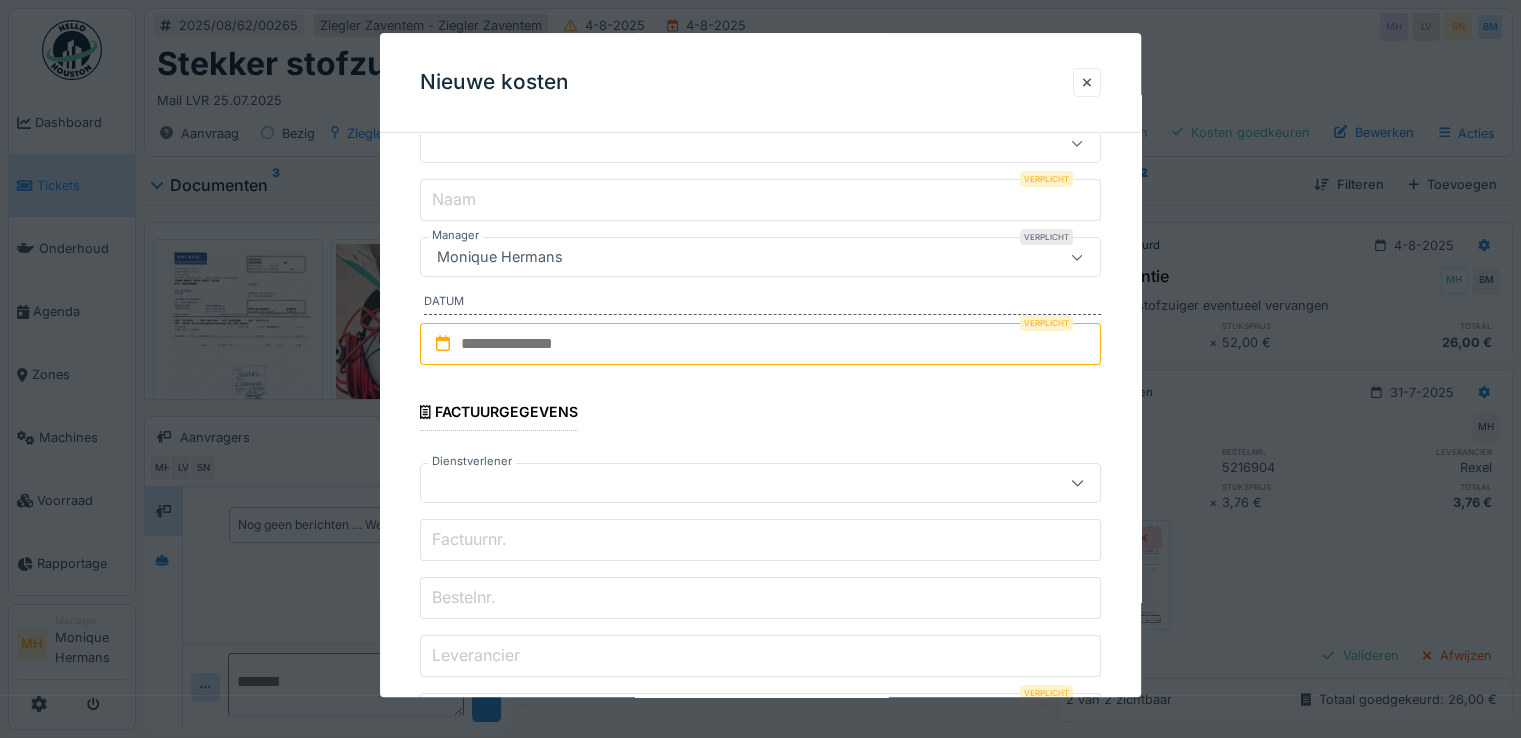 scroll, scrollTop: 300, scrollLeft: 0, axis: vertical 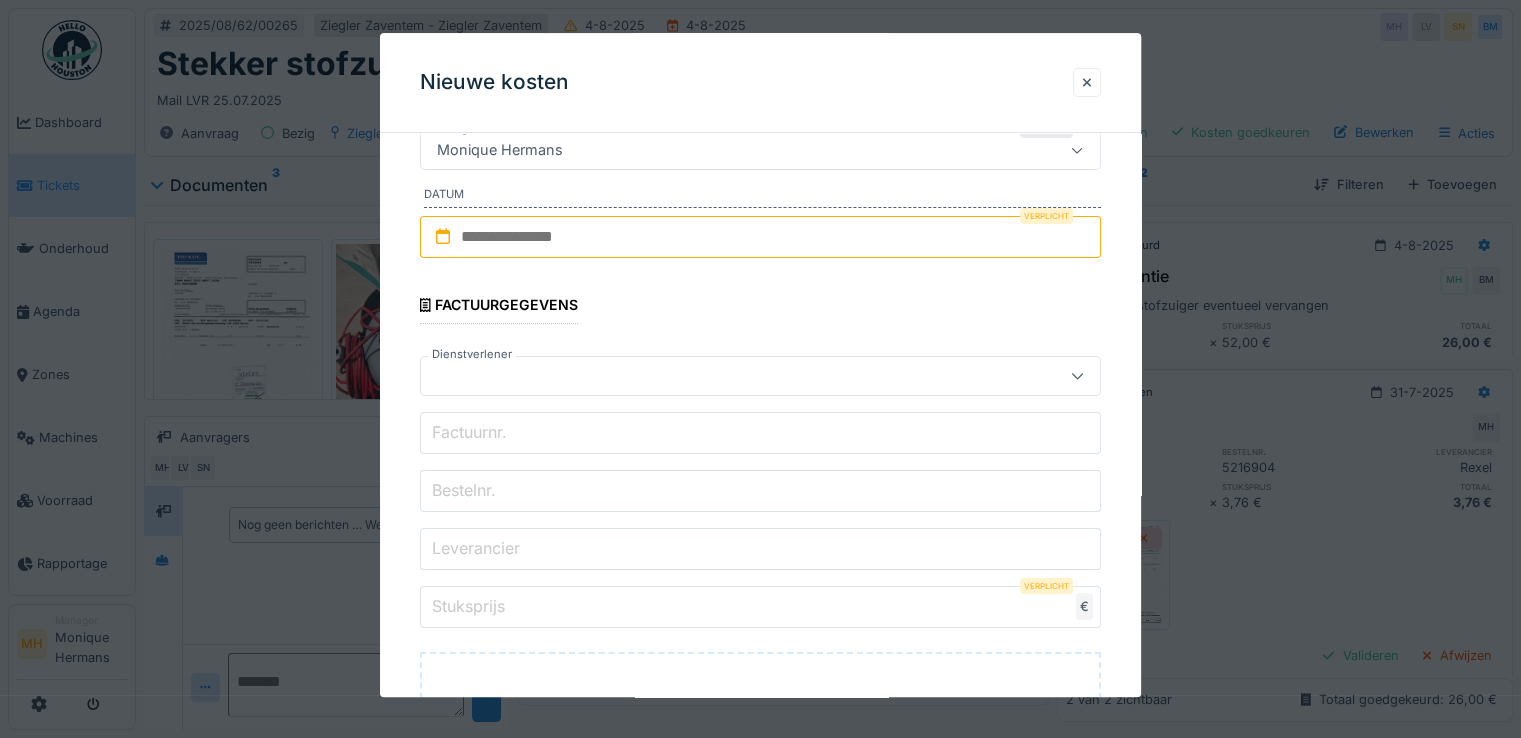 click at bounding box center [719, 376] 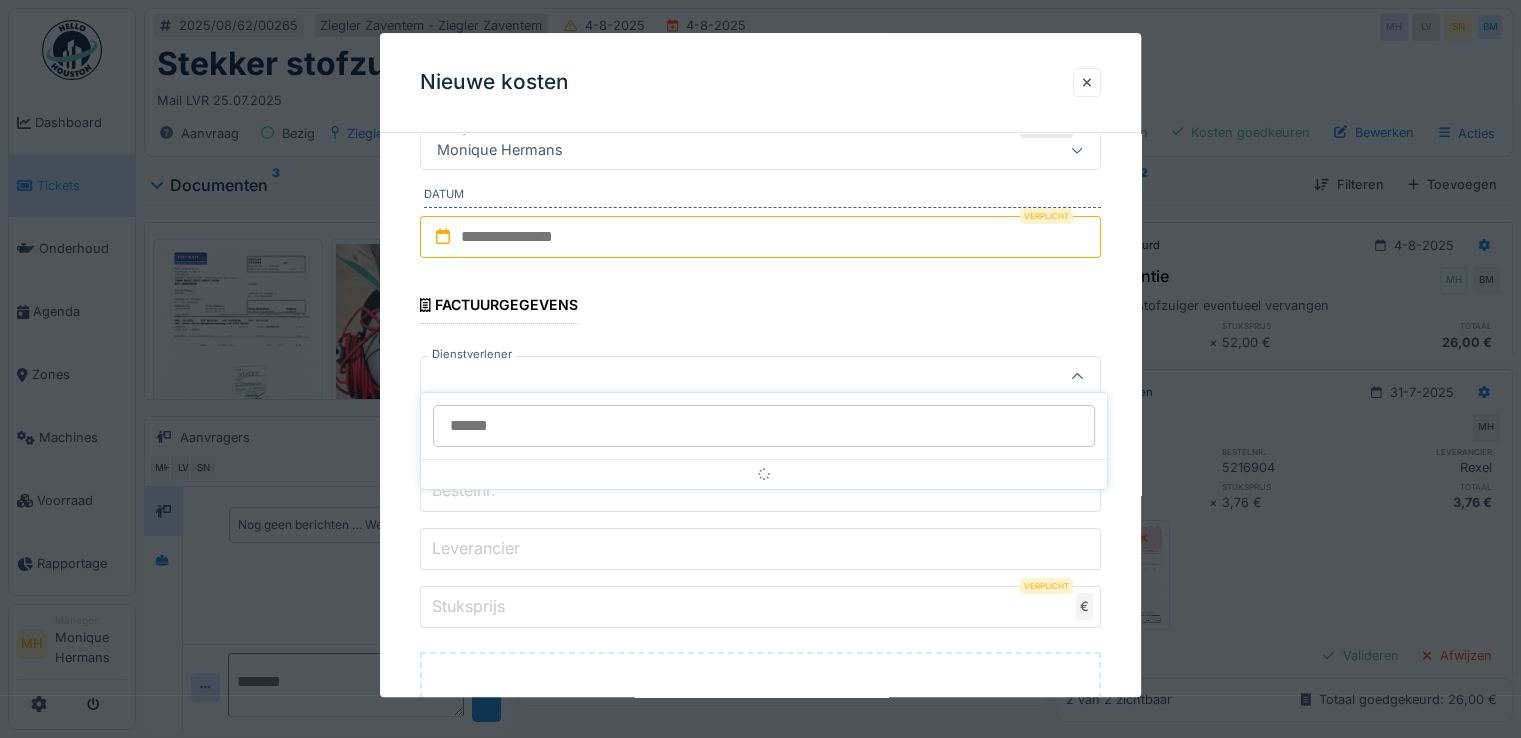 scroll, scrollTop: 309, scrollLeft: 0, axis: vertical 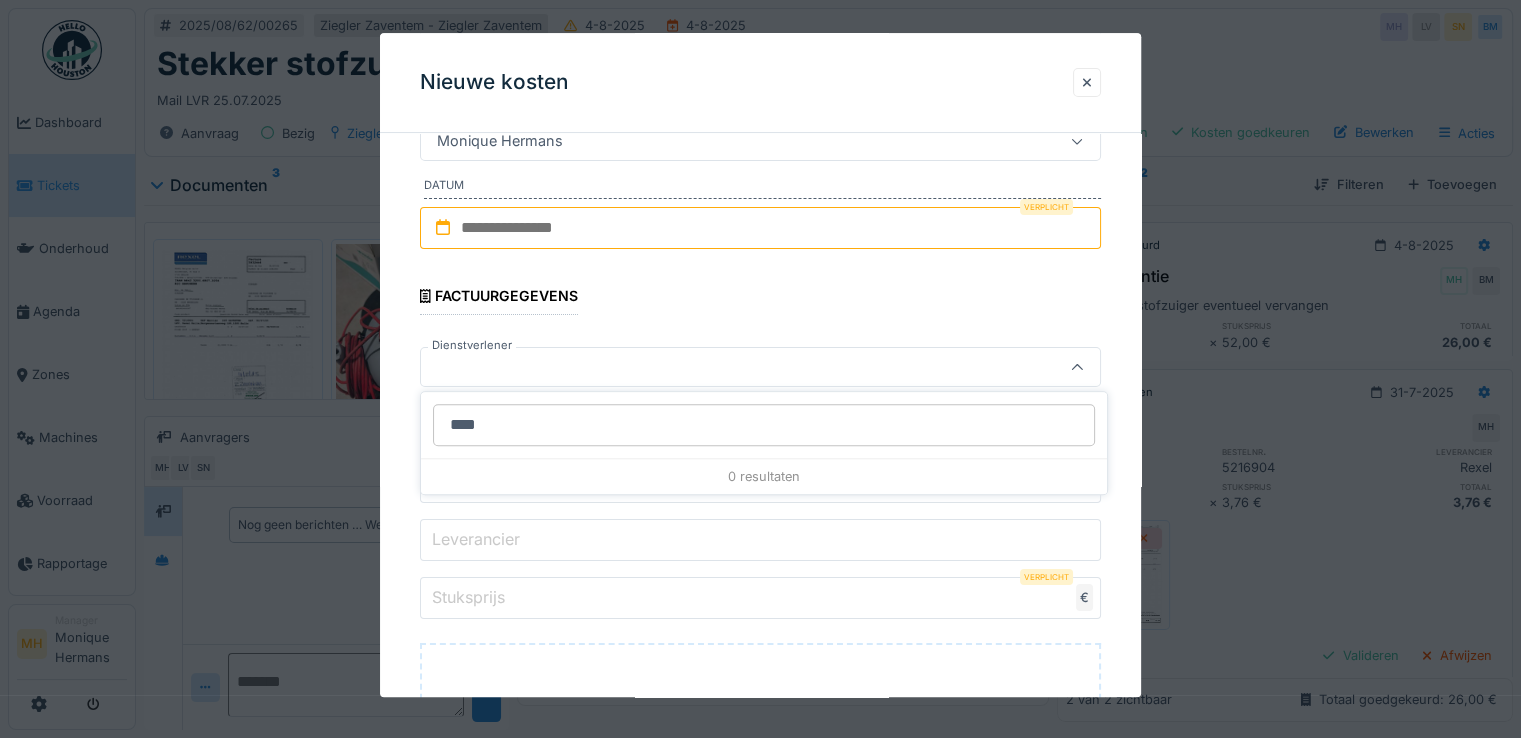 type on "*****" 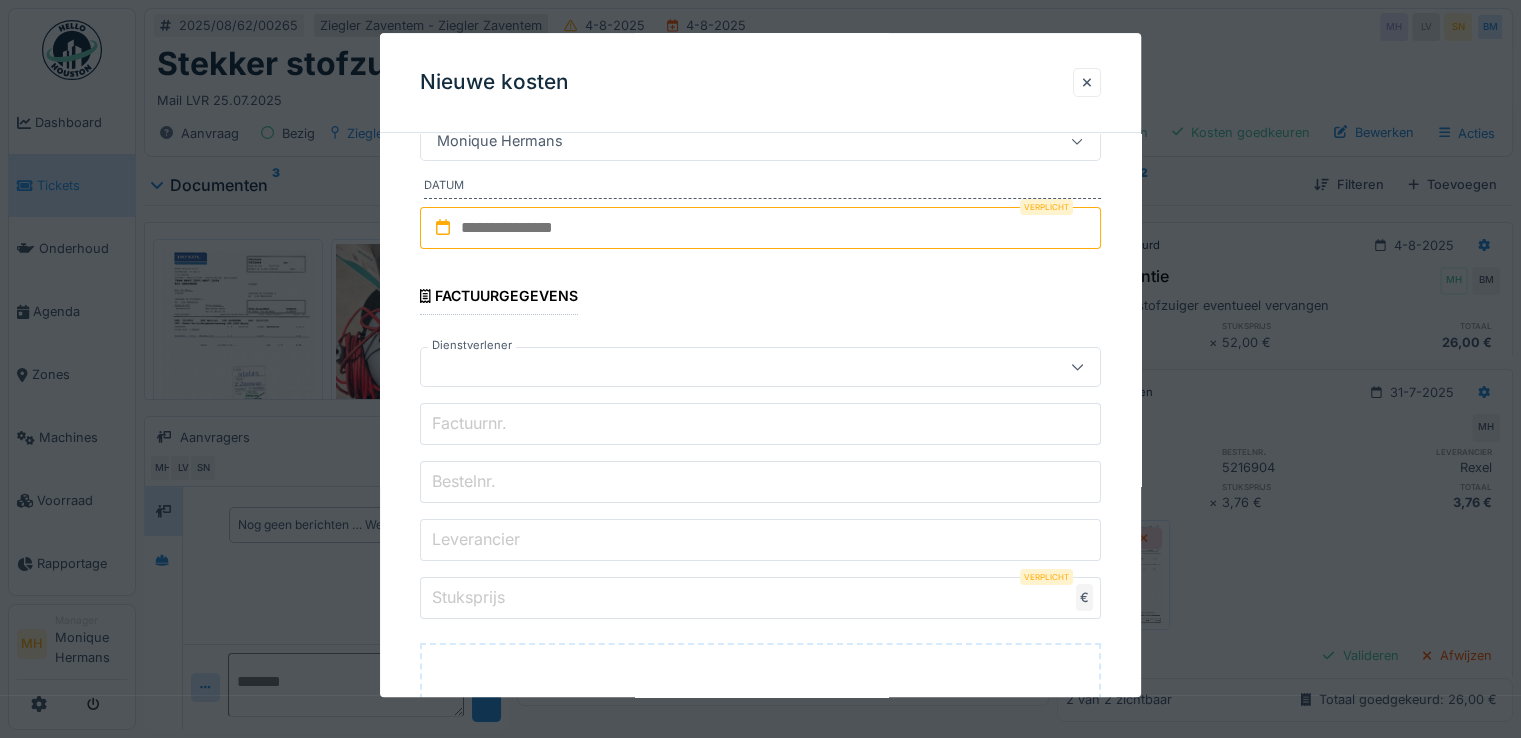 click on "Factuurnr." at bounding box center (469, 424) 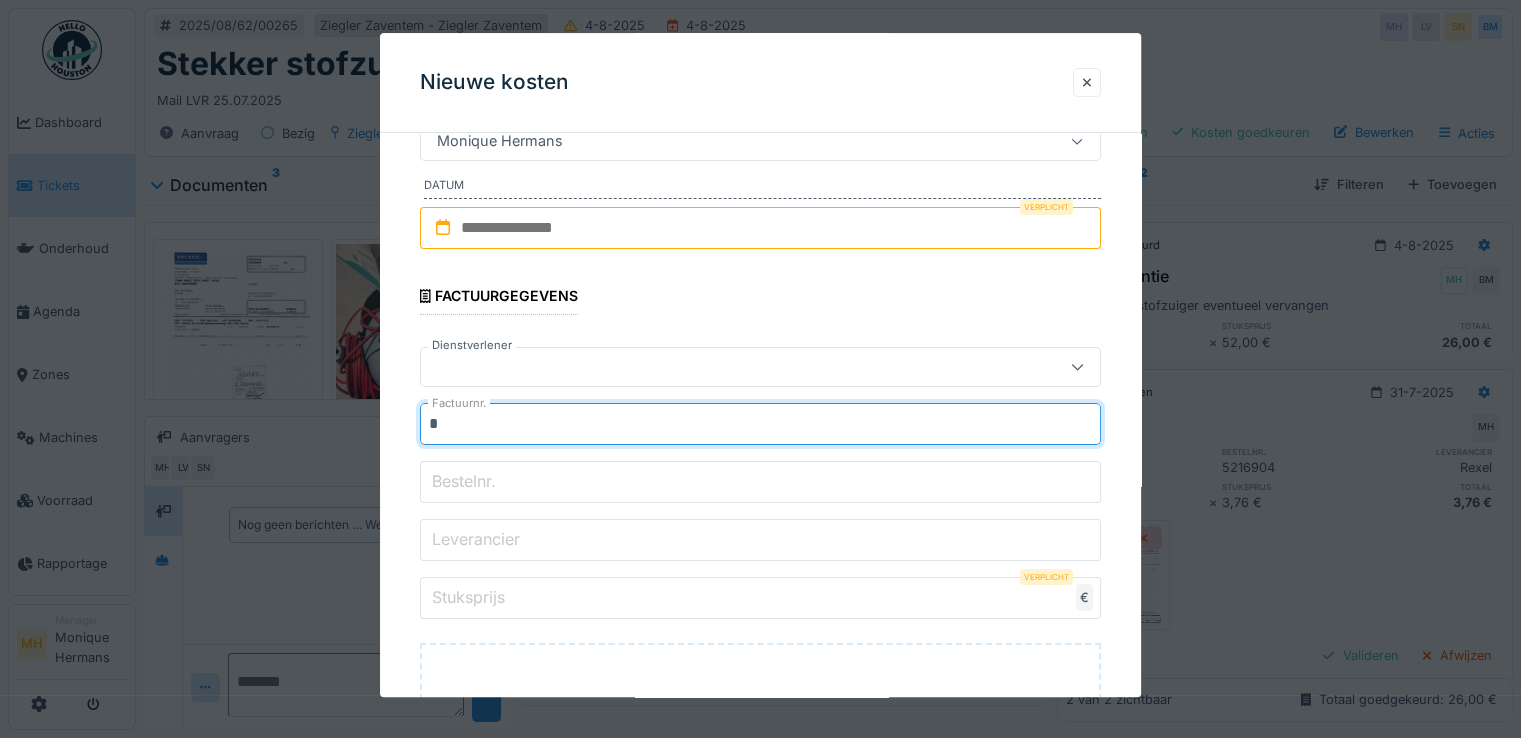type on "*" 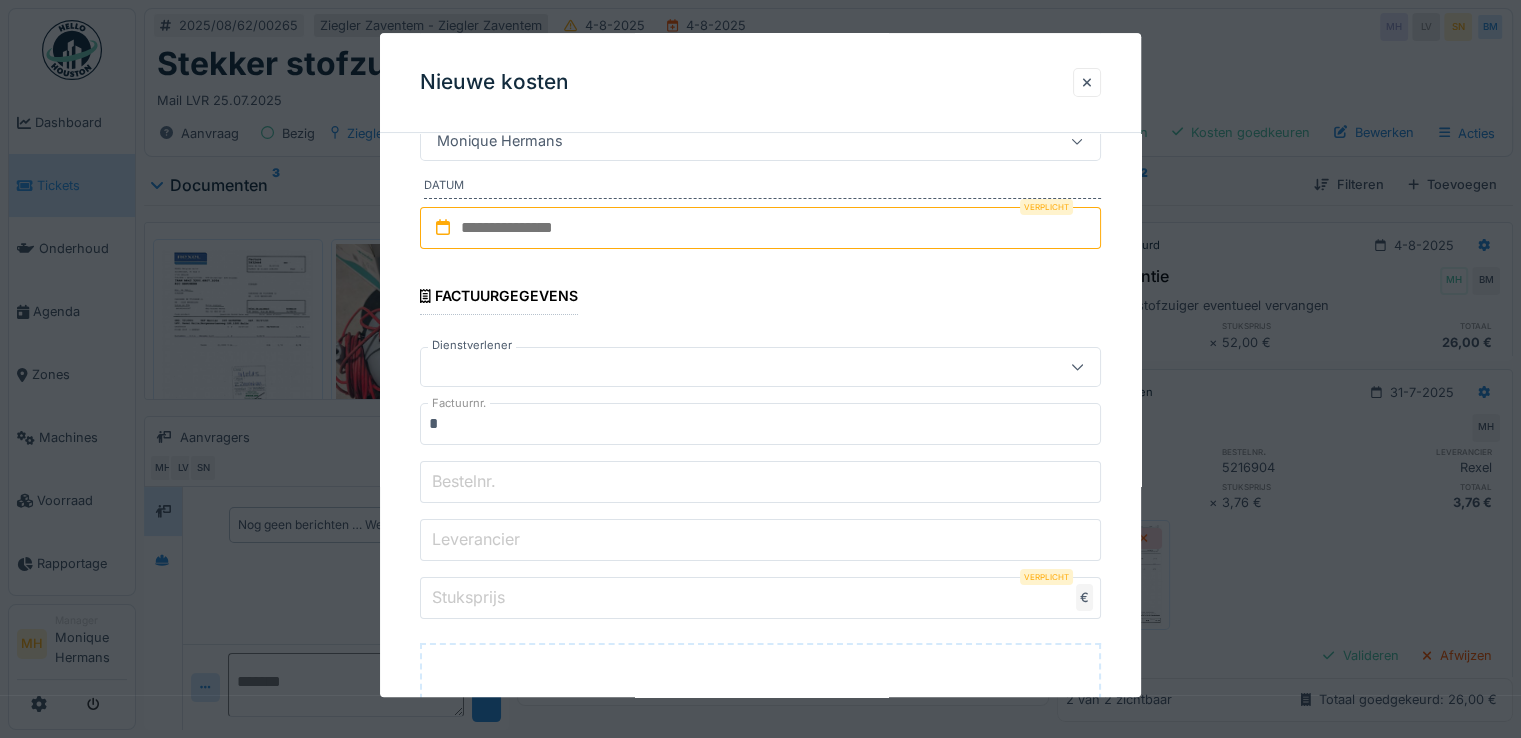 paste on "*******" 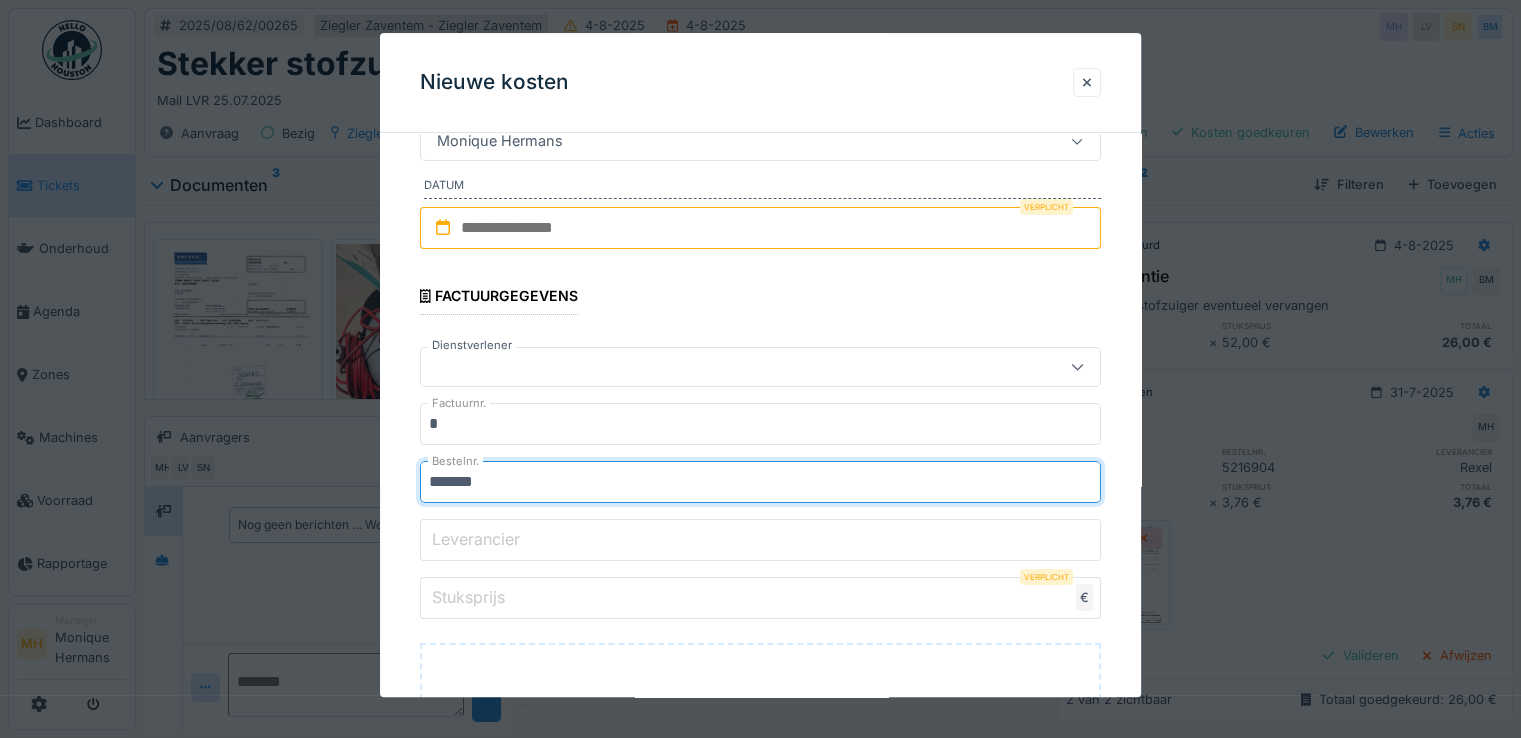 type on "*******" 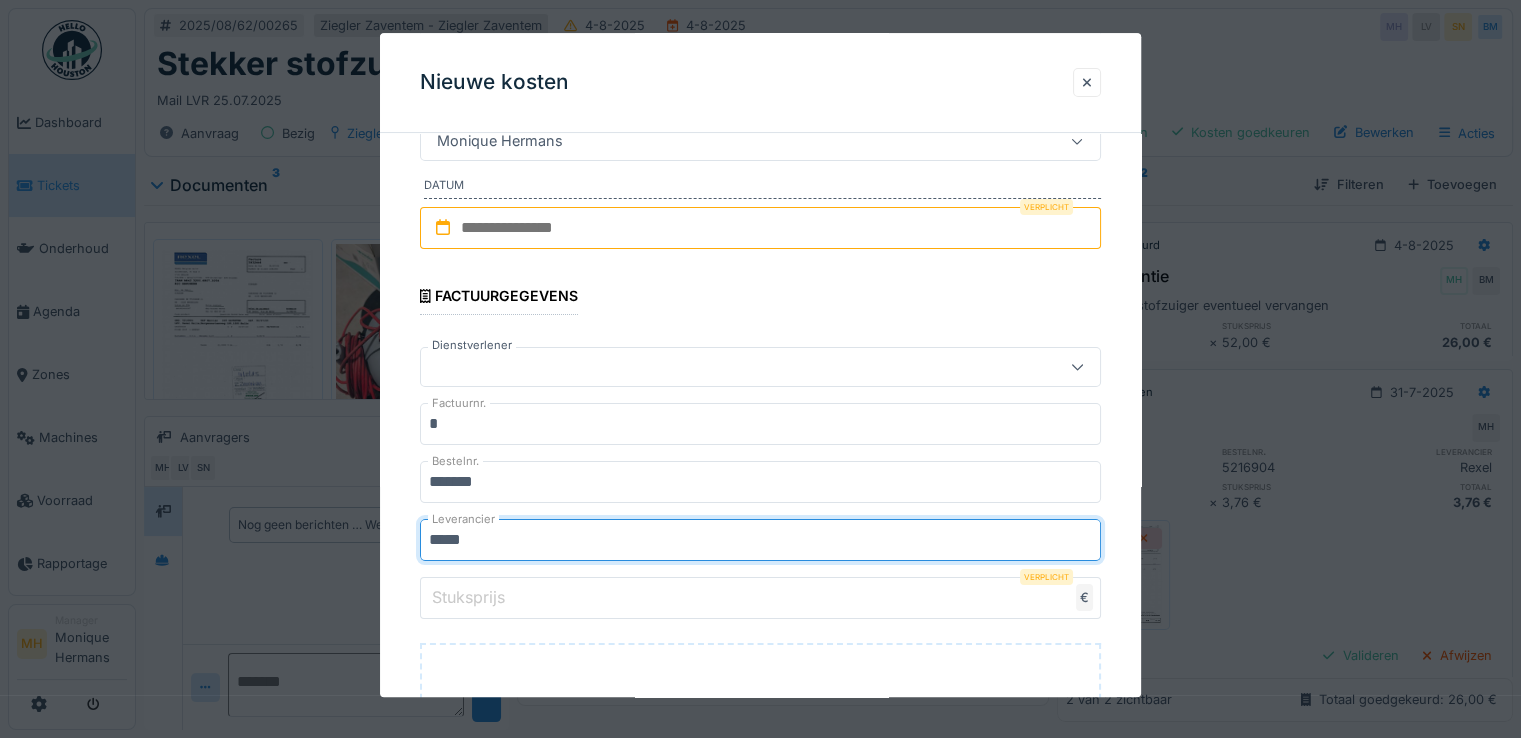 type on "*****" 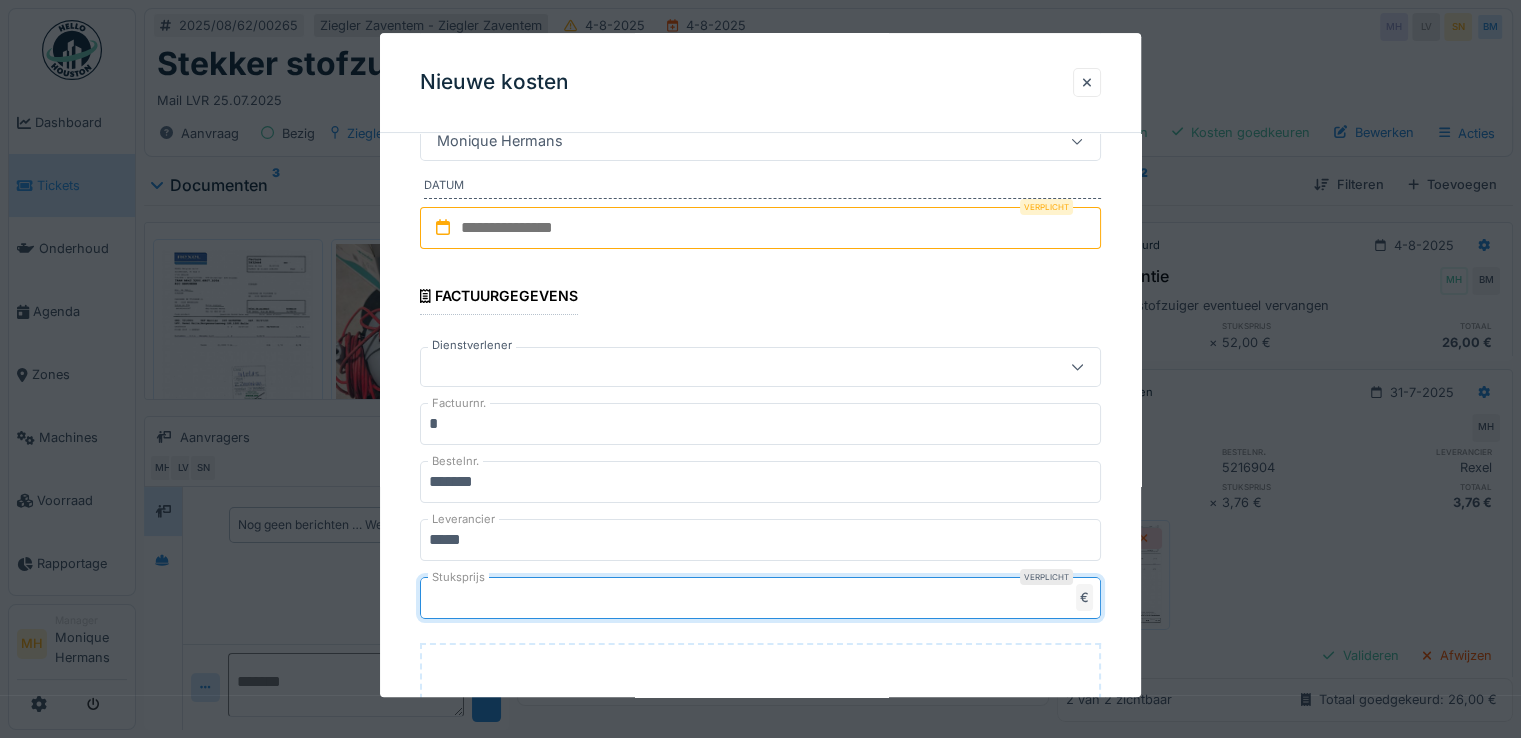 type on "***" 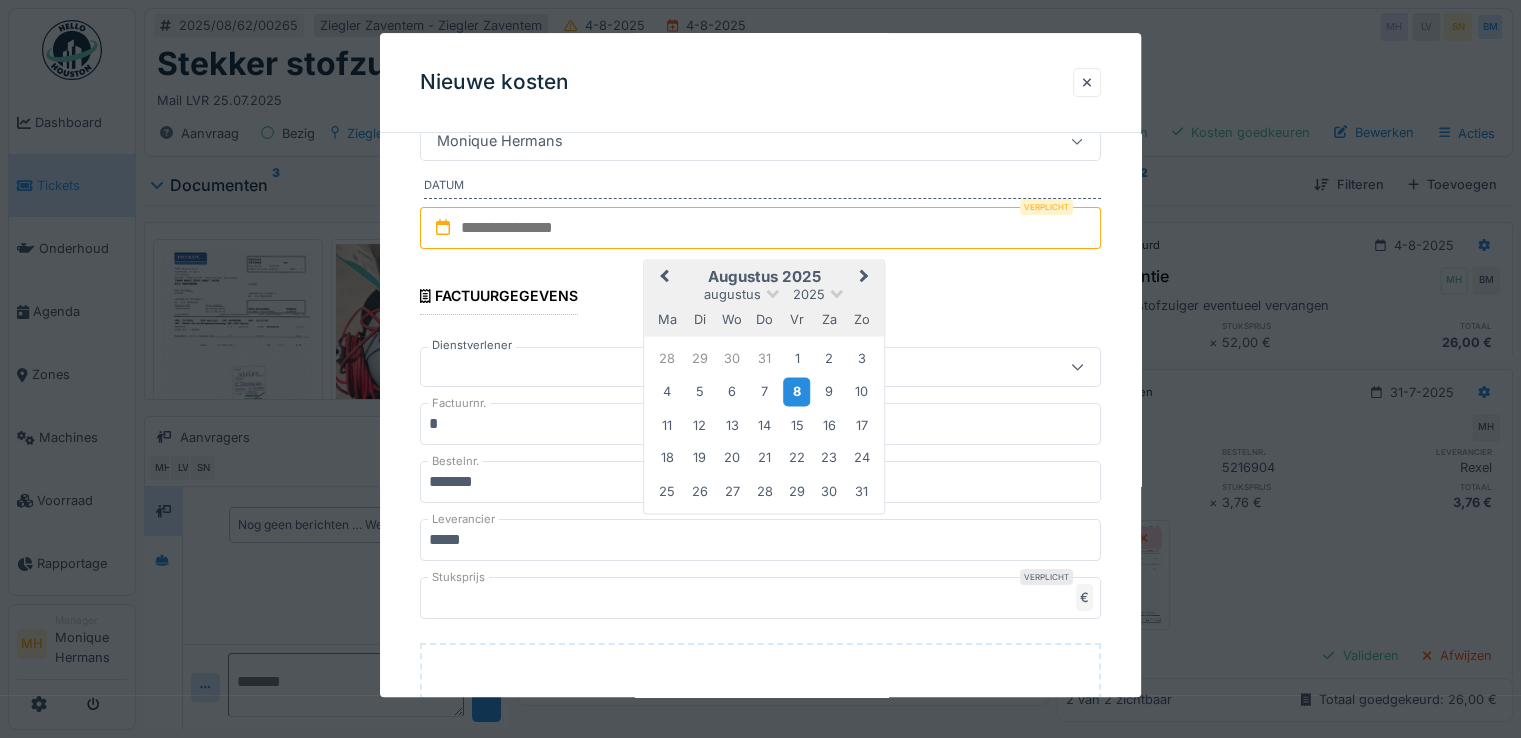 click on "8" at bounding box center (796, 392) 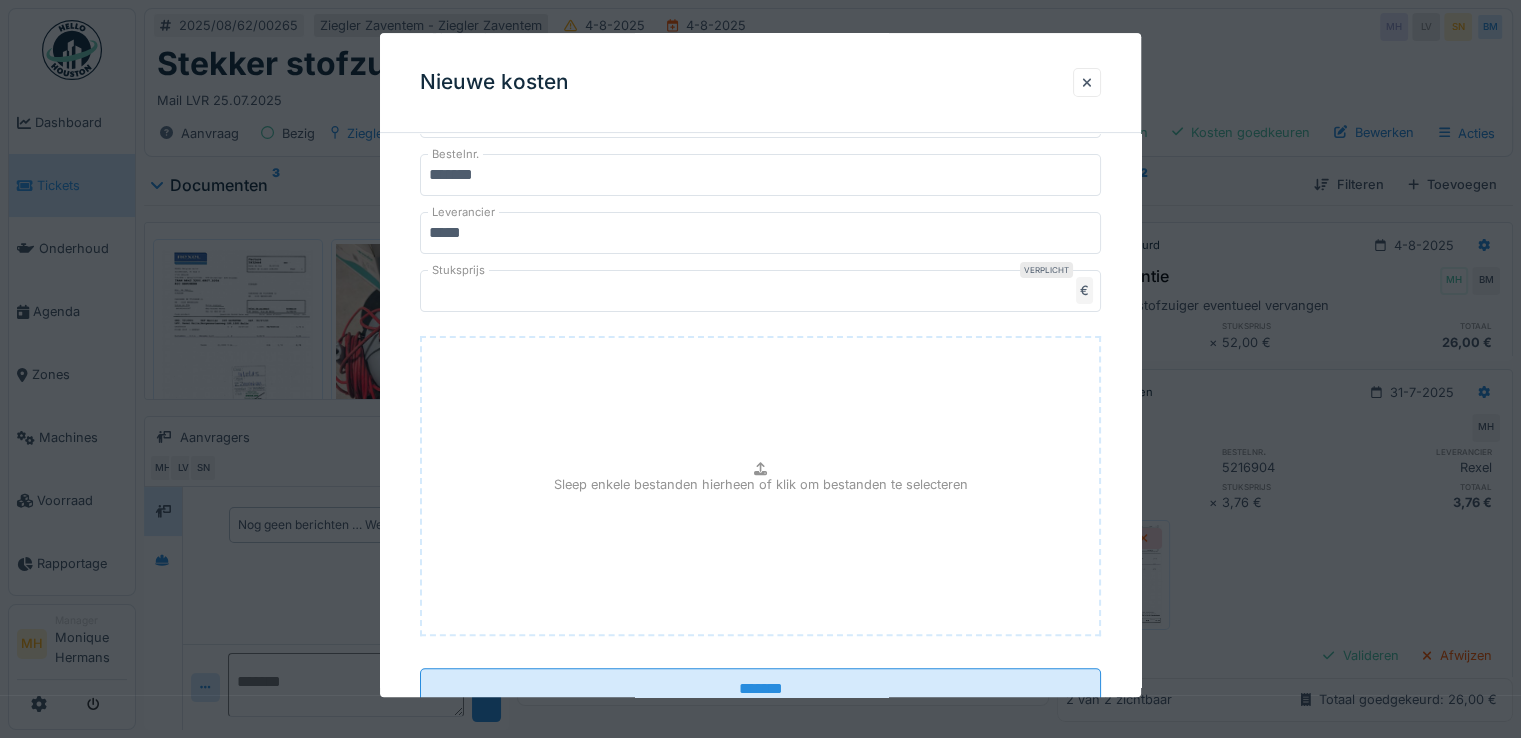 scroll, scrollTop: 681, scrollLeft: 0, axis: vertical 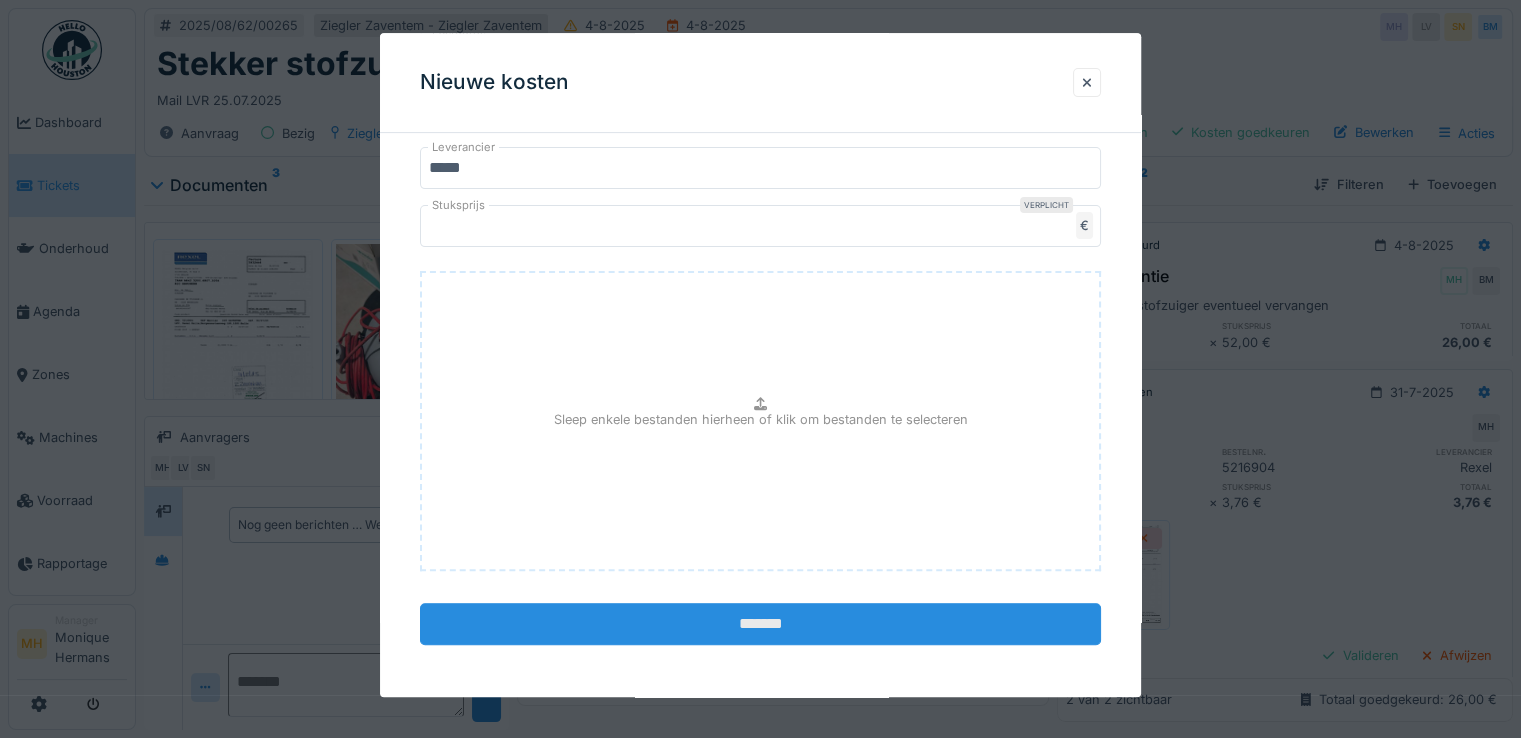 click on "*******" at bounding box center (760, 624) 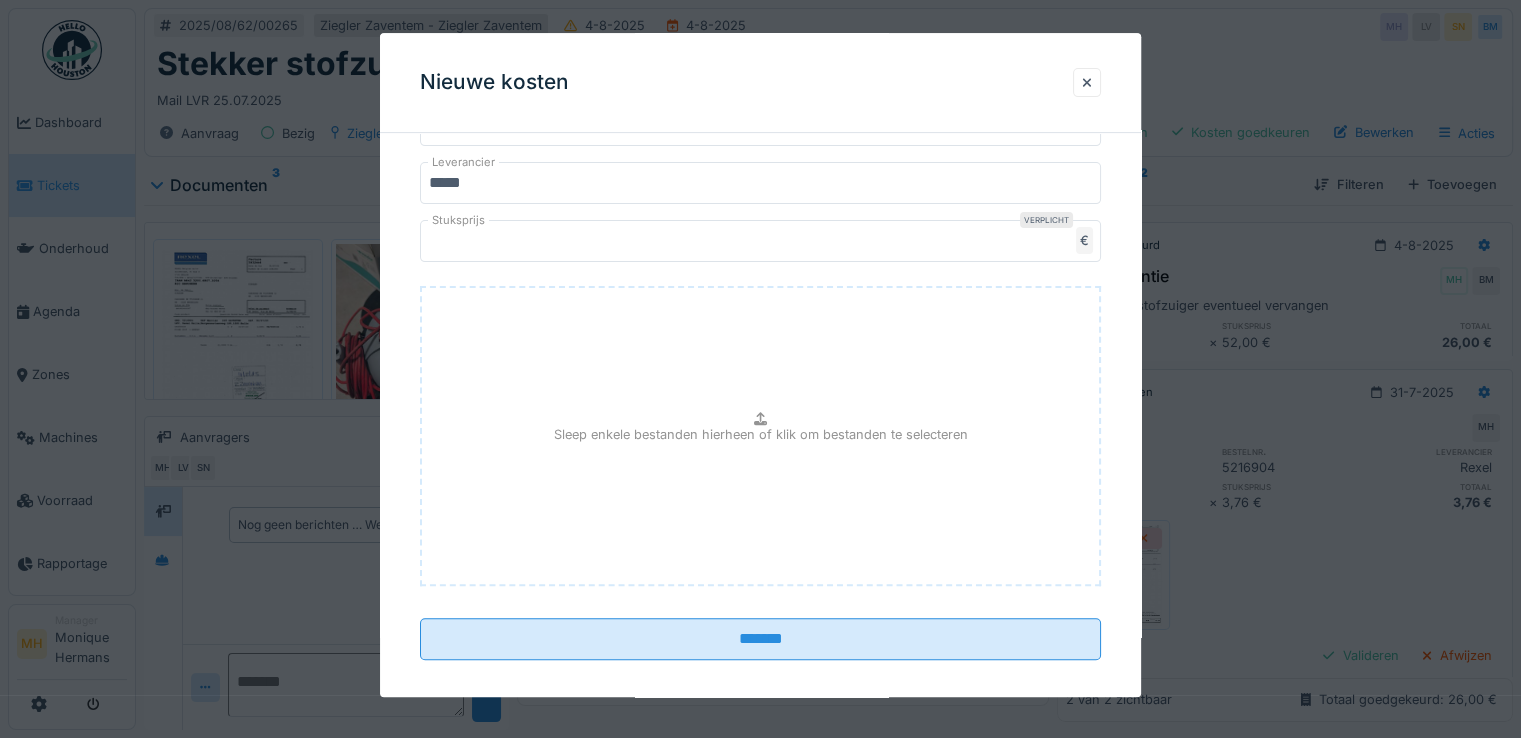 scroll, scrollTop: 681, scrollLeft: 0, axis: vertical 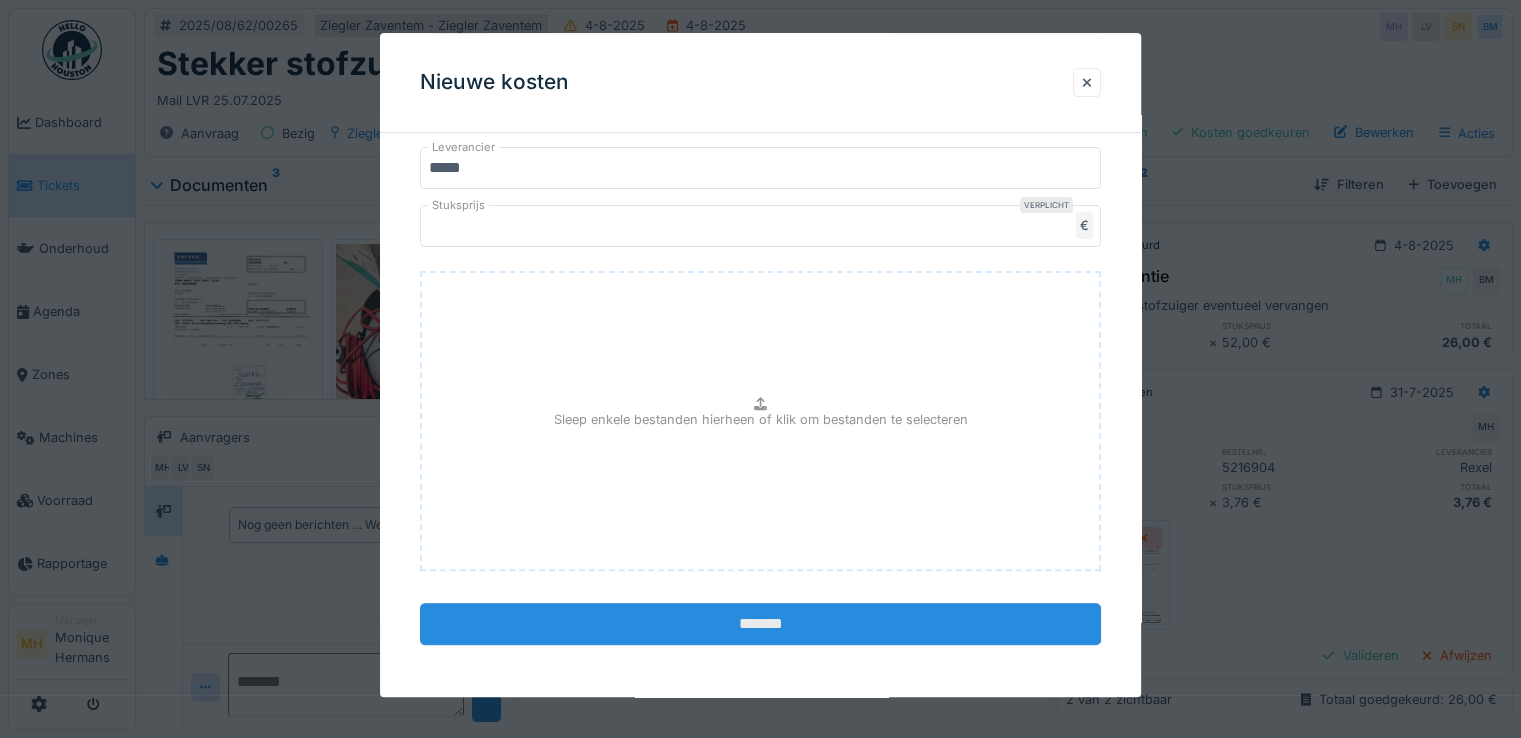 type on "*" 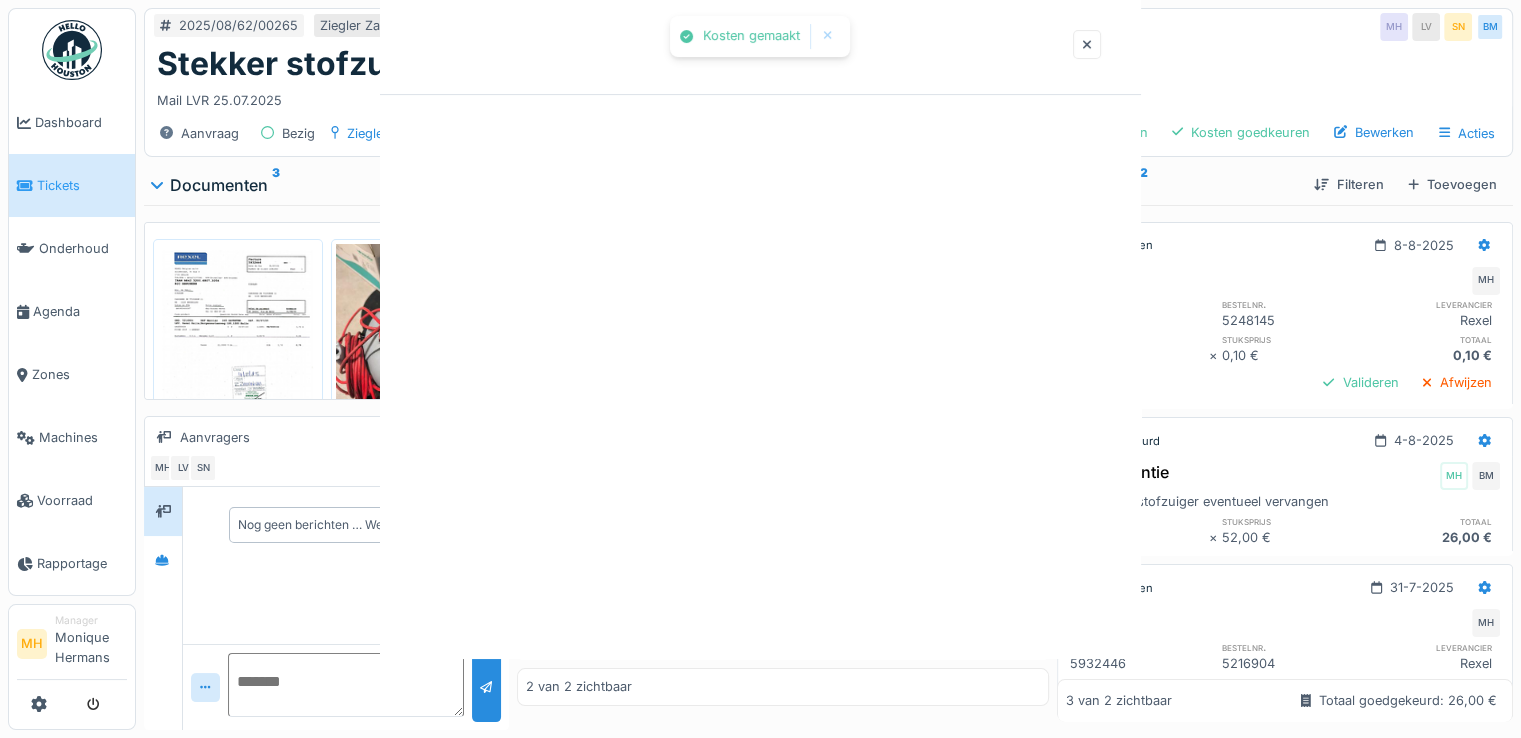 scroll, scrollTop: 0, scrollLeft: 0, axis: both 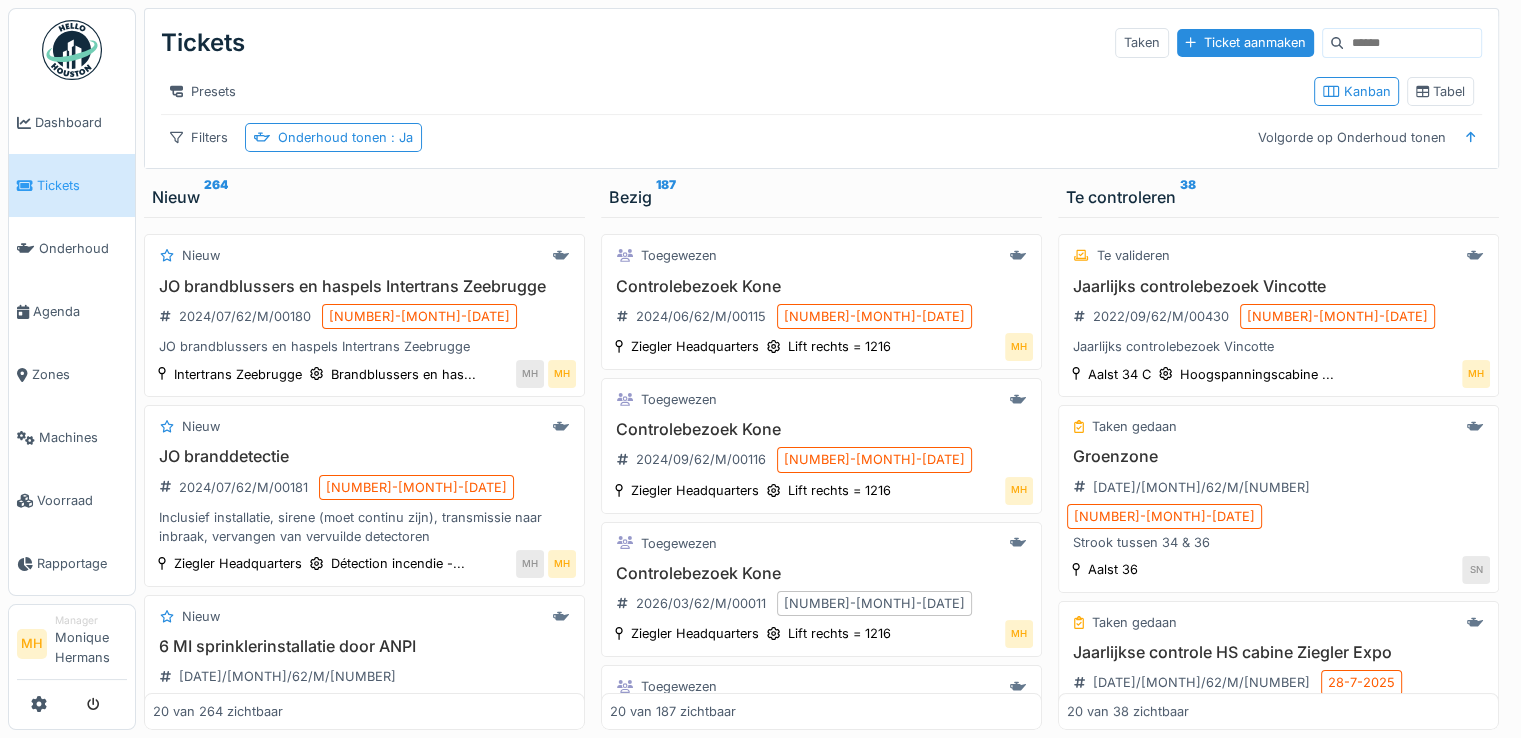 click at bounding box center [1412, 43] 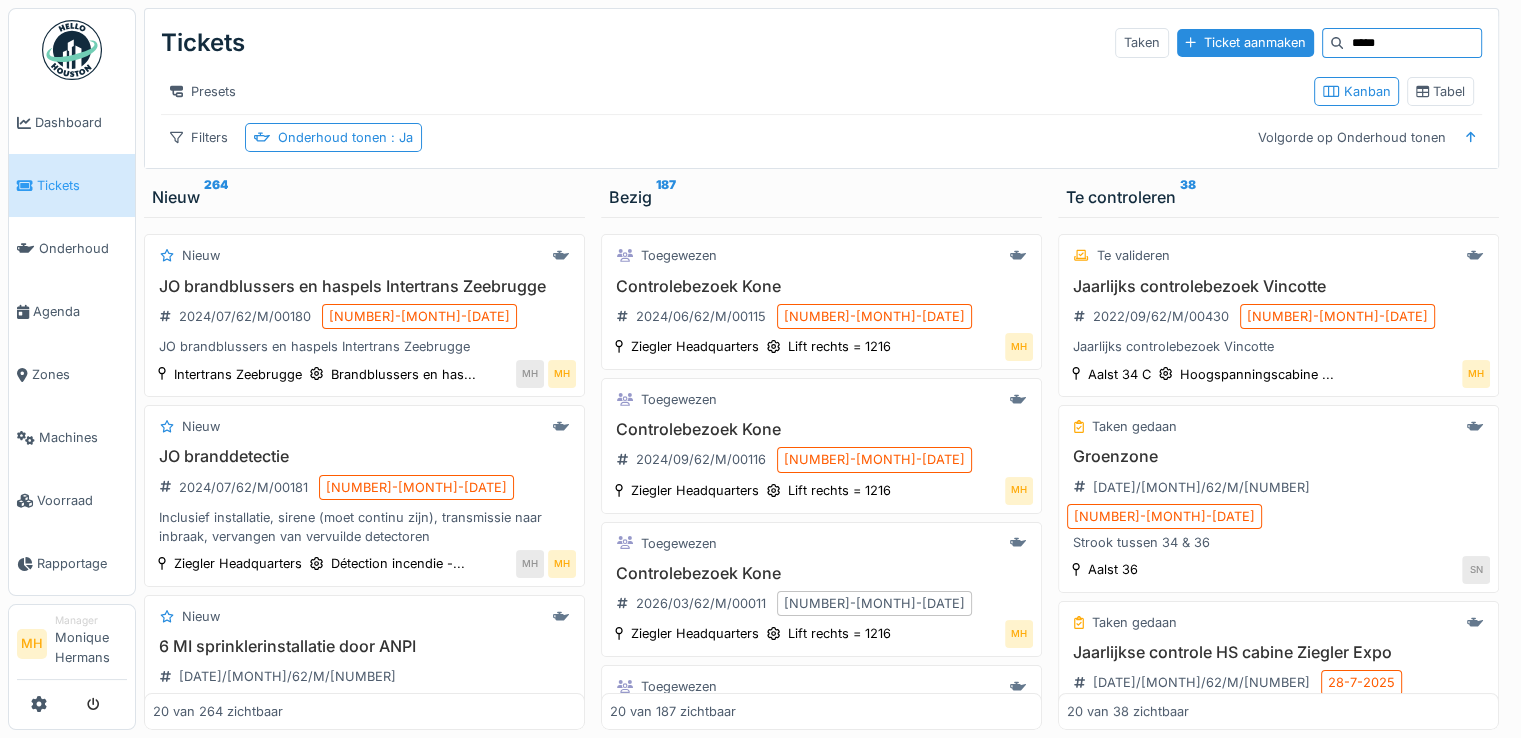 type on "*****" 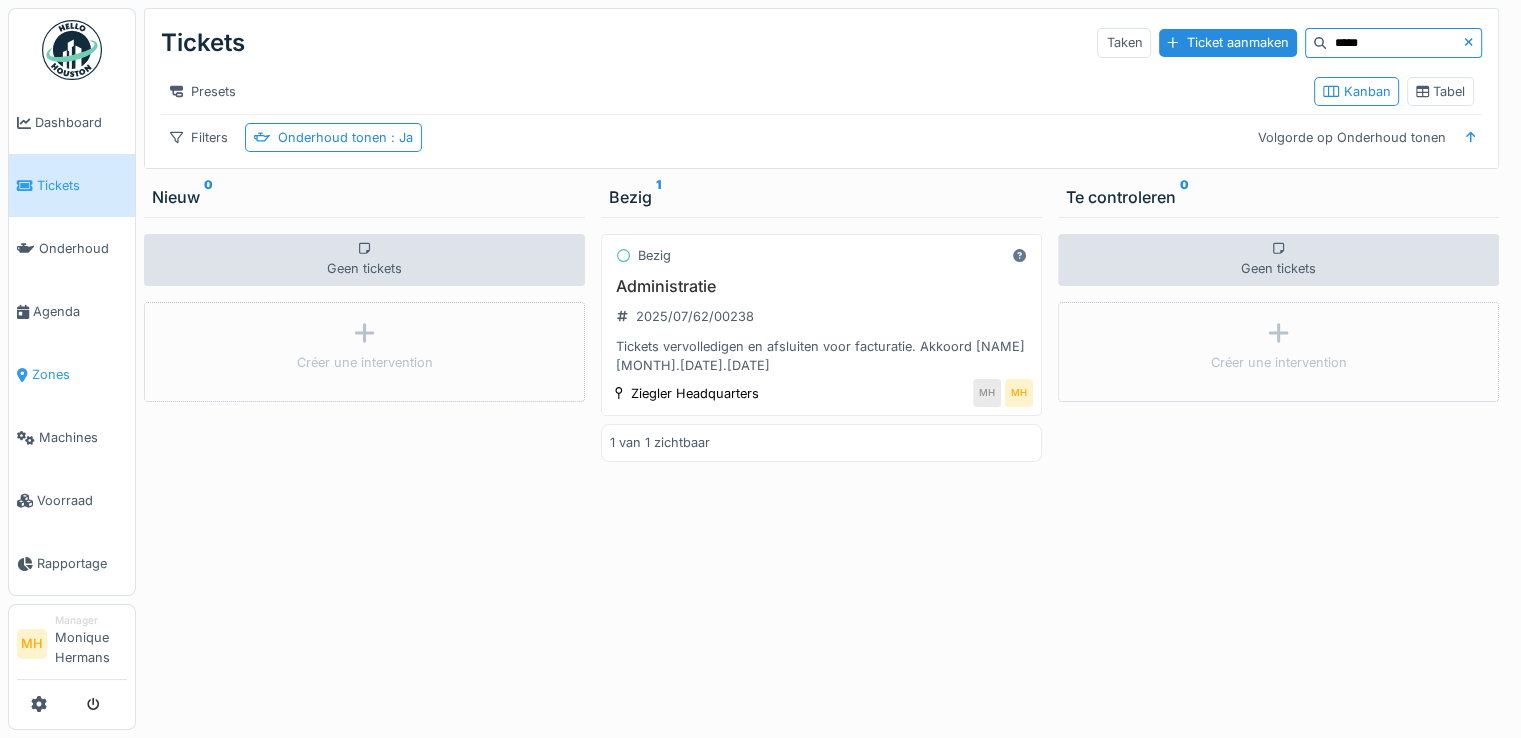 click on "Zones" at bounding box center (79, 374) 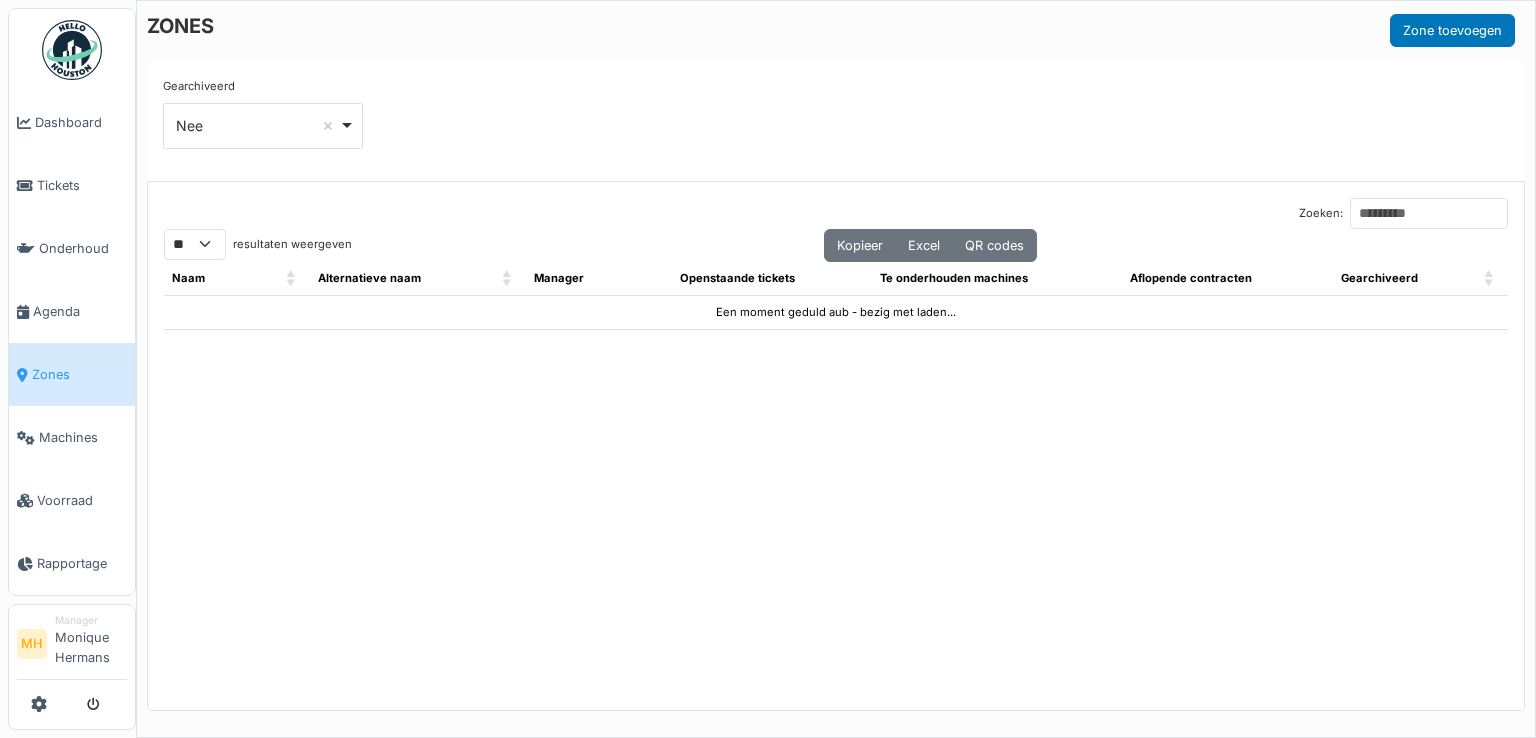 select on "**" 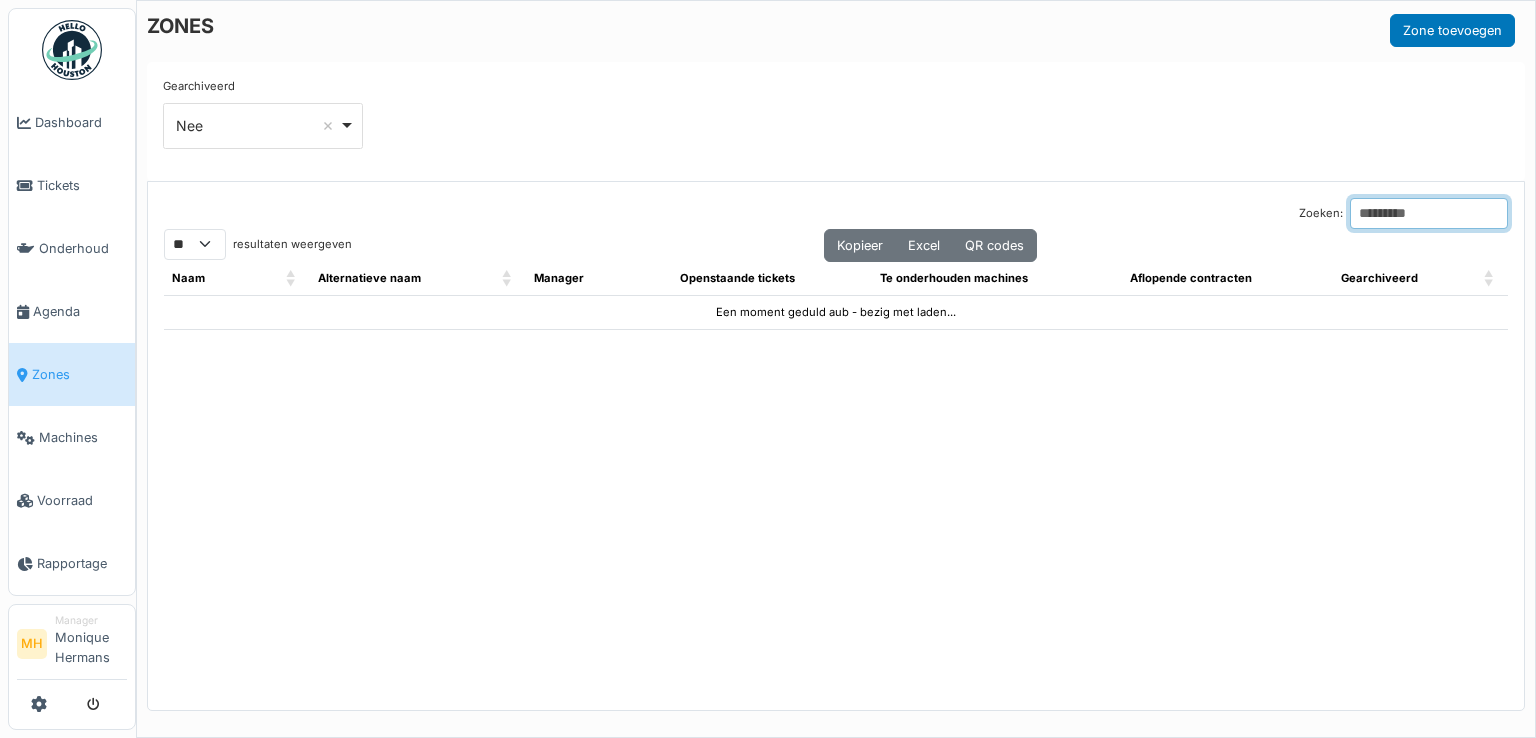 click on "Zoeken:" at bounding box center [1429, 213] 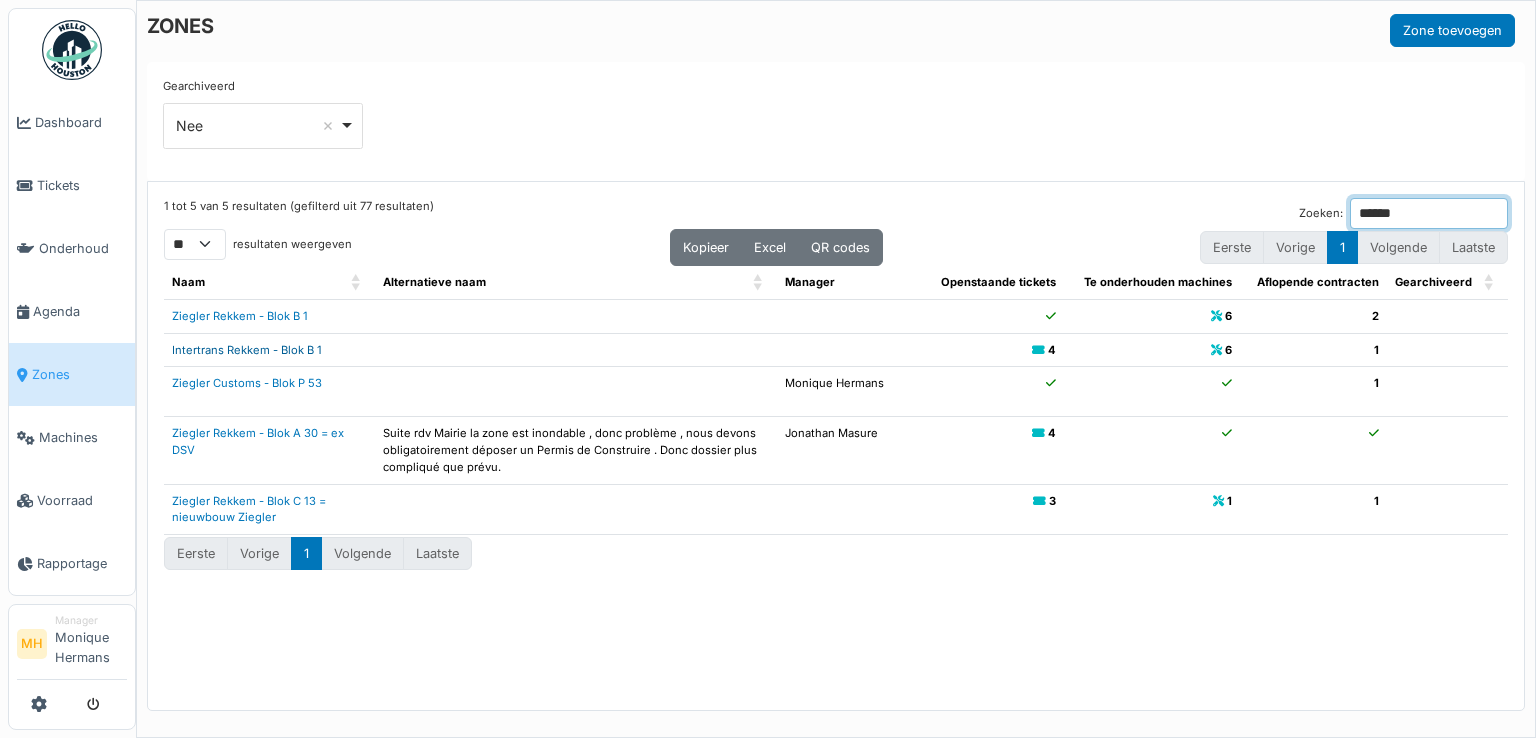 type on "******" 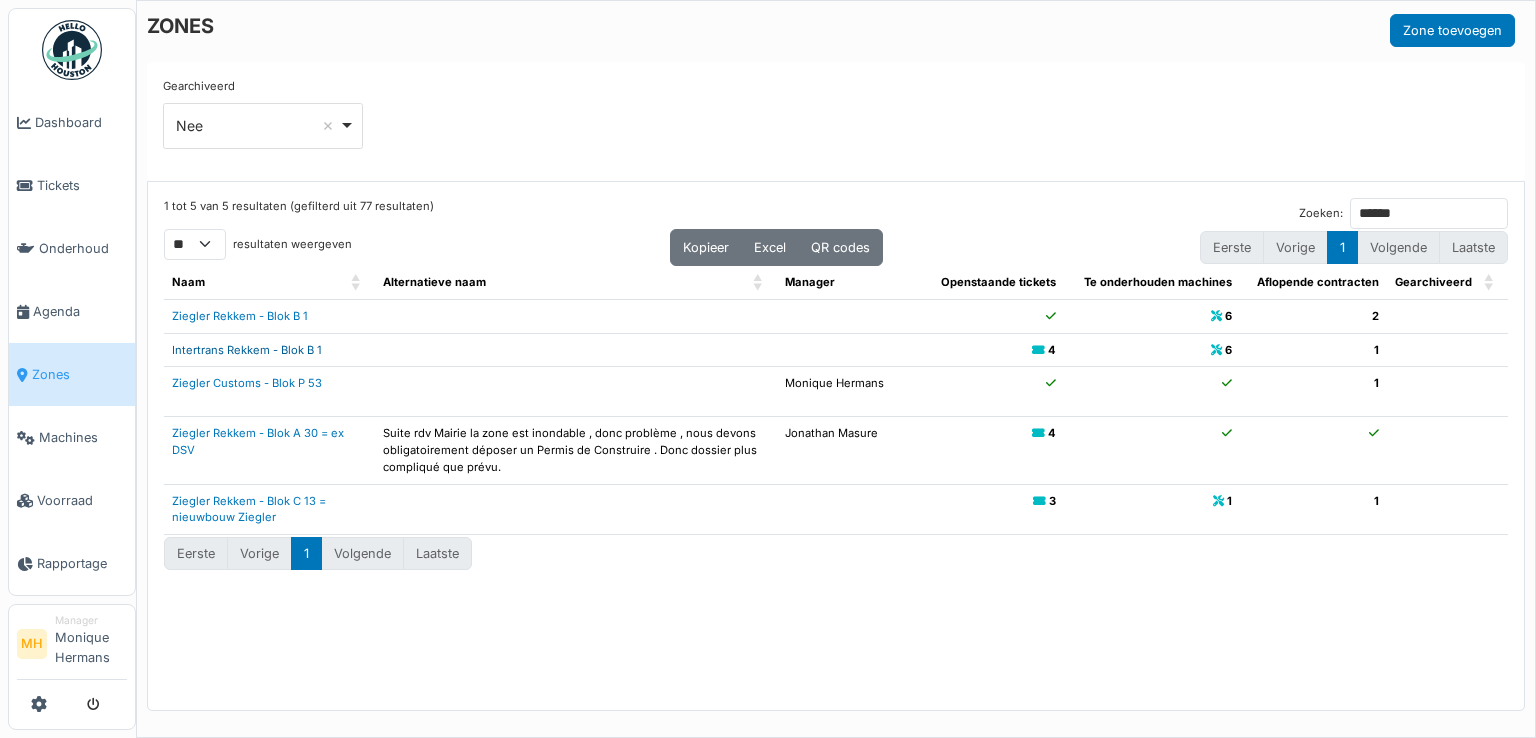 click on "Intertrans Rekkem - Blok B 1" at bounding box center (247, 350) 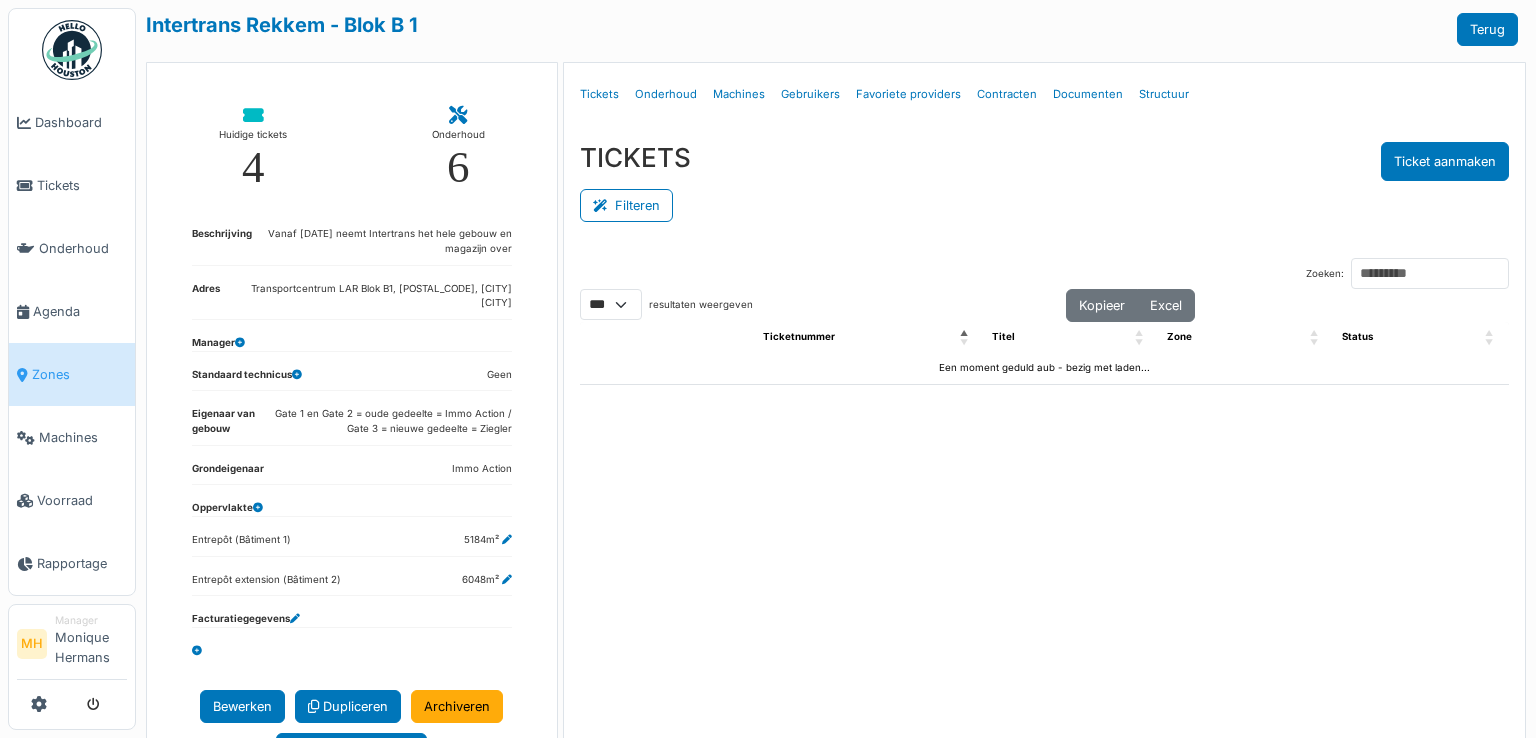 select on "***" 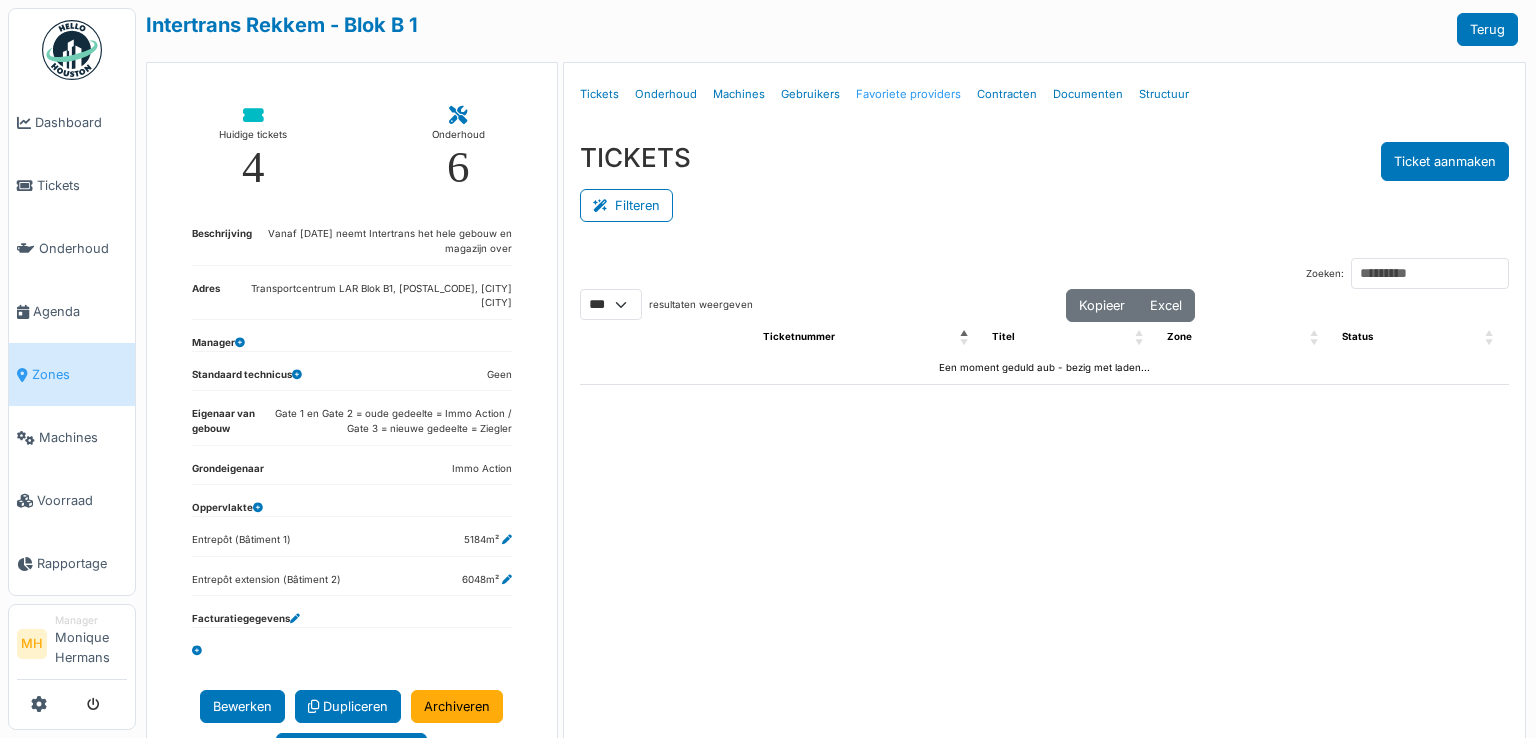 scroll, scrollTop: 0, scrollLeft: 0, axis: both 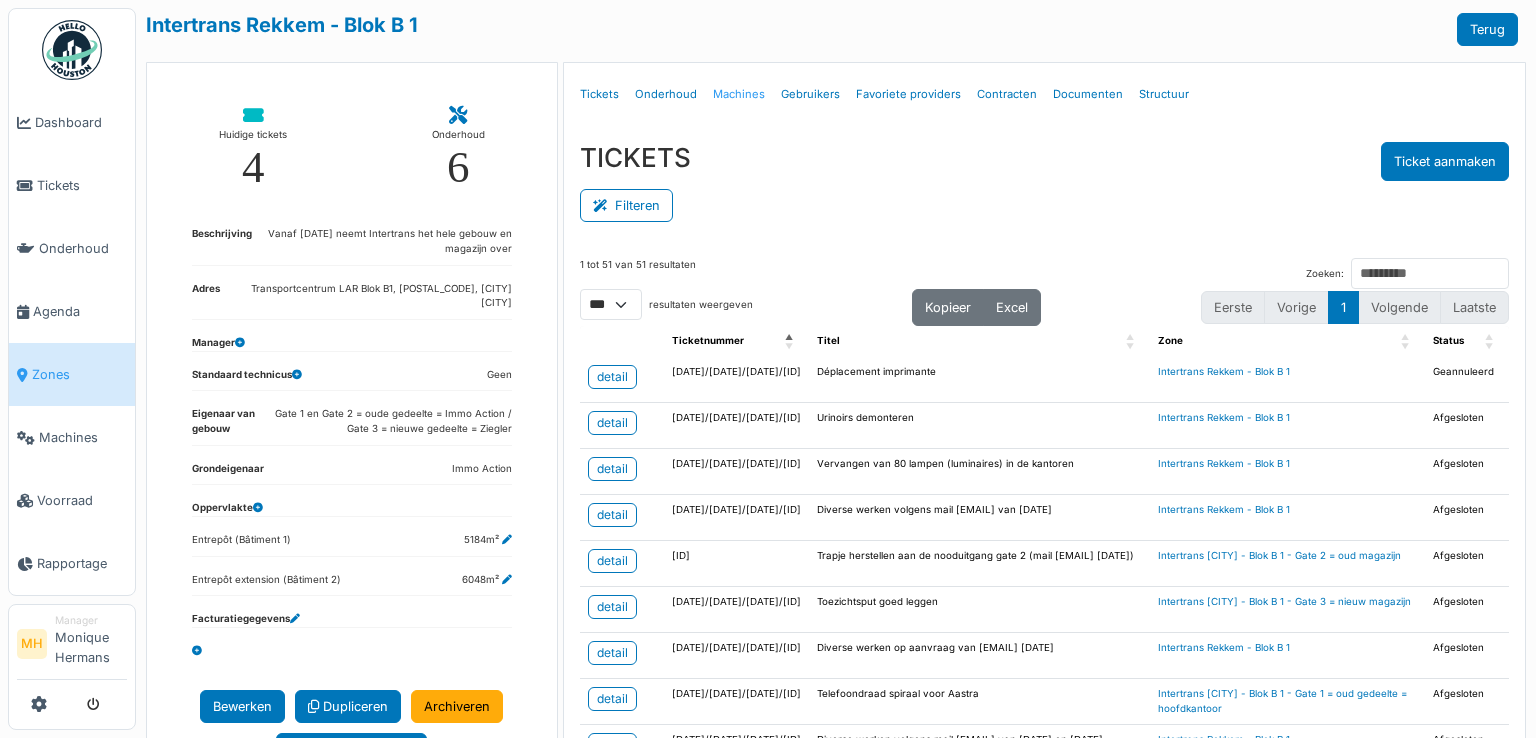 click on "Machines" at bounding box center (739, 94) 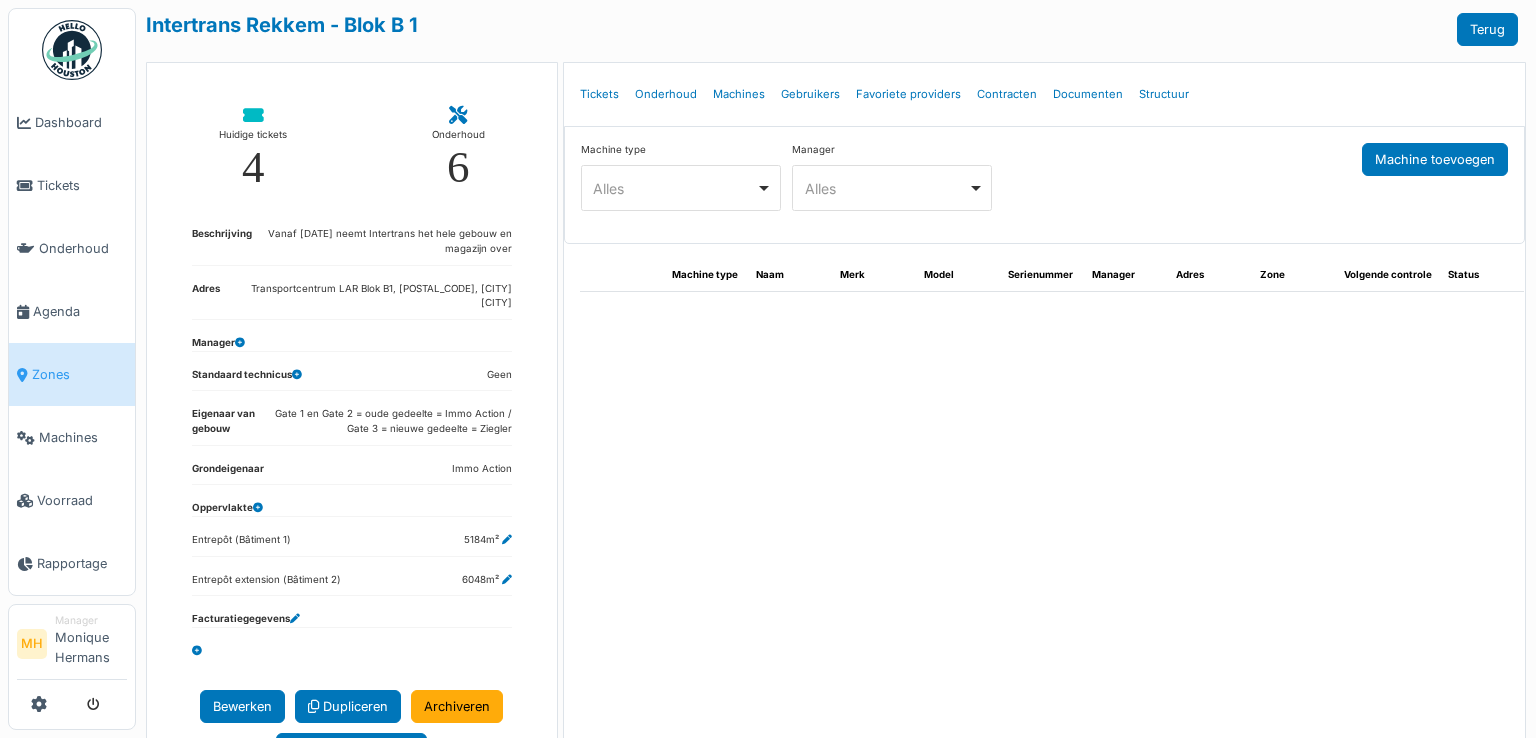 select on "***" 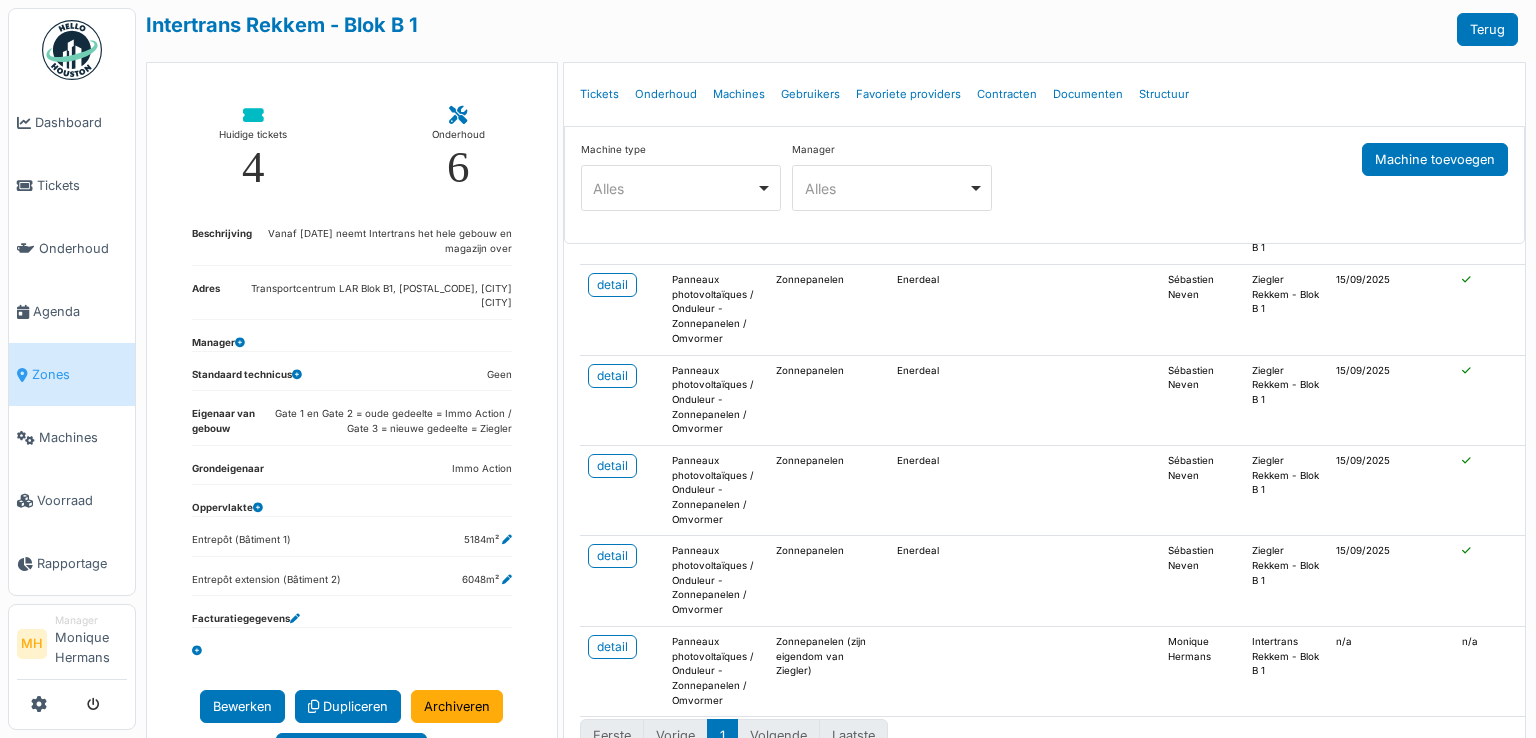 scroll, scrollTop: 1448, scrollLeft: 0, axis: vertical 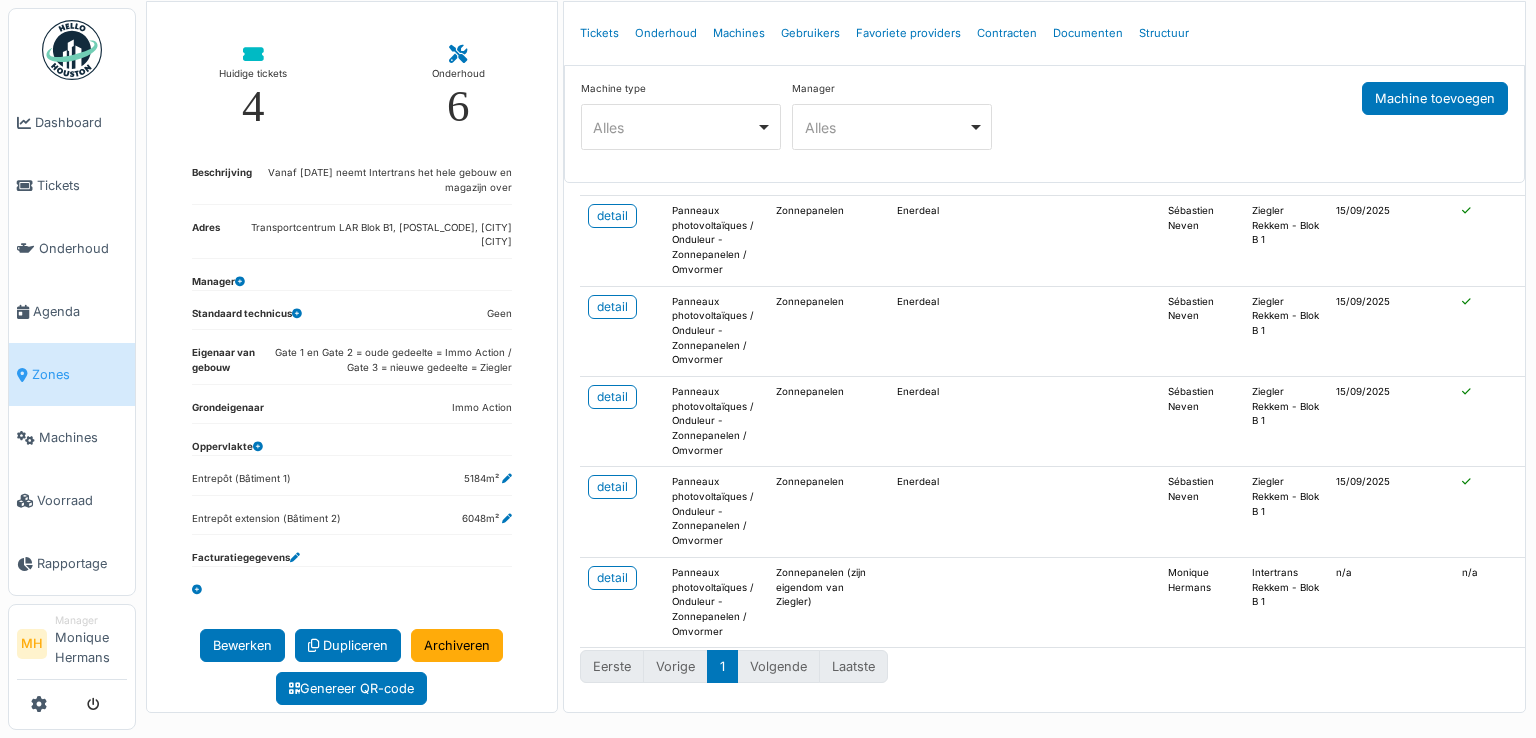 click on "Volgende" at bounding box center [779, 666] 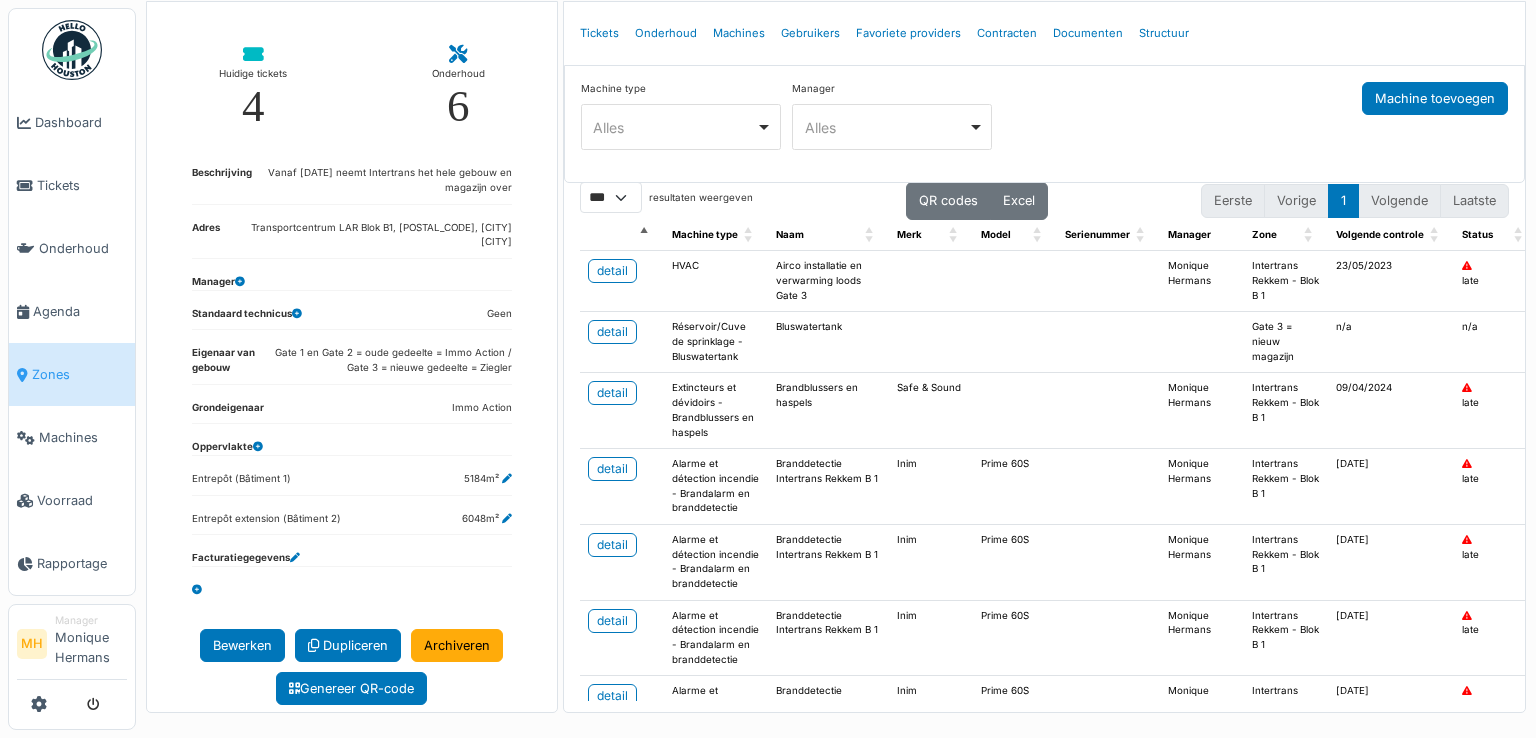 scroll, scrollTop: 0, scrollLeft: 0, axis: both 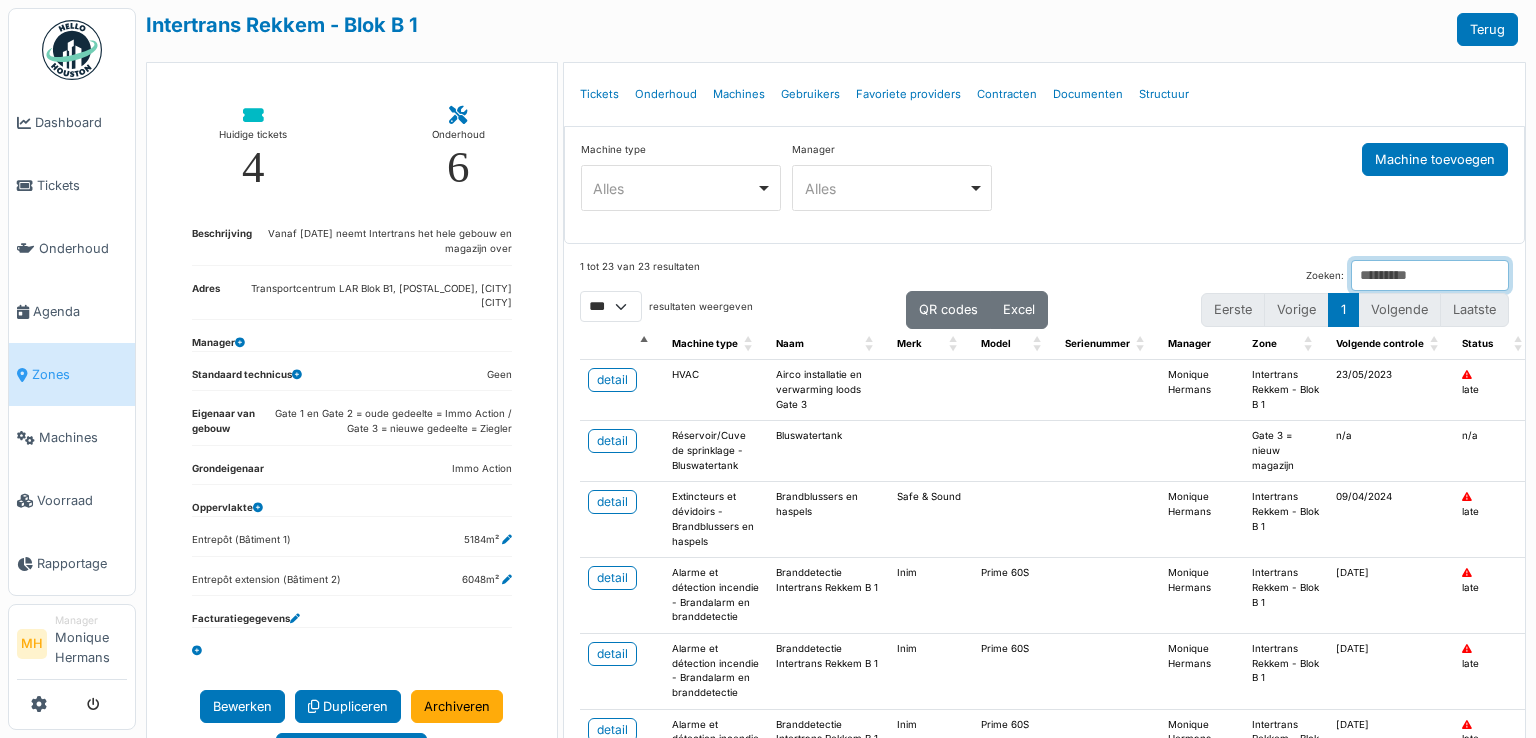 click on "Zoeken:" at bounding box center (1430, 275) 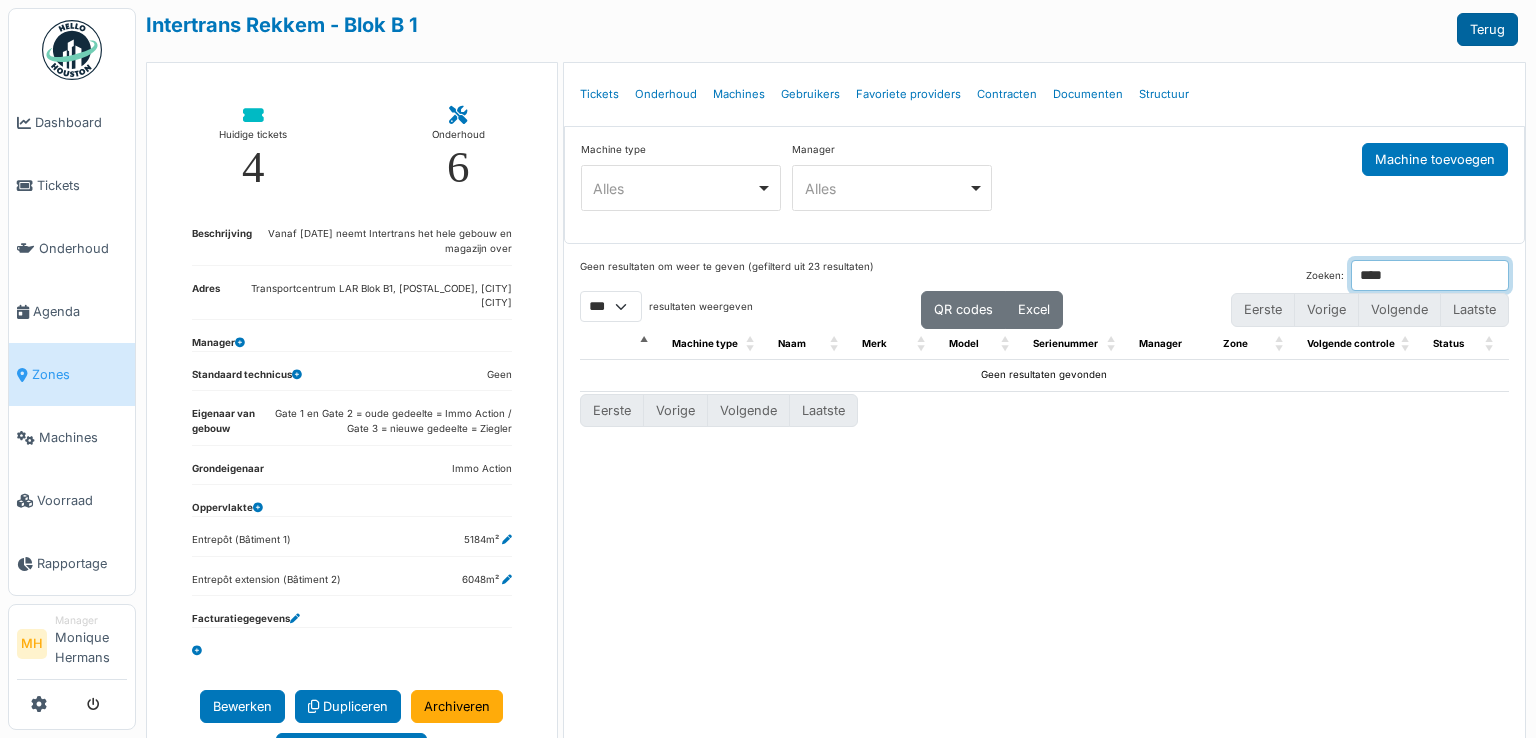 type on "****" 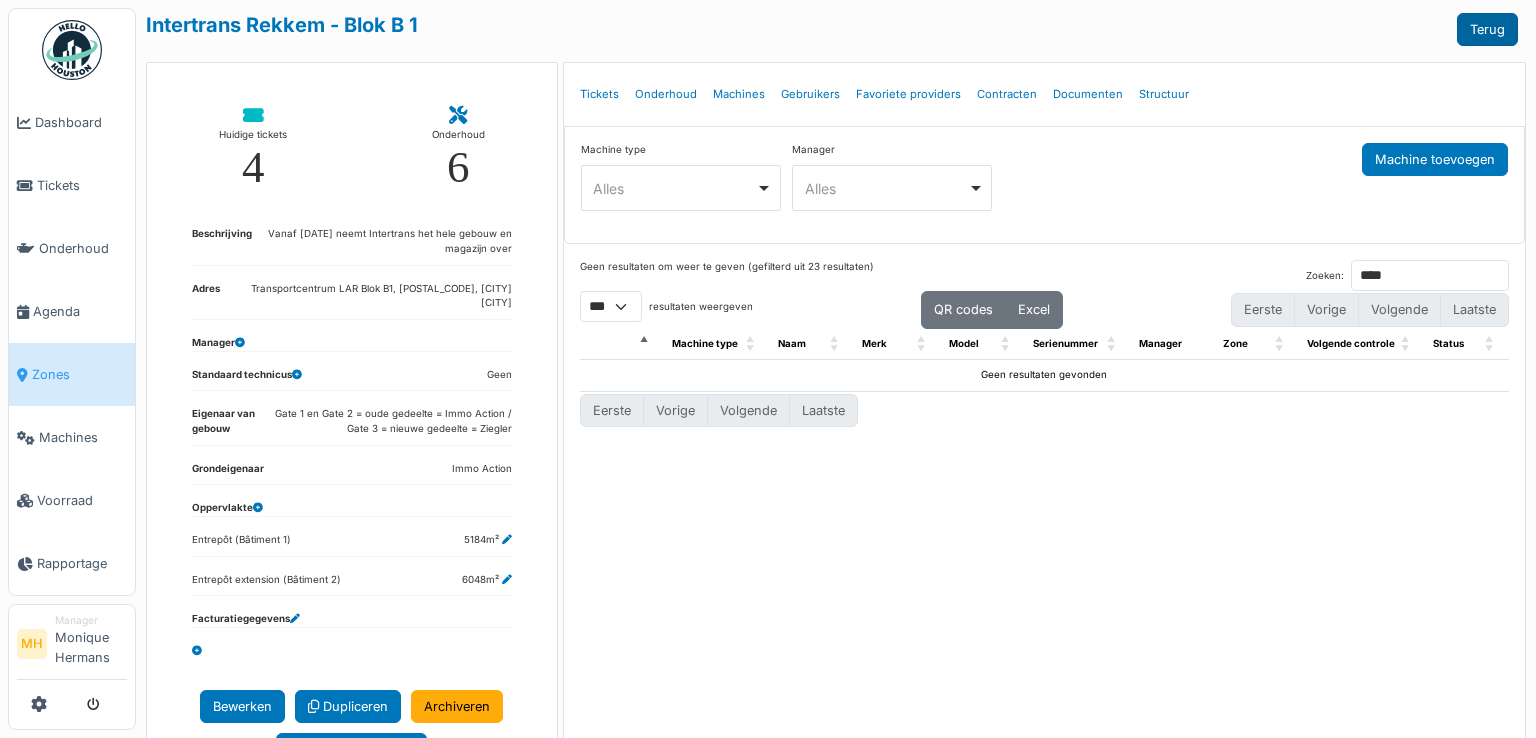 click on "Terug" at bounding box center (1487, 29) 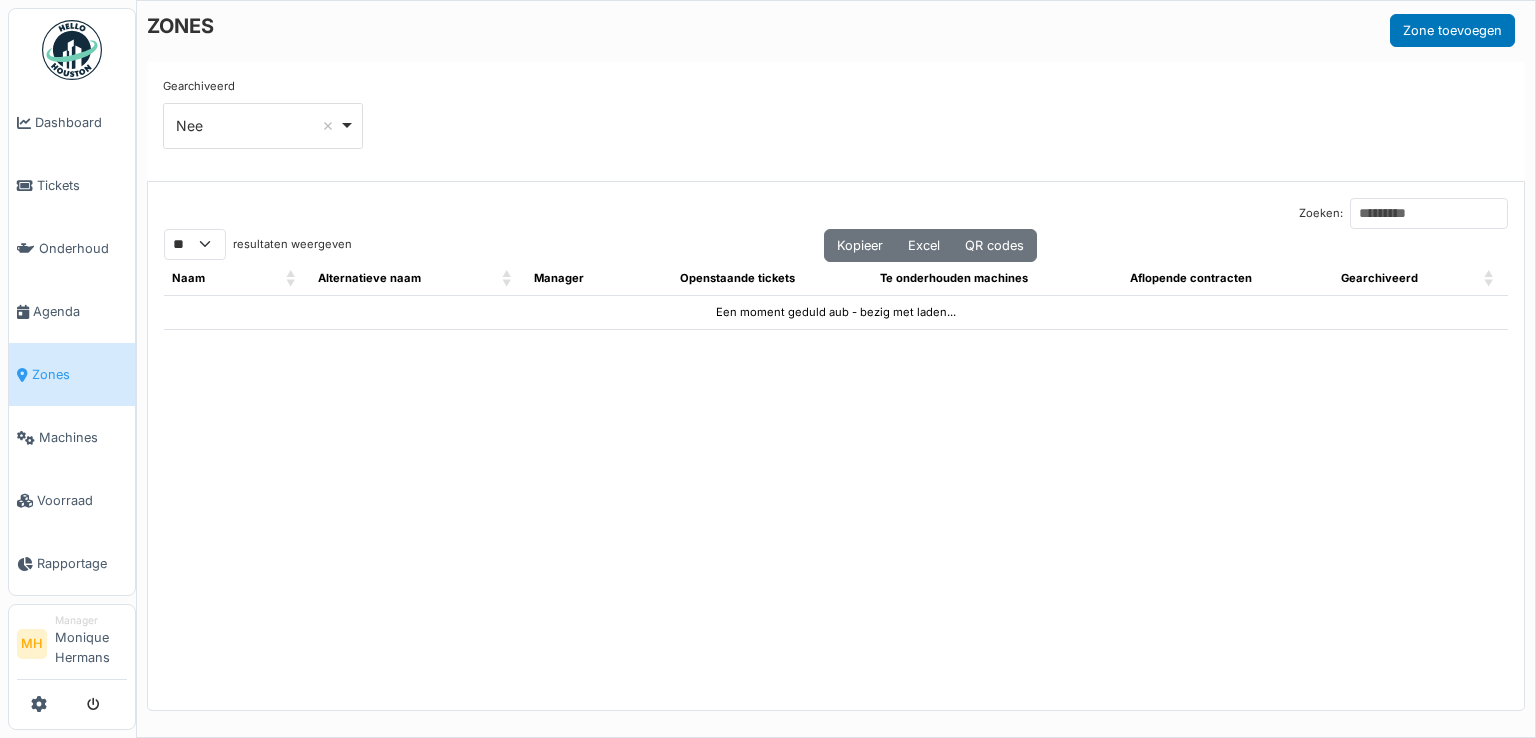 select on "**" 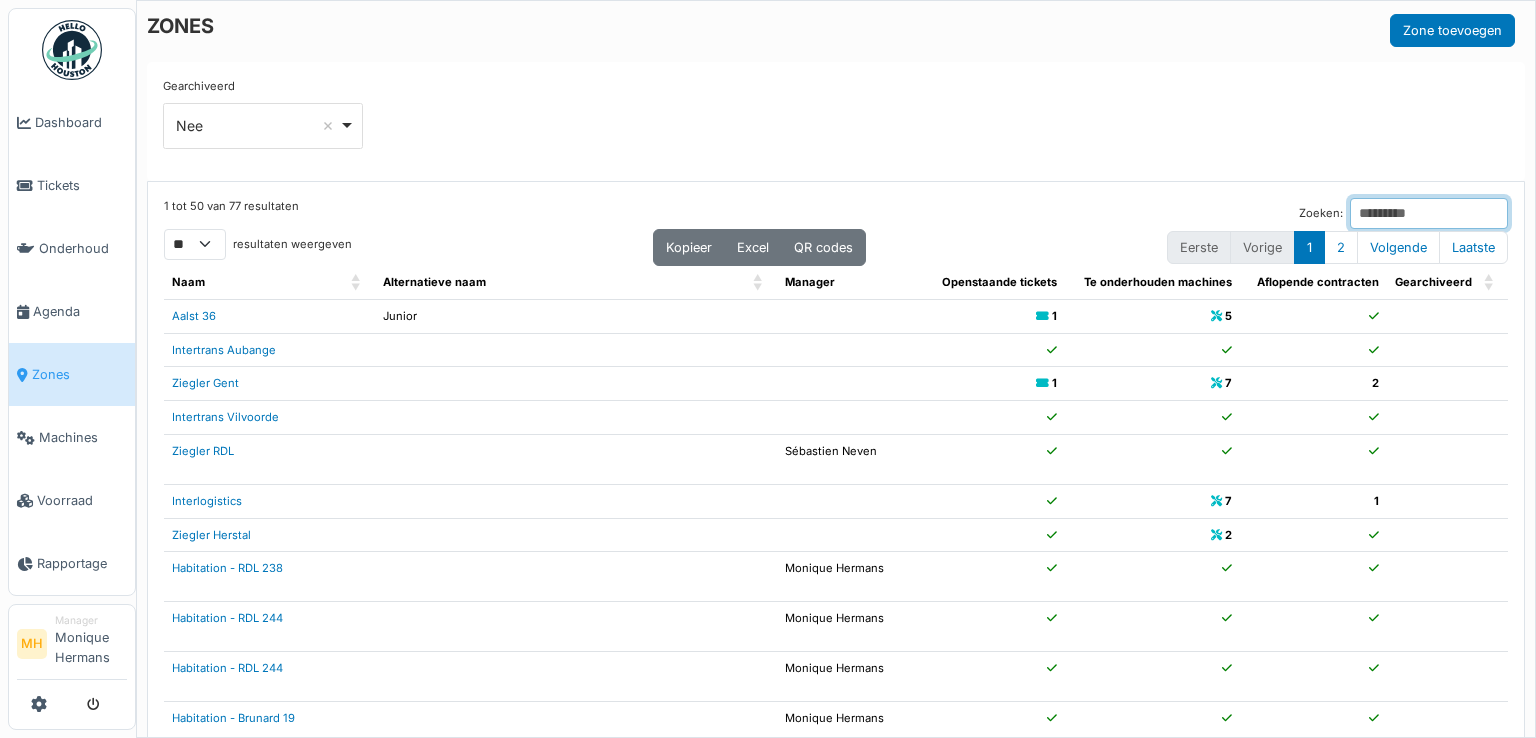 click on "Zoeken:" at bounding box center (1429, 213) 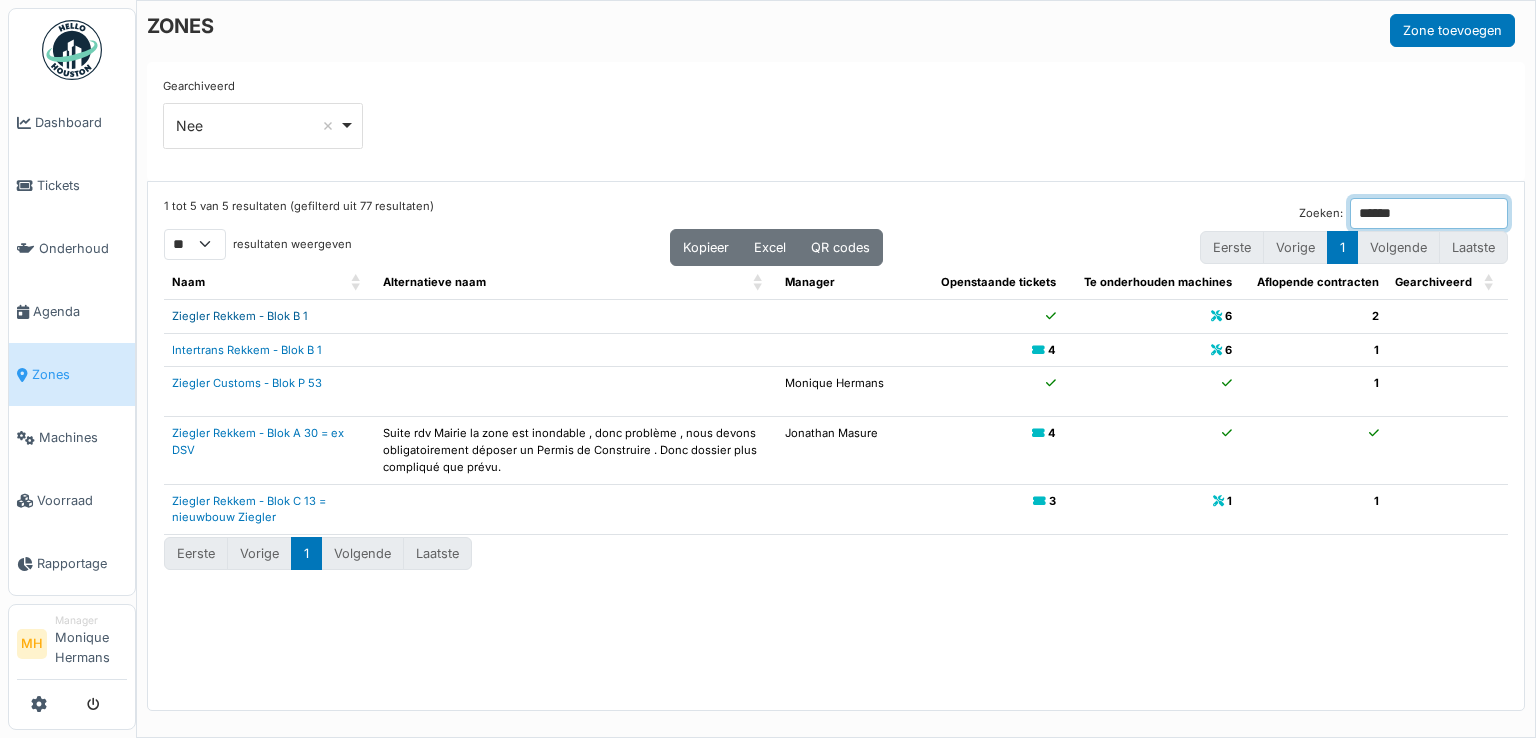 type on "******" 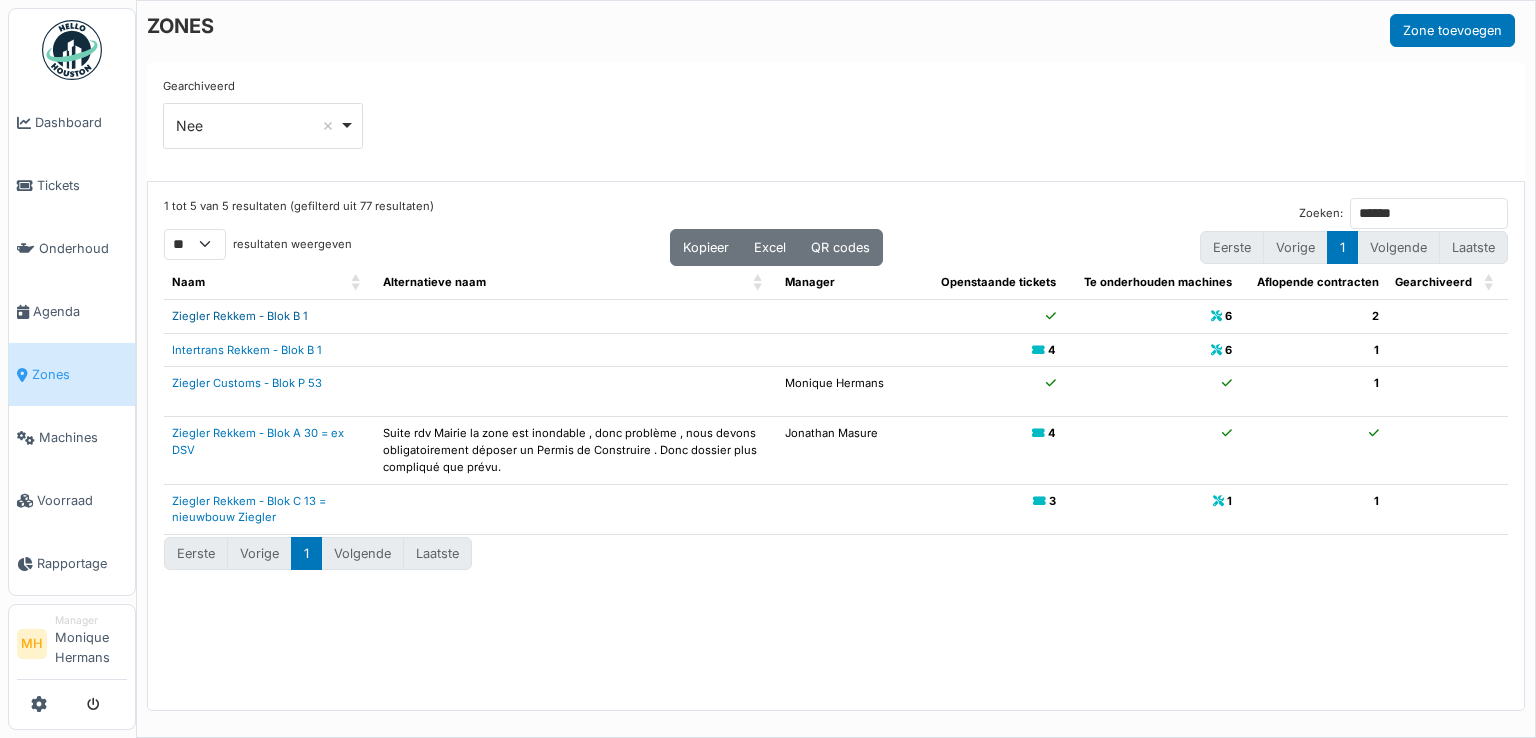 click on "Ziegler Rekkem - Blok B 1" at bounding box center (240, 316) 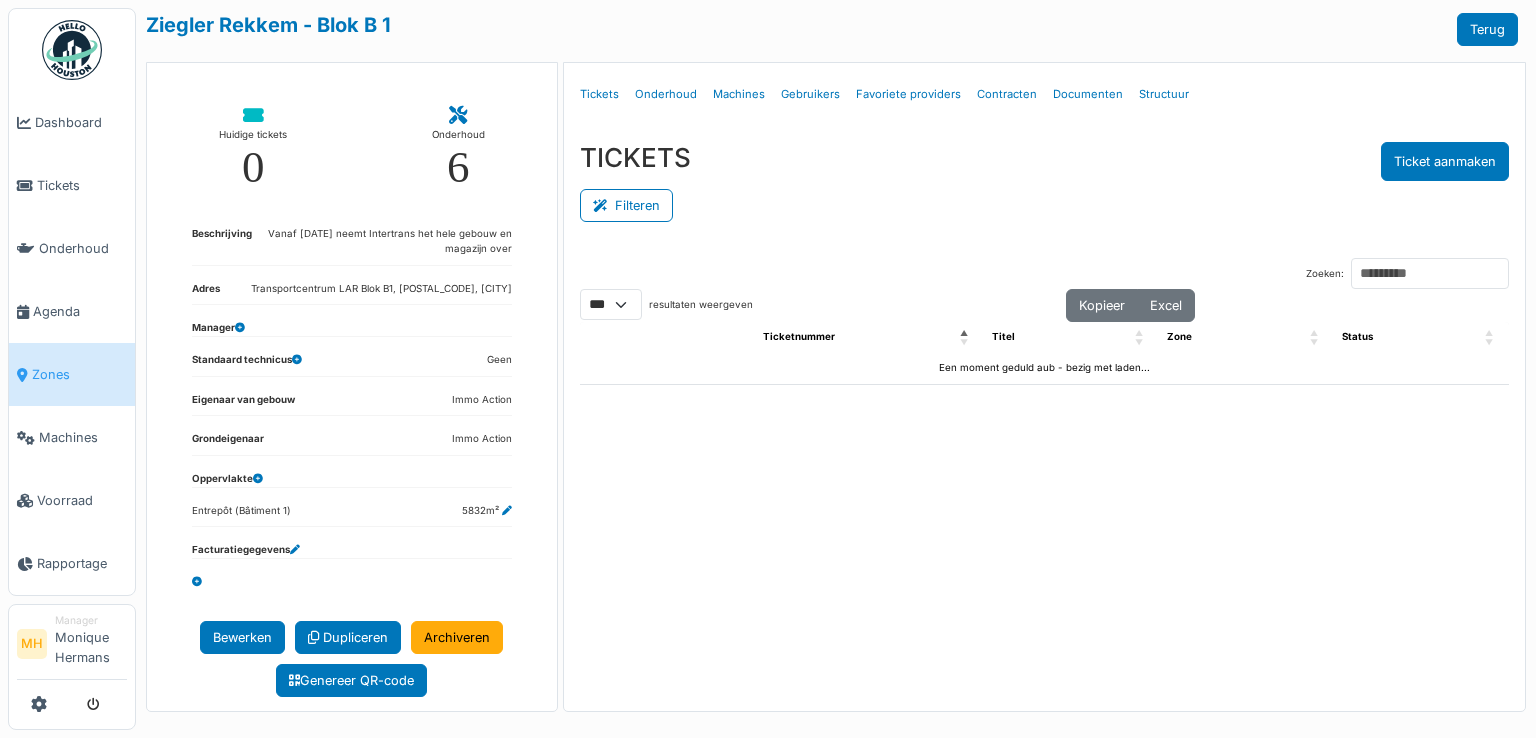 select on "***" 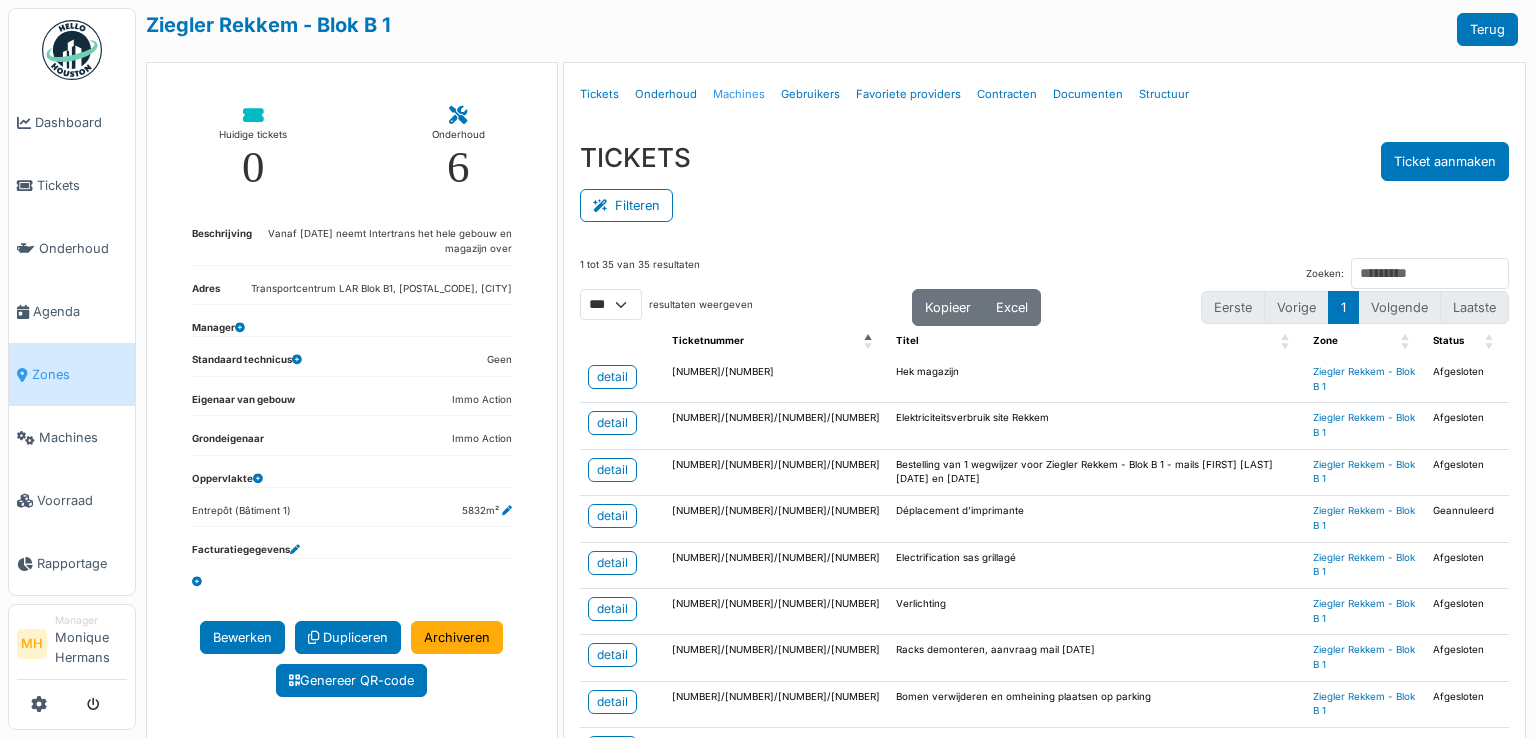click on "Machines" at bounding box center (739, 94) 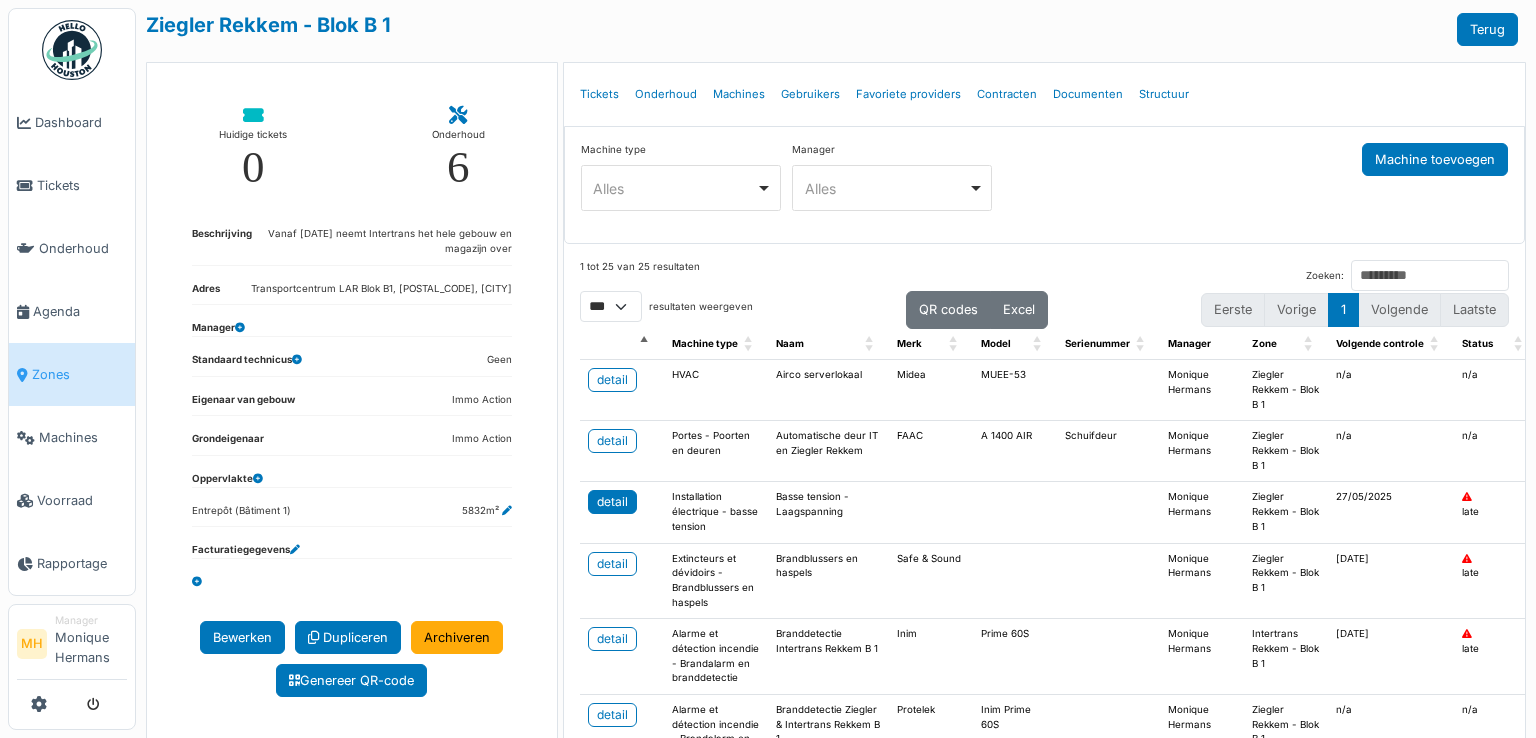 click on "detail" at bounding box center [612, 502] 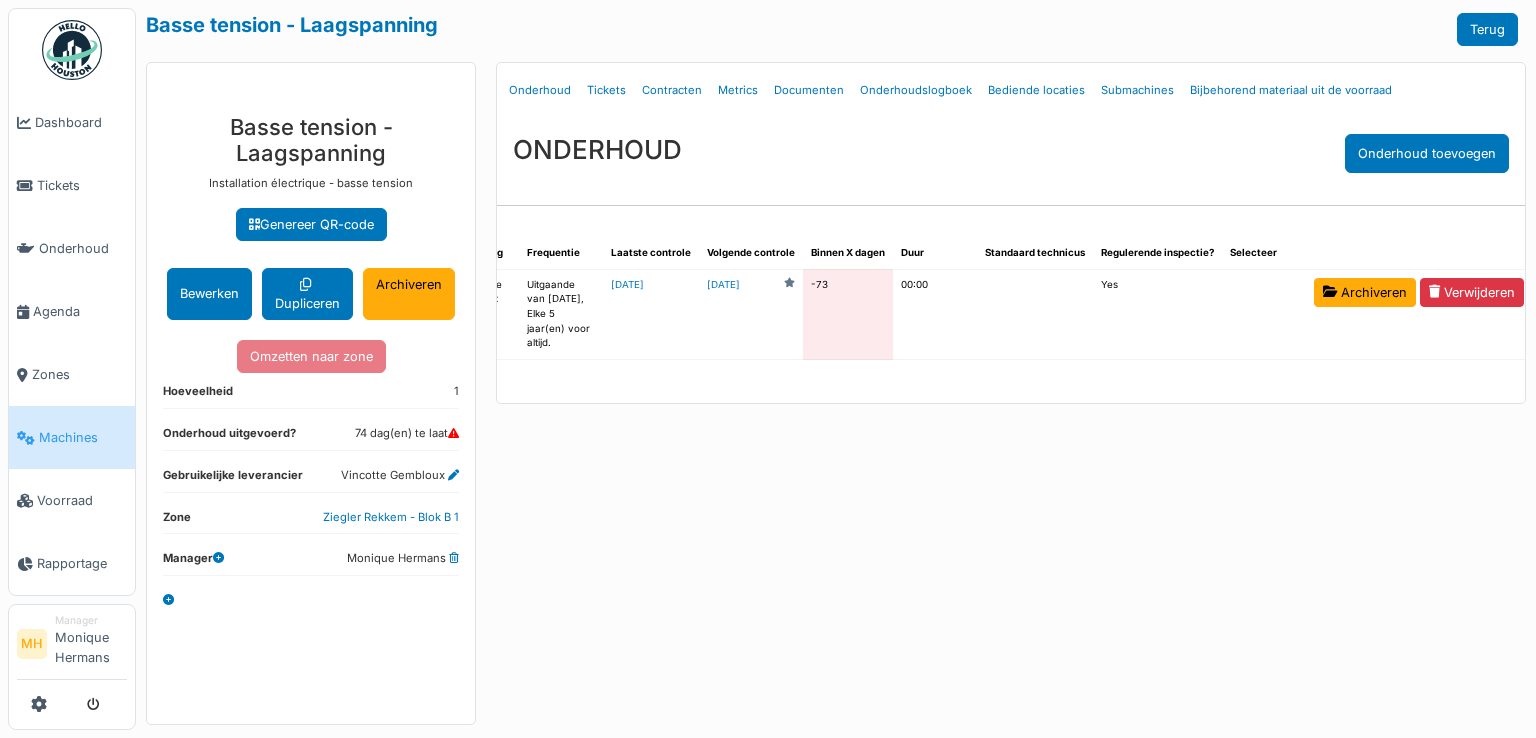 scroll, scrollTop: 0, scrollLeft: 0, axis: both 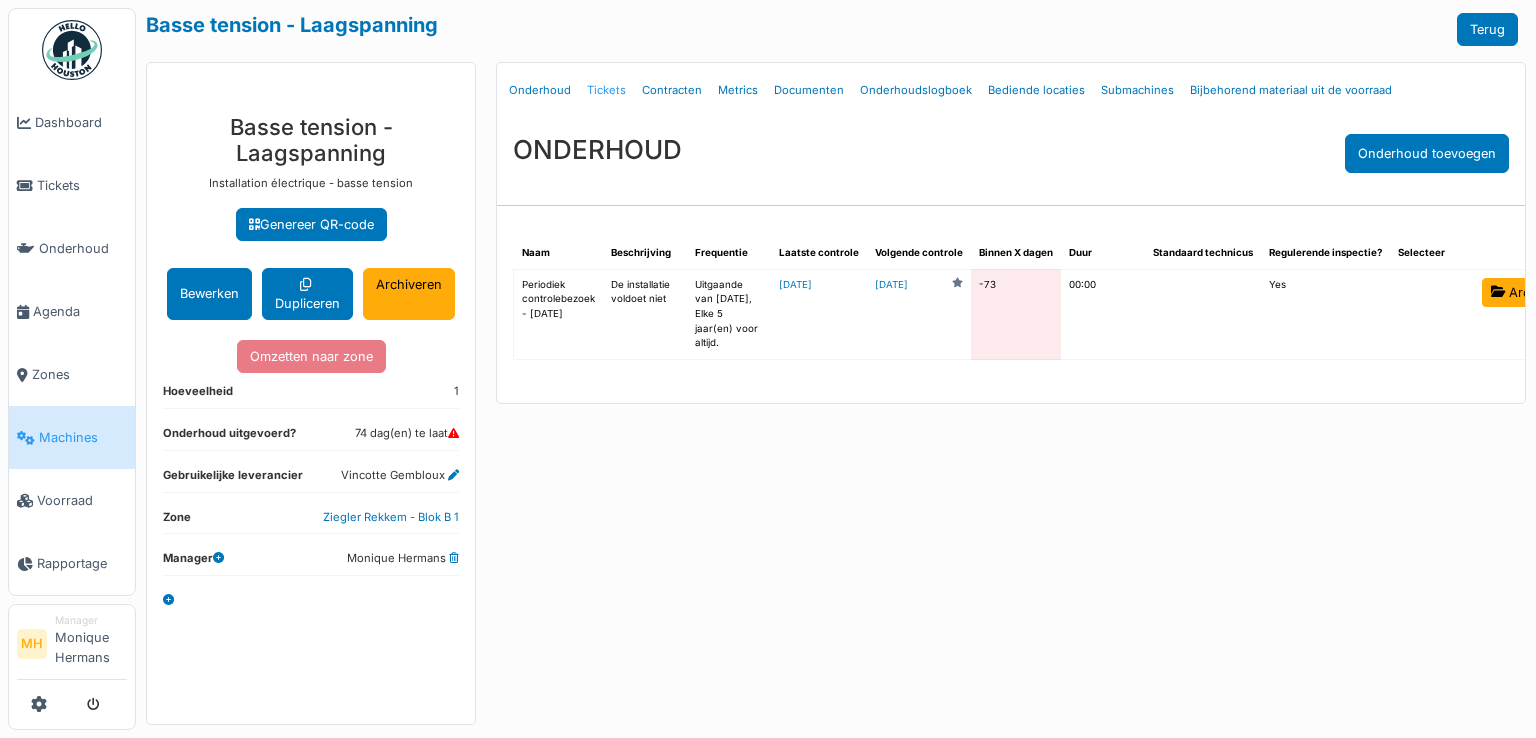 click on "Tickets" at bounding box center (606, 90) 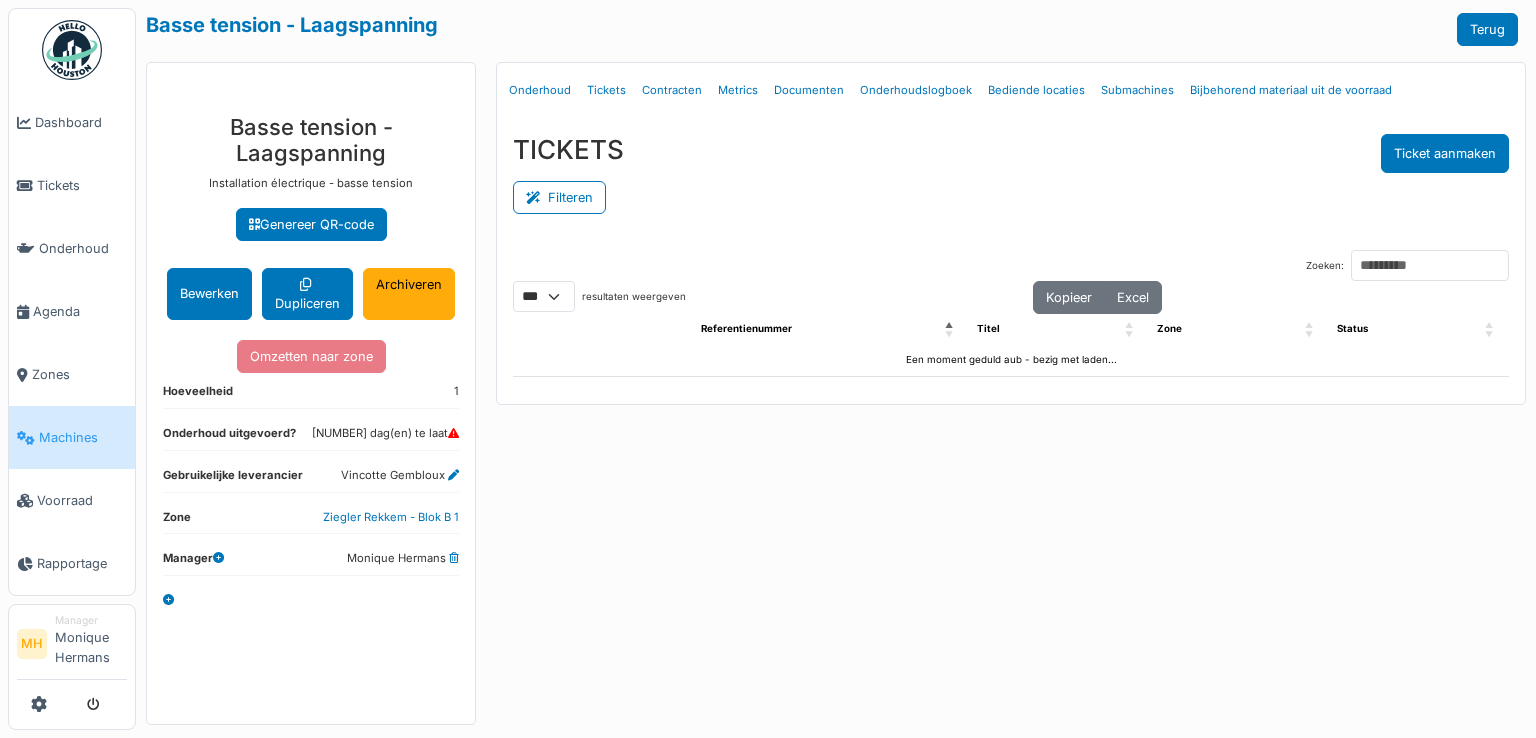select on "***" 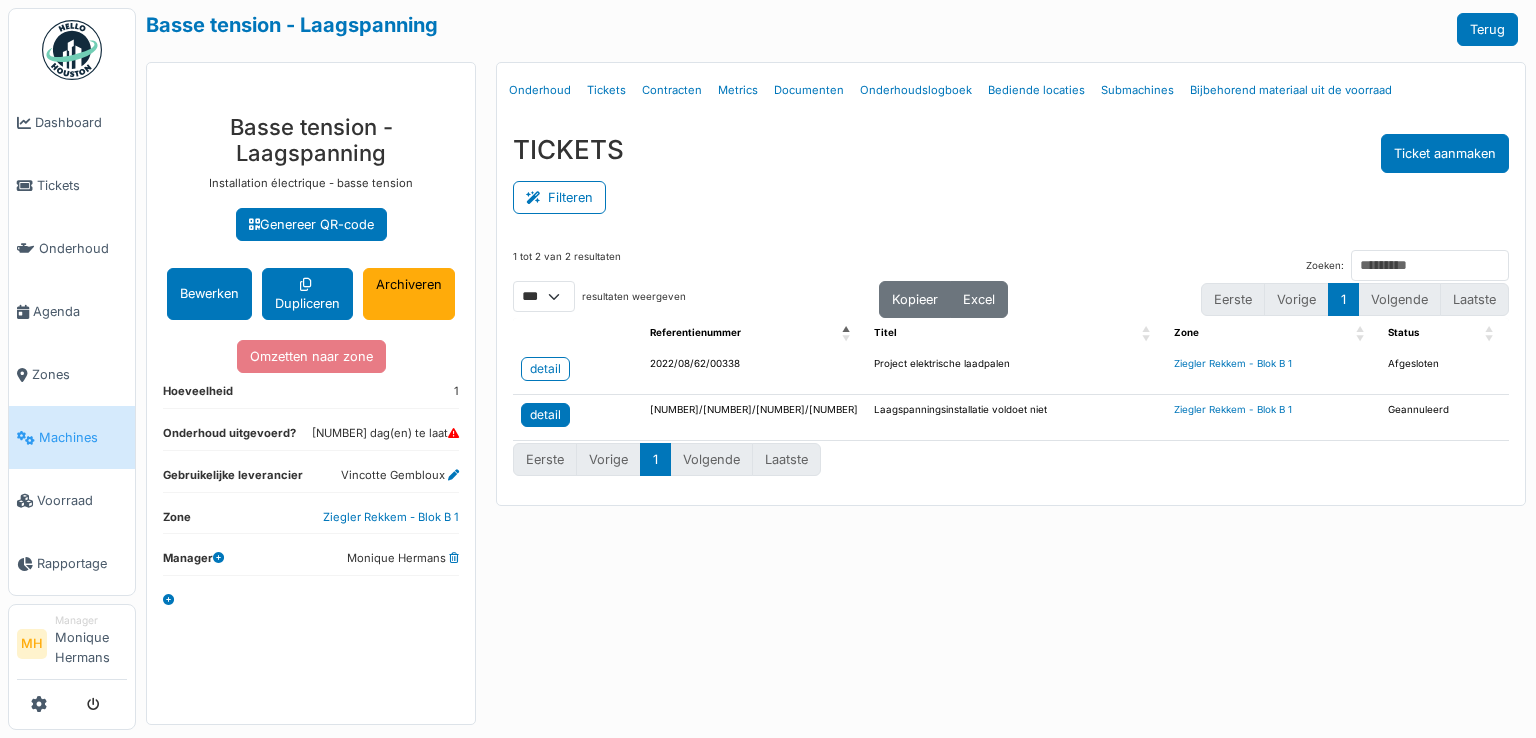 click on "detail" at bounding box center (545, 415) 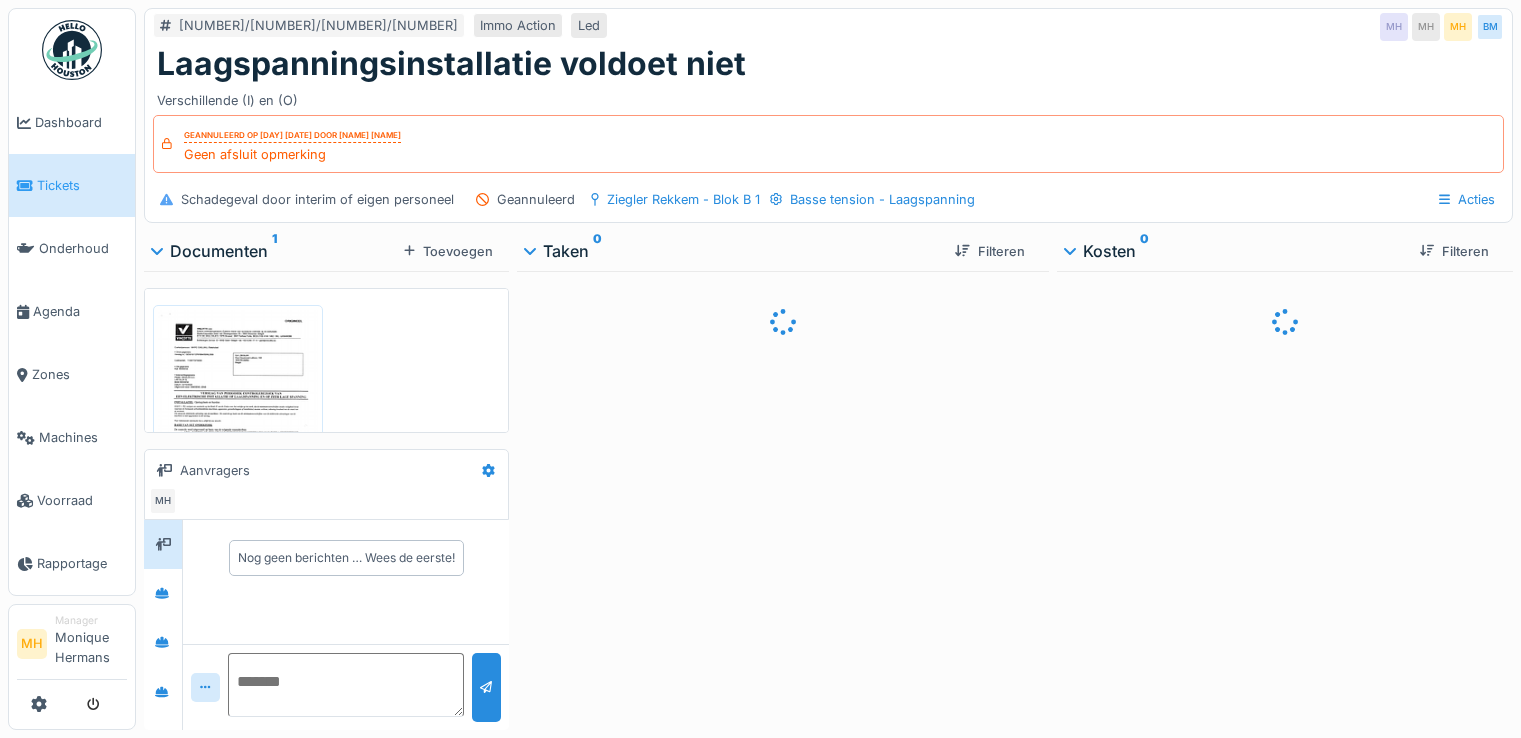 scroll, scrollTop: 0, scrollLeft: 0, axis: both 